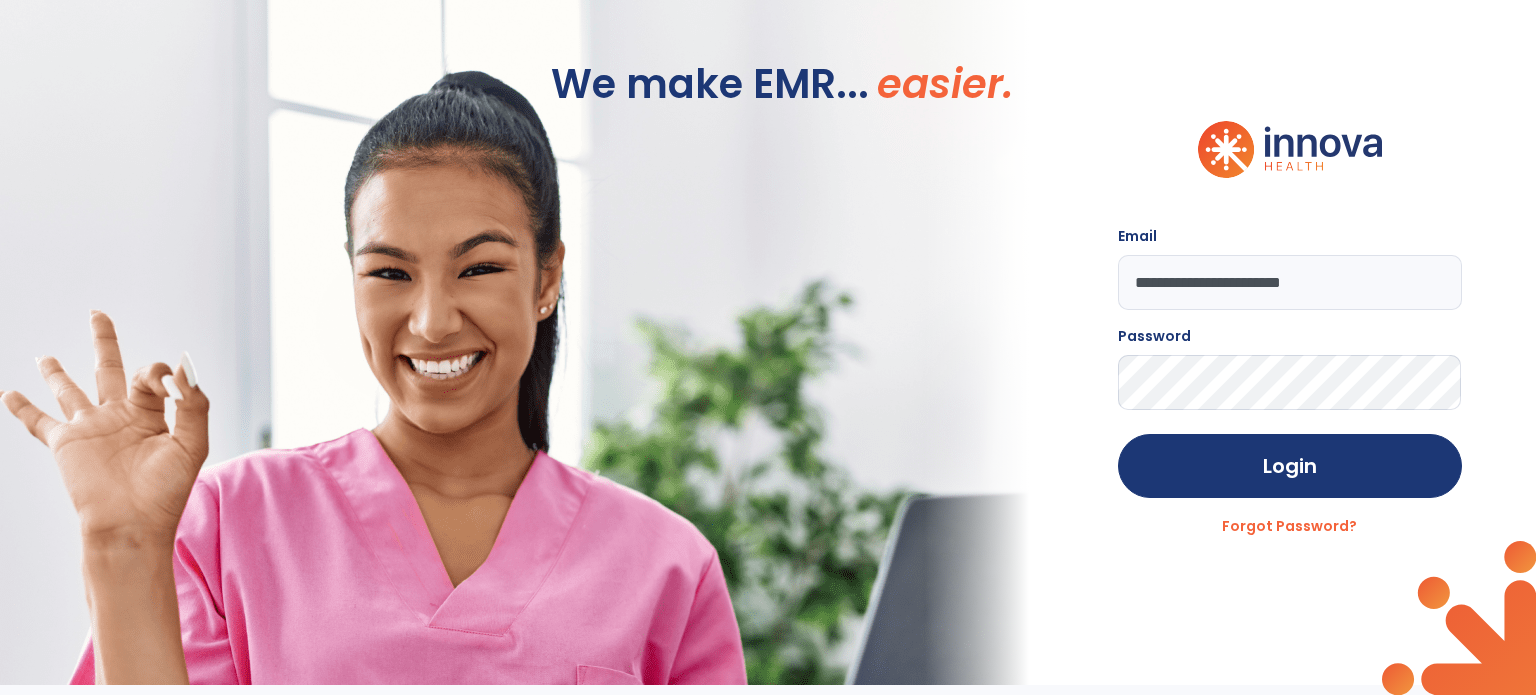 scroll, scrollTop: 0, scrollLeft: 0, axis: both 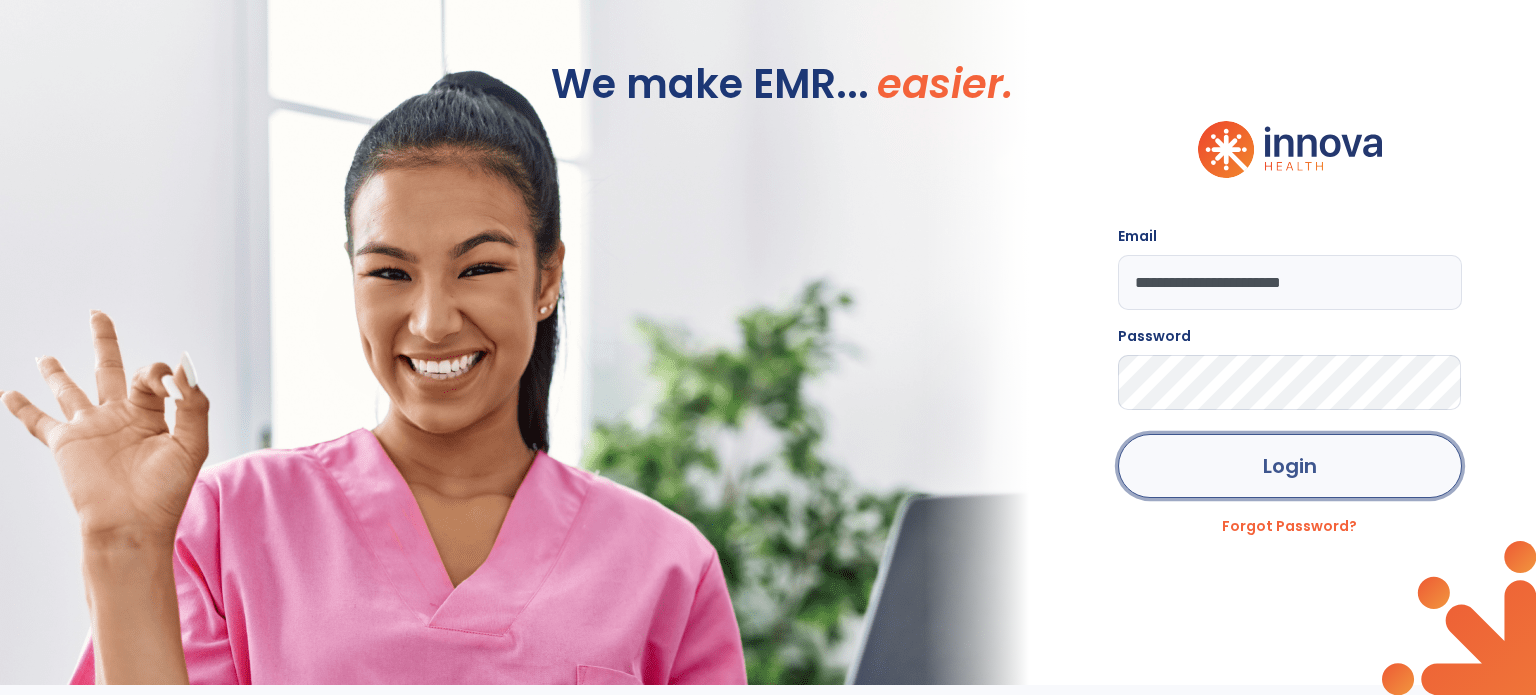click on "Login" 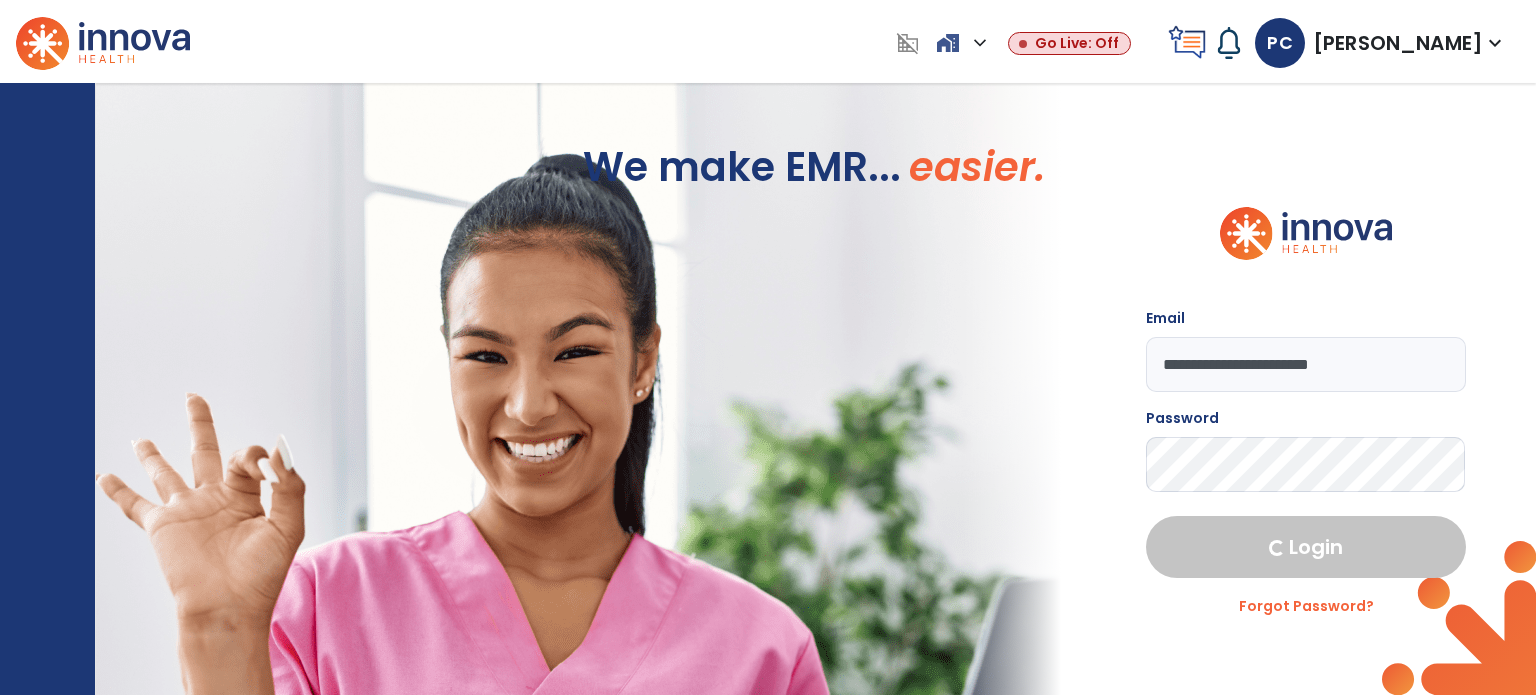 select on "****" 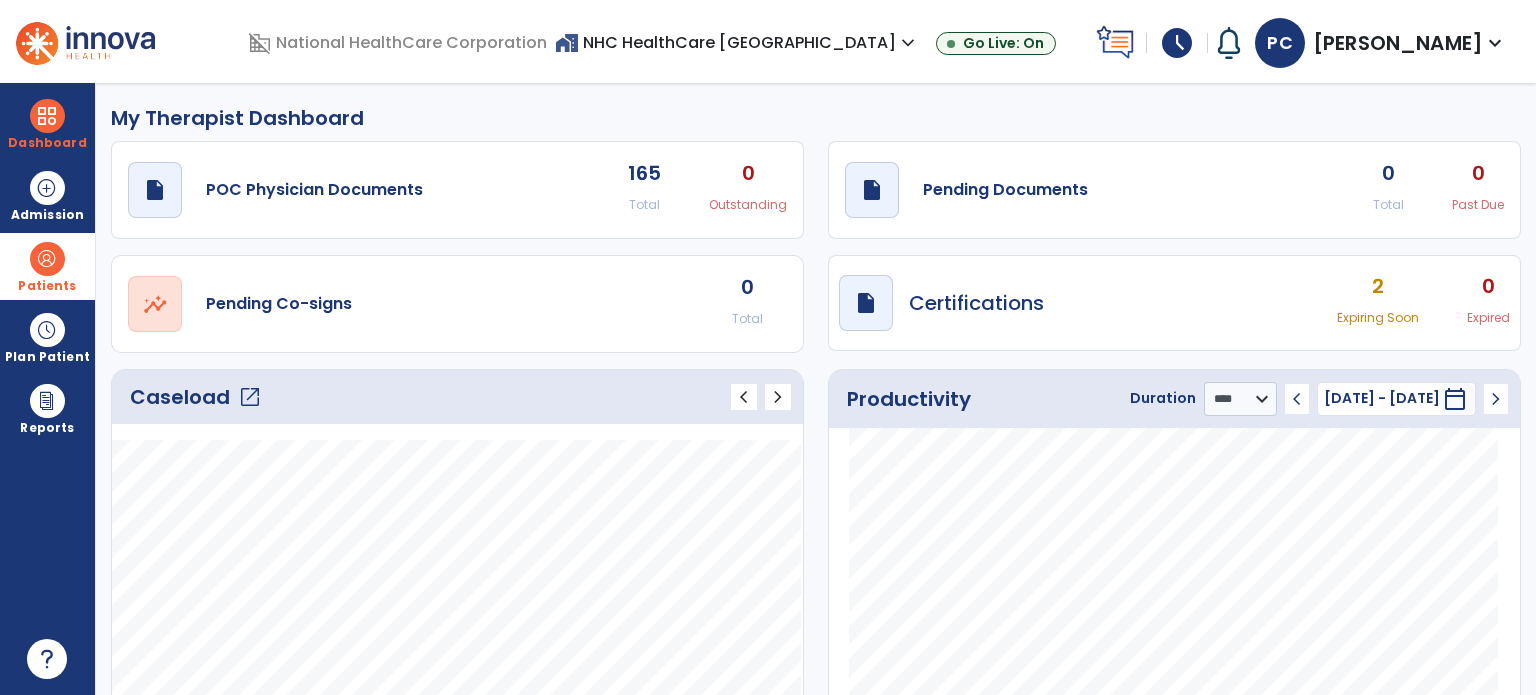 click on "Patients" at bounding box center (47, 286) 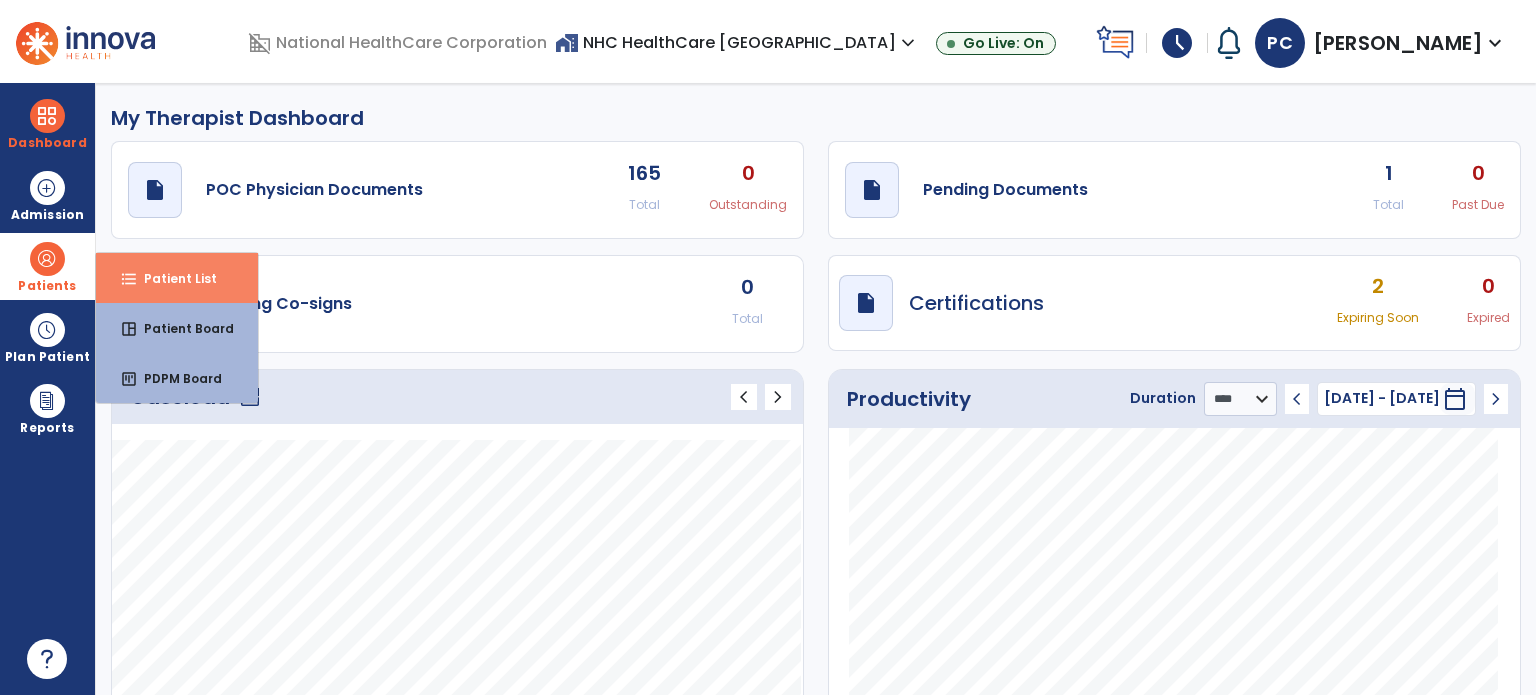 click on "format_list_bulleted  Patient List" at bounding box center (177, 278) 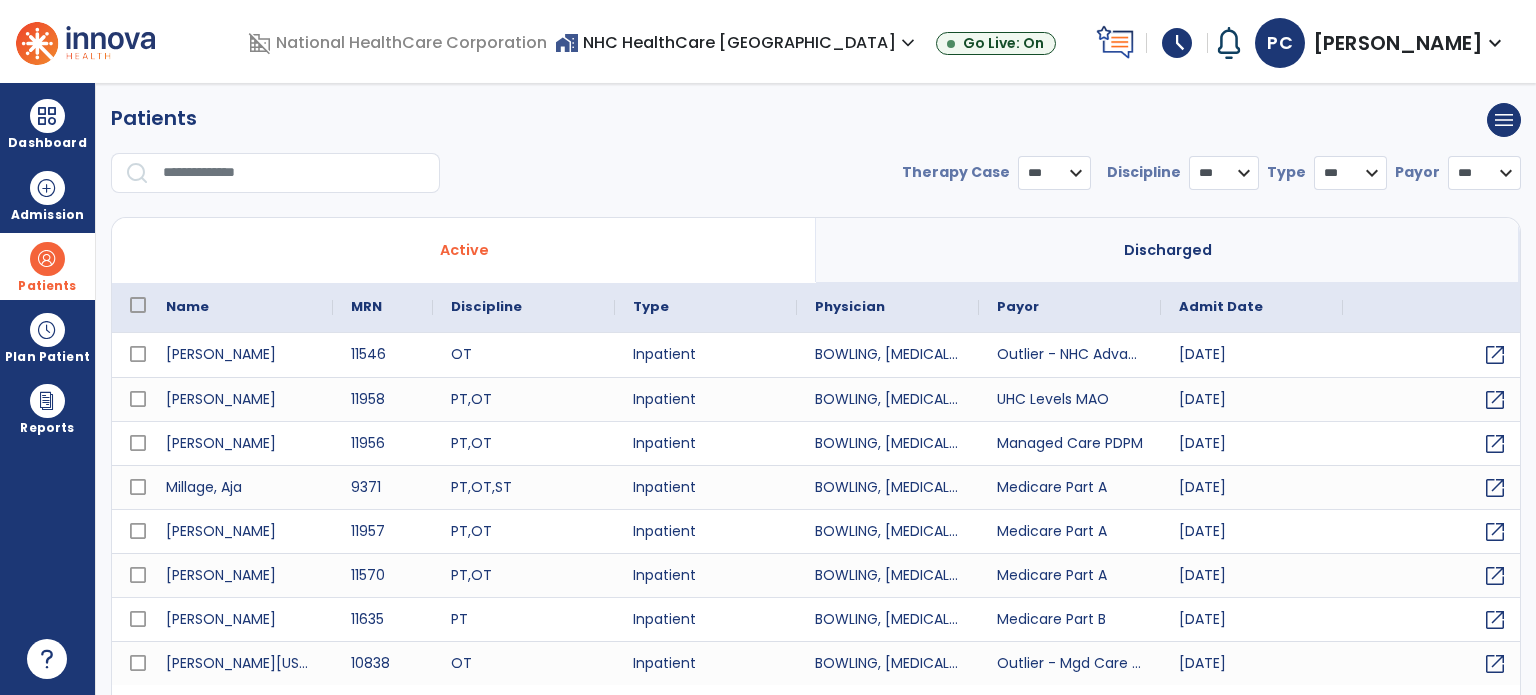 select on "***" 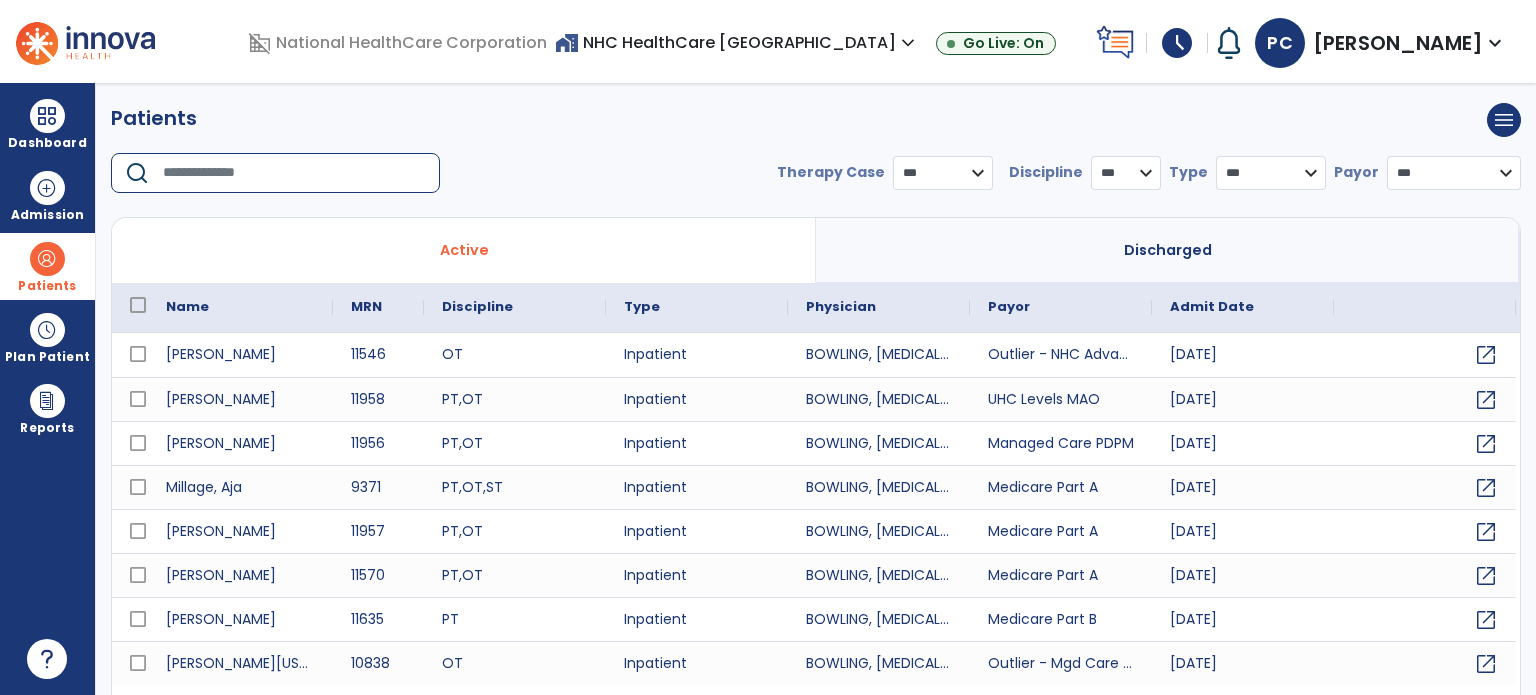 click at bounding box center (294, 173) 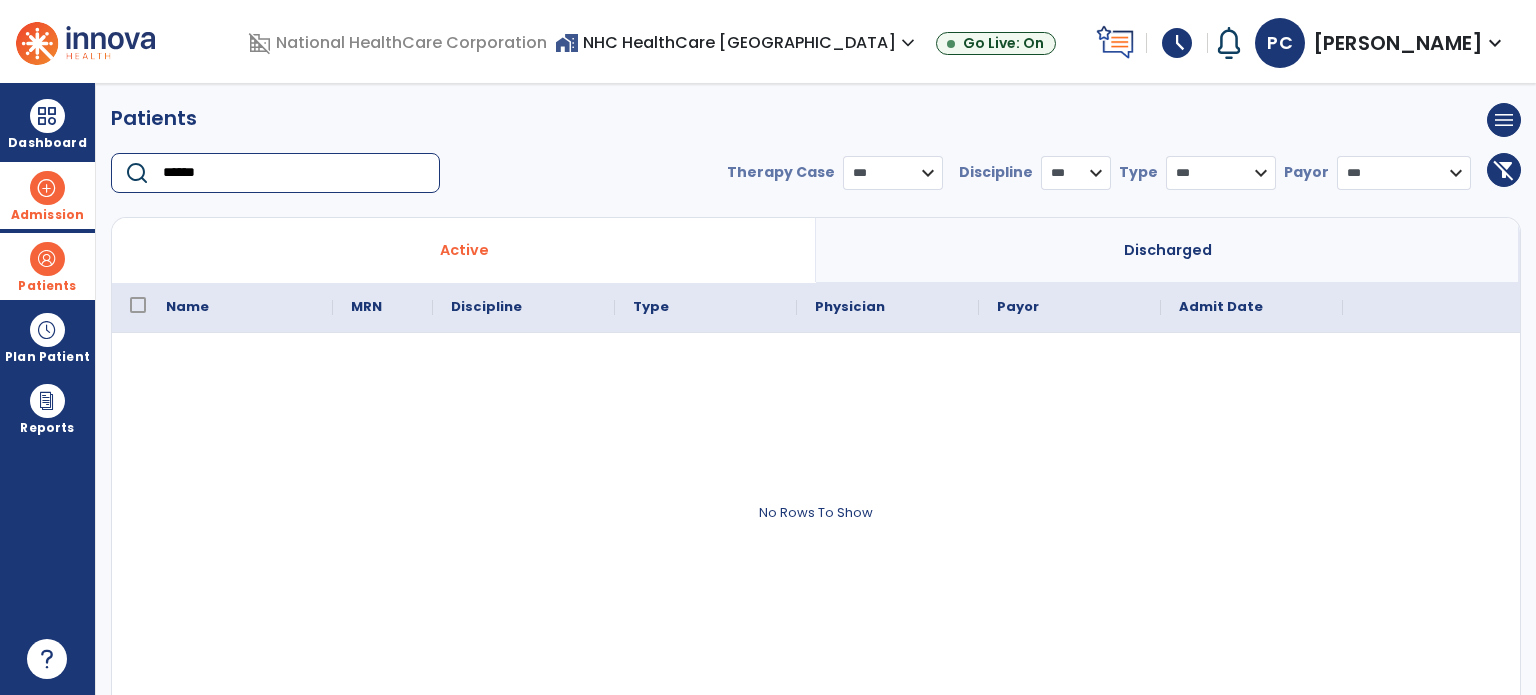 type on "******" 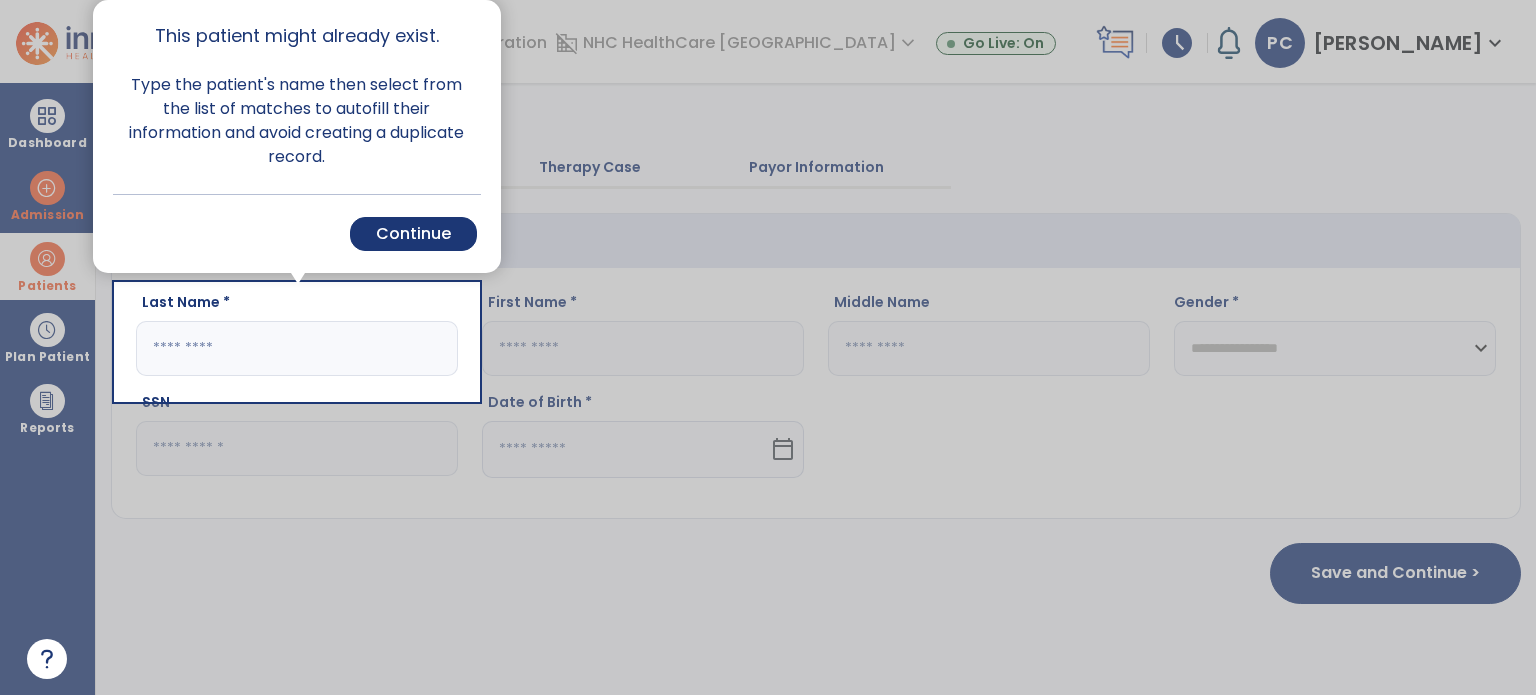 click 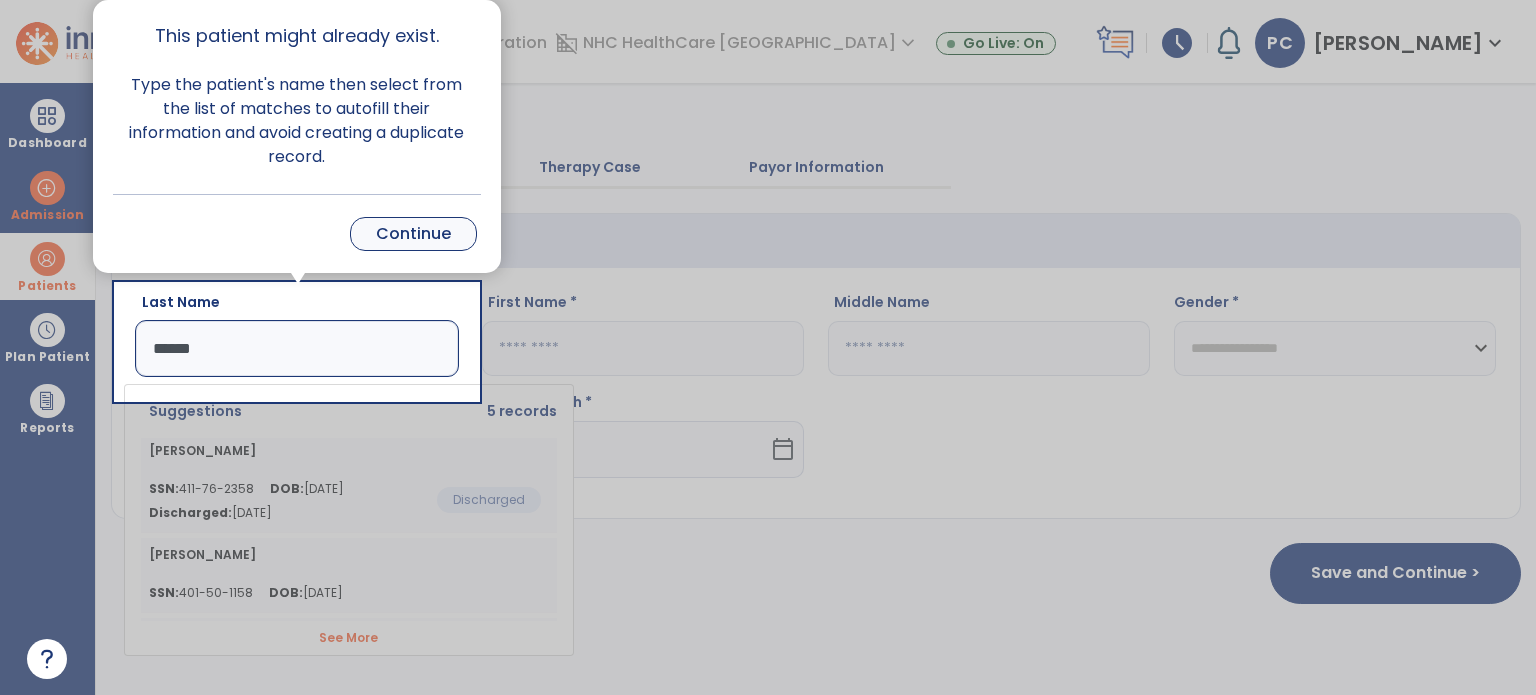 type on "******" 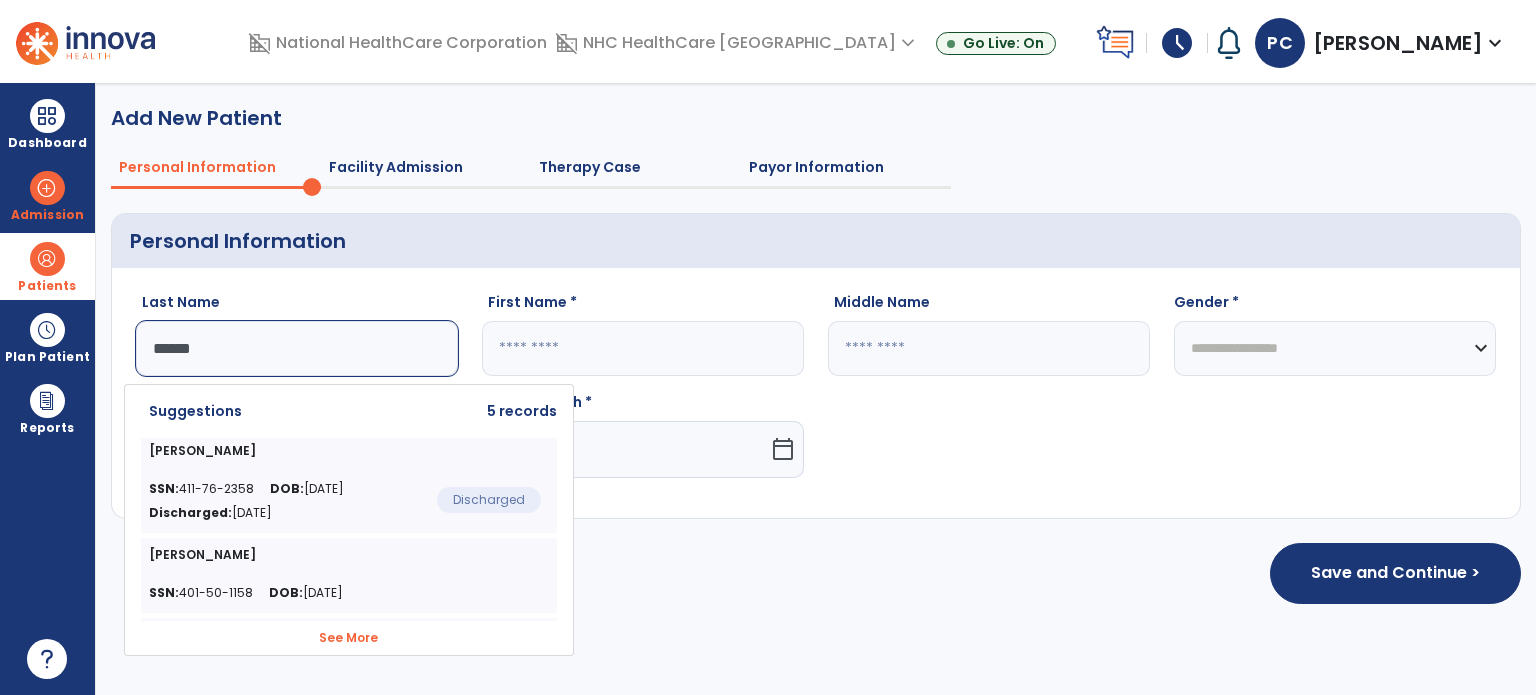 click on "See More" 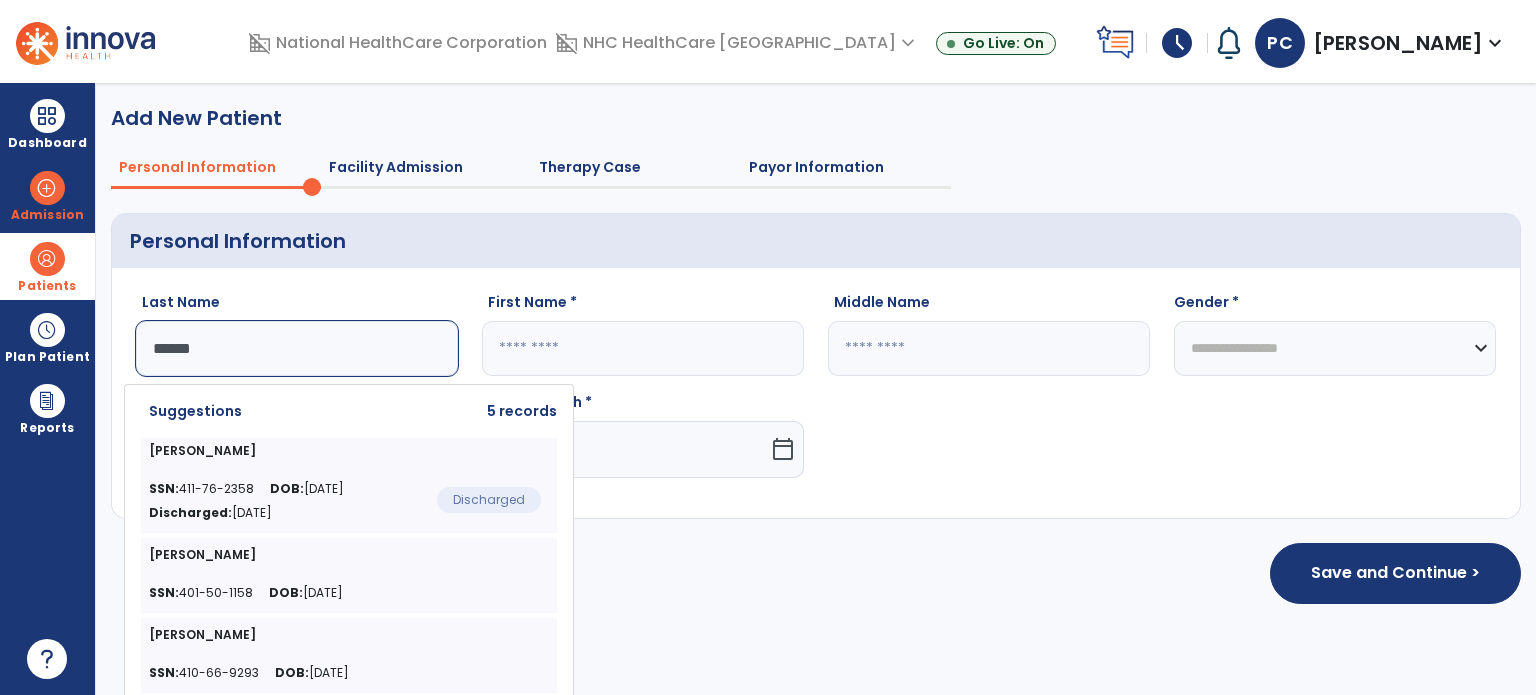 scroll, scrollTop: 91, scrollLeft: 0, axis: vertical 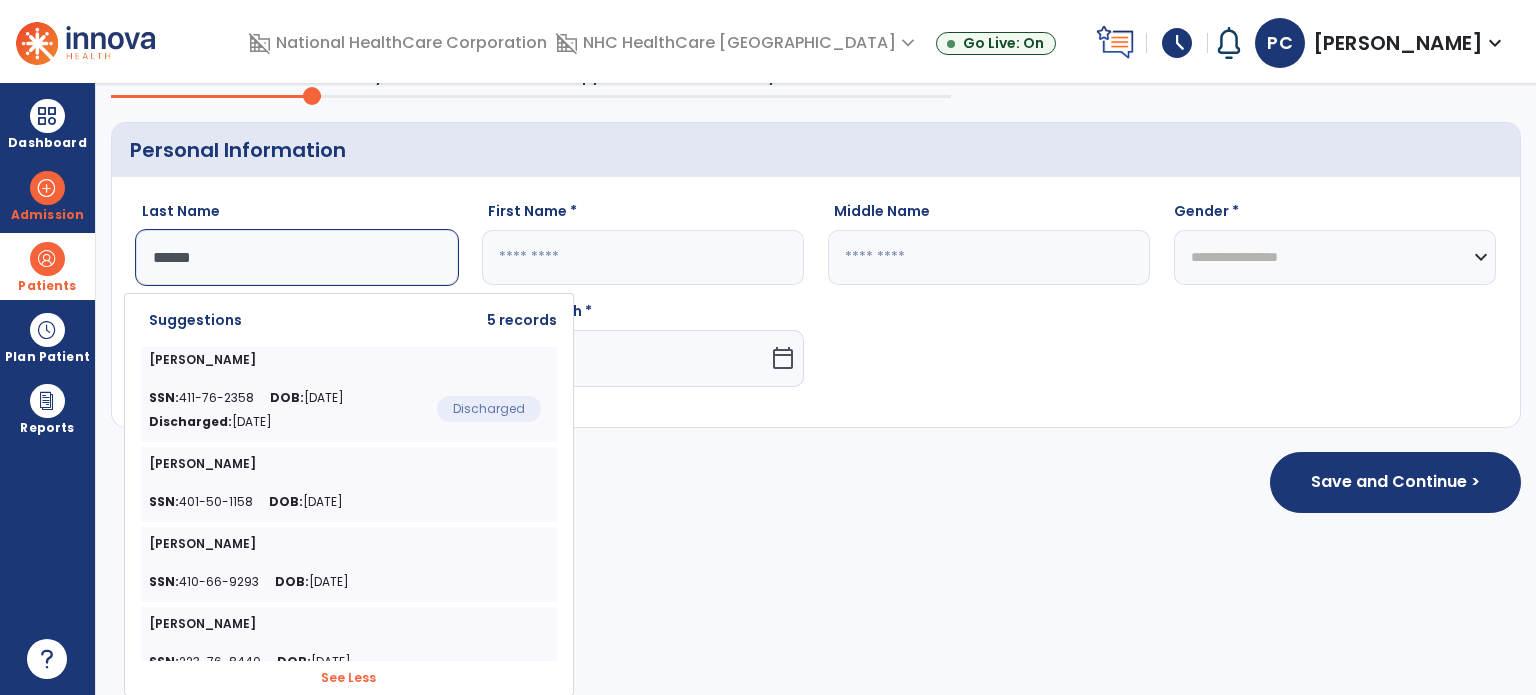 click 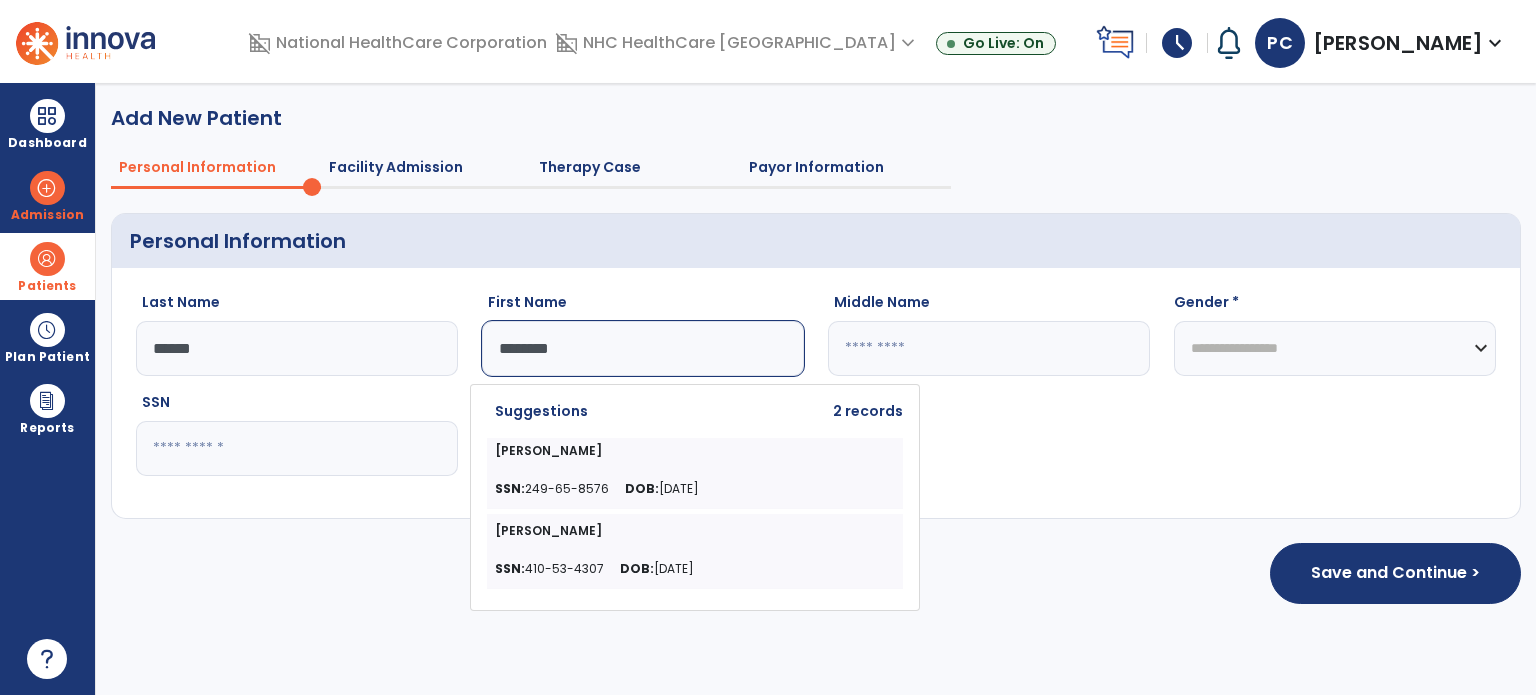 type on "********" 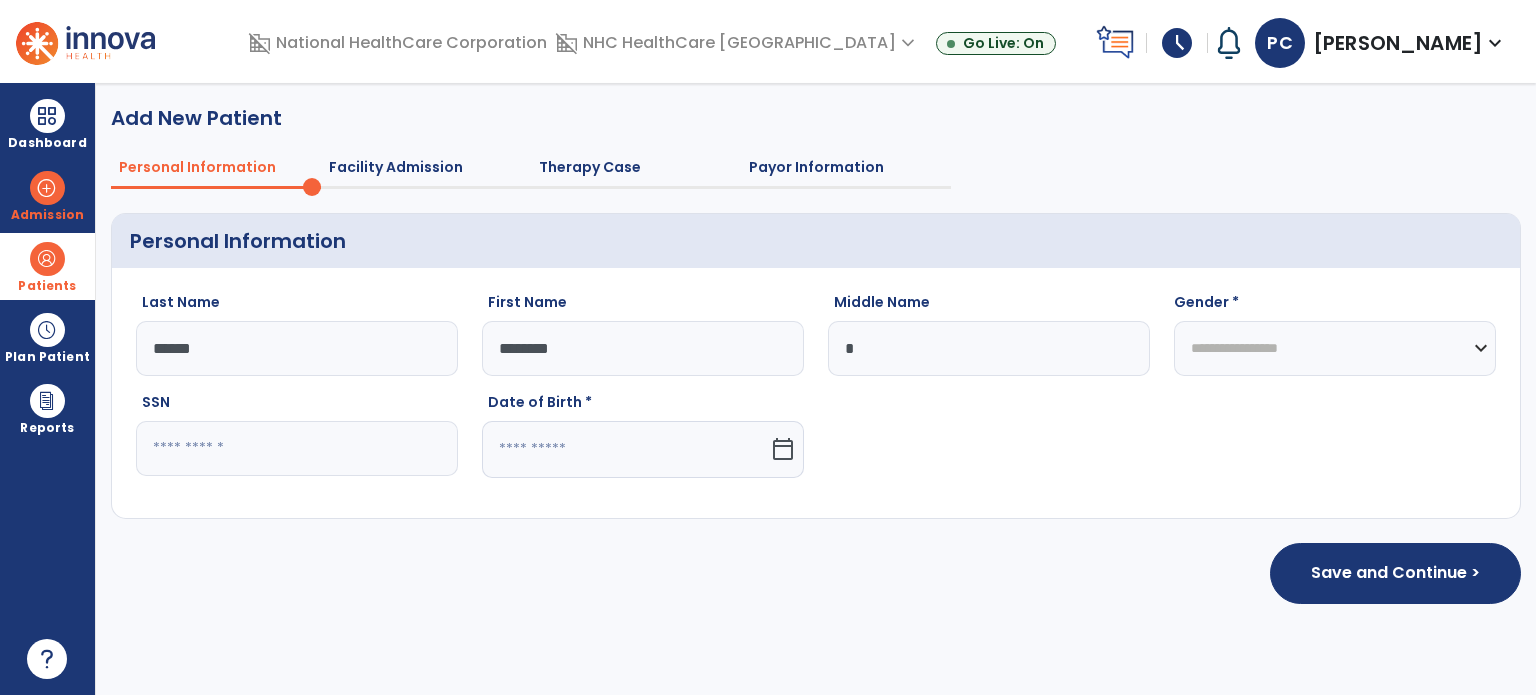 type on "*" 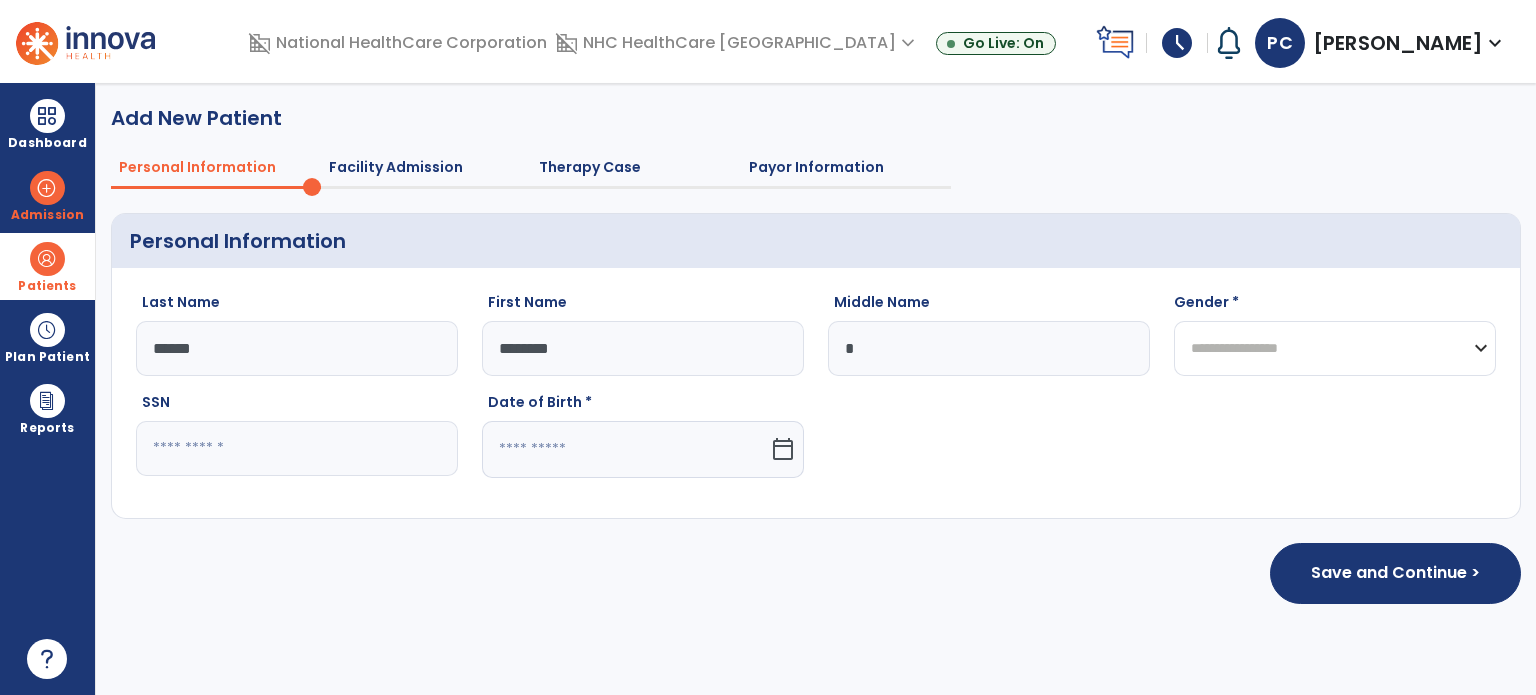 click on "**********" 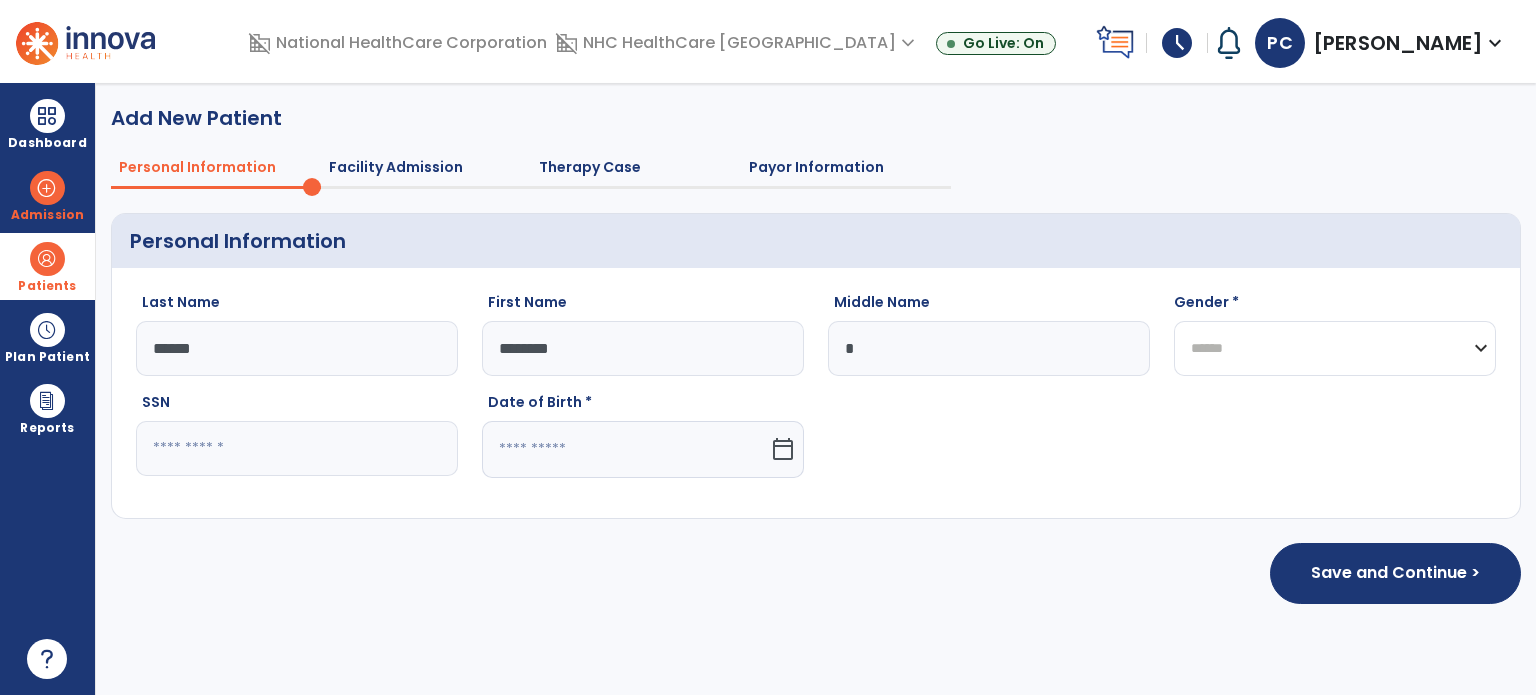 click on "**********" 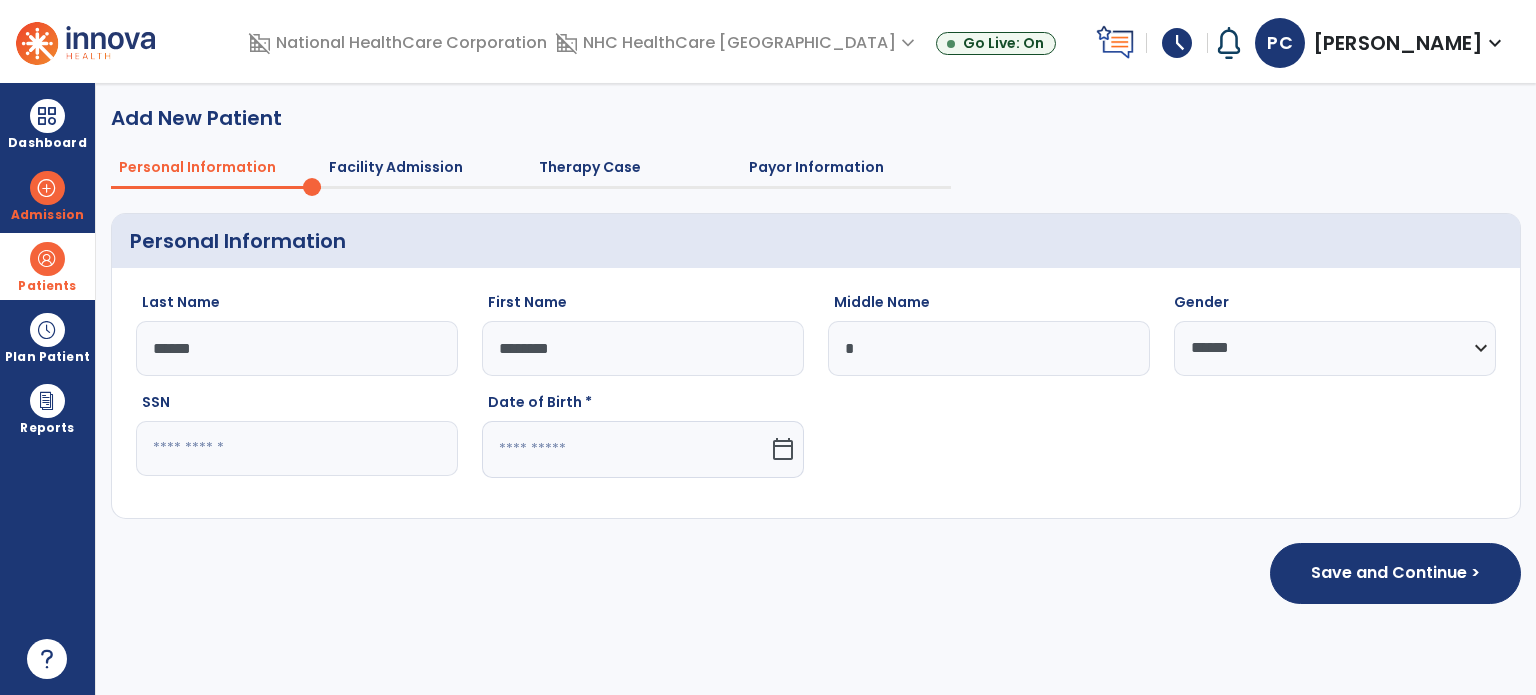 click 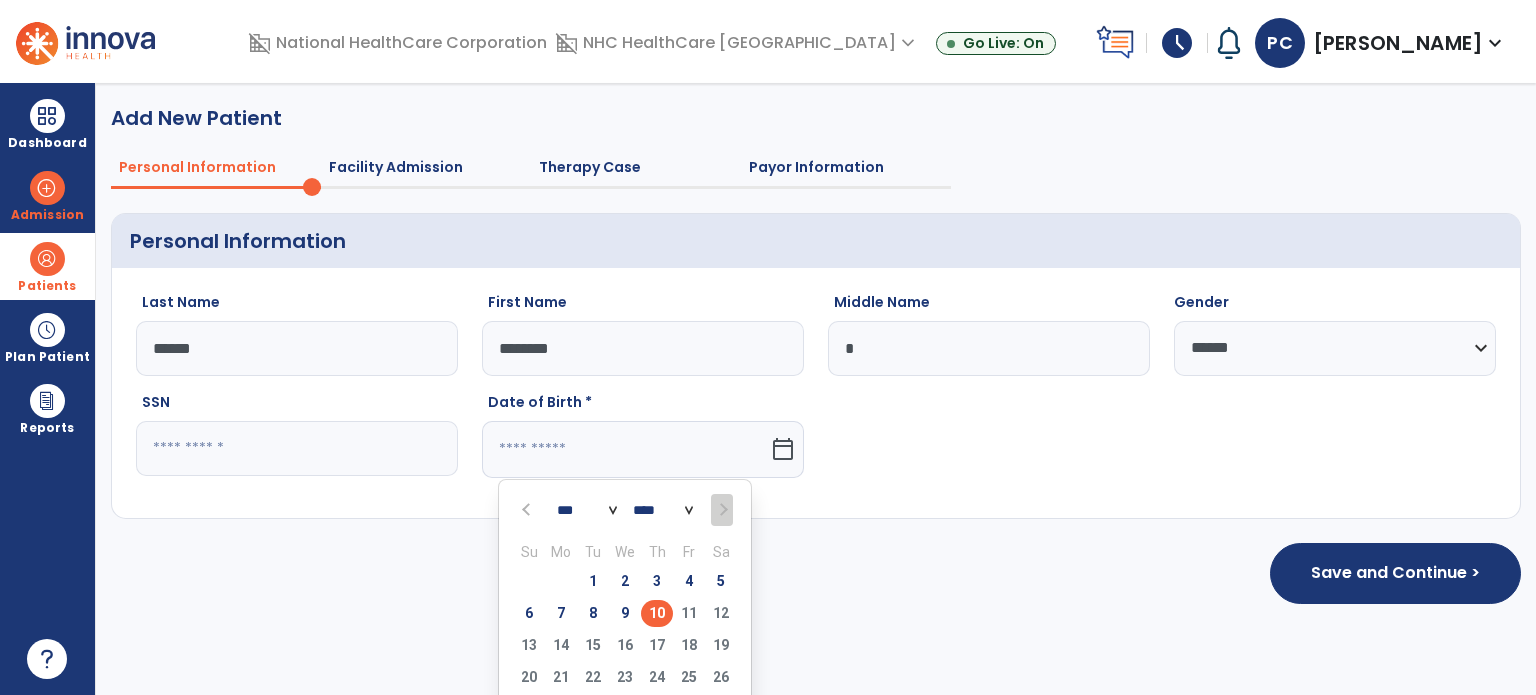 click 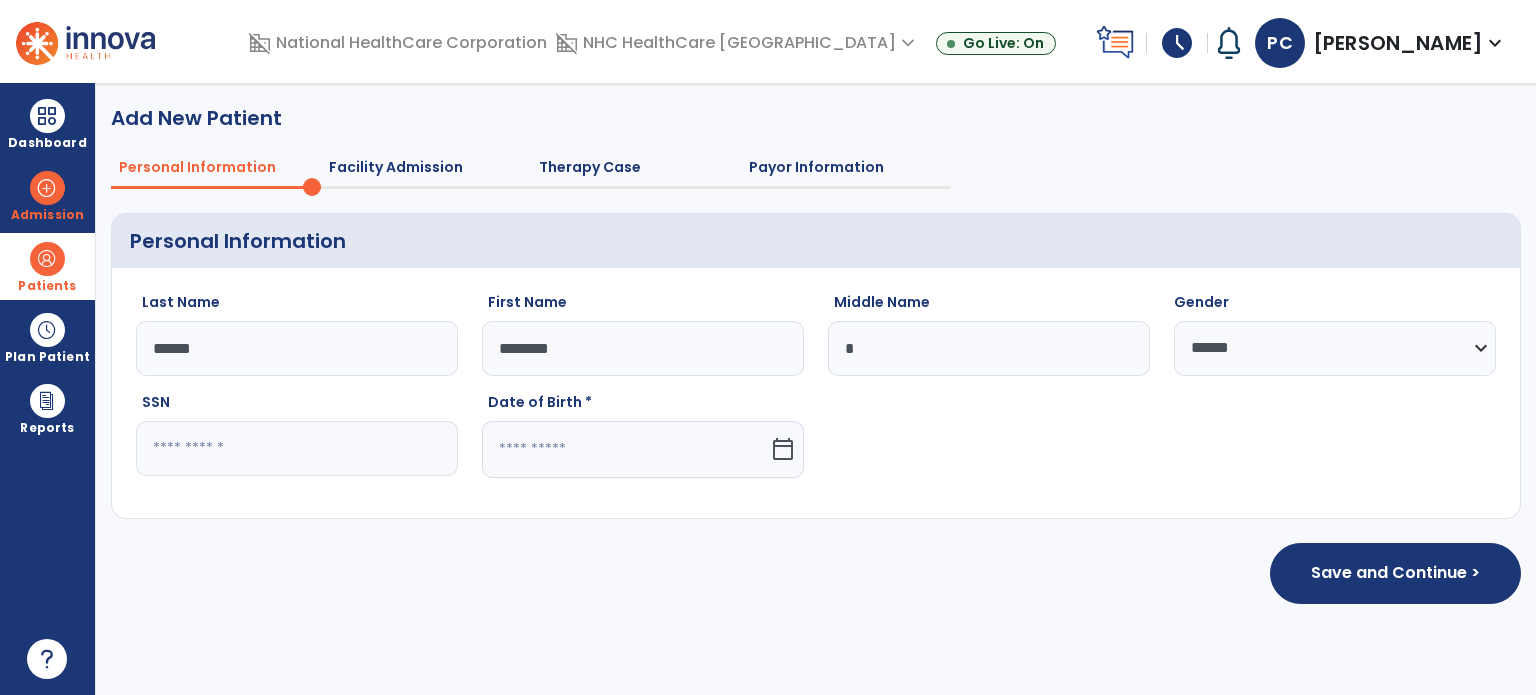 click 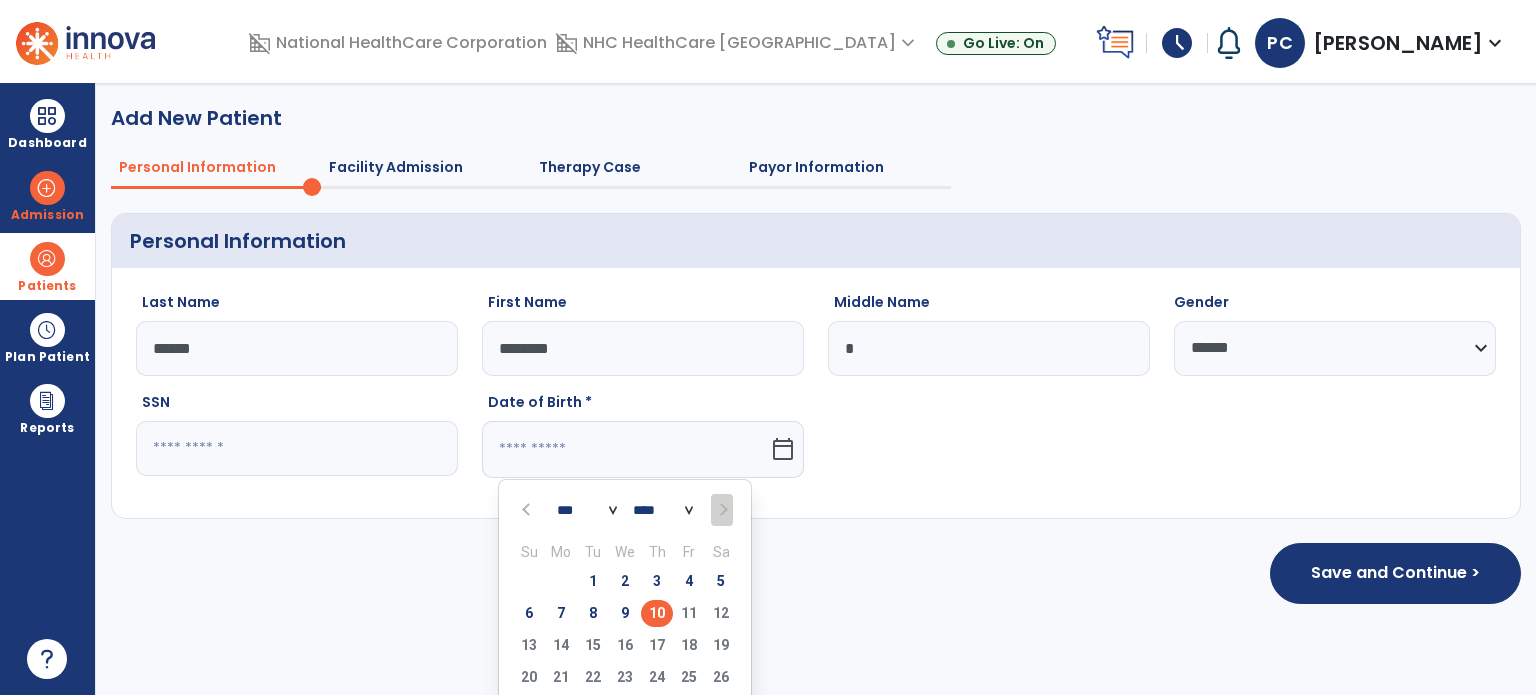 click on "**** **** **** **** **** **** **** **** **** **** **** **** **** **** **** **** **** **** **** **** **** **** **** **** **** **** **** **** **** **** **** **** **** **** **** **** **** **** **** **** **** **** **** **** **** **** **** **** **** **** **** **** **** **** **** **** **** **** **** **** **** **** **** **** **** **** **** **** **** **** **** **** **** **** **** **** **** **** **** **** **** **** **** **** **** **** **** **** **** **** **** **** **** **** **** **** **** **** **** **** **** **** **** **** **** **** **** **** **** **** **** **** **** **** **** **** **** **** **** **** **** **** **** **** **** ****" 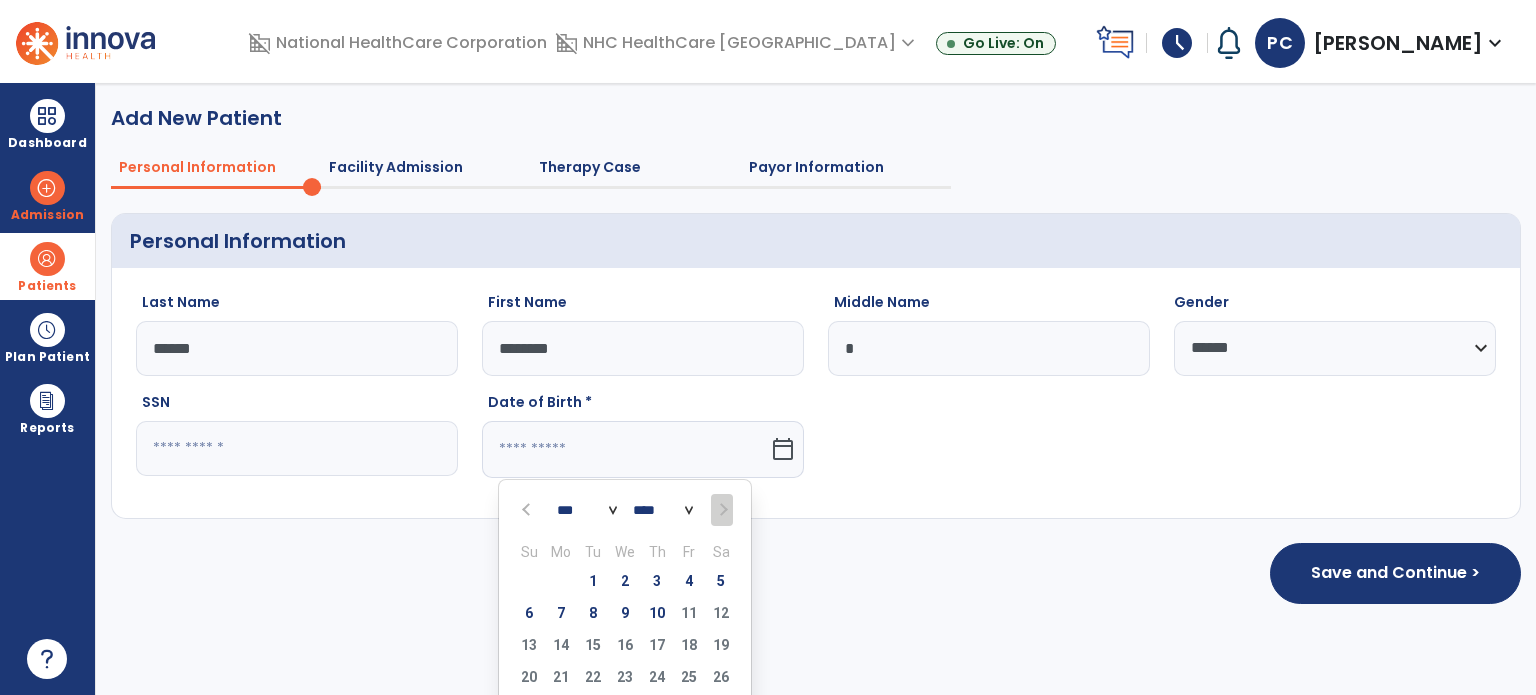 select on "****" 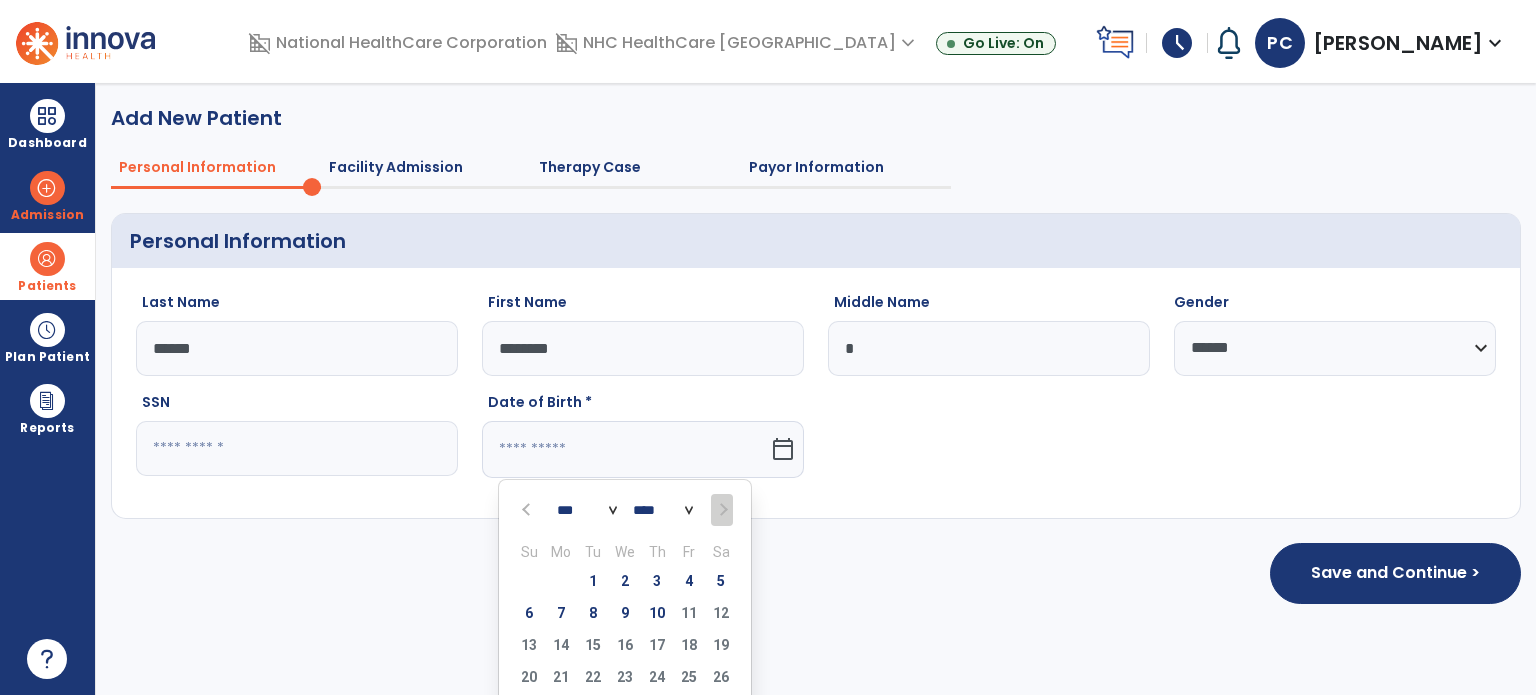 click on "**** **** **** **** **** **** **** **** **** **** **** **** **** **** **** **** **** **** **** **** **** **** **** **** **** **** **** **** **** **** **** **** **** **** **** **** **** **** **** **** **** **** **** **** **** **** **** **** **** **** **** **** **** **** **** **** **** **** **** **** **** **** **** **** **** **** **** **** **** **** **** **** **** **** **** **** **** **** **** **** **** **** **** **** **** **** **** **** **** **** **** **** **** **** **** **** **** **** **** **** **** **** **** **** **** **** **** **** **** **** **** **** **** **** **** **** **** **** **** **** **** **** **** **** **** ****" 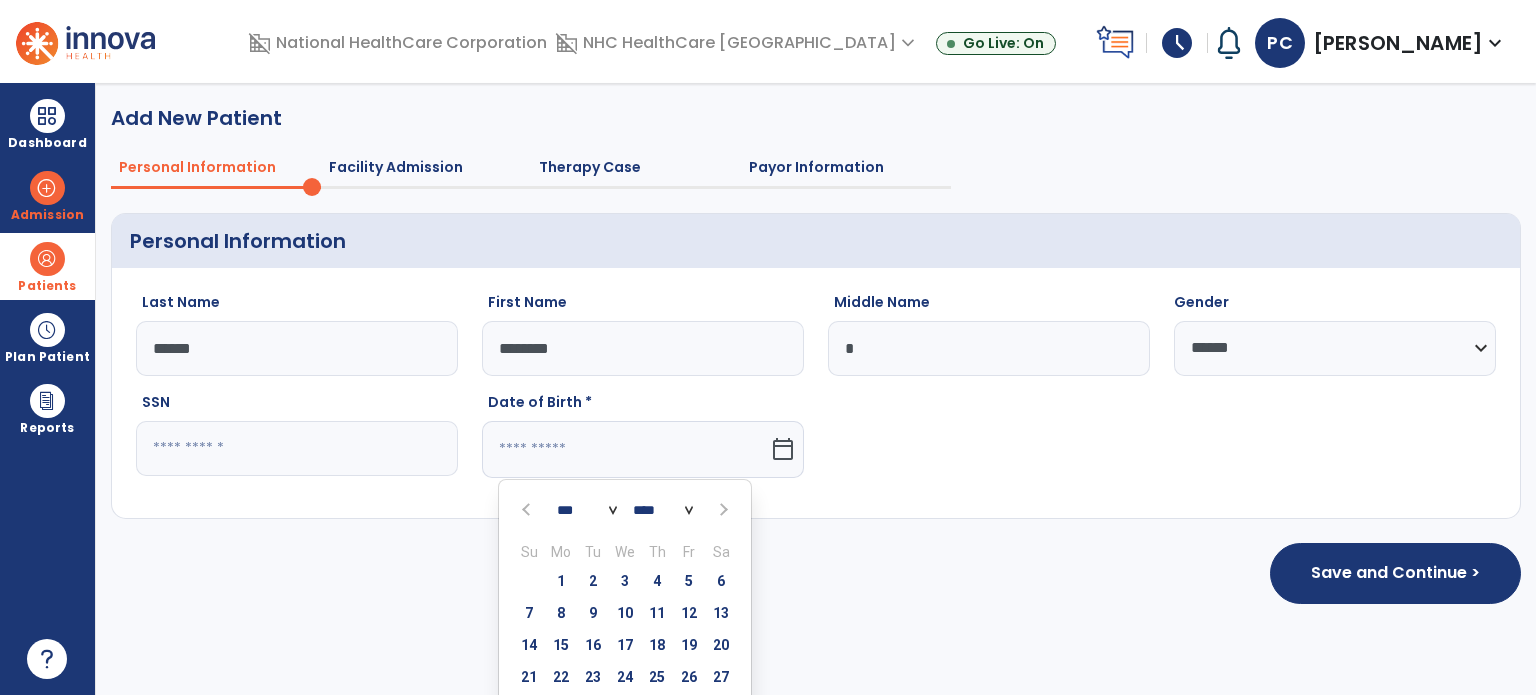 click on "*** *** *** *** *** *** *** *** *** *** *** ***" 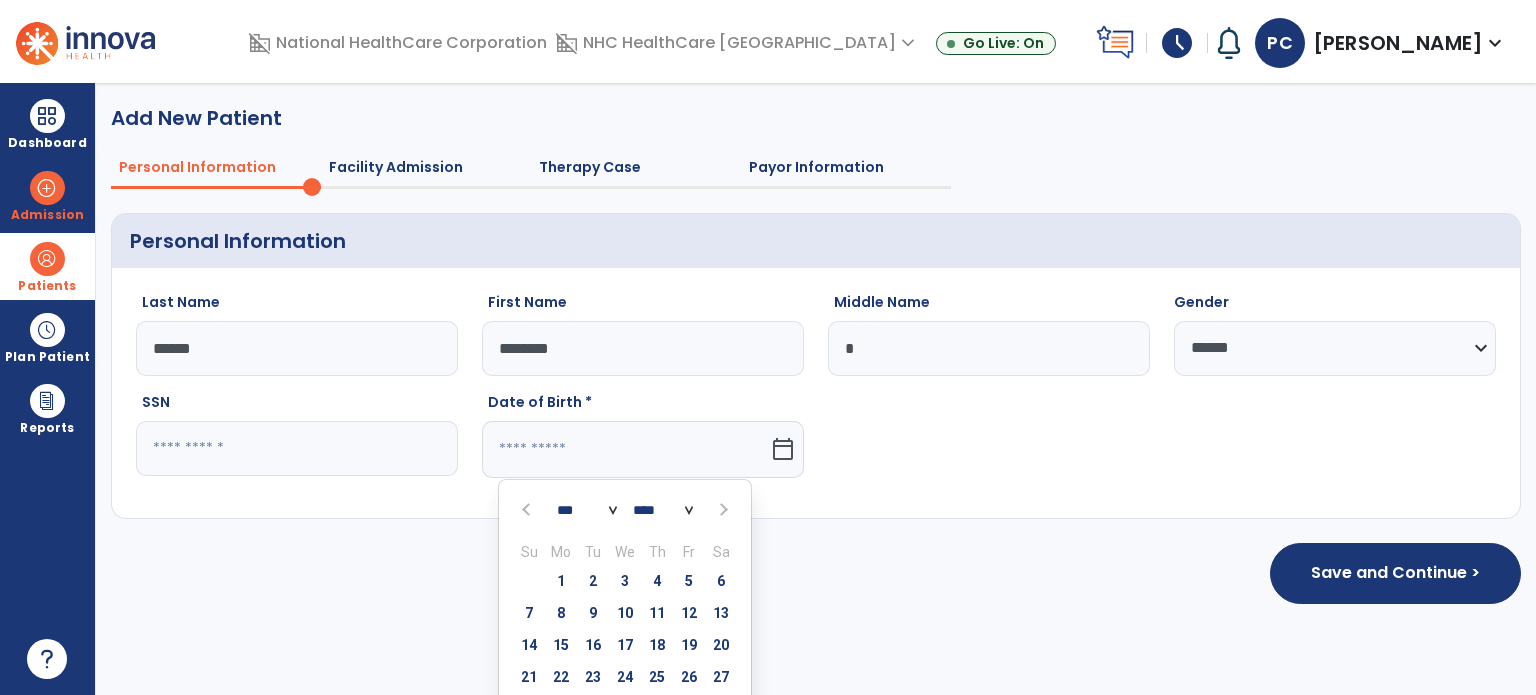 select on "*" 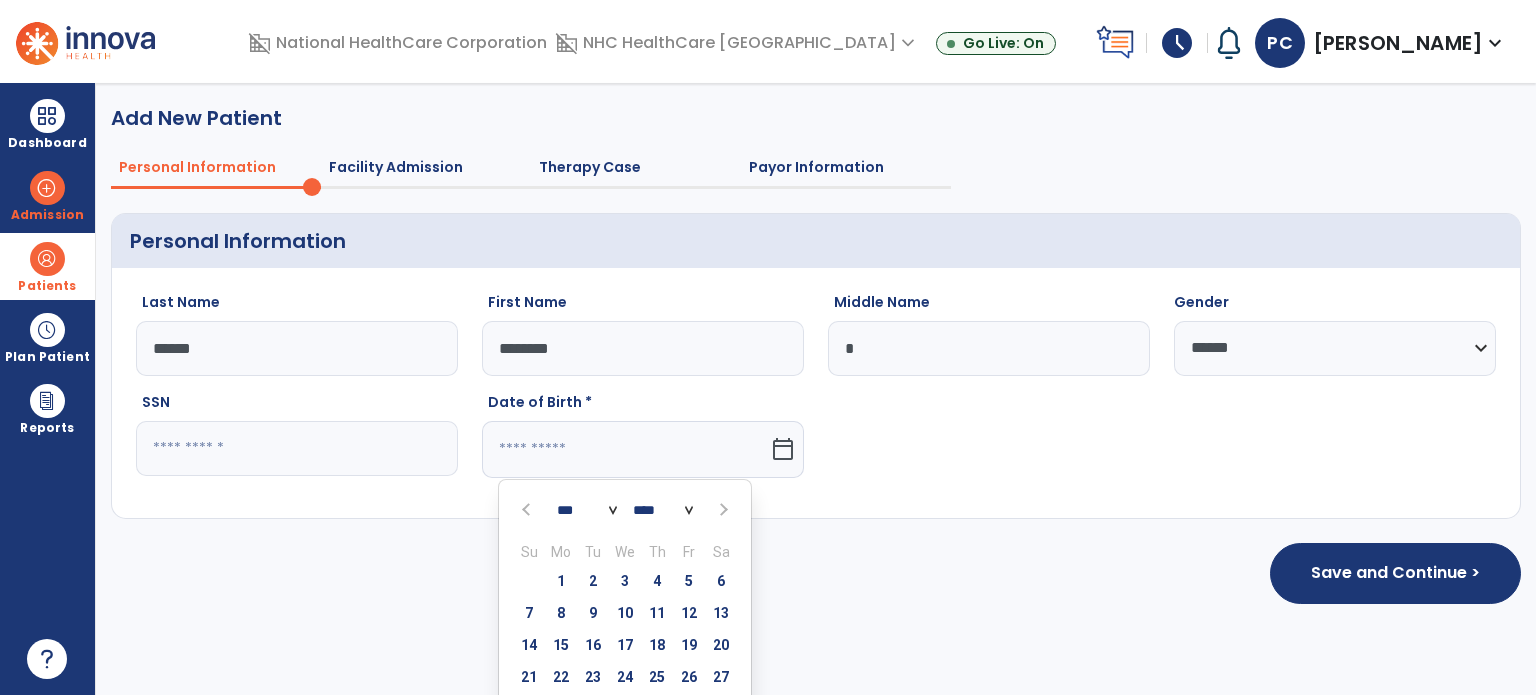 click on "*** *** *** *** *** *** *** *** *** *** *** ***" 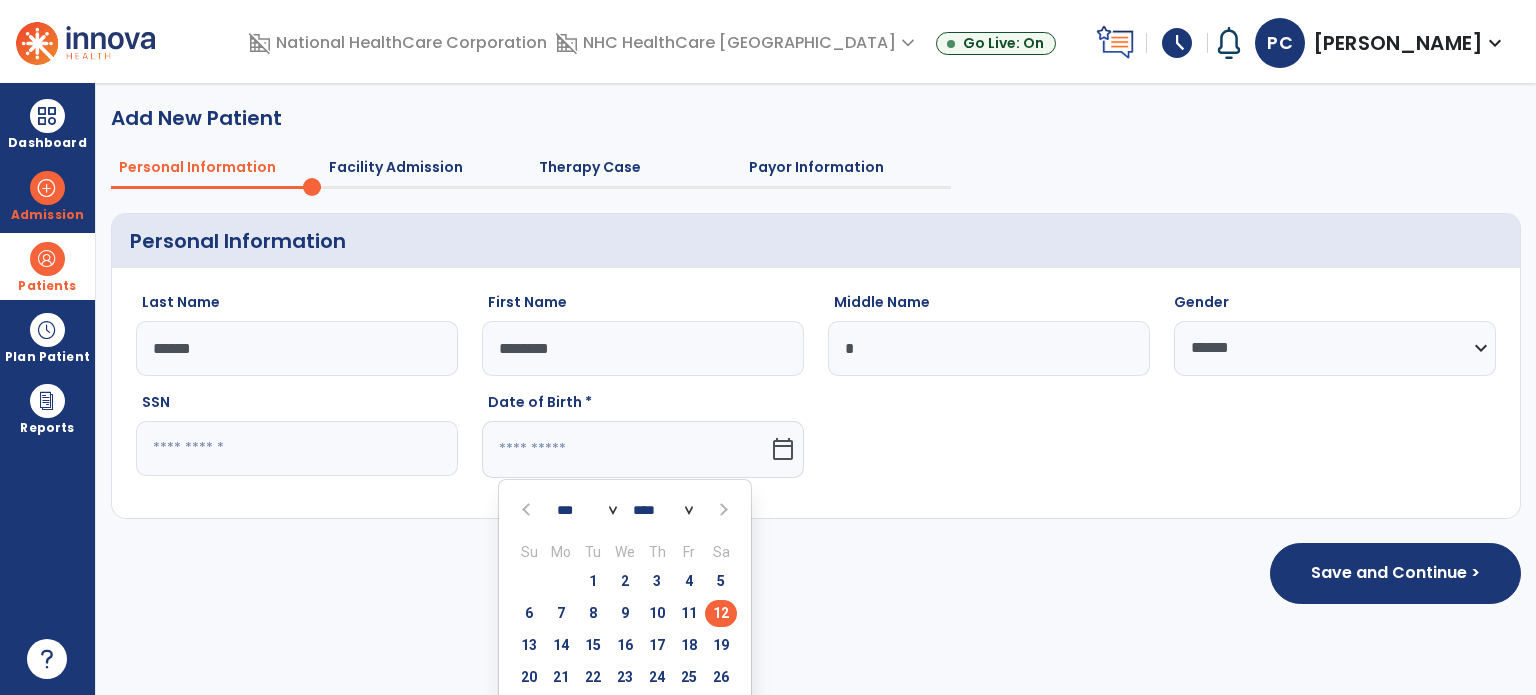 click on "12" 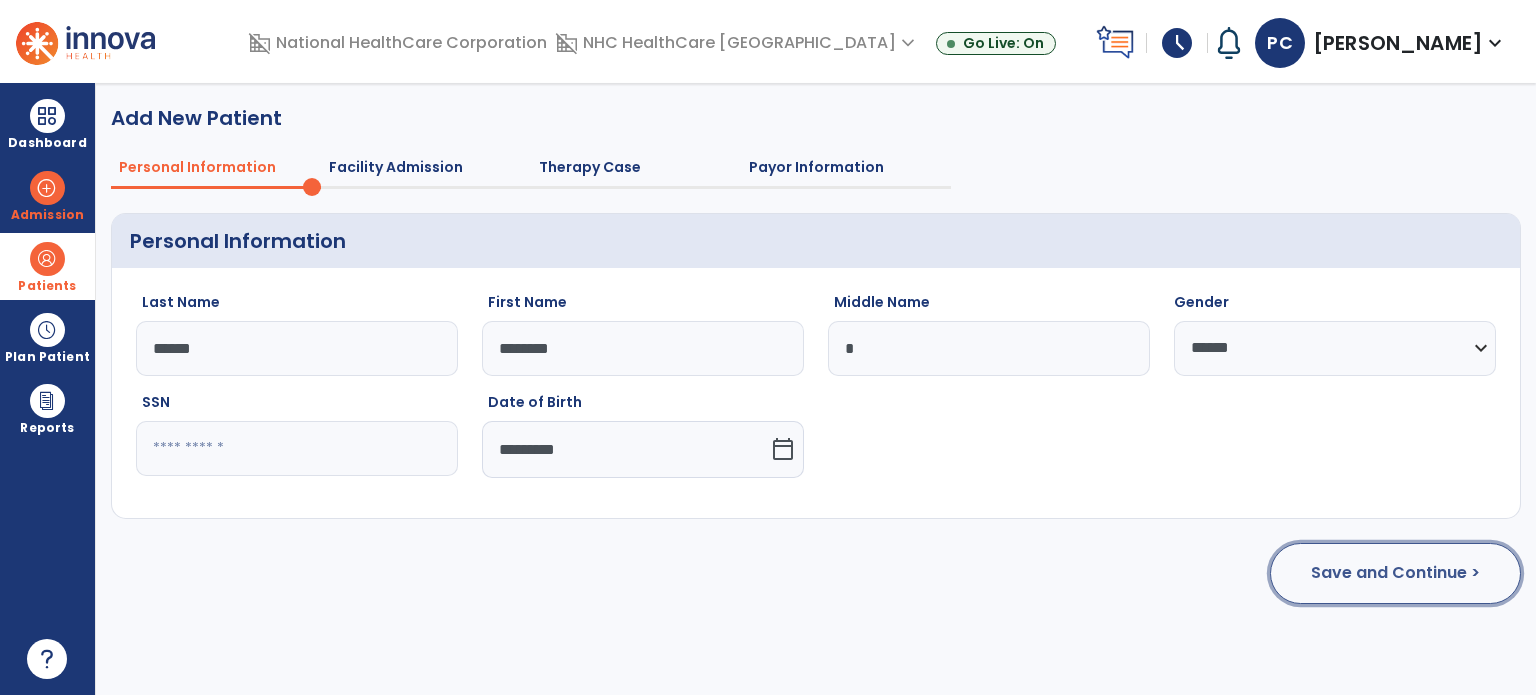 click on "Save and Continue >" 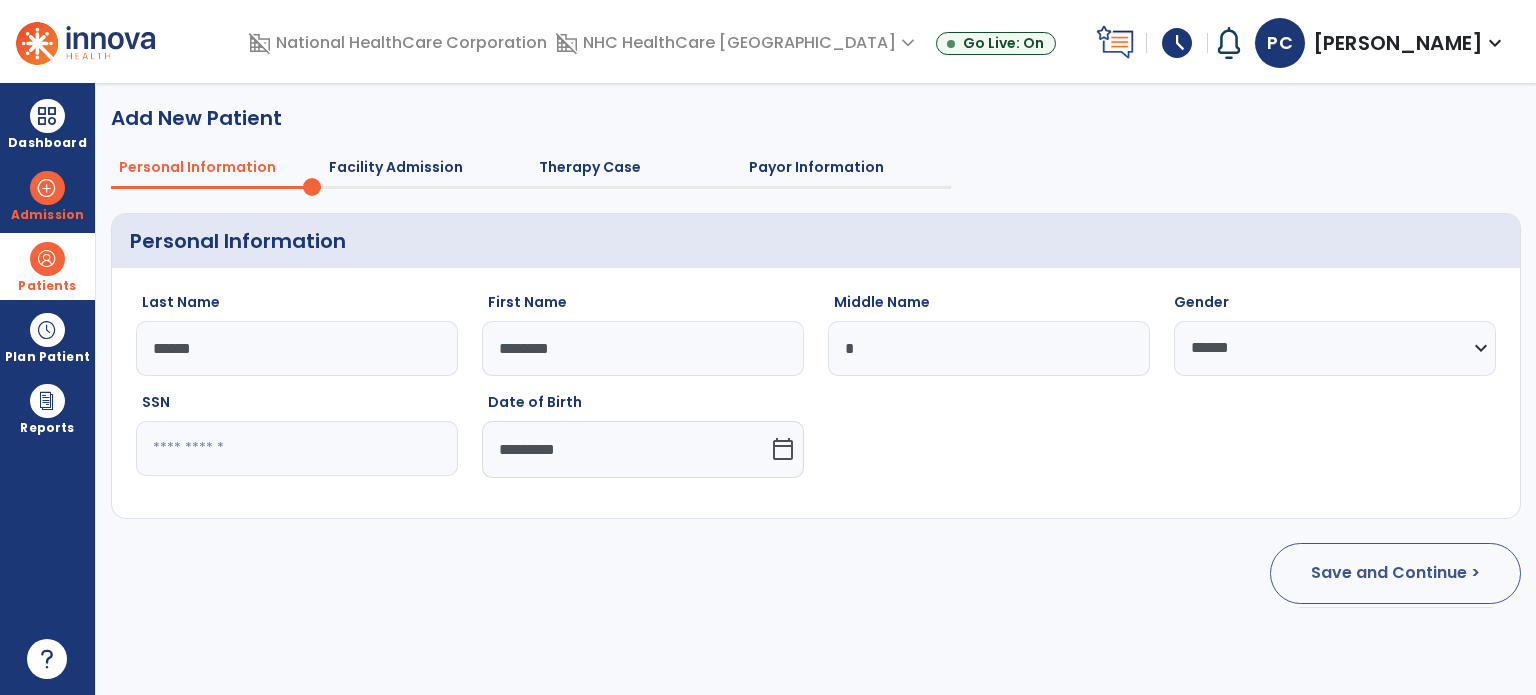 select on "**********" 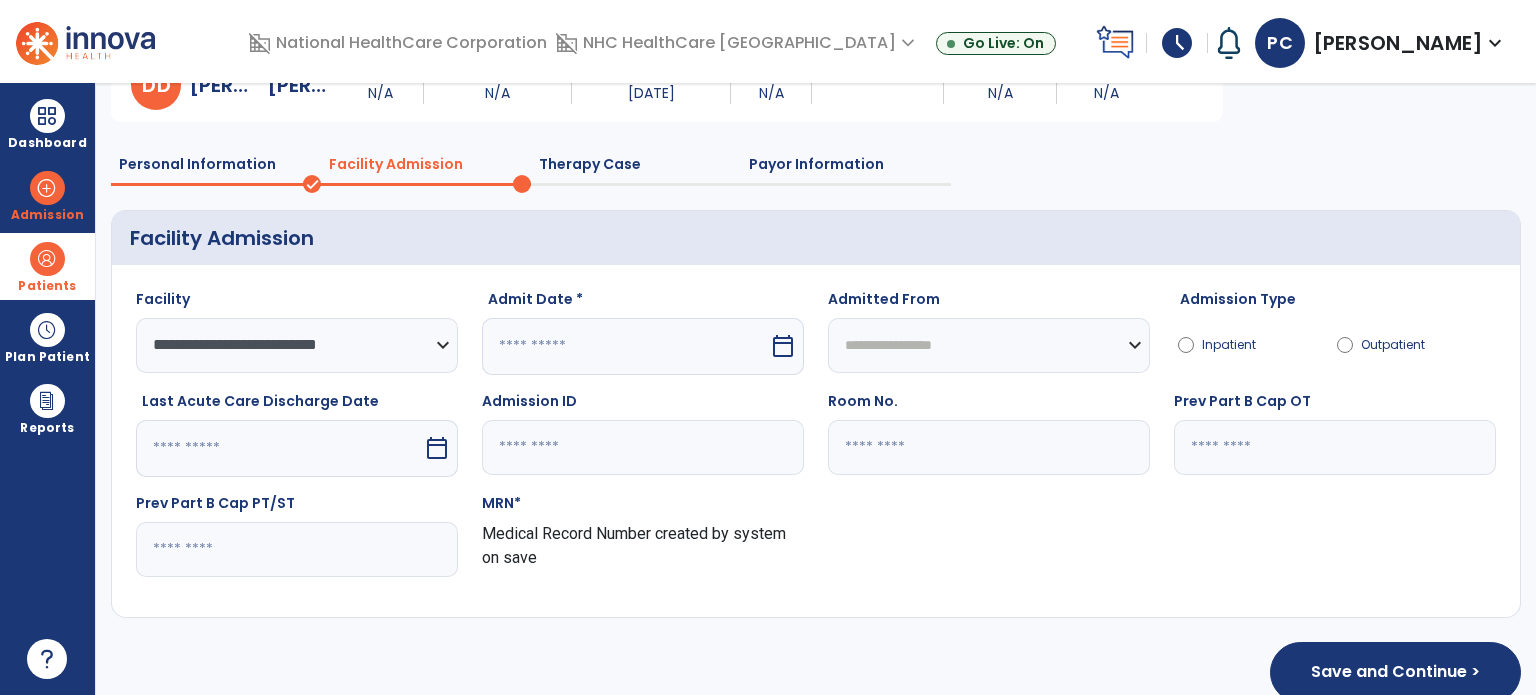 scroll, scrollTop: 130, scrollLeft: 0, axis: vertical 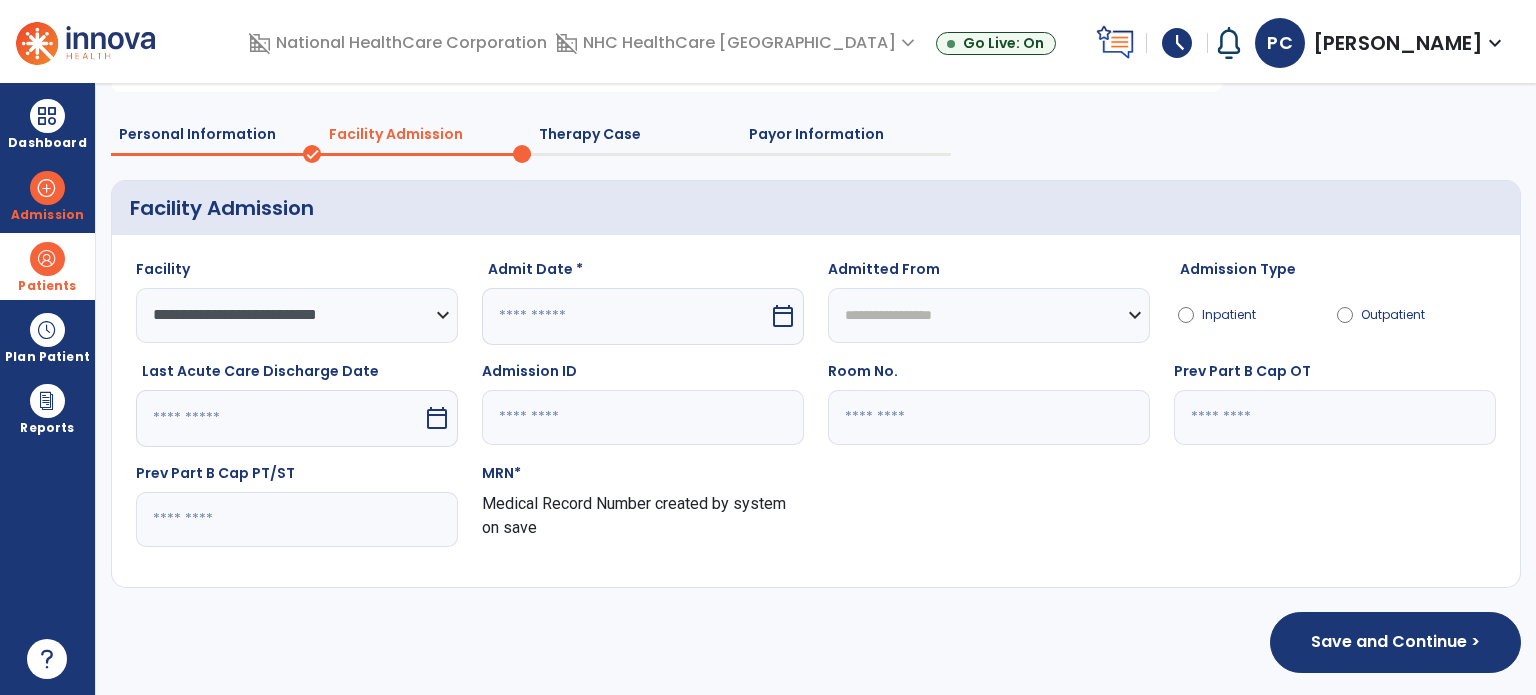 click on "Outpatient" 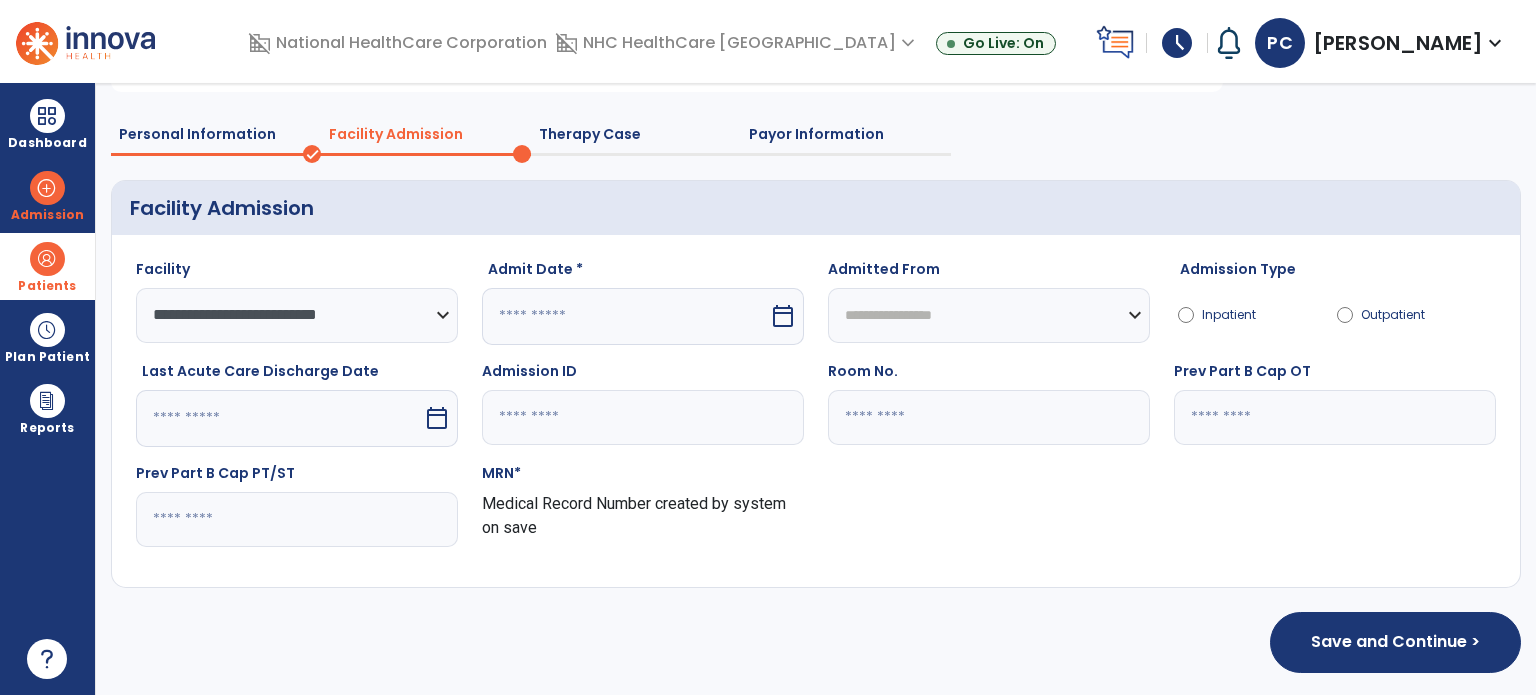 select on "*" 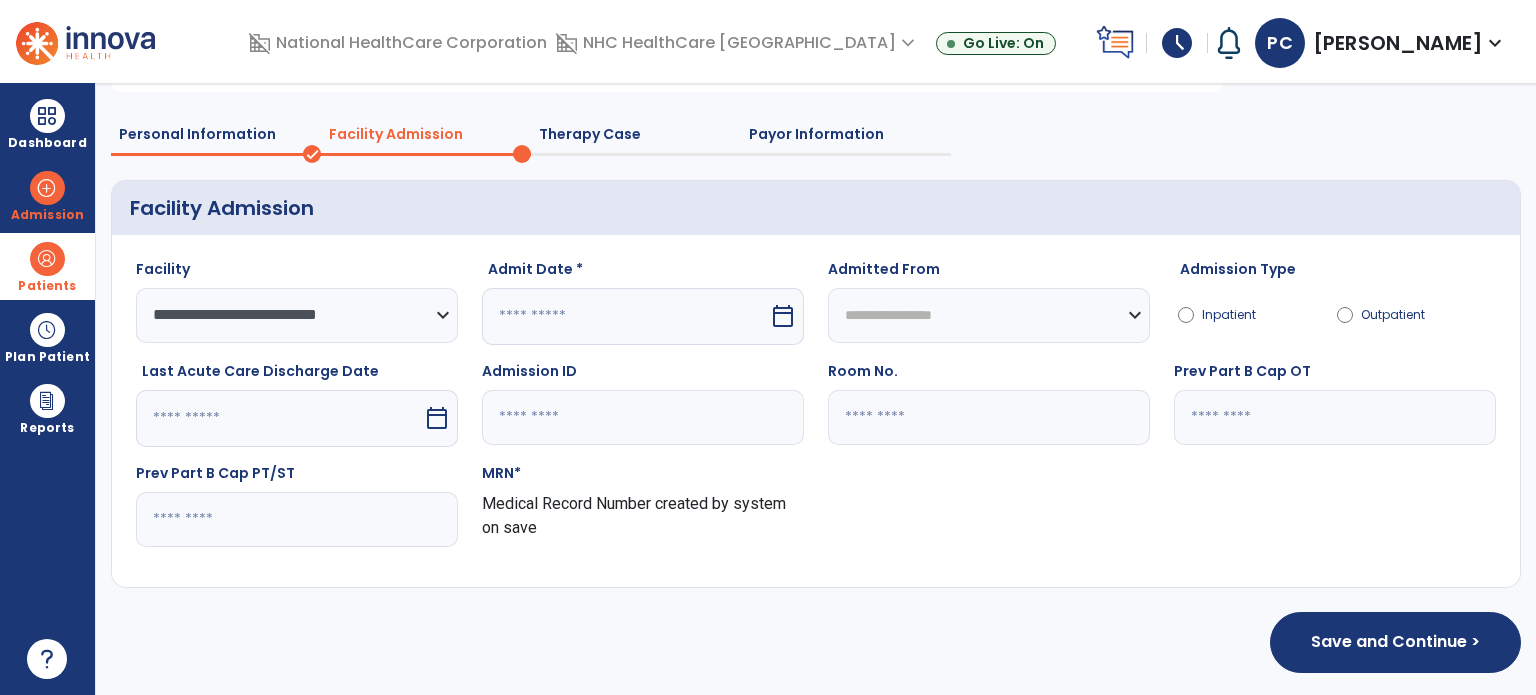 select on "****" 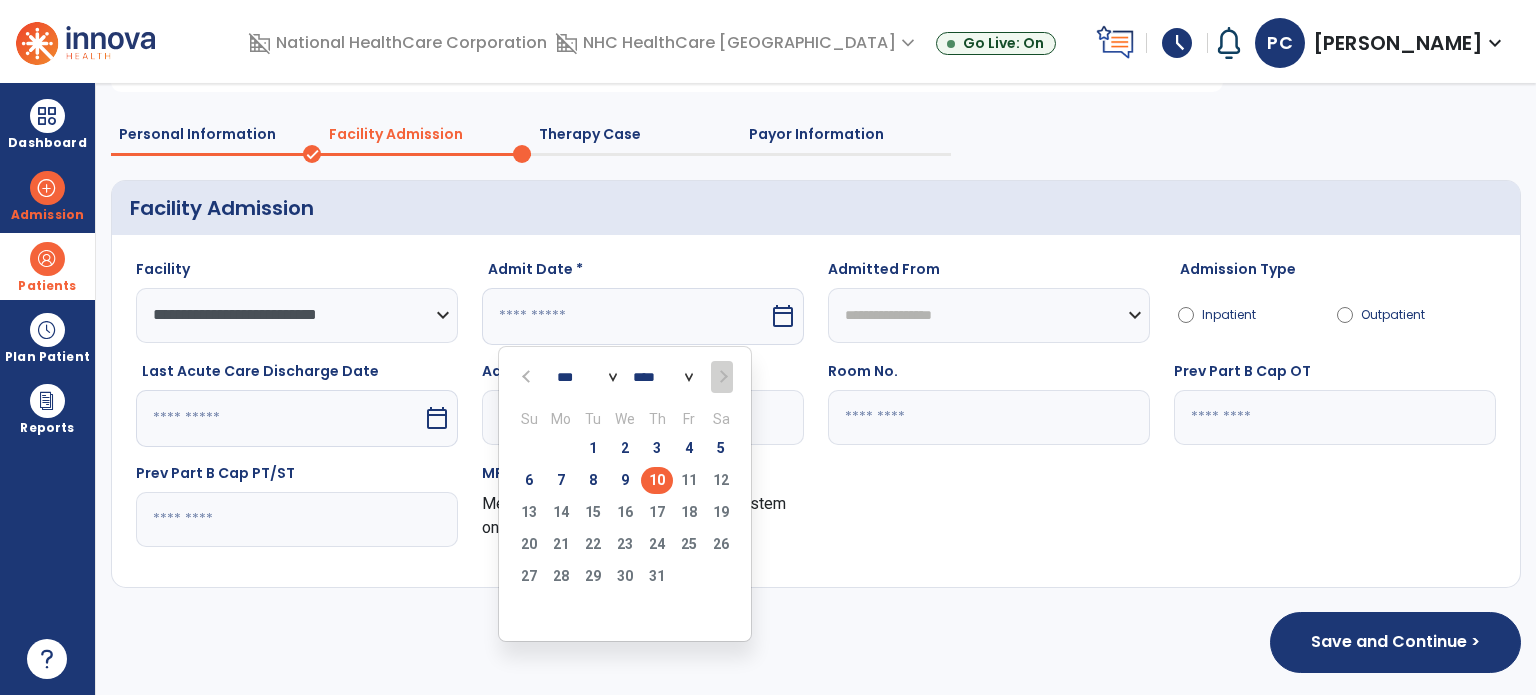 click on "10" at bounding box center (657, 480) 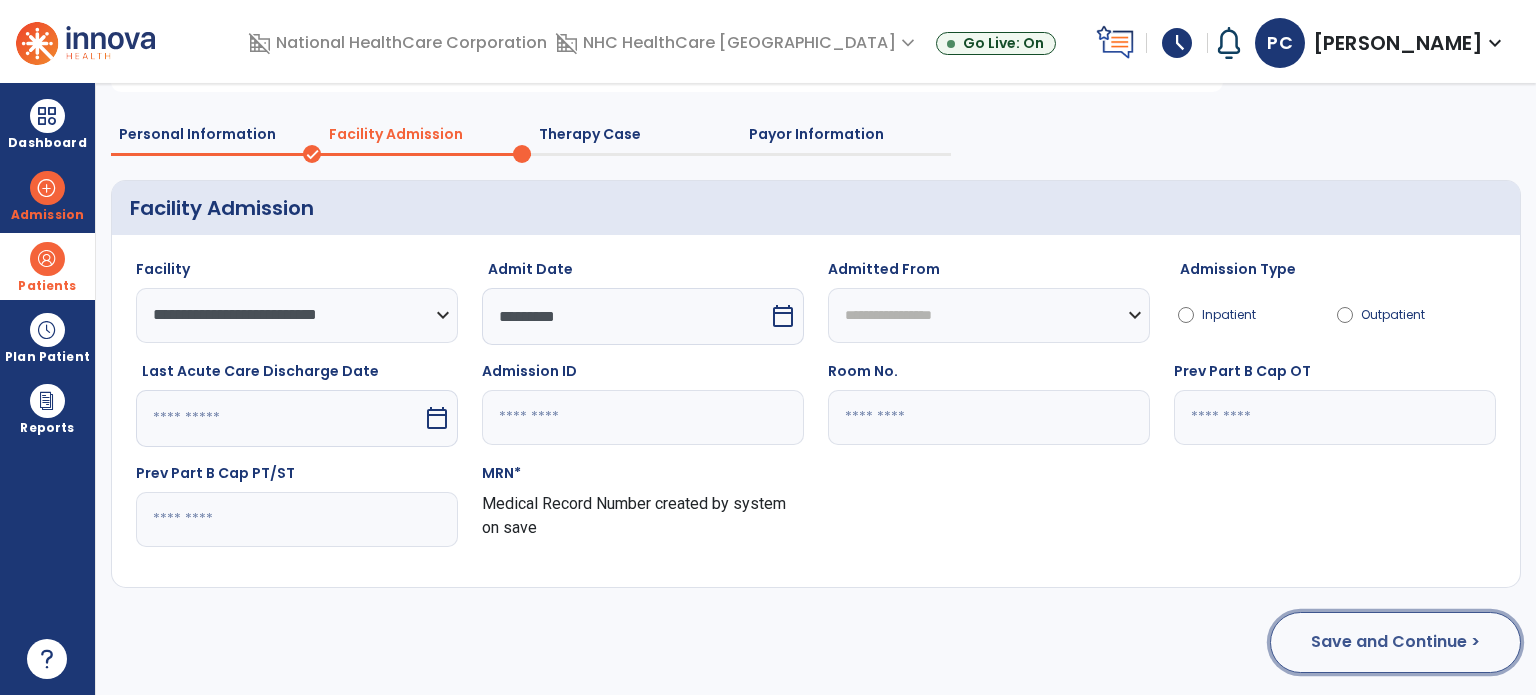 click on "Save and Continue >" 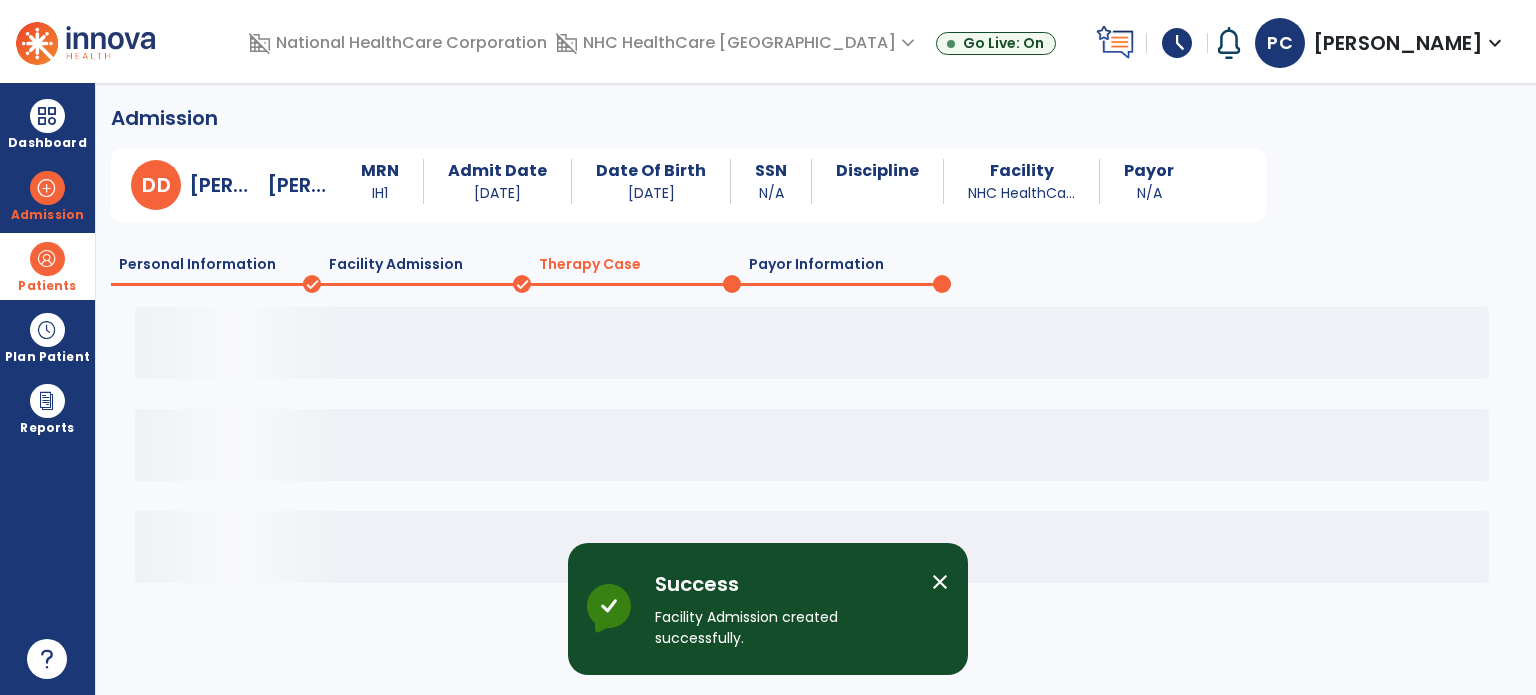 scroll, scrollTop: 0, scrollLeft: 0, axis: both 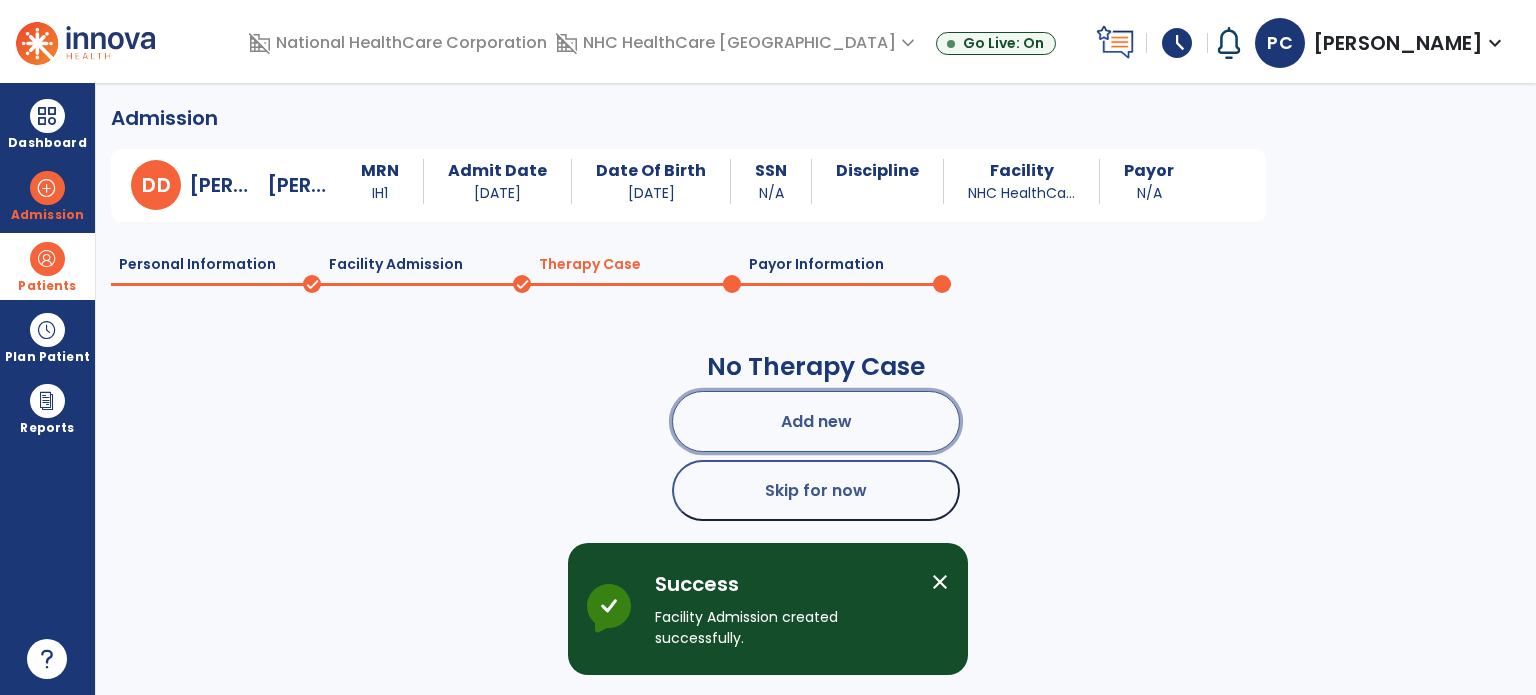 click on "Add new" at bounding box center (816, 421) 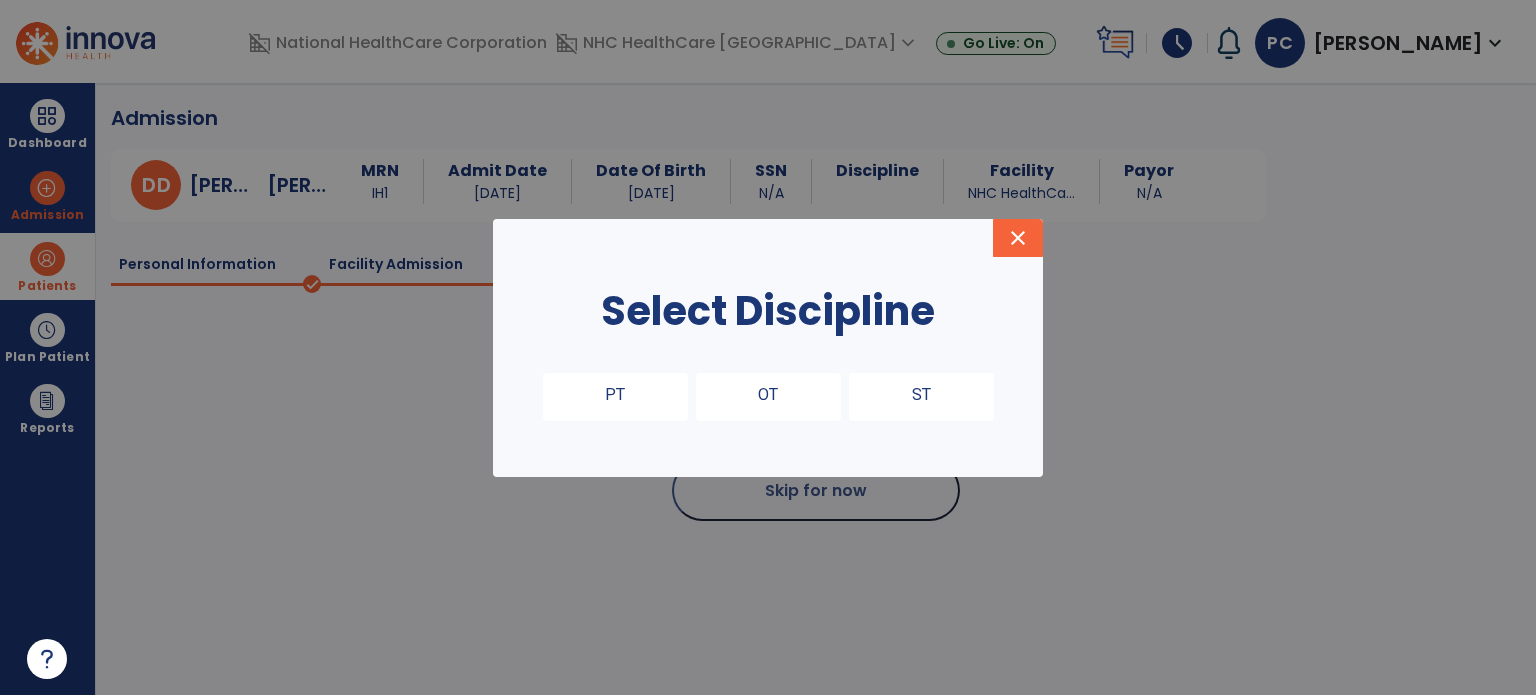 click on "PT" at bounding box center (615, 397) 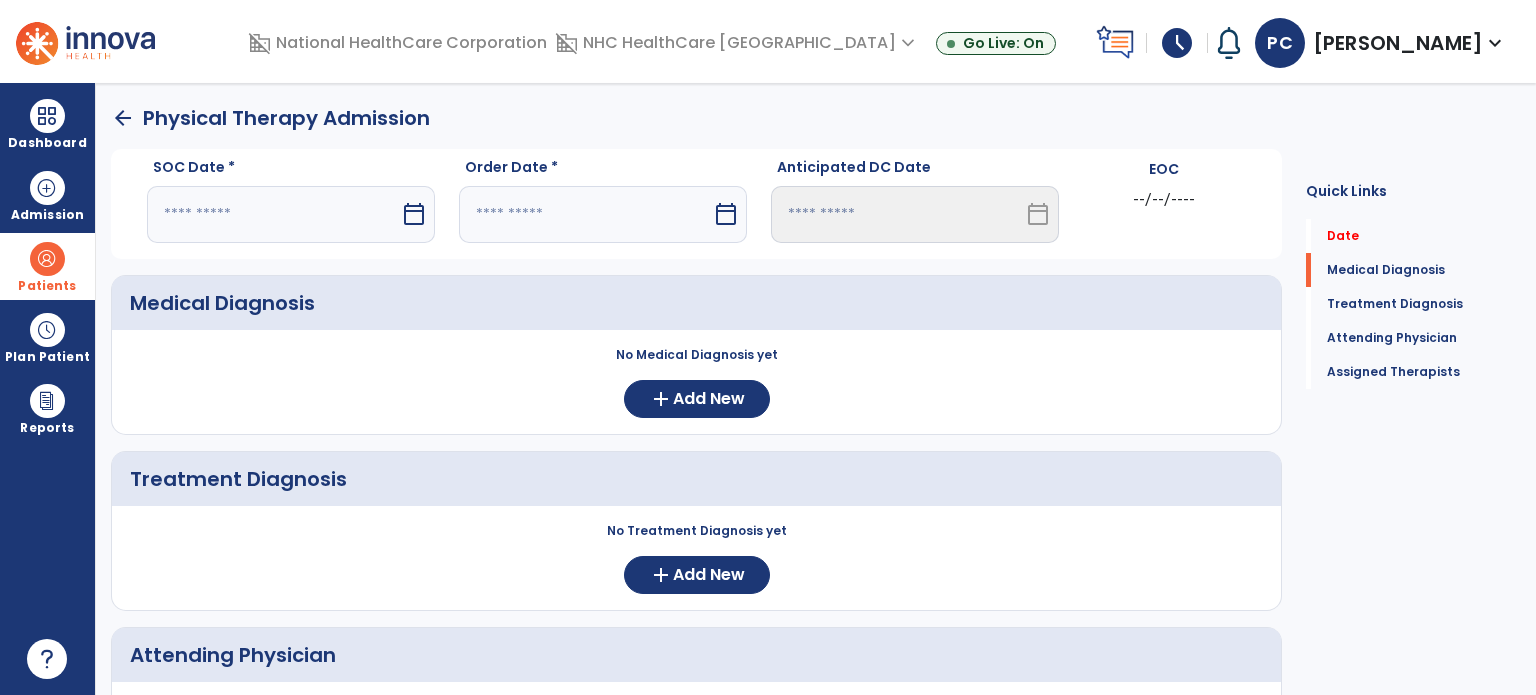 click at bounding box center [273, 214] 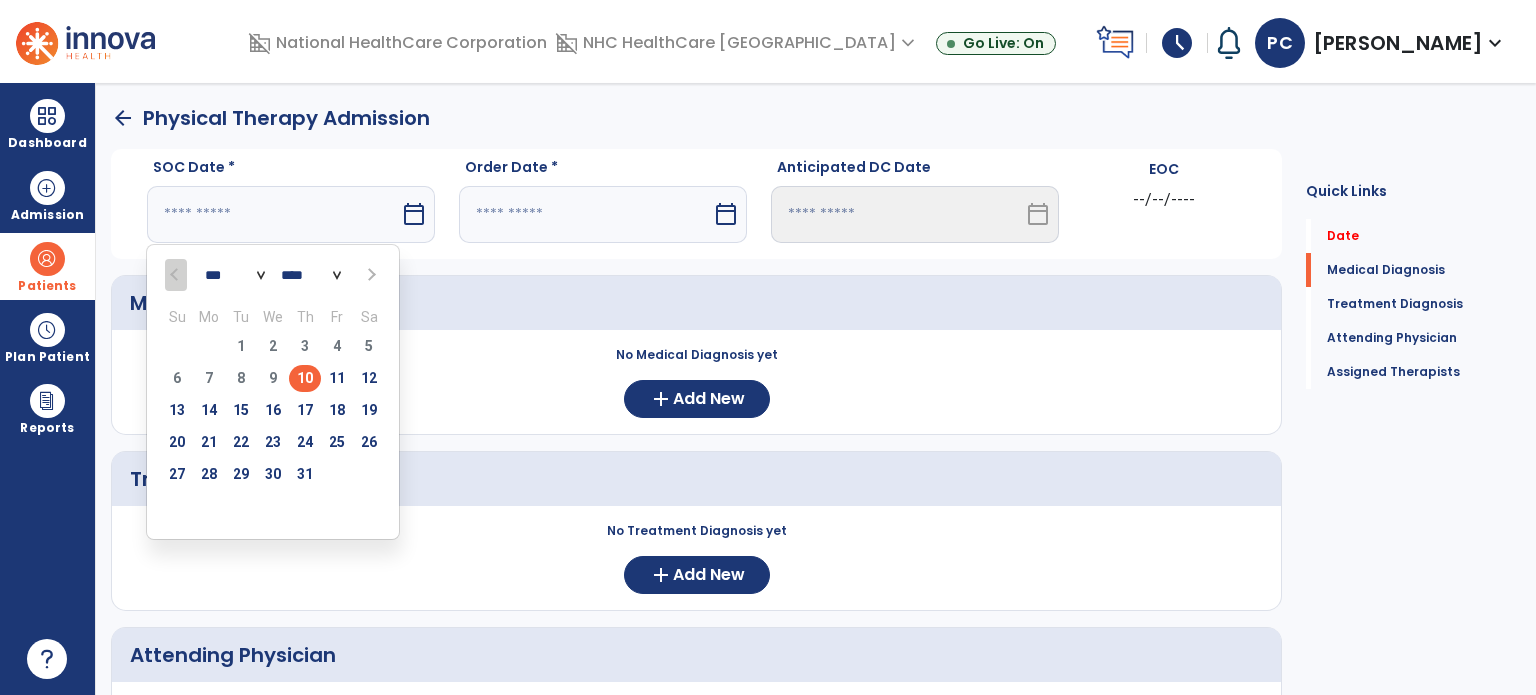 click on "10" at bounding box center [305, 378] 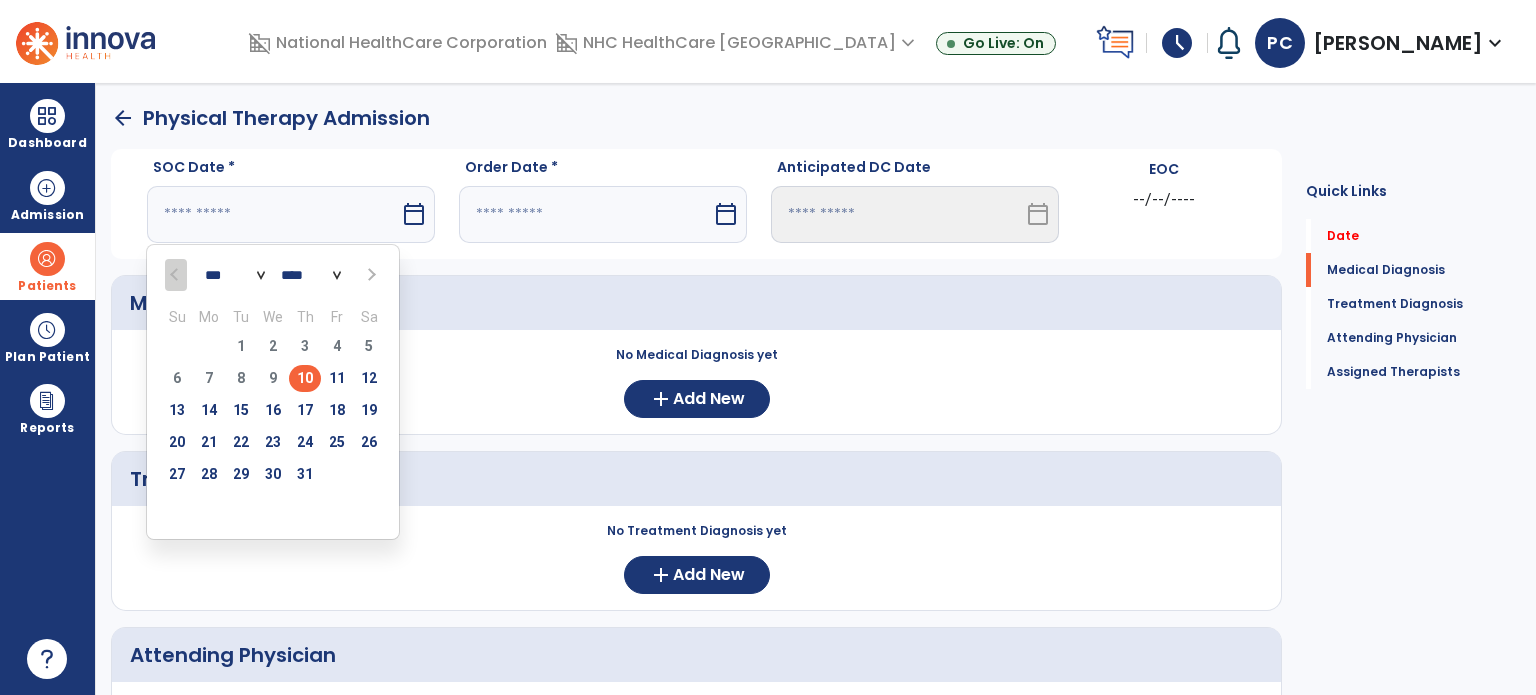 type on "*********" 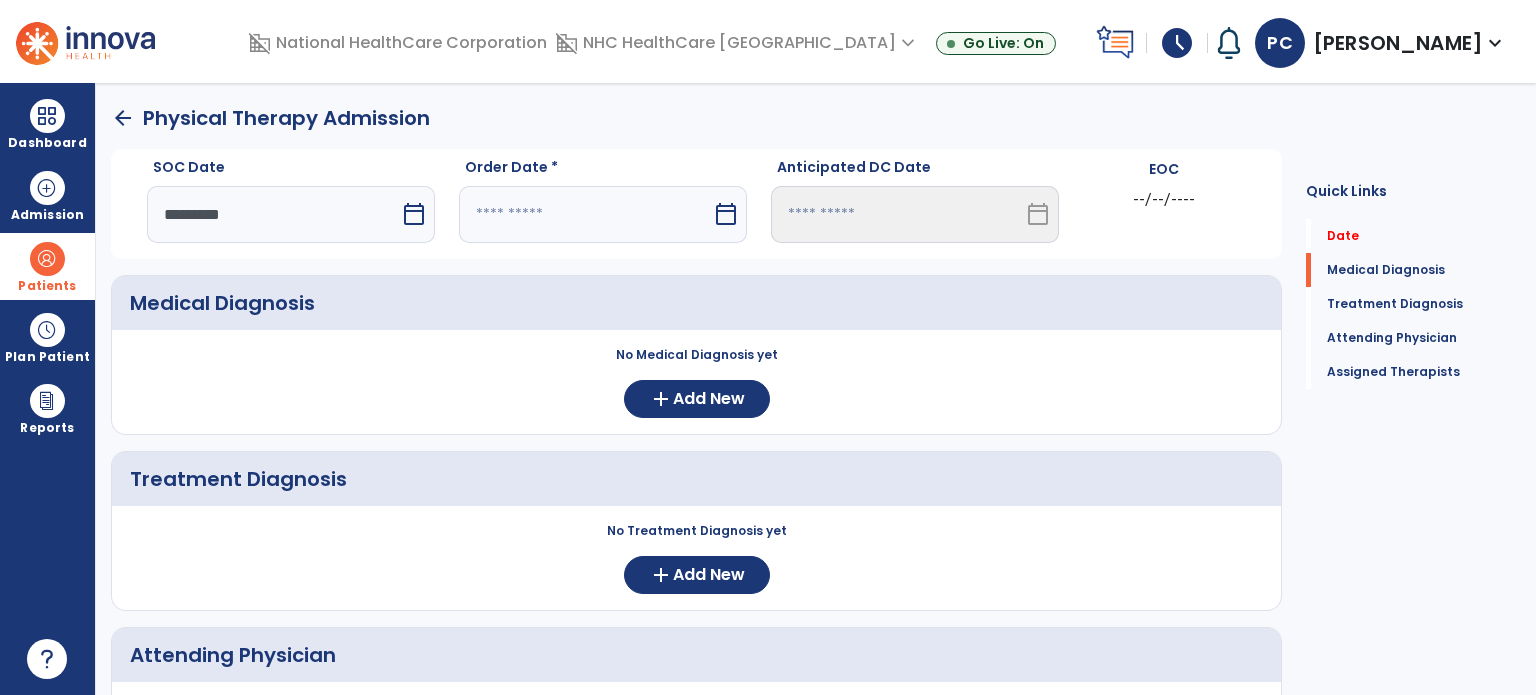 click at bounding box center (585, 214) 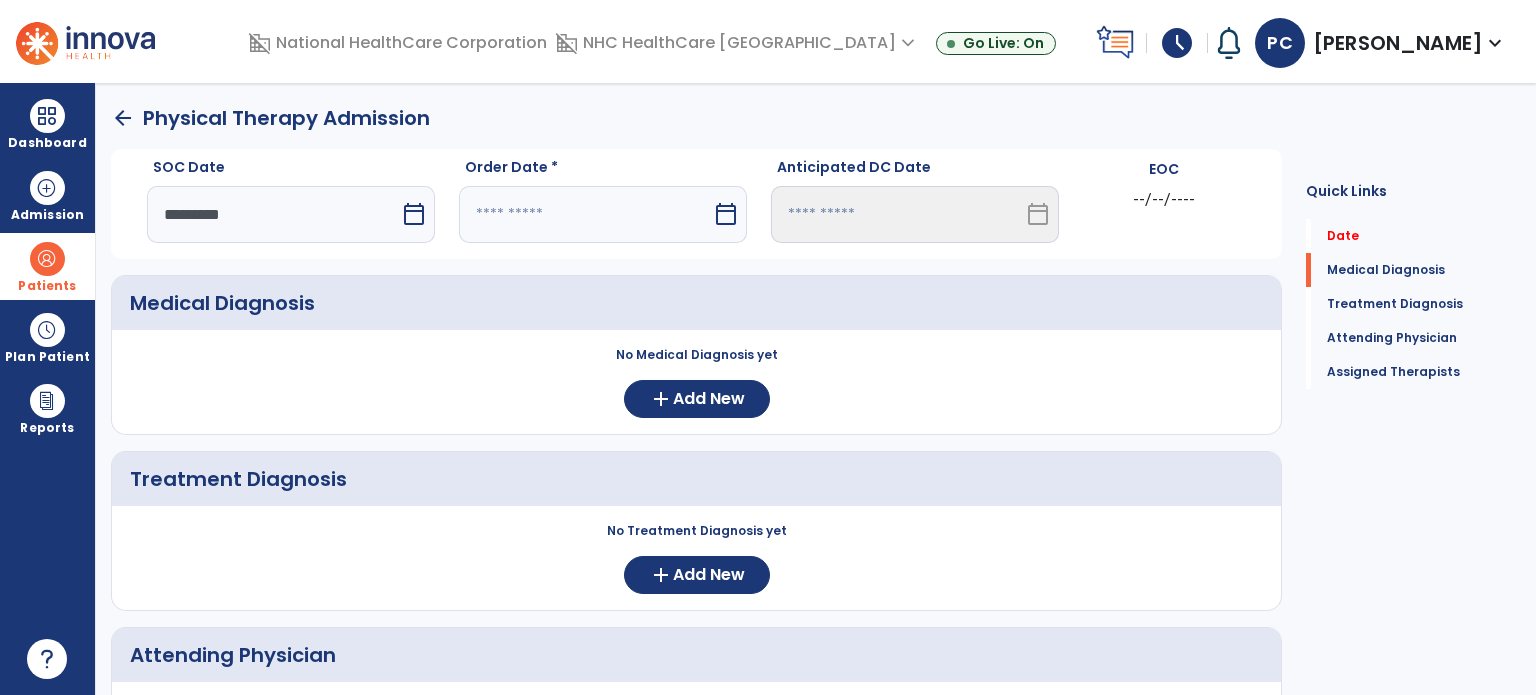 select on "*" 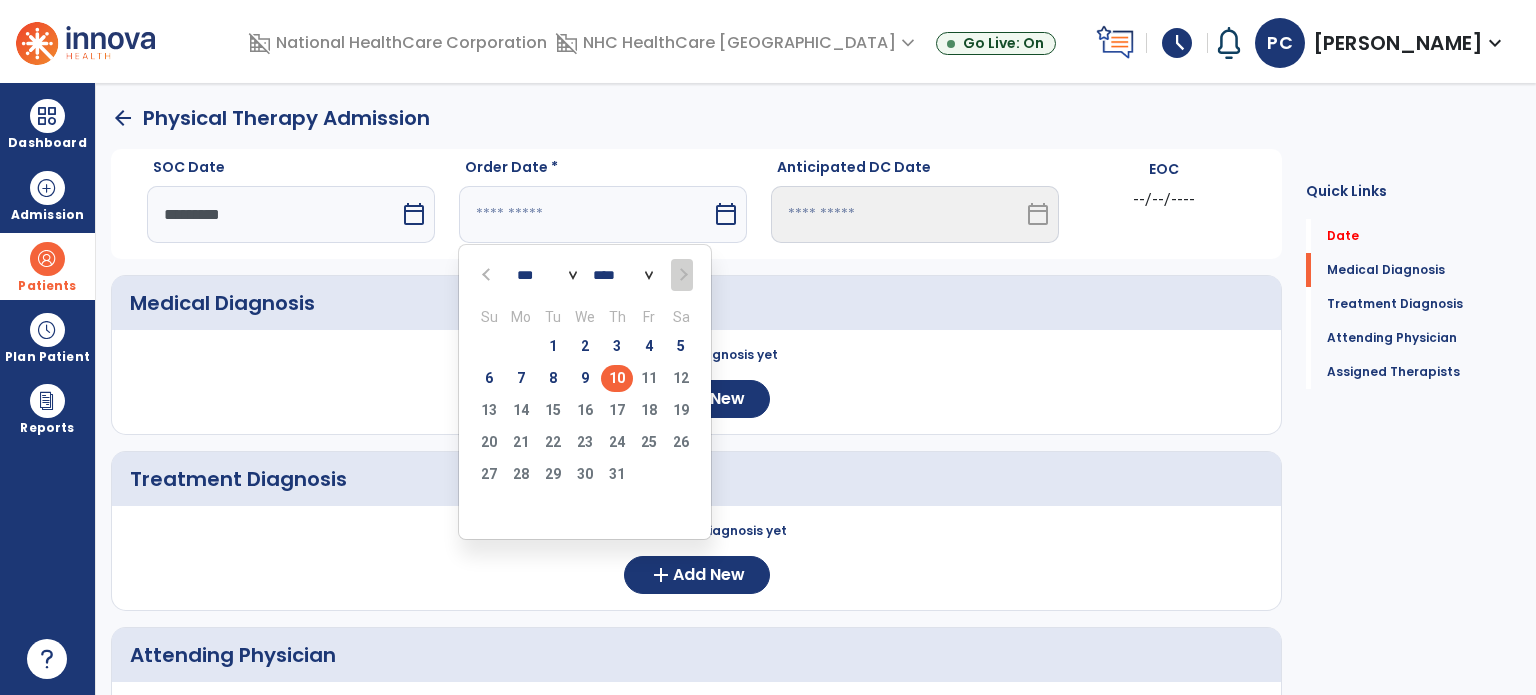 click on "10" at bounding box center [617, 378] 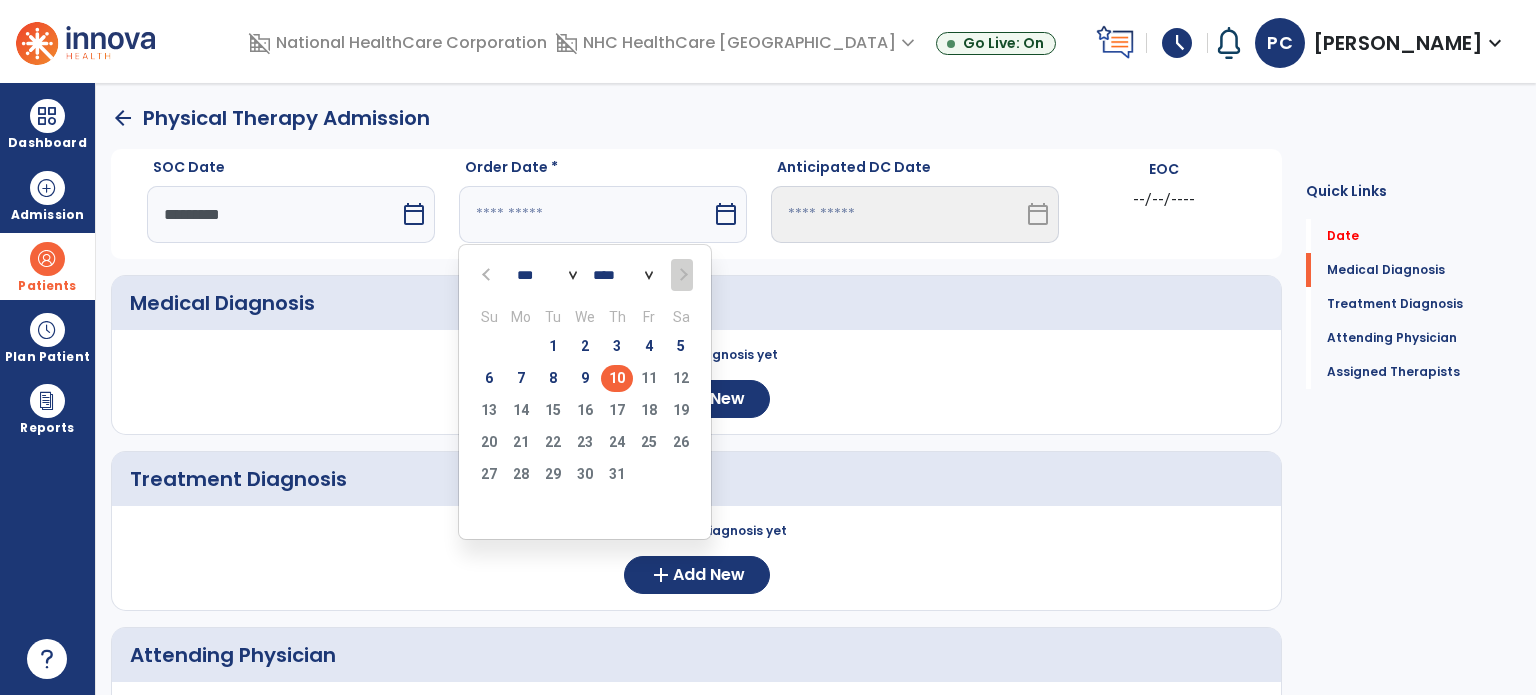 type on "*********" 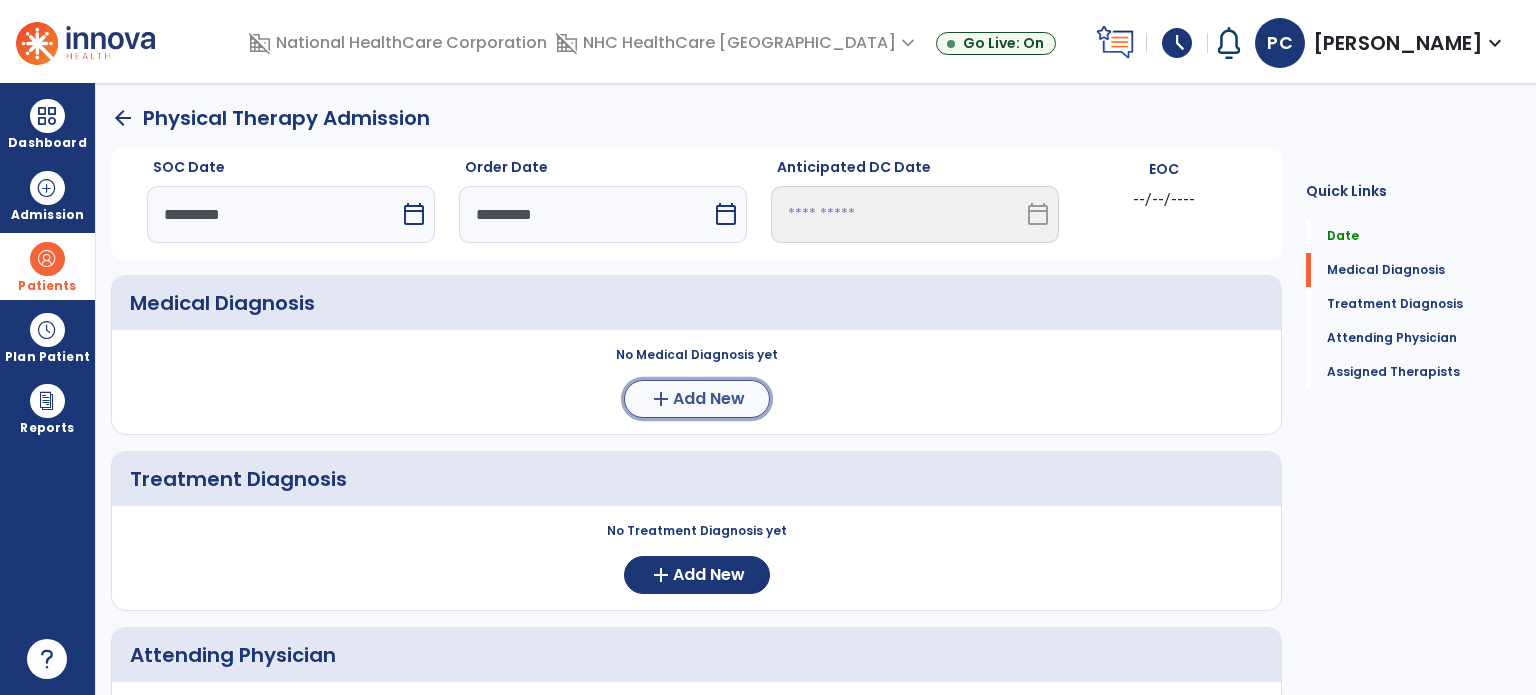 click on "Add New" 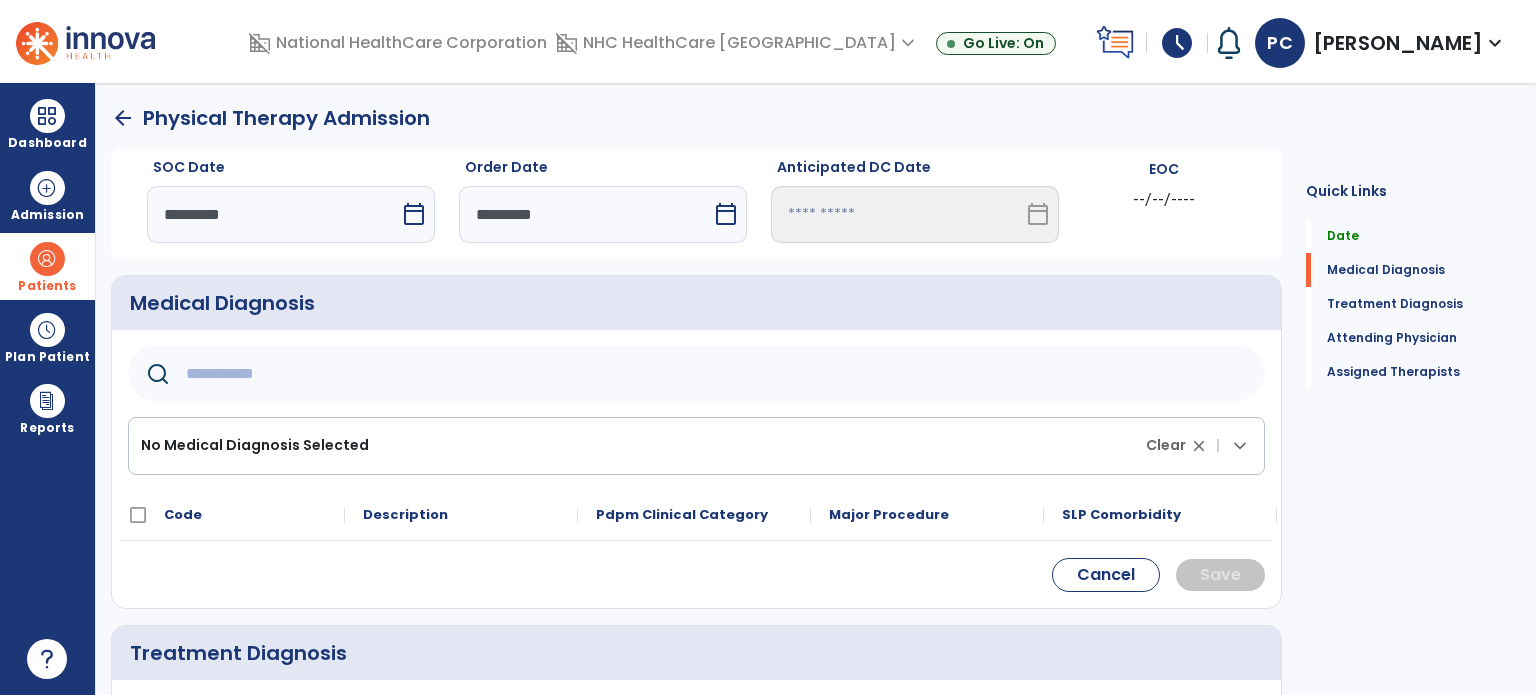 click 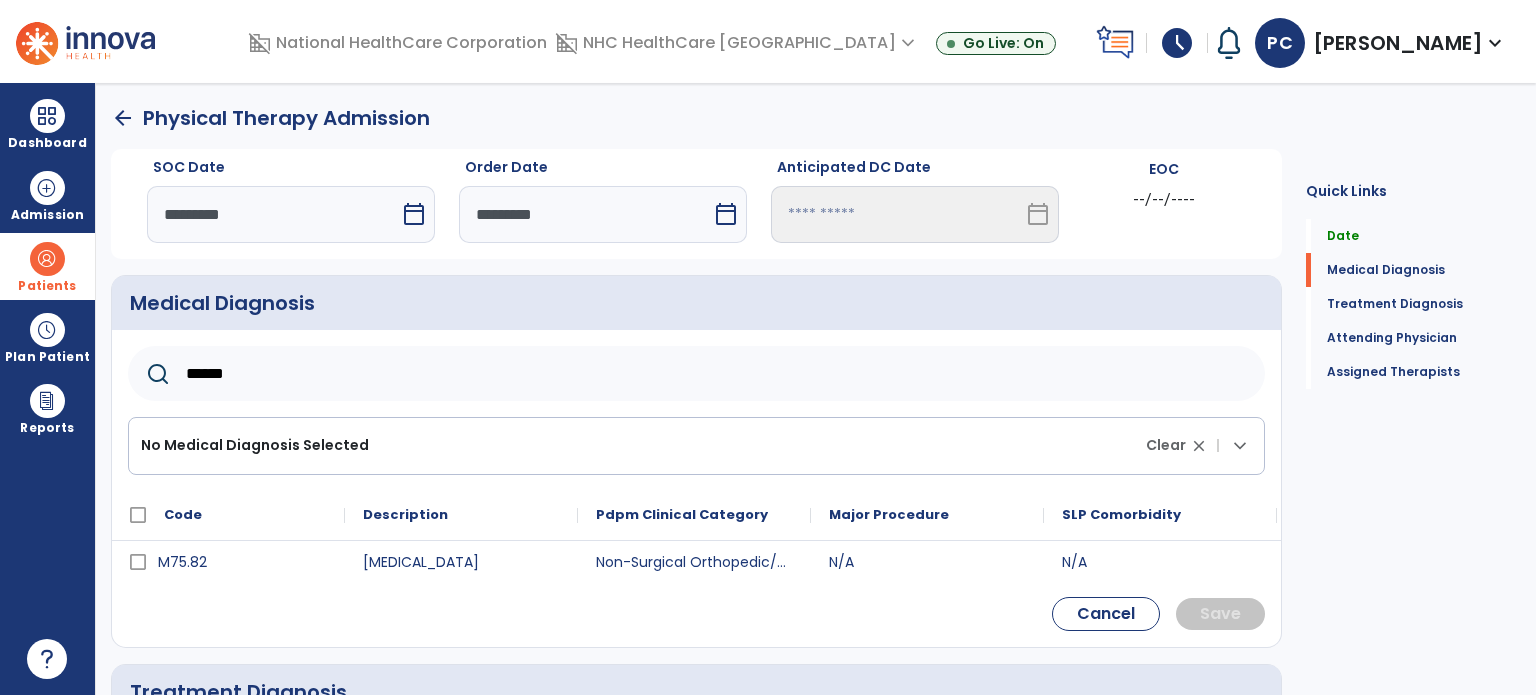 type on "******" 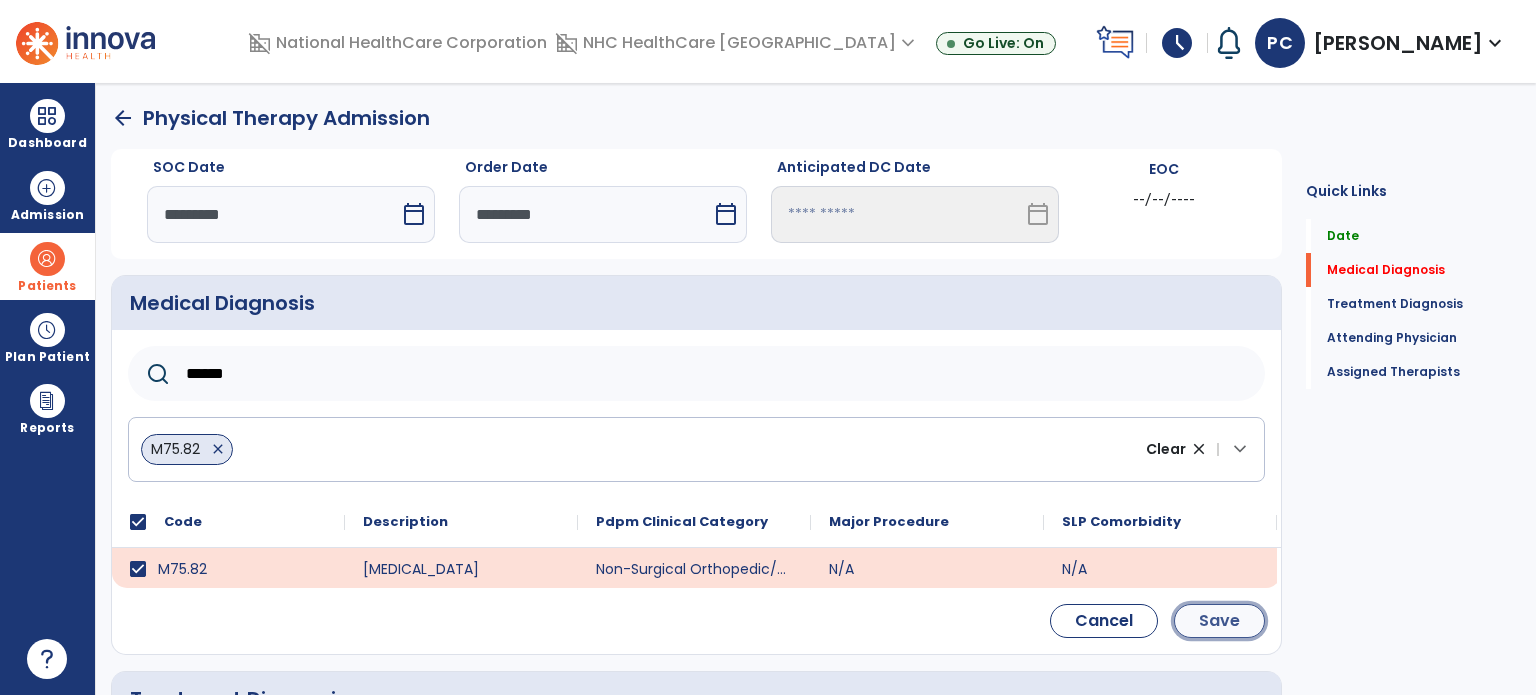 click on "Save" 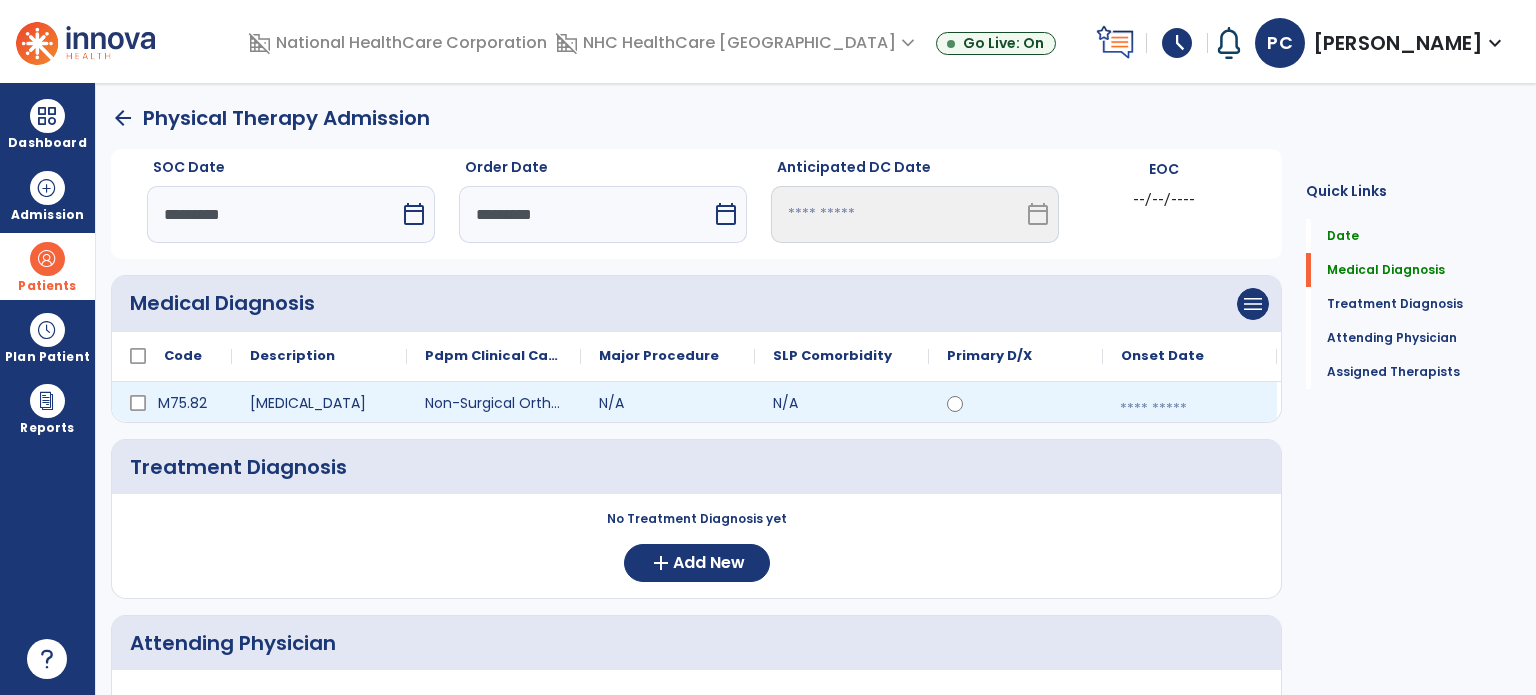 click at bounding box center [1190, 409] 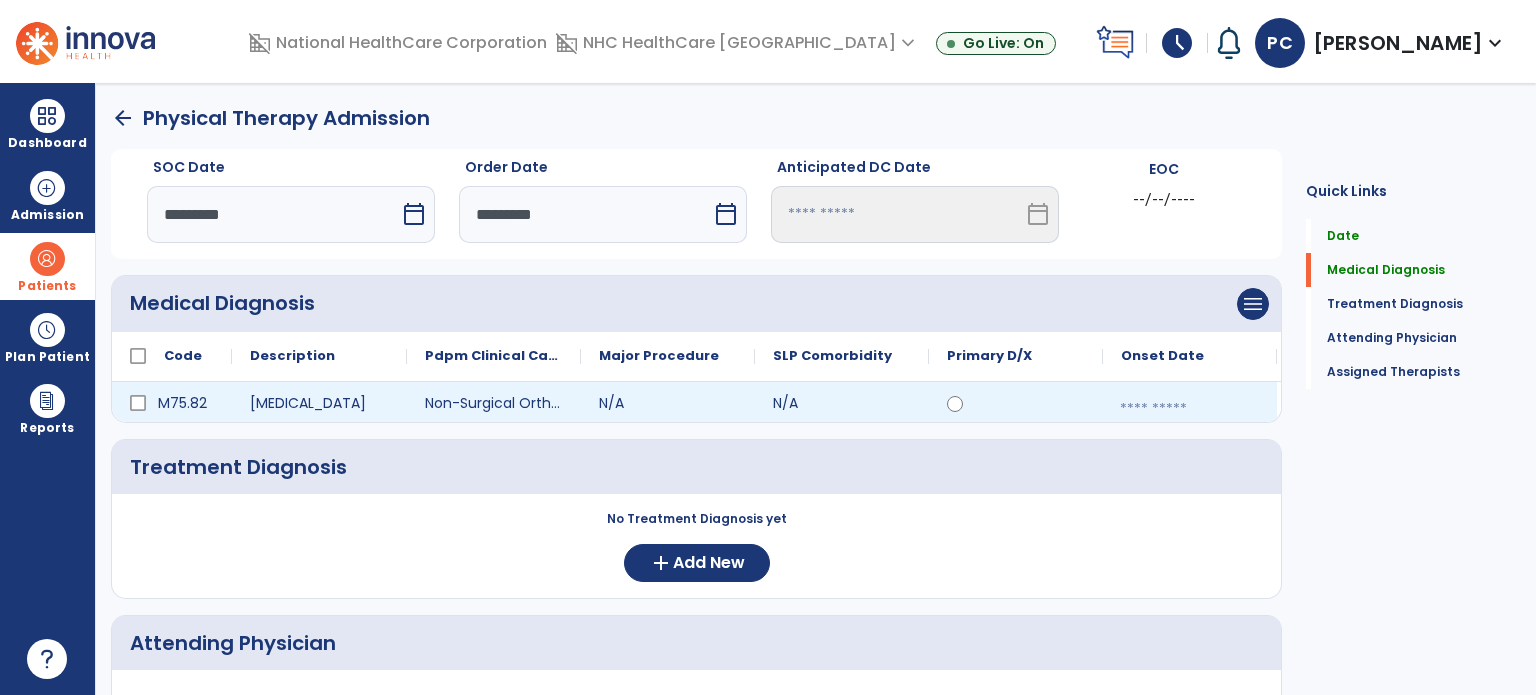 select on "*" 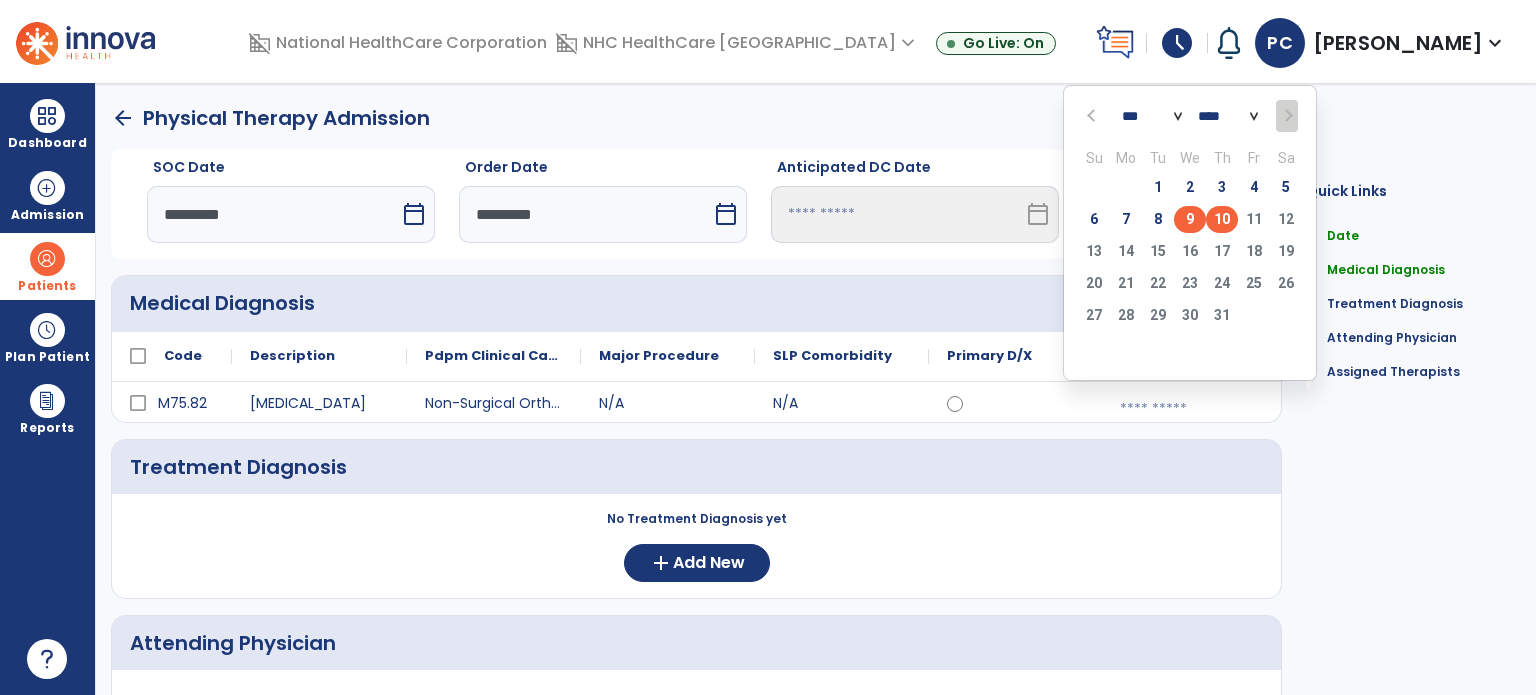 click on "9" 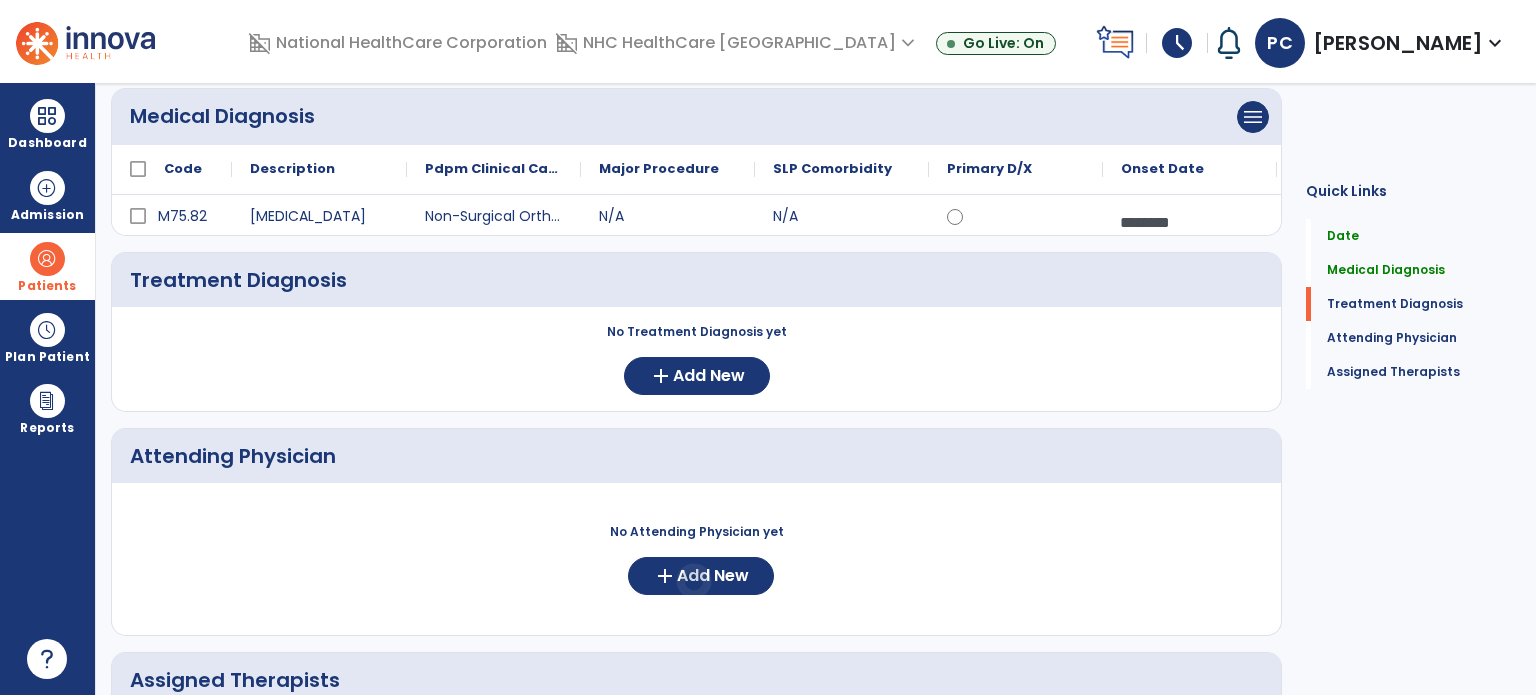 scroll, scrollTop: 200, scrollLeft: 0, axis: vertical 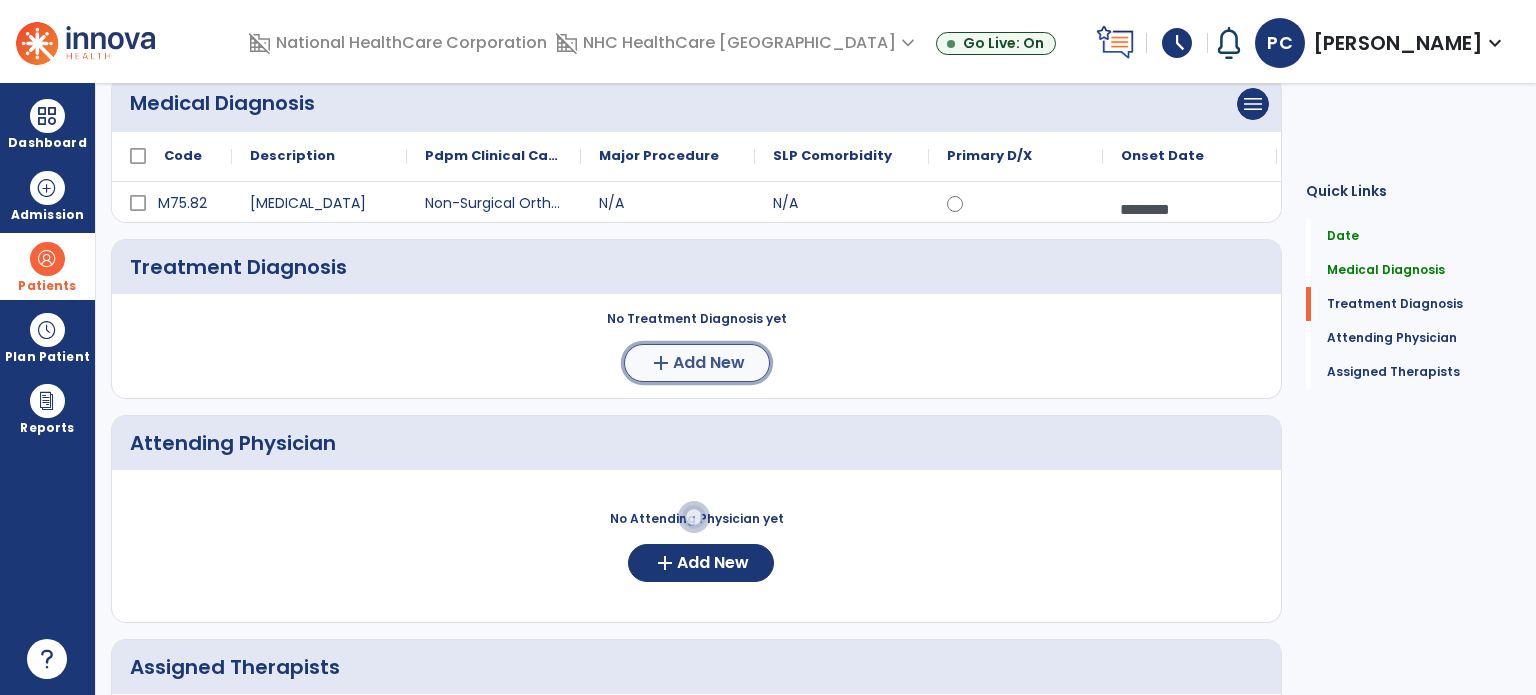 click on "Add New" 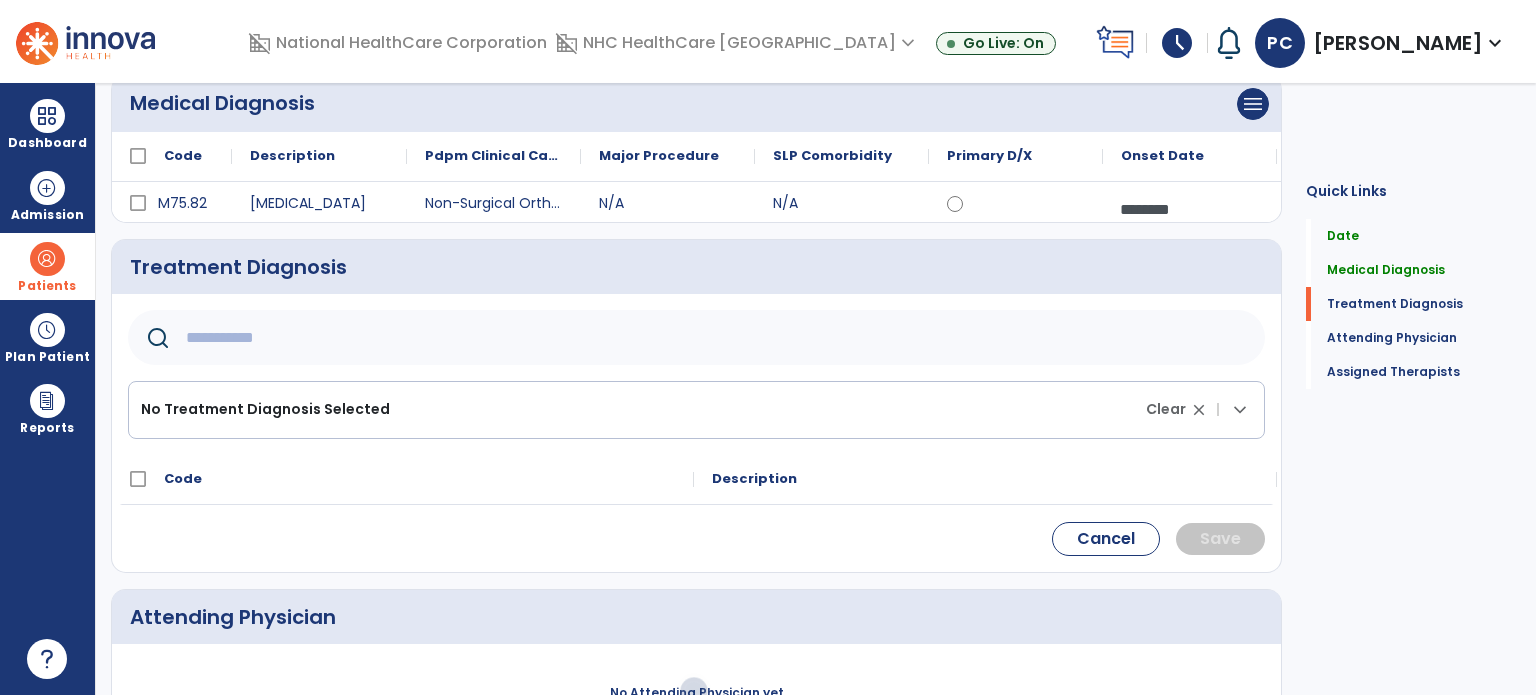 click 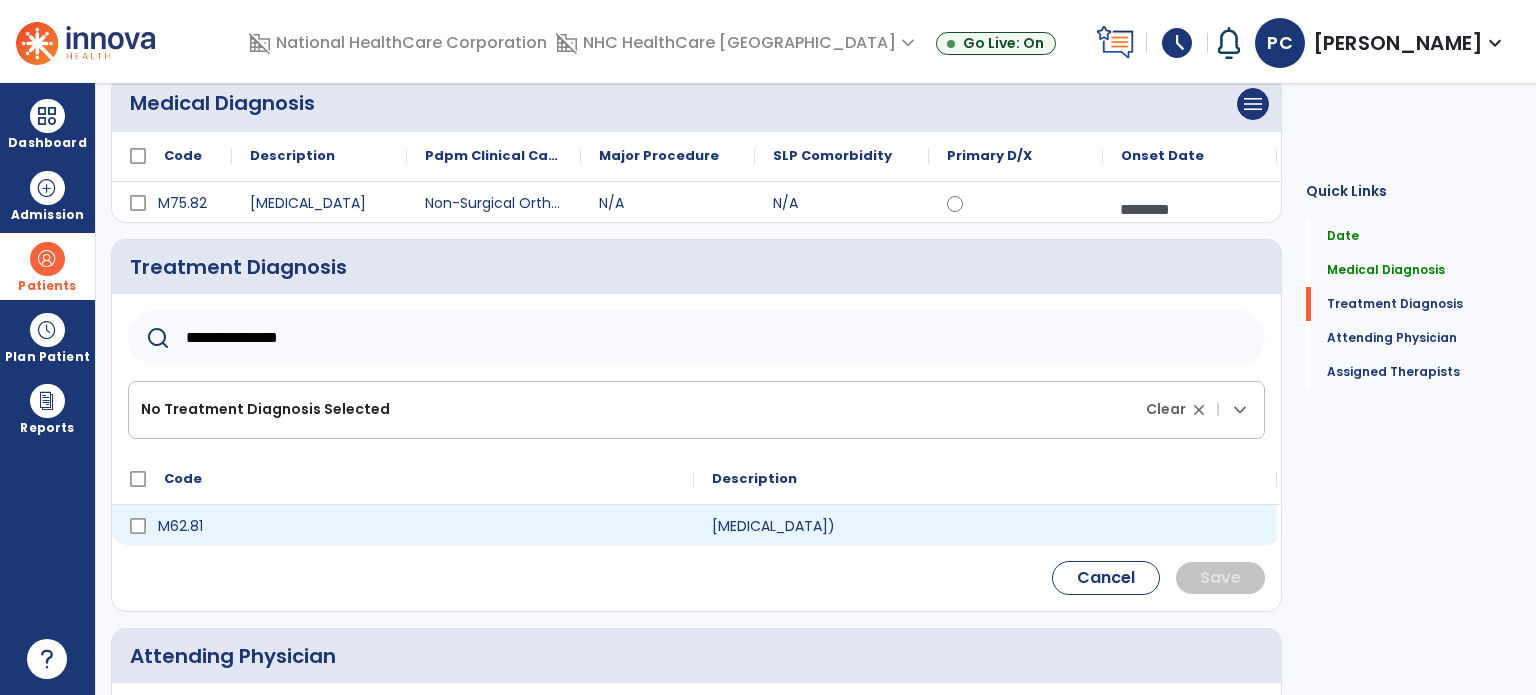 type on "**********" 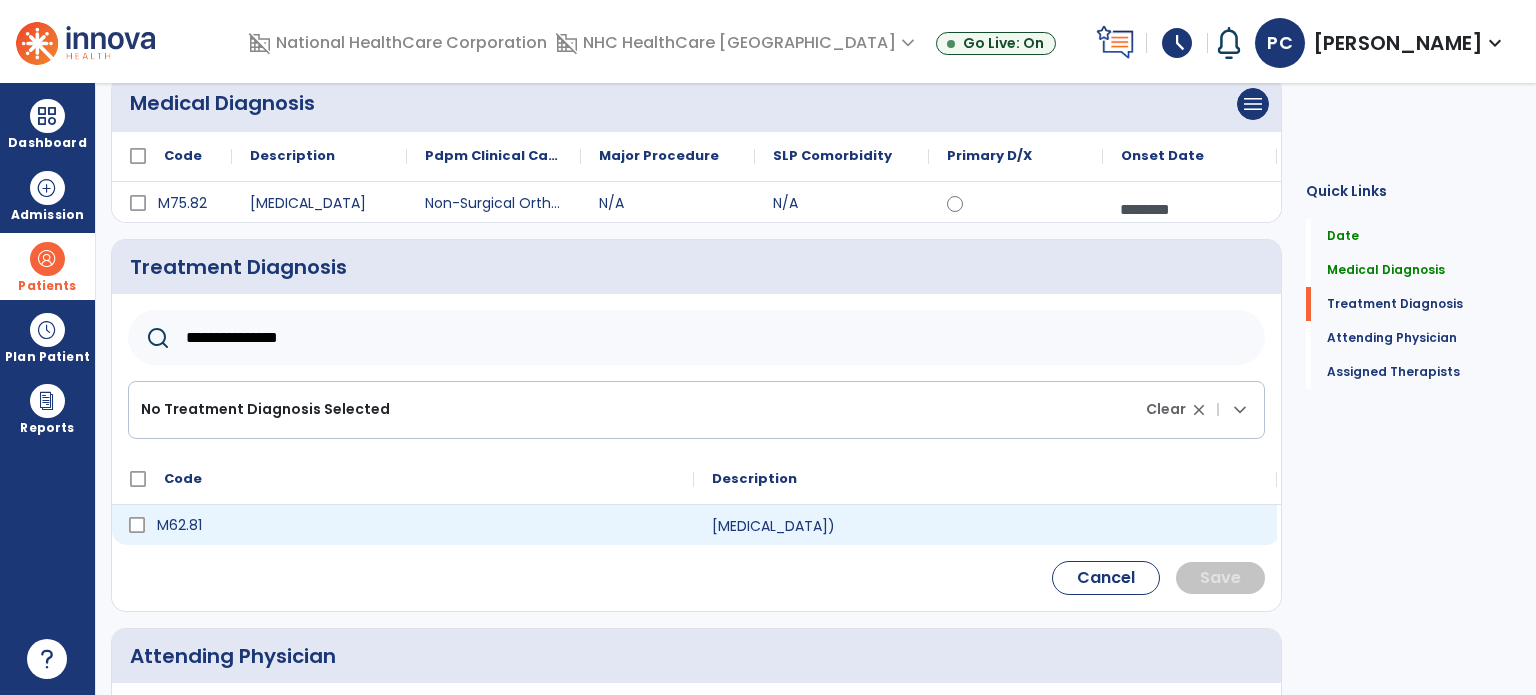 click on "M62.81" at bounding box center [417, 525] 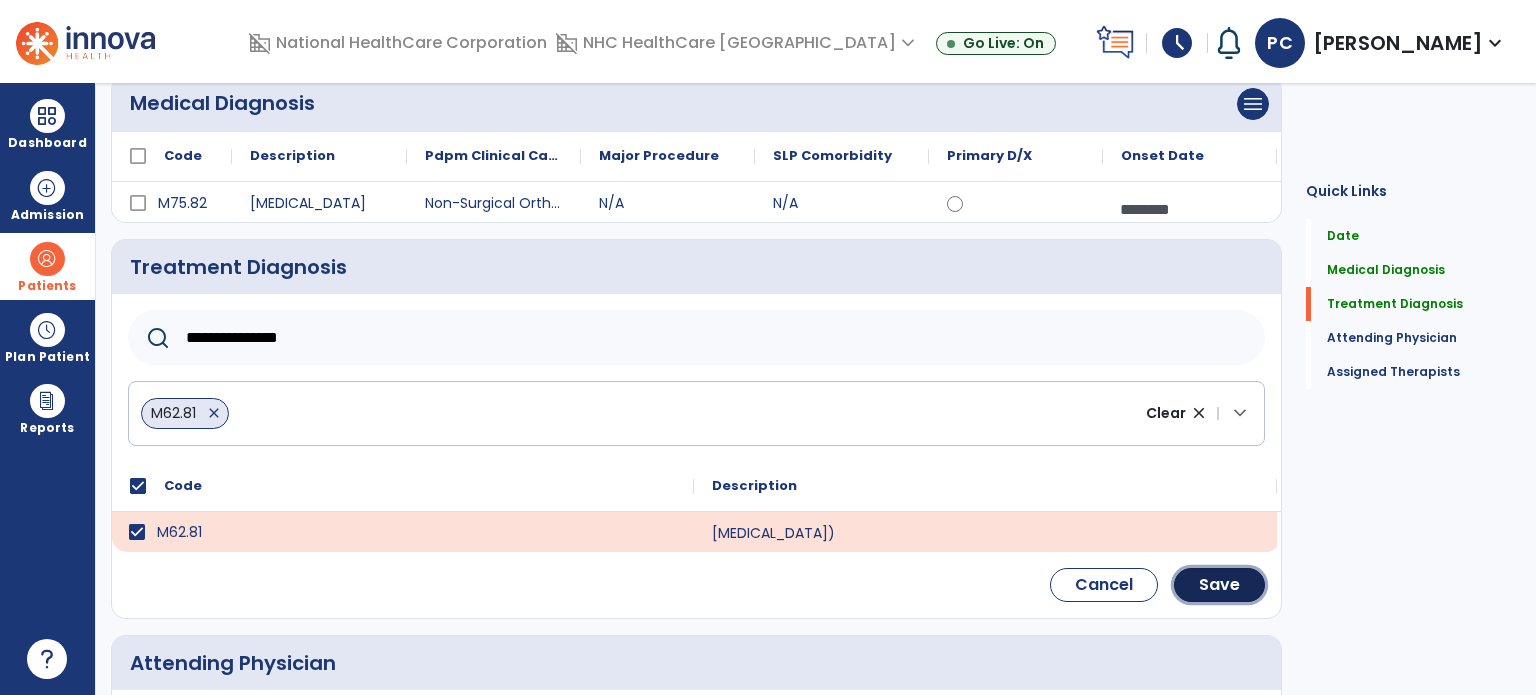 click on "Save" 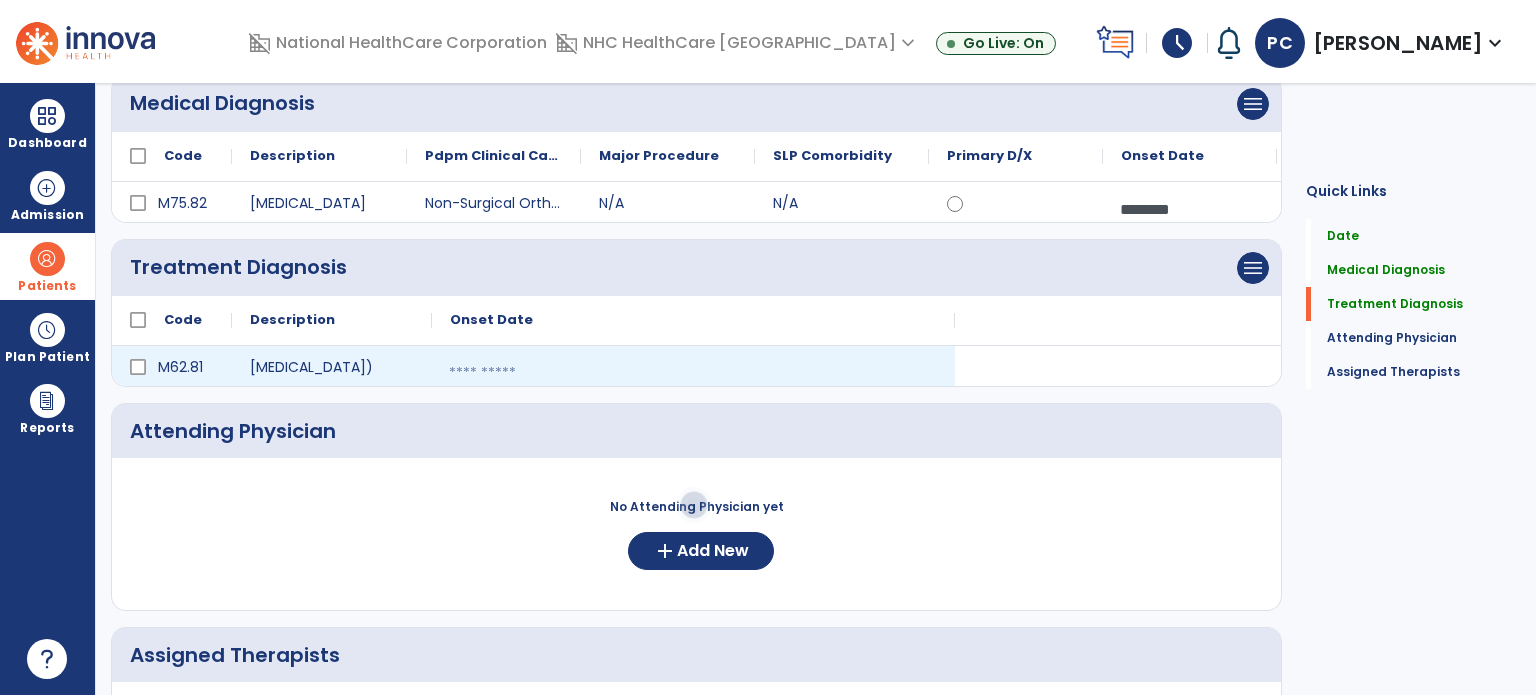 click at bounding box center (693, 373) 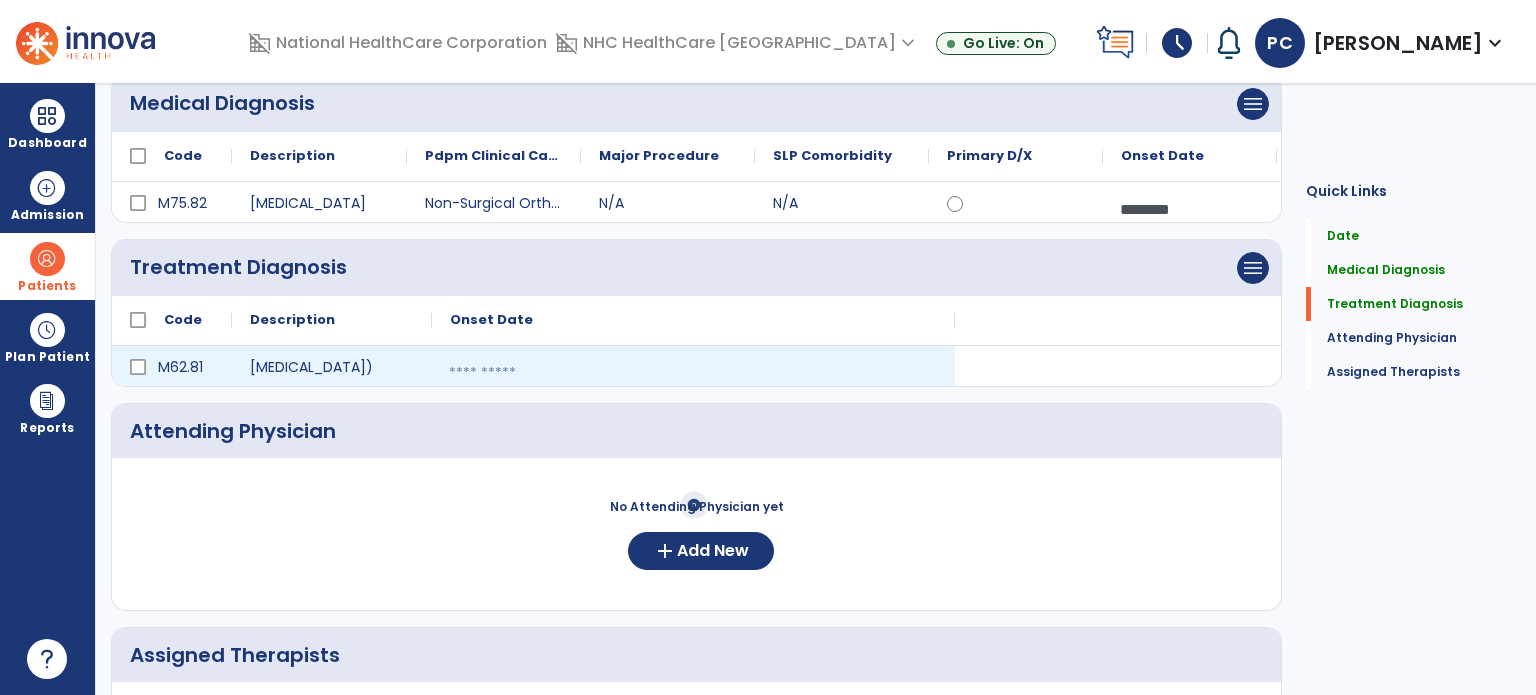 select on "*" 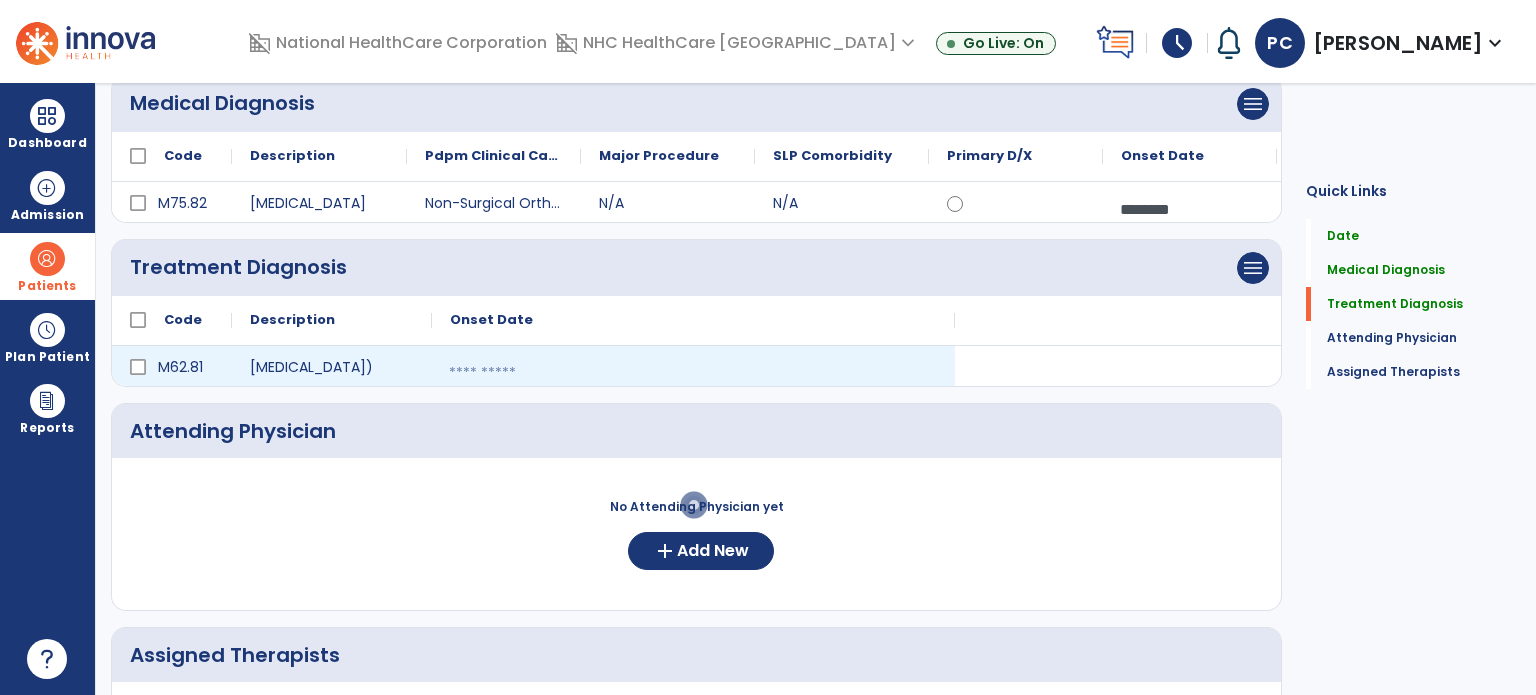 select on "****" 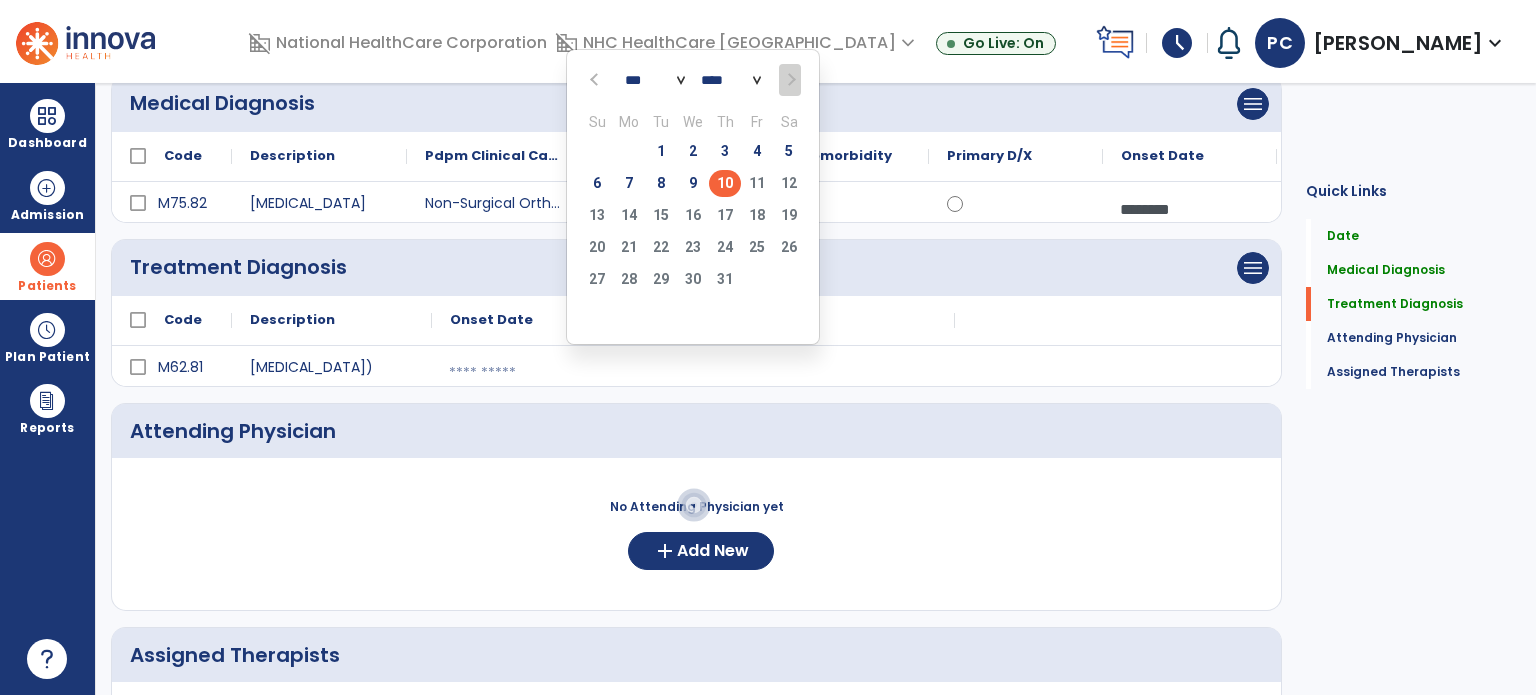 click on "10" 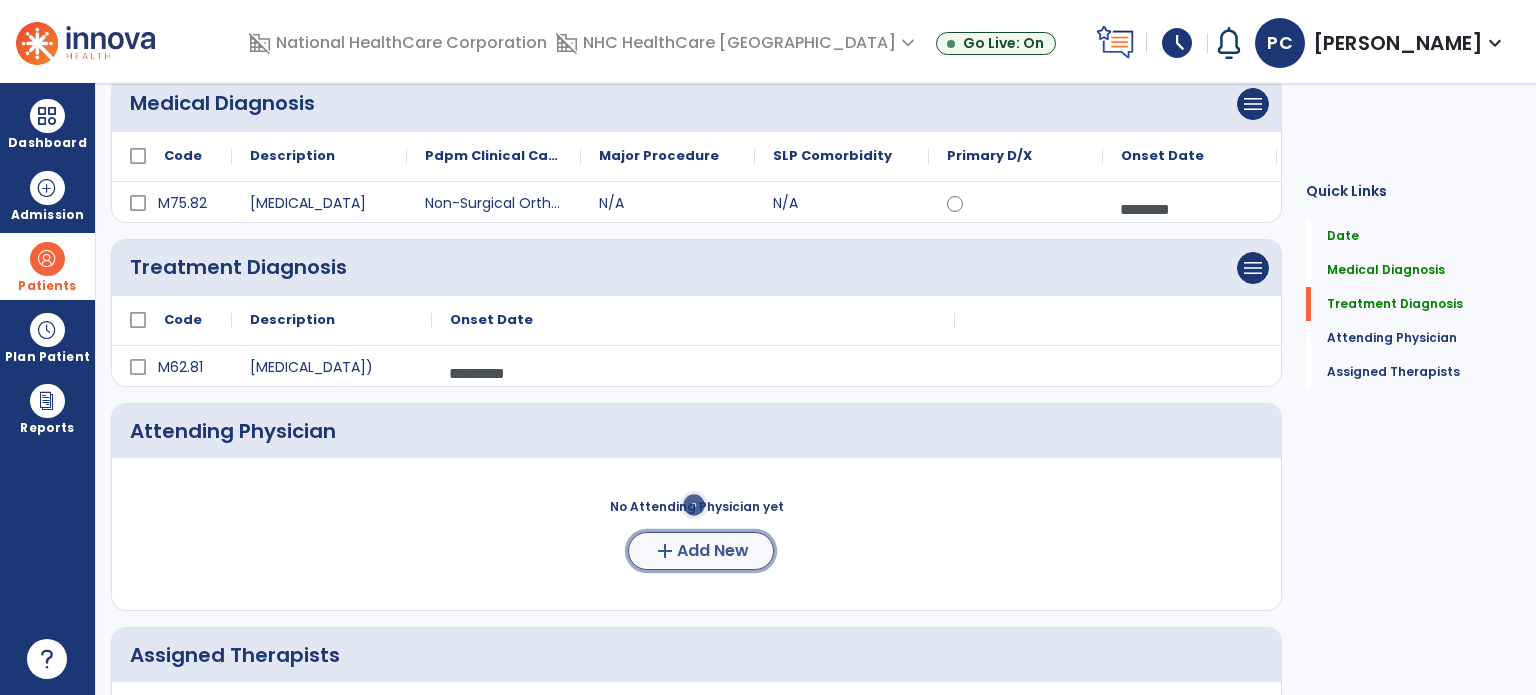 click on "Add New" 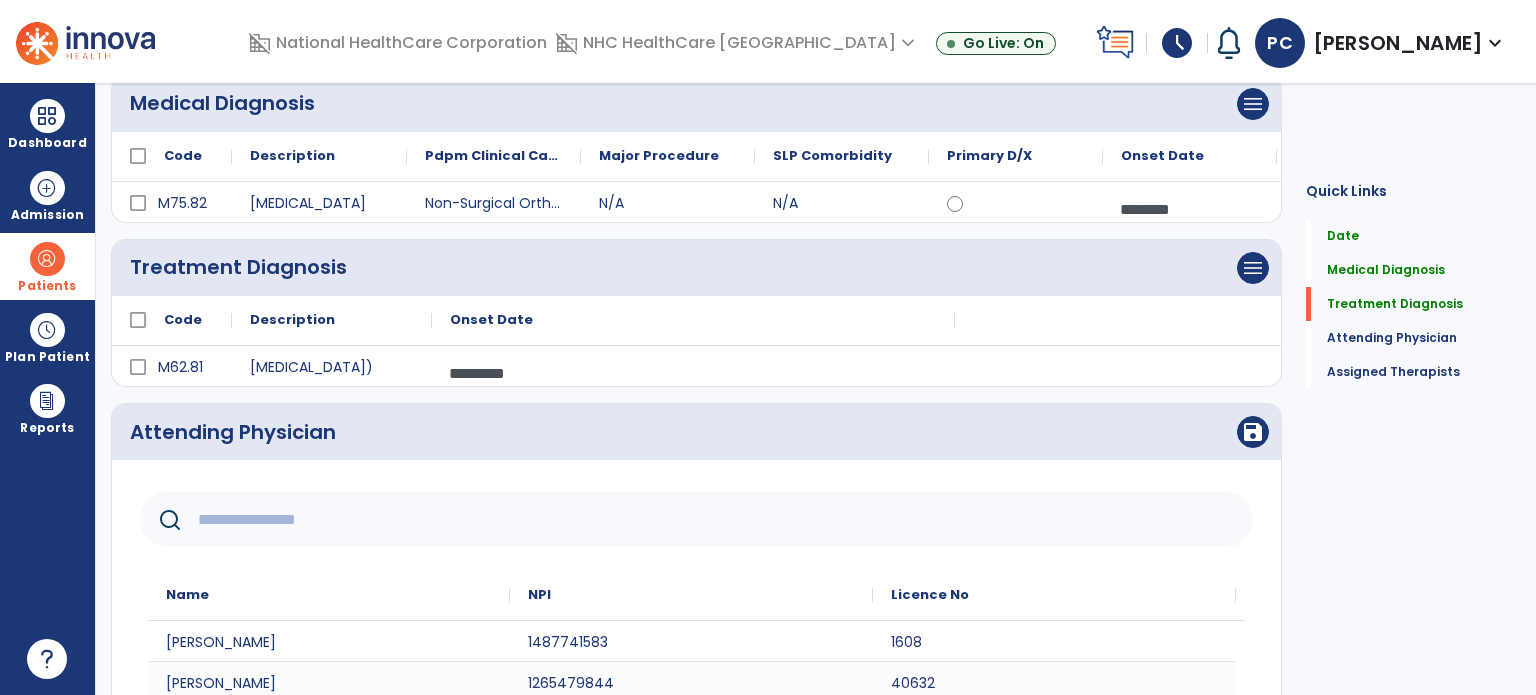 click 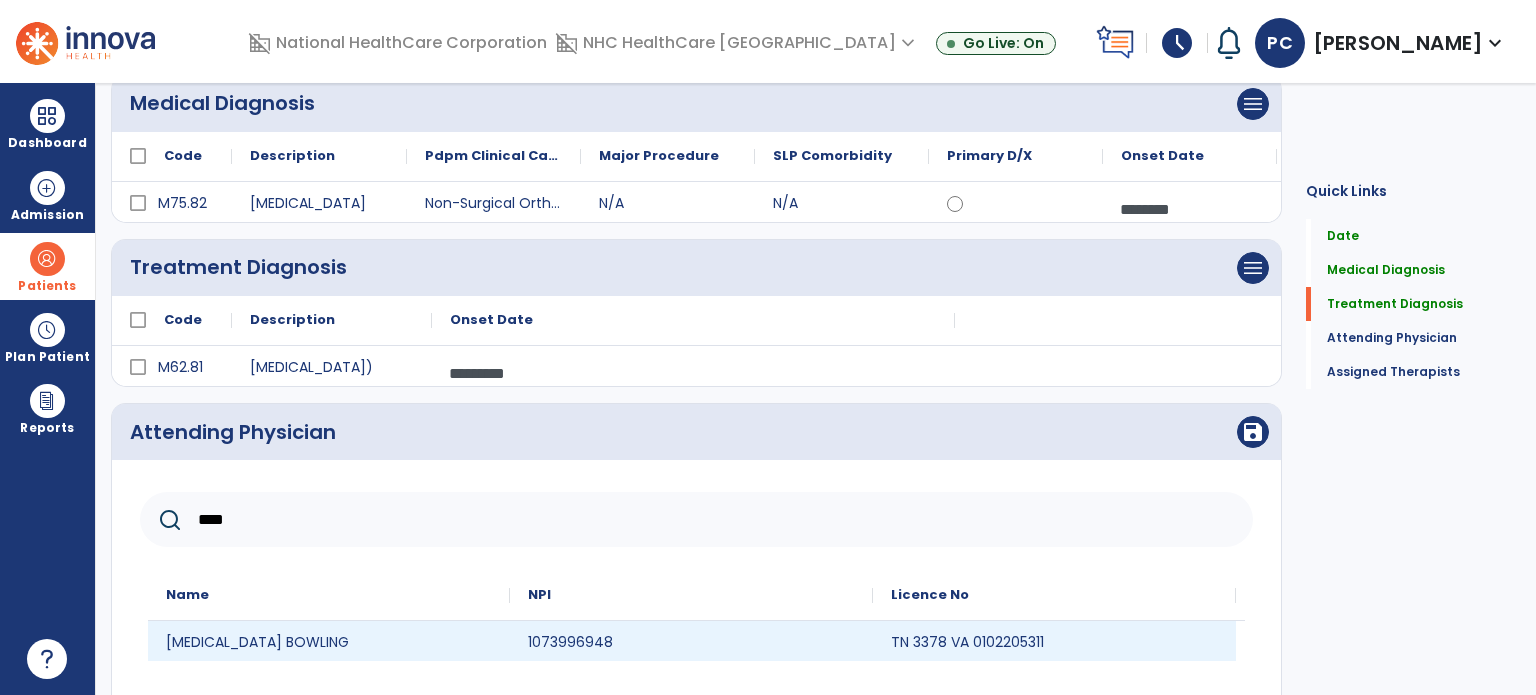 type on "****" 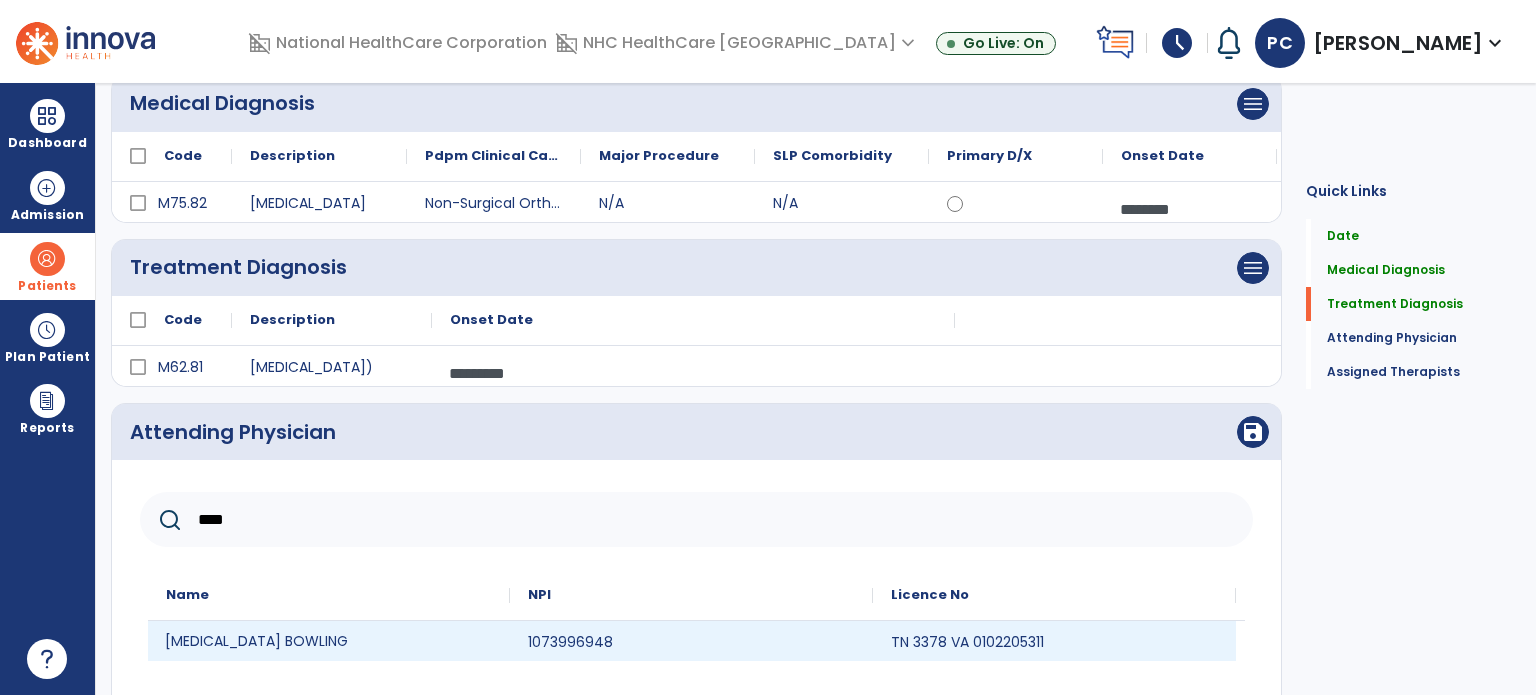 click on "[MEDICAL_DATA] BOWLING" 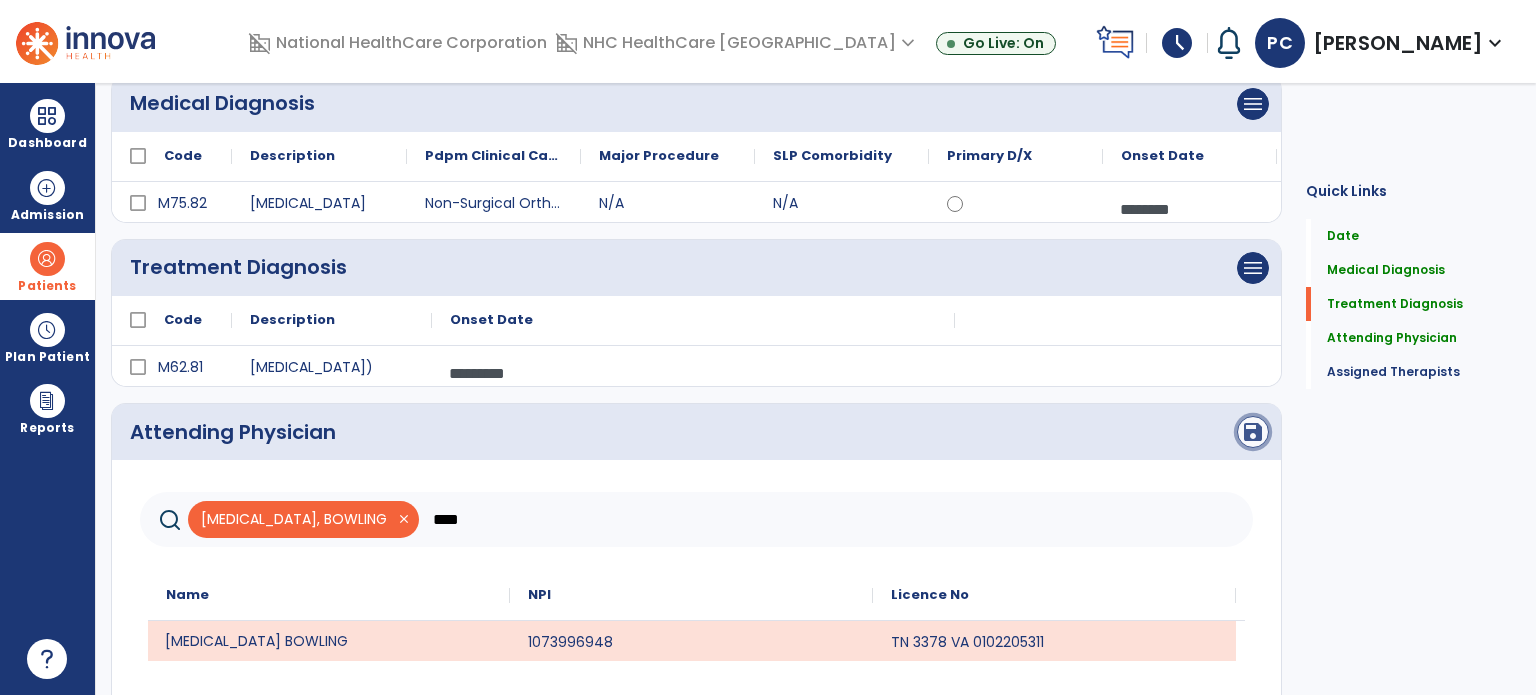 click on "save" 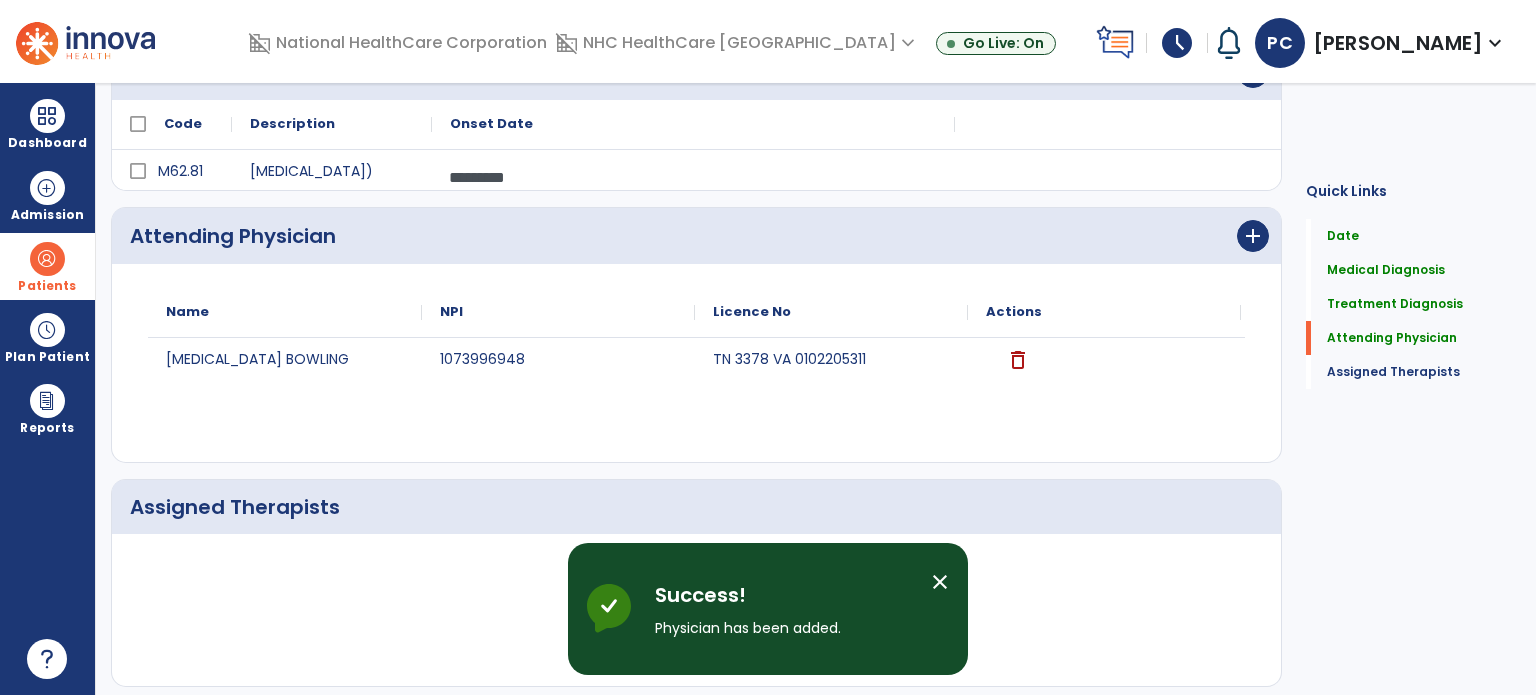 scroll, scrollTop: 400, scrollLeft: 0, axis: vertical 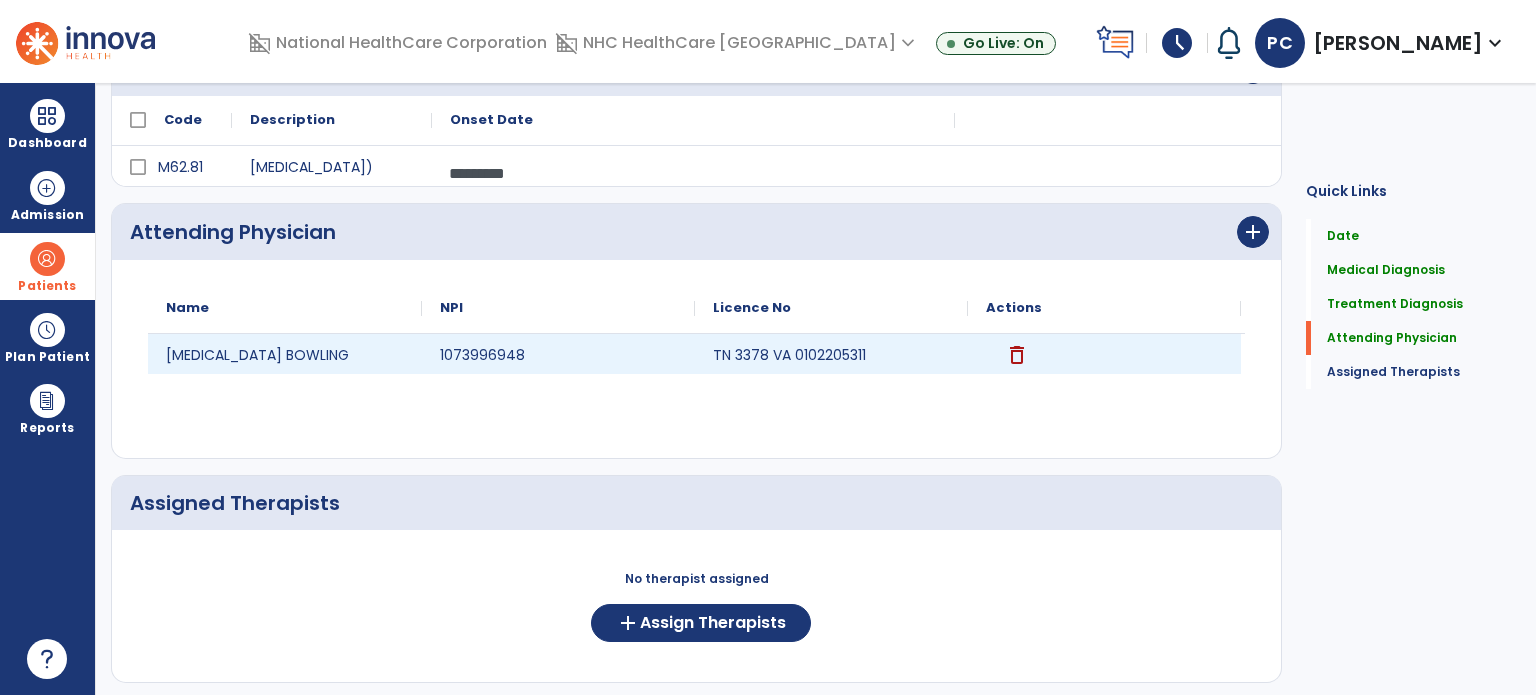click on "delete" 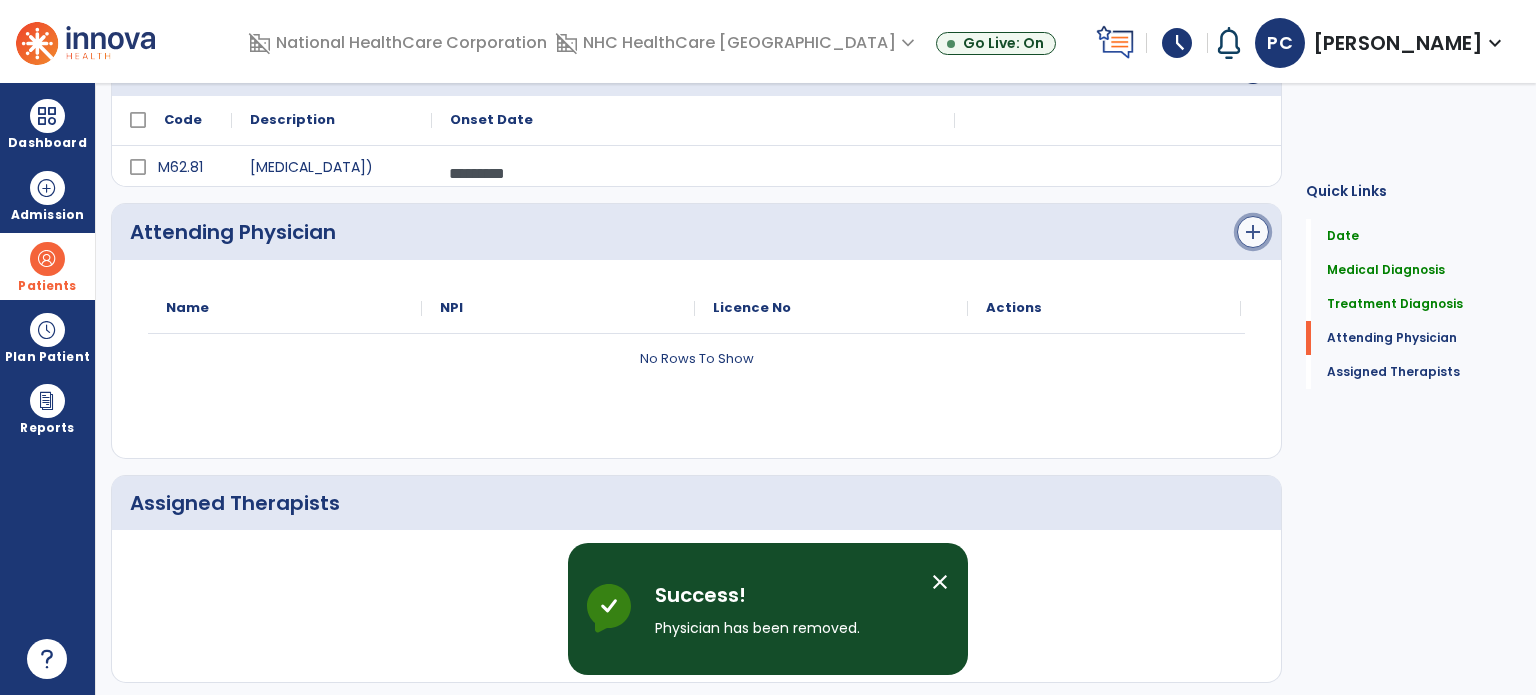 click on "add" 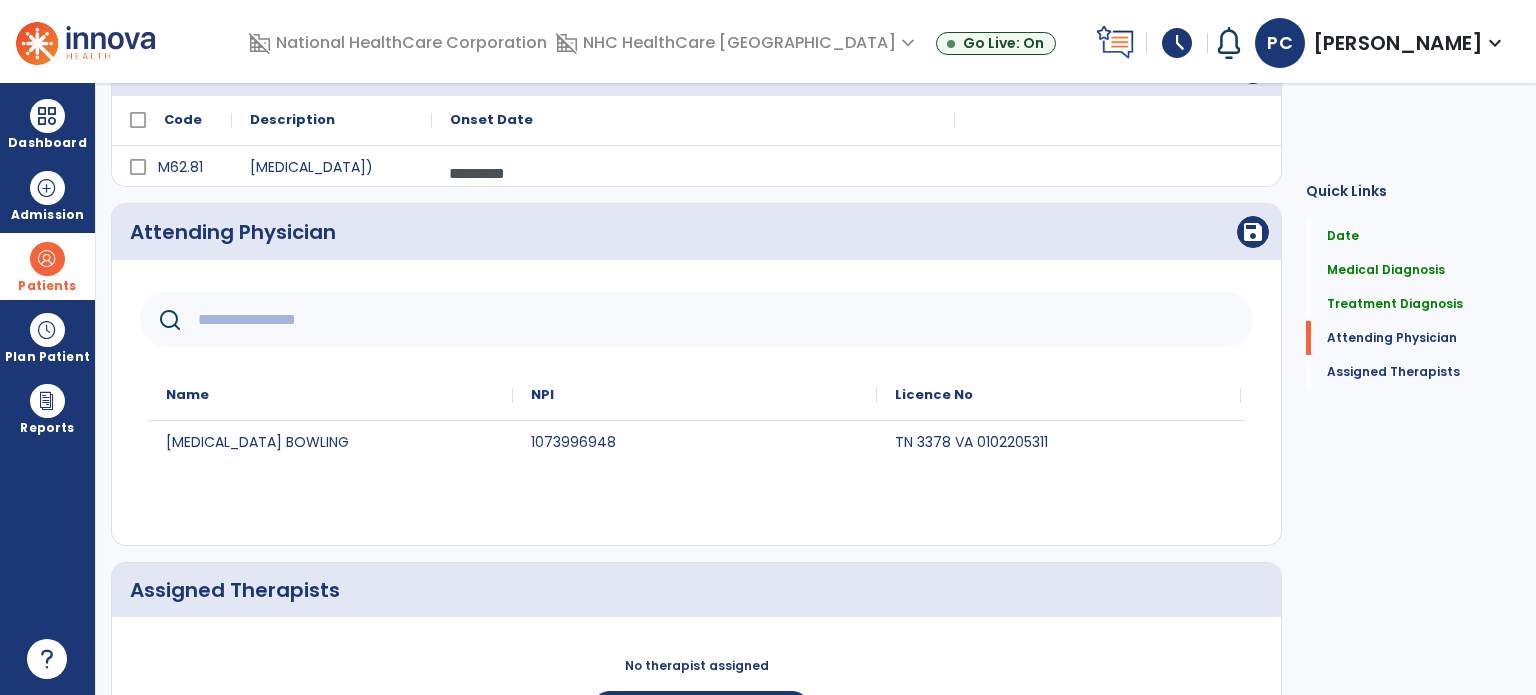 click 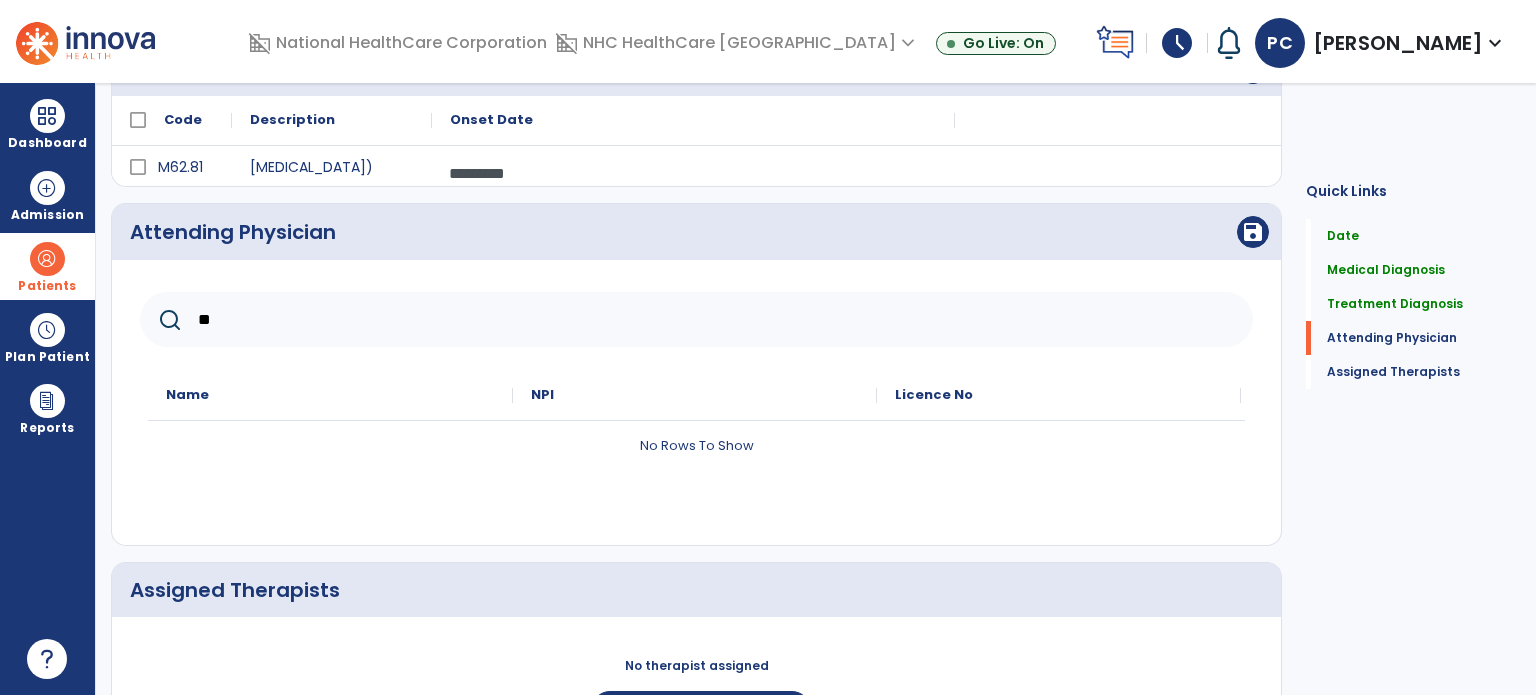type on "*" 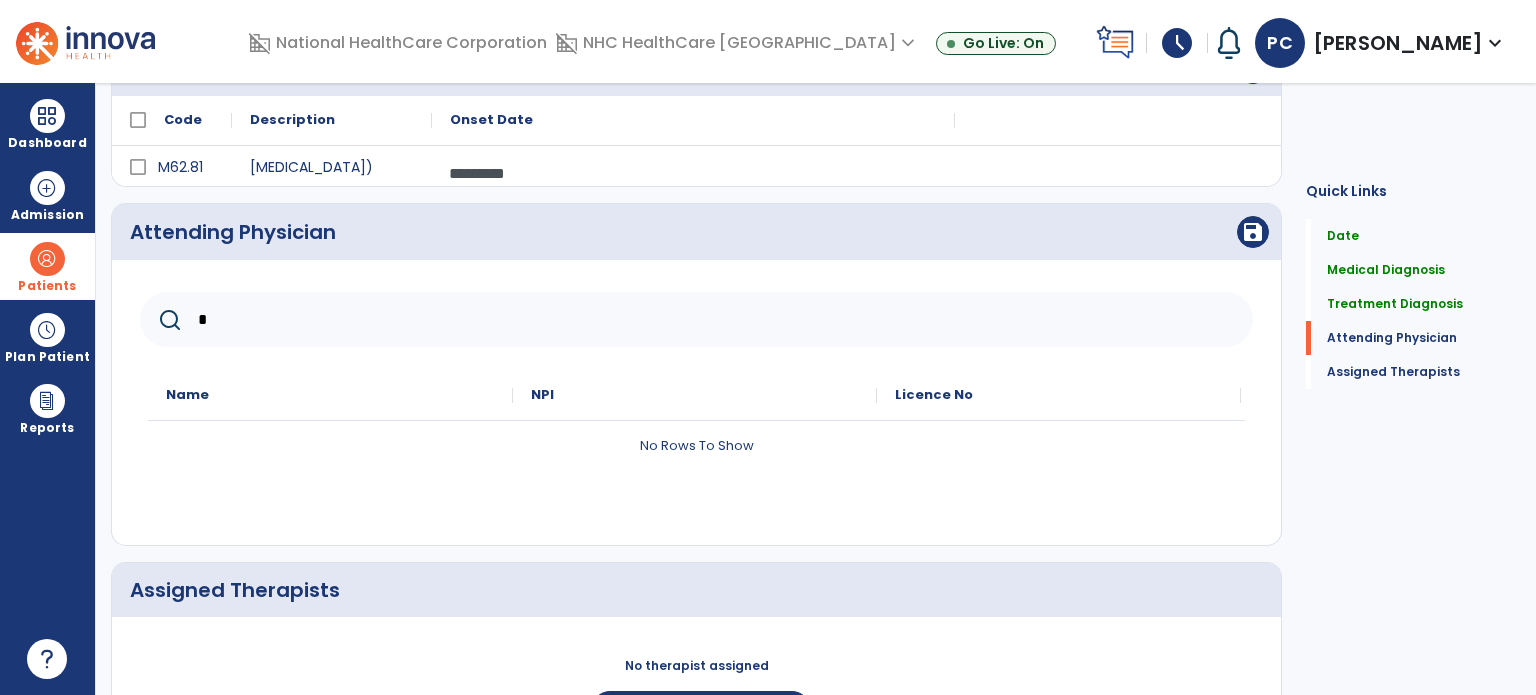 type 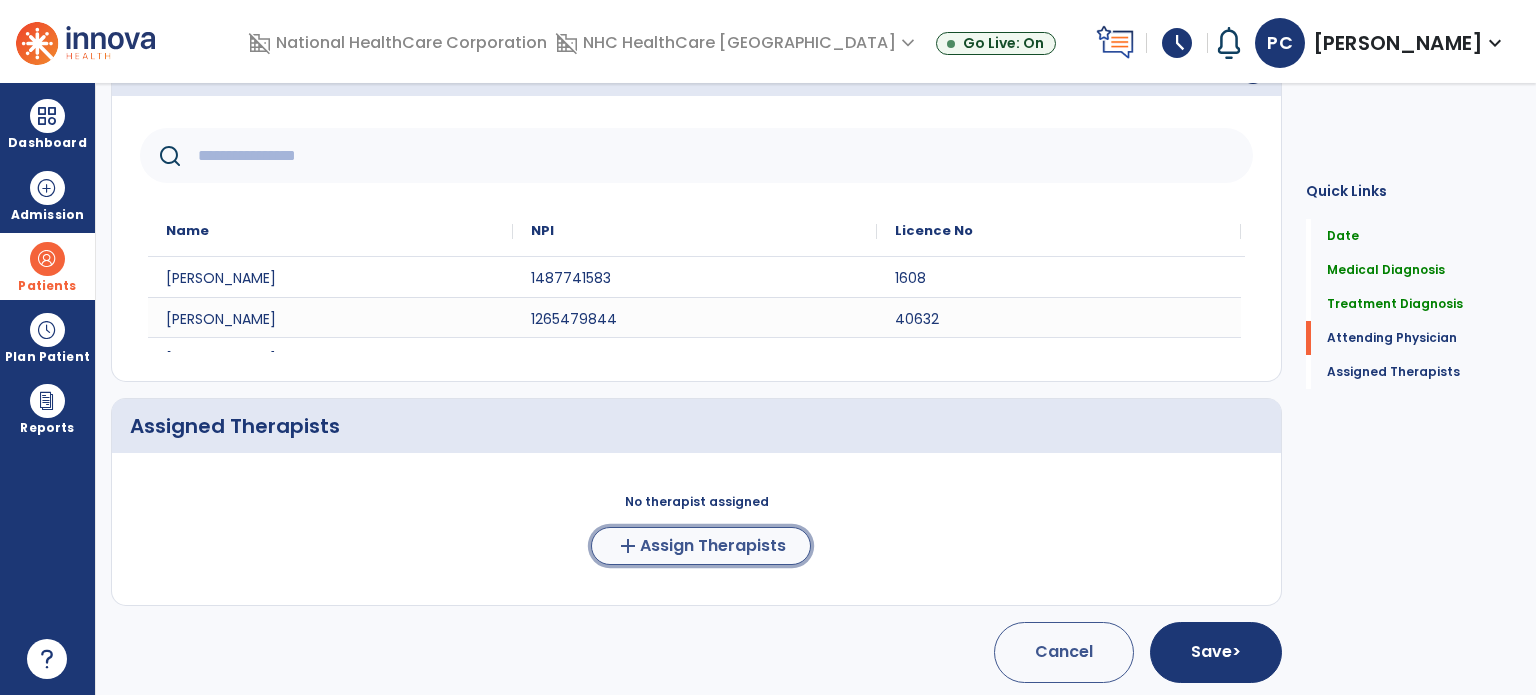 click on "Assign Therapists" 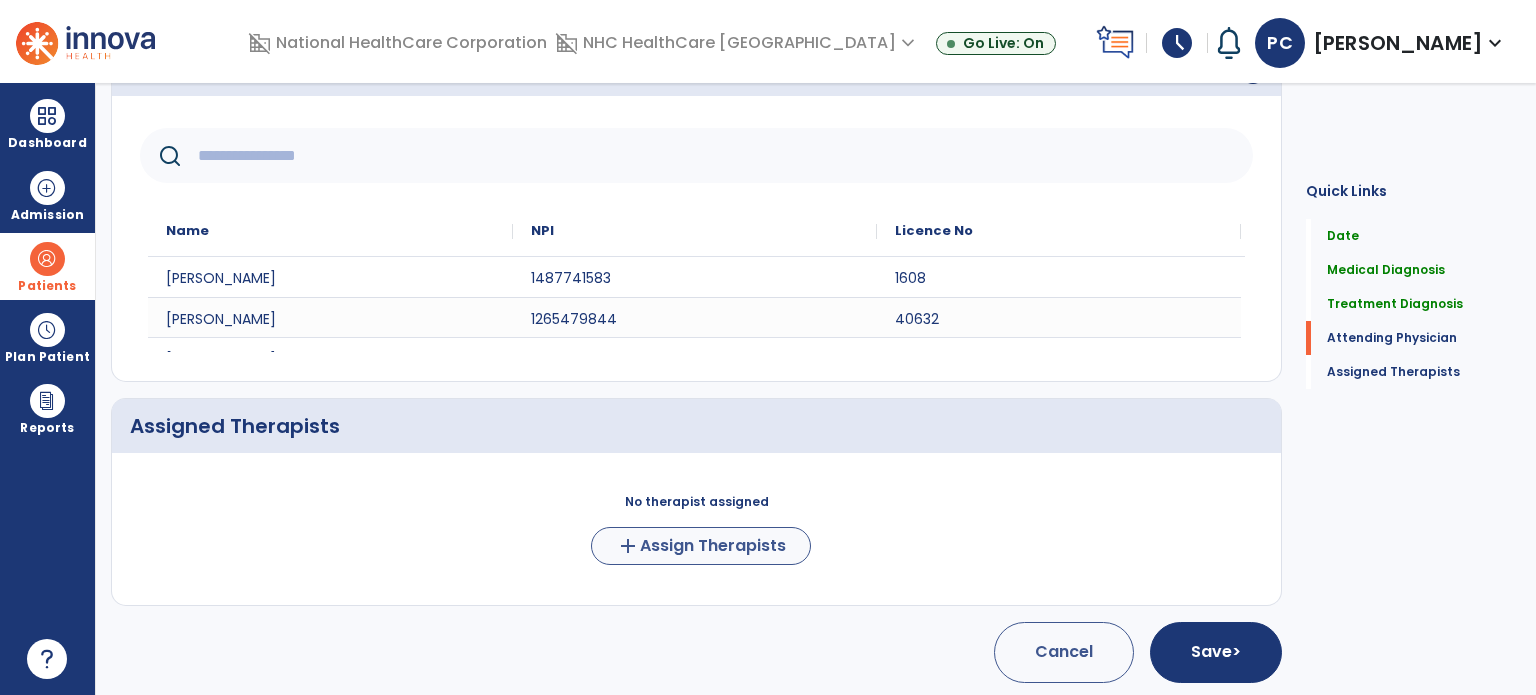 scroll, scrollTop: 561, scrollLeft: 0, axis: vertical 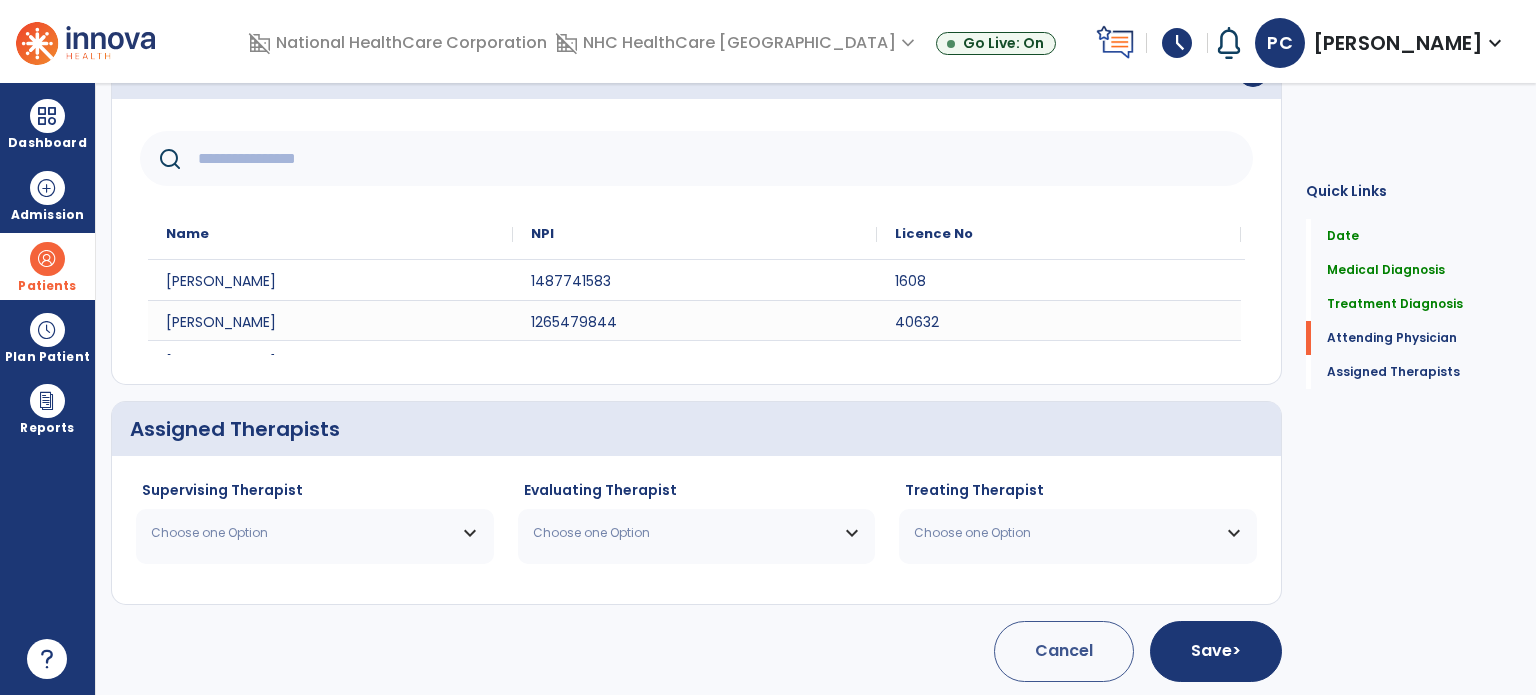 click on "Choose one Option" at bounding box center (302, 533) 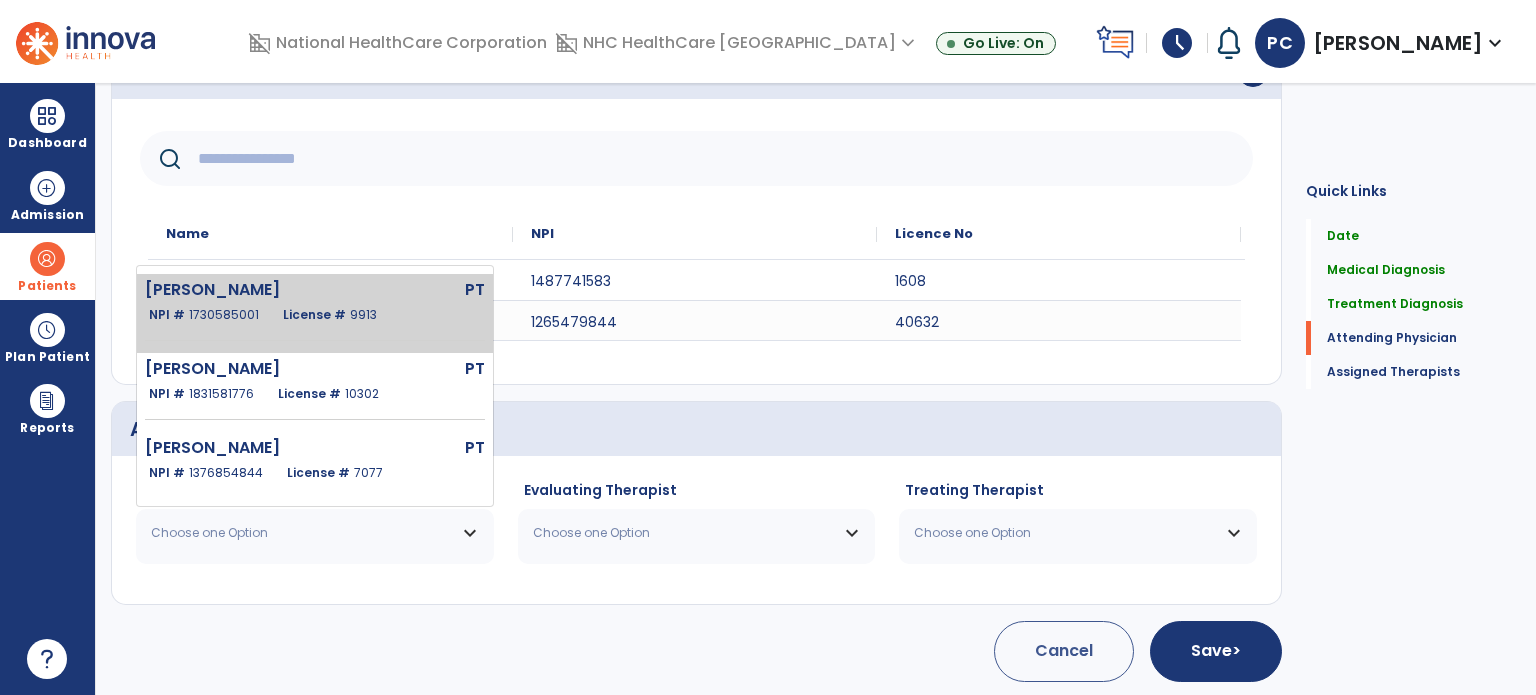 click on "1730585001" 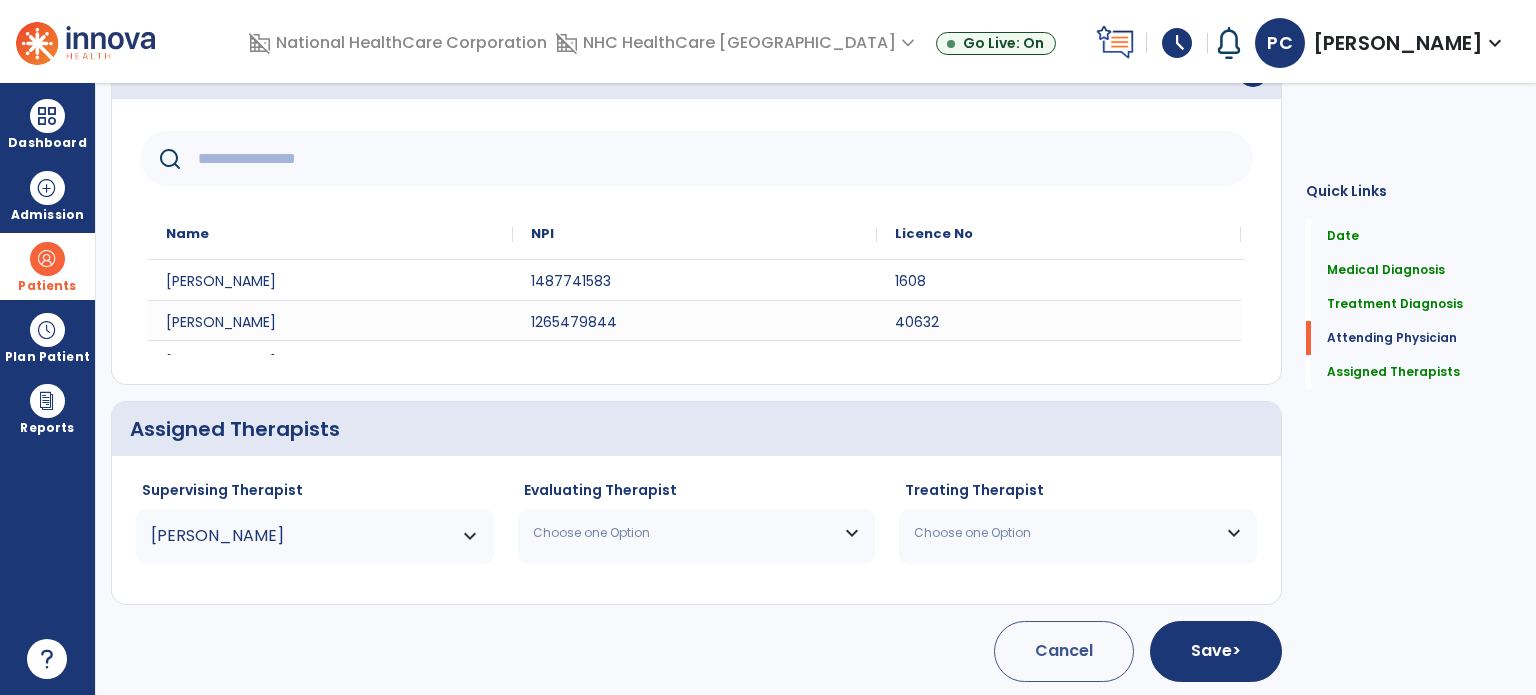 click on "Choose one Option" at bounding box center (697, 533) 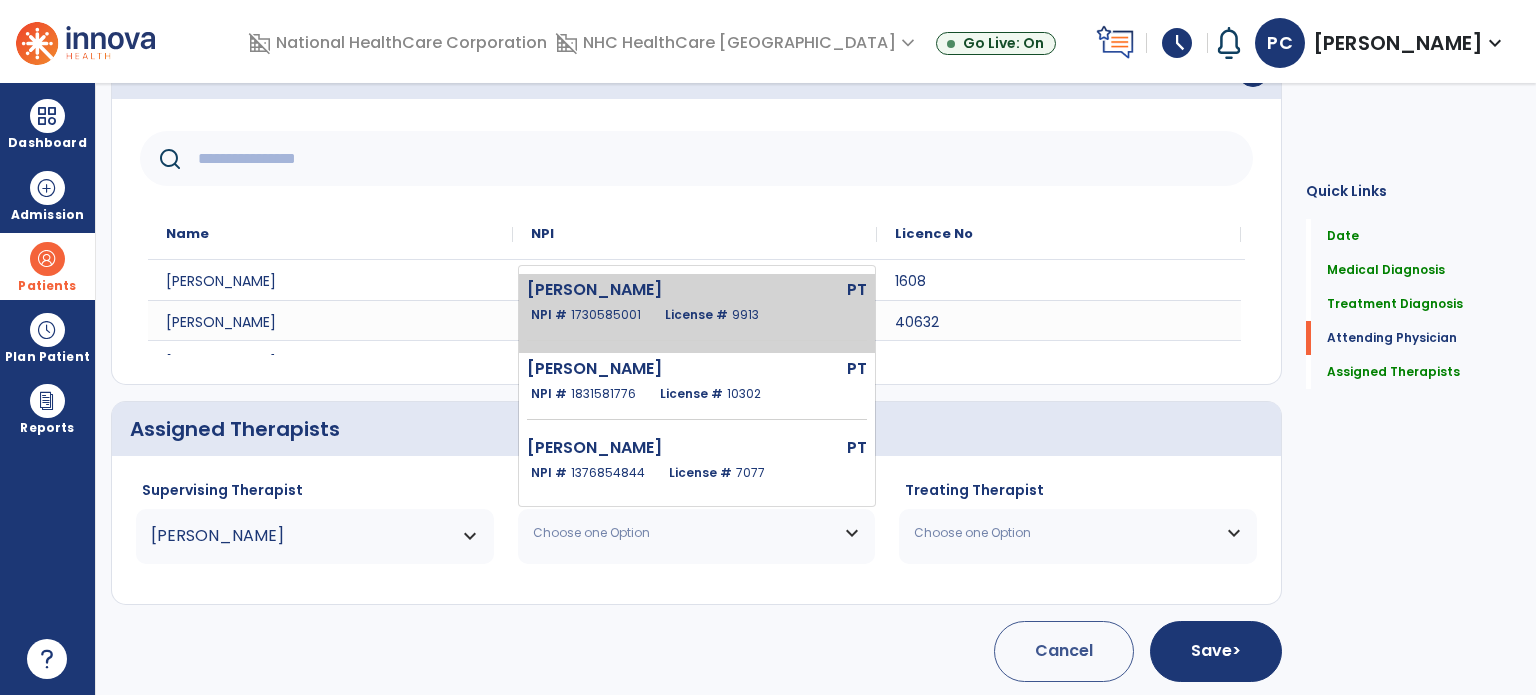 click on "NPI #  [US_HEALTHCARE_NPI]" 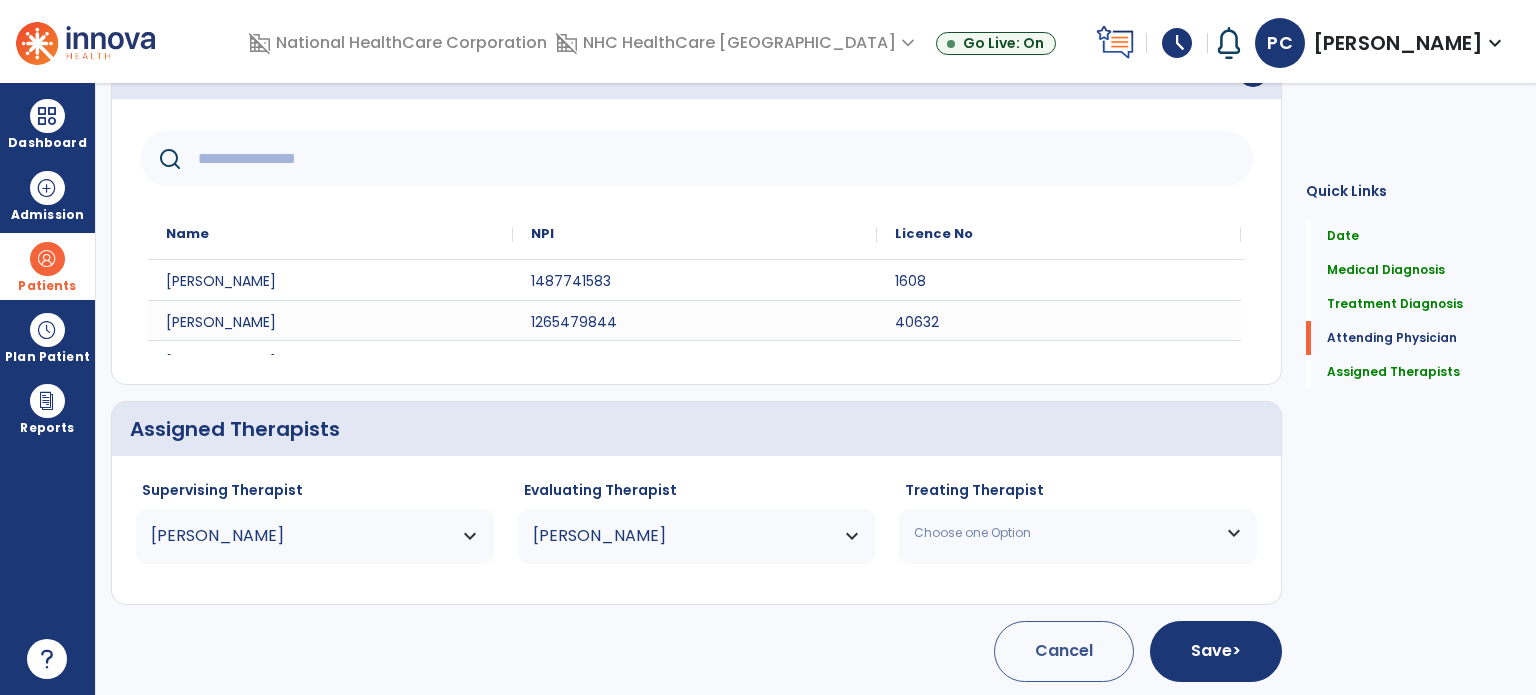 click on "Choose one Option" at bounding box center (1065, 533) 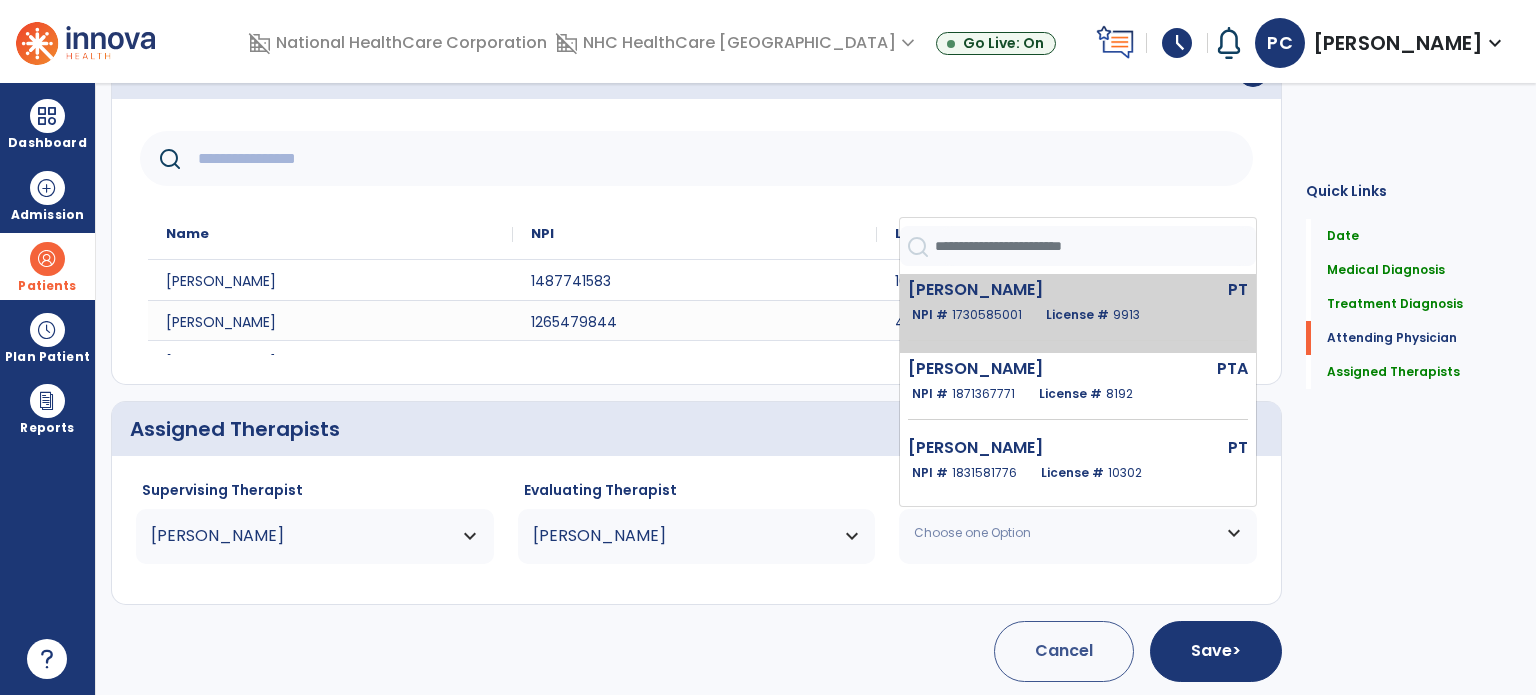 click on "1730585001" 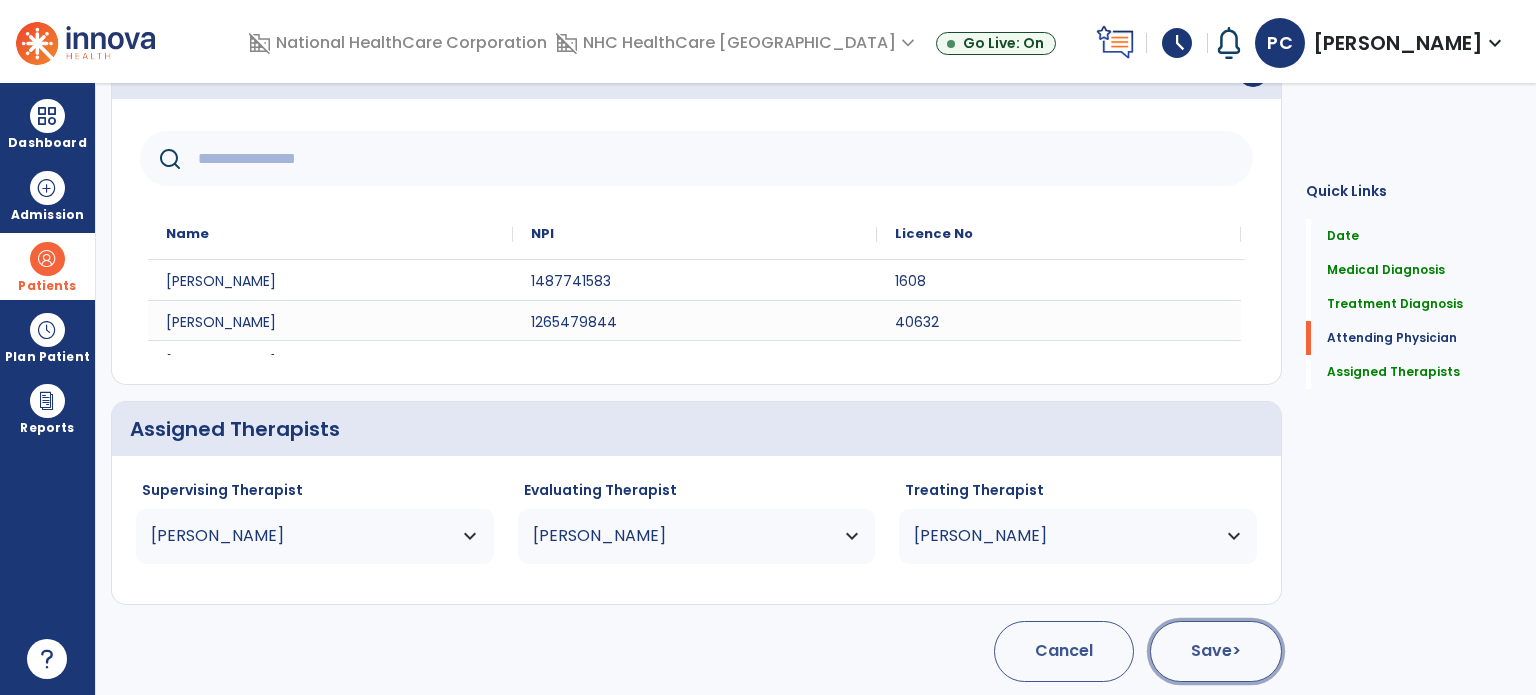 click on "Save  >" 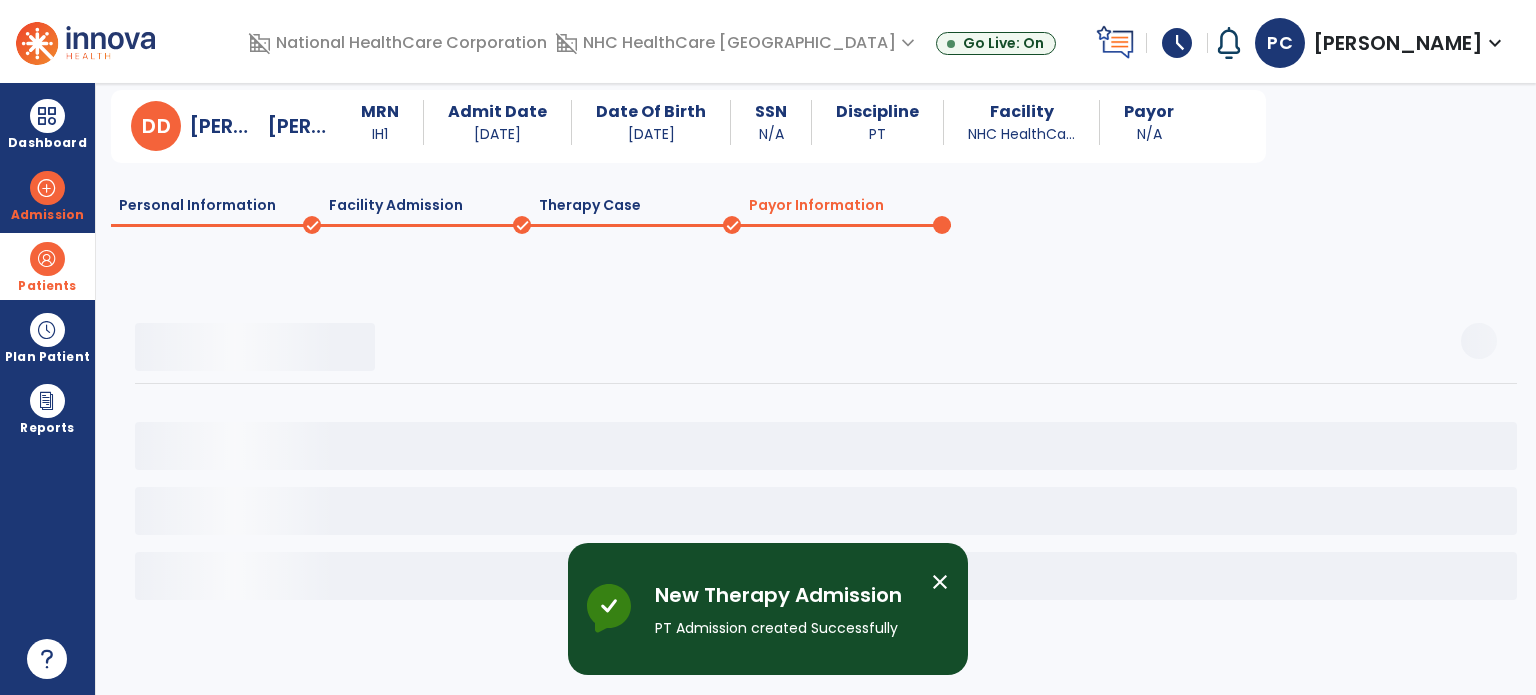 scroll, scrollTop: 58, scrollLeft: 0, axis: vertical 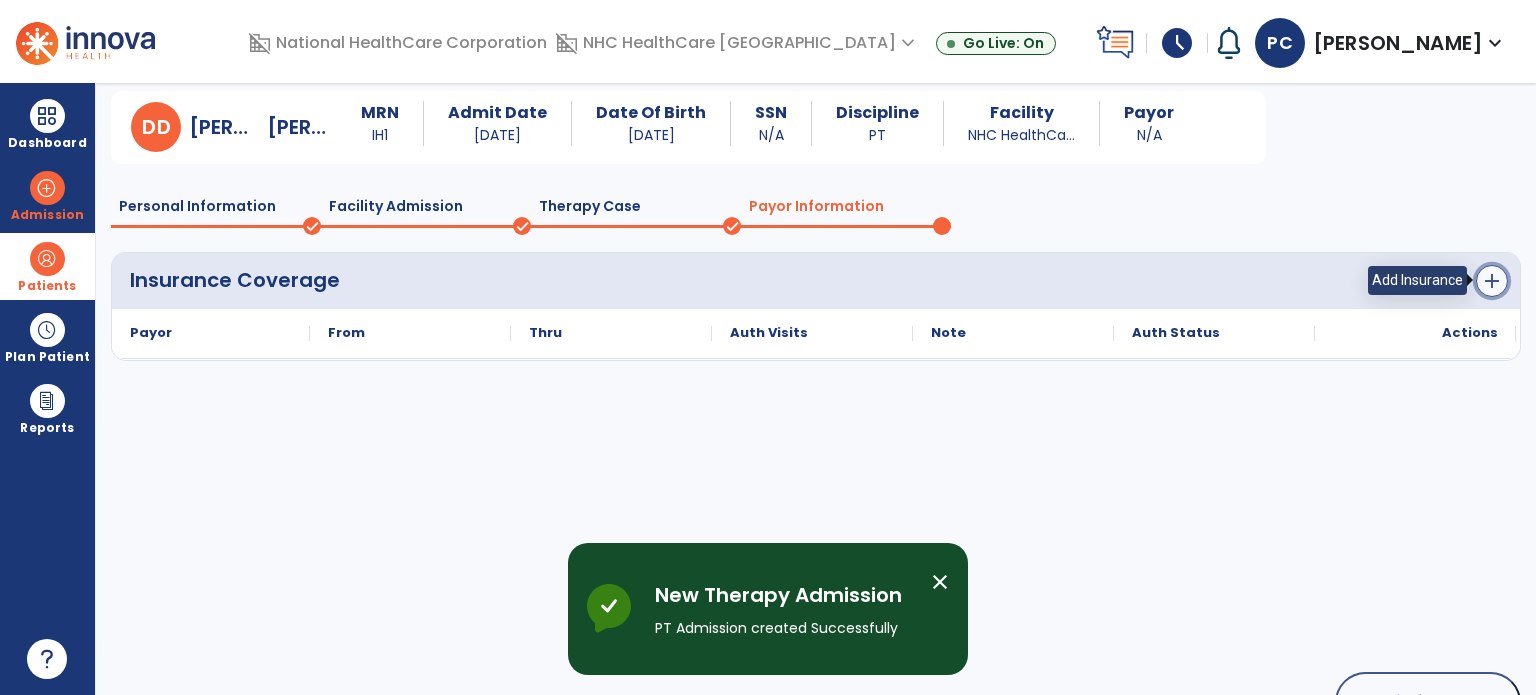 click on "add" 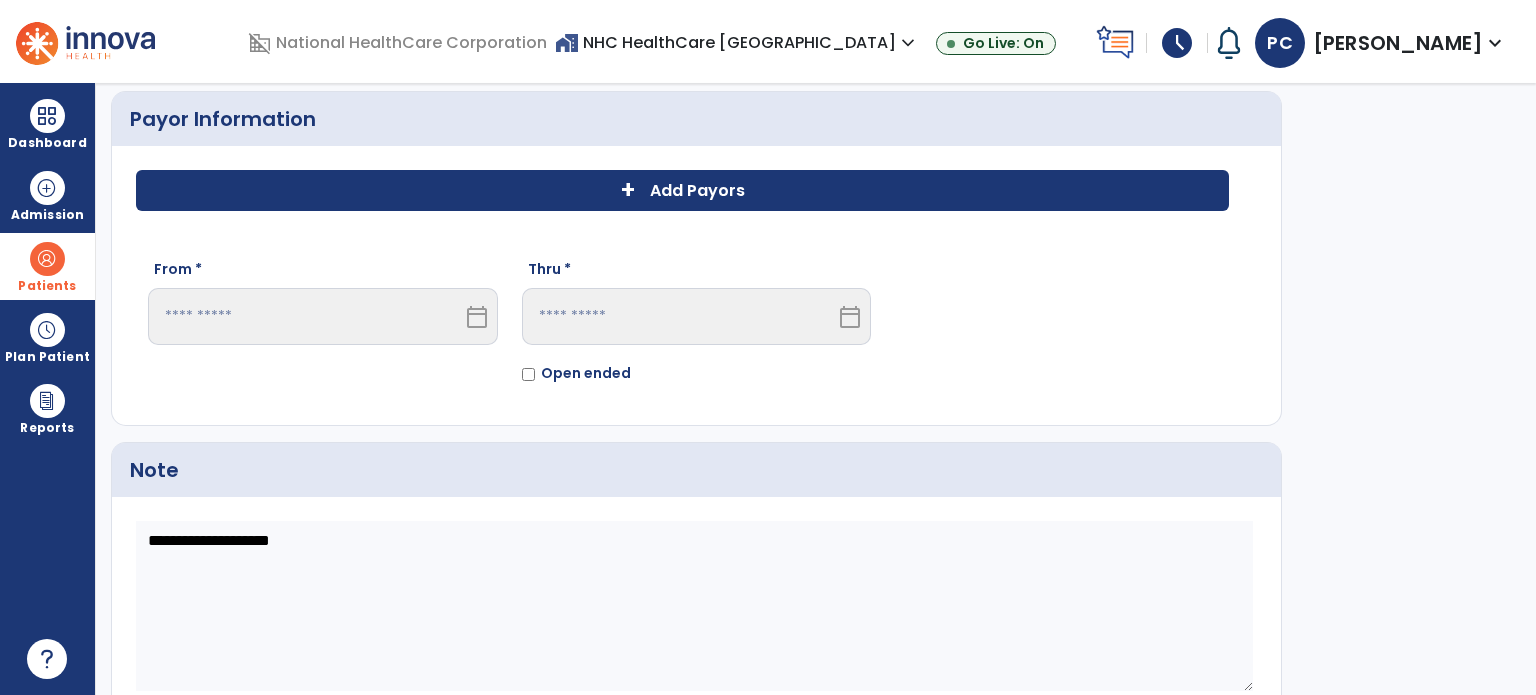 click on "+ Add Payors" 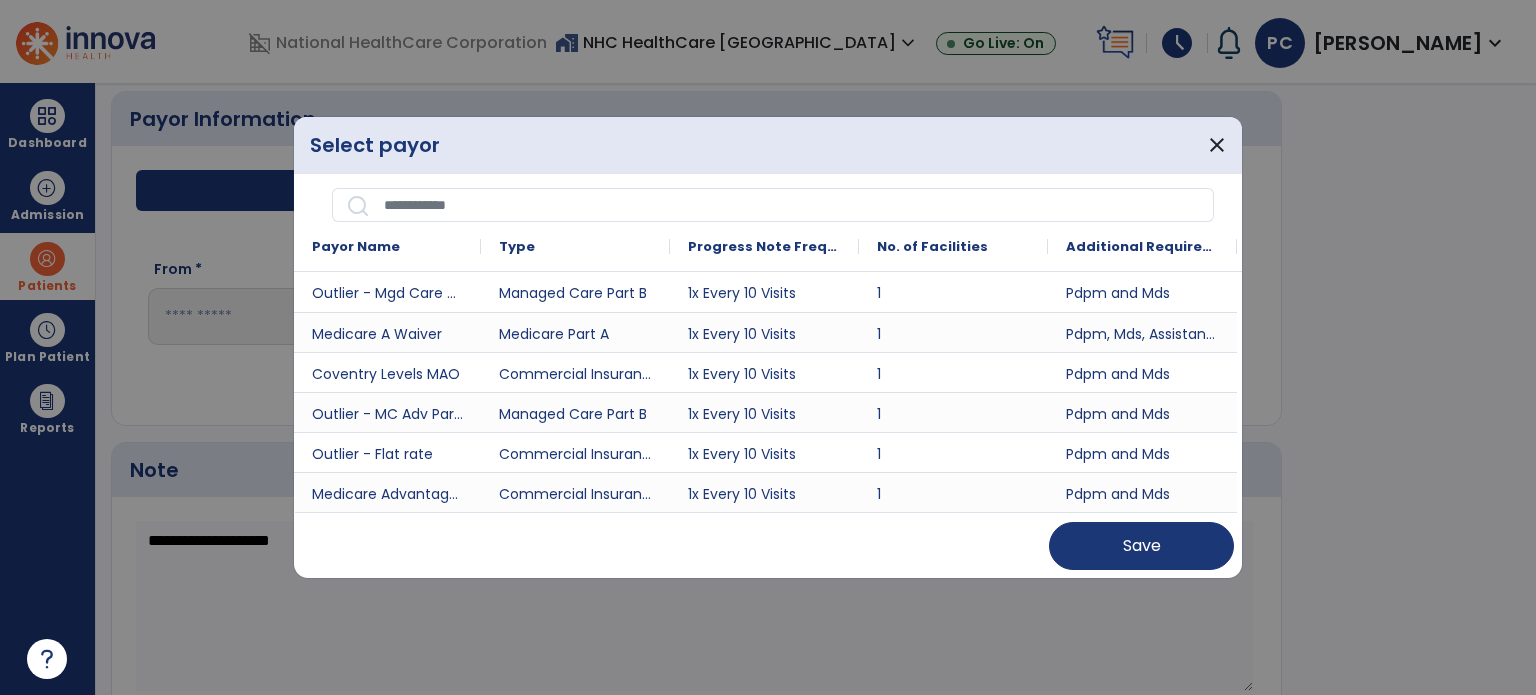 click at bounding box center (792, 205) 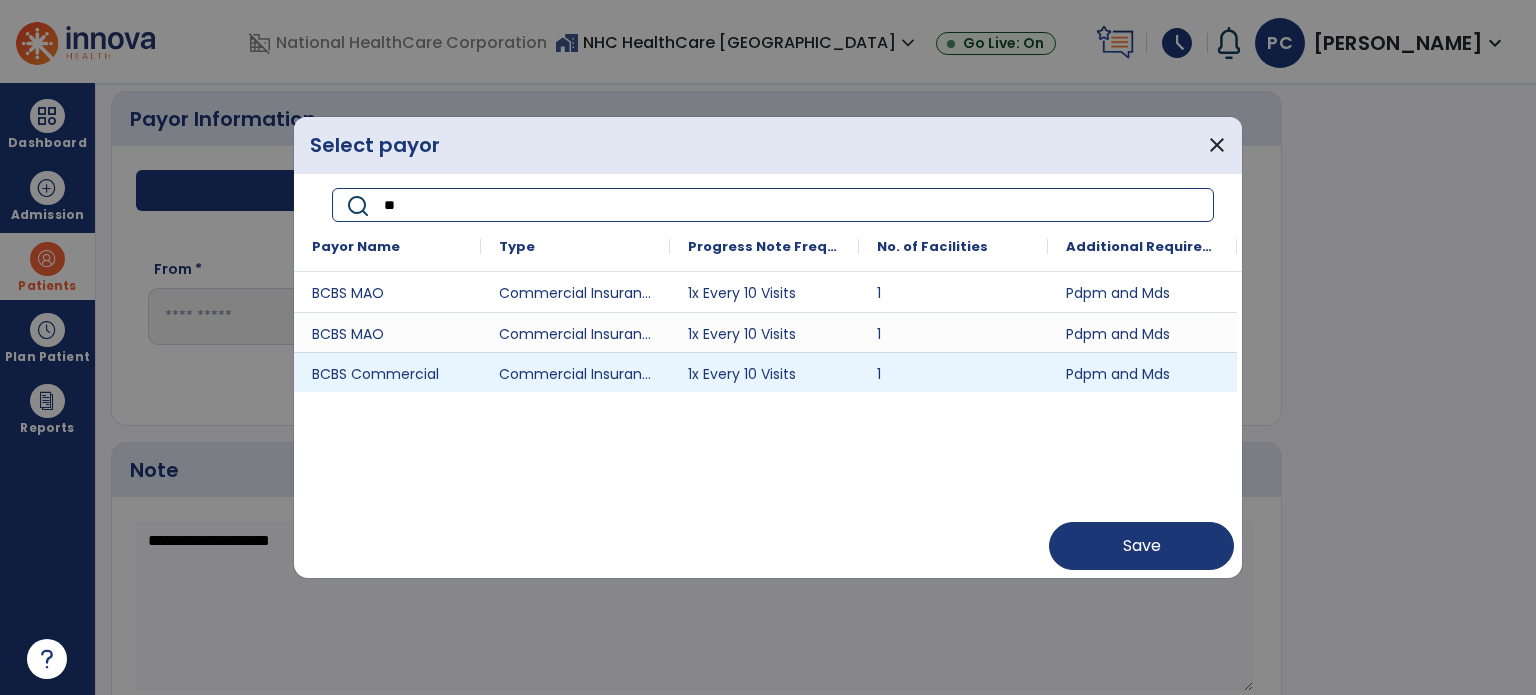 type on "**" 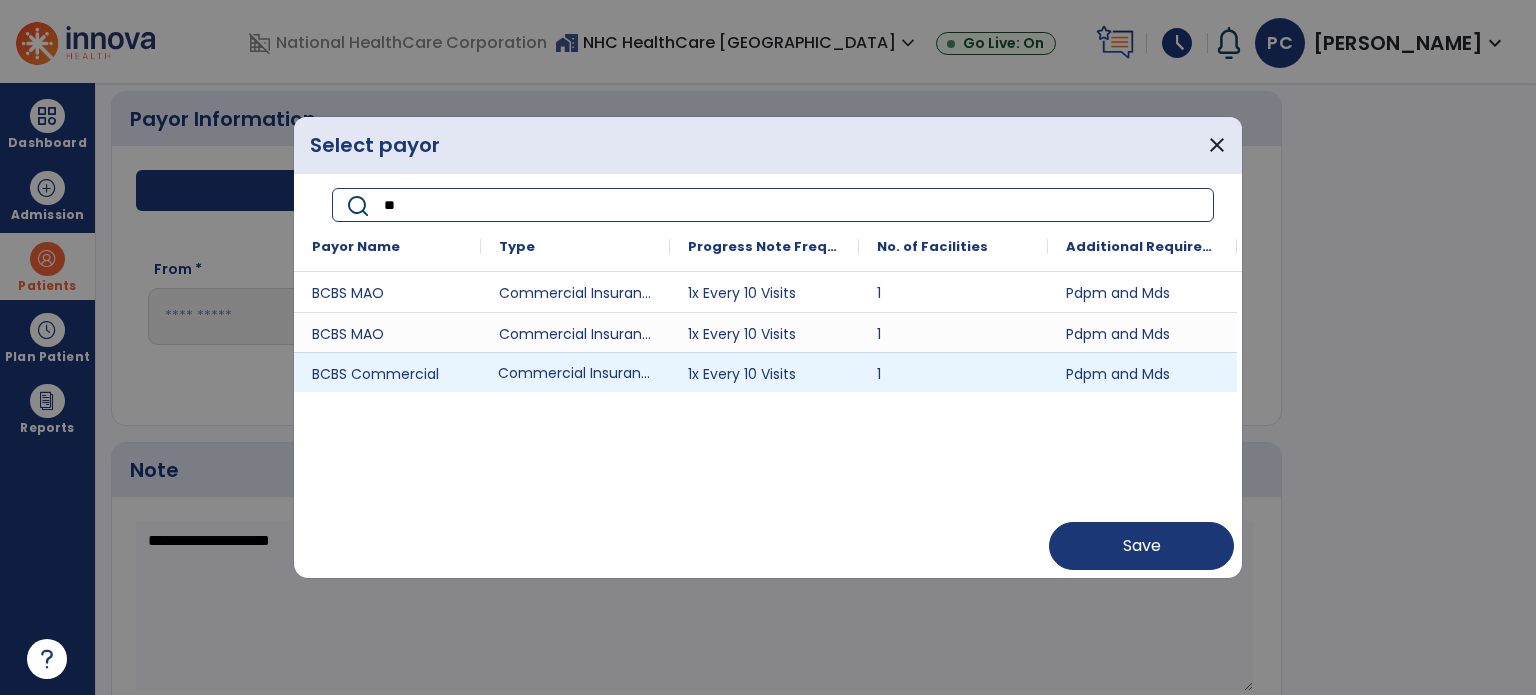 click on "Commercial Insurance" at bounding box center [575, 372] 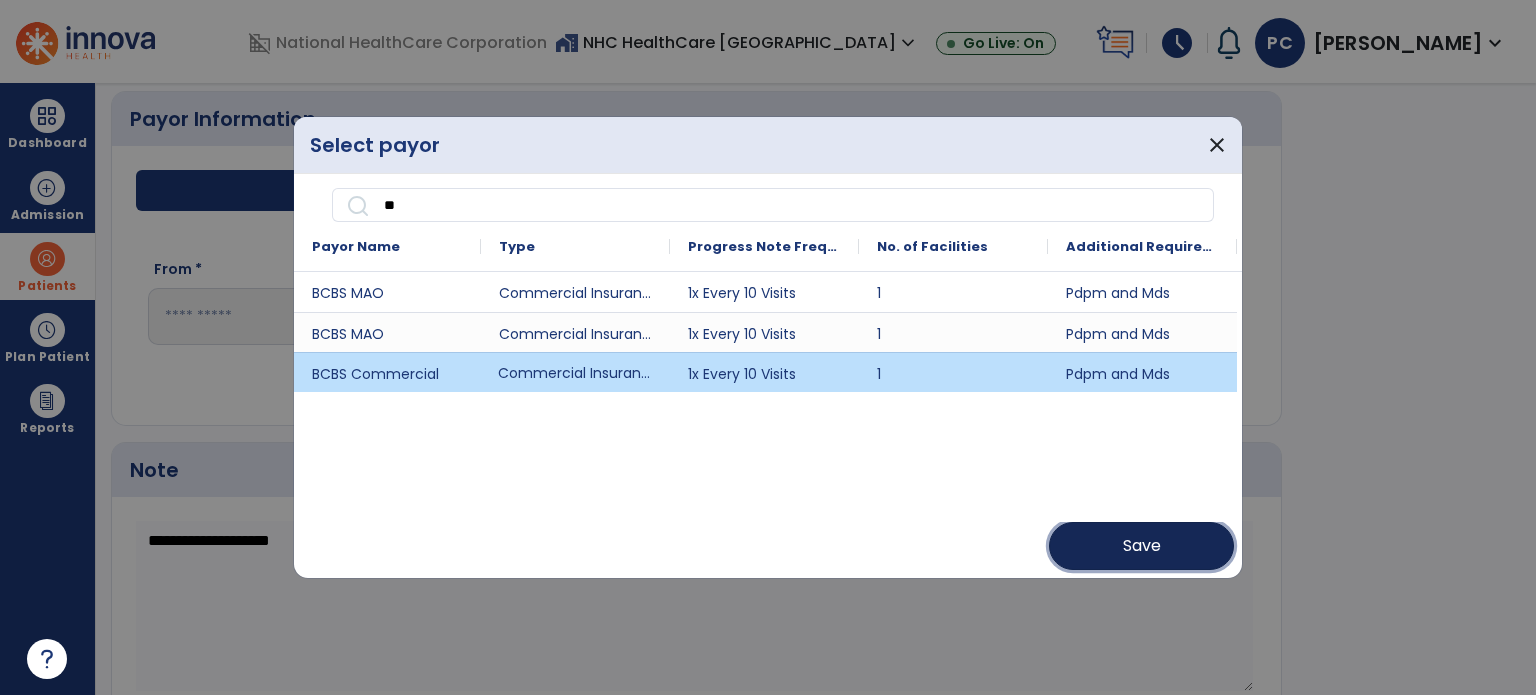 click on "Save" at bounding box center [1142, 546] 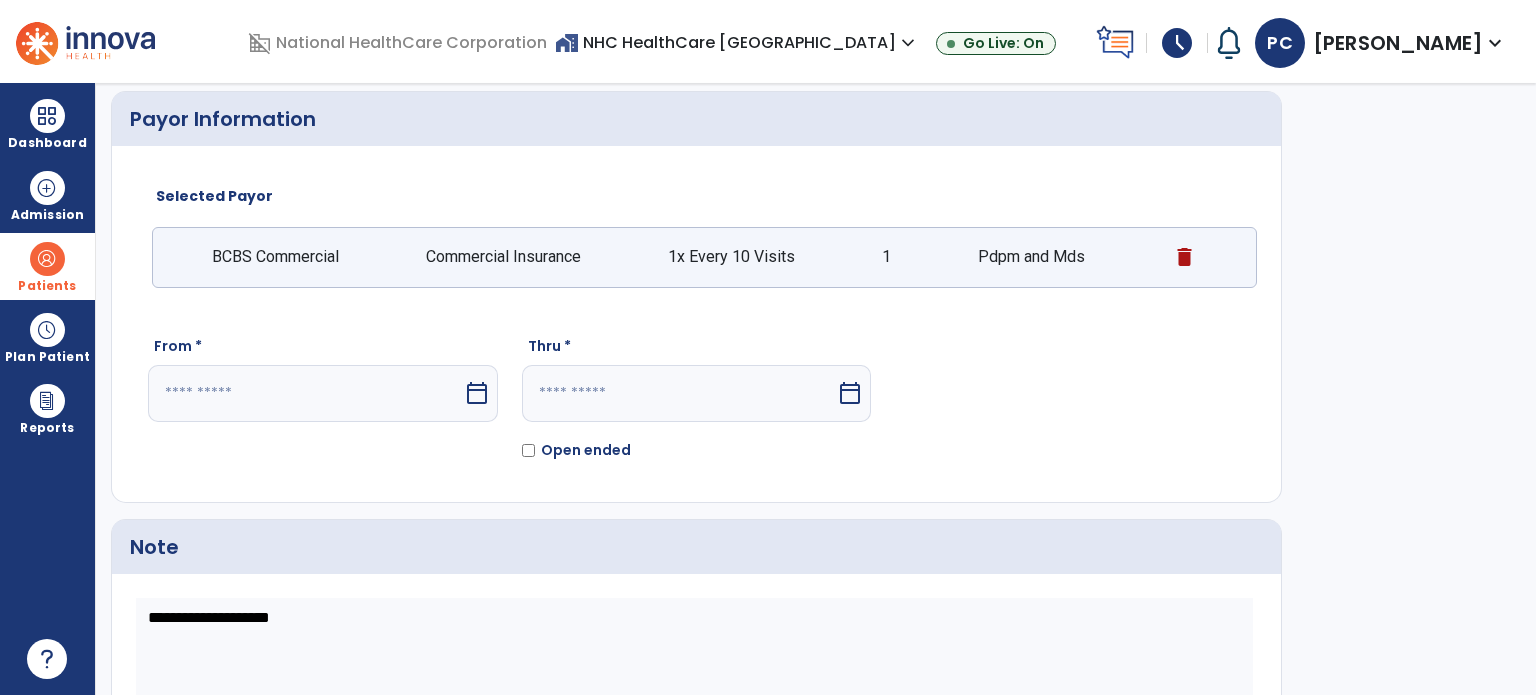 click at bounding box center [305, 393] 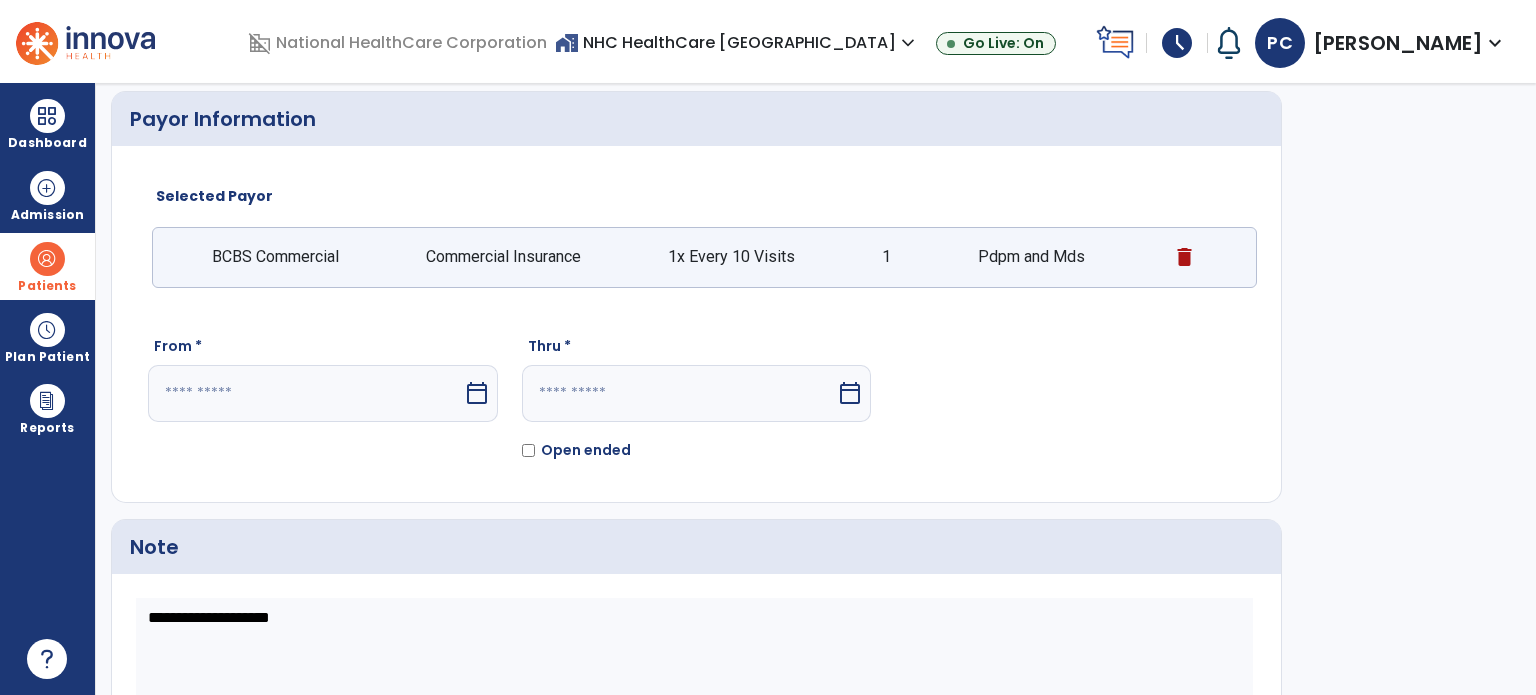 select on "*" 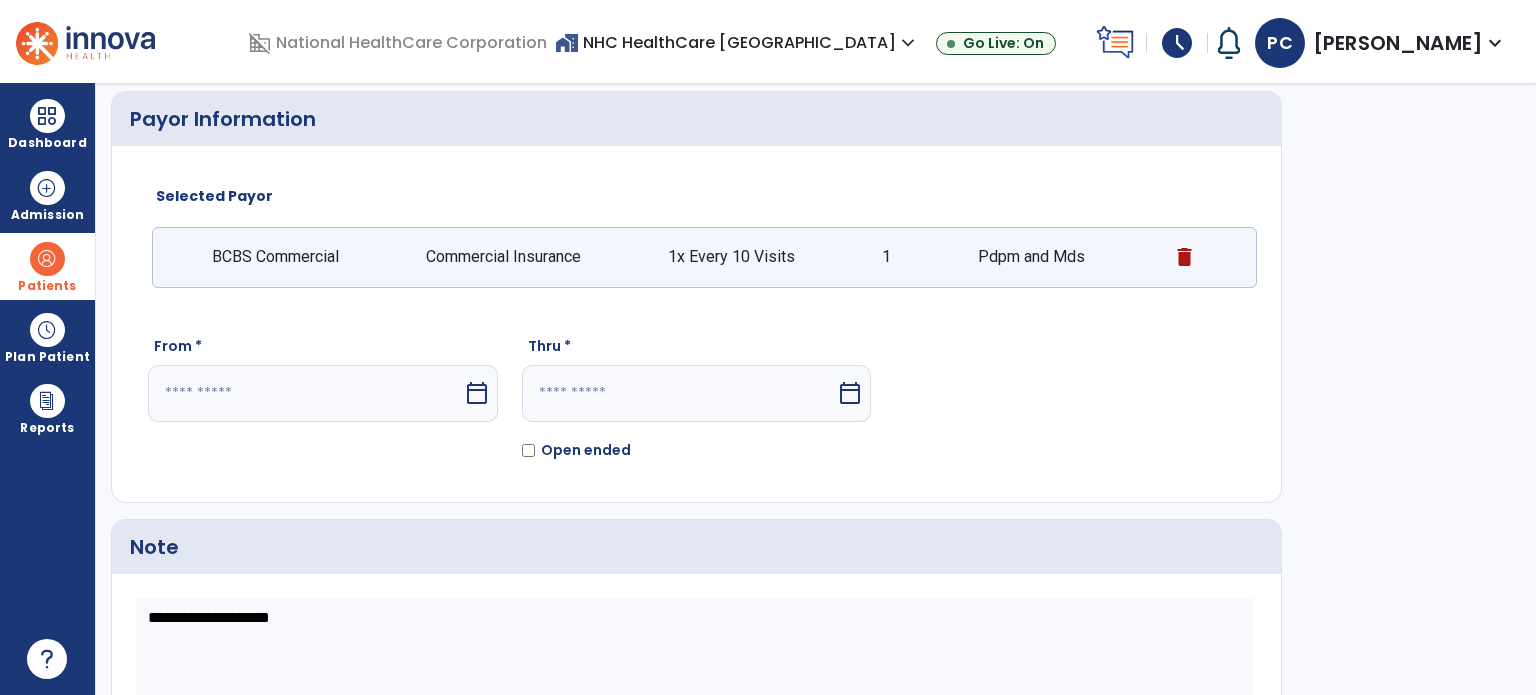 select on "****" 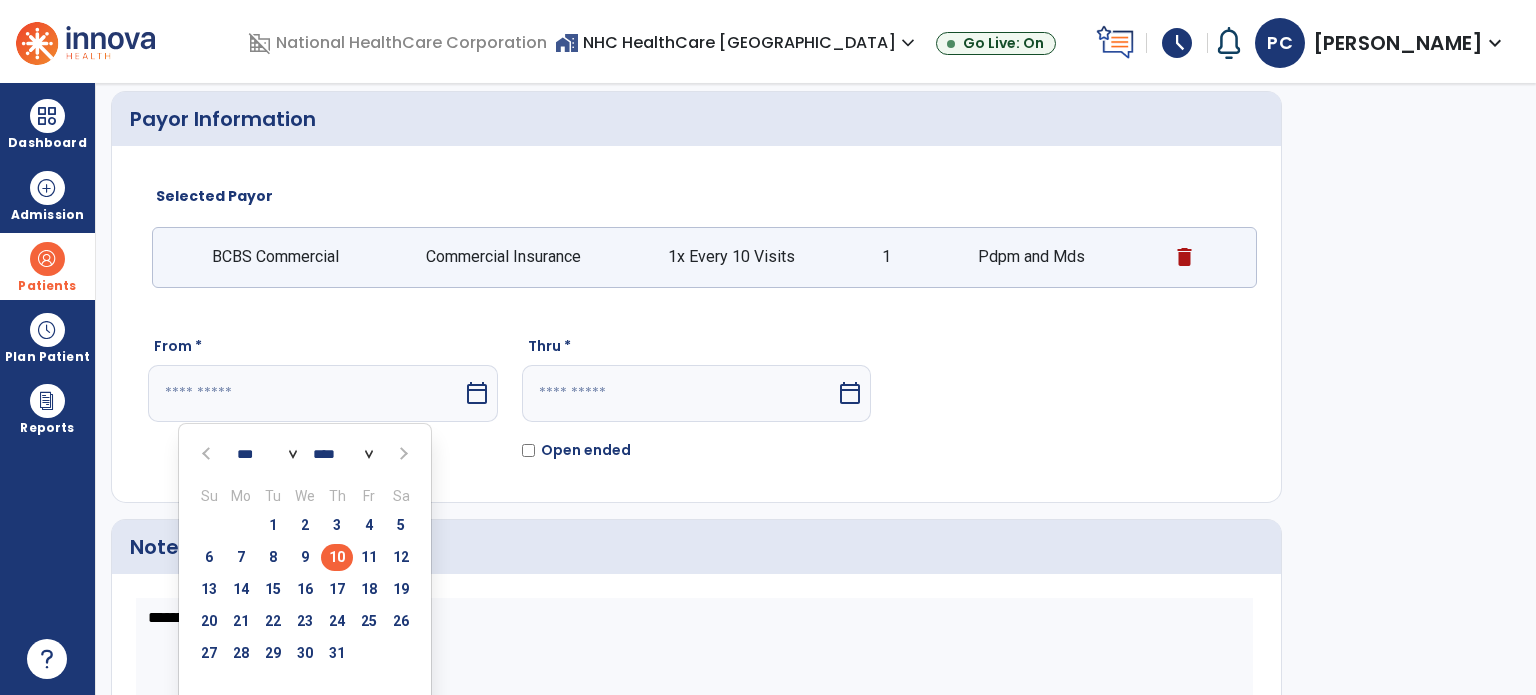 click on "10" at bounding box center (337, 557) 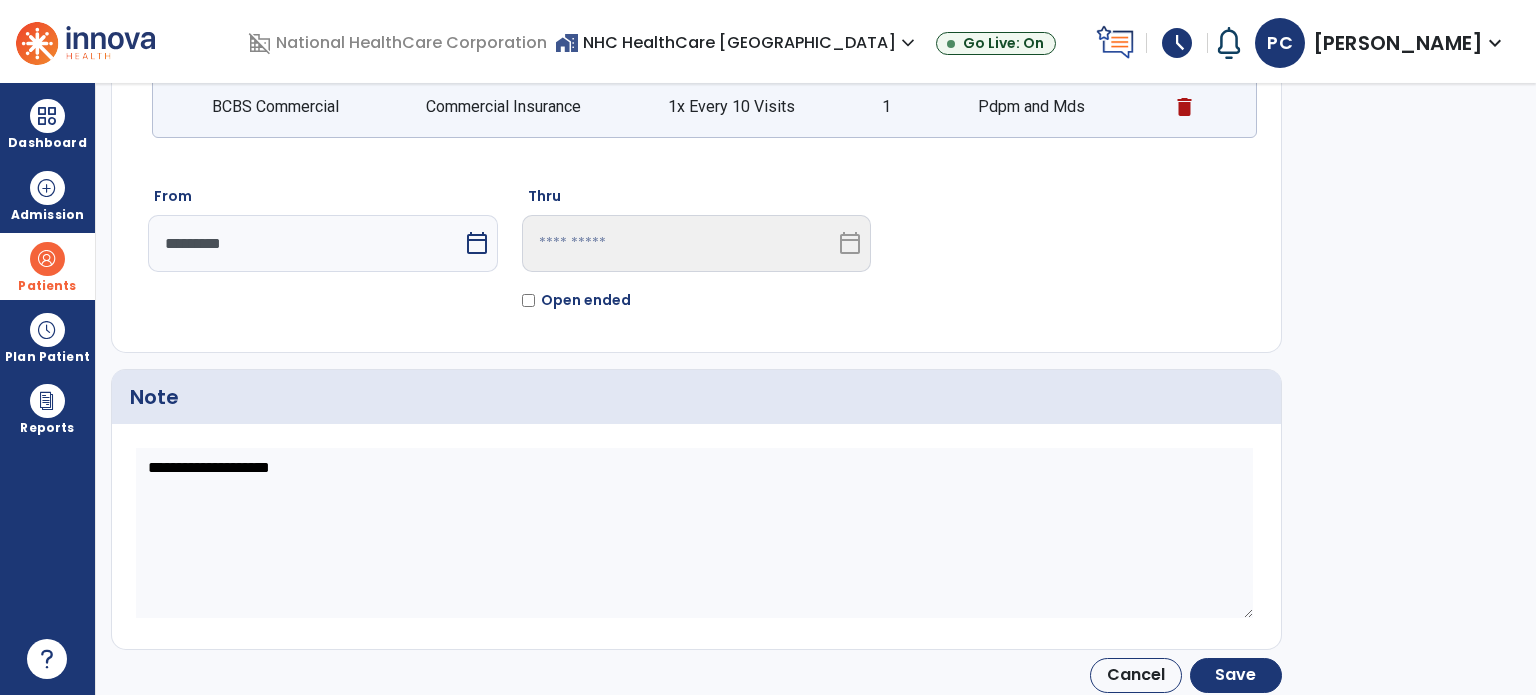 scroll, scrollTop: 210, scrollLeft: 0, axis: vertical 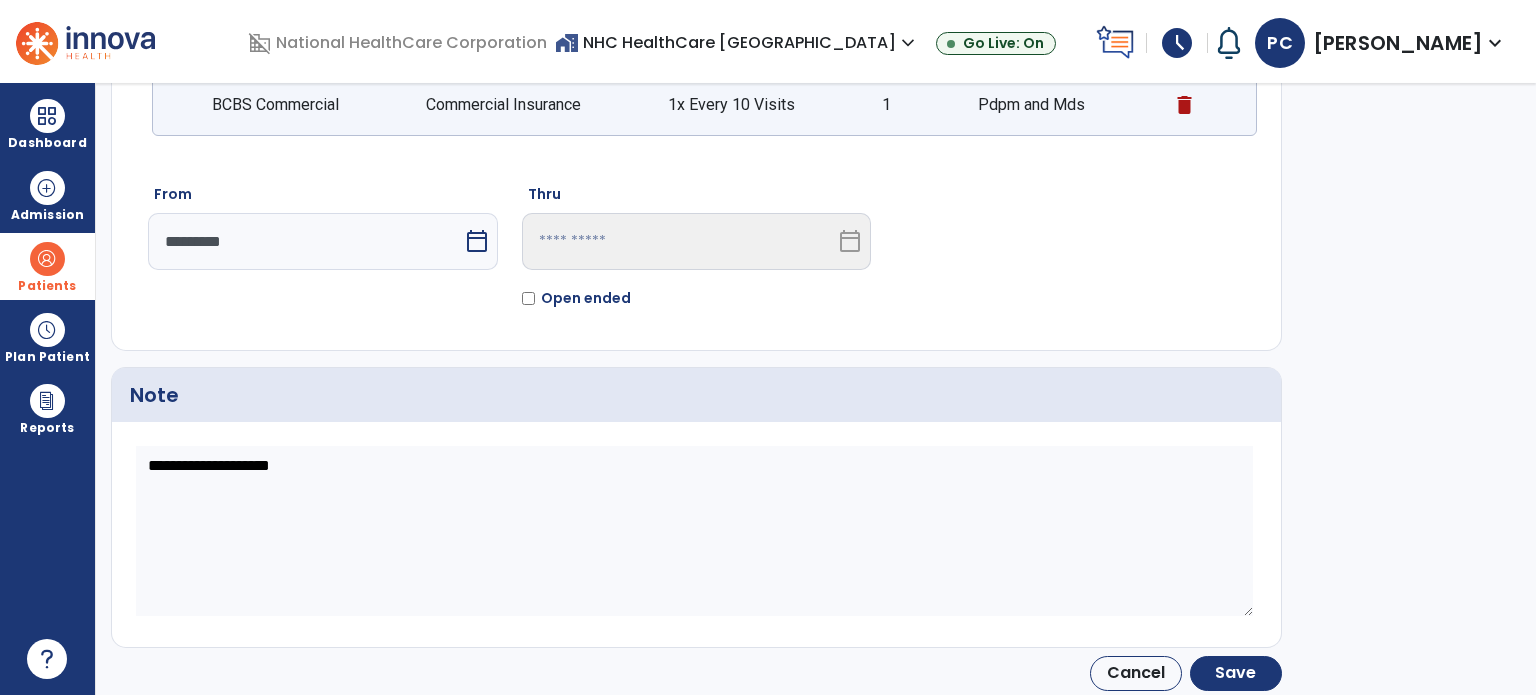click 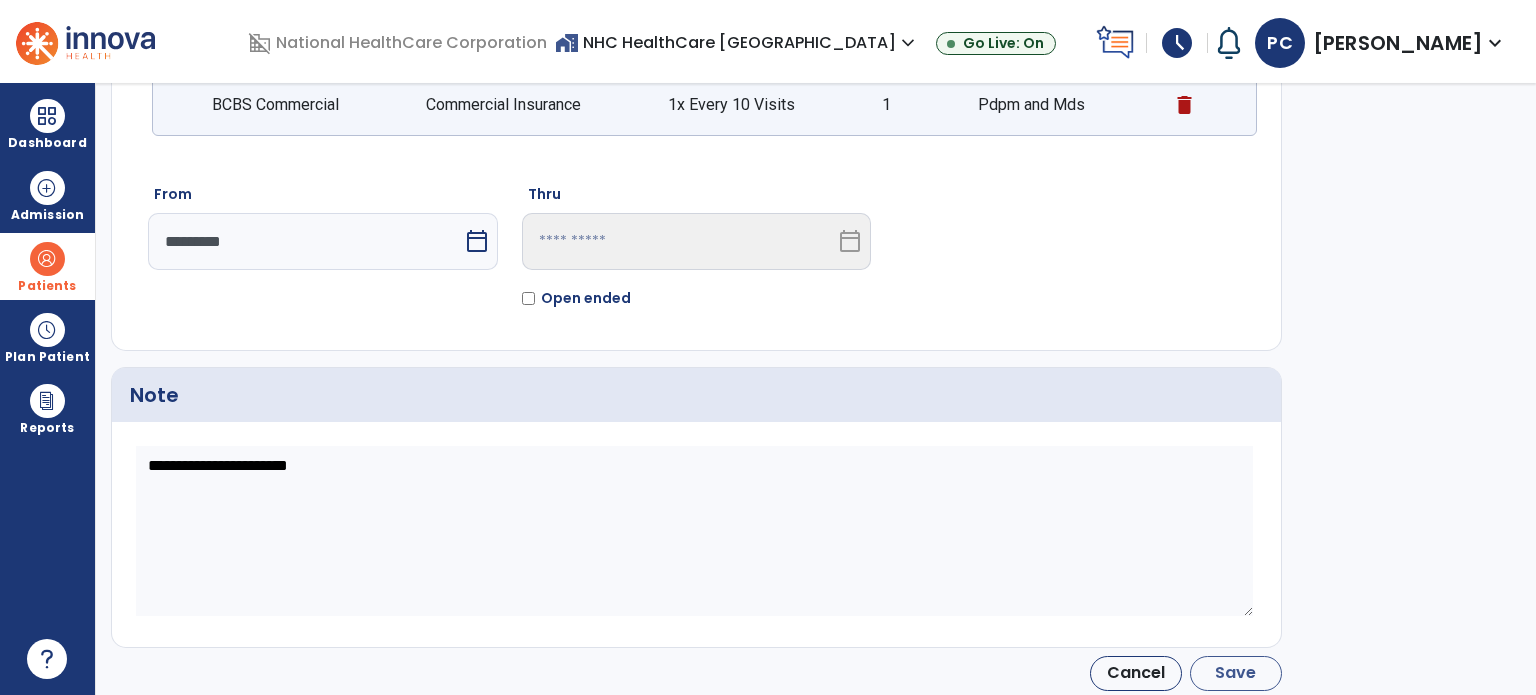 type on "**********" 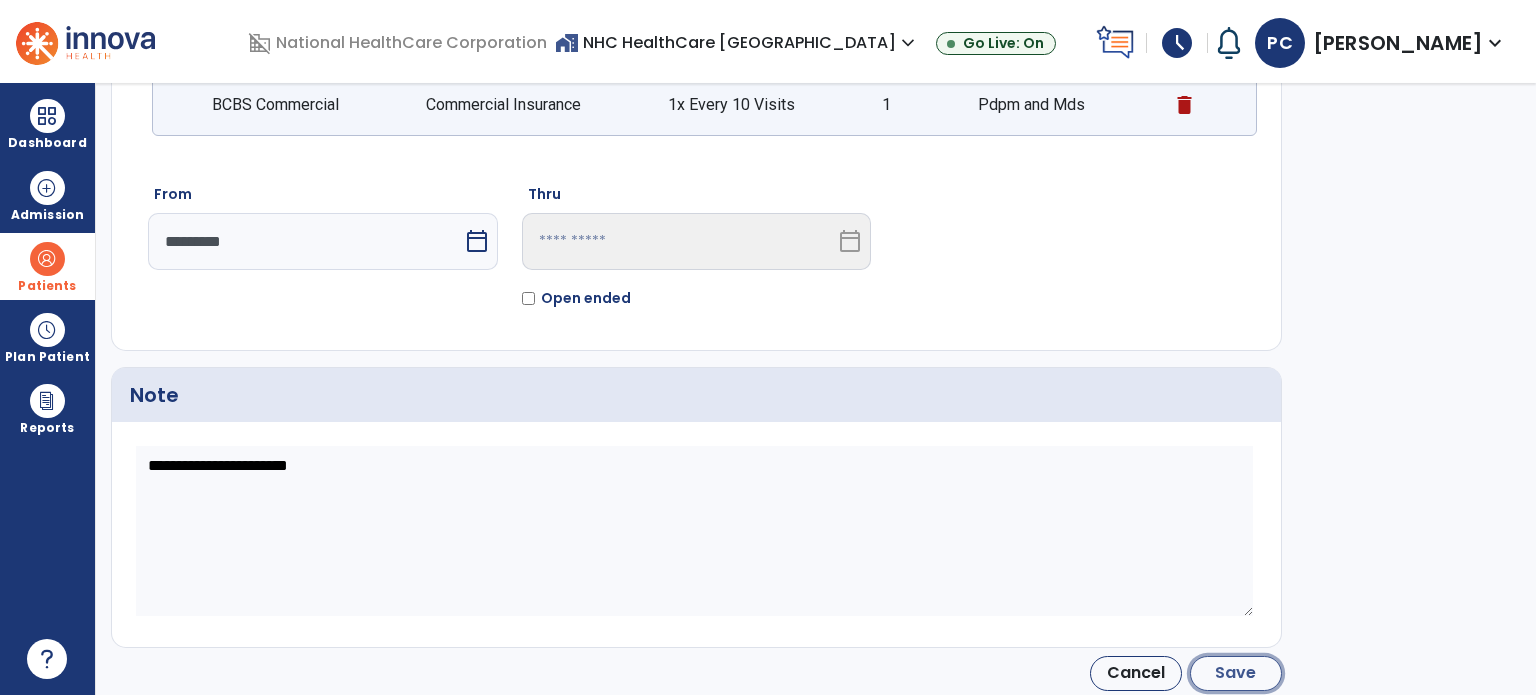 click on "Save" 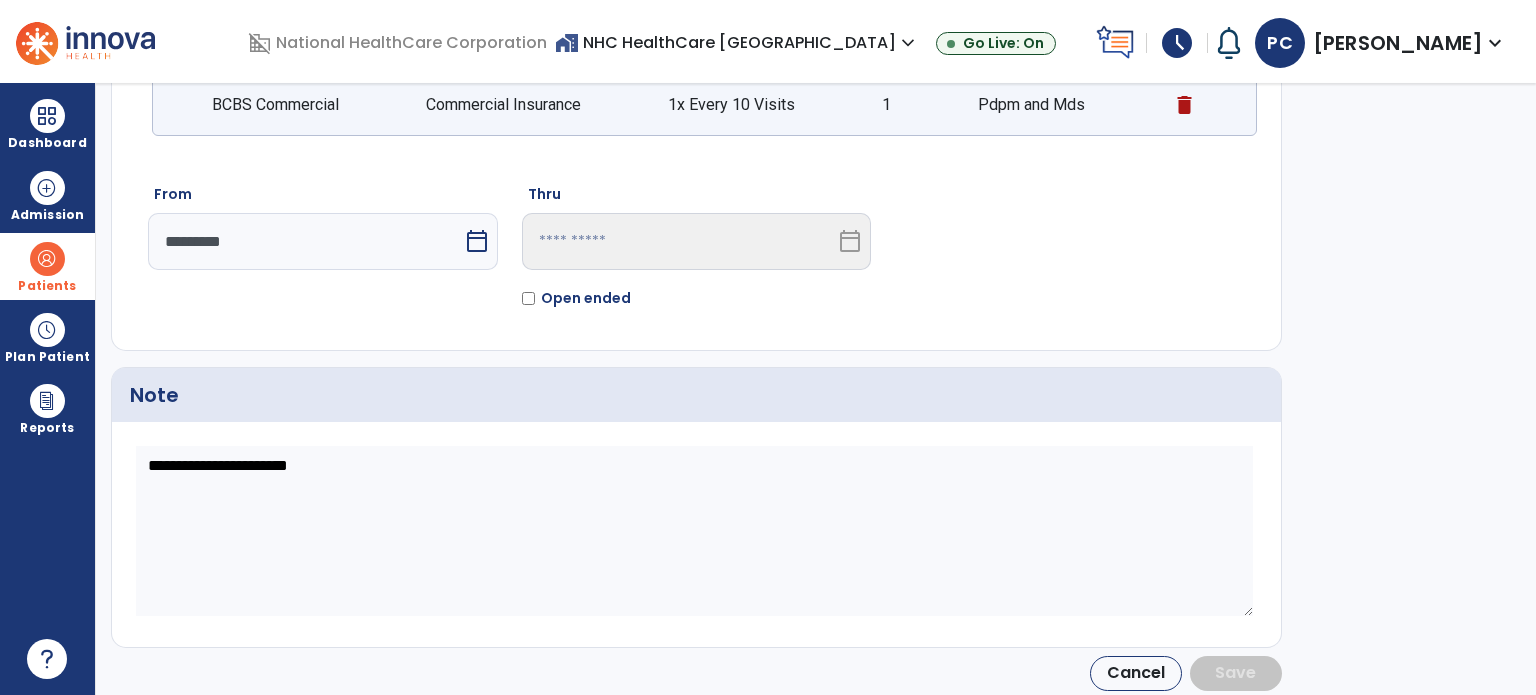 type on "*********" 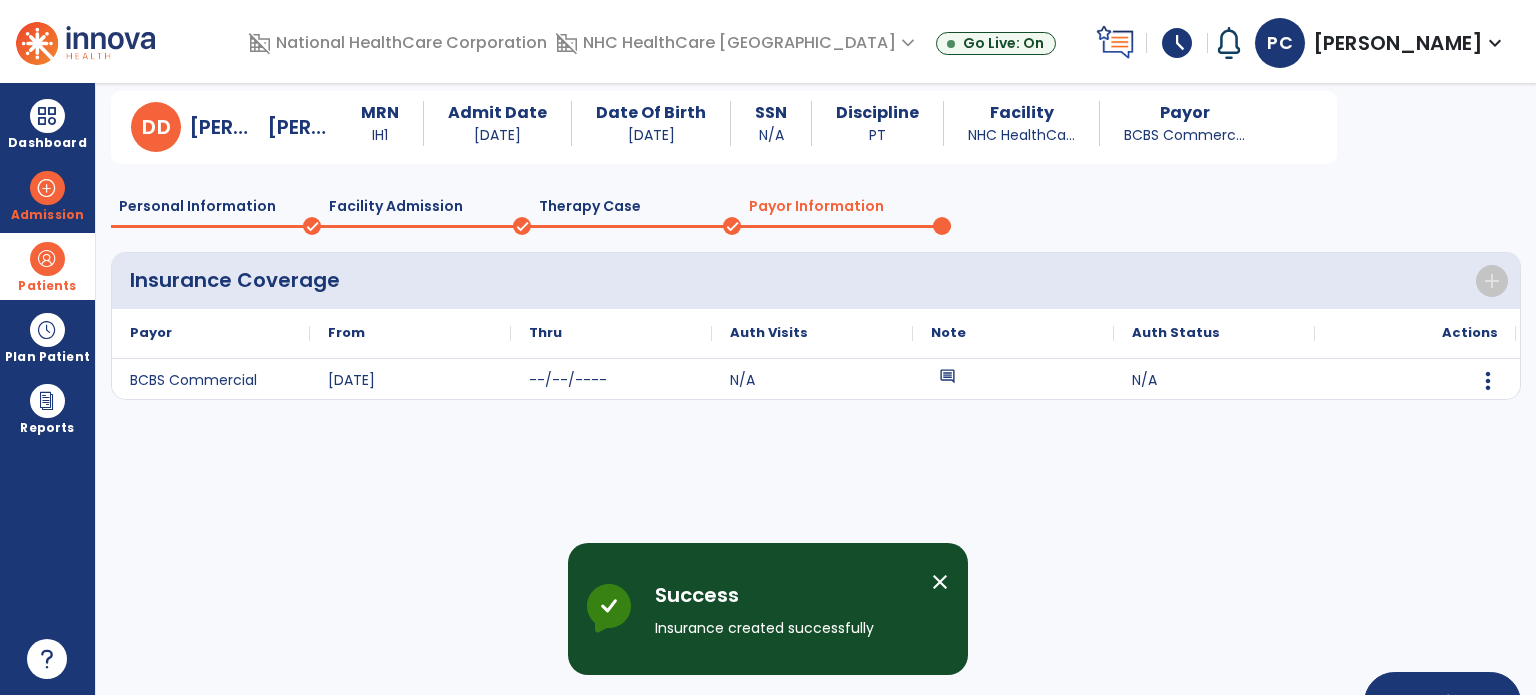 scroll, scrollTop: 119, scrollLeft: 0, axis: vertical 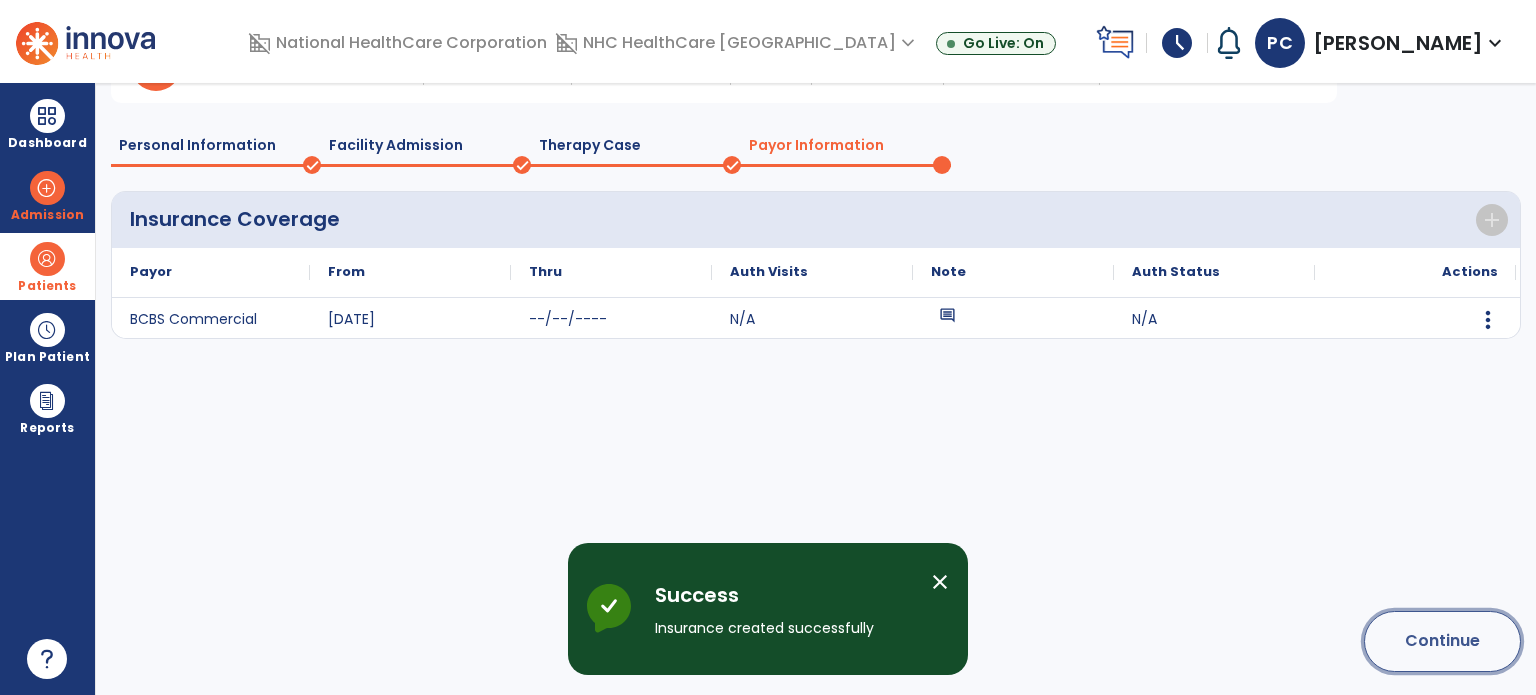 click on "Continue" 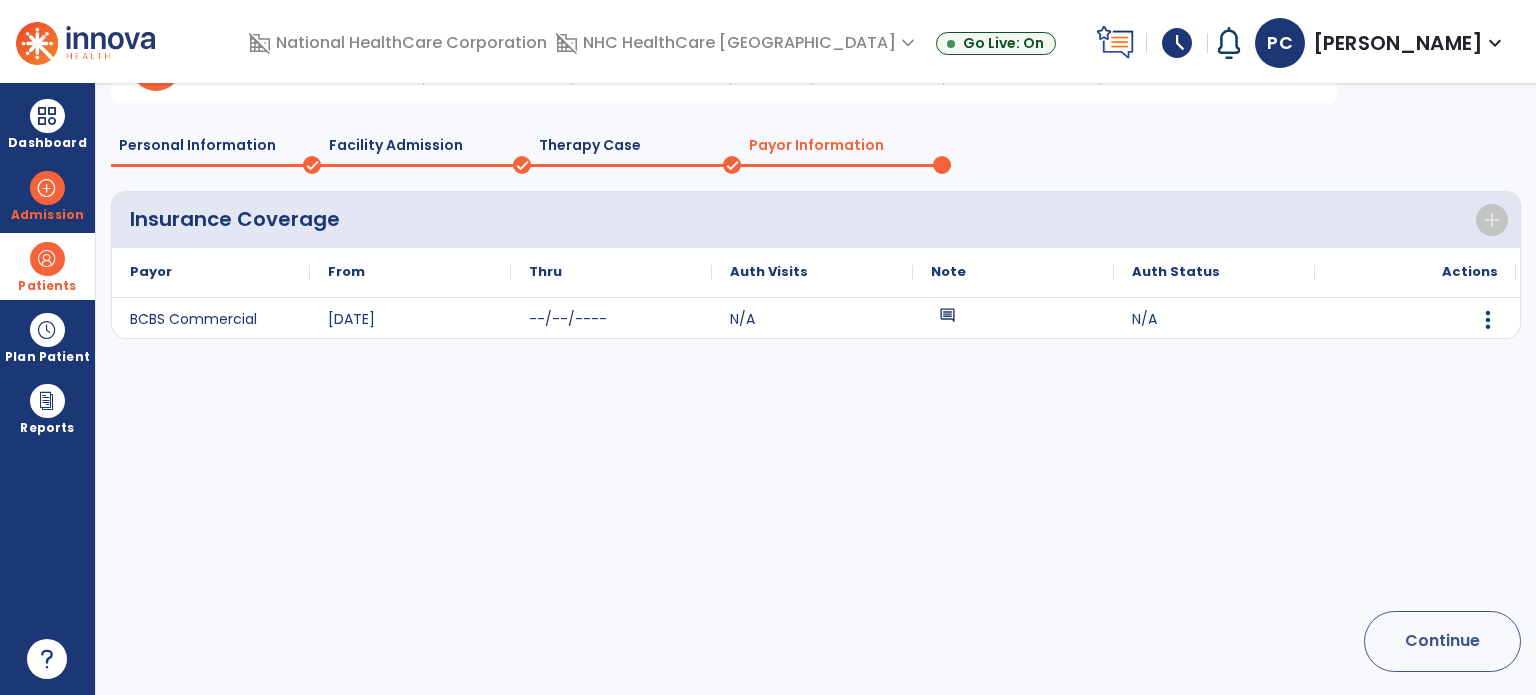 scroll, scrollTop: 62, scrollLeft: 0, axis: vertical 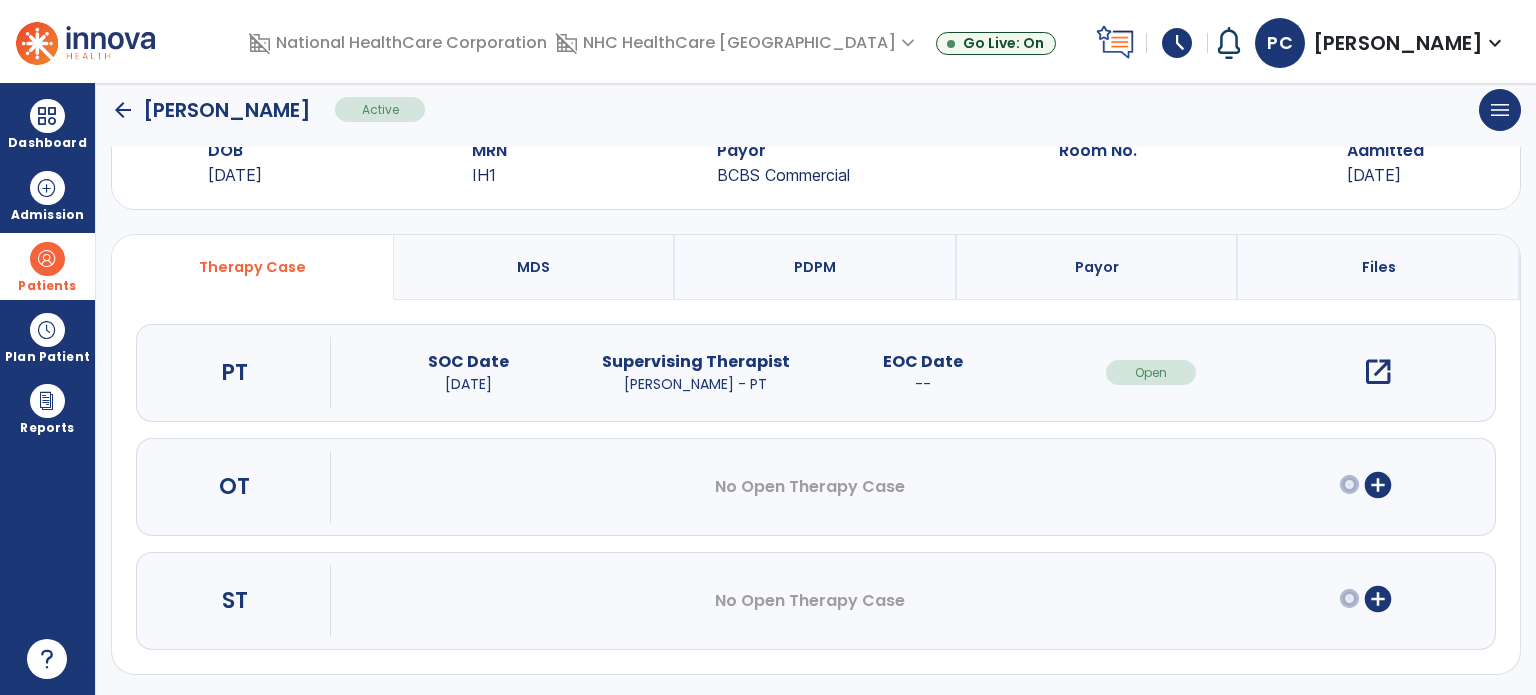 click on "open_in_new" at bounding box center [1378, 372] 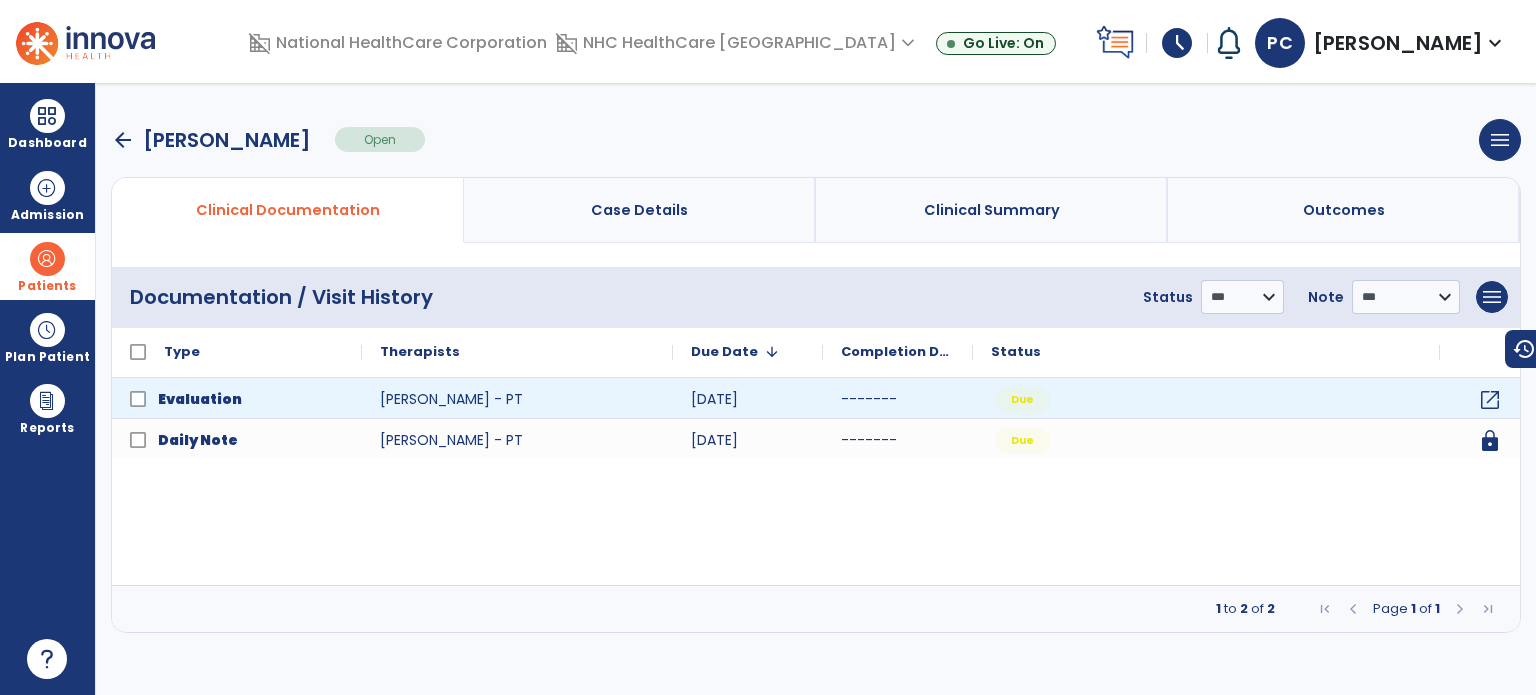 scroll, scrollTop: 0, scrollLeft: 0, axis: both 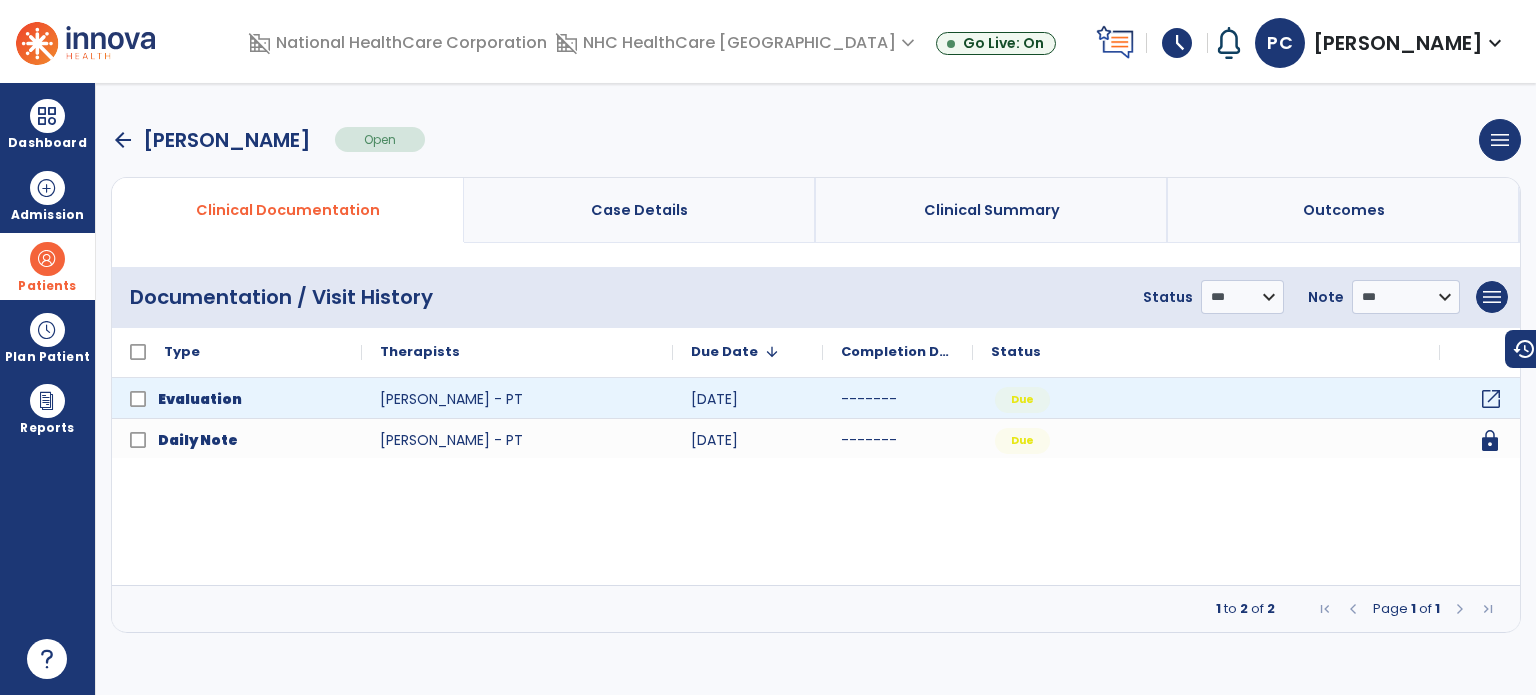 click on "open_in_new" 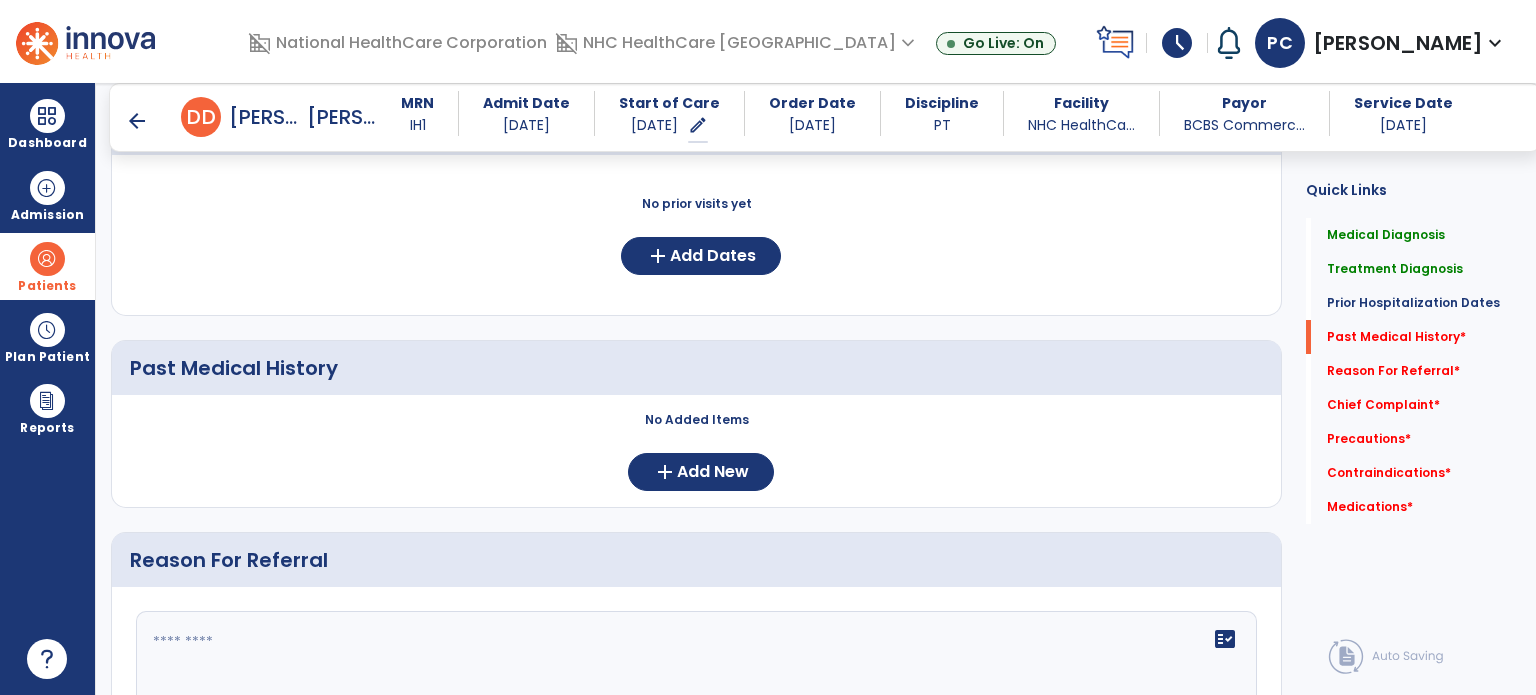 scroll, scrollTop: 600, scrollLeft: 0, axis: vertical 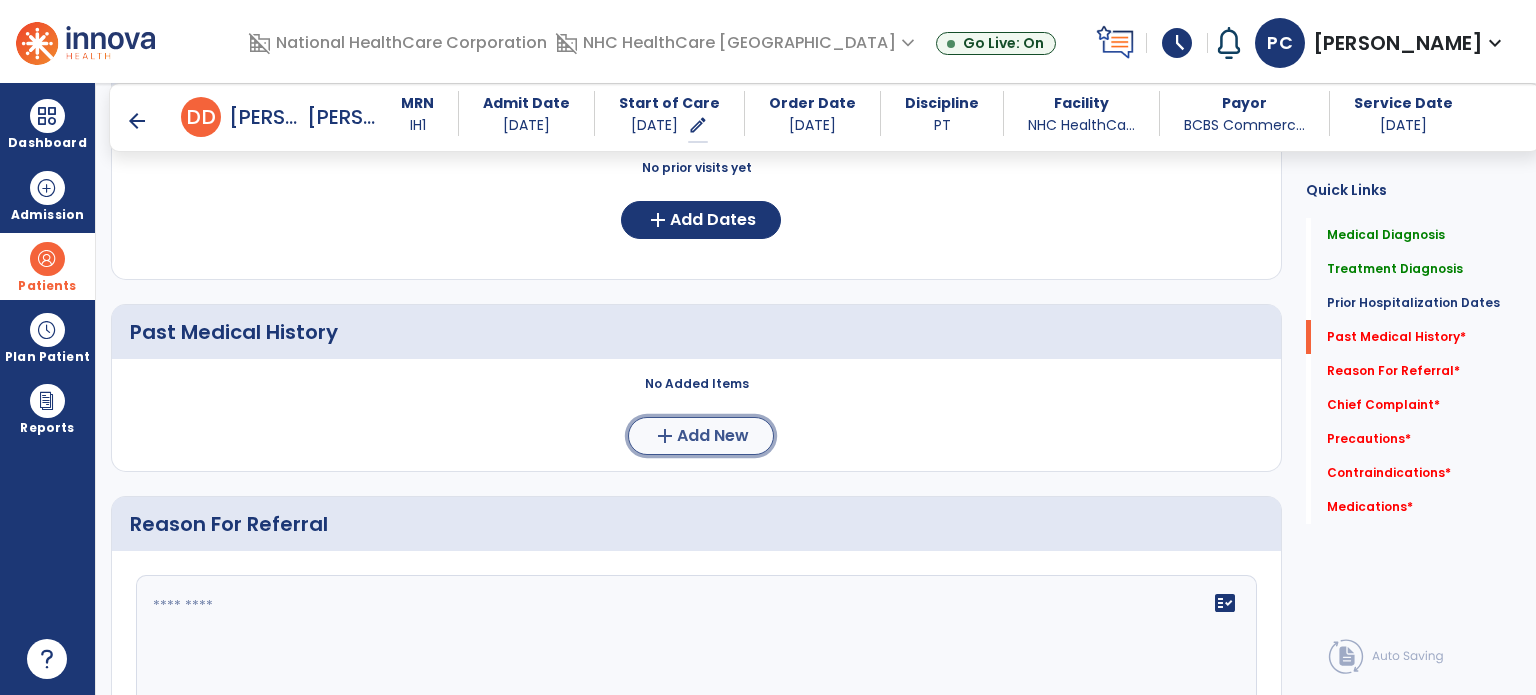 click on "Add New" 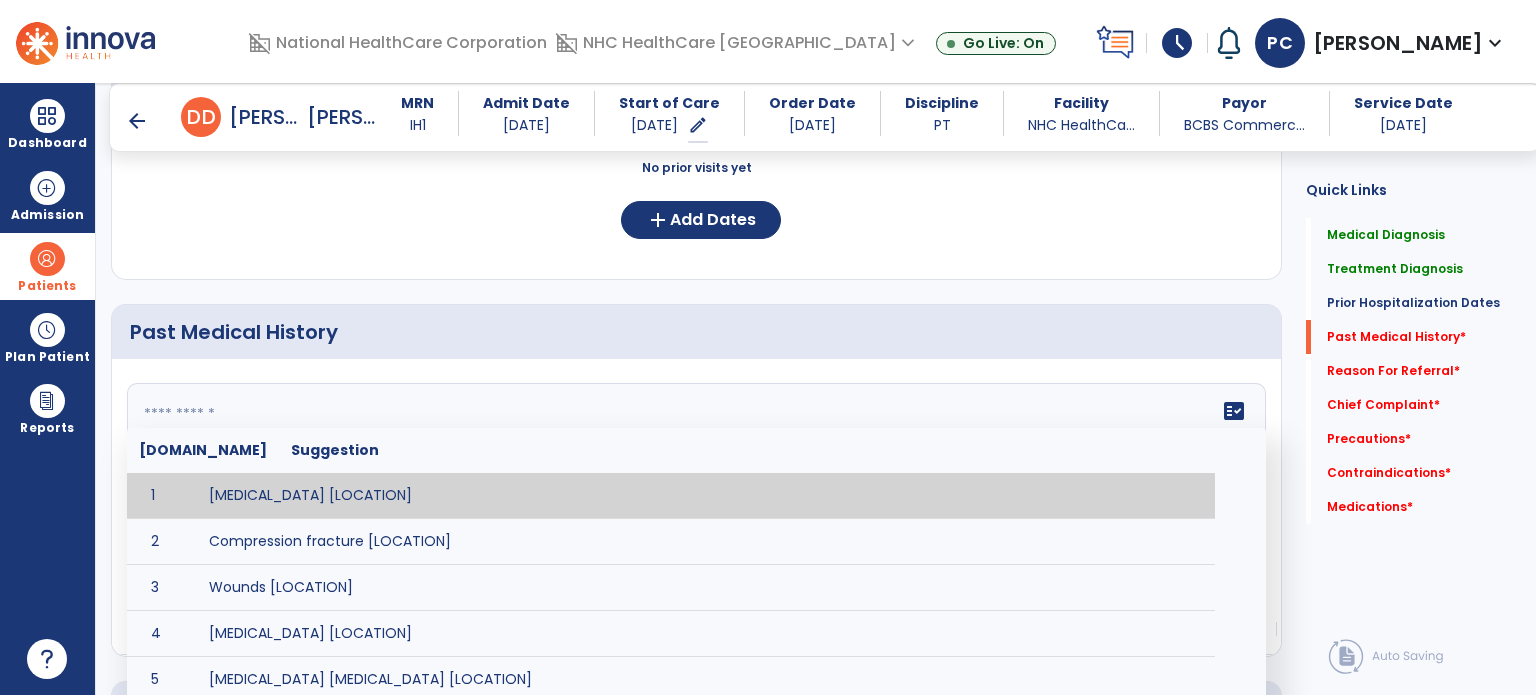 click on "fact_check  [DOMAIN_NAME] Suggestion 1 [MEDICAL_DATA] [LOCATION] 2 Compression fracture [LOCATION] 3 Wounds [LOCATION] 4 [MEDICAL_DATA] [LOCATION] 5 [MEDICAL_DATA] [MEDICAL_DATA] [LOCATION] 6 [MEDICAL_DATA] tear [LOCATION] 7 ACL tear surgically repaired [LOCATION] 8 [MEDICAL_DATA] (AKA) [LOCATION] 9 Below knee [MEDICAL_DATA] (BKE) [LOCATION] 10 [MEDICAL_DATA] (SITE/TYPE) 11 Surgery (TYPE) 12 AAA ([MEDICAL_DATA]) 13 [MEDICAL_DATA] tear [LOCATION] 14 [MEDICAL_DATA] 15 AIDS (Acquired [MEDICAL_DATA] Syndrome) 16 [MEDICAL_DATA] 17 [MEDICAL_DATA] 18 [MEDICAL_DATA] 19 Anxiety 20 ASHD ([MEDICAL_DATA]) 21 [MEDICAL_DATA] 22 [MEDICAL_DATA] 23 [MEDICAL_DATA] 24 [MEDICAL_DATA] 25 [MEDICAL_DATA] Bypass Graft (CABG) 26 CAD ([MEDICAL_DATA]) 27 [MEDICAL_DATA] 28 [MEDICAL_DATA] 29 [MEDICAL_DATA] 30 [MEDICAL_DATA] 31 COPD ([MEDICAL_DATA]) 32 CRPS ([MEDICAL_DATA]) 33 CVA (Cerebrovascular Accident) 34 CVI ([MEDICAL_DATA]) 35 DDD ([MEDICAL_DATA])" 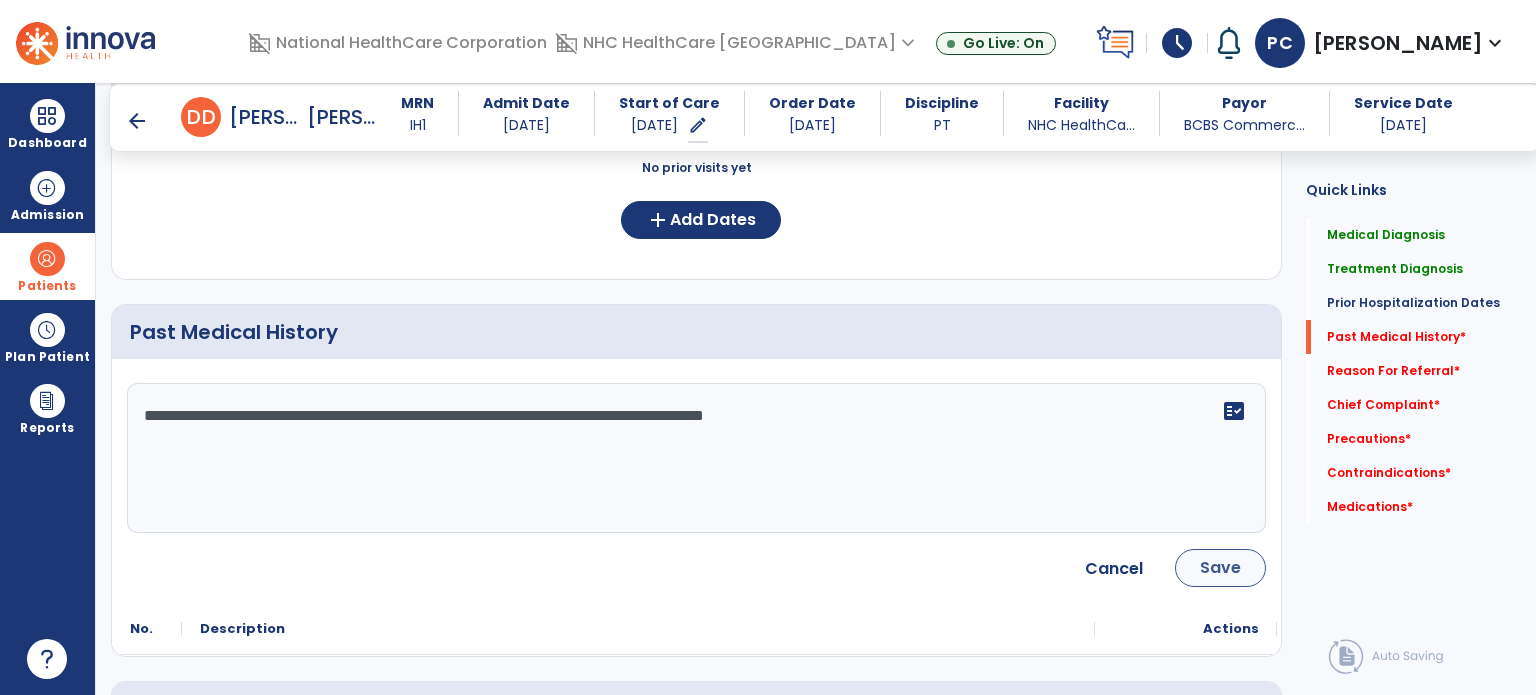 type on "**********" 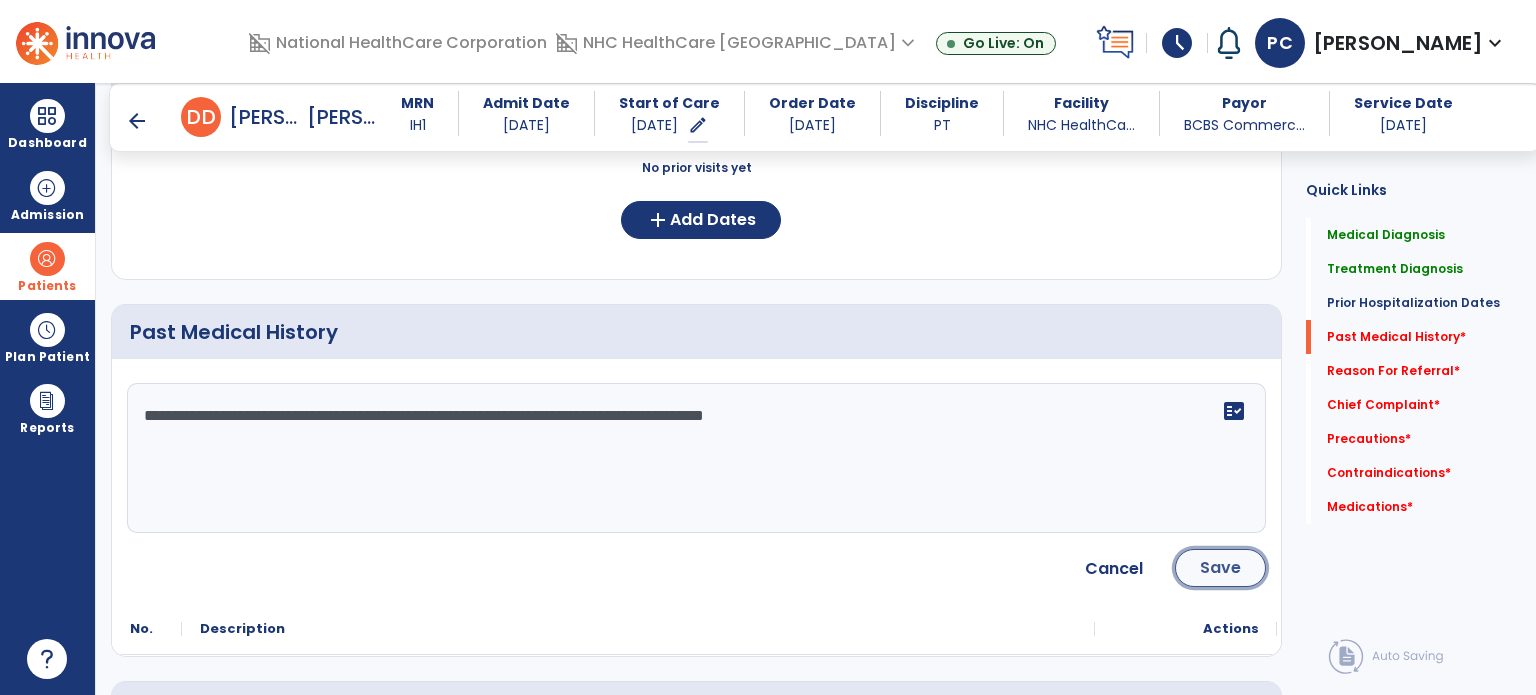 click on "Save" 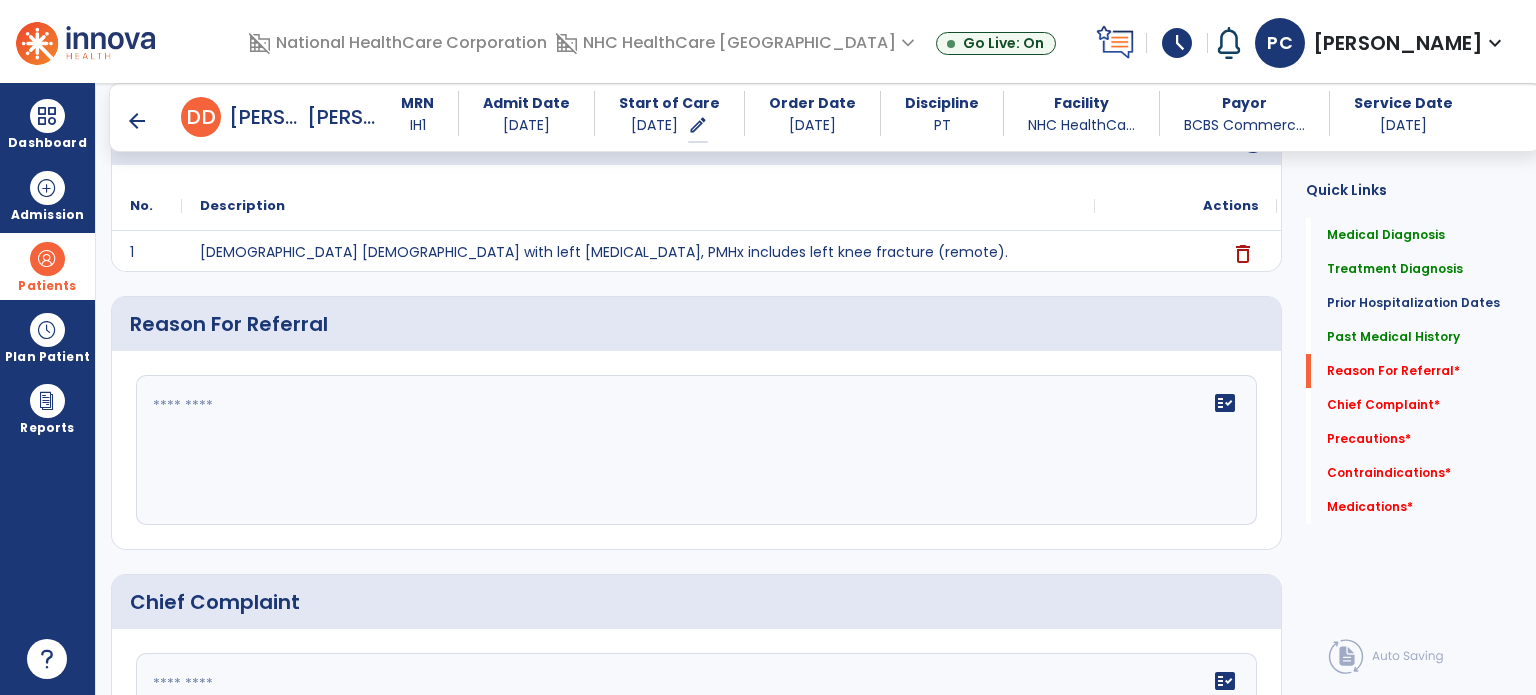 scroll, scrollTop: 800, scrollLeft: 0, axis: vertical 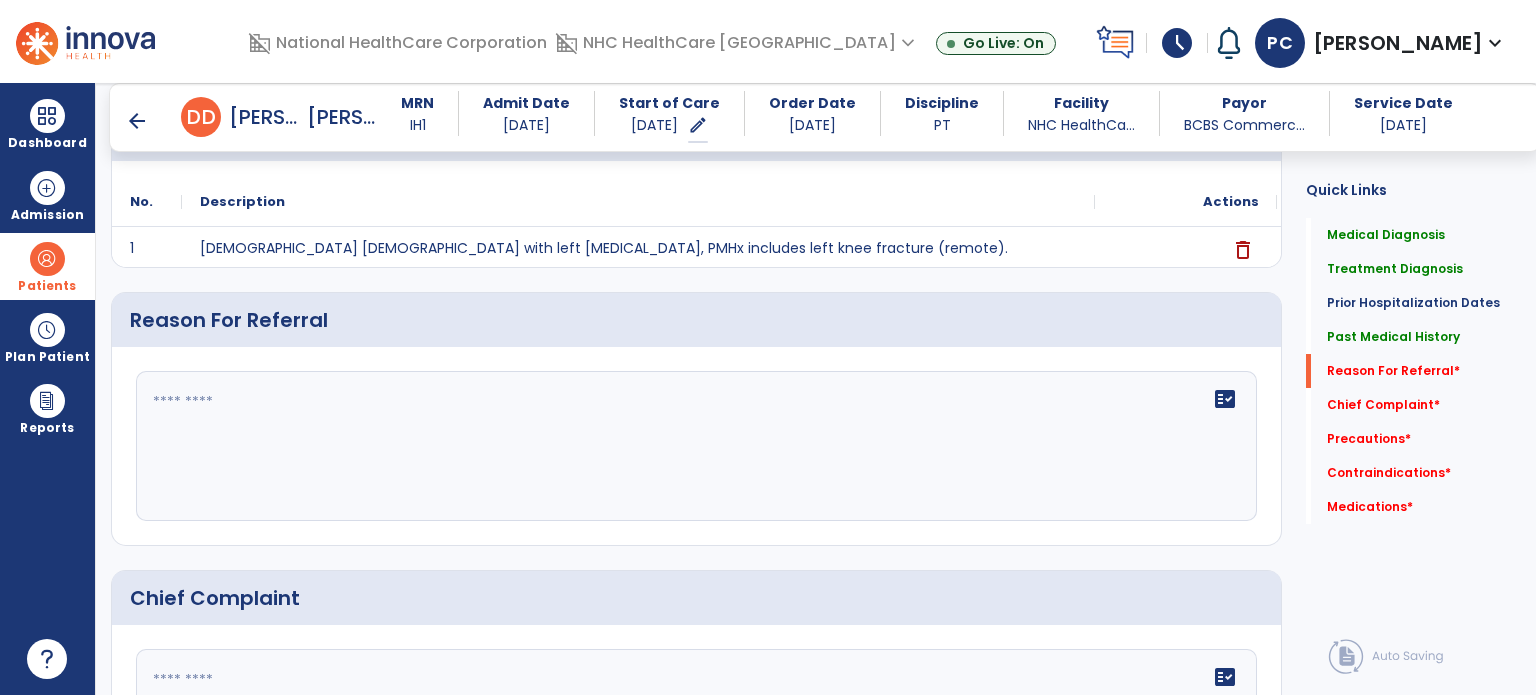 click on "fact_check" 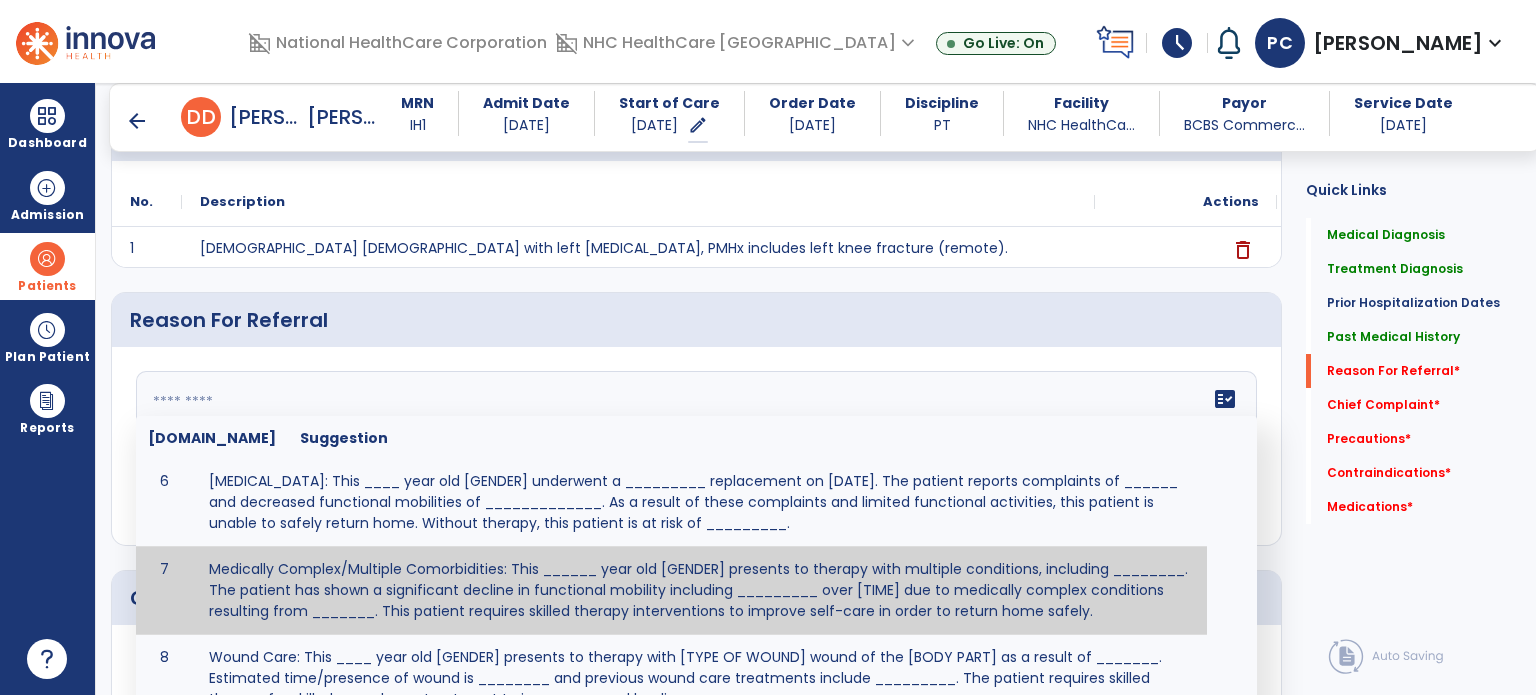 scroll, scrollTop: 500, scrollLeft: 0, axis: vertical 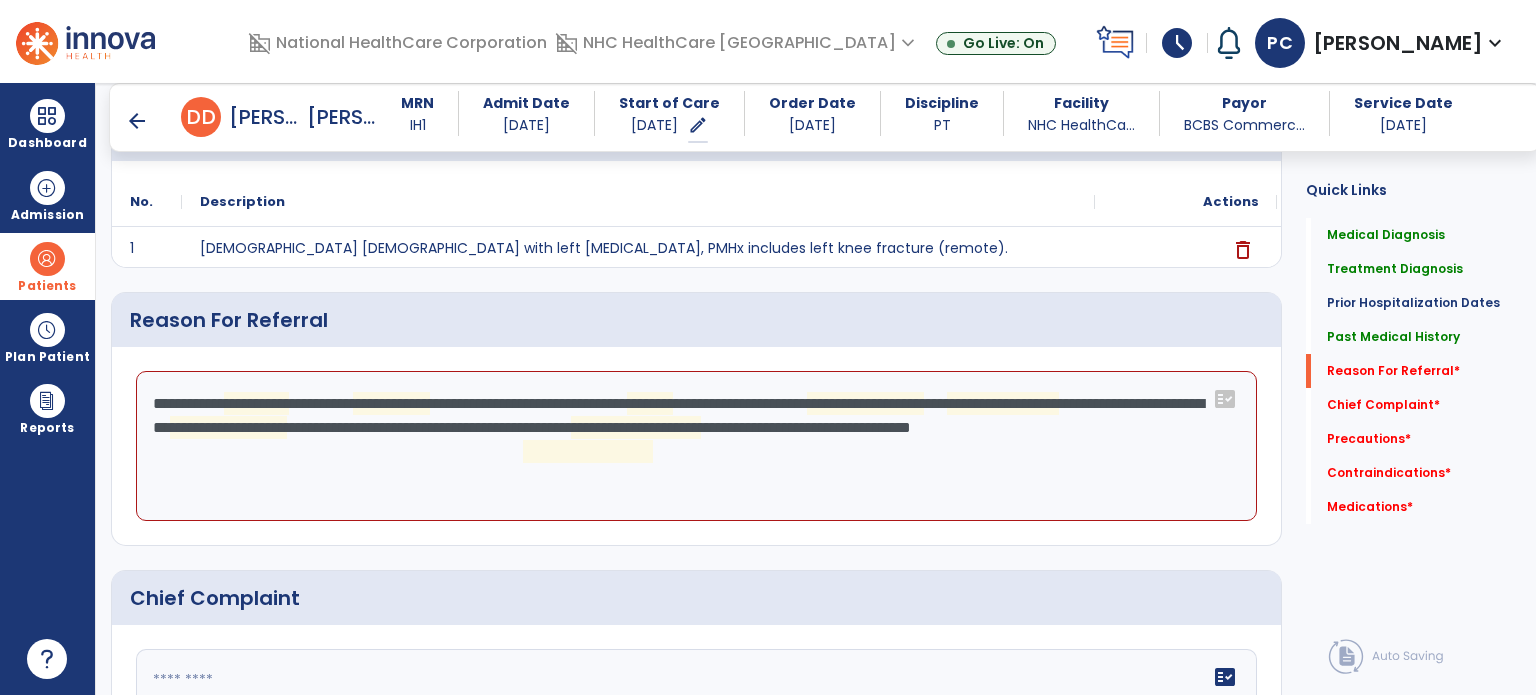 click on "**********" 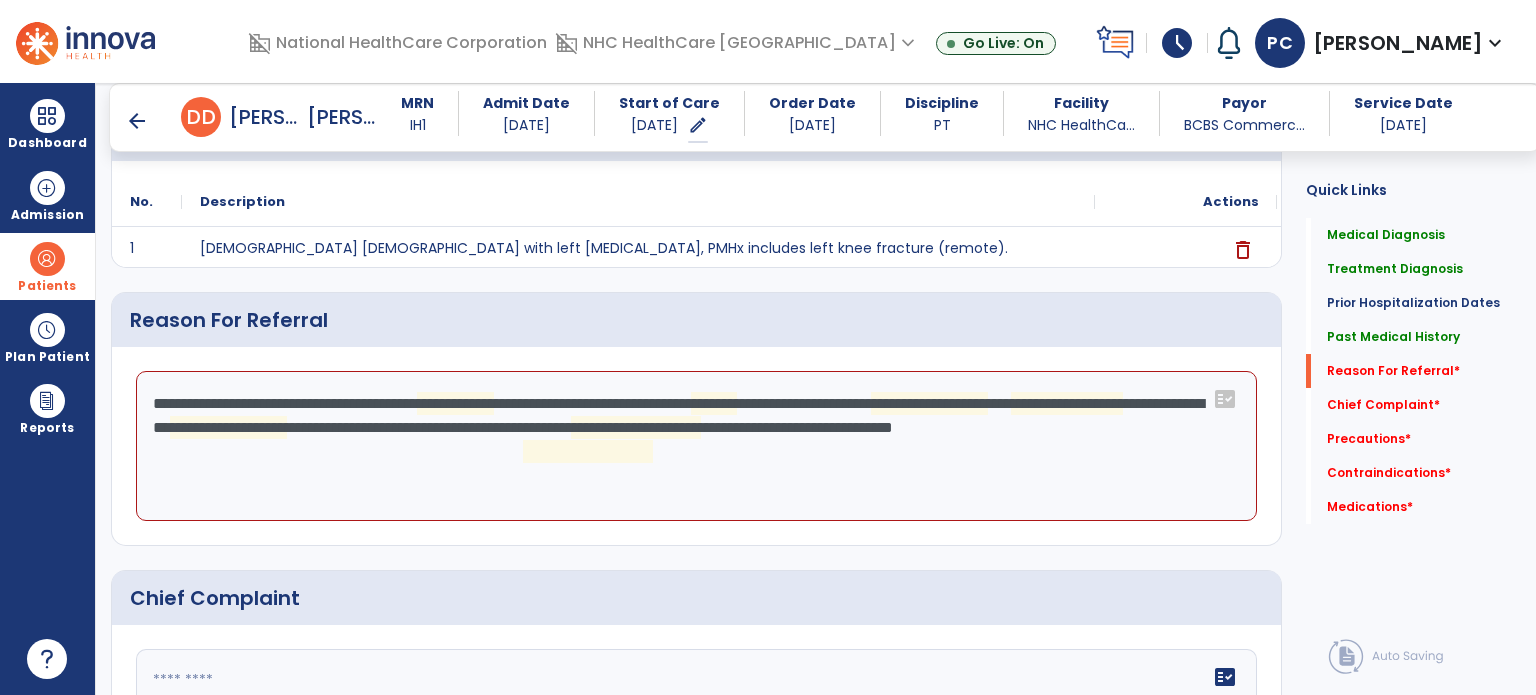 click on "**********" 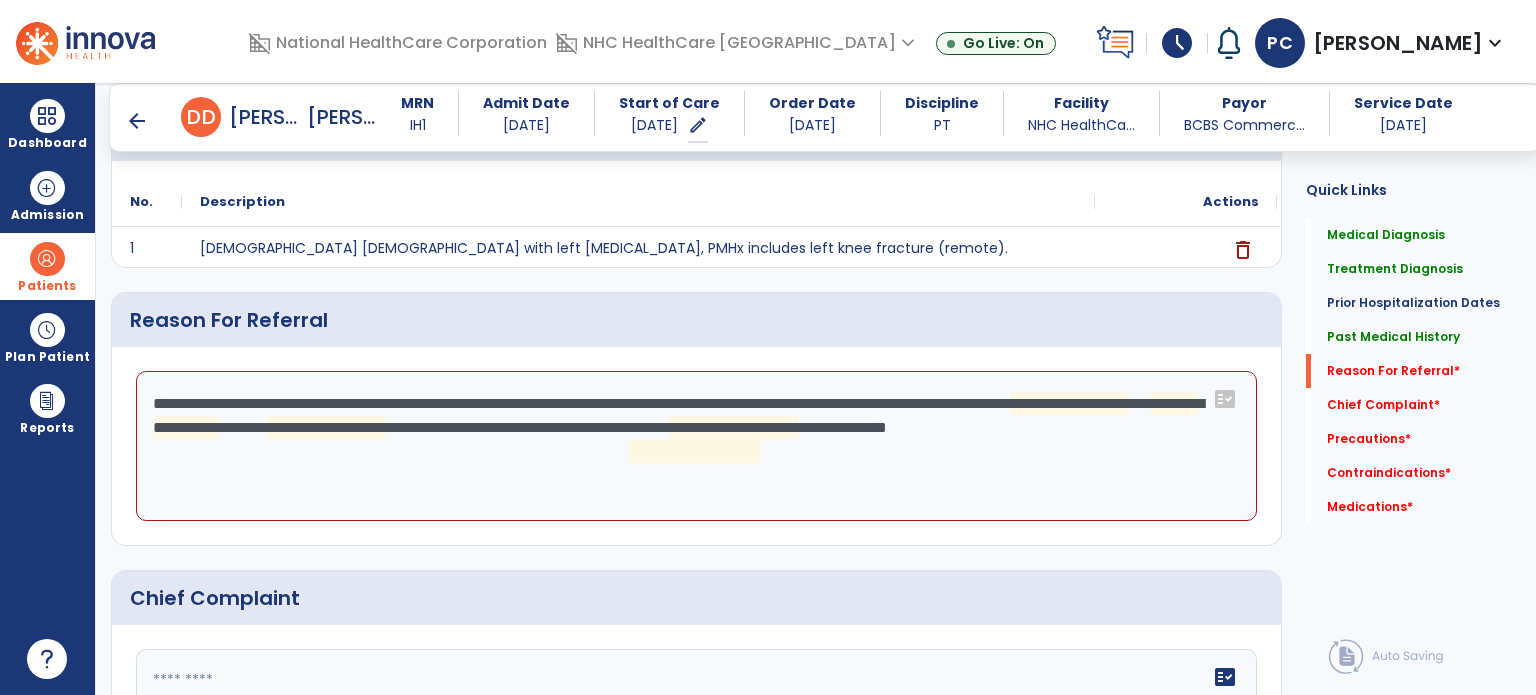 click on "**********" 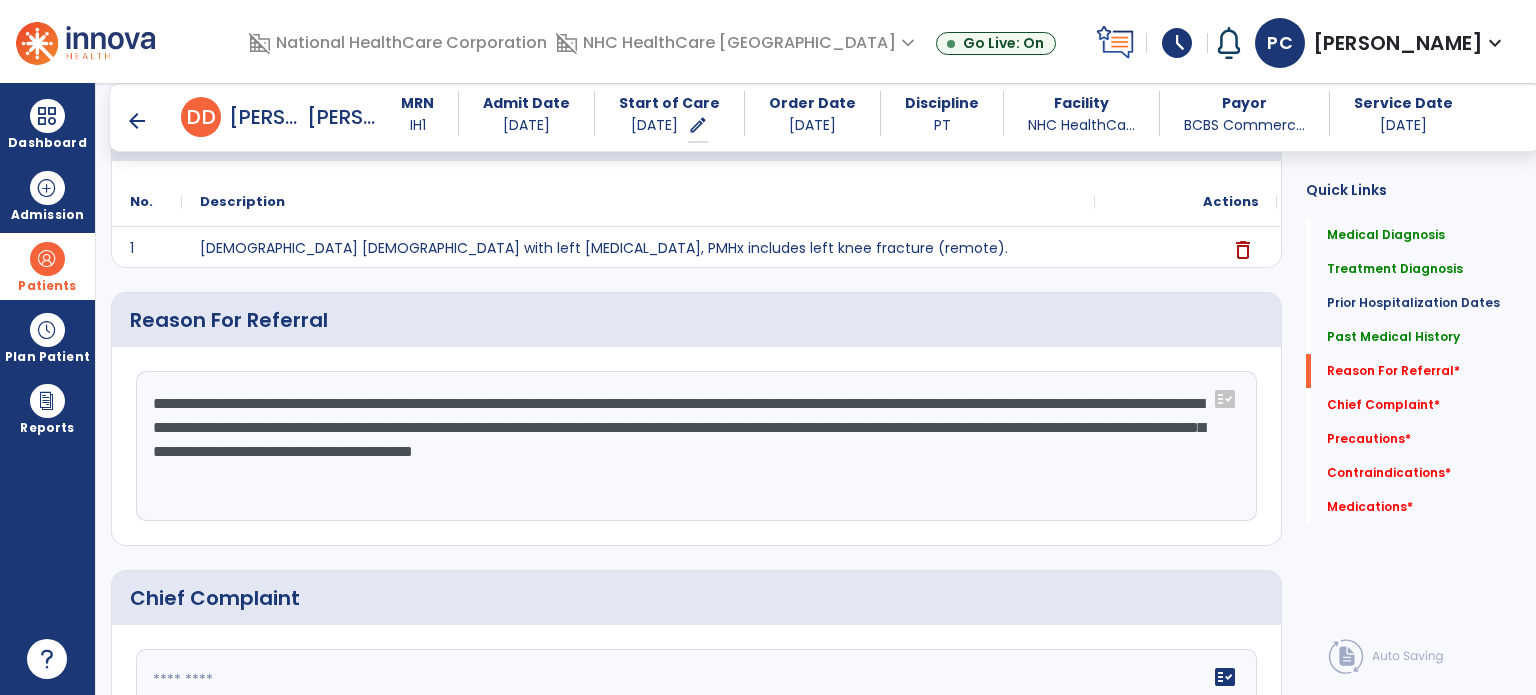 scroll, scrollTop: 1100, scrollLeft: 0, axis: vertical 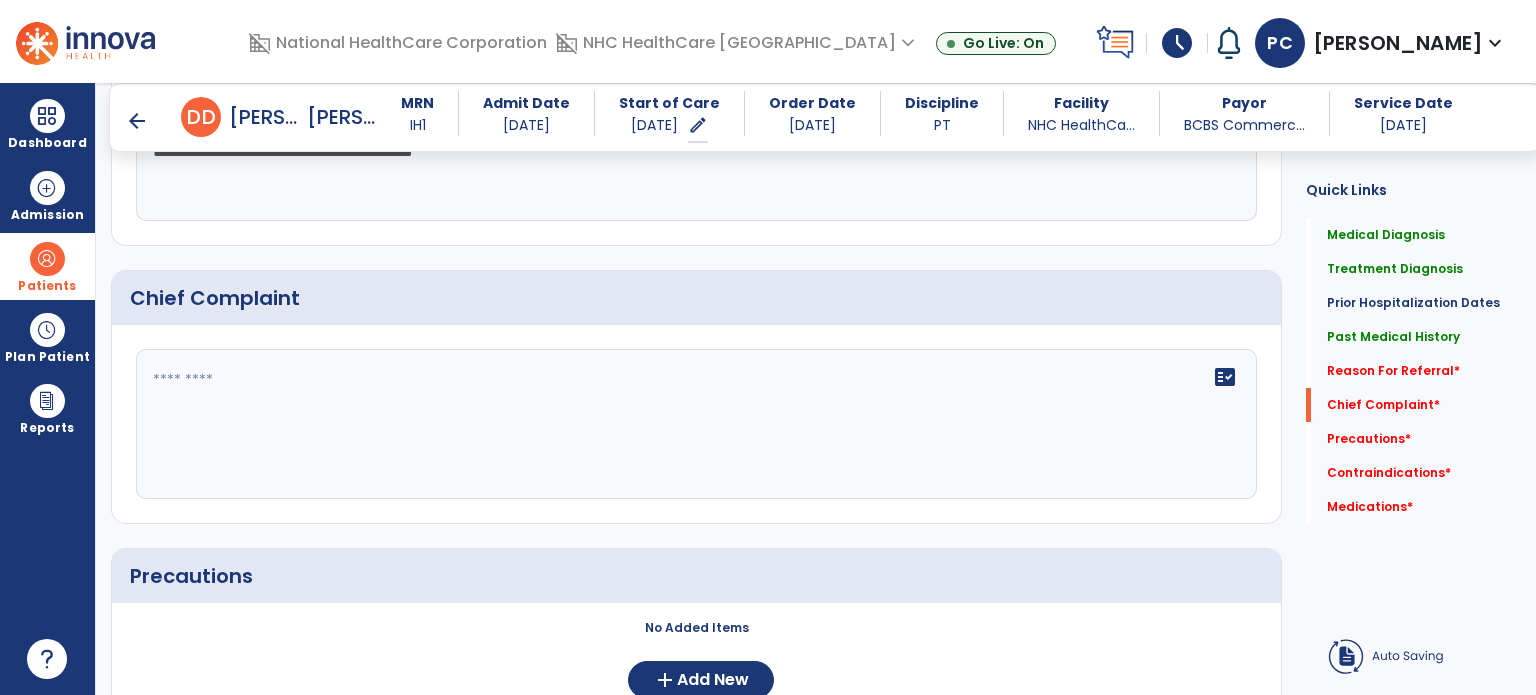 type on "**********" 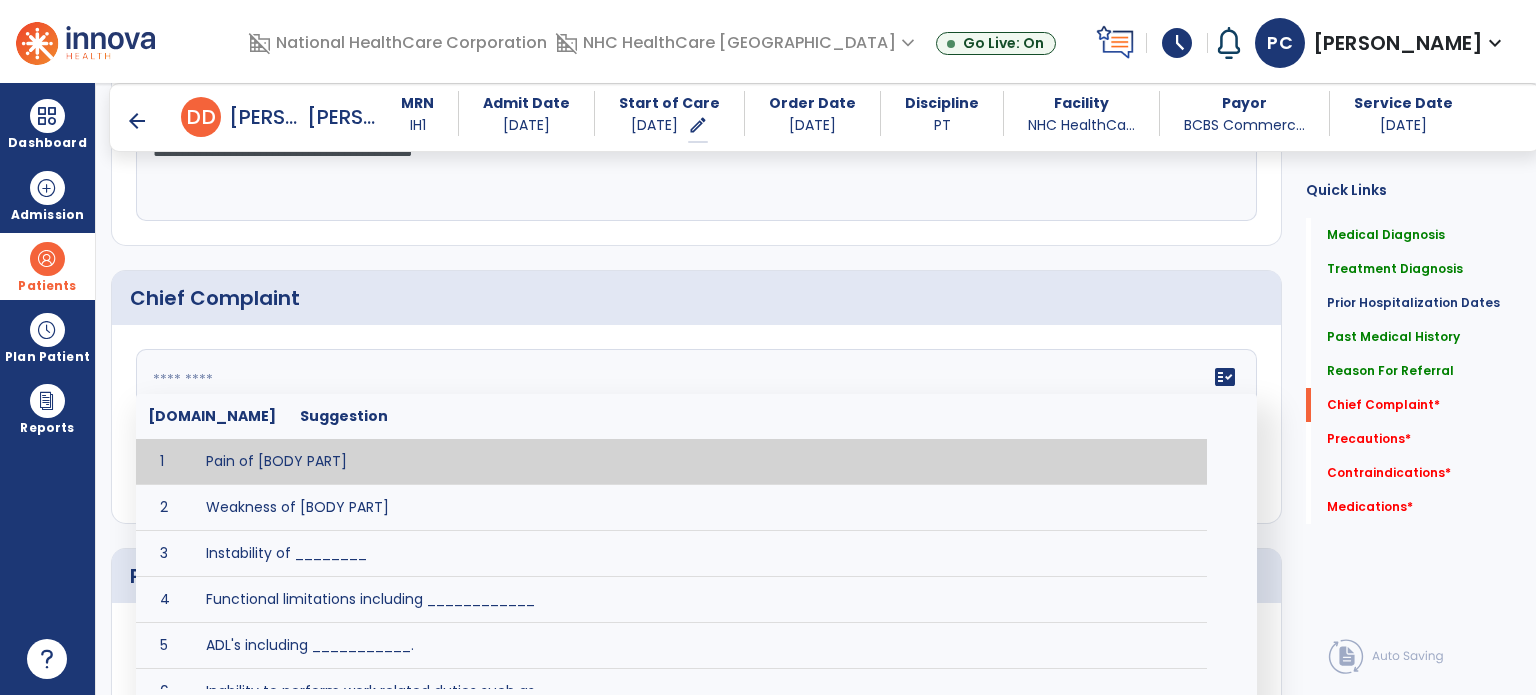 click on "fact_check  [DOMAIN_NAME] Suggestion 1 Pain of [BODY PART] 2 Weakness of [BODY PART] 3 Instability of ________ 4 Functional limitations including ____________ 5 ADL's including ___________. 6 Inability to perform work related duties such as _________ 7 Inability to perform house hold duties such as __________. 8 Loss of balance. 9 Problems with gait including _________." 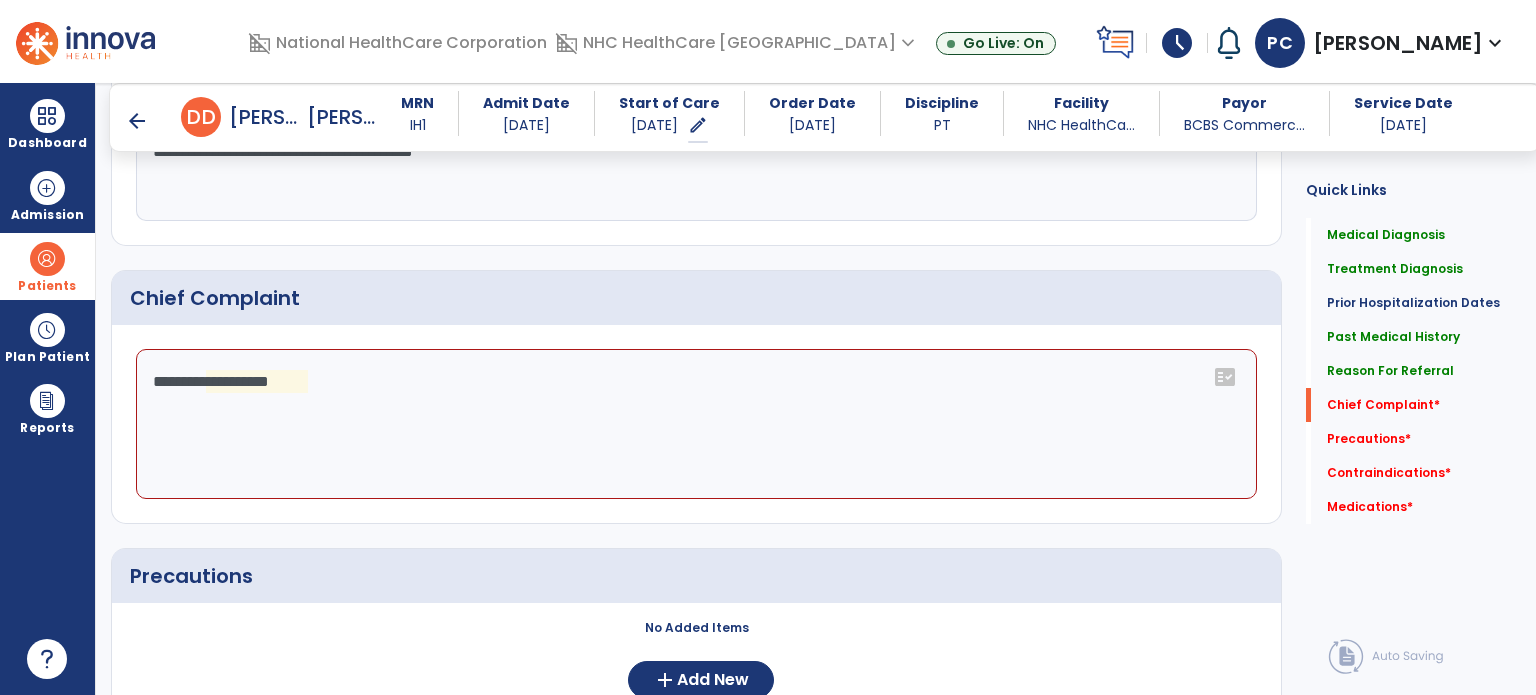 click on "**********" 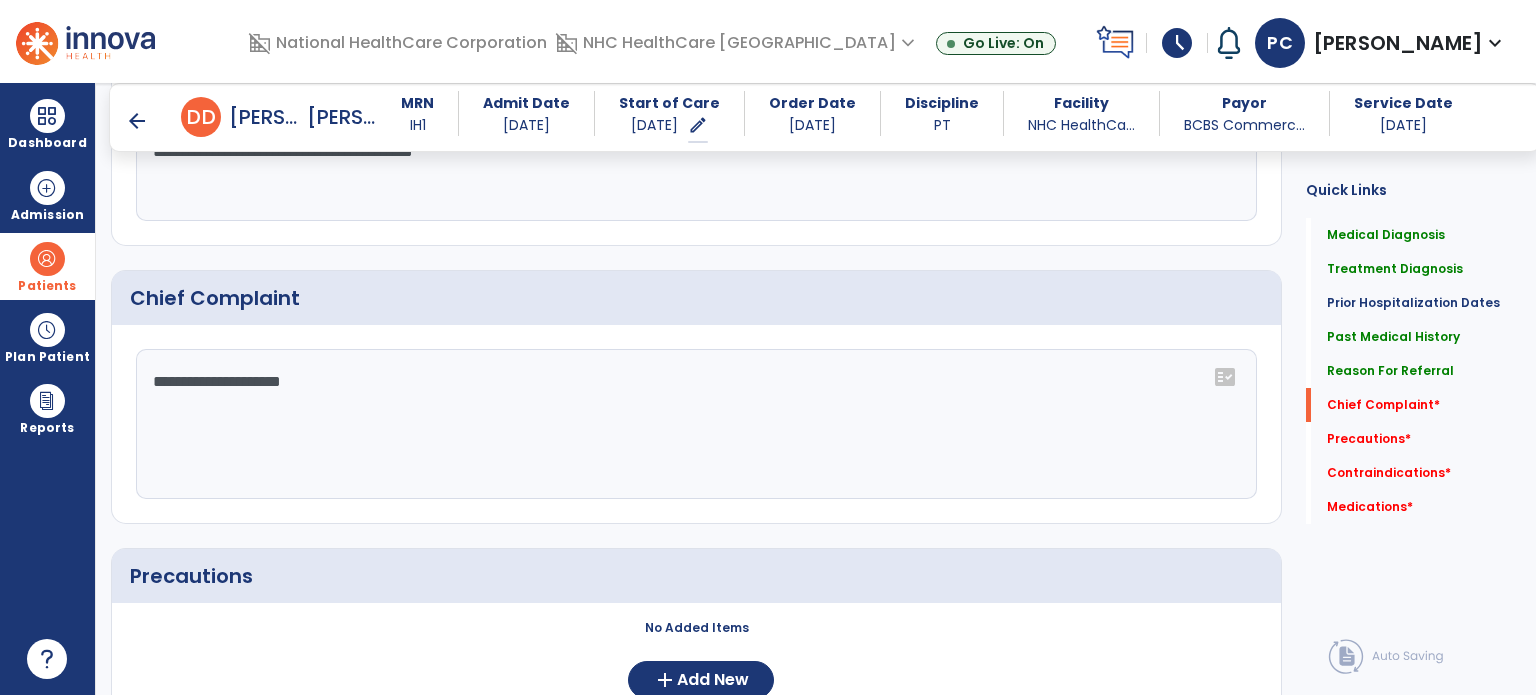 type on "**********" 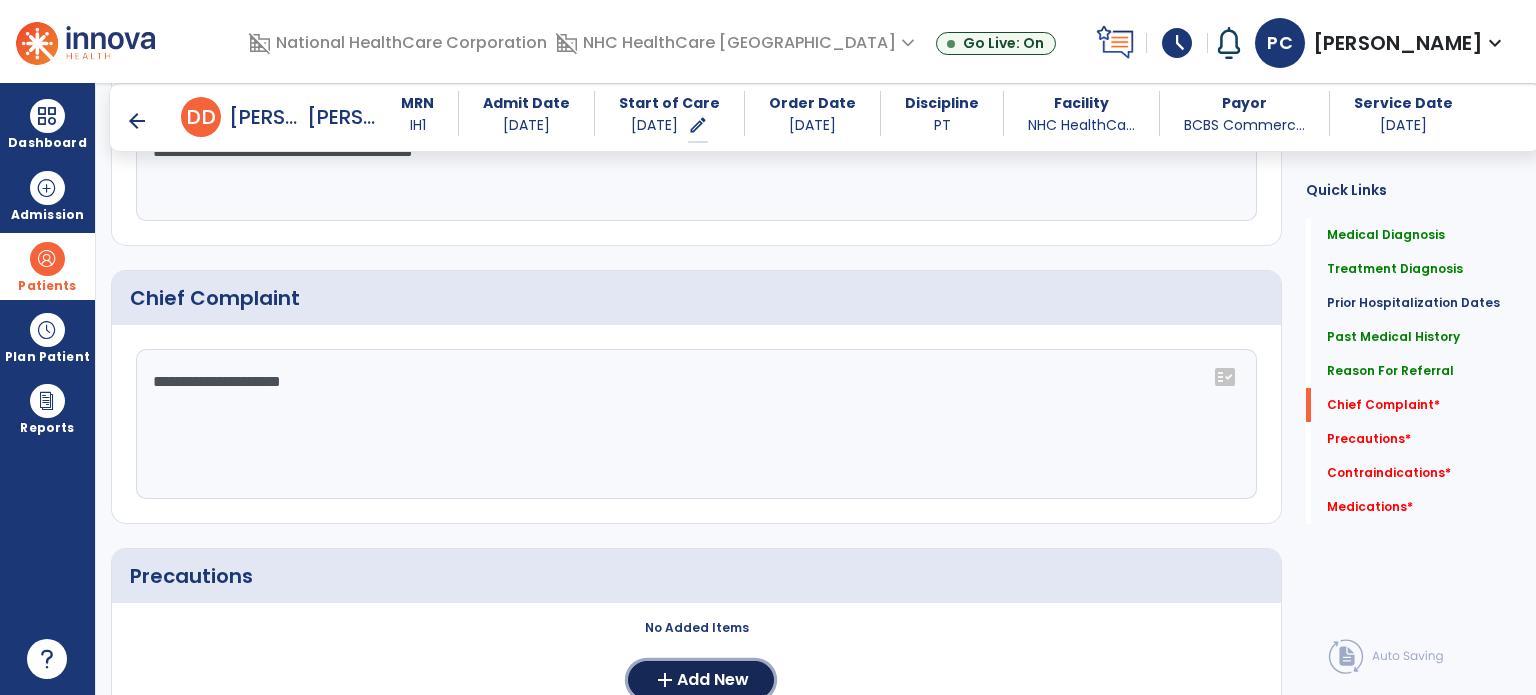 type 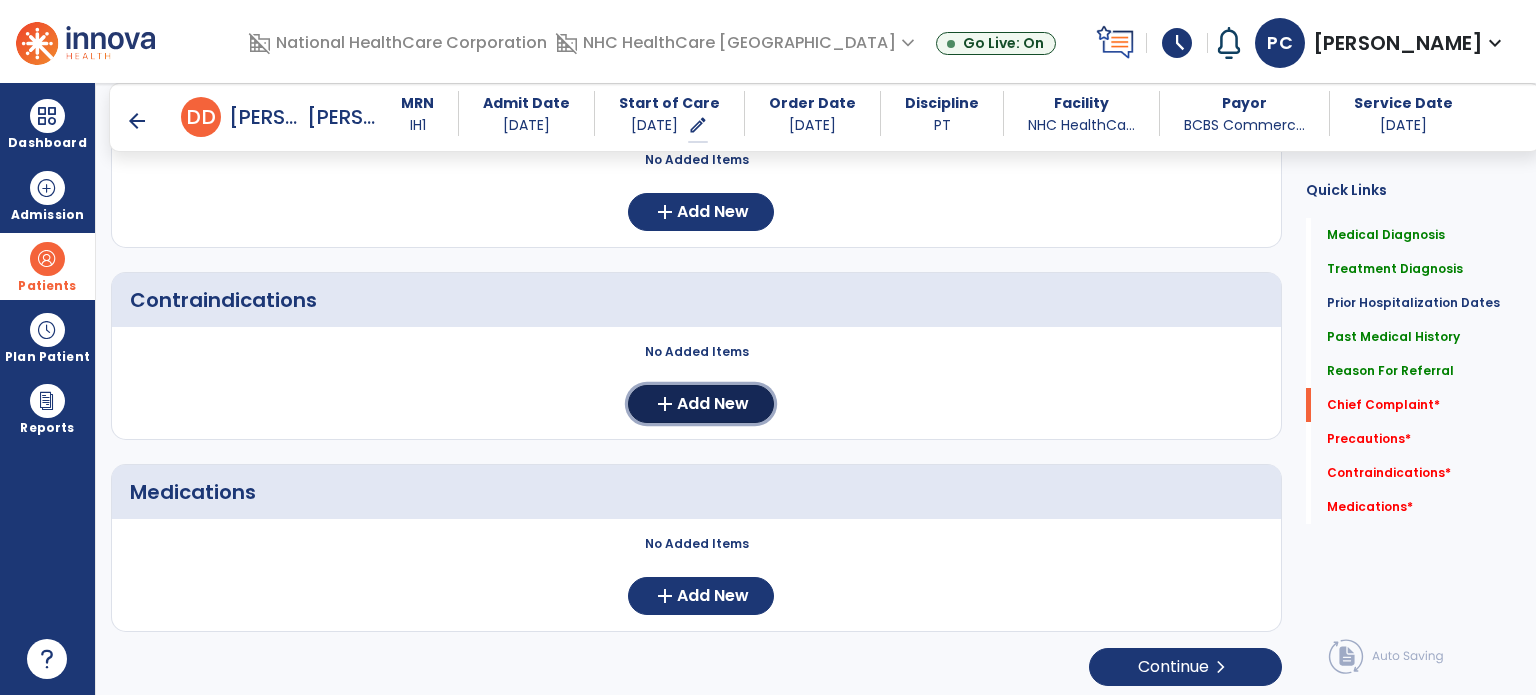 type 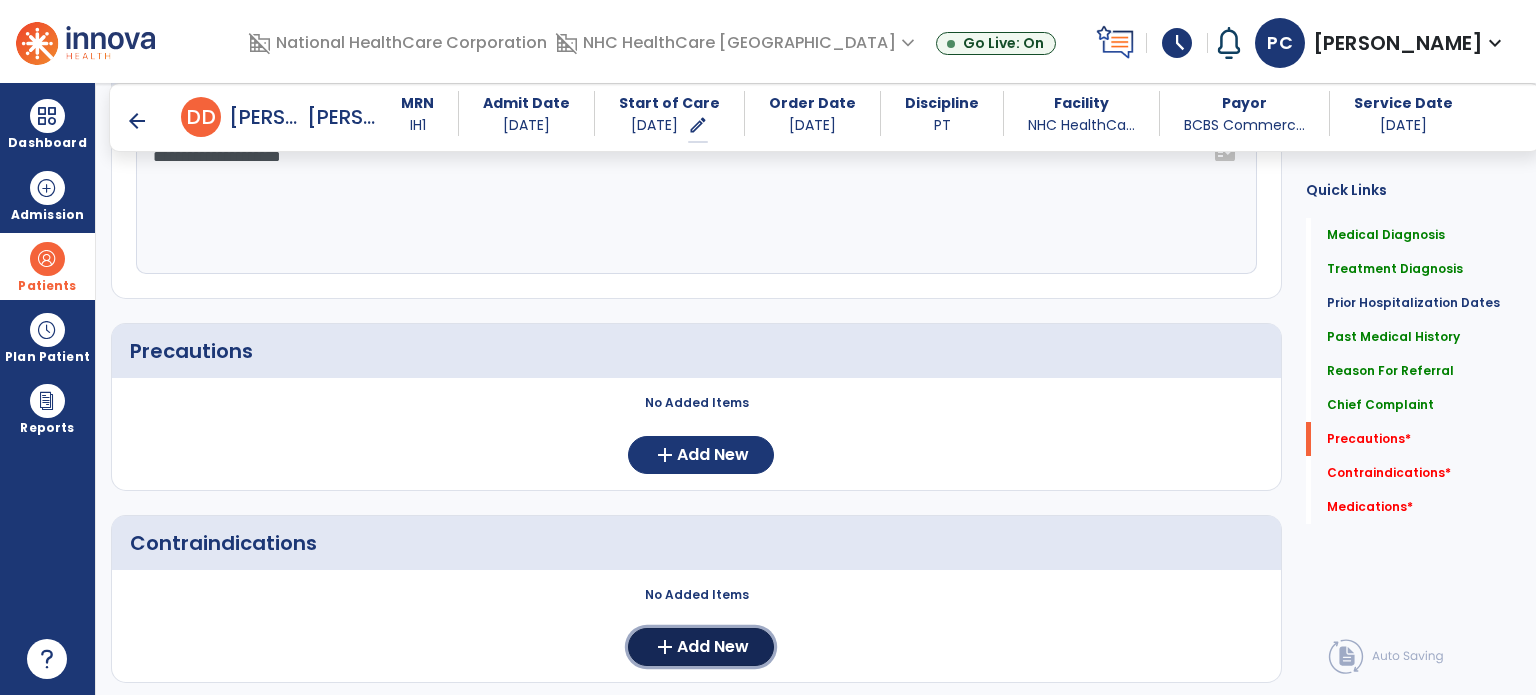 scroll, scrollTop: 1268, scrollLeft: 0, axis: vertical 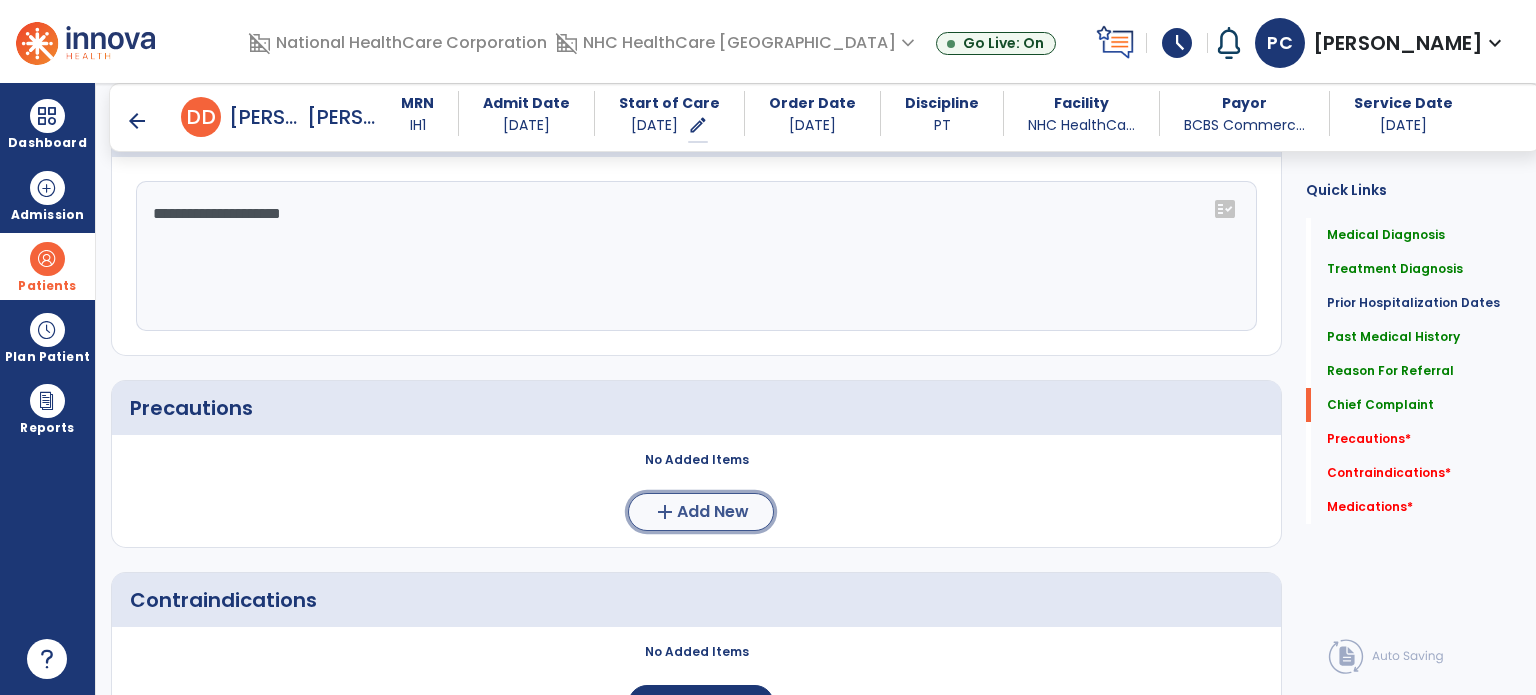click on "add" 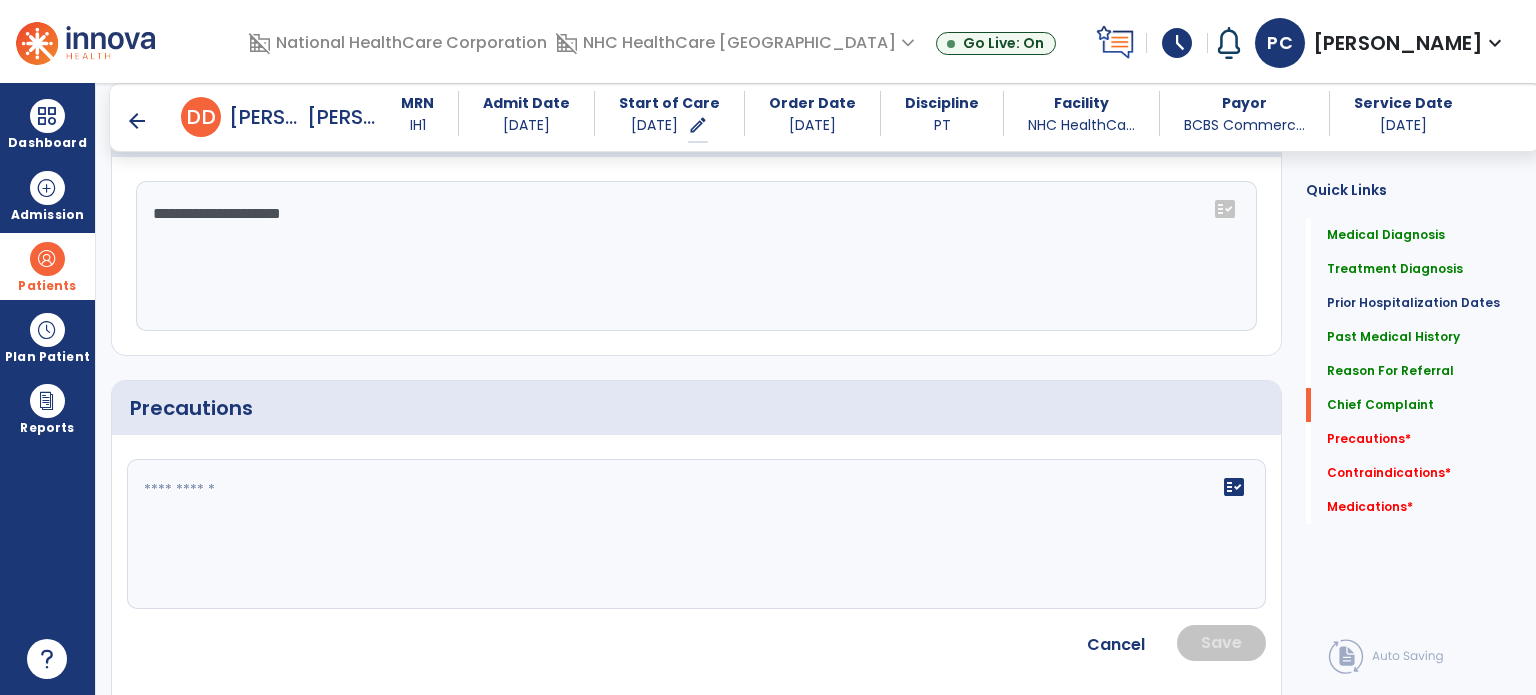 click on "fact_check" 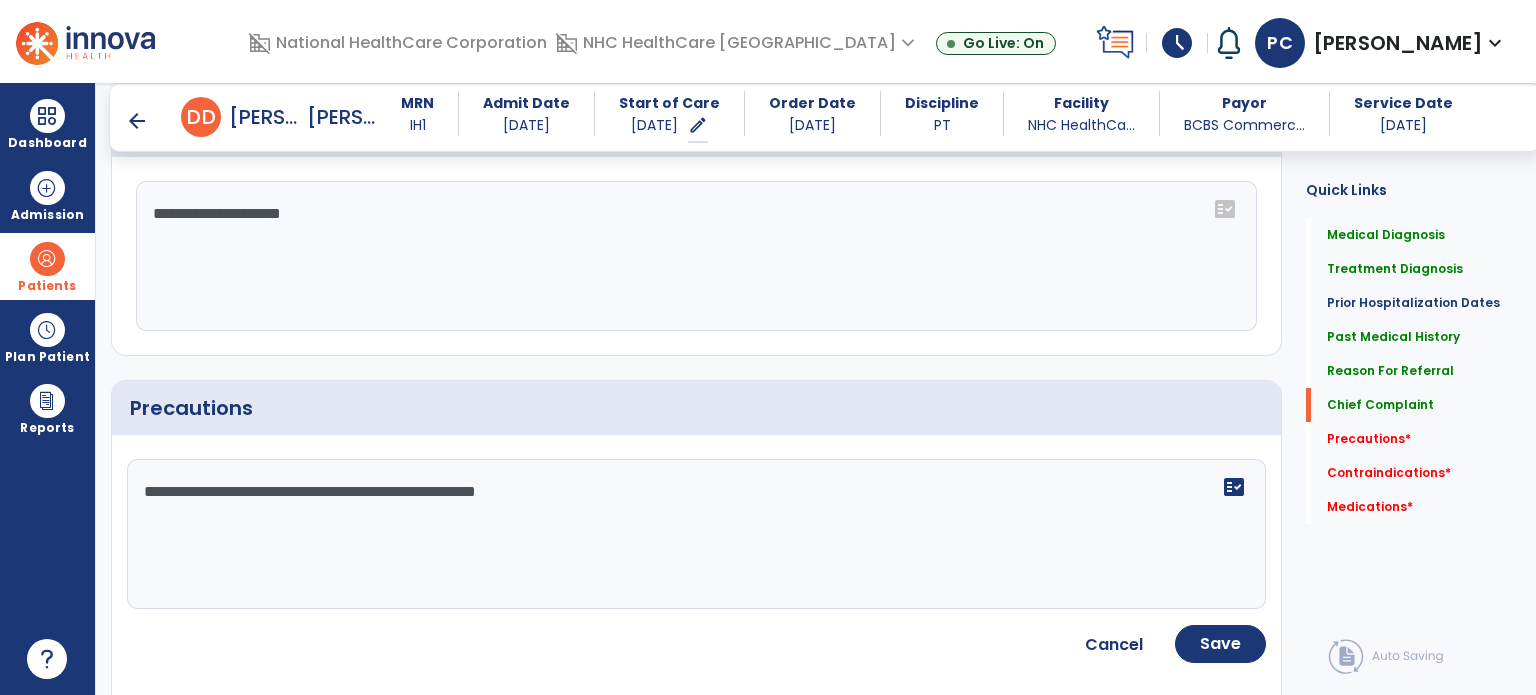 type on "**********" 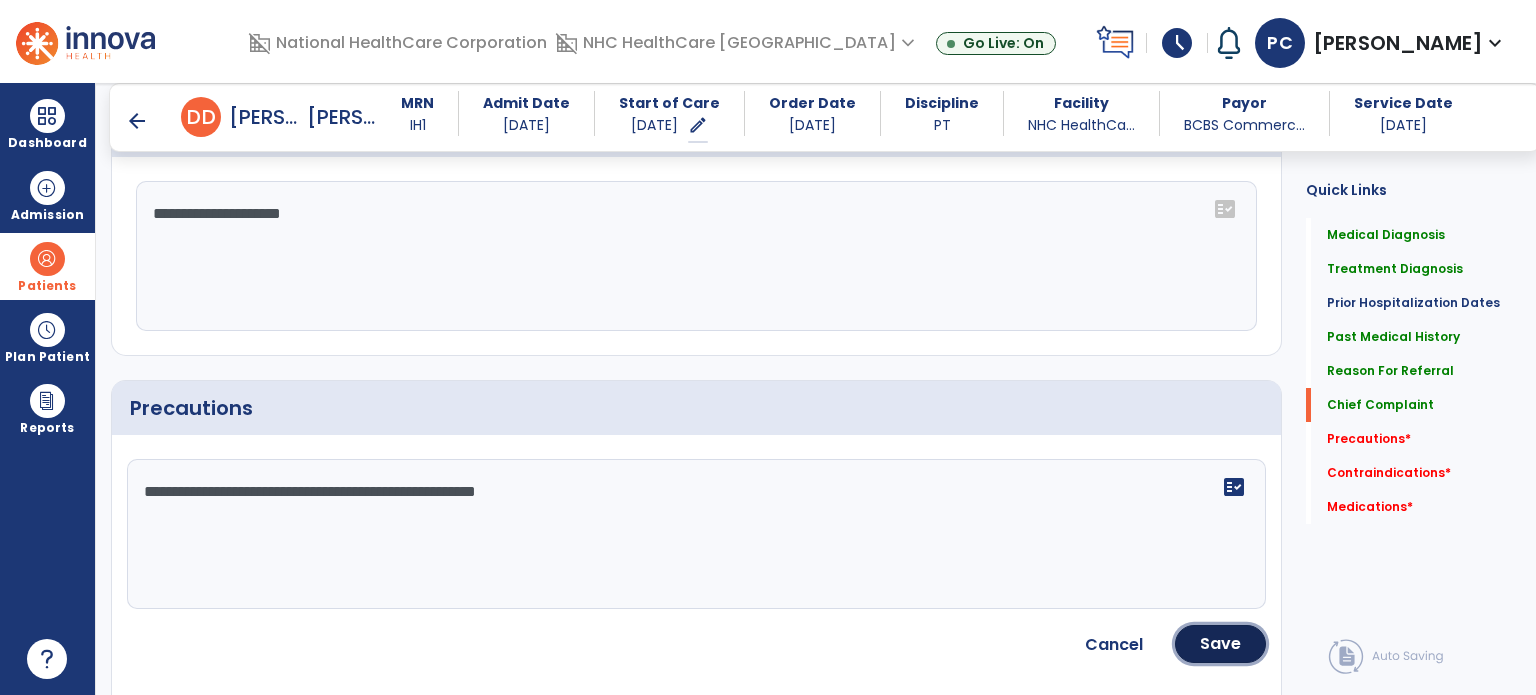 click on "Save" 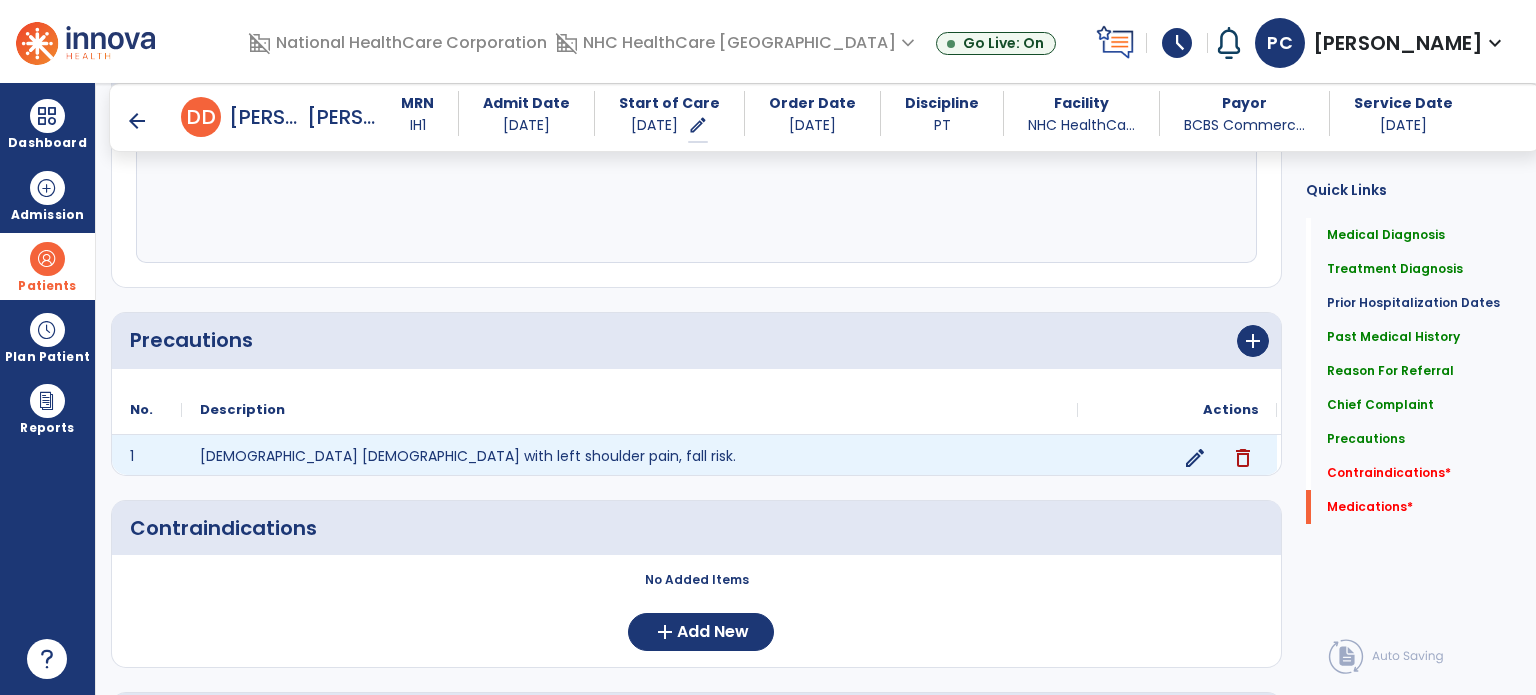 scroll, scrollTop: 1468, scrollLeft: 0, axis: vertical 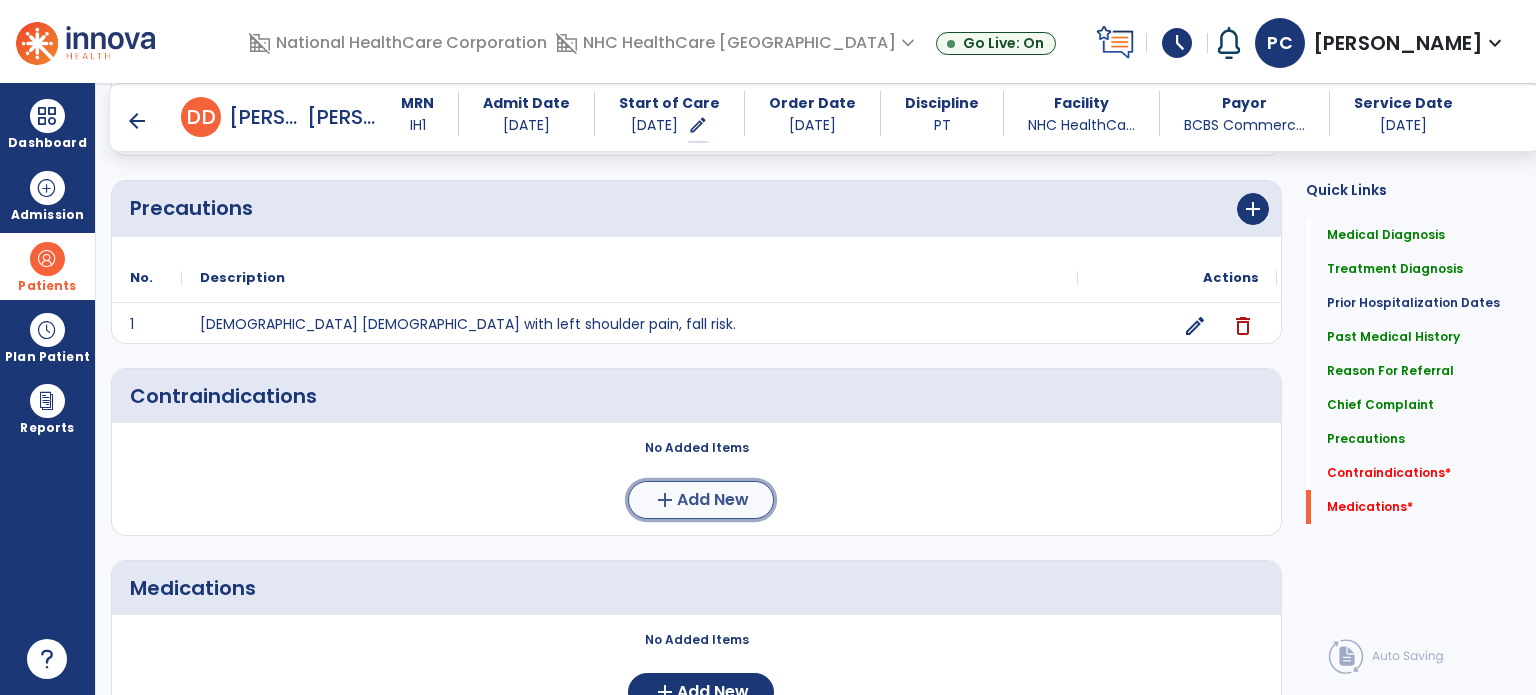 click on "Add New" 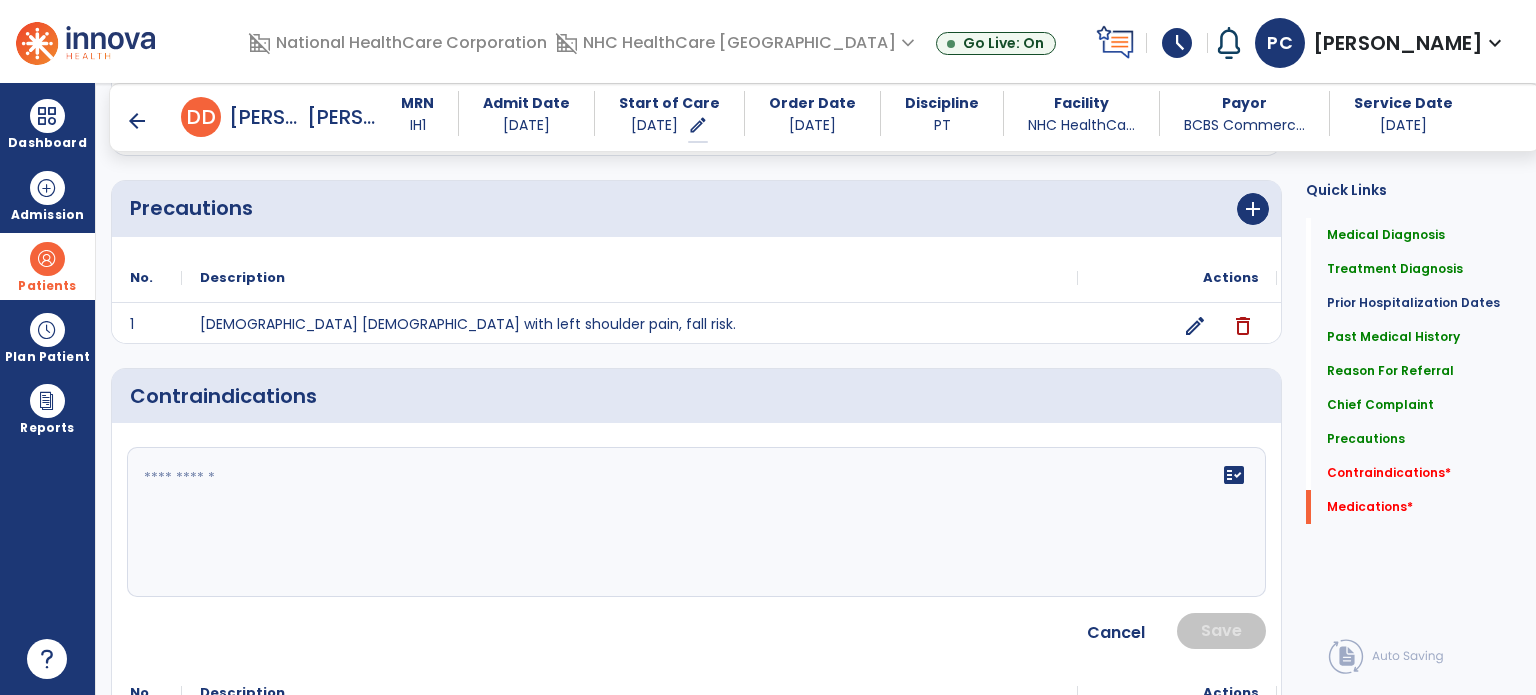 click on "fact_check" 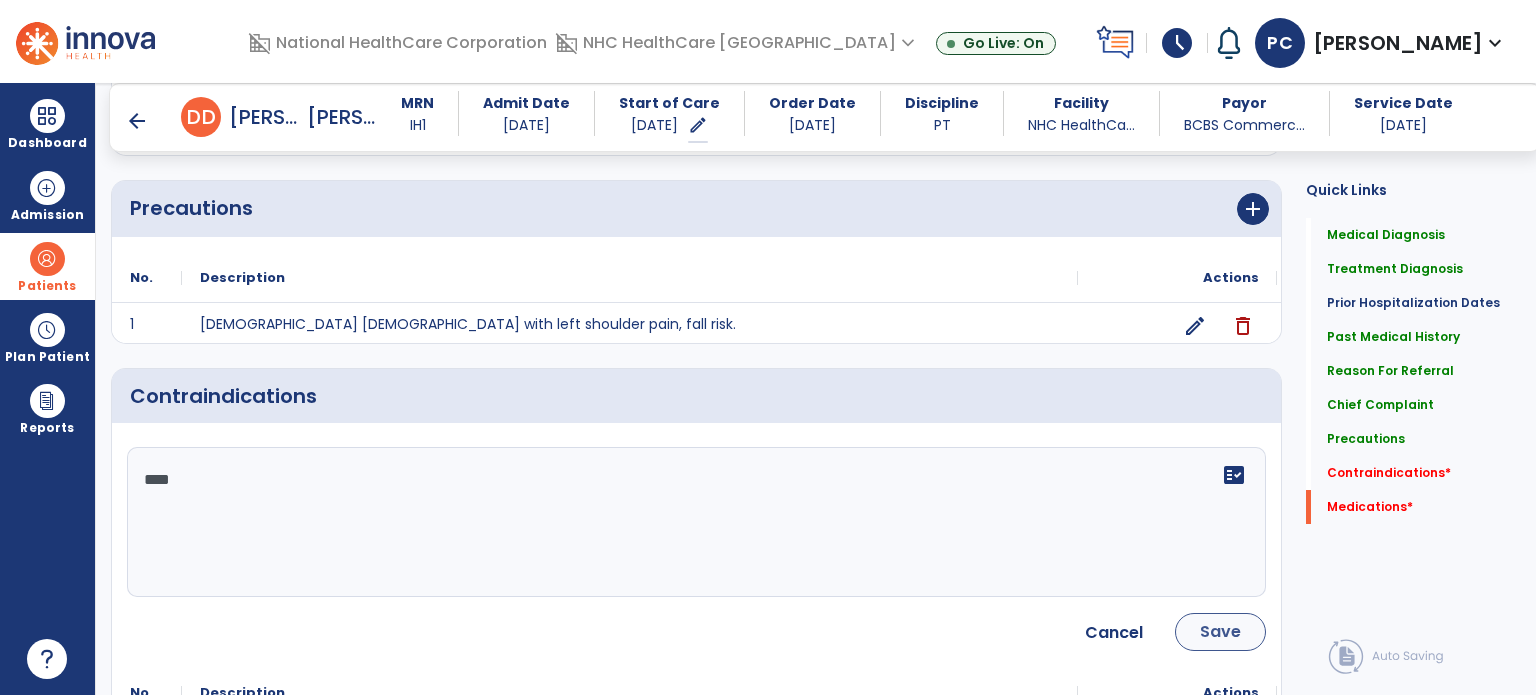 type on "****" 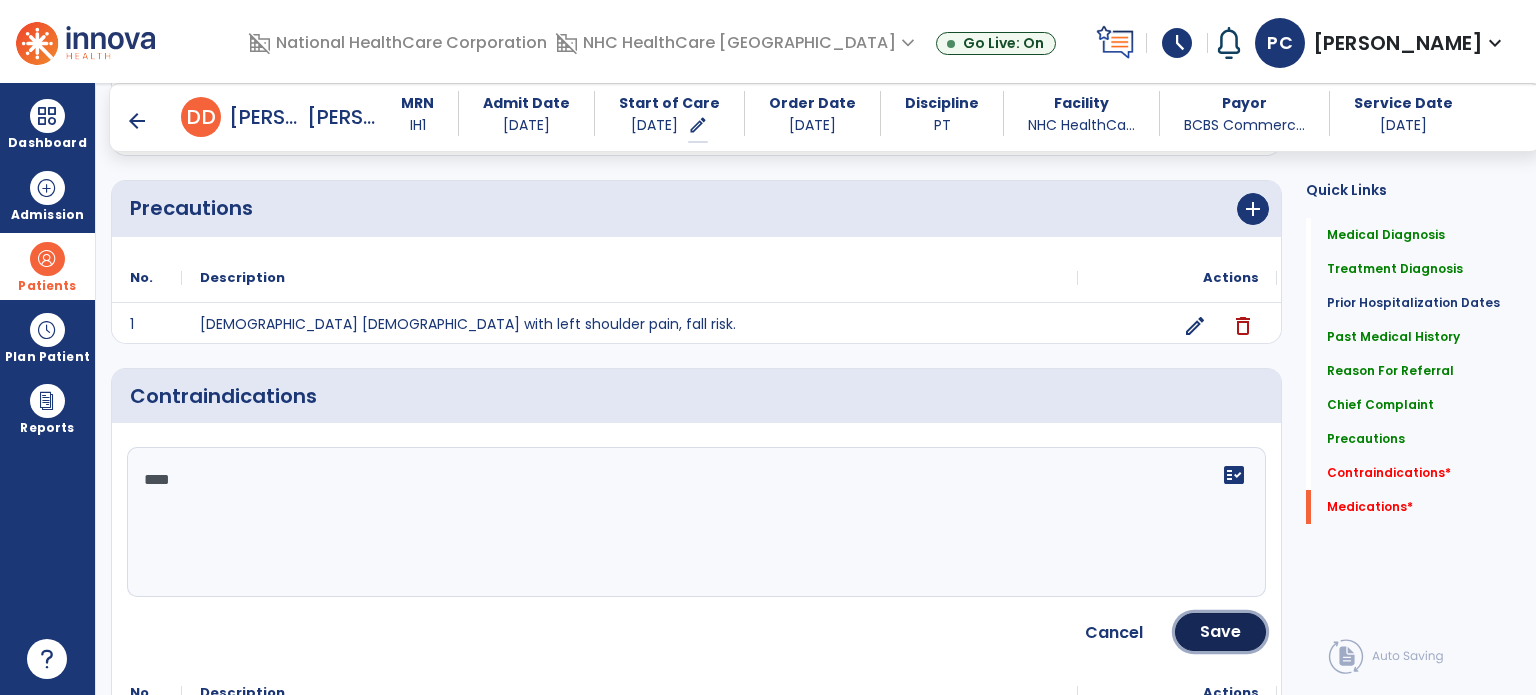 click on "Save" 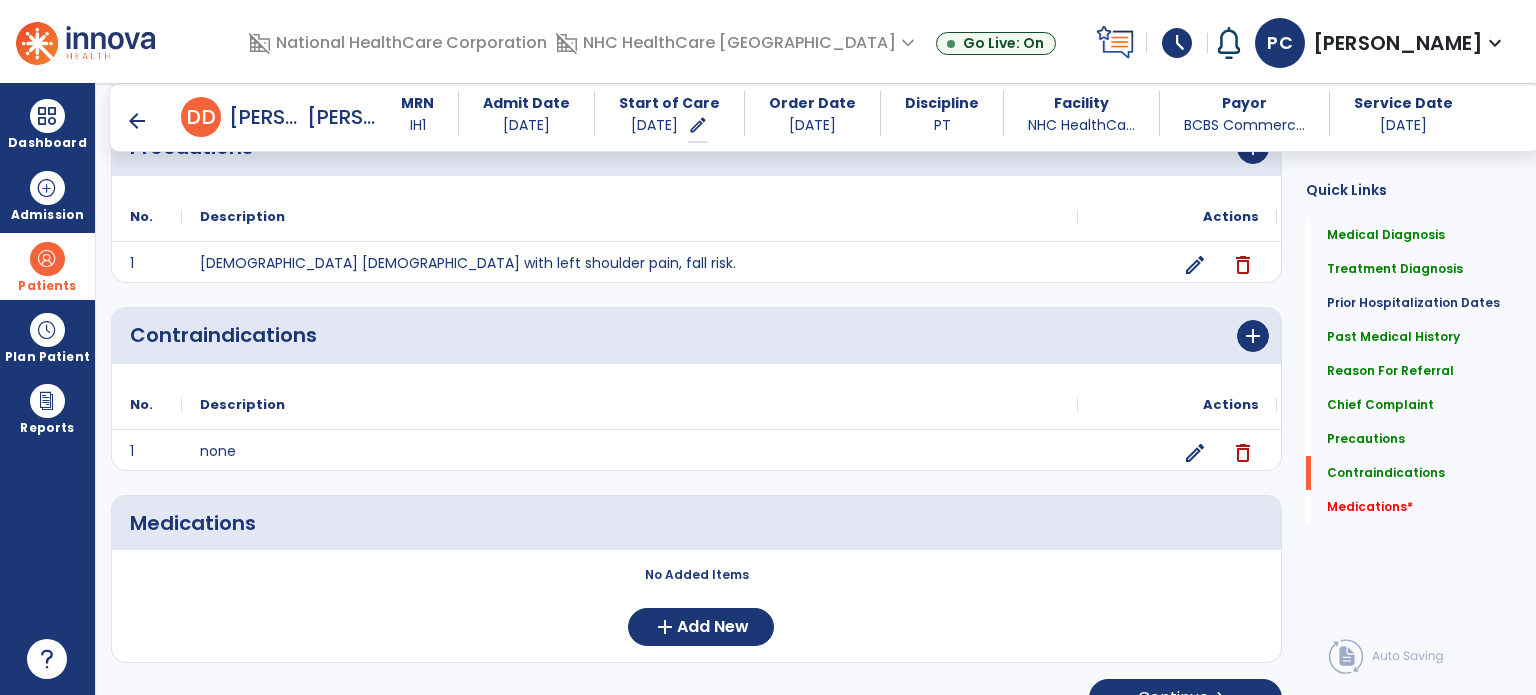 scroll, scrollTop: 1561, scrollLeft: 0, axis: vertical 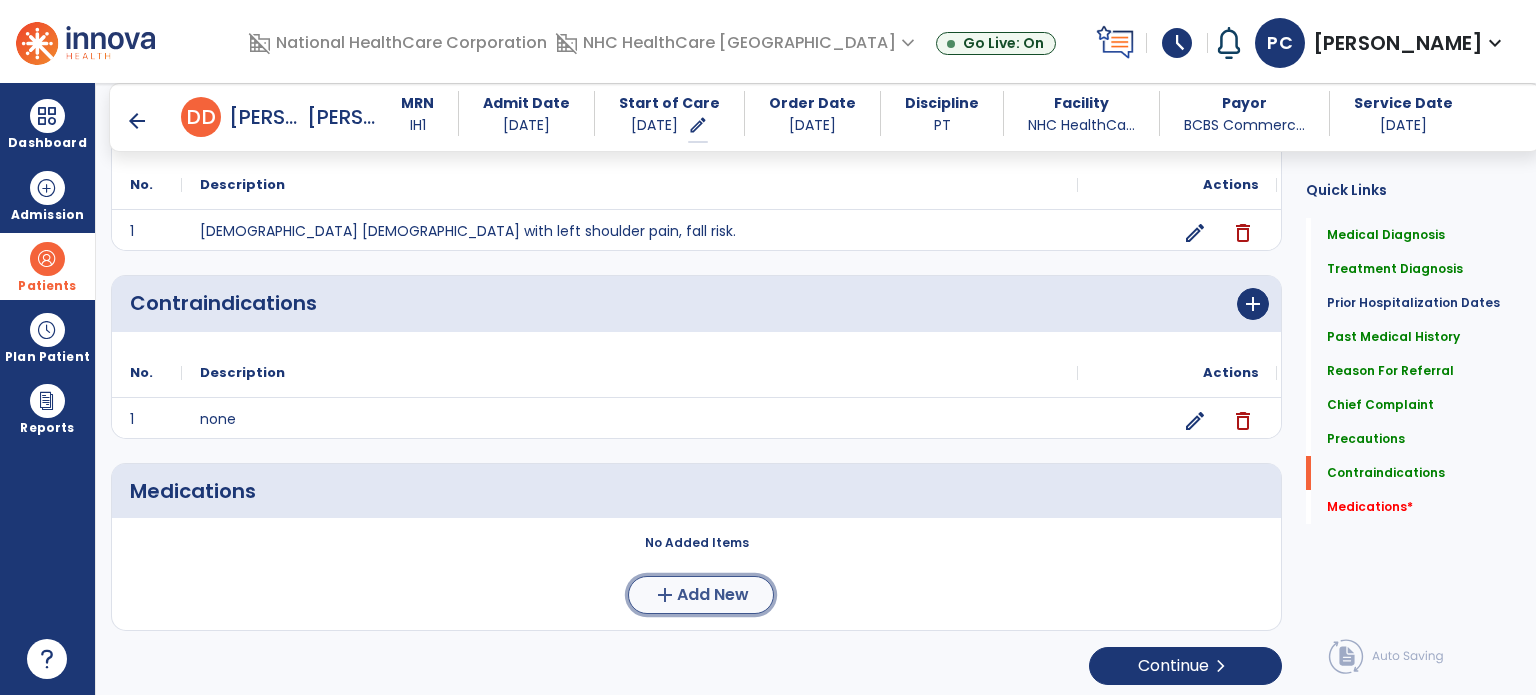 click on "Add New" 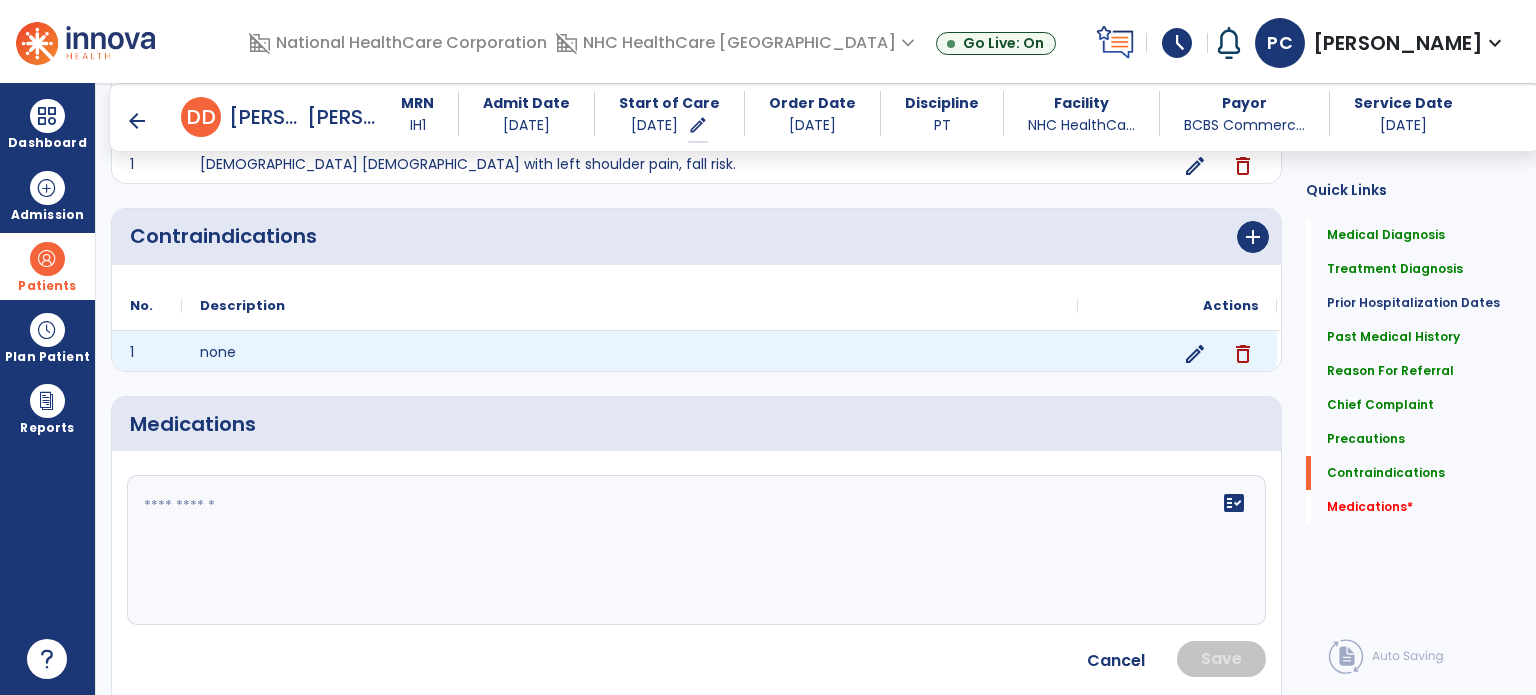 scroll, scrollTop: 1661, scrollLeft: 0, axis: vertical 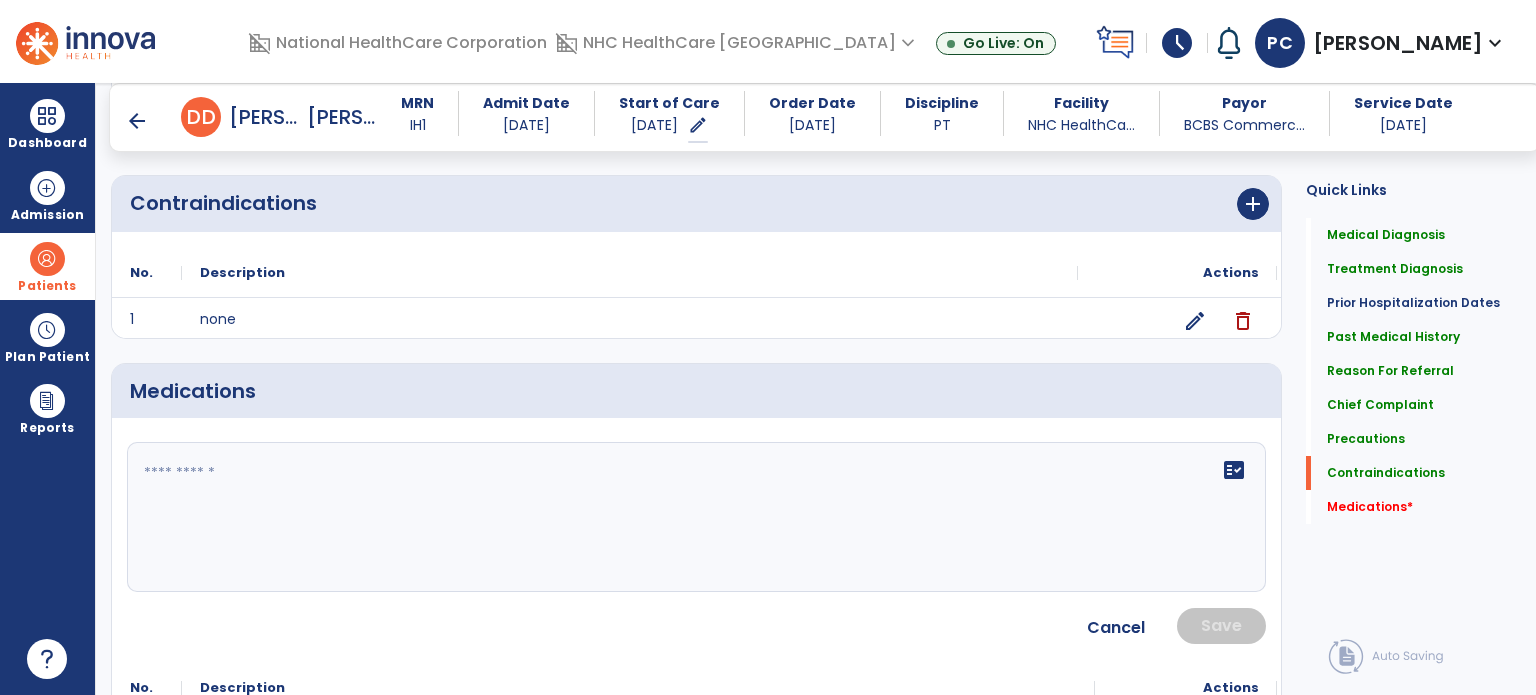 click on "fact_check" 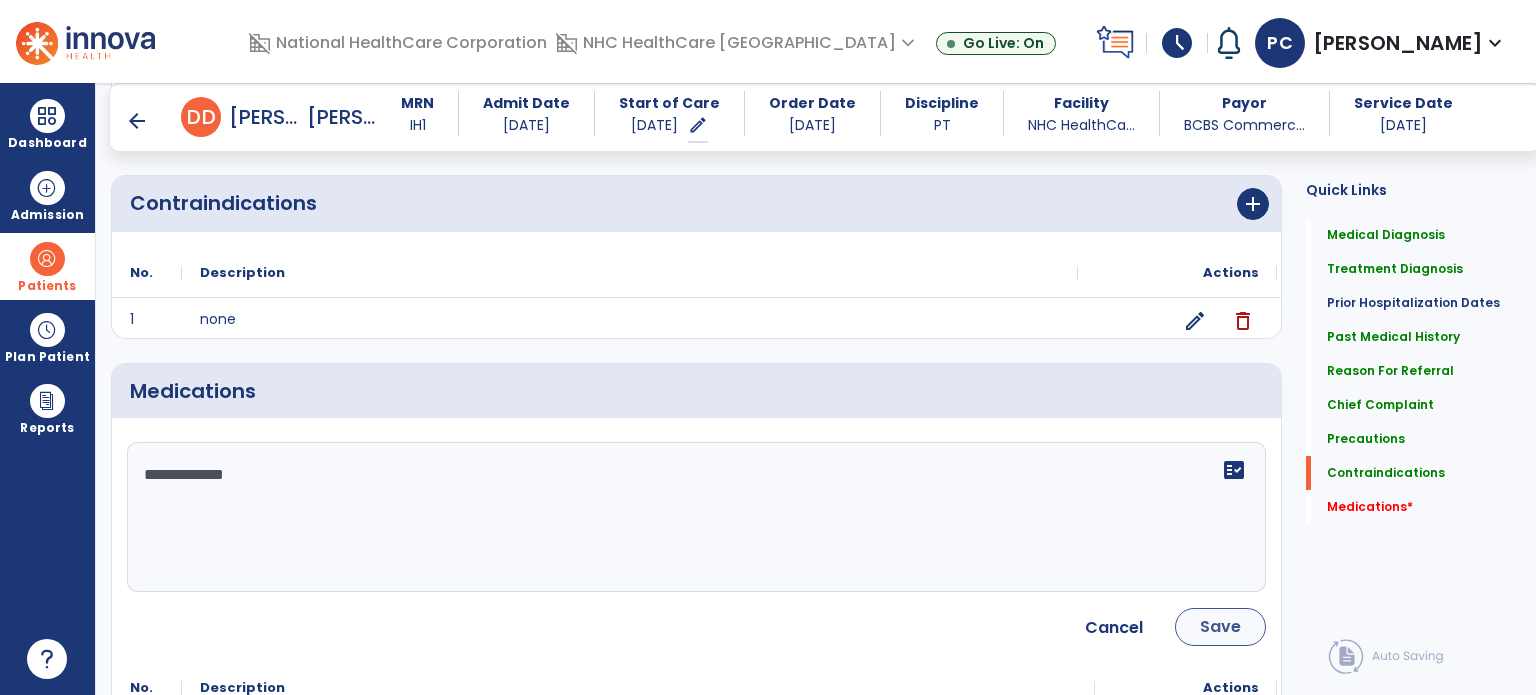 type on "**********" 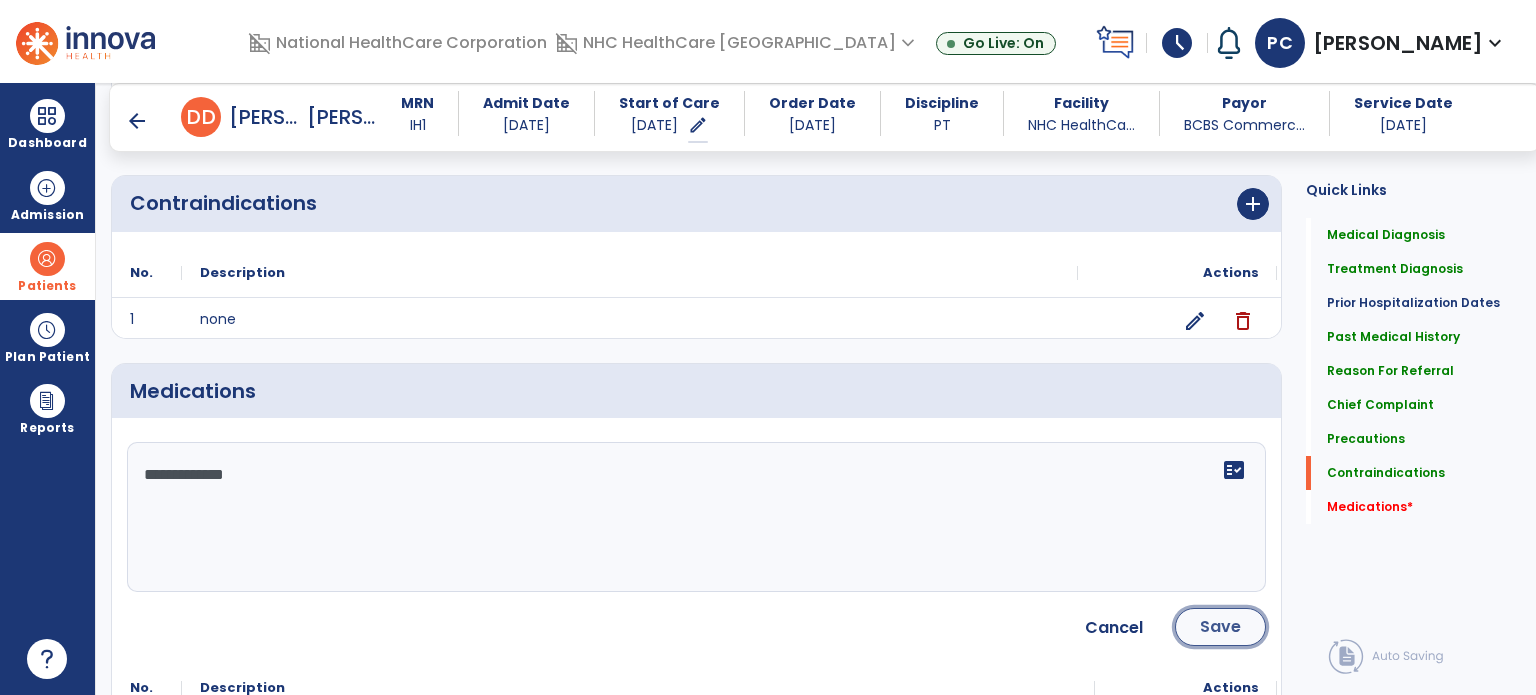 click on "Save" 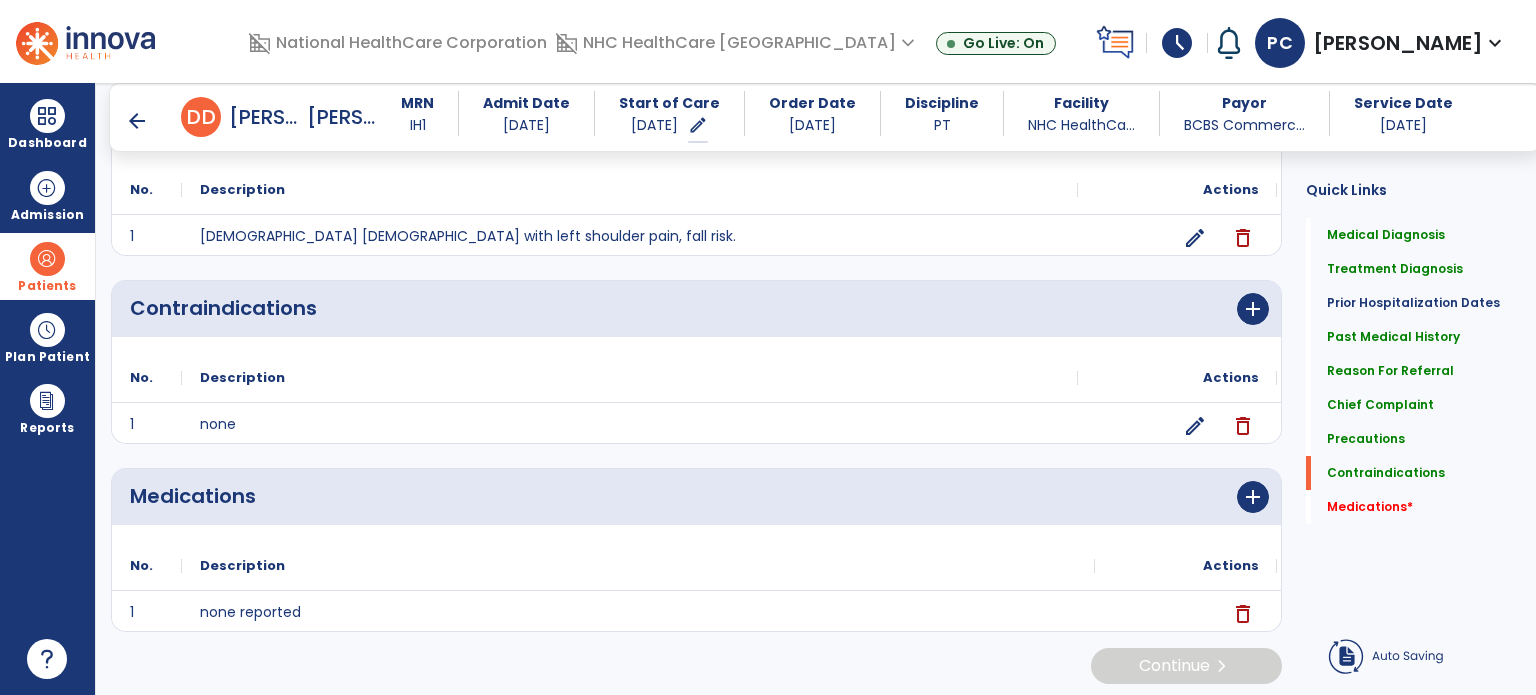 scroll, scrollTop: 1557, scrollLeft: 0, axis: vertical 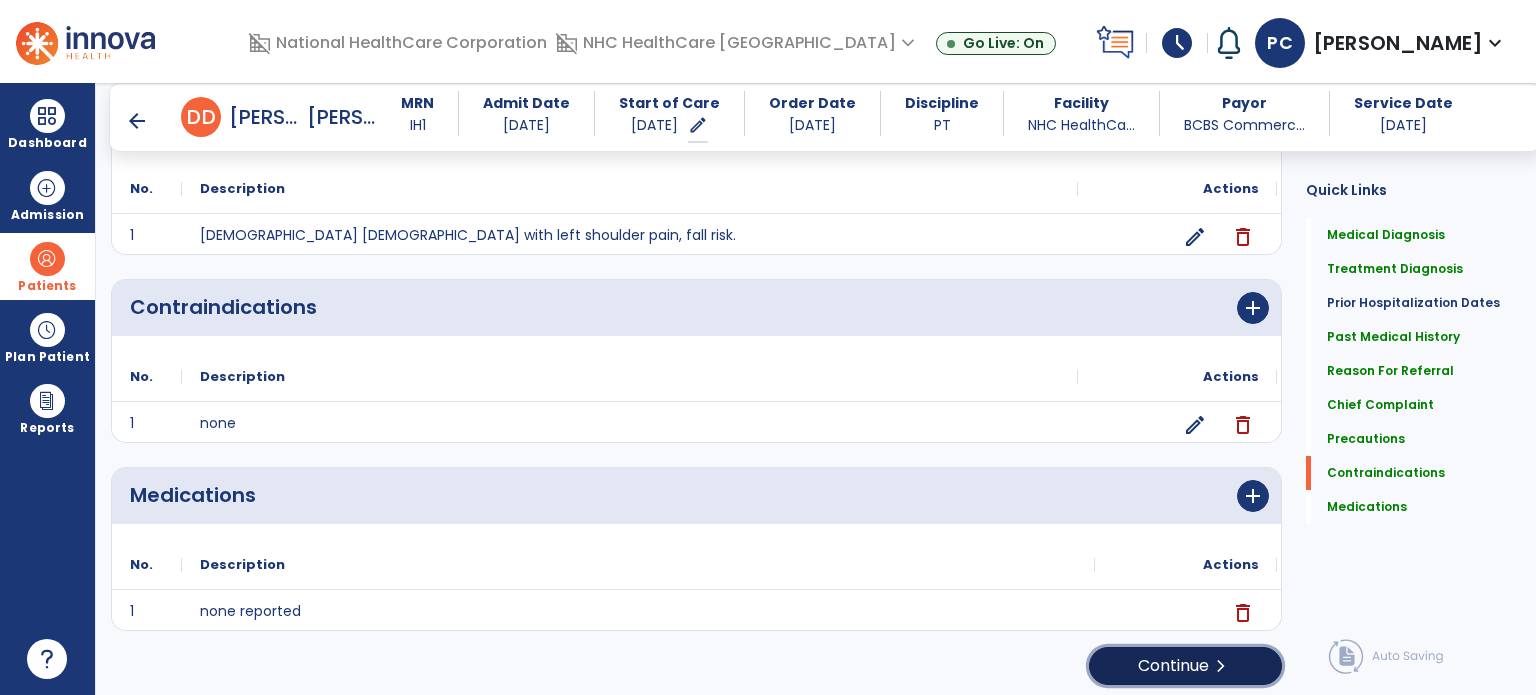 click on "Continue  chevron_right" 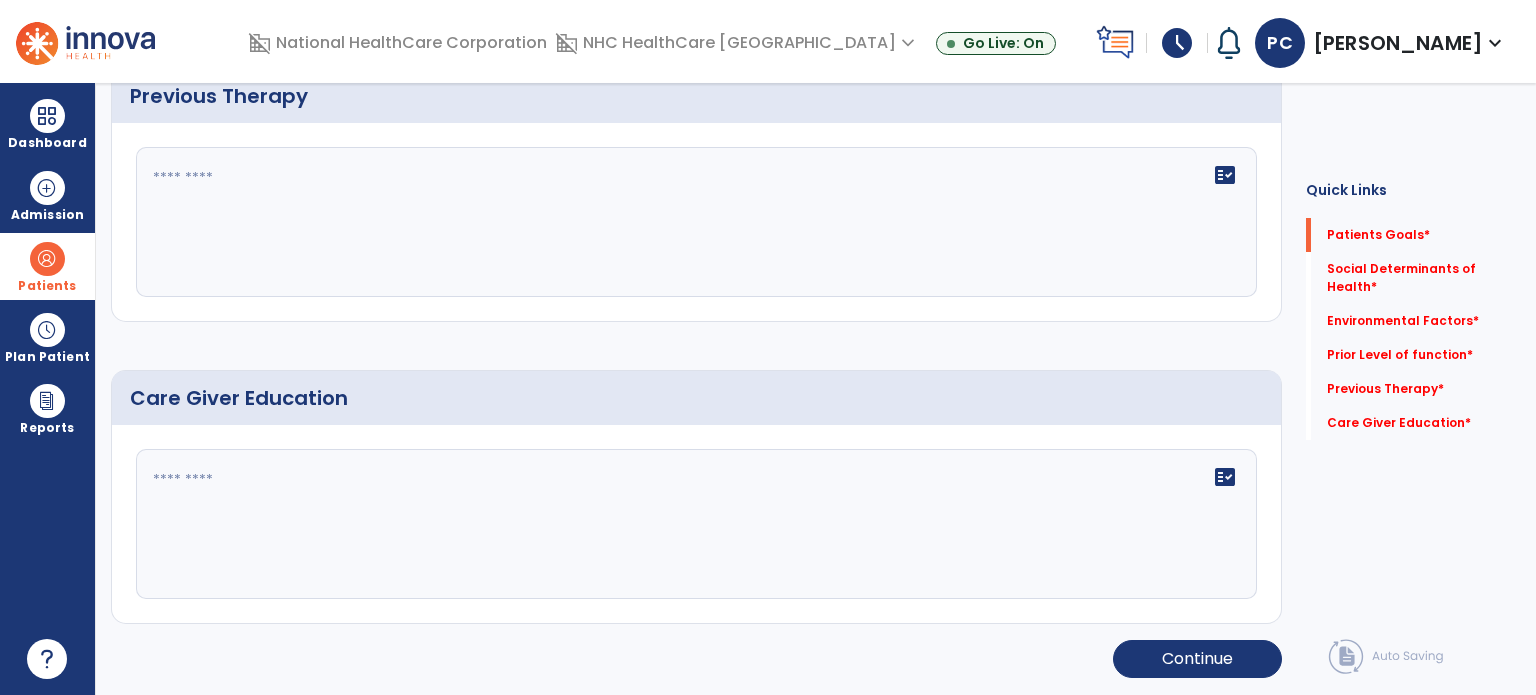 scroll, scrollTop: 0, scrollLeft: 0, axis: both 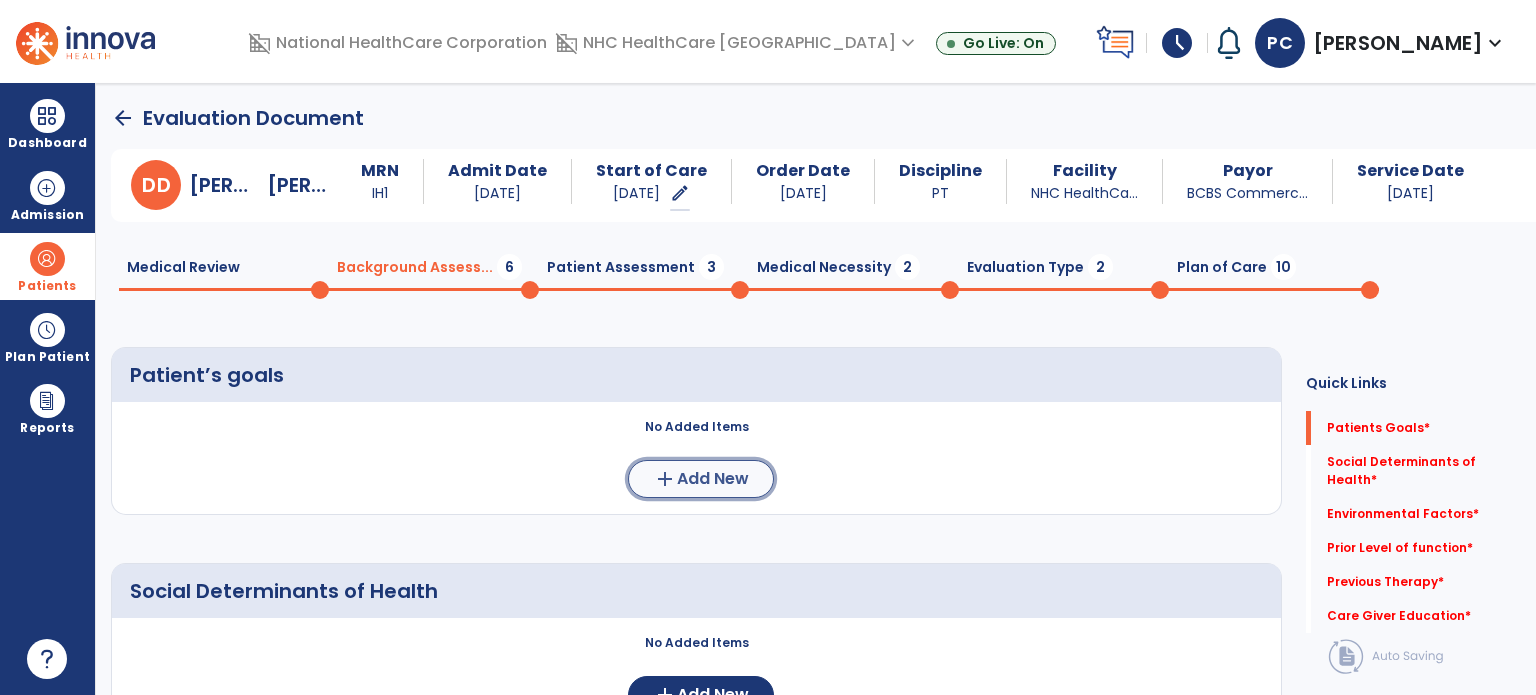 click on "add" 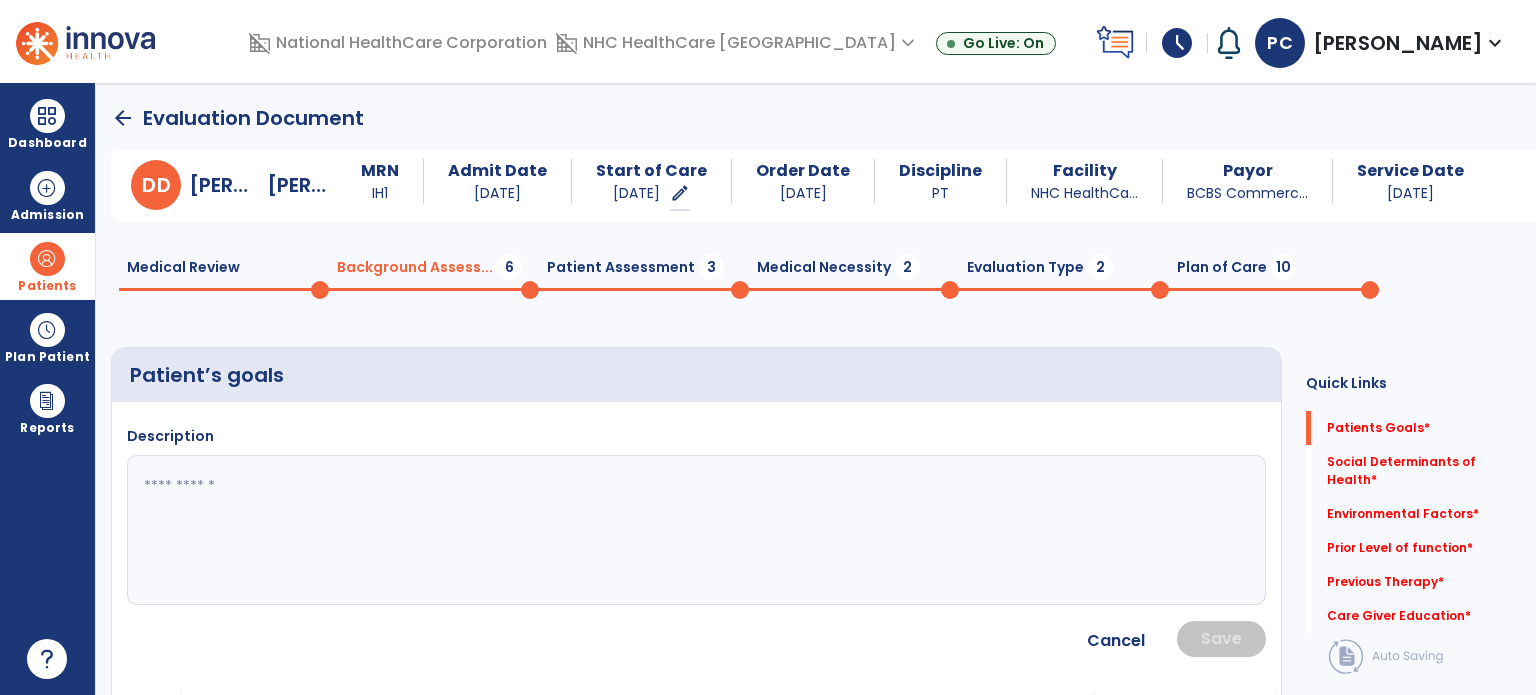 click 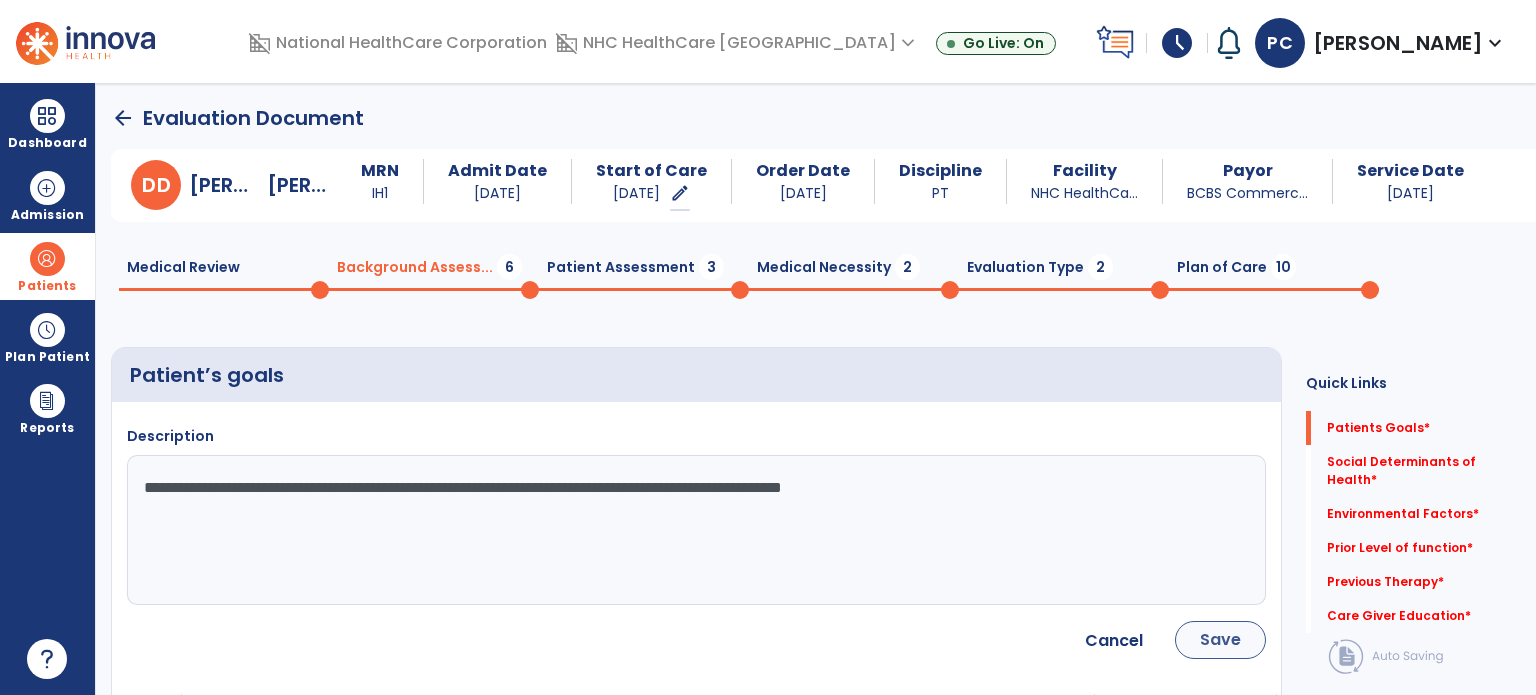 type on "**********" 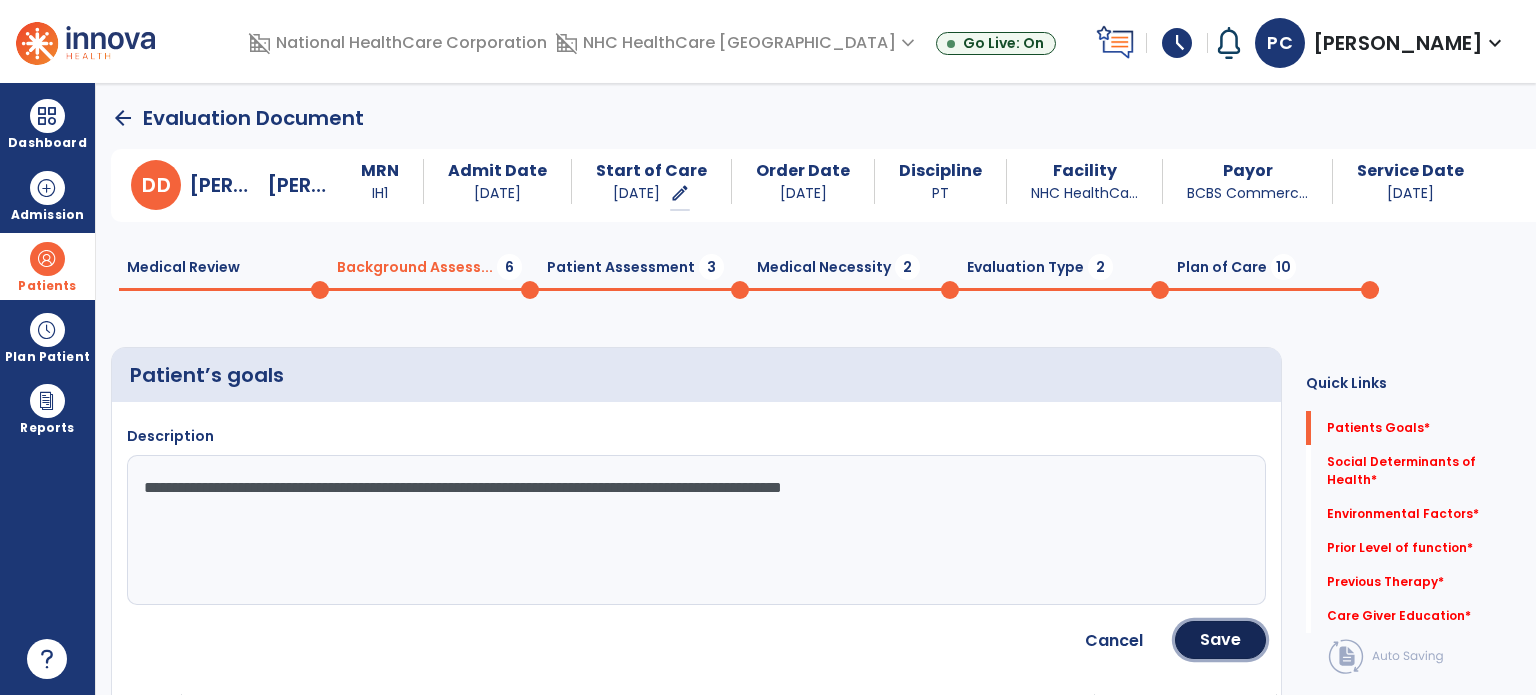 drag, startPoint x: 1231, startPoint y: 647, endPoint x: 1219, endPoint y: 646, distance: 12.0415945 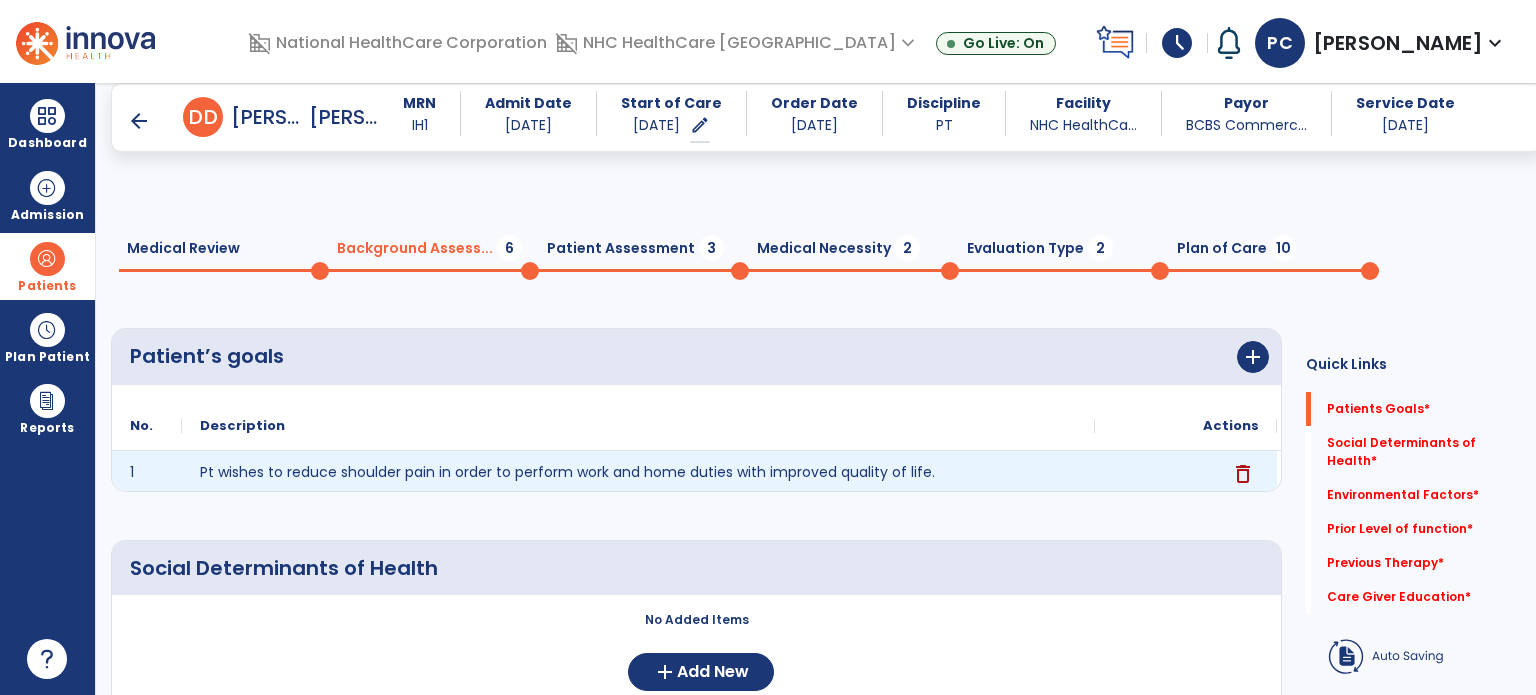 scroll, scrollTop: 200, scrollLeft: 0, axis: vertical 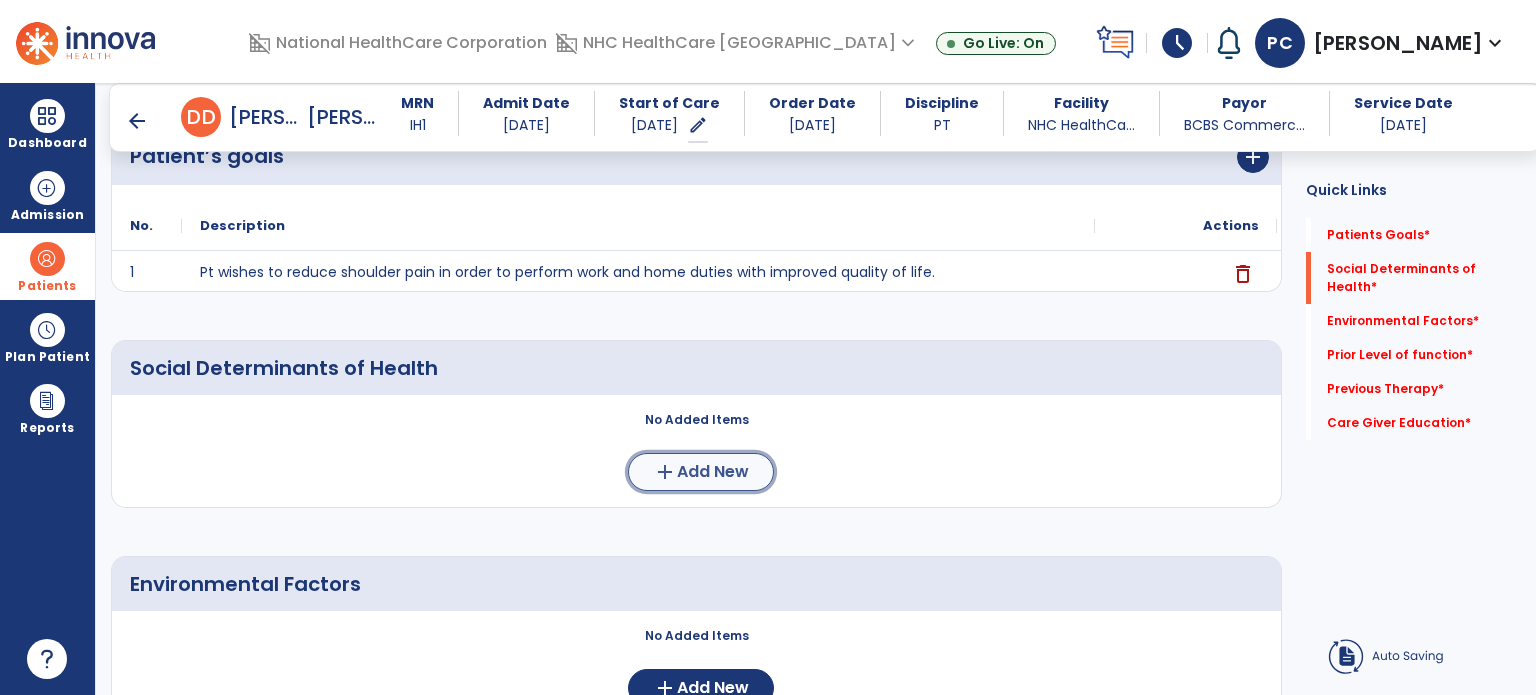 click on "Add New" 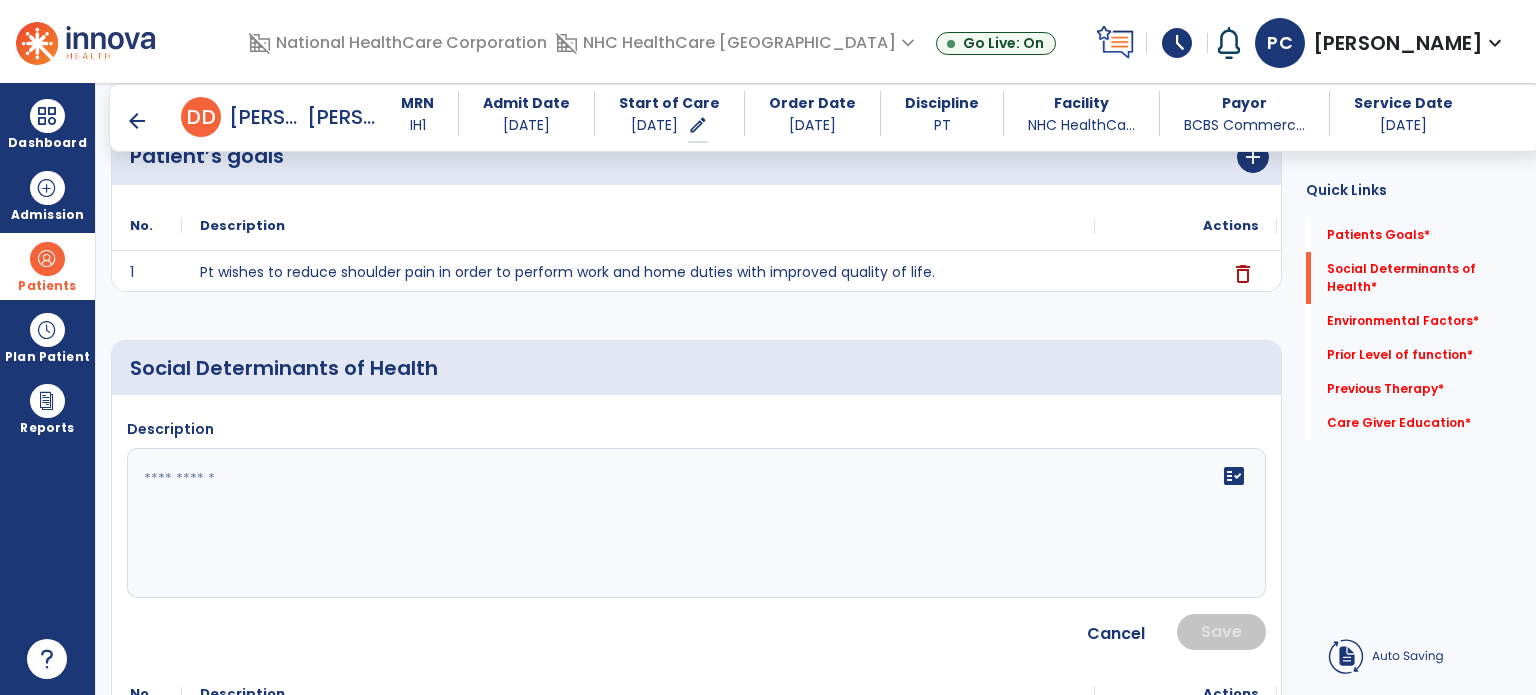 click on "fact_check" 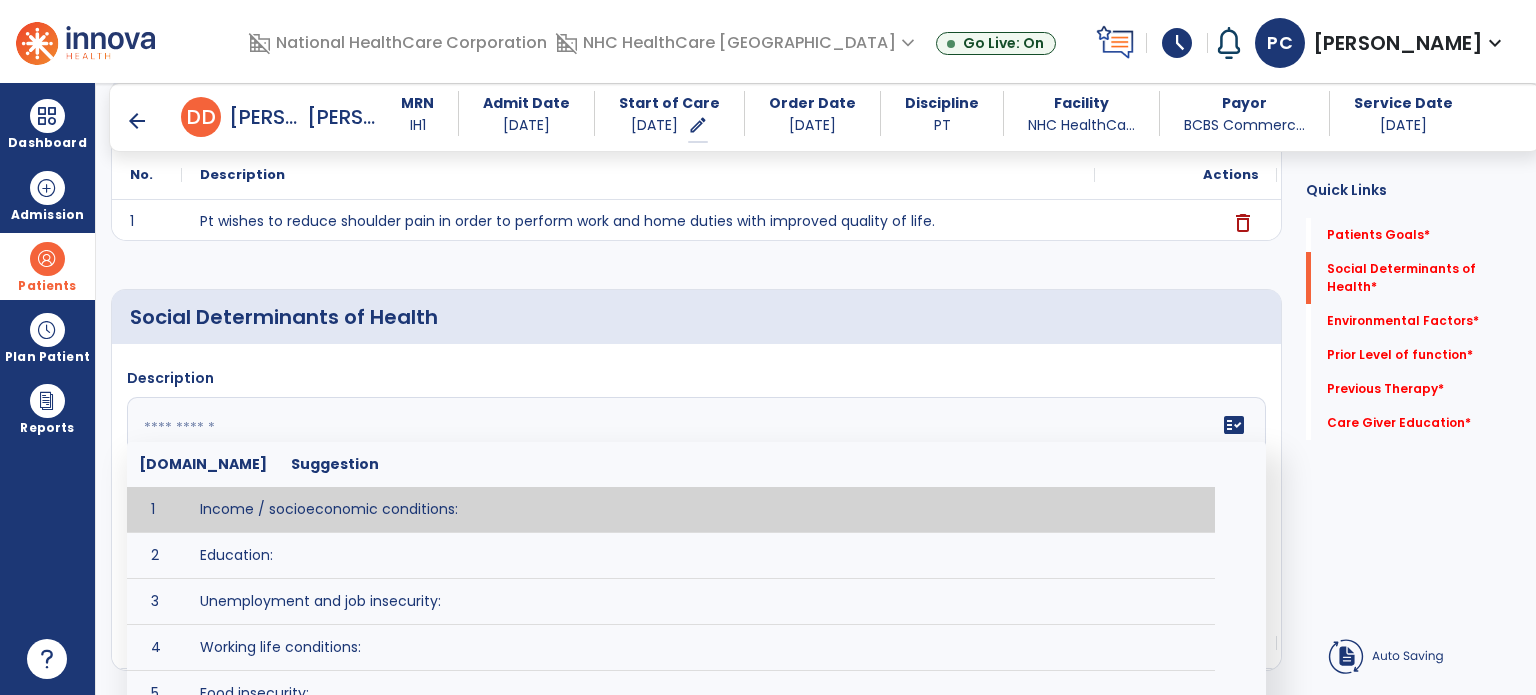 scroll, scrollTop: 300, scrollLeft: 0, axis: vertical 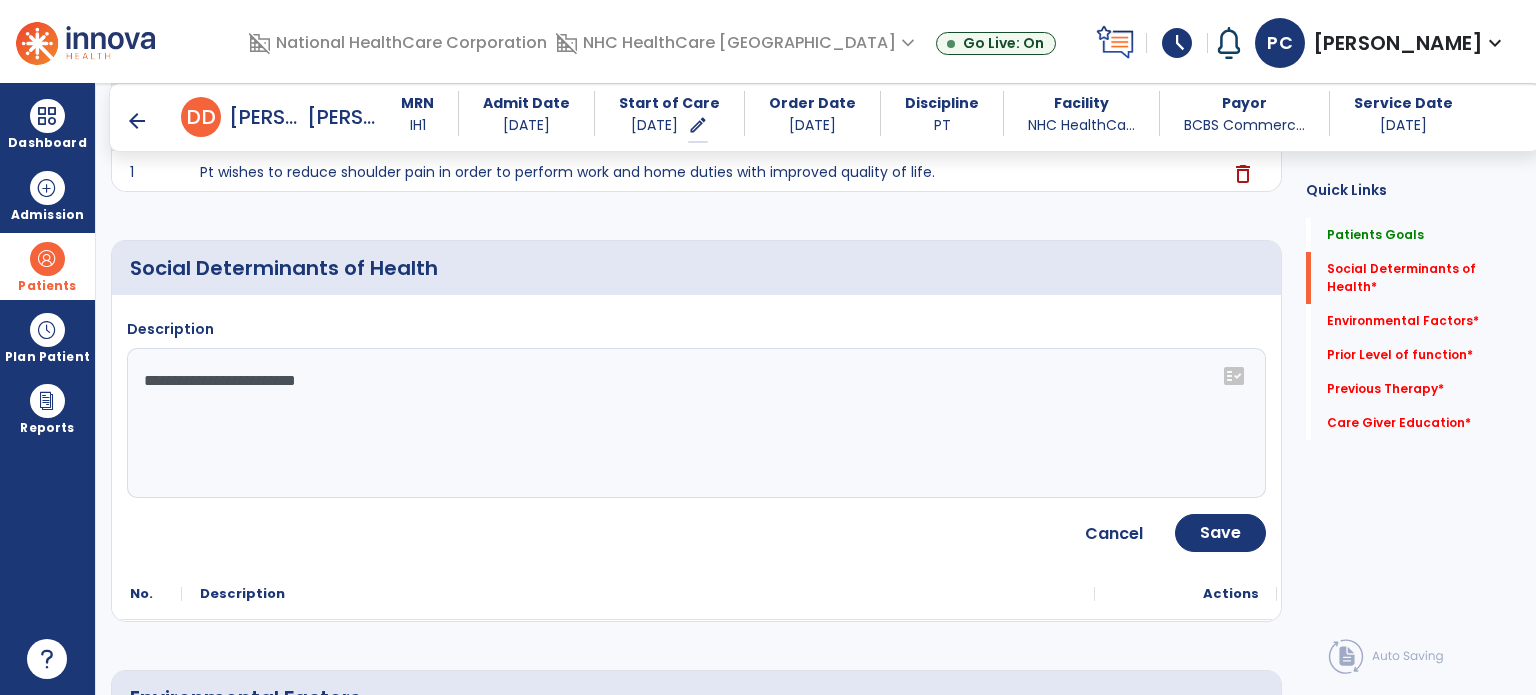 click on "**********" 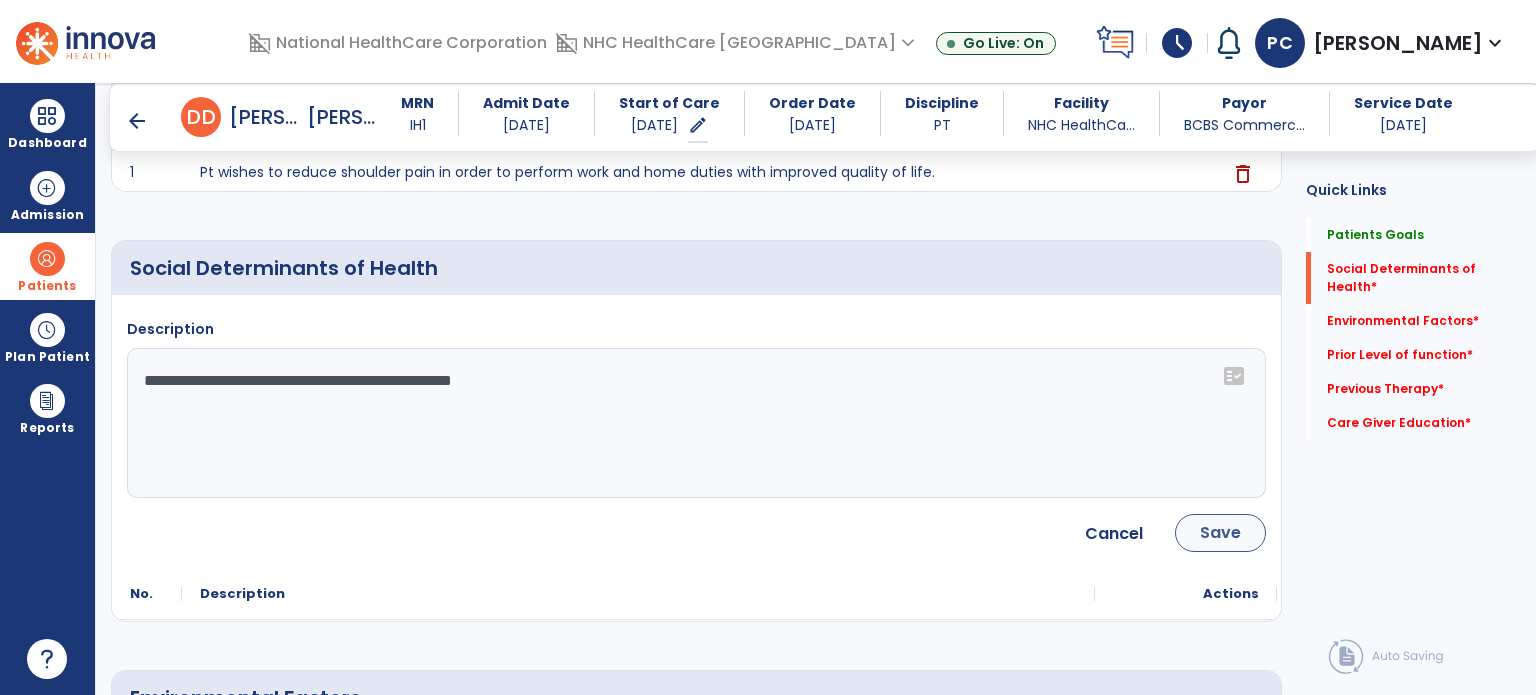 type on "**********" 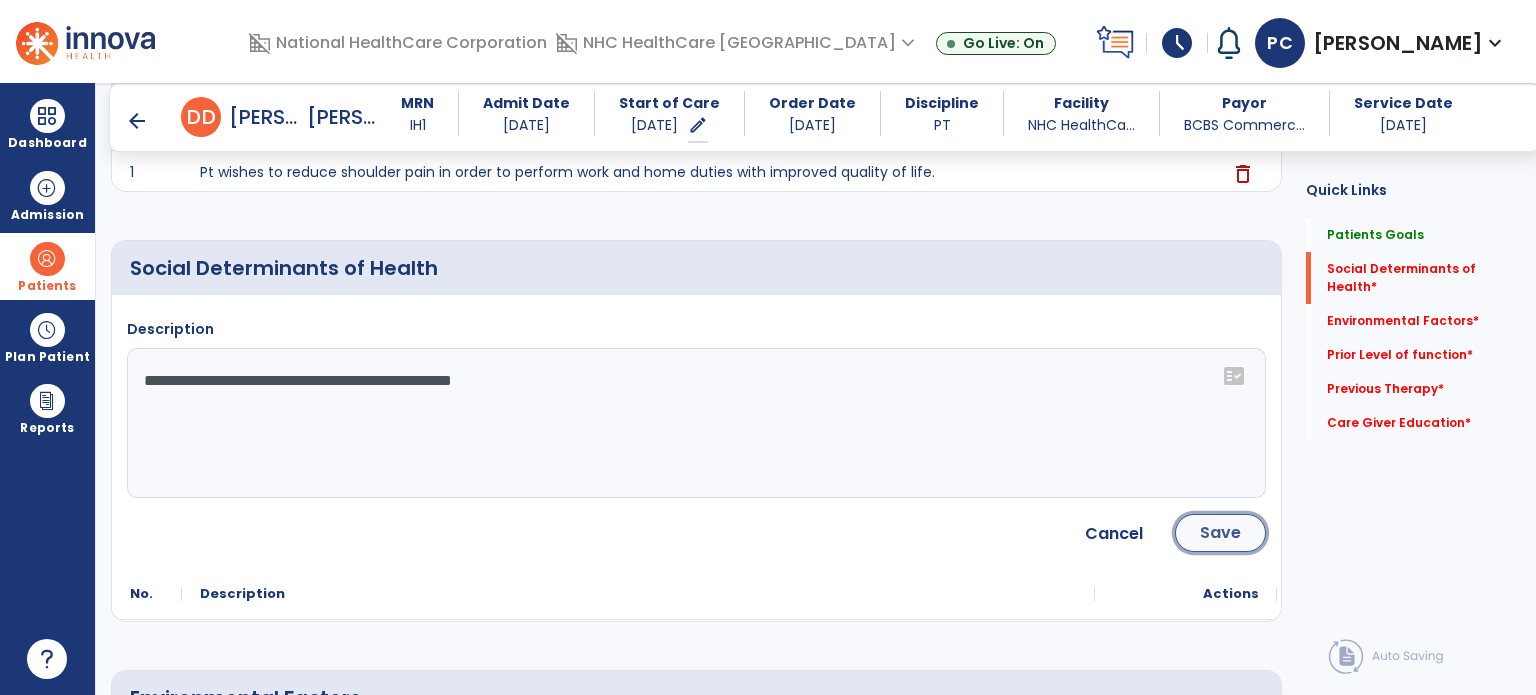 click on "Save" 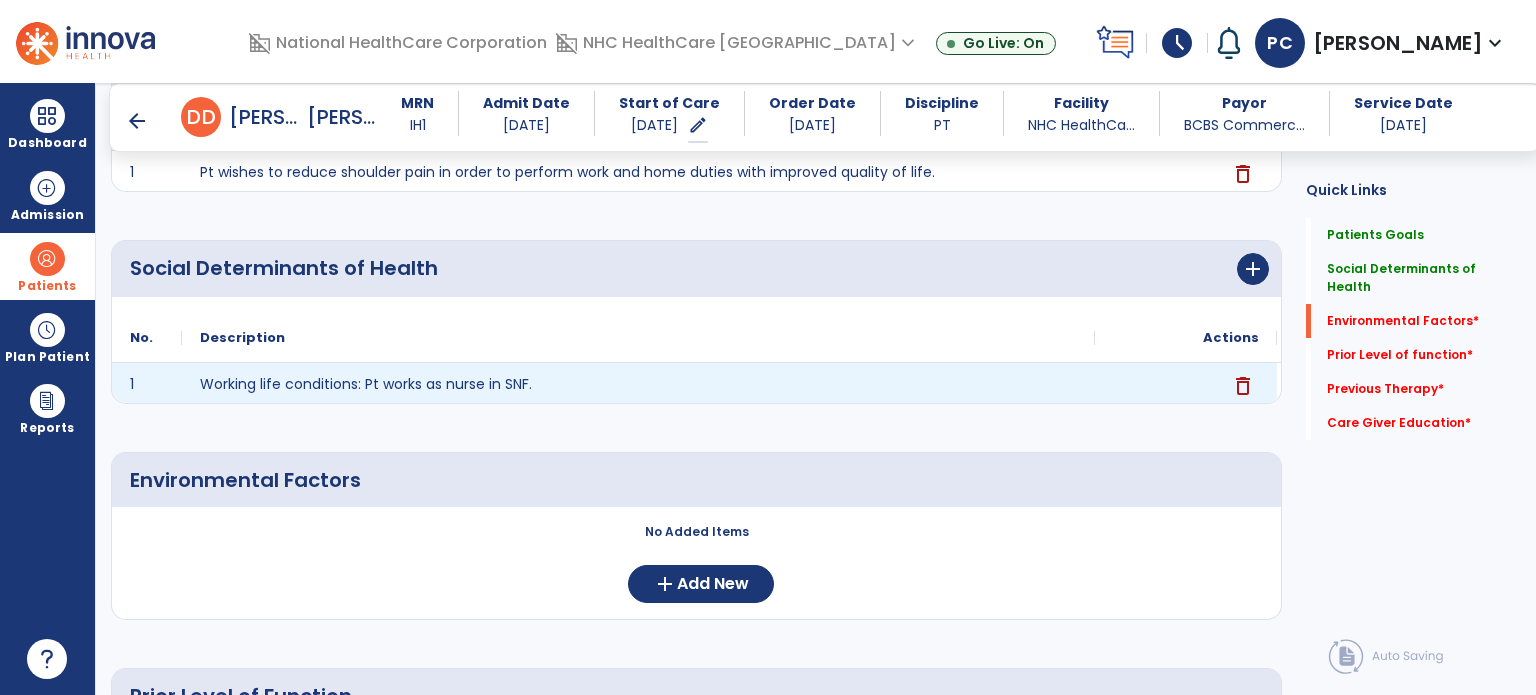 scroll, scrollTop: 500, scrollLeft: 0, axis: vertical 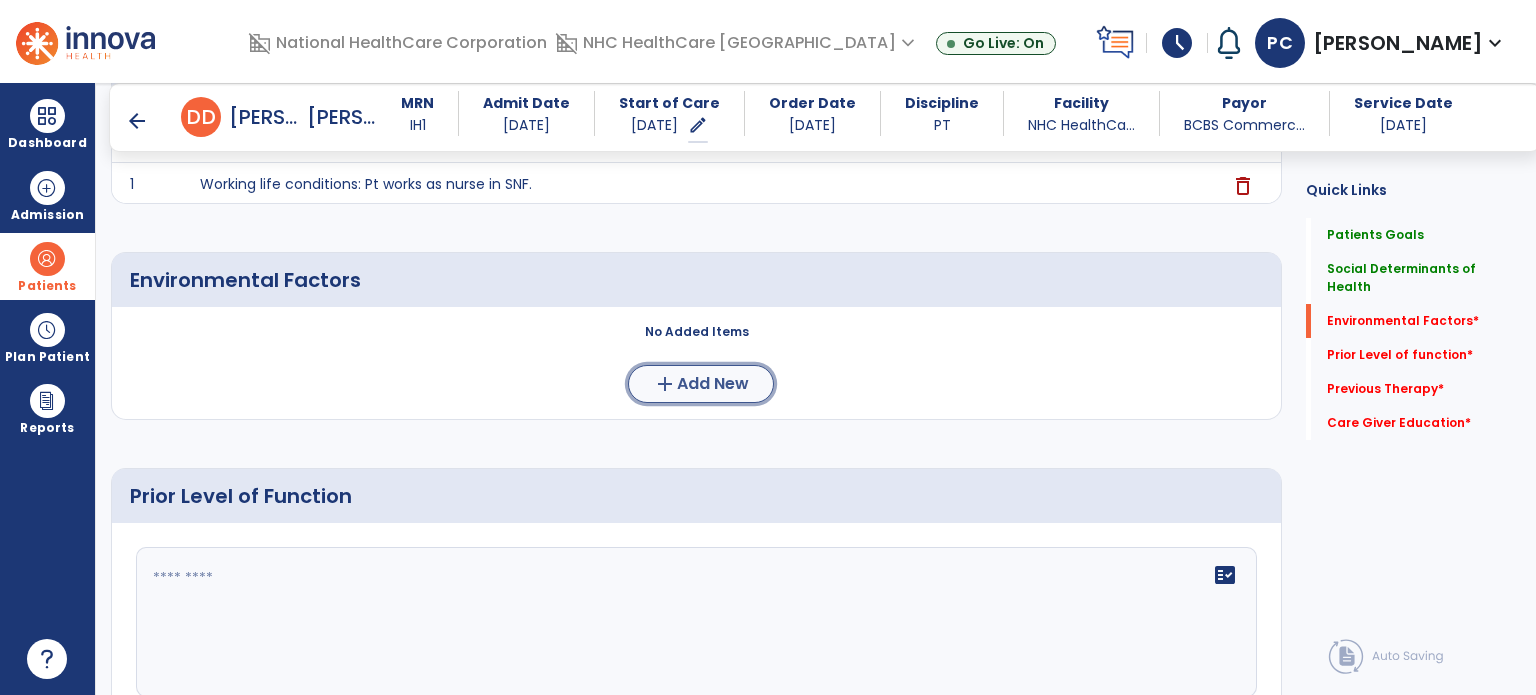 click on "Add New" 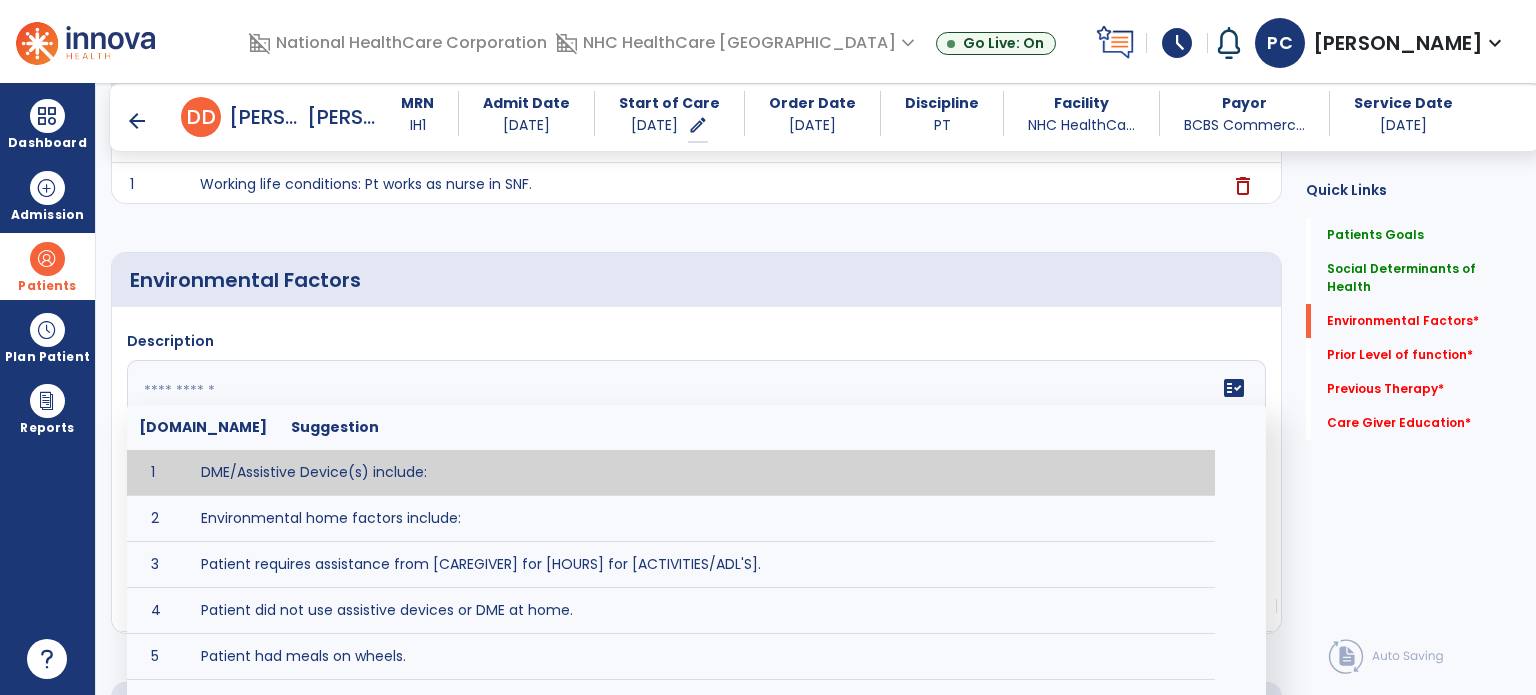 click on "fact_check  [DOMAIN_NAME] Suggestion 1 DME/Assistive Device(s) include:  2 Environmental home factors include:  3 Patient requires assistance from [CAREGIVER] for [HOURS] for [ACTIVITIES/ADL'S]. 4 Patient did not use assistive devices or DME at home. 5 Patient had meals on wheels. 6 Patient has caregiver help at home who will be able to provide assistance upon discharge. 7 Patient lived alone at home prior to admission and will [HAVE or HAVE NOT] assistance at home from [CAREGIVER] upon discharge. 8 Patient lives alone. 9 Patient lives with caregiver who provides support/aid for ____________. 10 Patient lives with spouse/significant other. 11 Patient needs to clime [NUMBER] stairs [WITH/WITHOUT] railing in order to reach [ROOM]. 12 Patient uses adaptive equipment at home including [EQUIPMENT] and has the following home modifications __________. 13 Patient was able to complete community activities (driving, shopping, community ambulation, etc.) independently. 14 15 16 17" 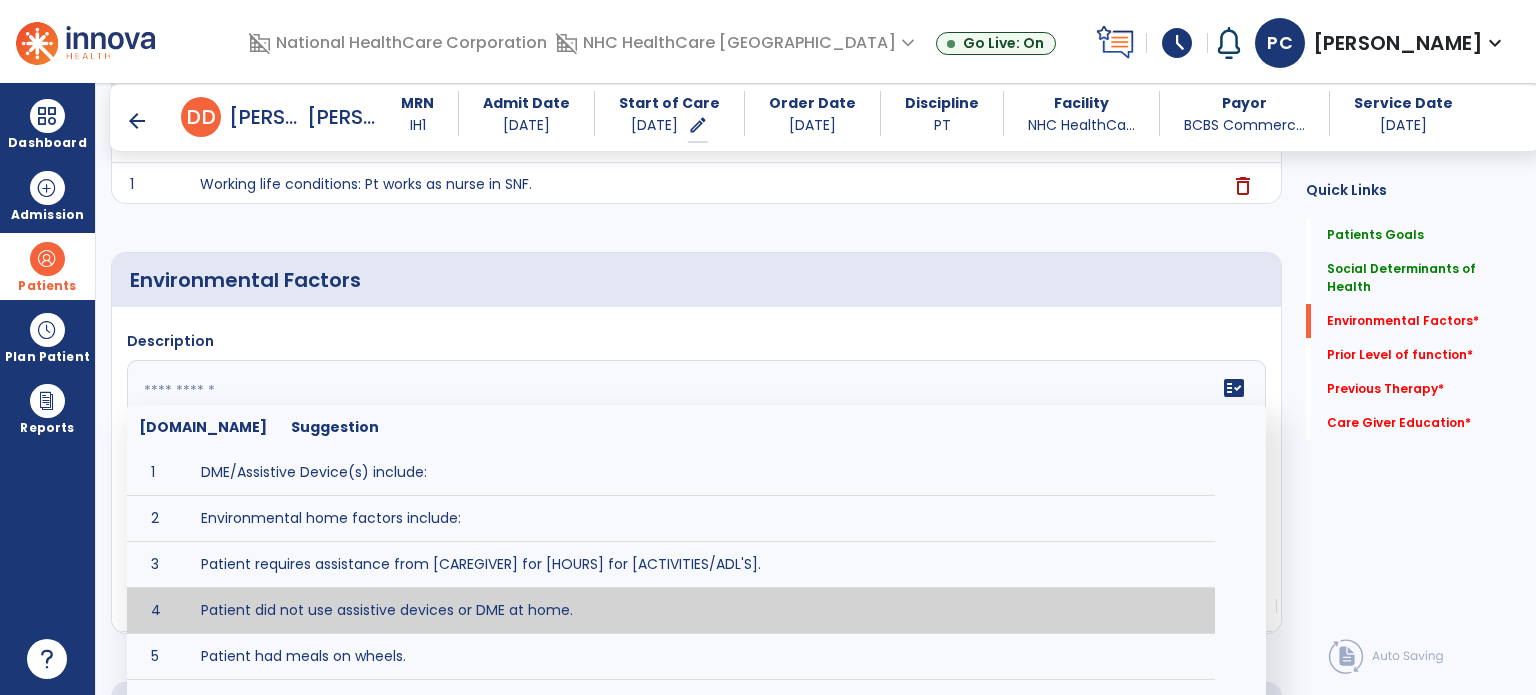 type on "**********" 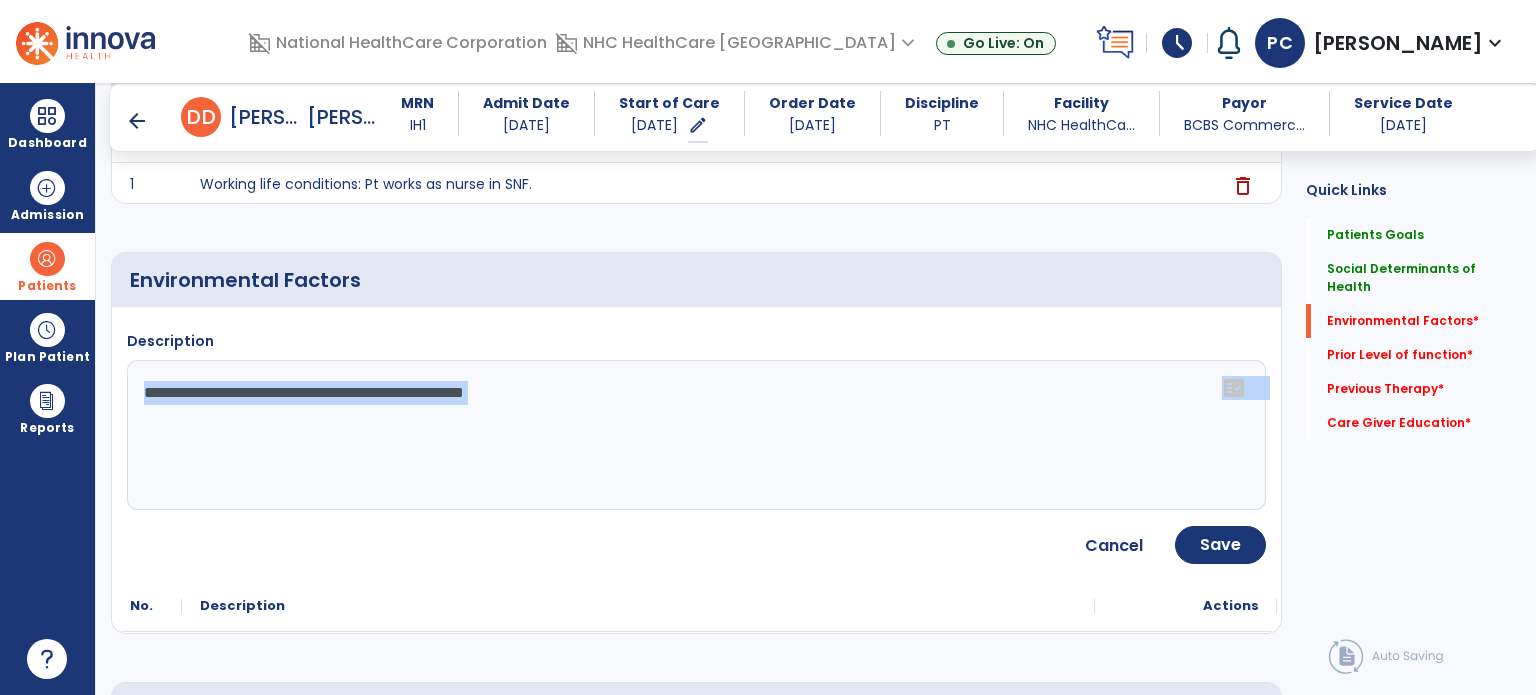 click on "**********" 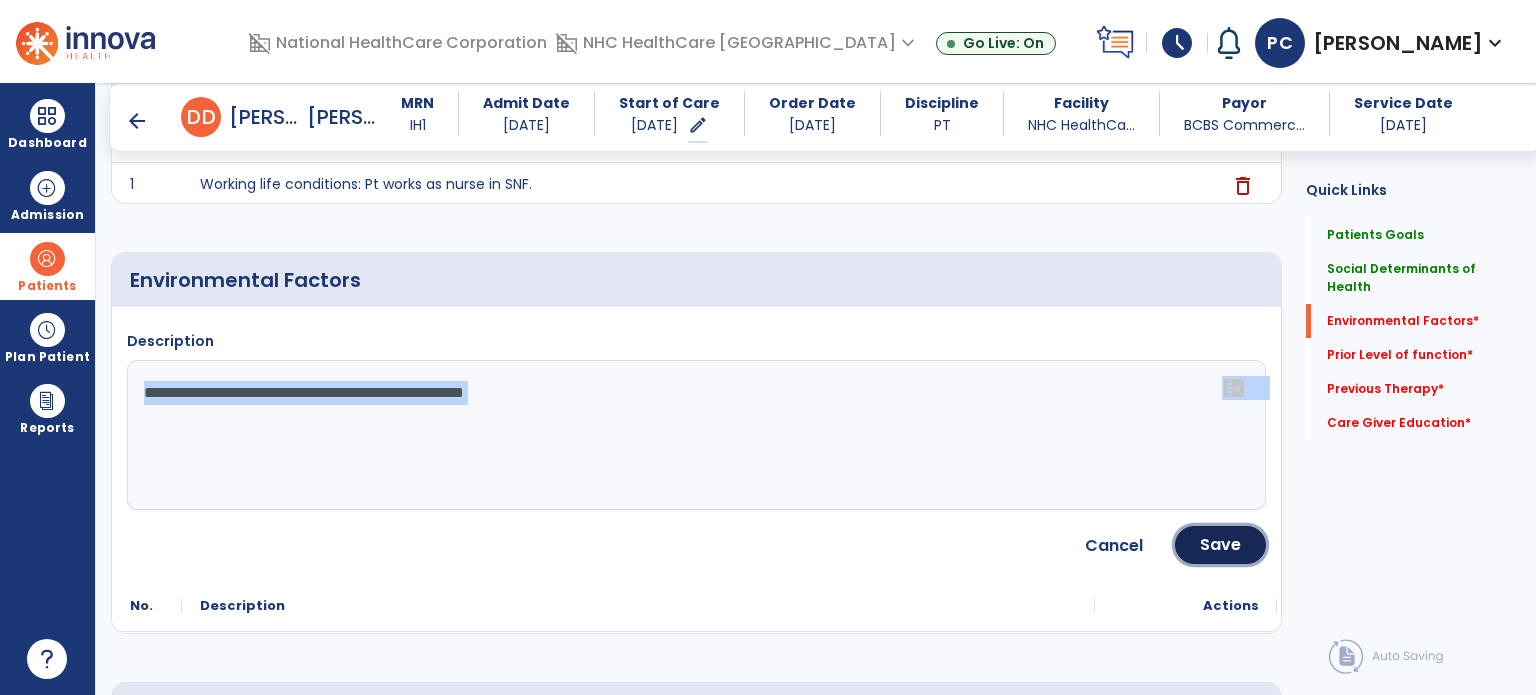 click on "Save" 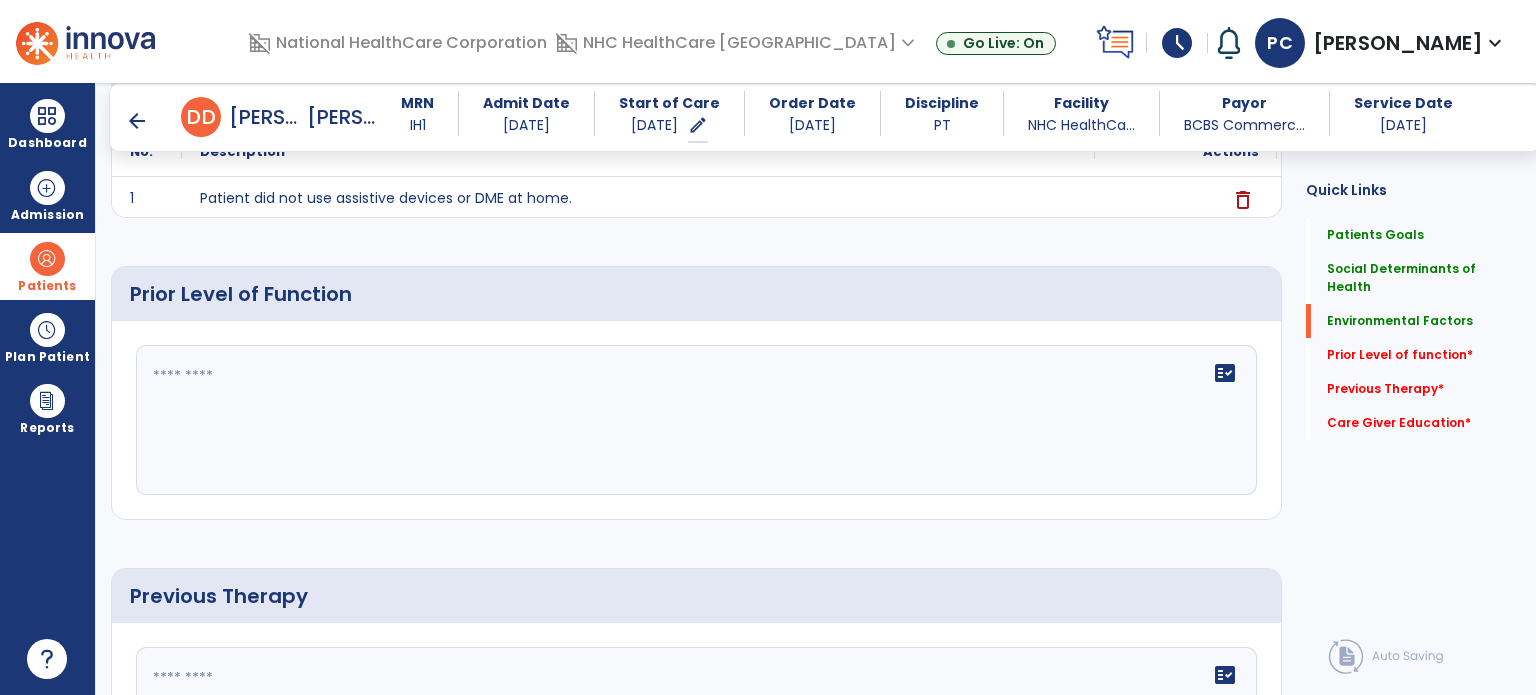scroll, scrollTop: 700, scrollLeft: 0, axis: vertical 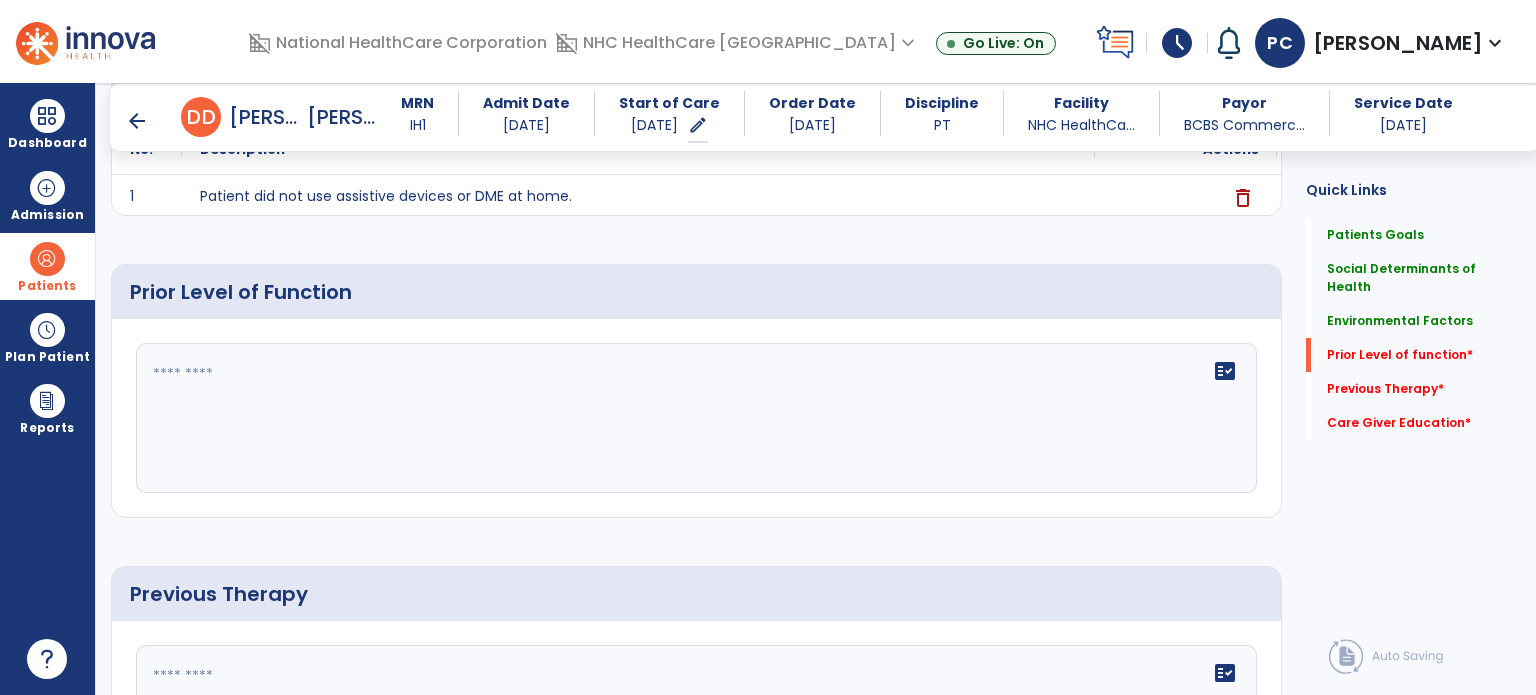 click on "fact_check" 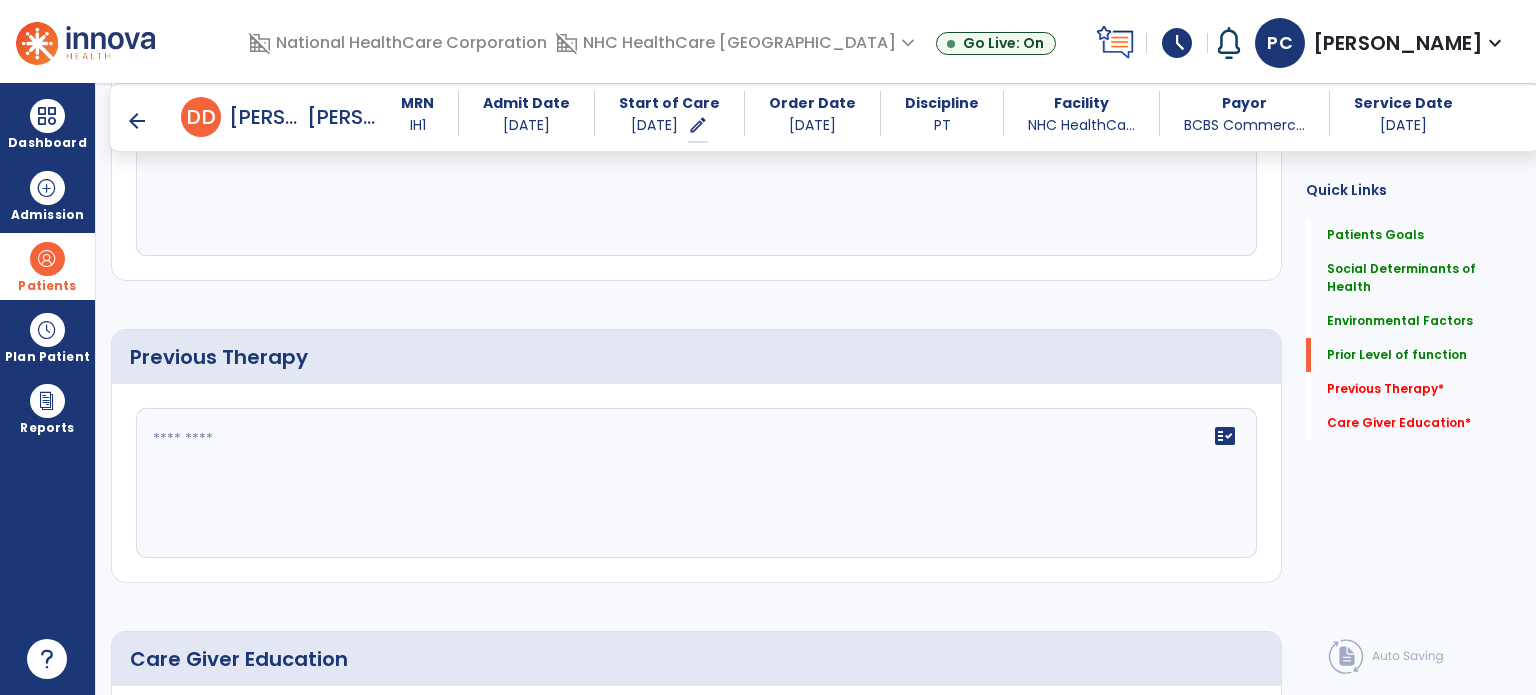 scroll, scrollTop: 1000, scrollLeft: 0, axis: vertical 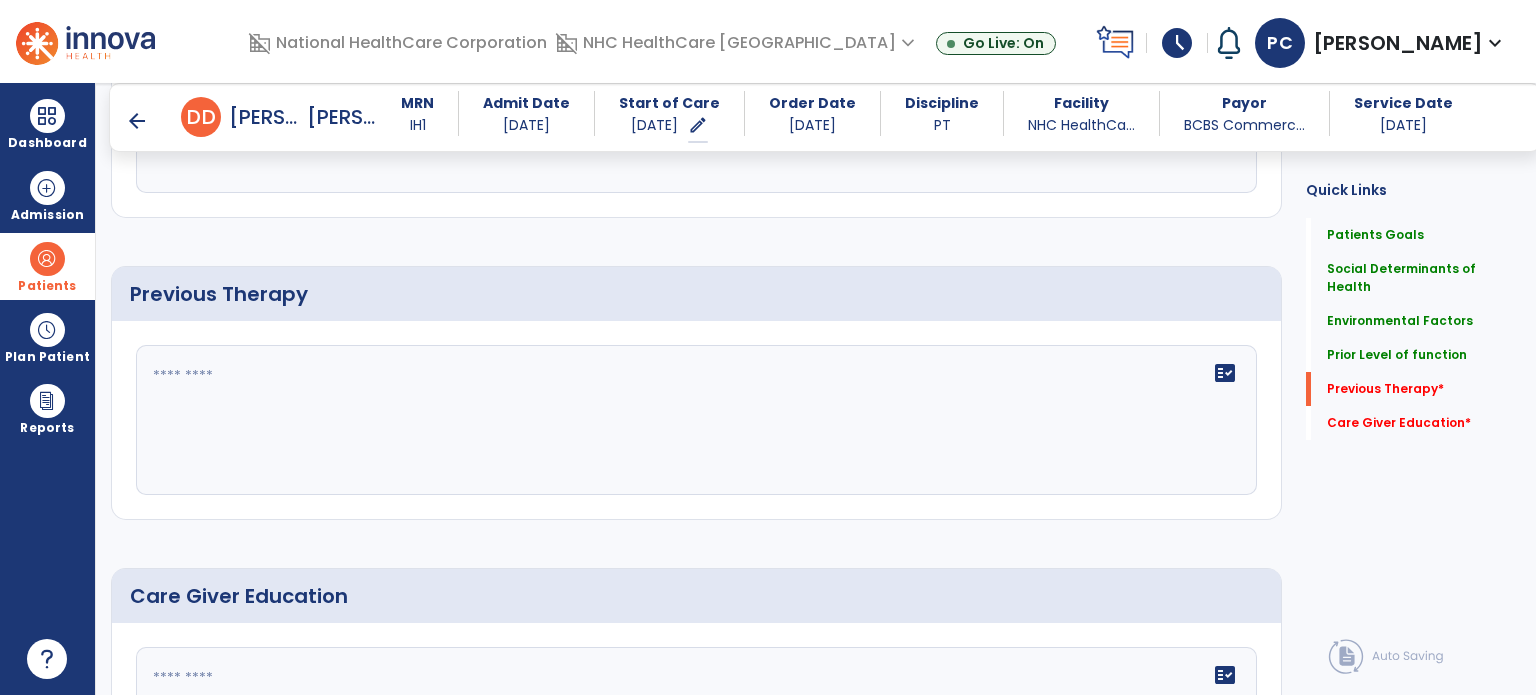 type on "**********" 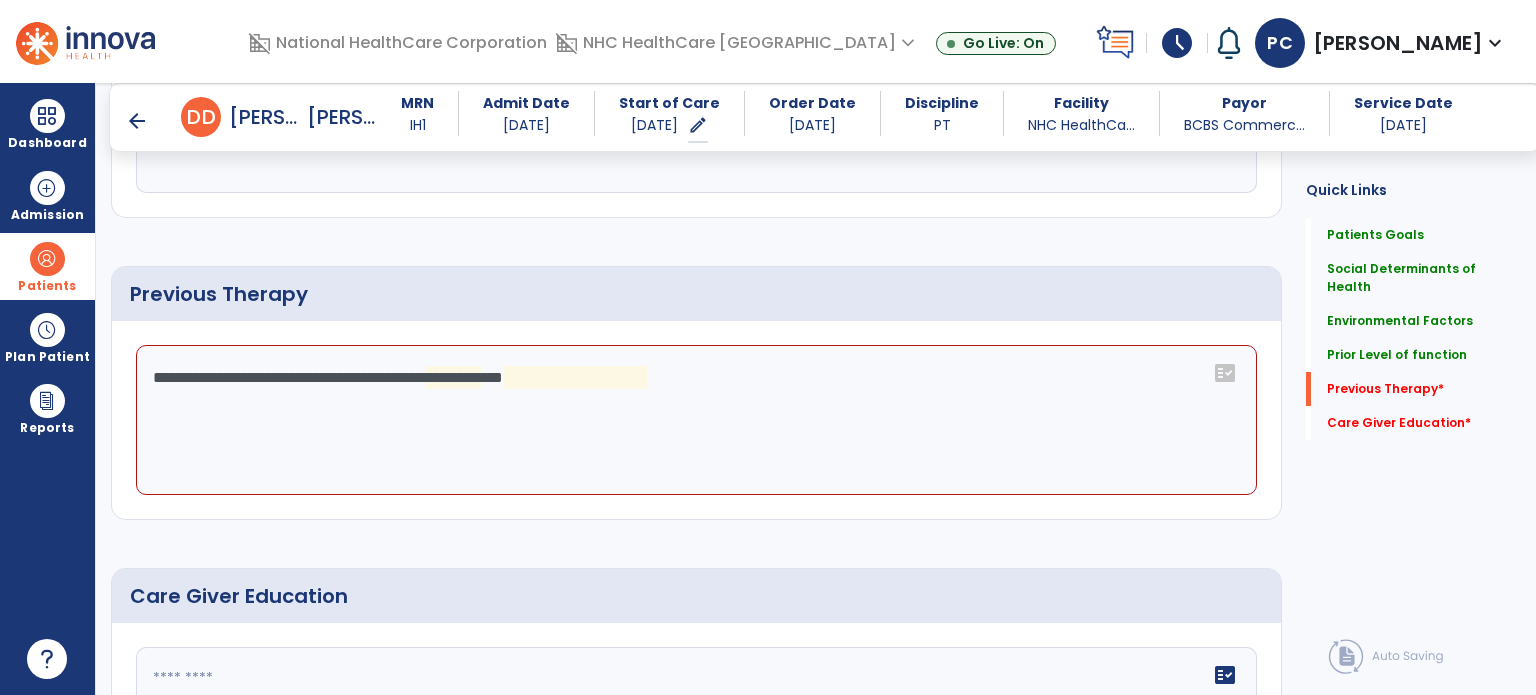 click on "**********" 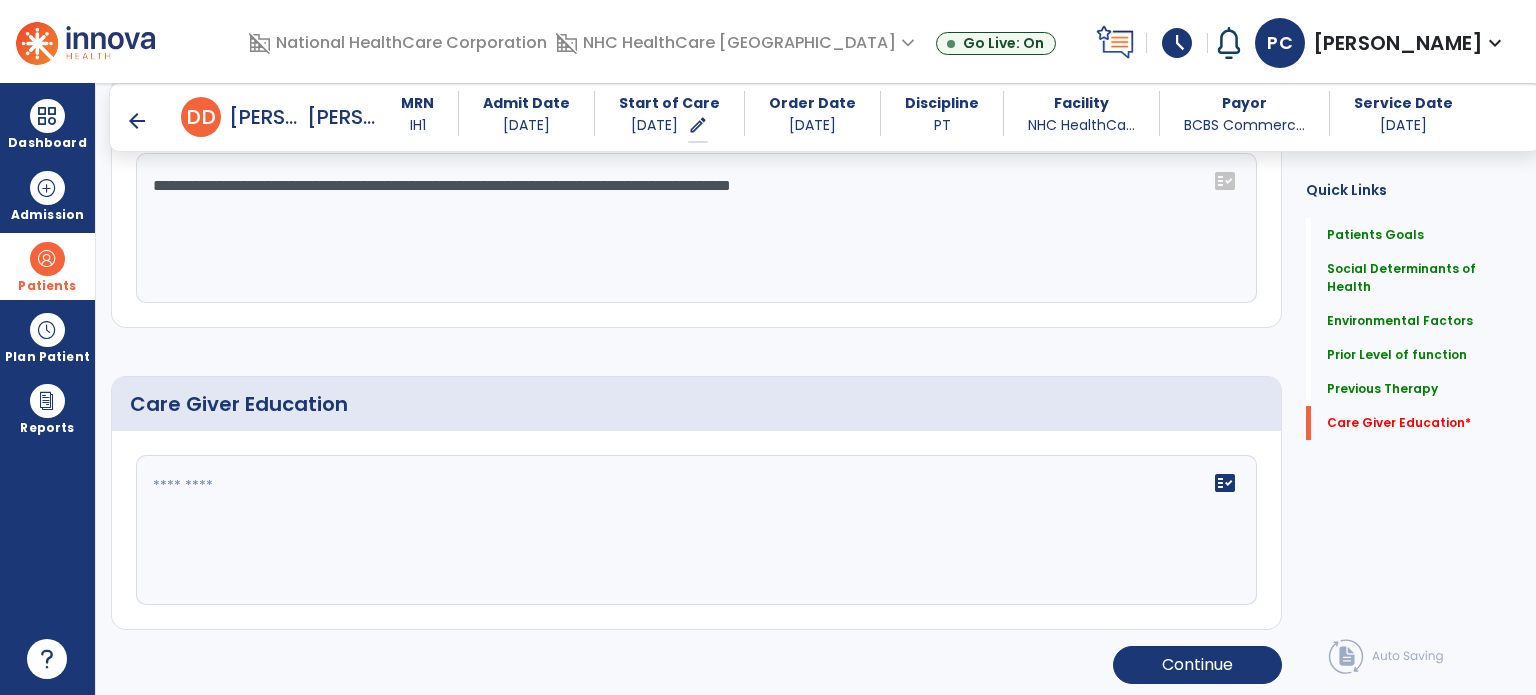 type on "**********" 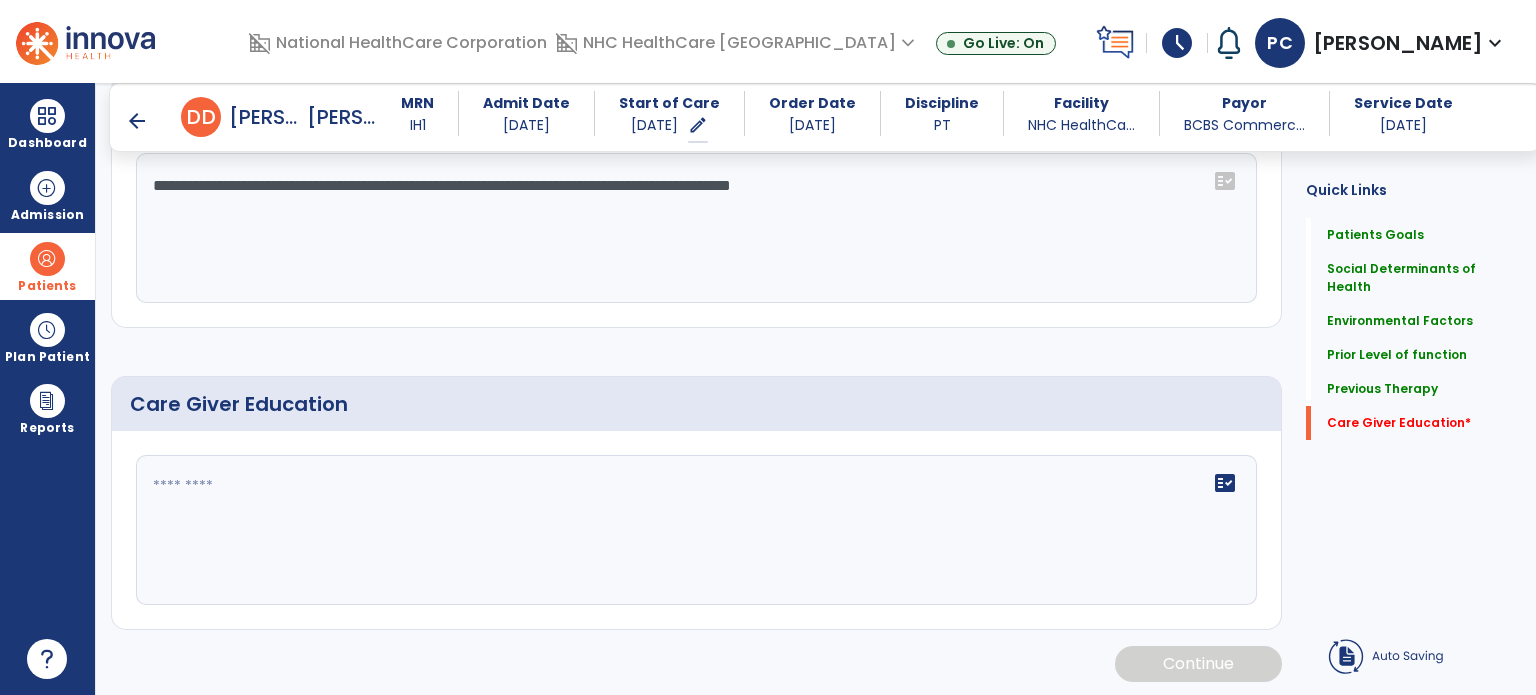 scroll, scrollTop: 1192, scrollLeft: 0, axis: vertical 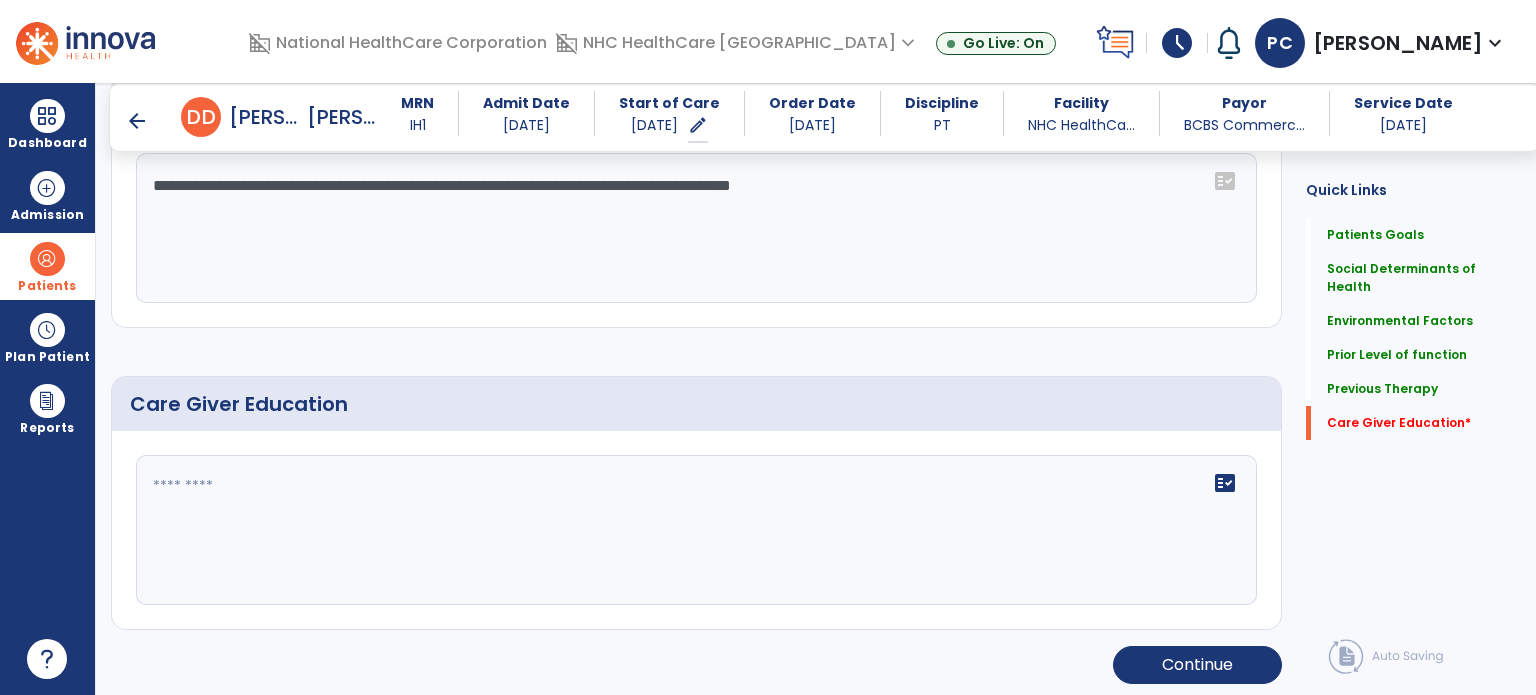 click on "fact_check" 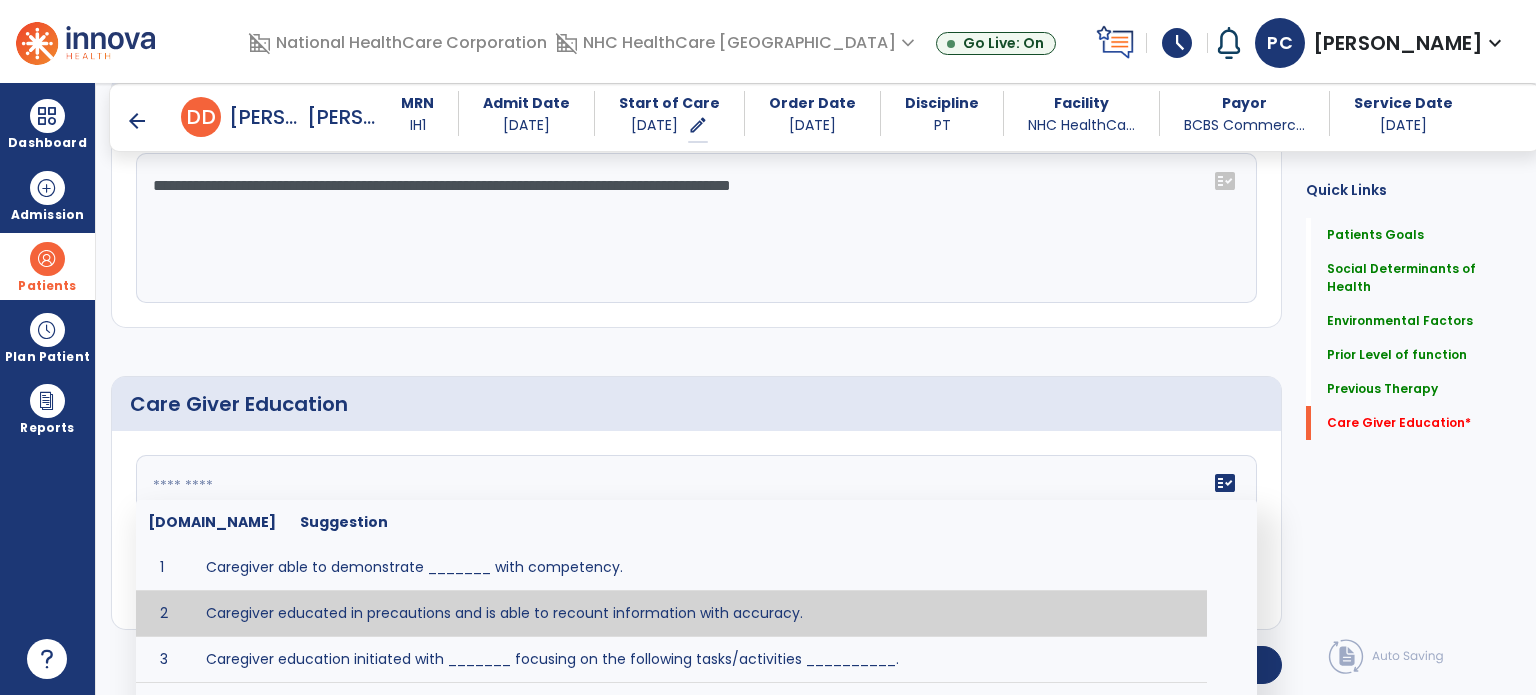 type on "**********" 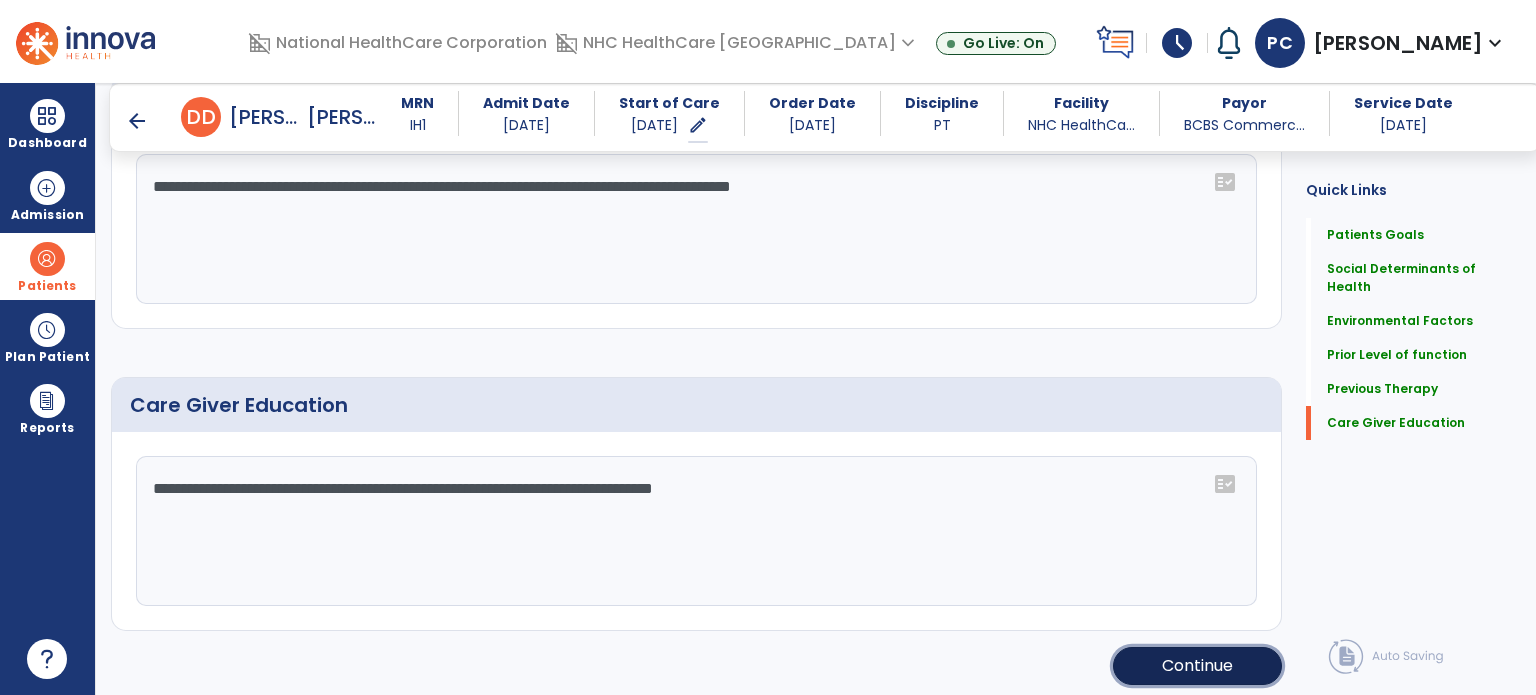 click on "Continue" 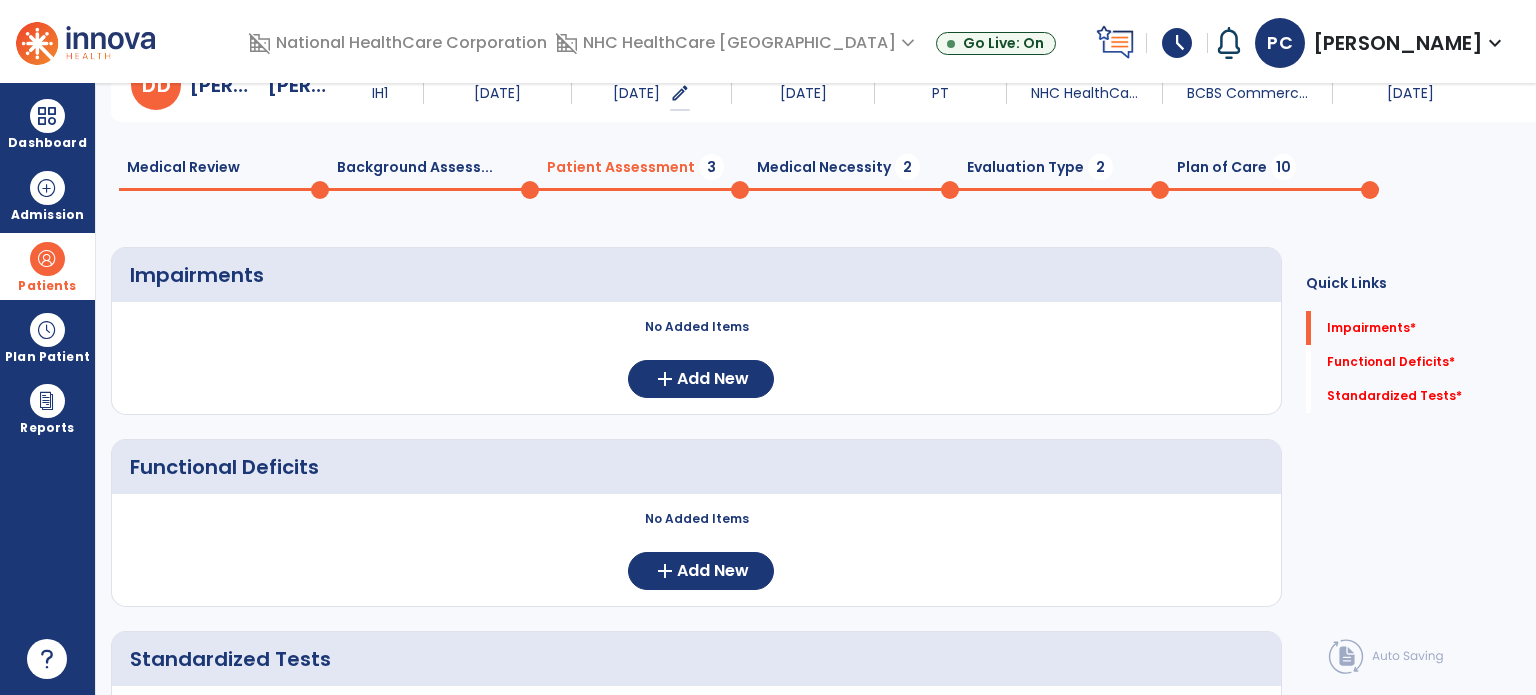 scroll, scrollTop: 0, scrollLeft: 0, axis: both 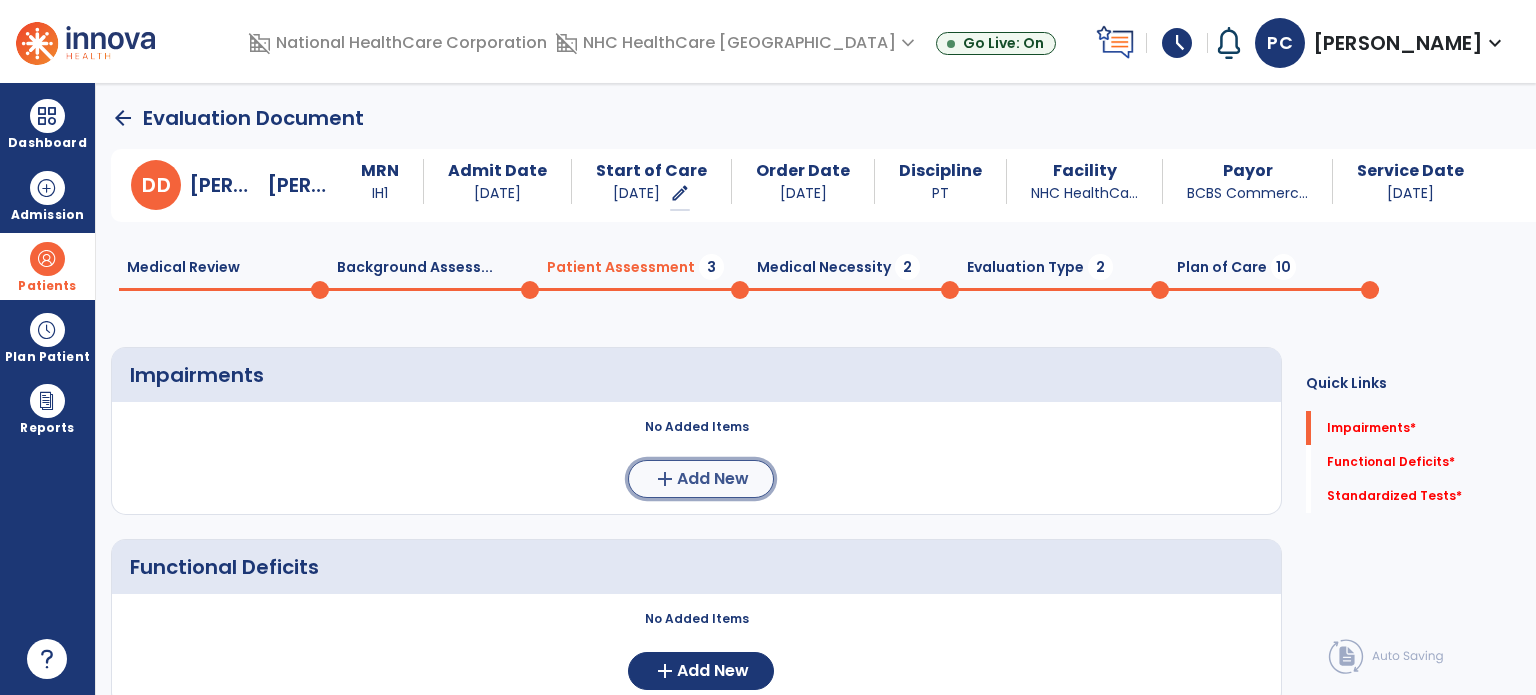 click on "add  Add New" 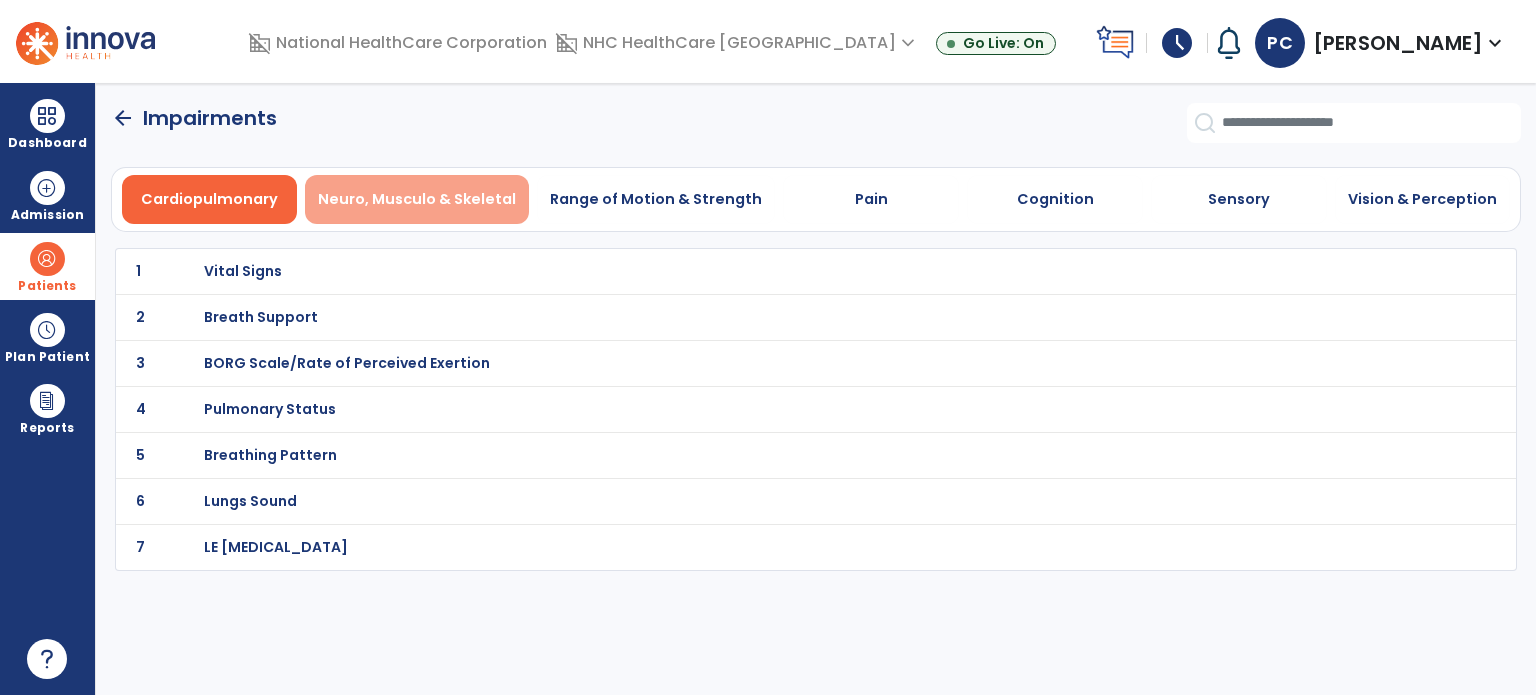 click on "Neuro, Musculo & Skeletal" at bounding box center [417, 199] 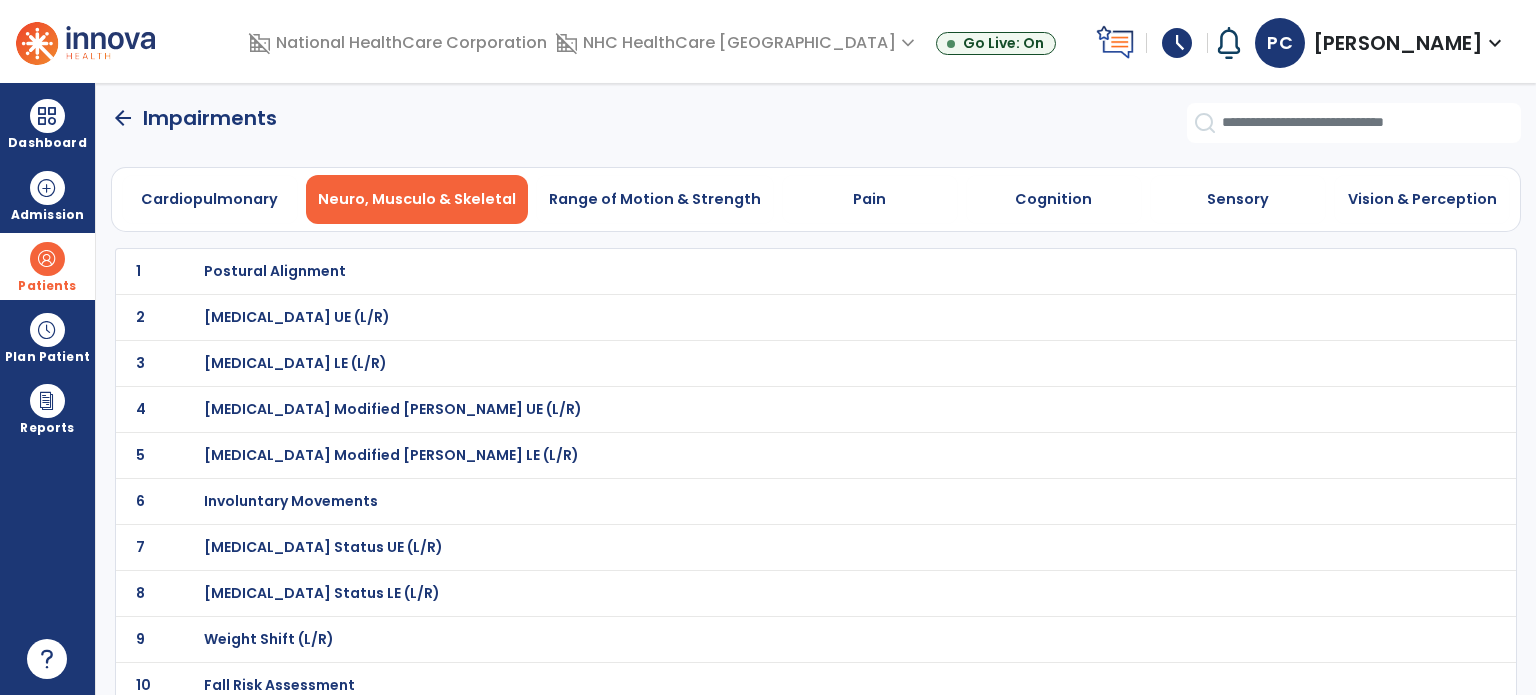 click on "[MEDICAL_DATA] Status UE (L/R)" at bounding box center (275, 271) 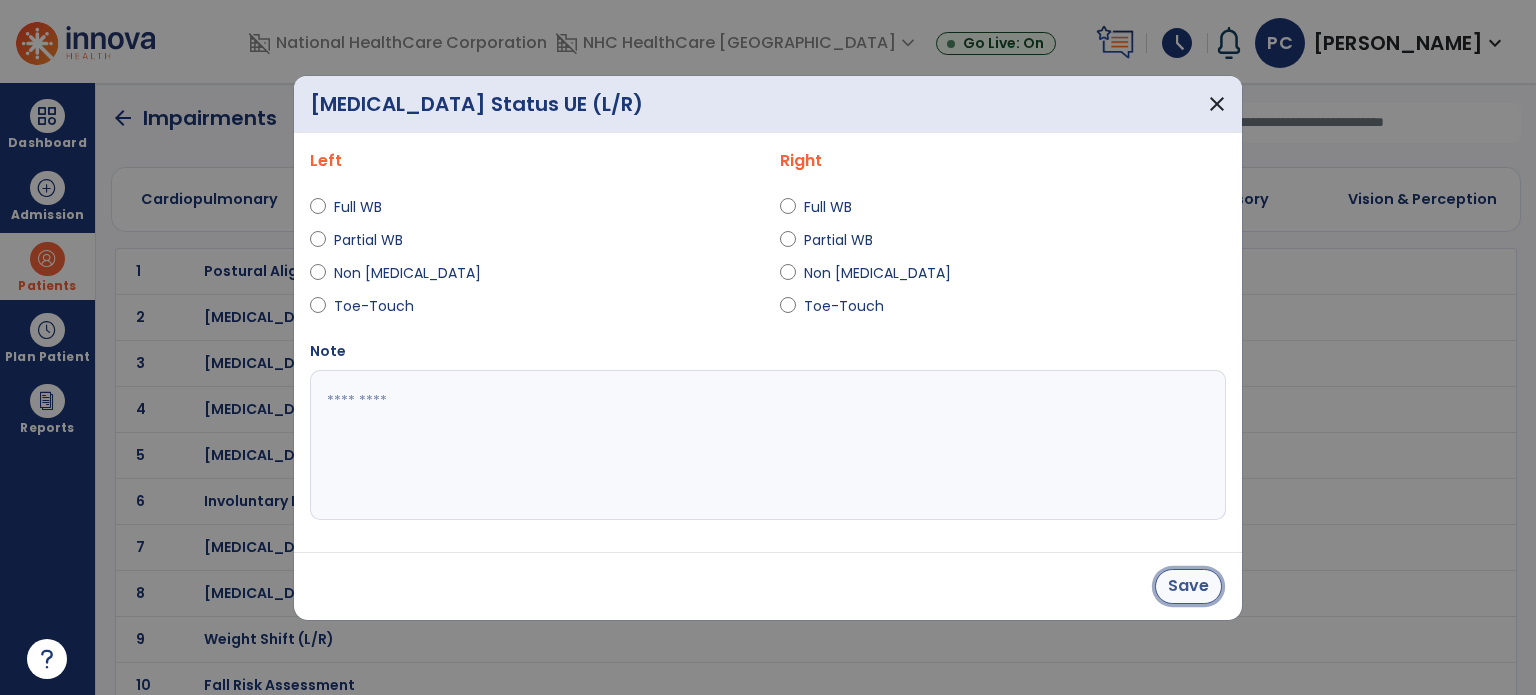 click on "Save" at bounding box center (1188, 586) 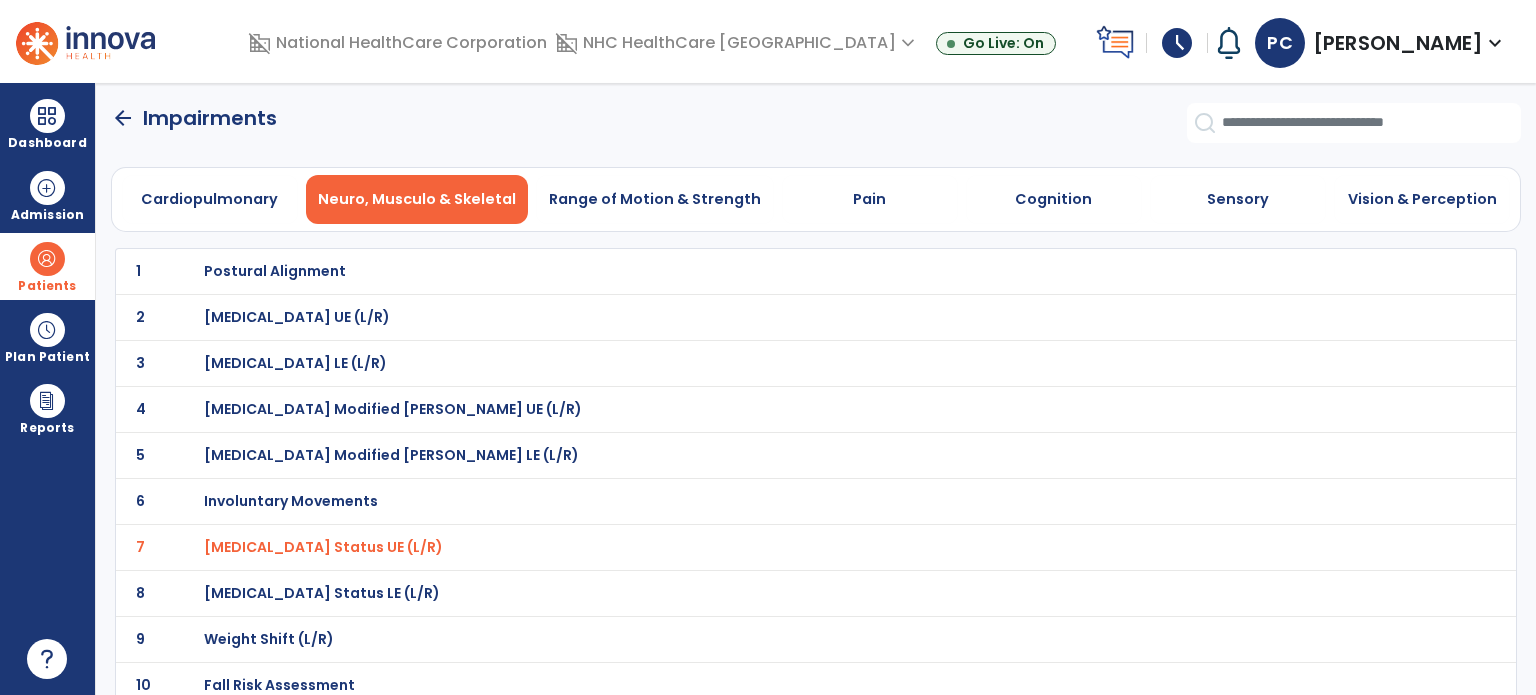 scroll, scrollTop: 100, scrollLeft: 0, axis: vertical 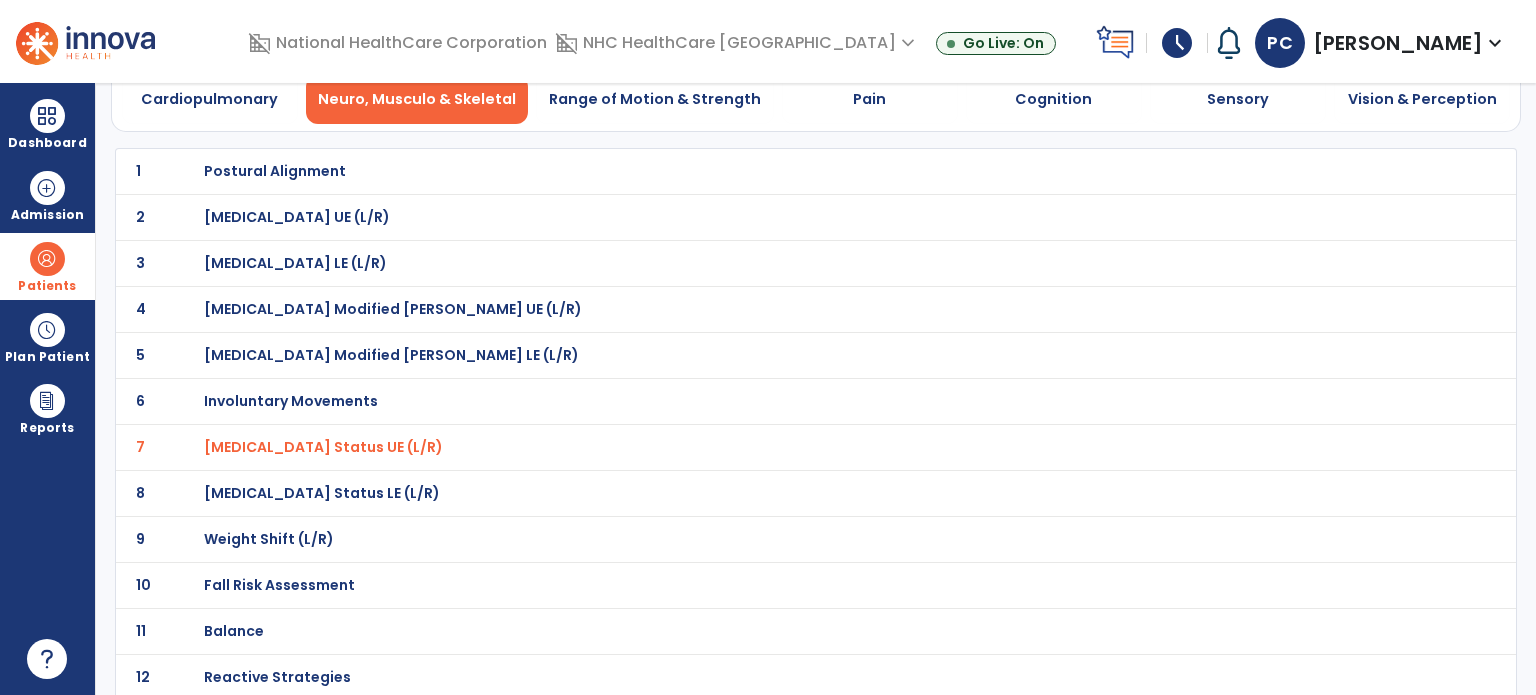 click on "1 Postural Alignment" 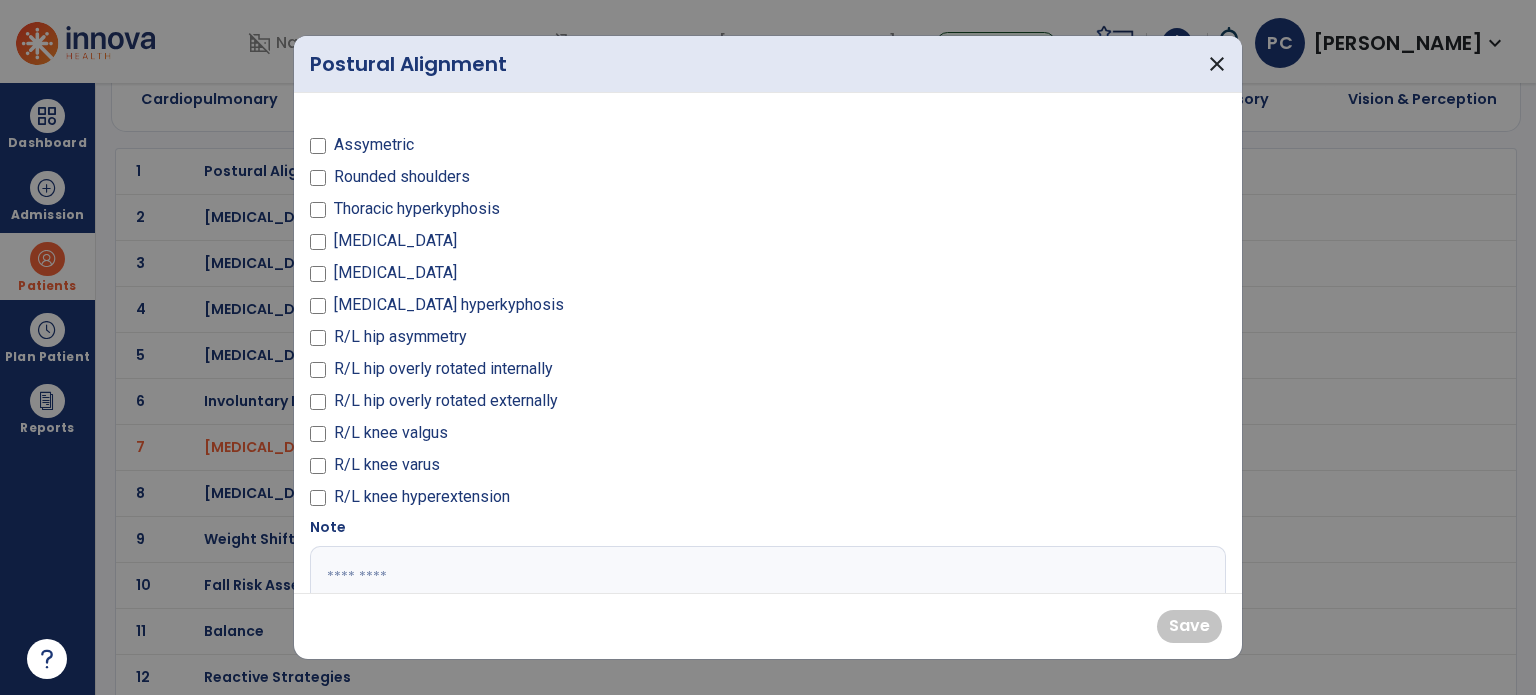 click on "Rounded shoulders" at bounding box center [402, 177] 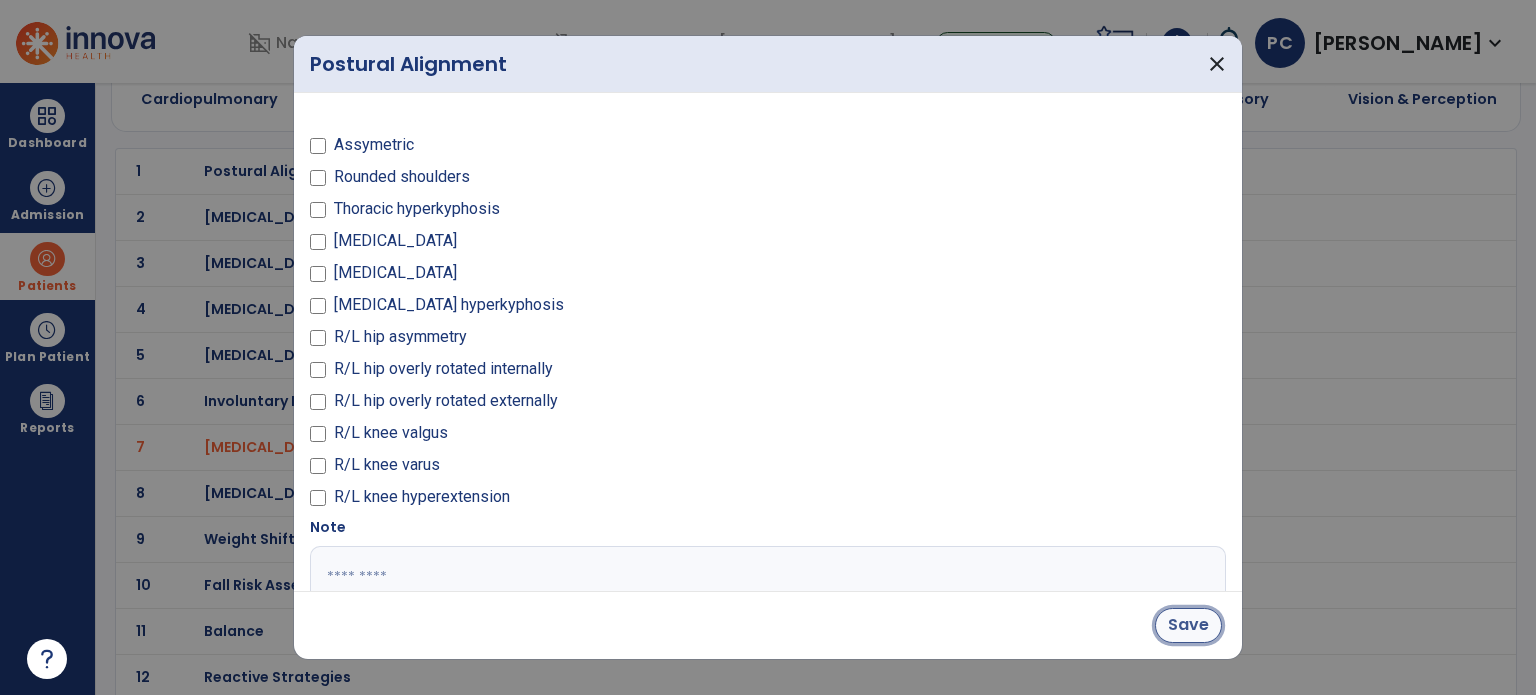 click on "Save" at bounding box center [1188, 625] 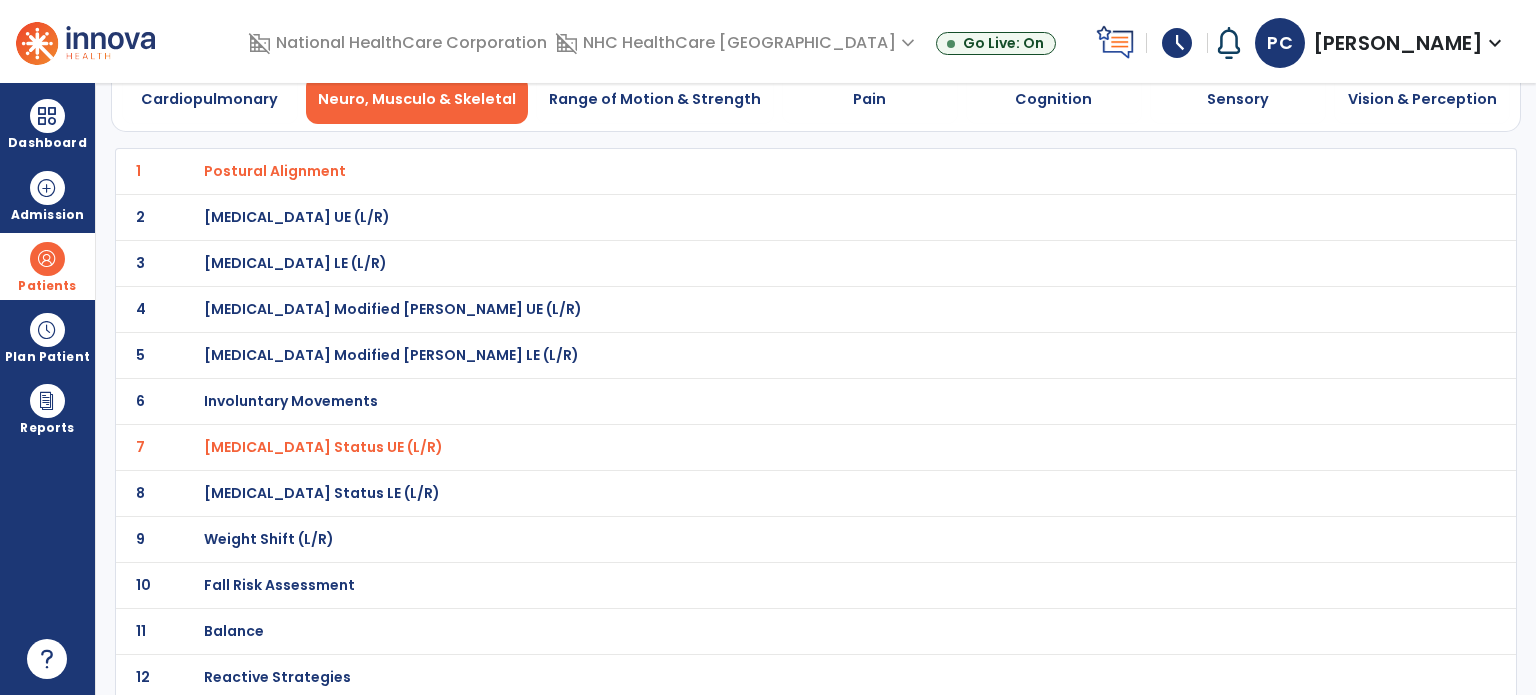 scroll, scrollTop: 0, scrollLeft: 0, axis: both 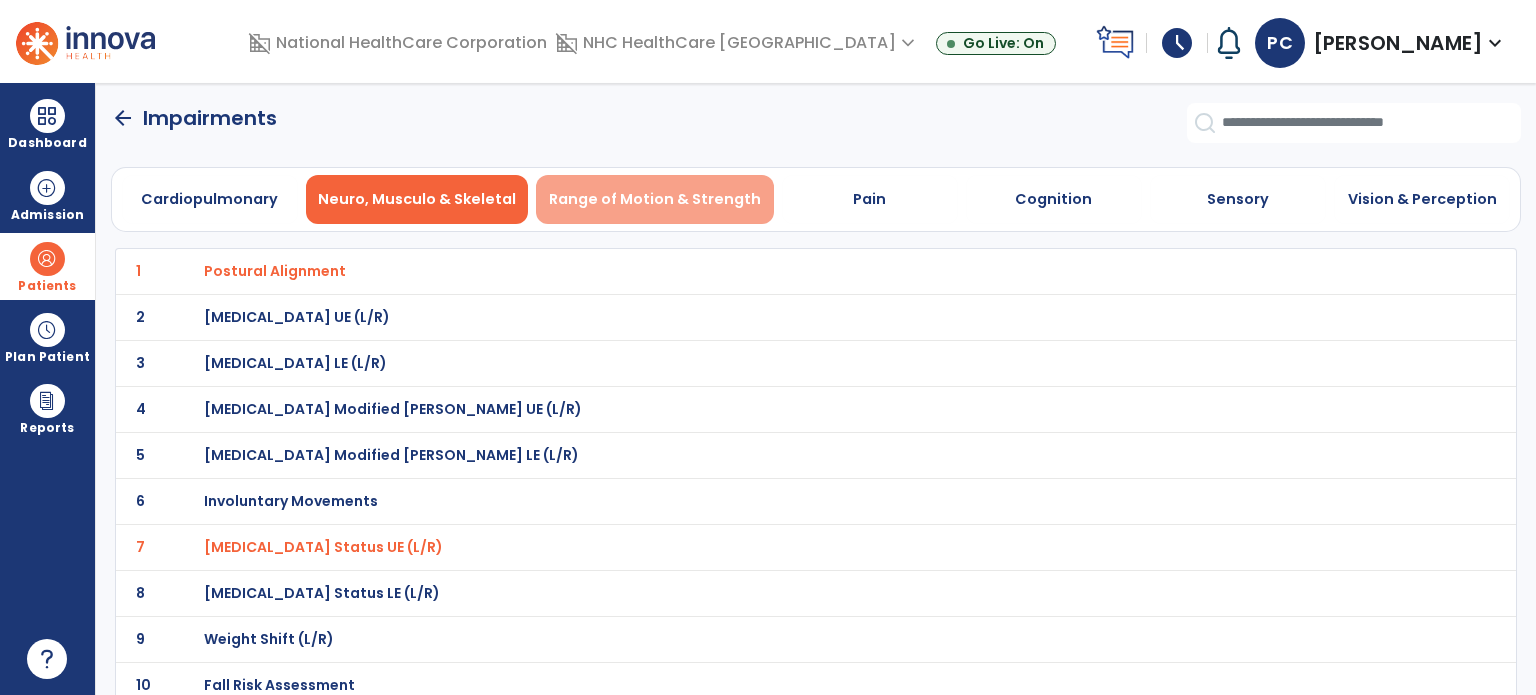 click on "Range of Motion & Strength" at bounding box center (655, 199) 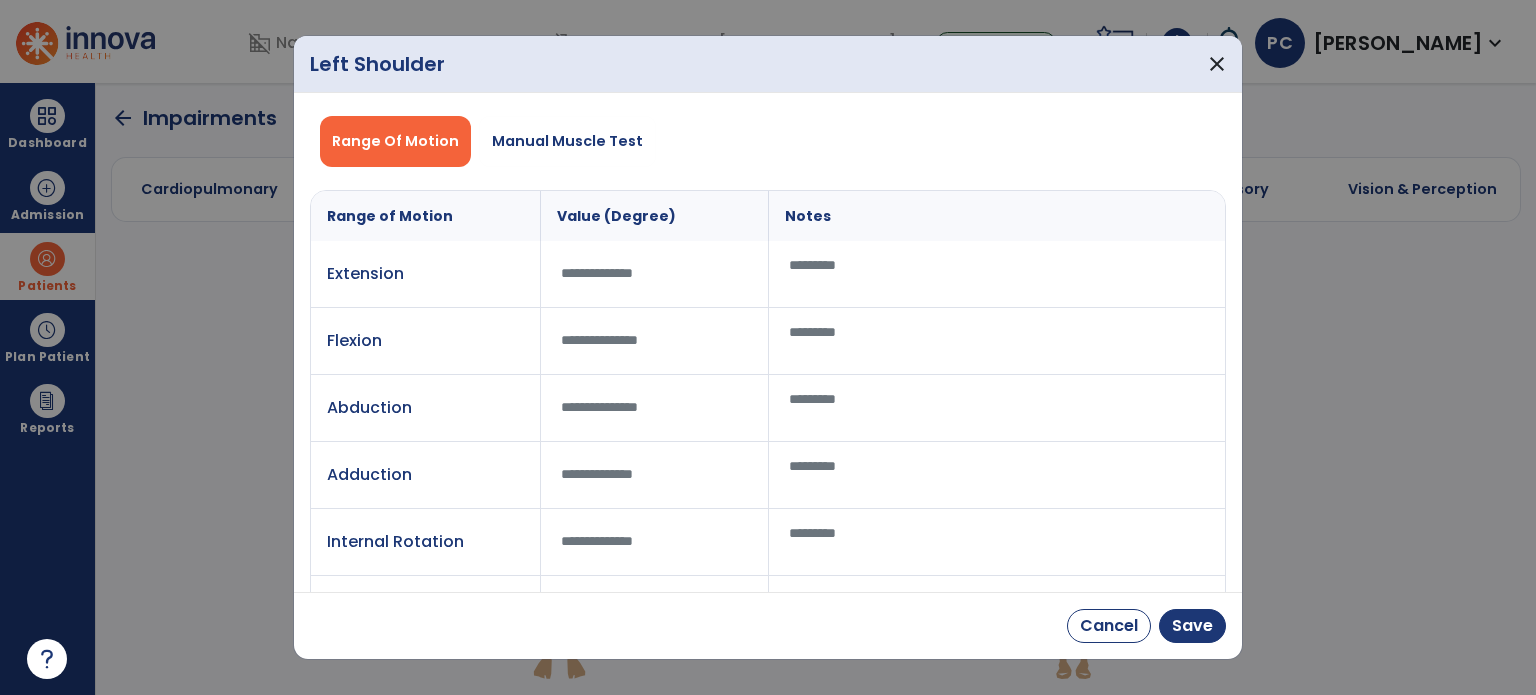 click at bounding box center (655, 340) 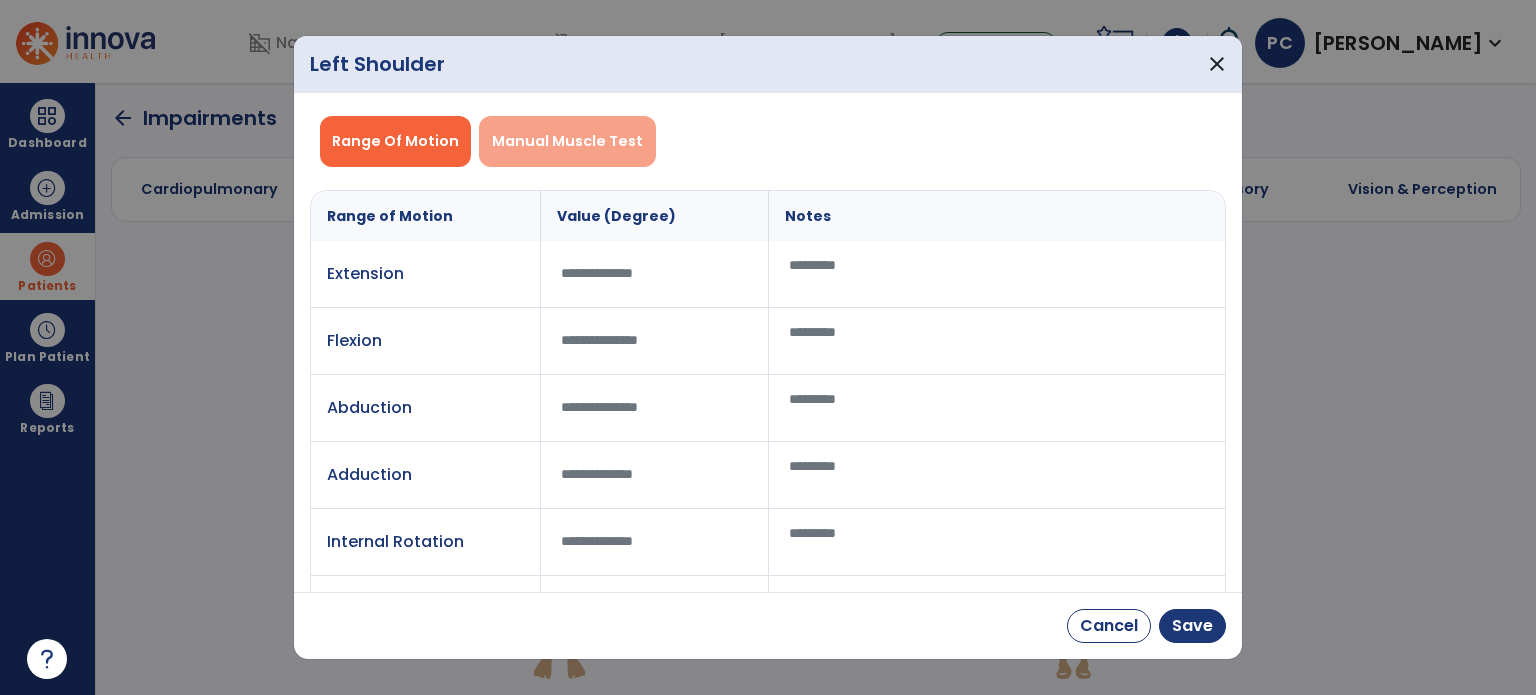 click on "Manual Muscle Test" at bounding box center (567, 141) 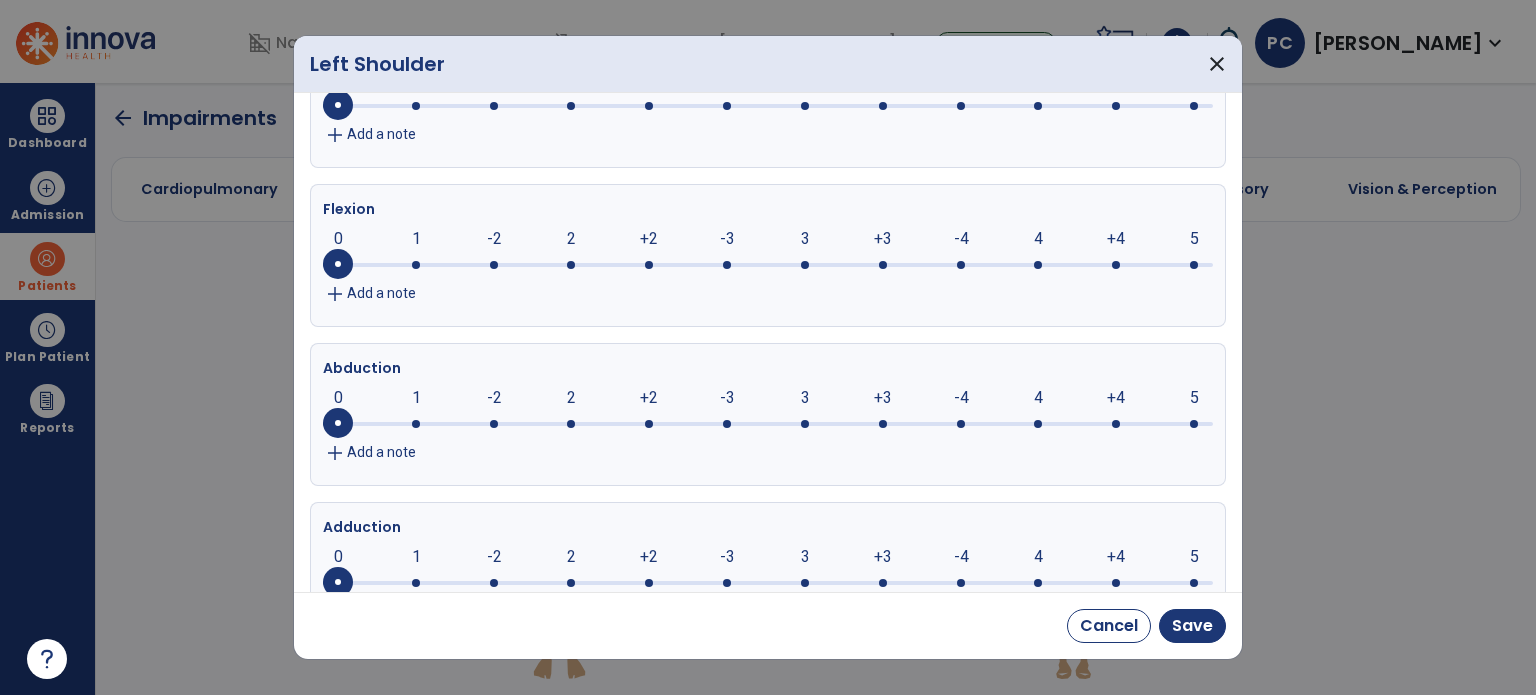 scroll, scrollTop: 200, scrollLeft: 0, axis: vertical 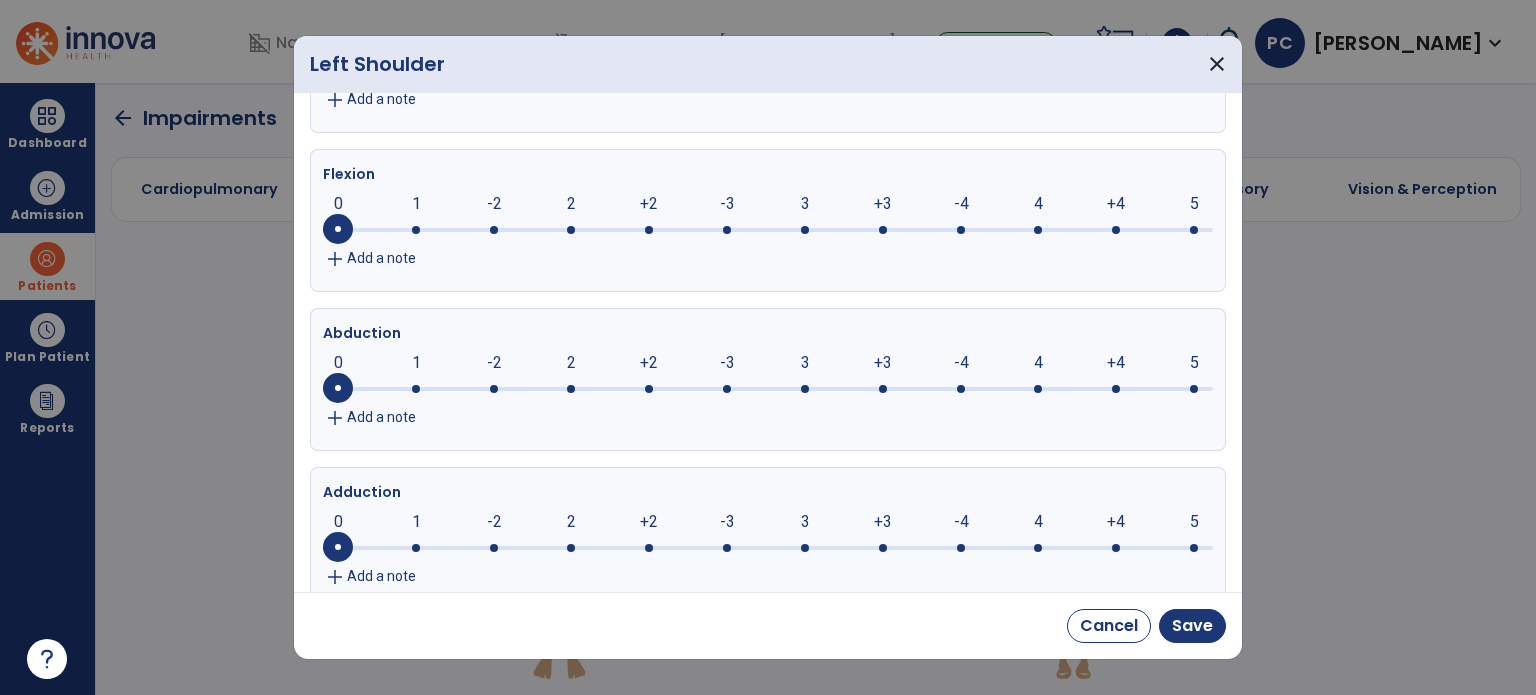 click 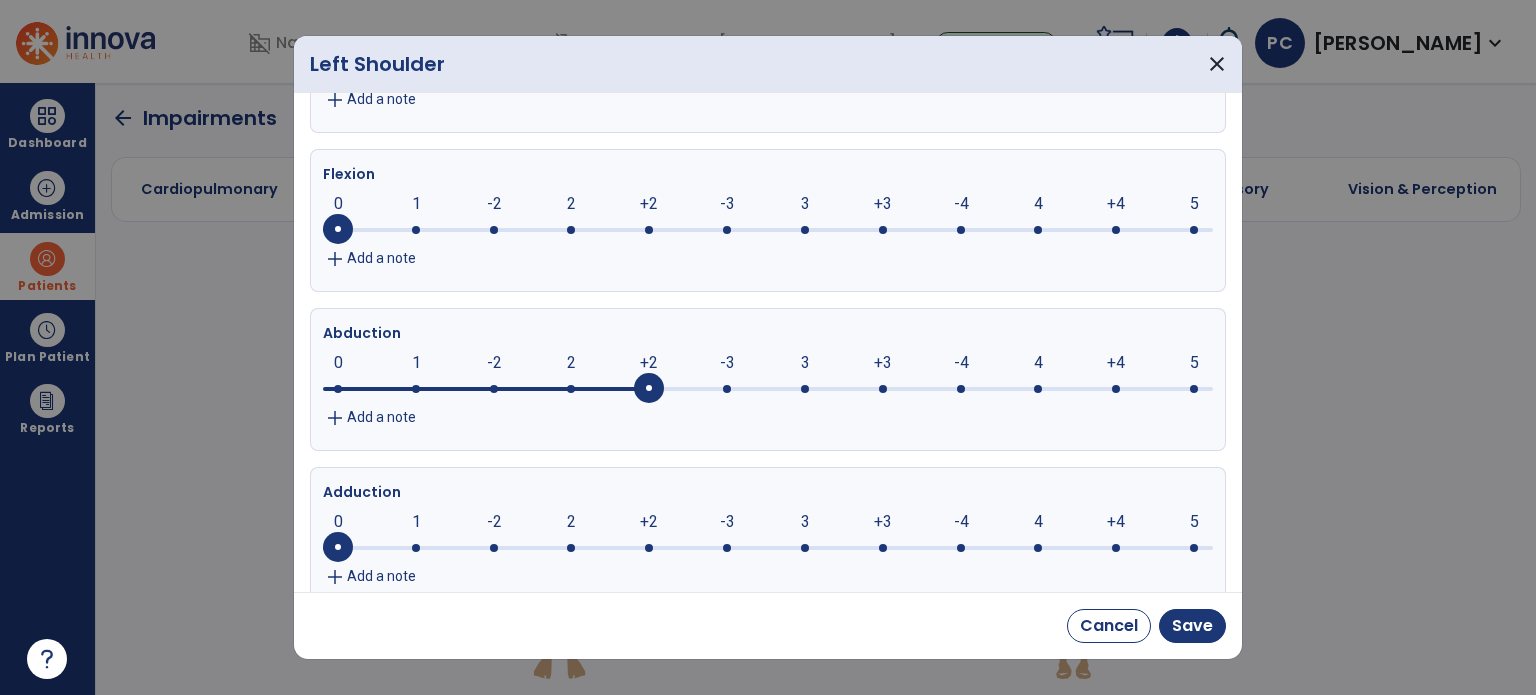 click on "+2" 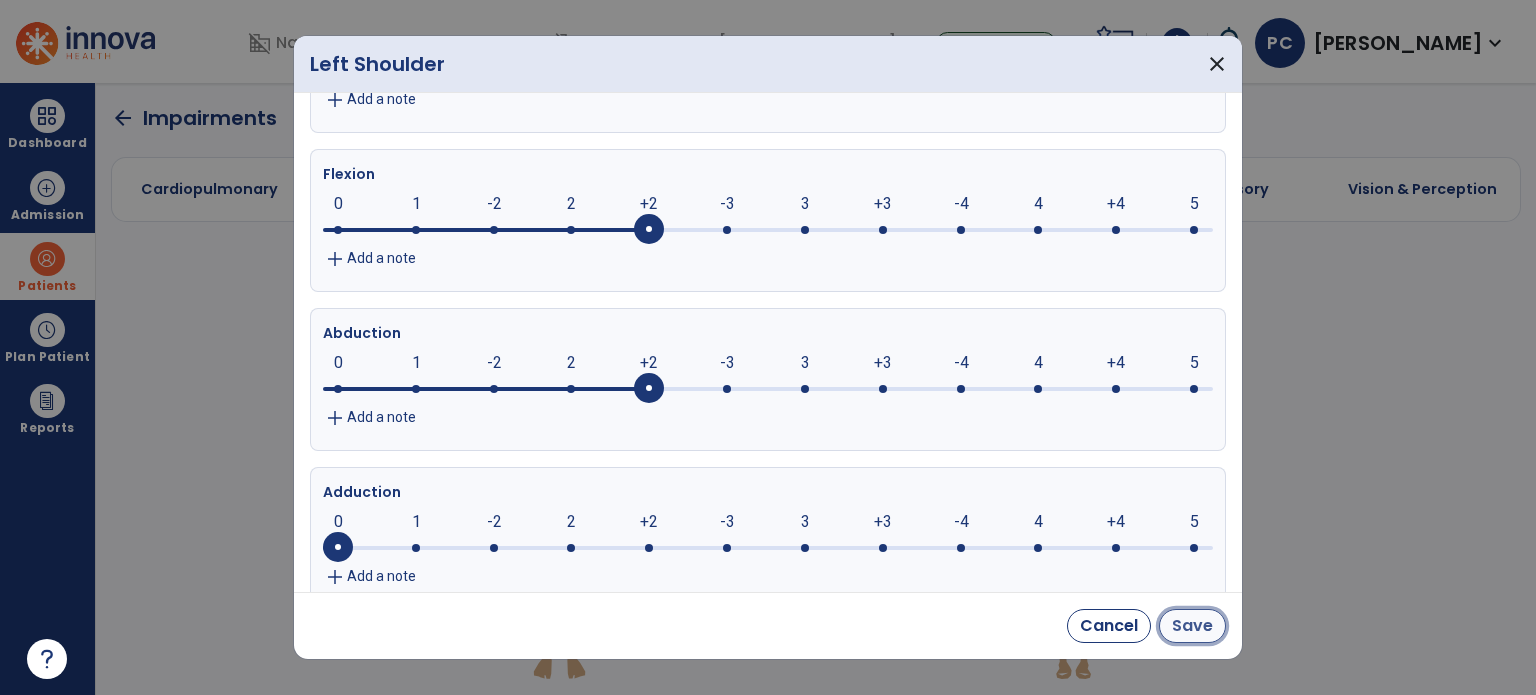 click on "Save" at bounding box center (1192, 626) 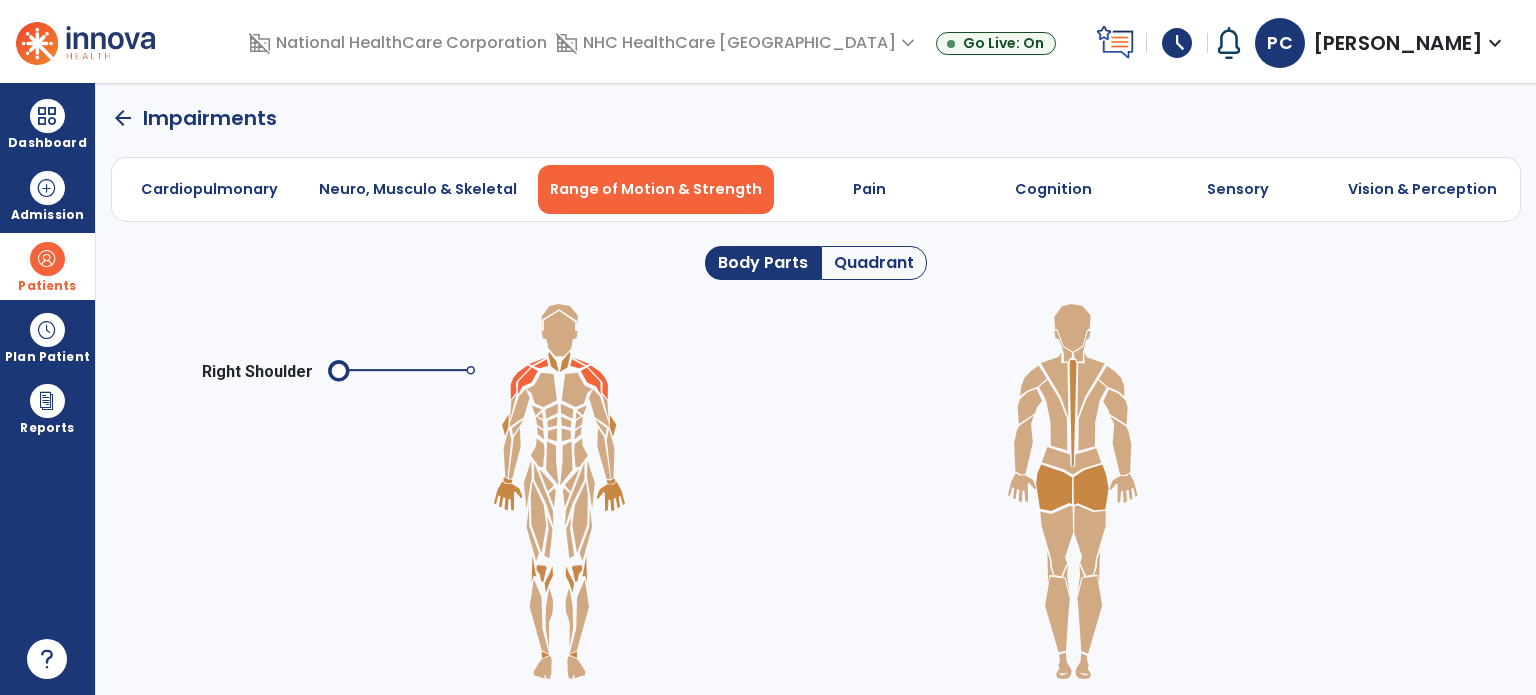 click 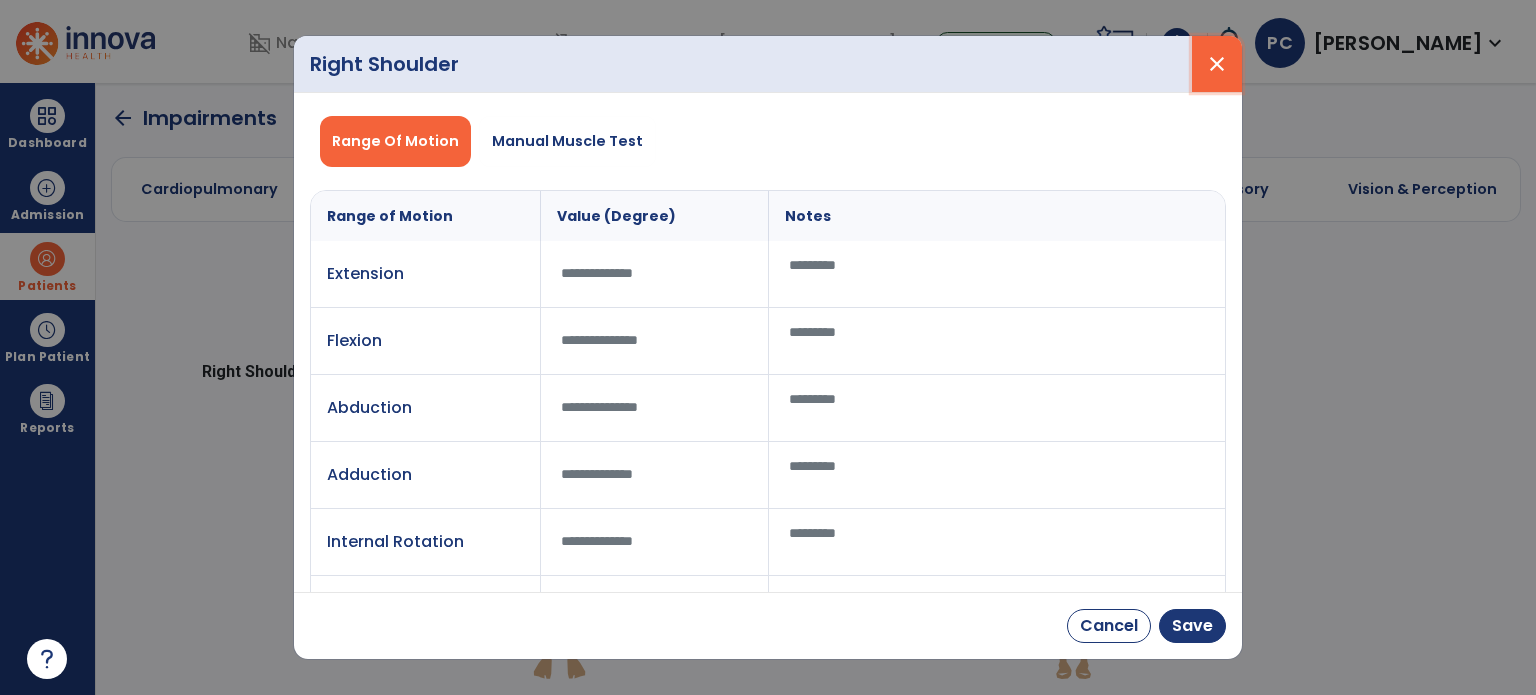 click on "close" at bounding box center [1217, 64] 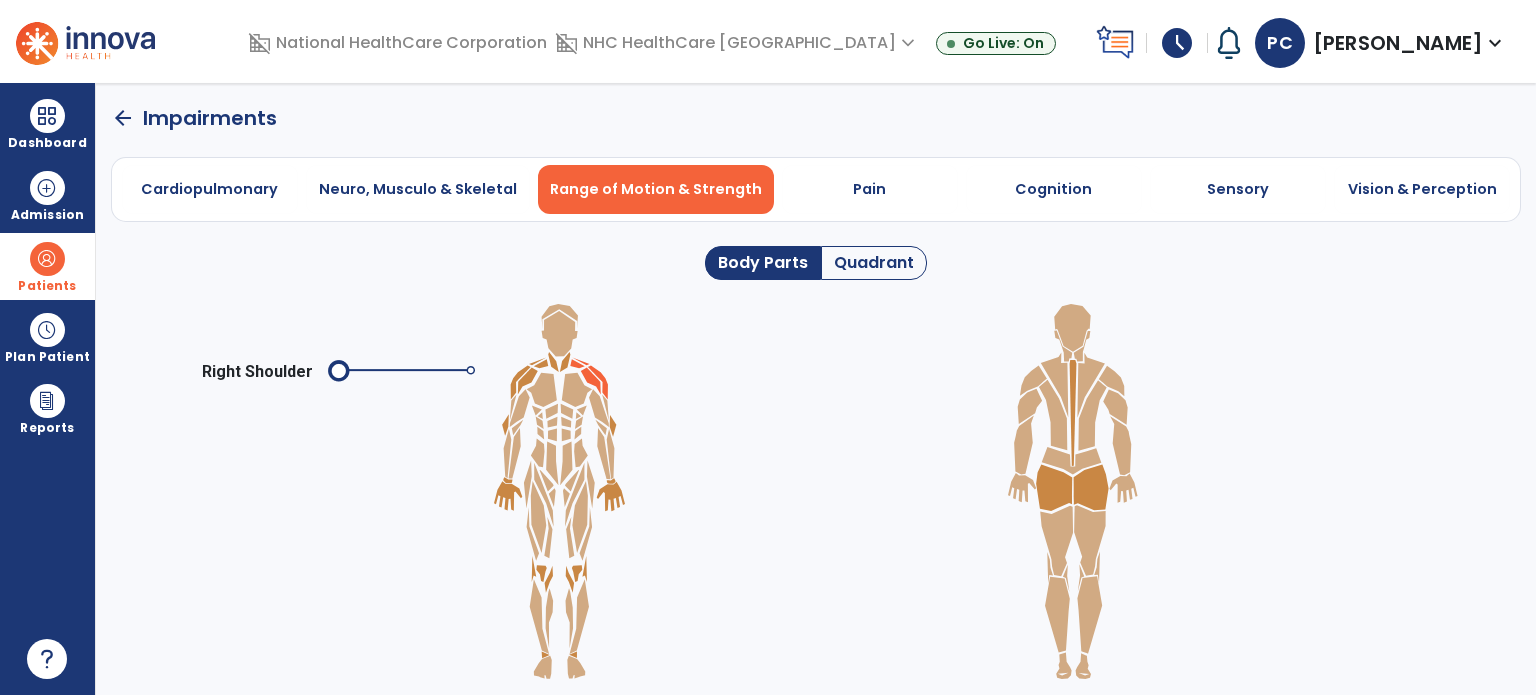click on "Quadrant" 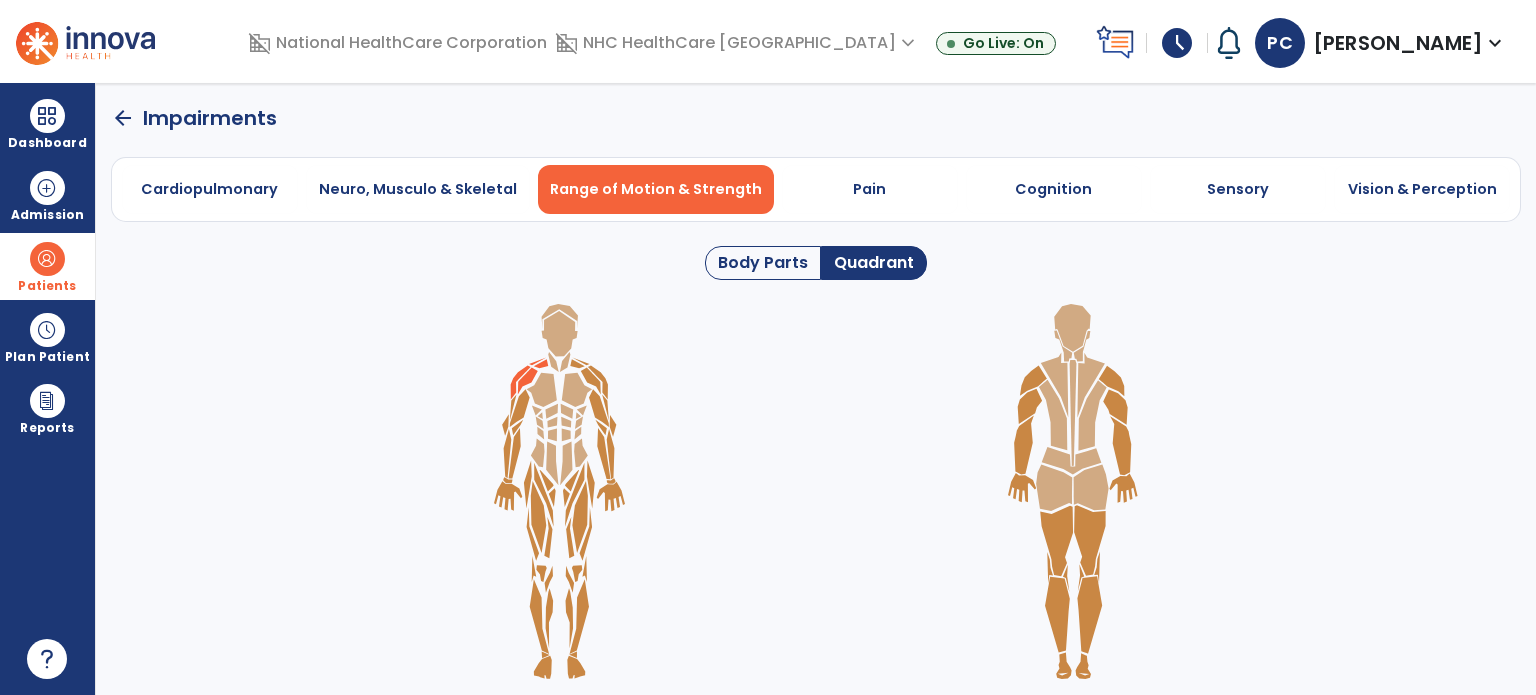 click 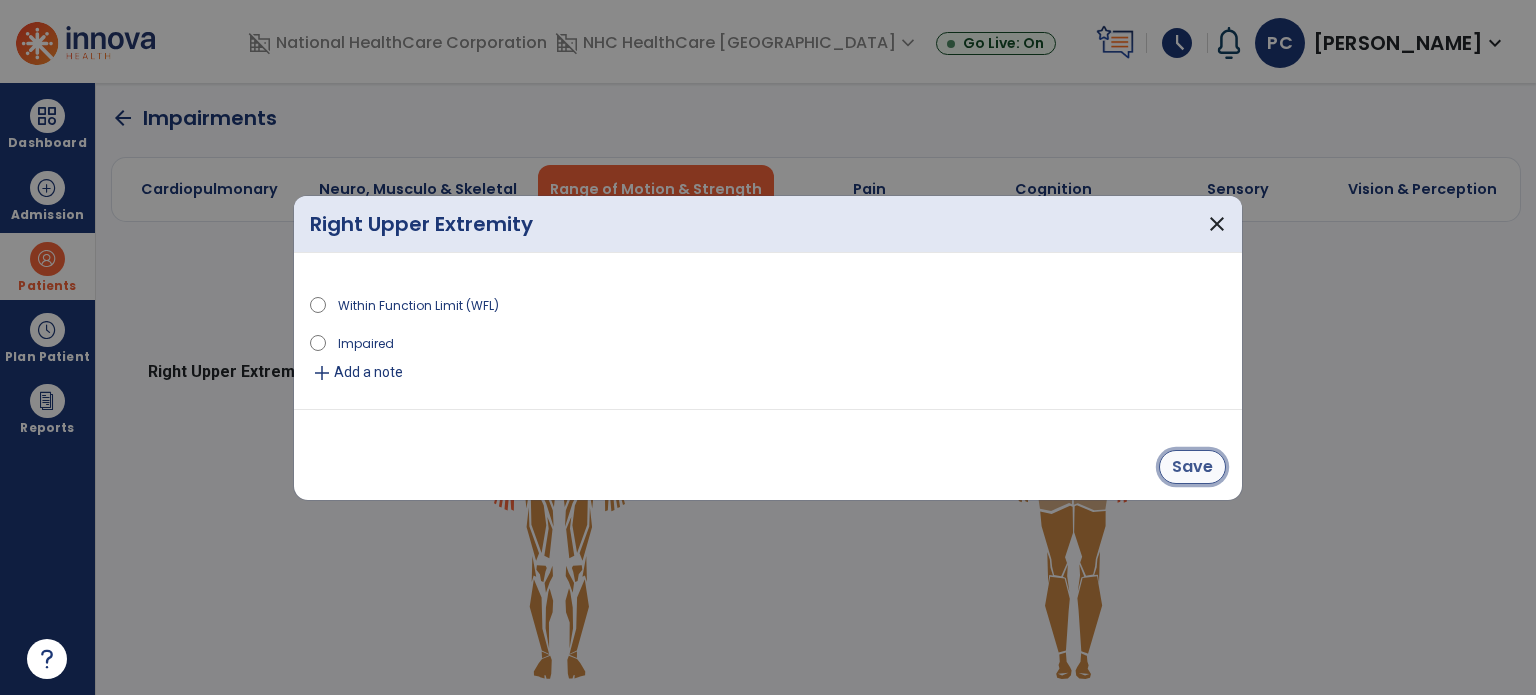 click on "Save" at bounding box center [1192, 467] 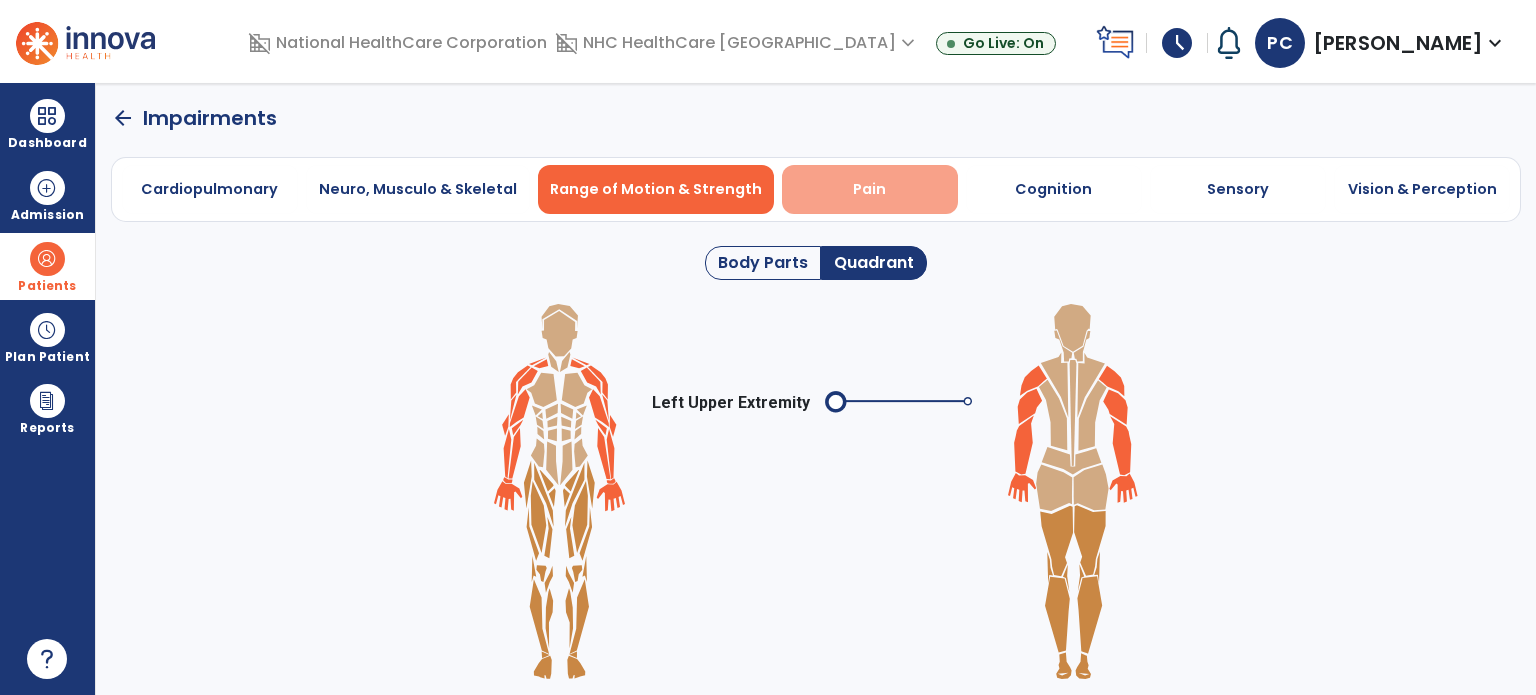 click on "Pain" at bounding box center (870, 189) 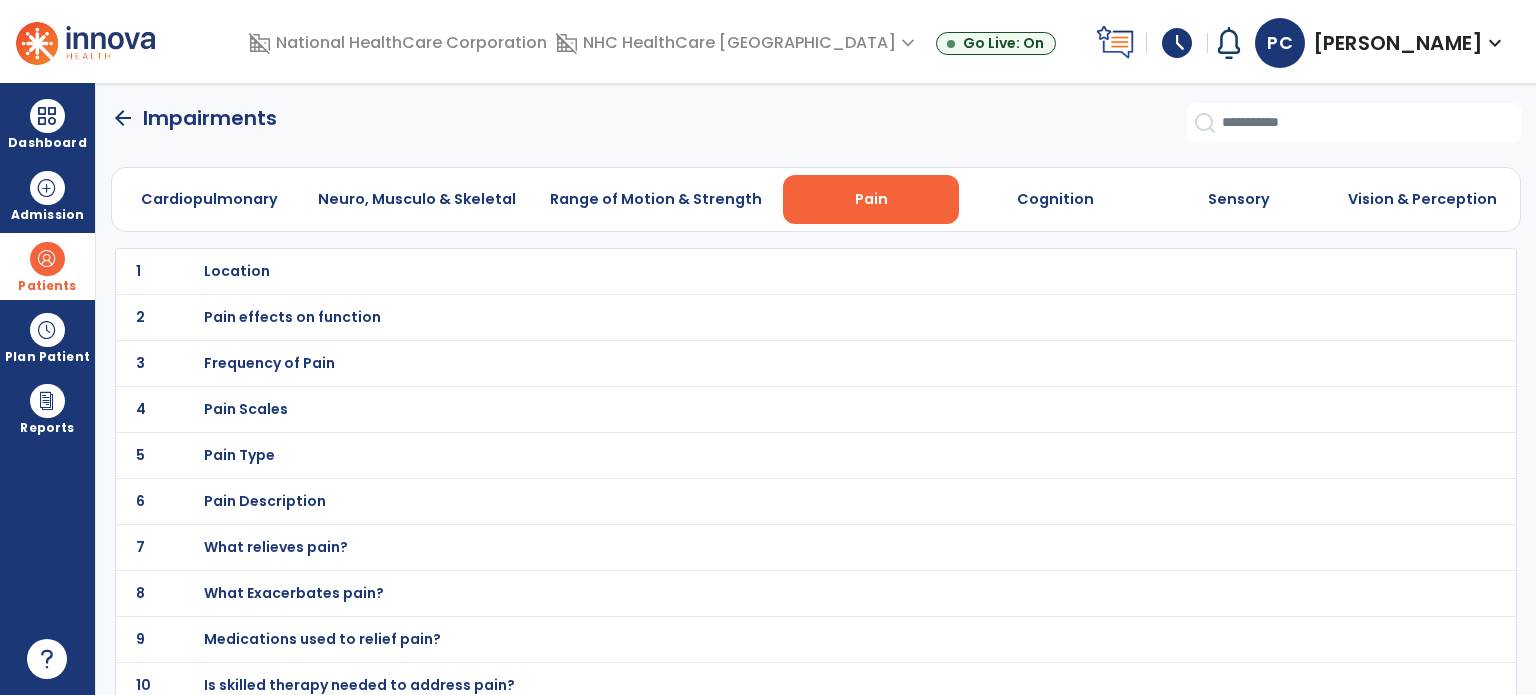click on "Location" at bounding box center [237, 271] 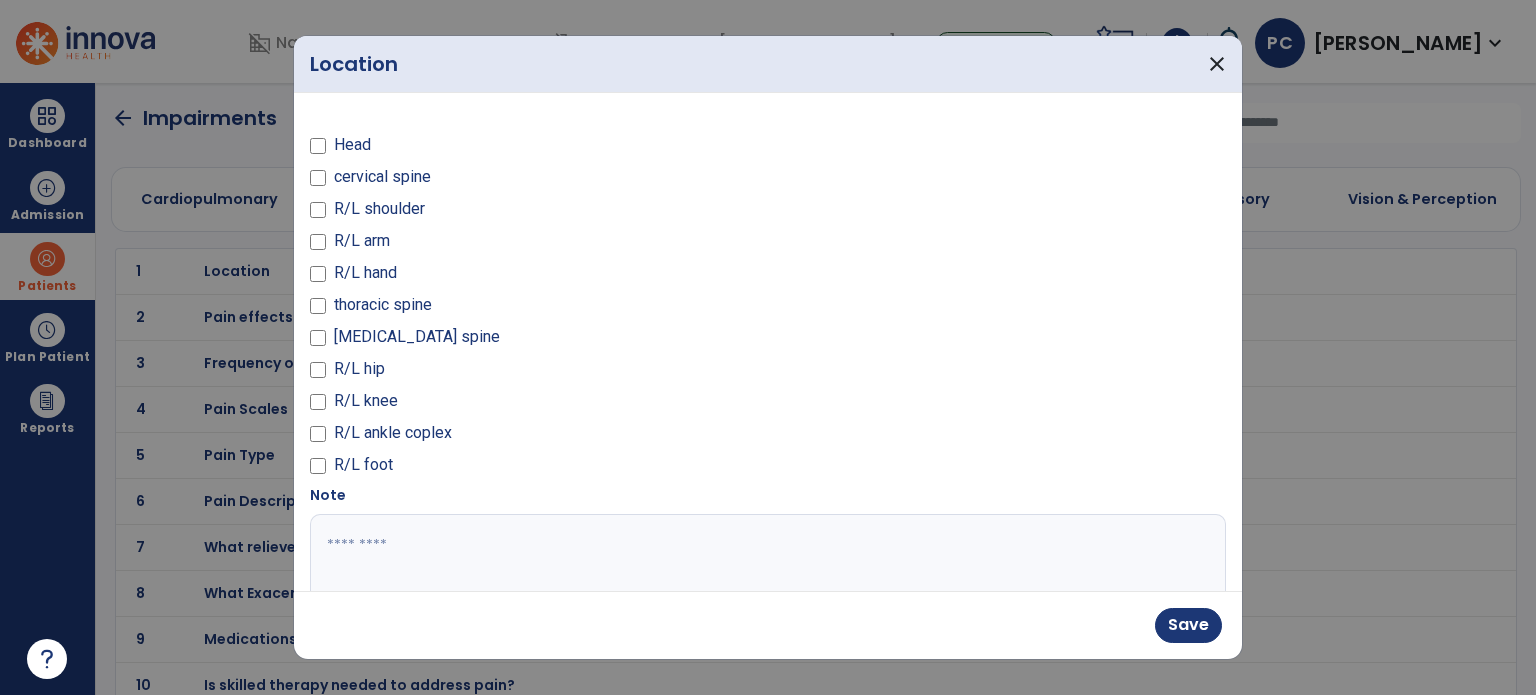click on "Note" at bounding box center (768, 574) 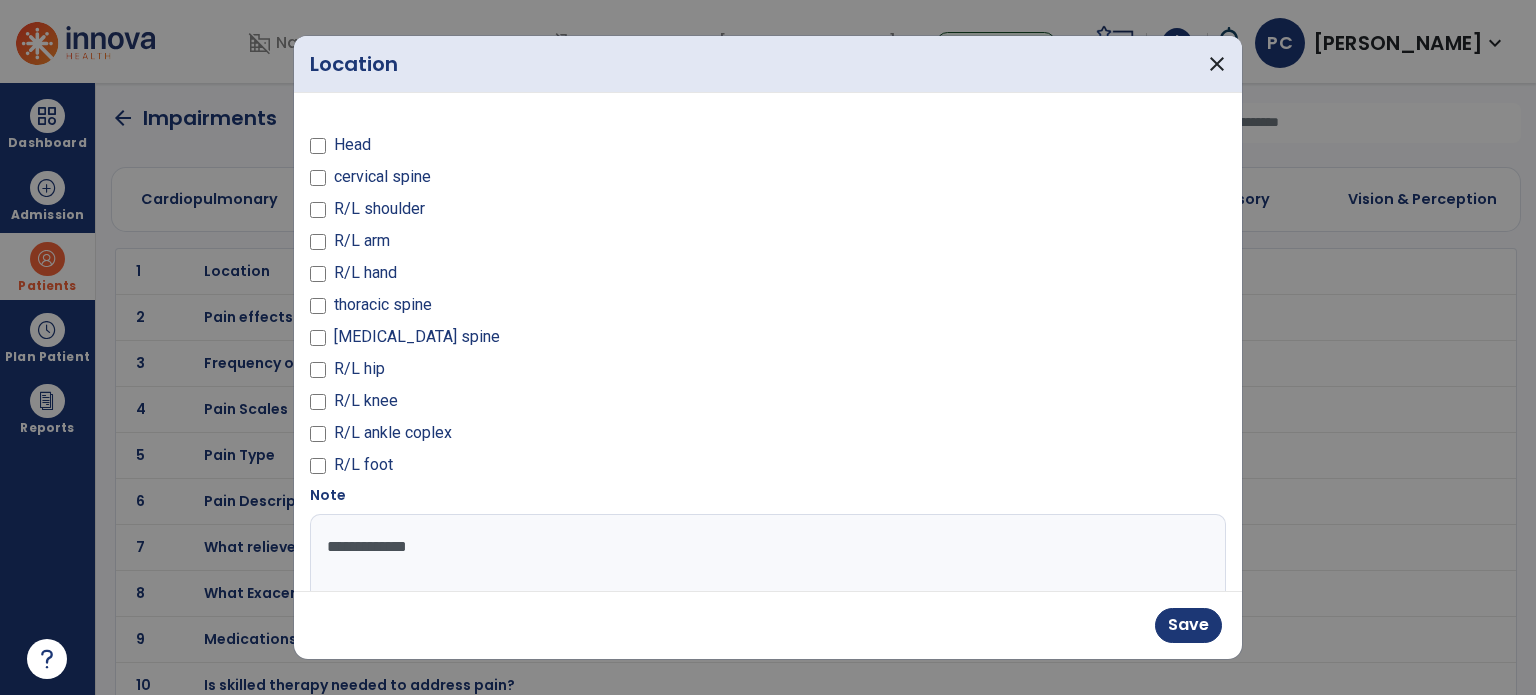 type on "**********" 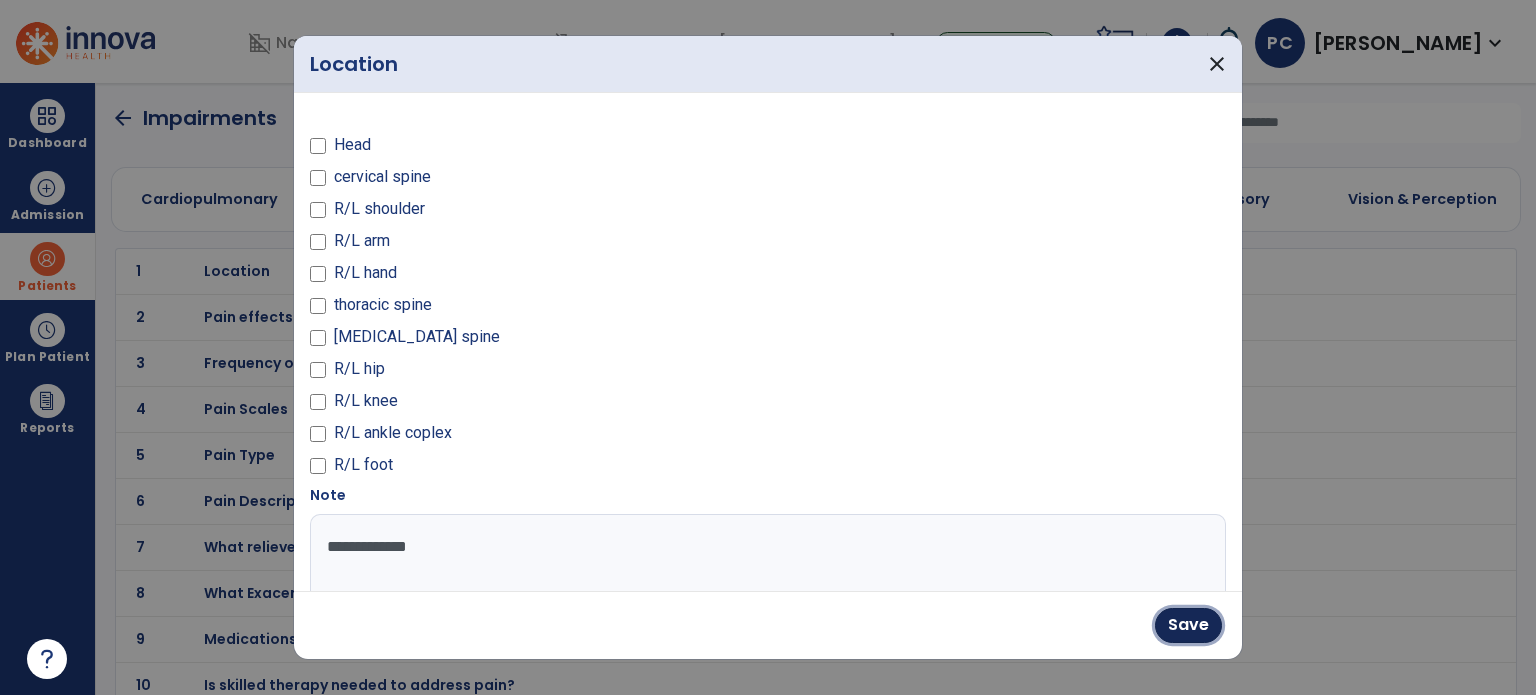 click on "Save" at bounding box center [1188, 625] 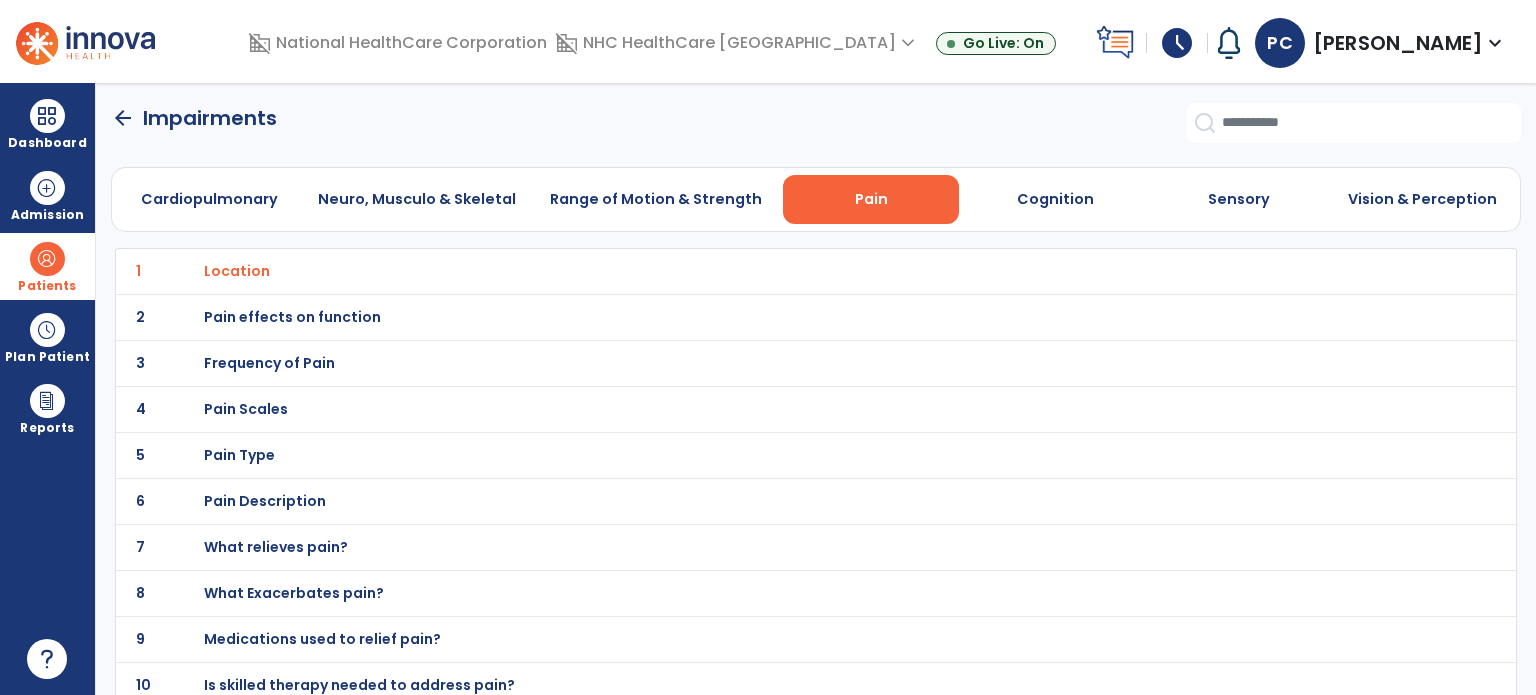 click on "Pain effects on function" at bounding box center (237, 271) 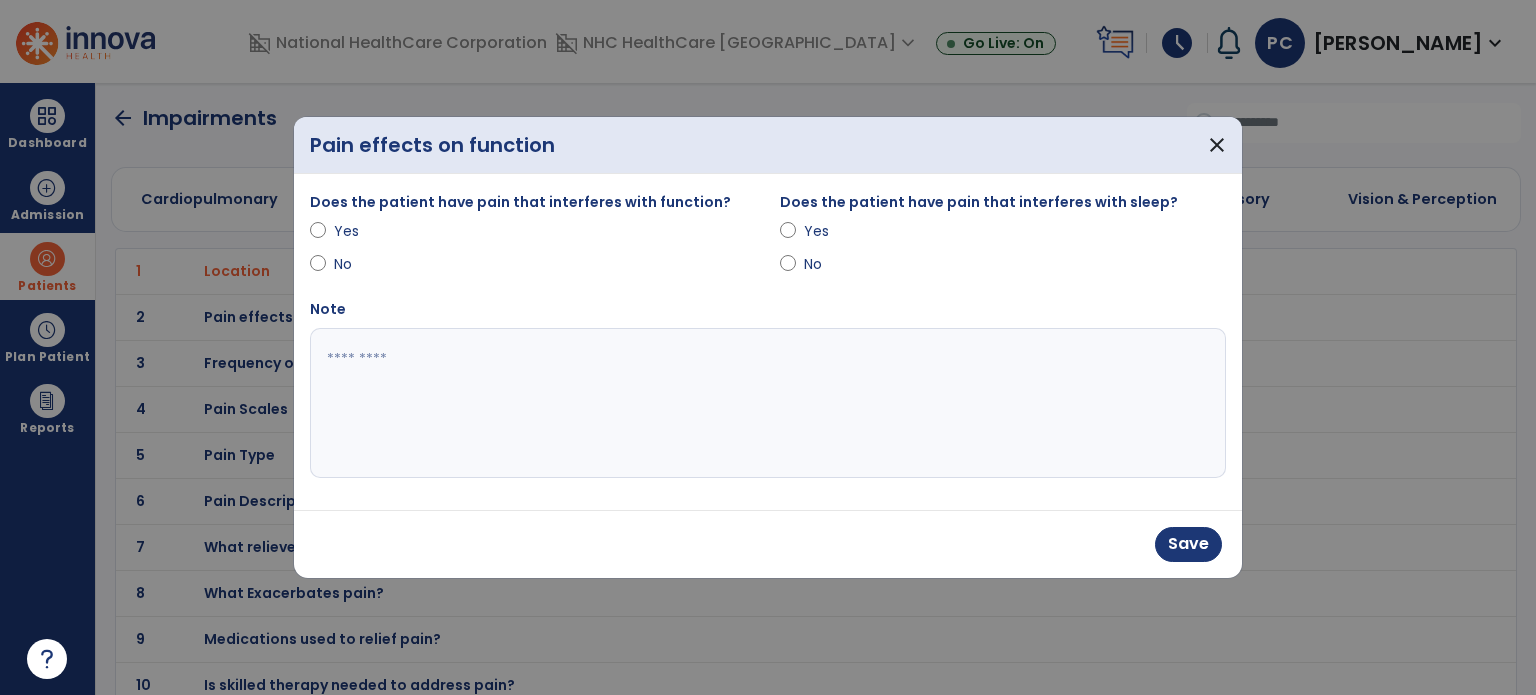 click on "Does the patient have pain that interferes with sleep?  Yes No" at bounding box center [1003, 244] 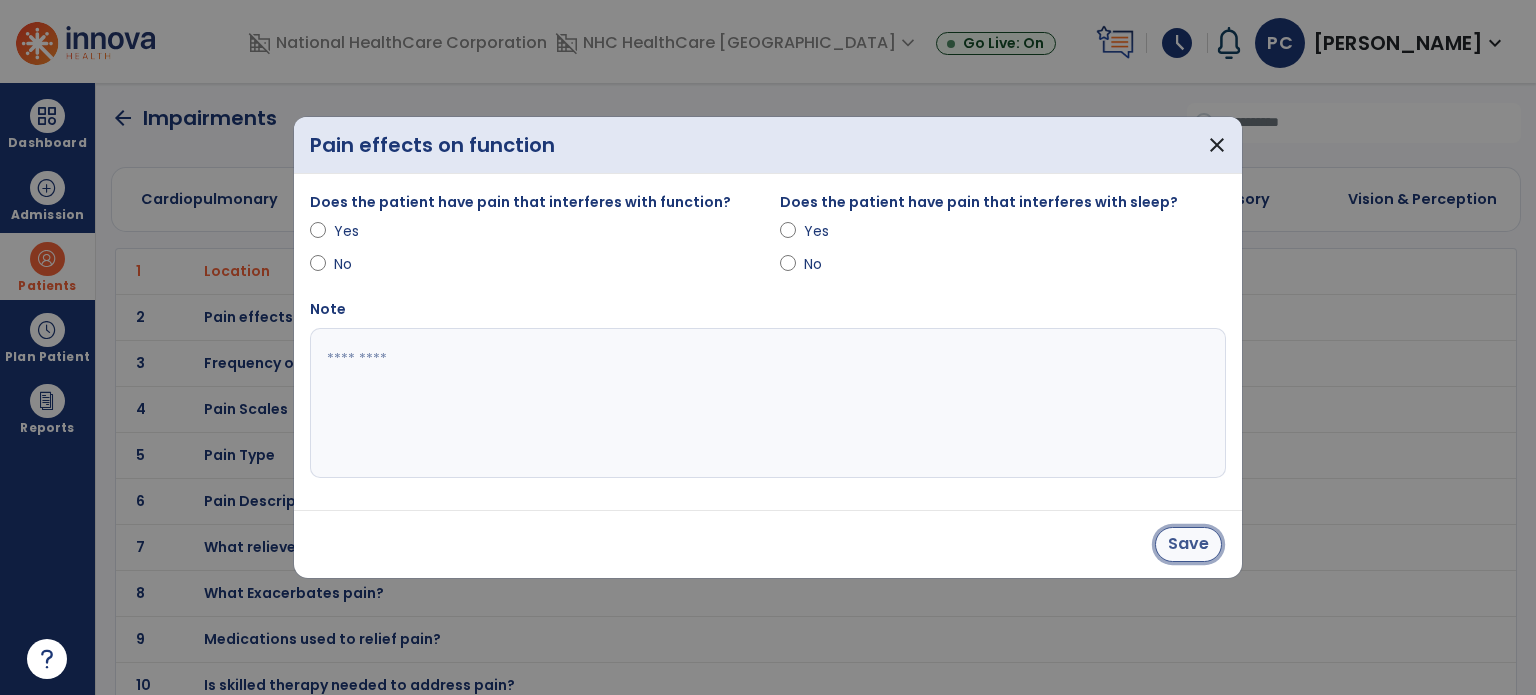 click on "Save" at bounding box center [1188, 544] 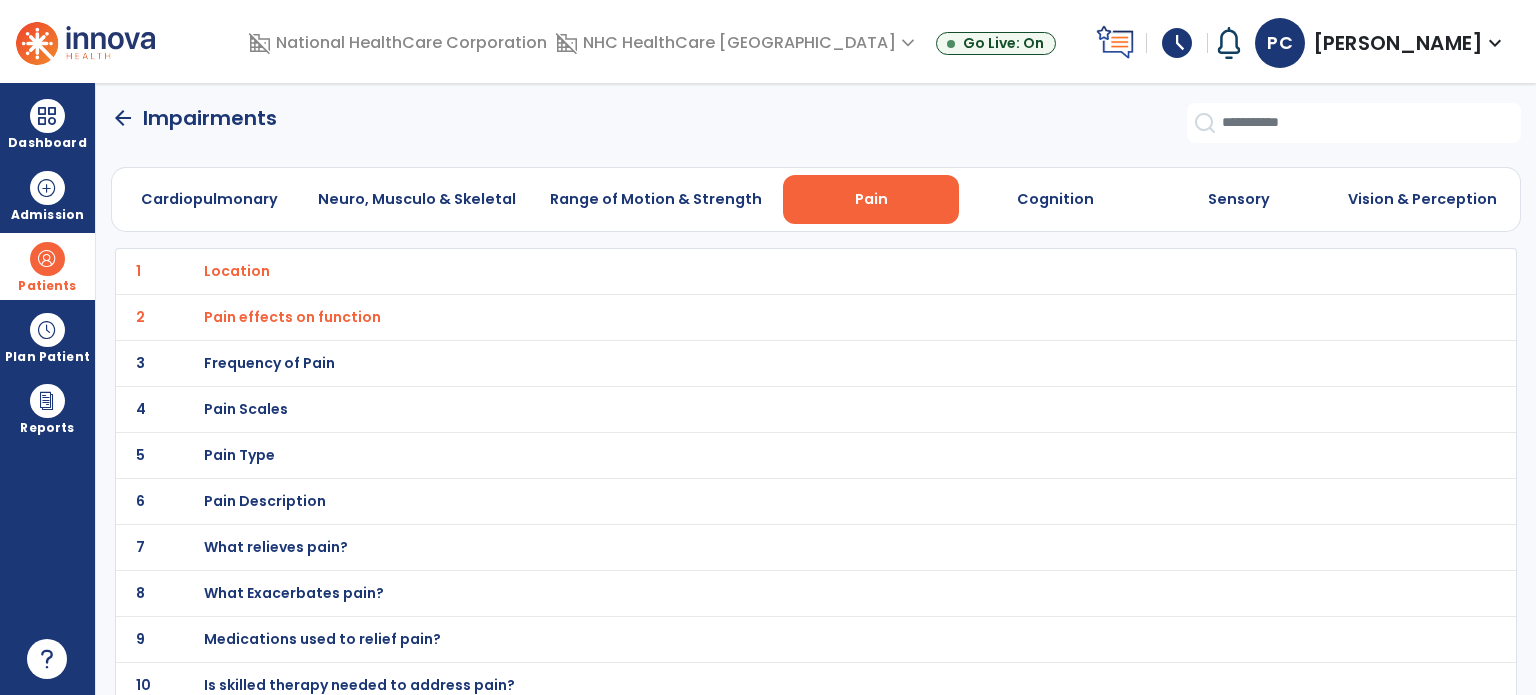 click on "Frequency of Pain" at bounding box center [237, 271] 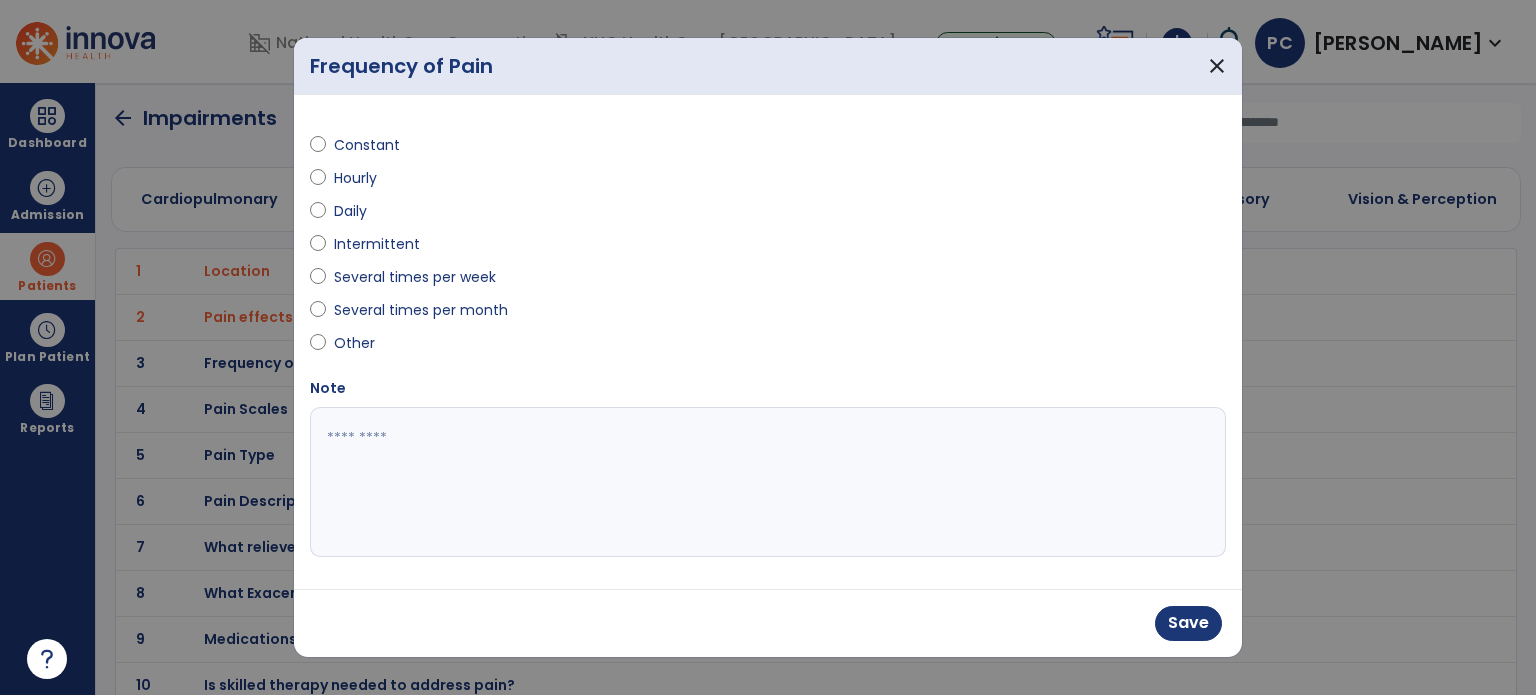 click at bounding box center [768, 482] 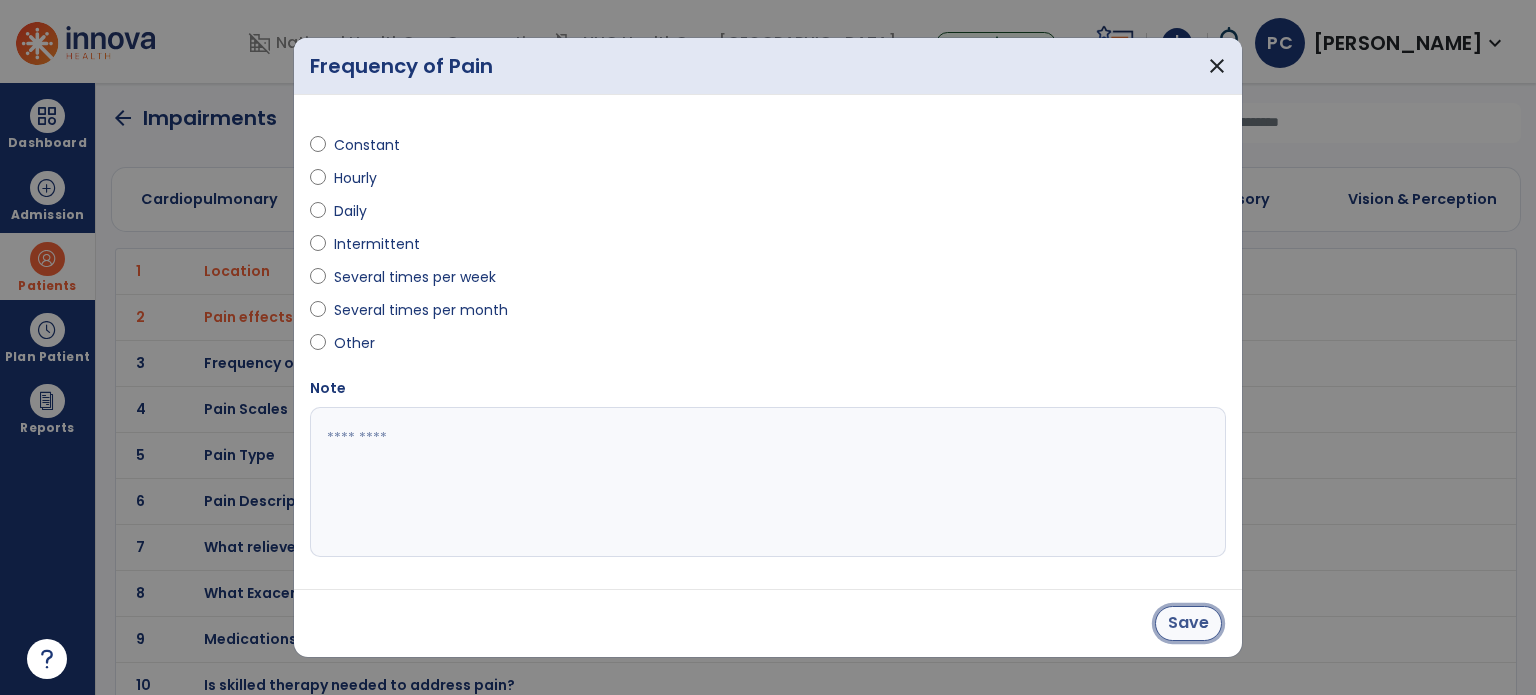 click on "Save" at bounding box center (1188, 623) 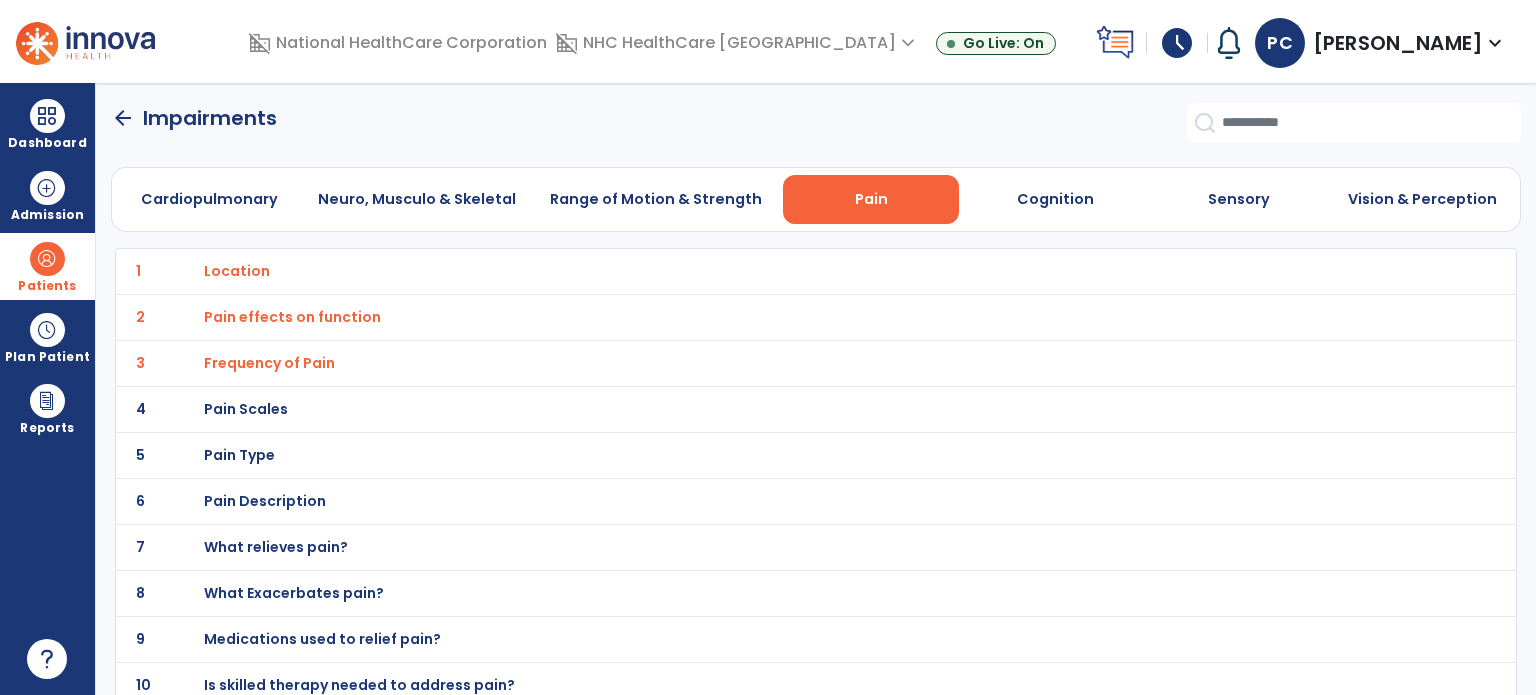 click on "Pain Scales" at bounding box center (237, 271) 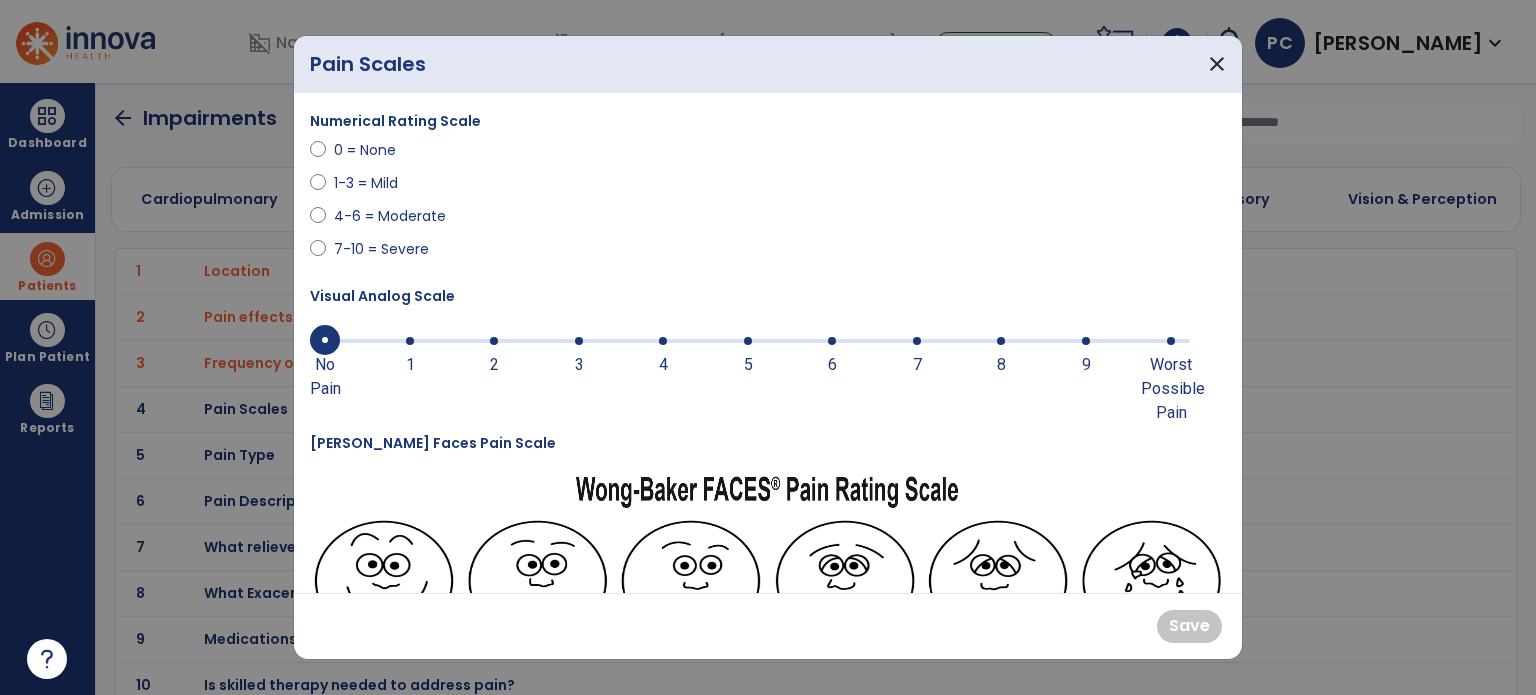 click at bounding box center [1171, 341] 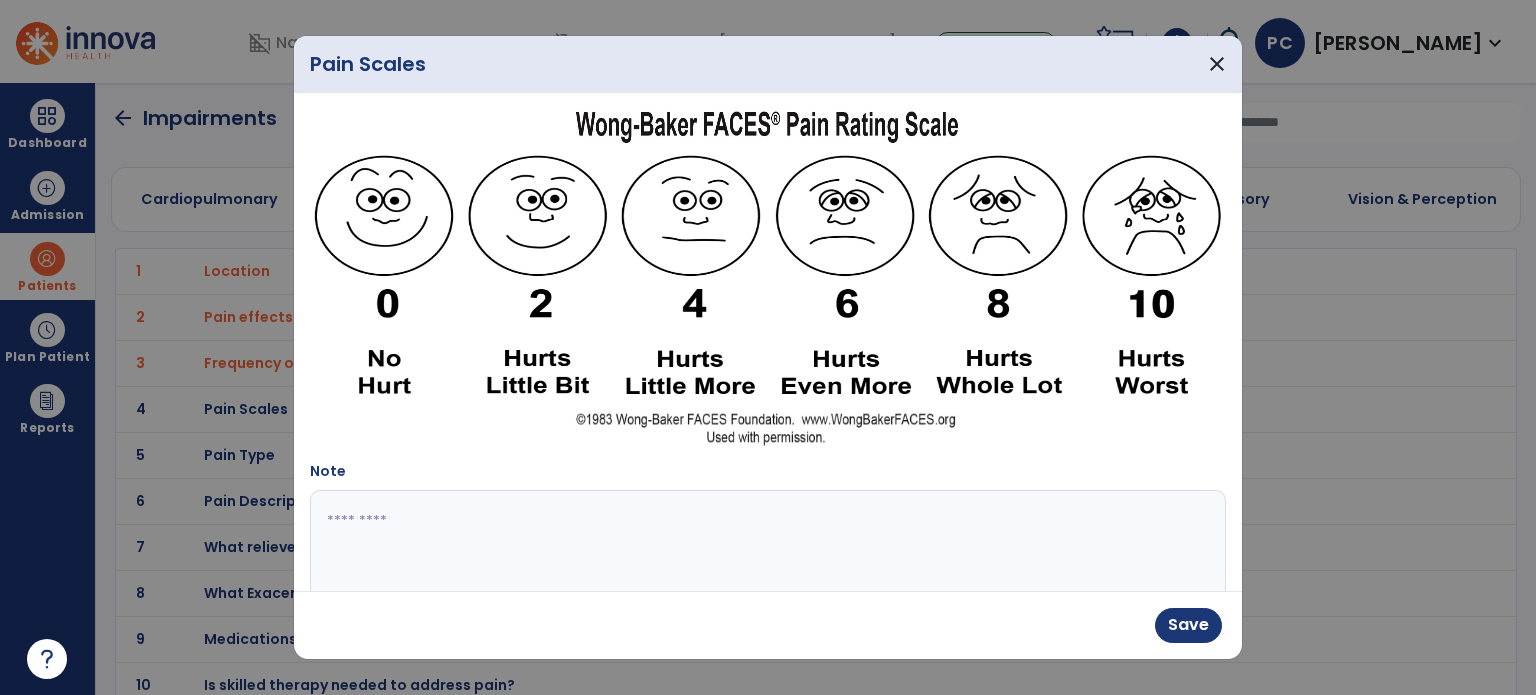 scroll, scrollTop: 400, scrollLeft: 0, axis: vertical 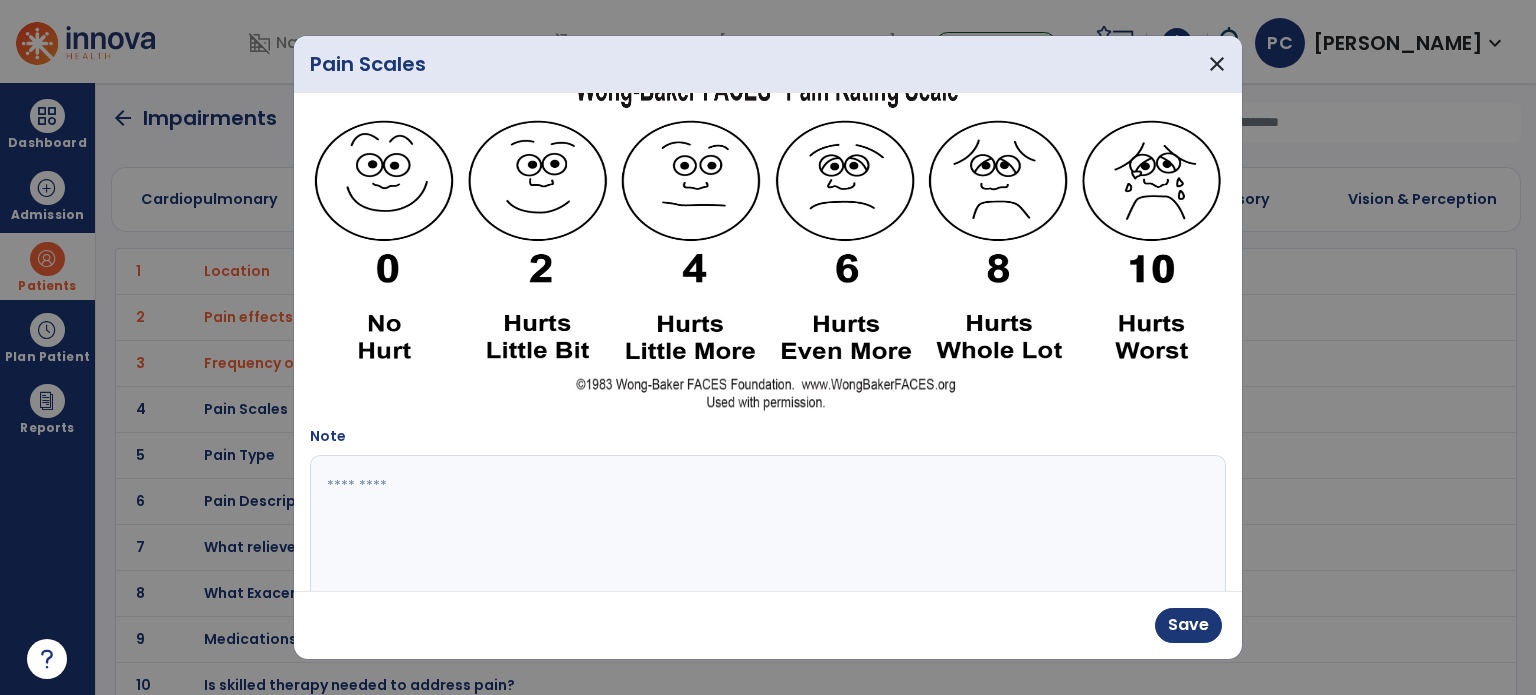 click at bounding box center (766, 530) 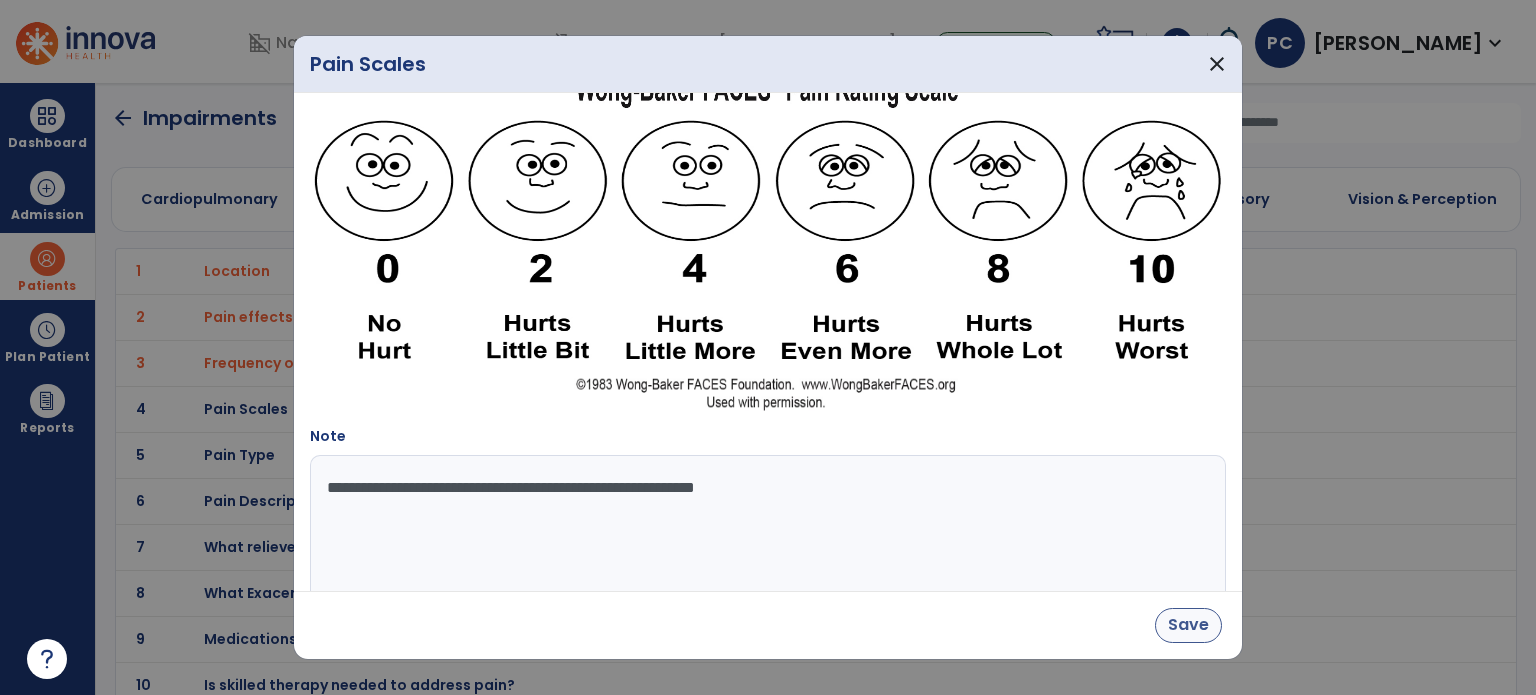type on "**********" 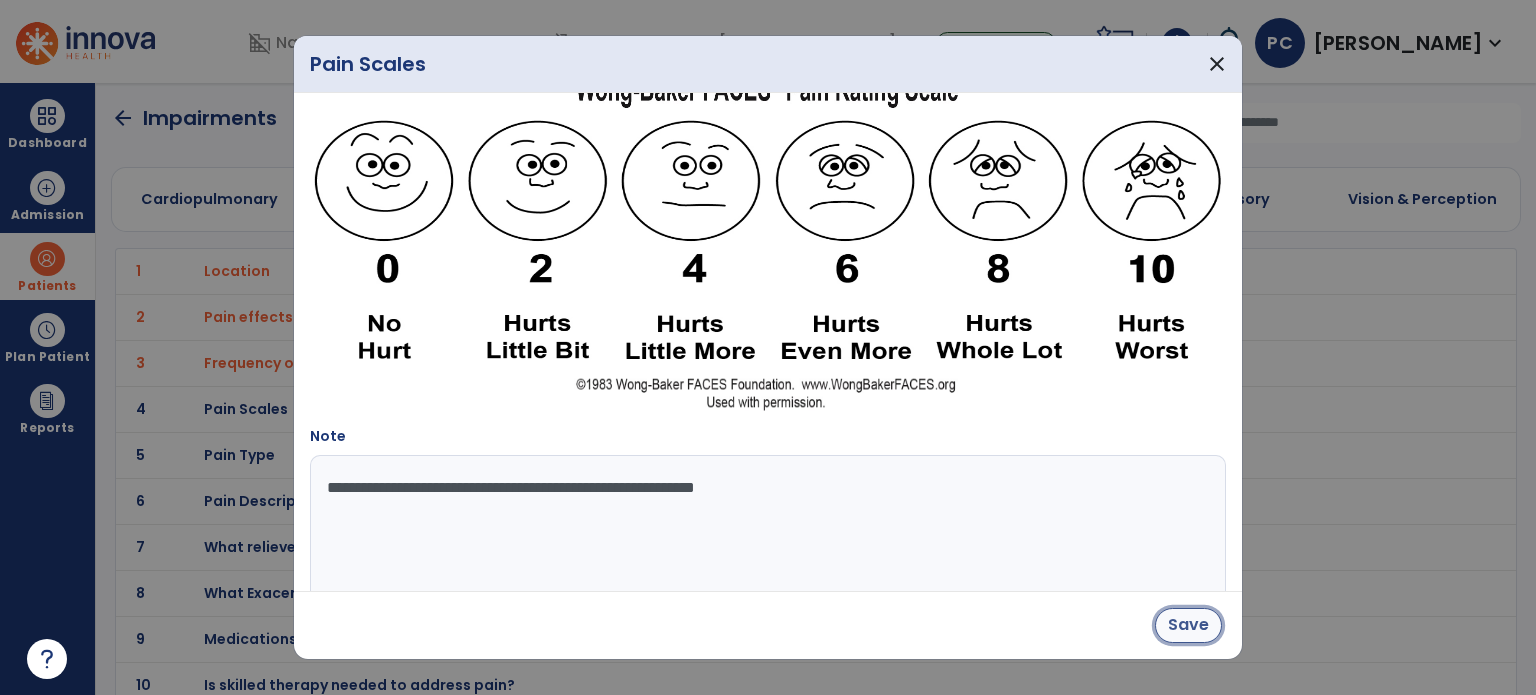 click on "Save" at bounding box center [1188, 625] 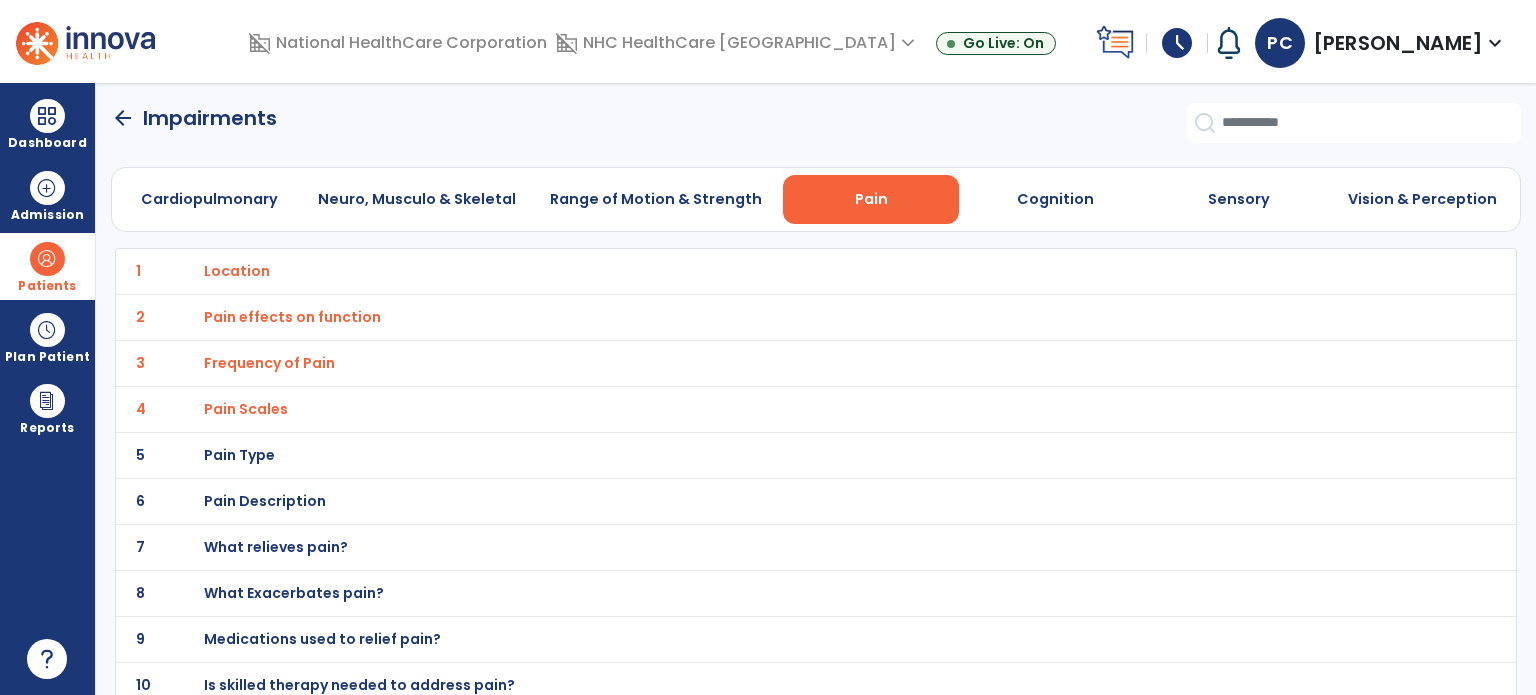 click on "Pain Type" at bounding box center (237, 271) 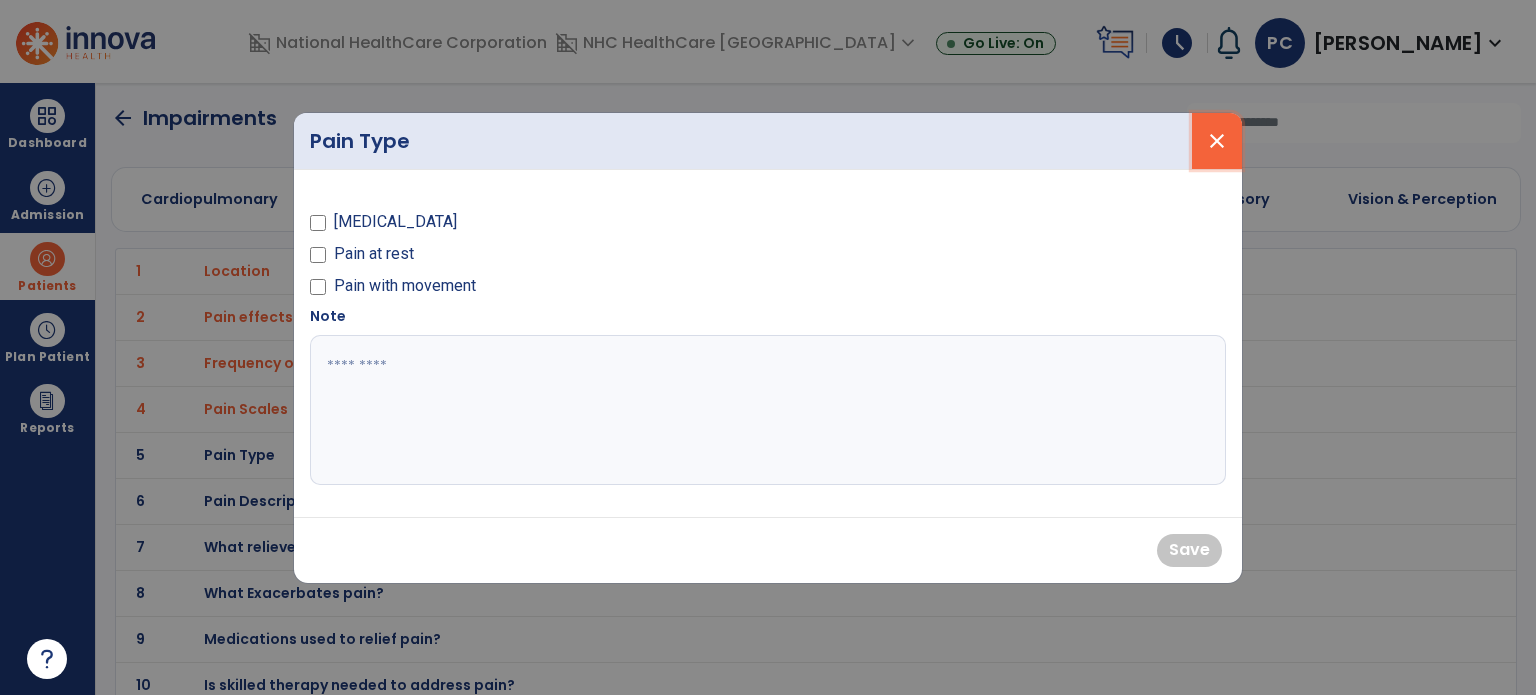 click on "close" at bounding box center (1217, 141) 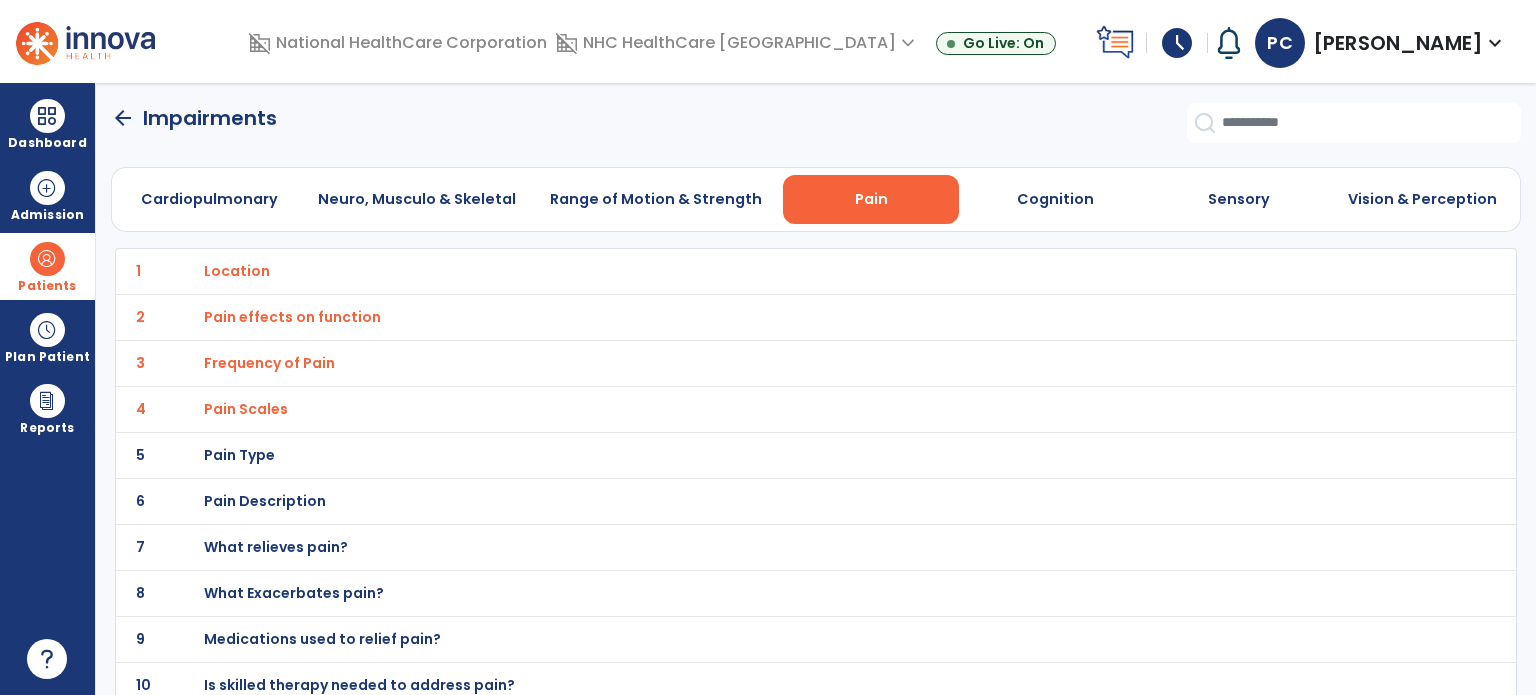 click on "6 Pain Description" 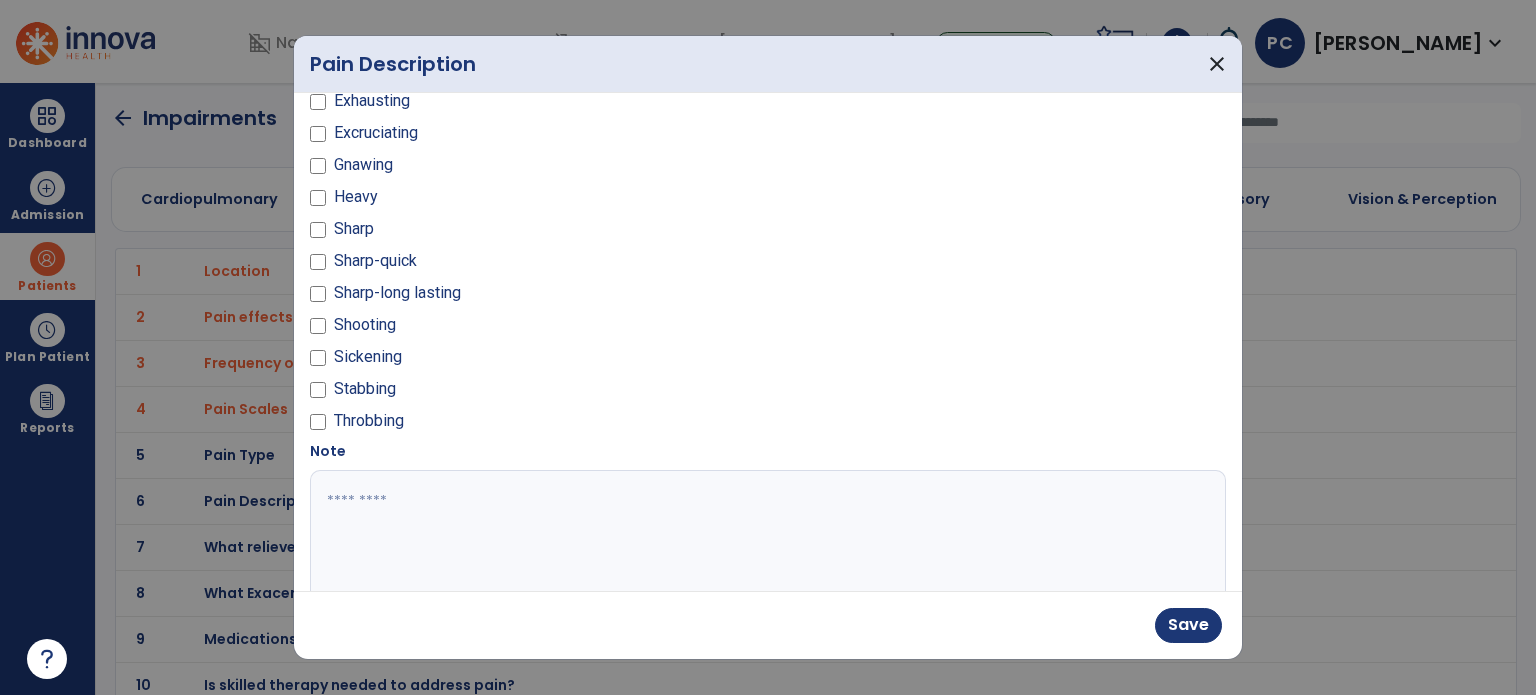 scroll, scrollTop: 300, scrollLeft: 0, axis: vertical 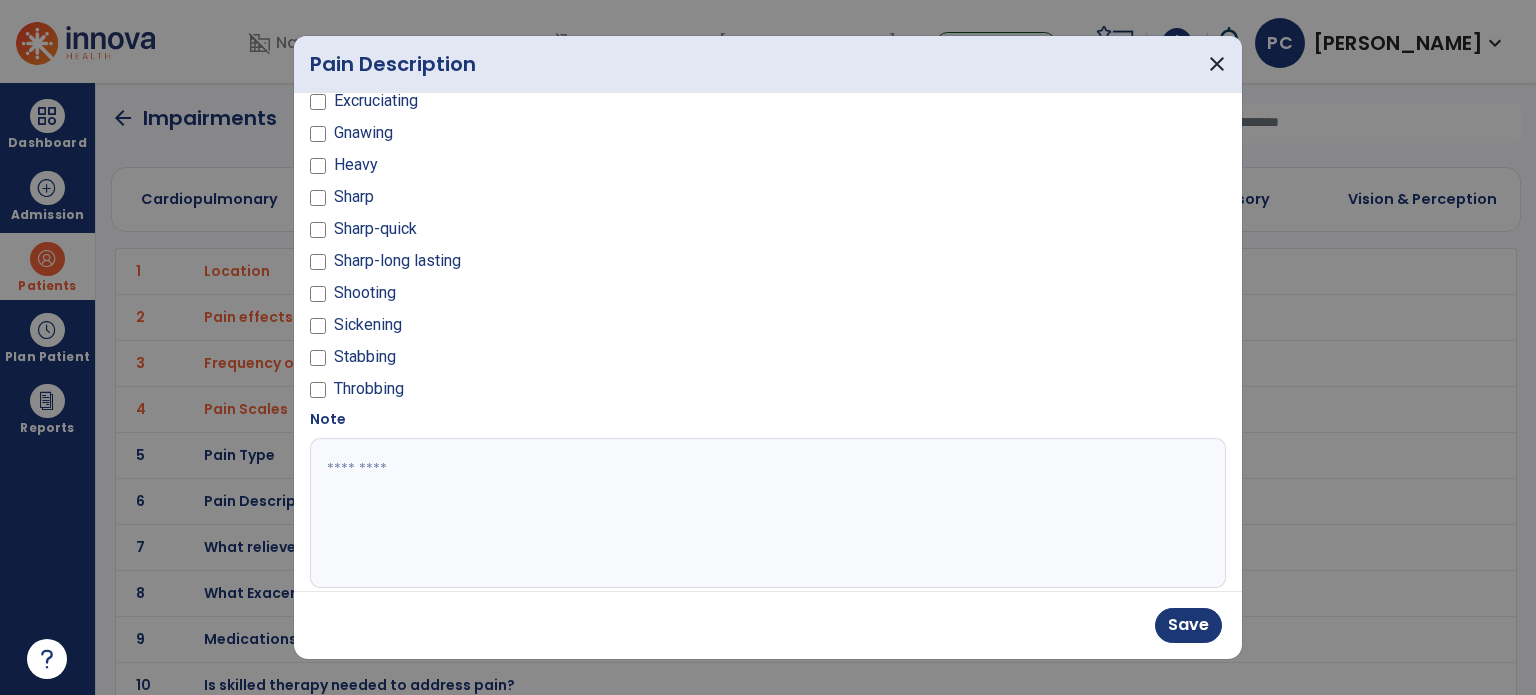 click at bounding box center [766, 513] 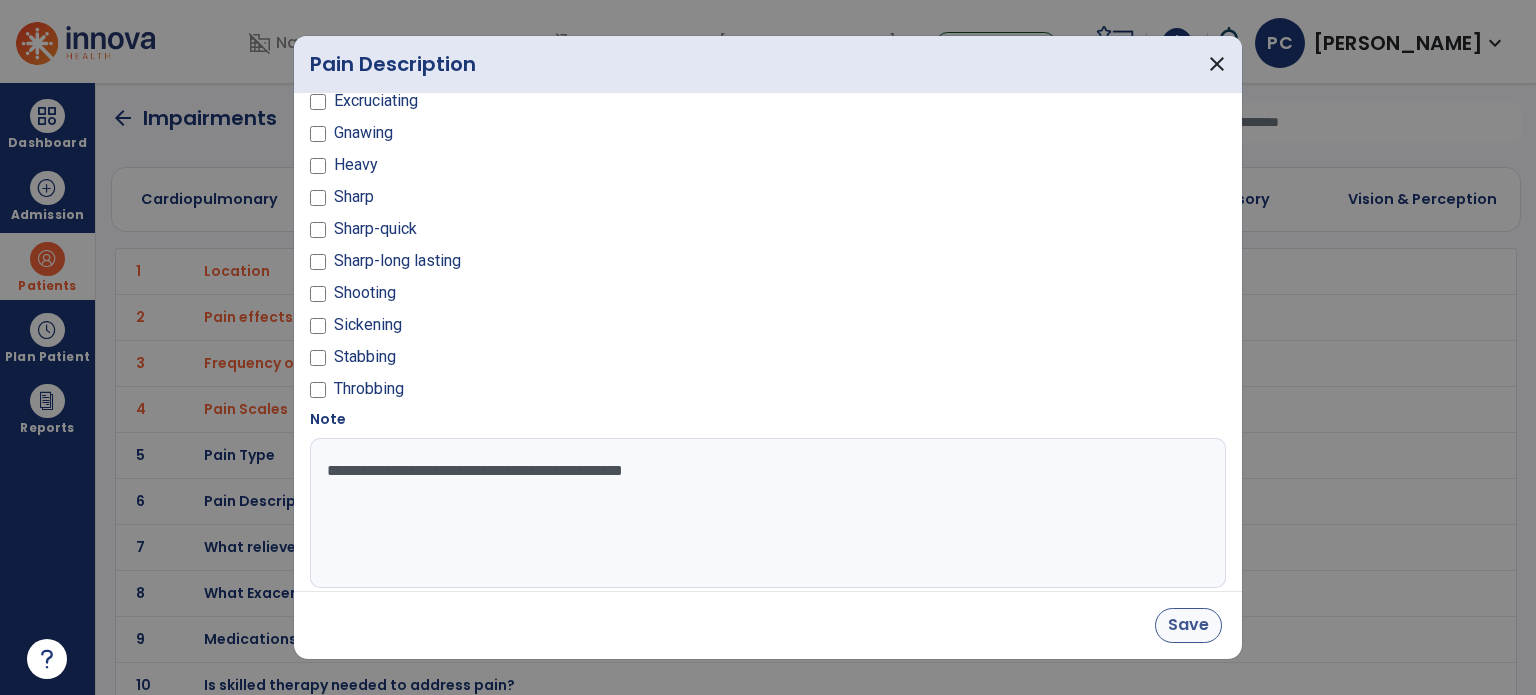 type on "**********" 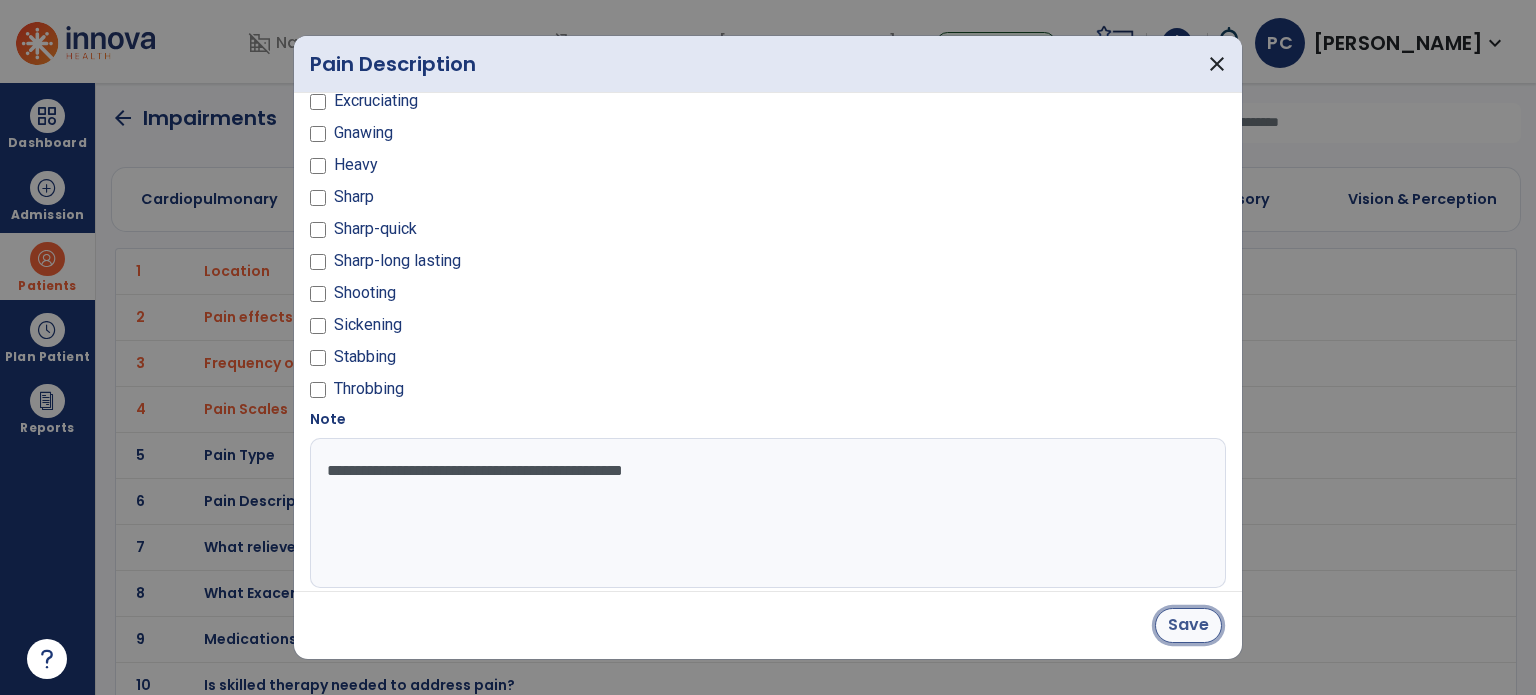click on "Save" at bounding box center [1188, 625] 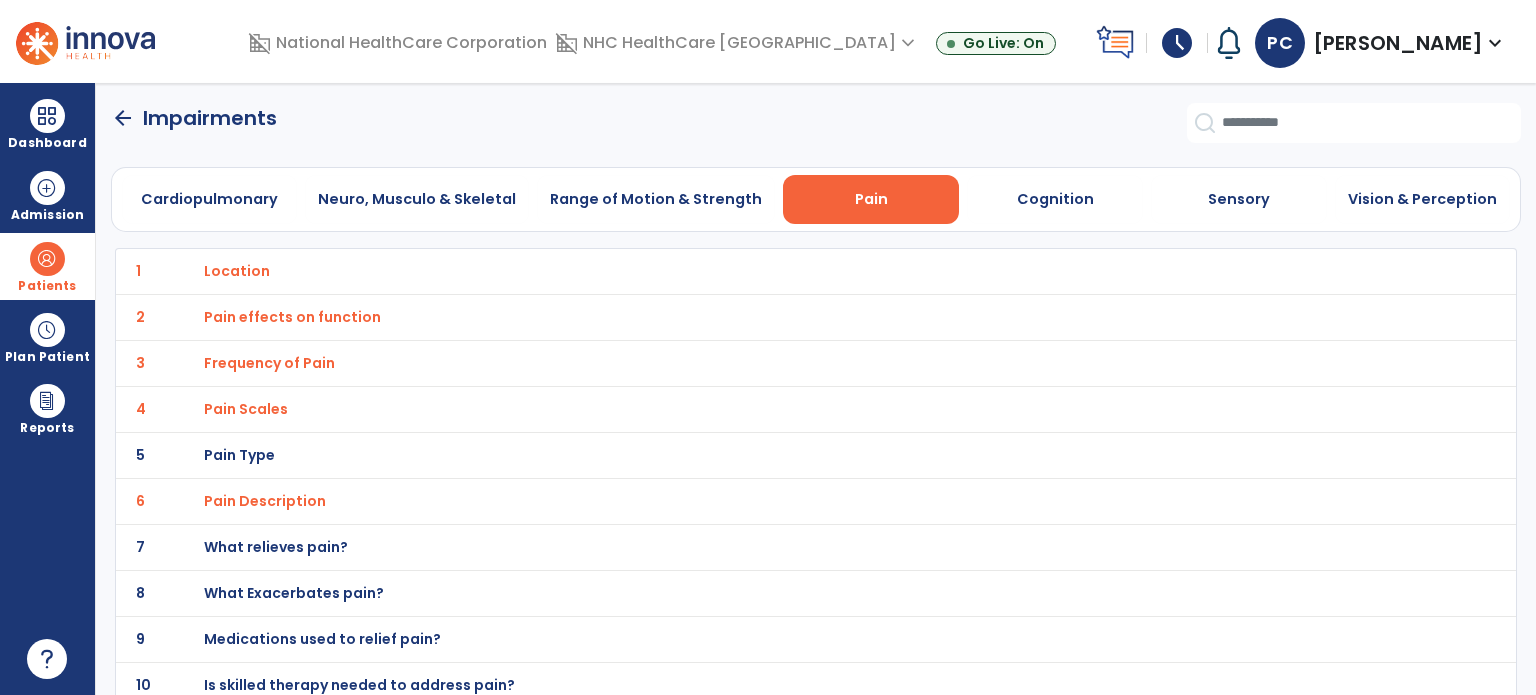 scroll, scrollTop: 11, scrollLeft: 0, axis: vertical 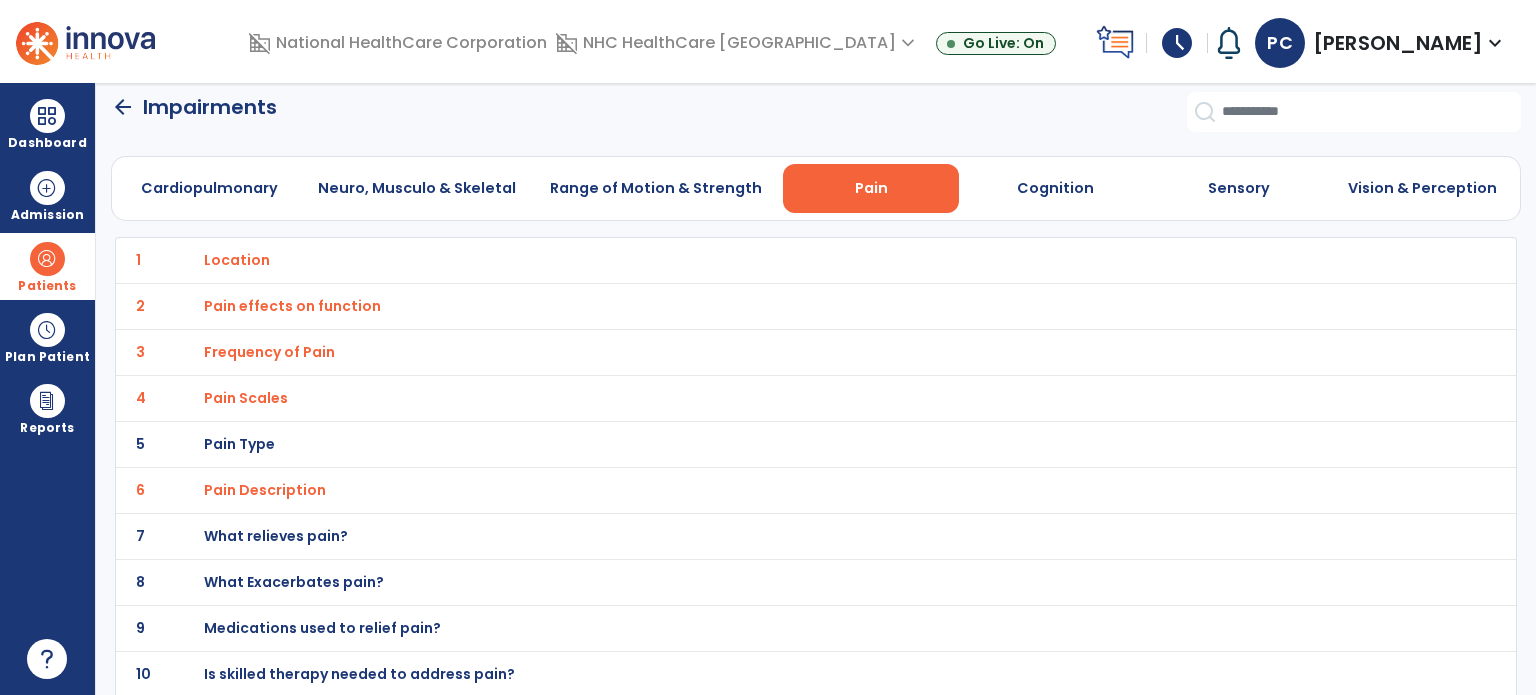 click on "Medications used to relief pain?" at bounding box center [237, 260] 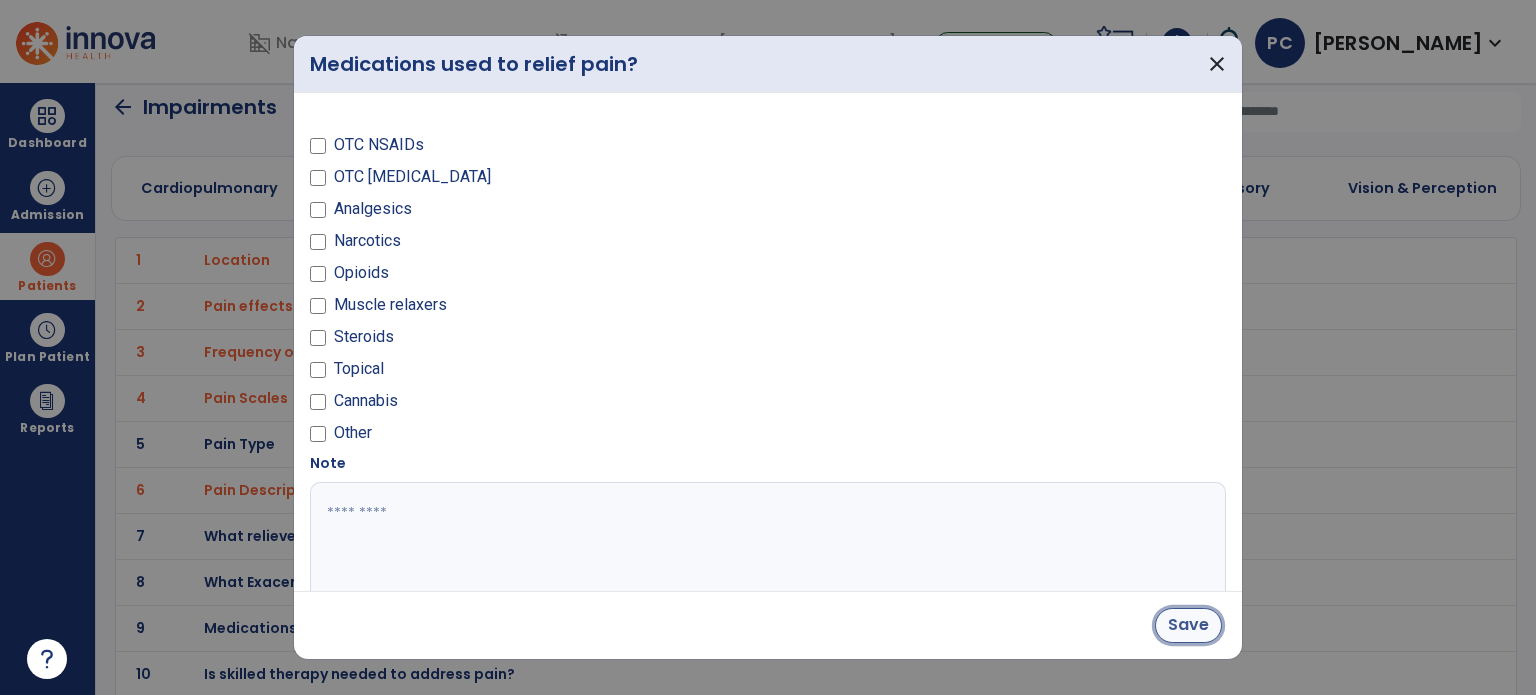 click on "Save" at bounding box center [1188, 625] 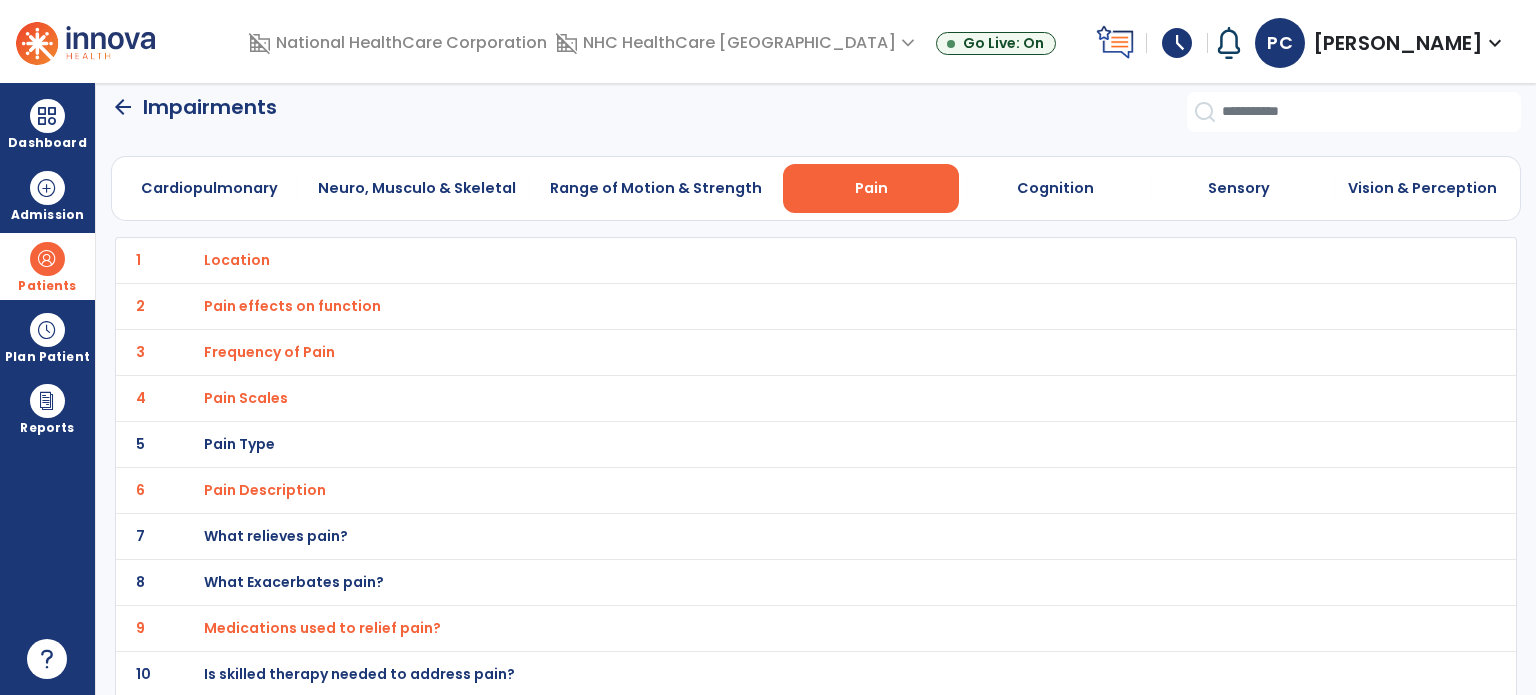 click on "Is skilled therapy needed to address pain?" at bounding box center [237, 260] 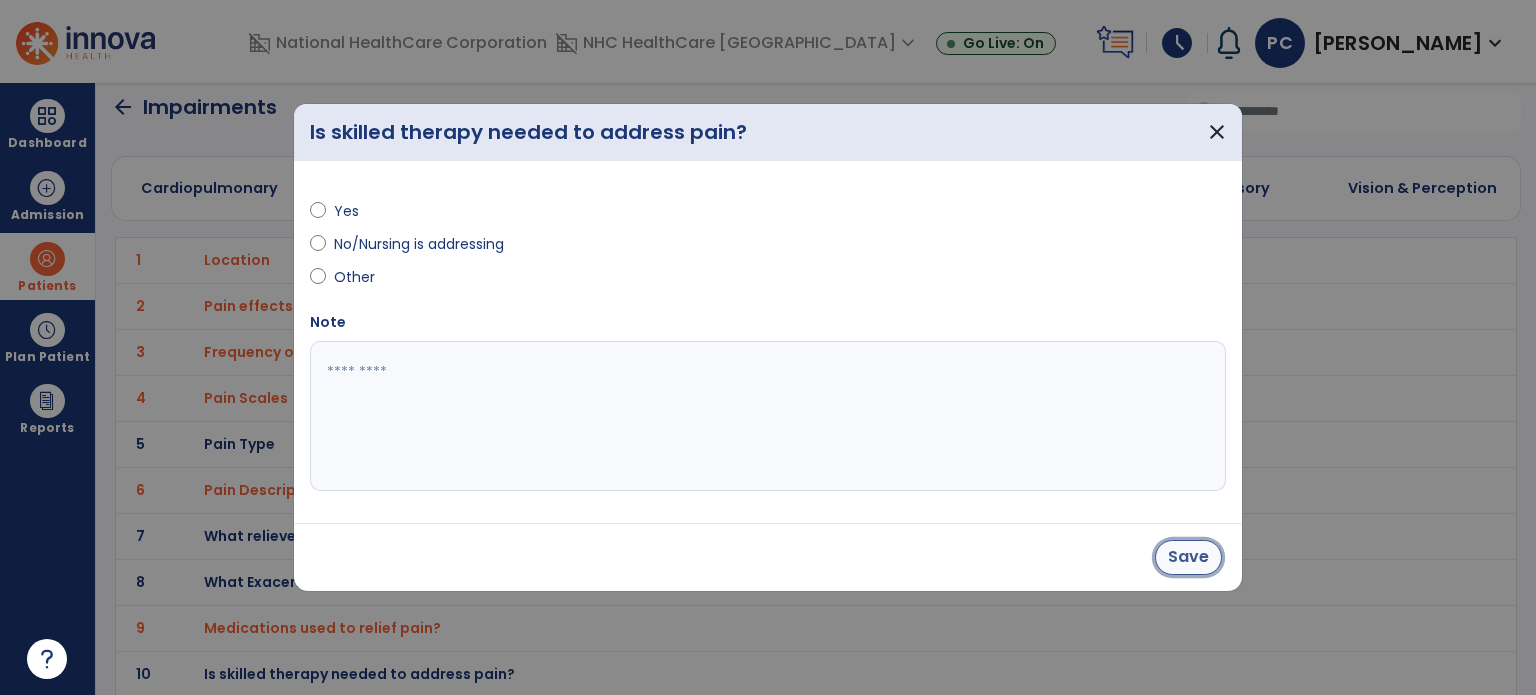 click on "Save" at bounding box center [1188, 557] 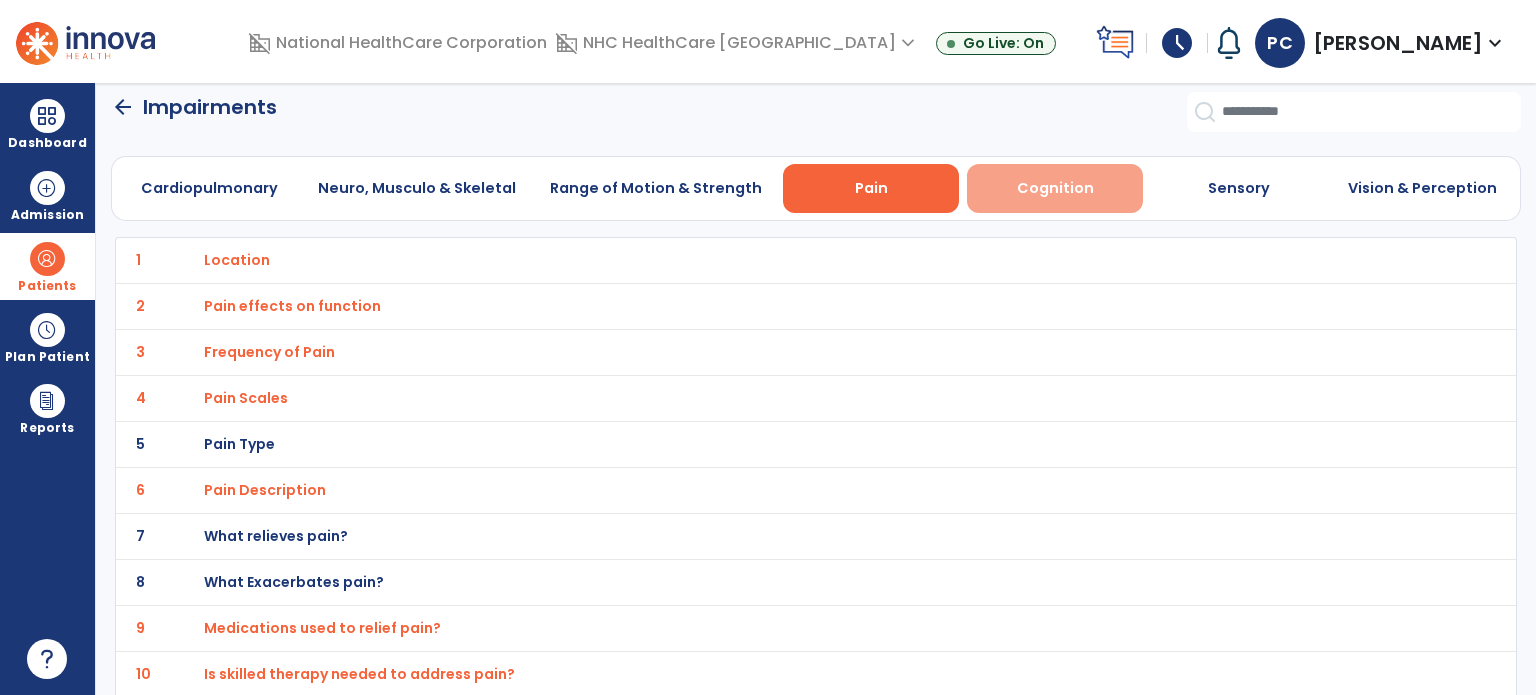 click on "Cognition" at bounding box center (1055, 188) 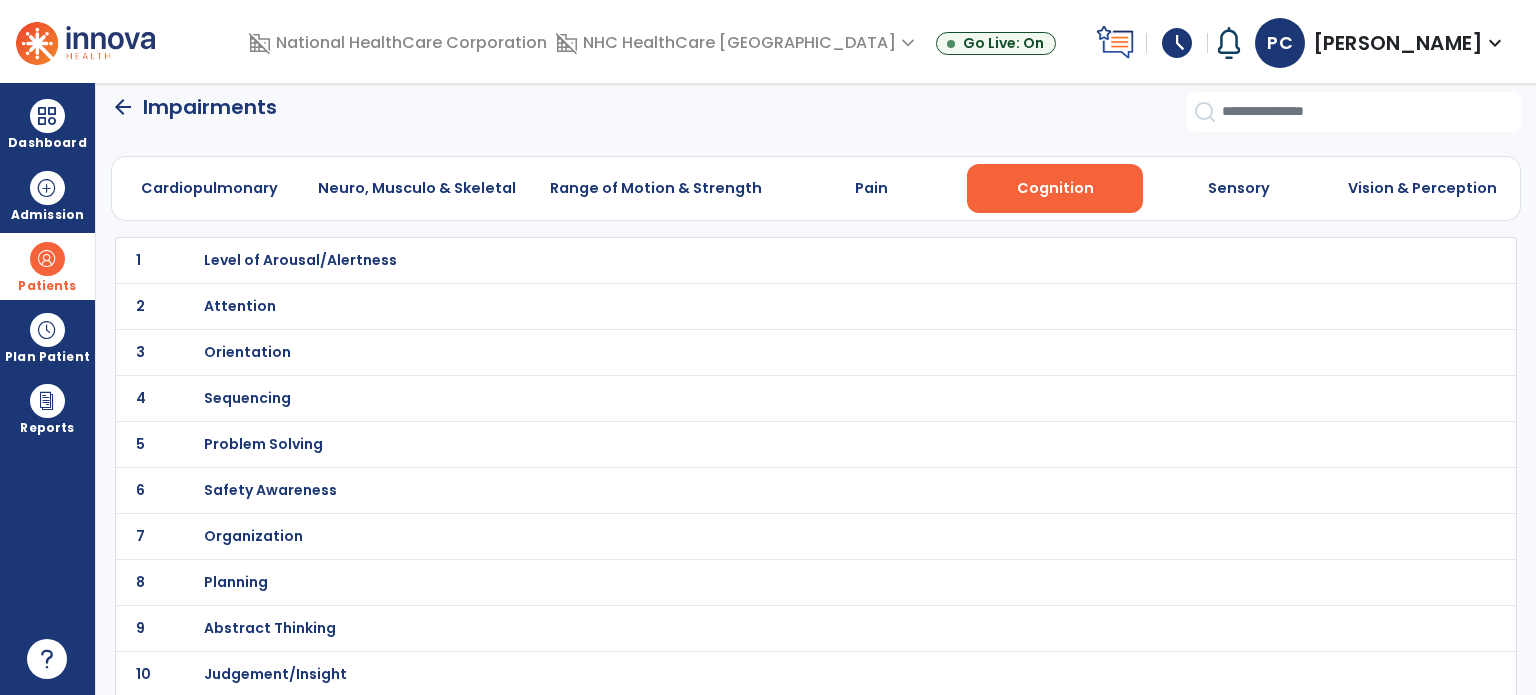 click on "Orientation" at bounding box center [300, 260] 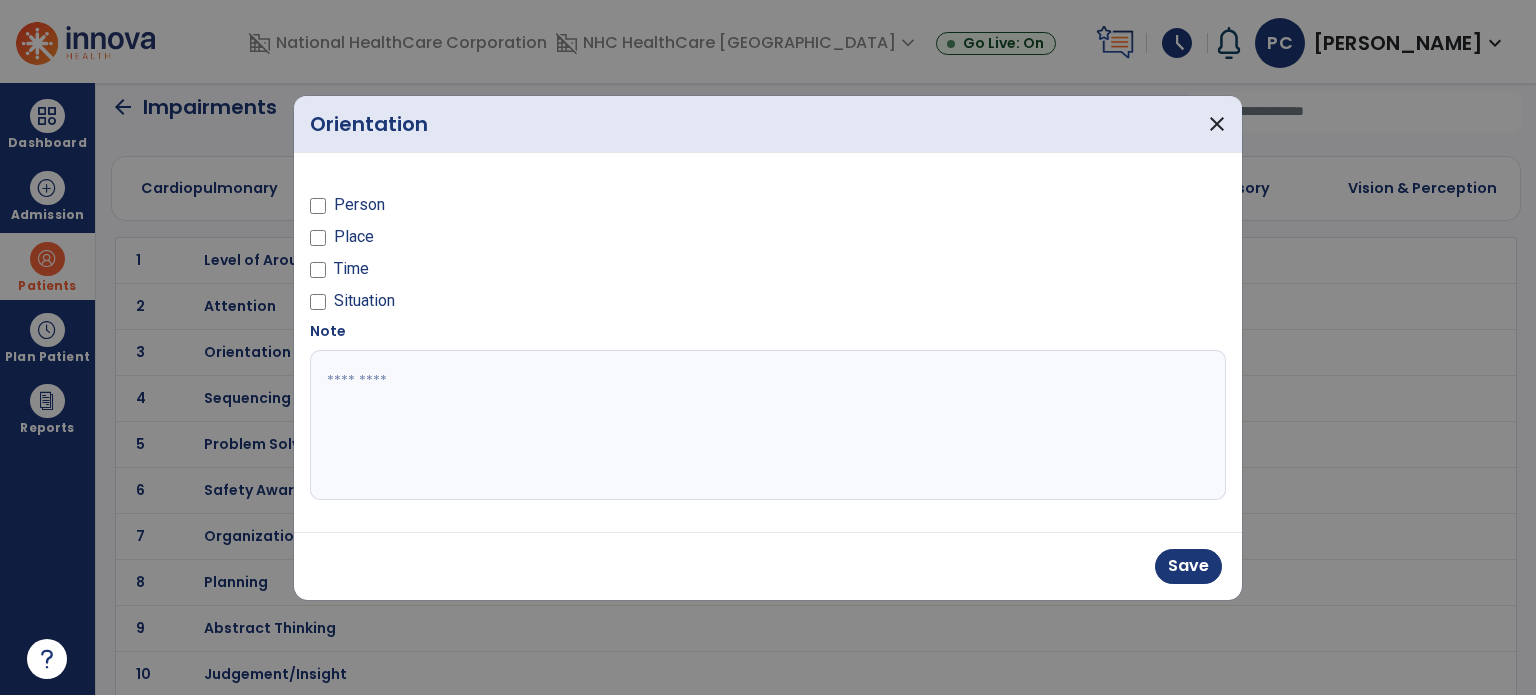 click on "Person      Place      Time      Situation" at bounding box center [533, 245] 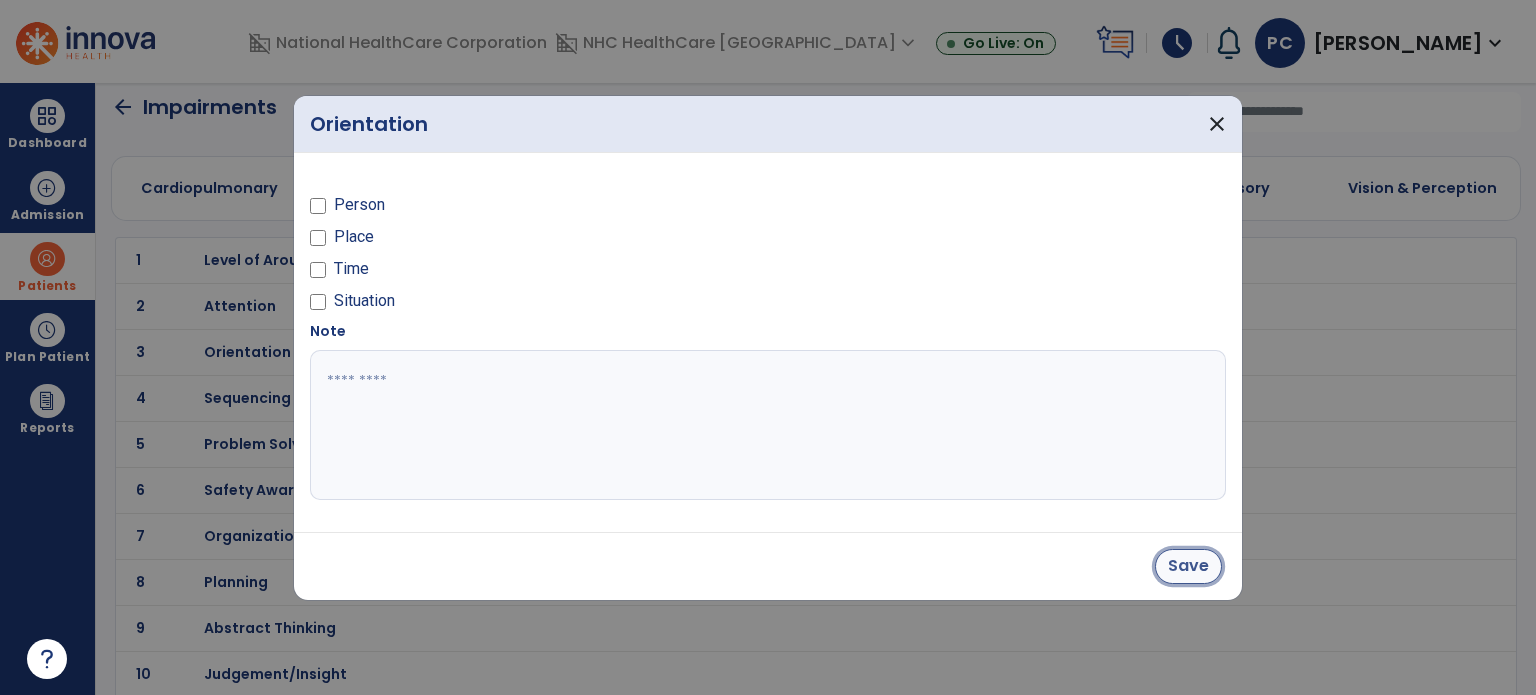 click on "Save" at bounding box center [1188, 566] 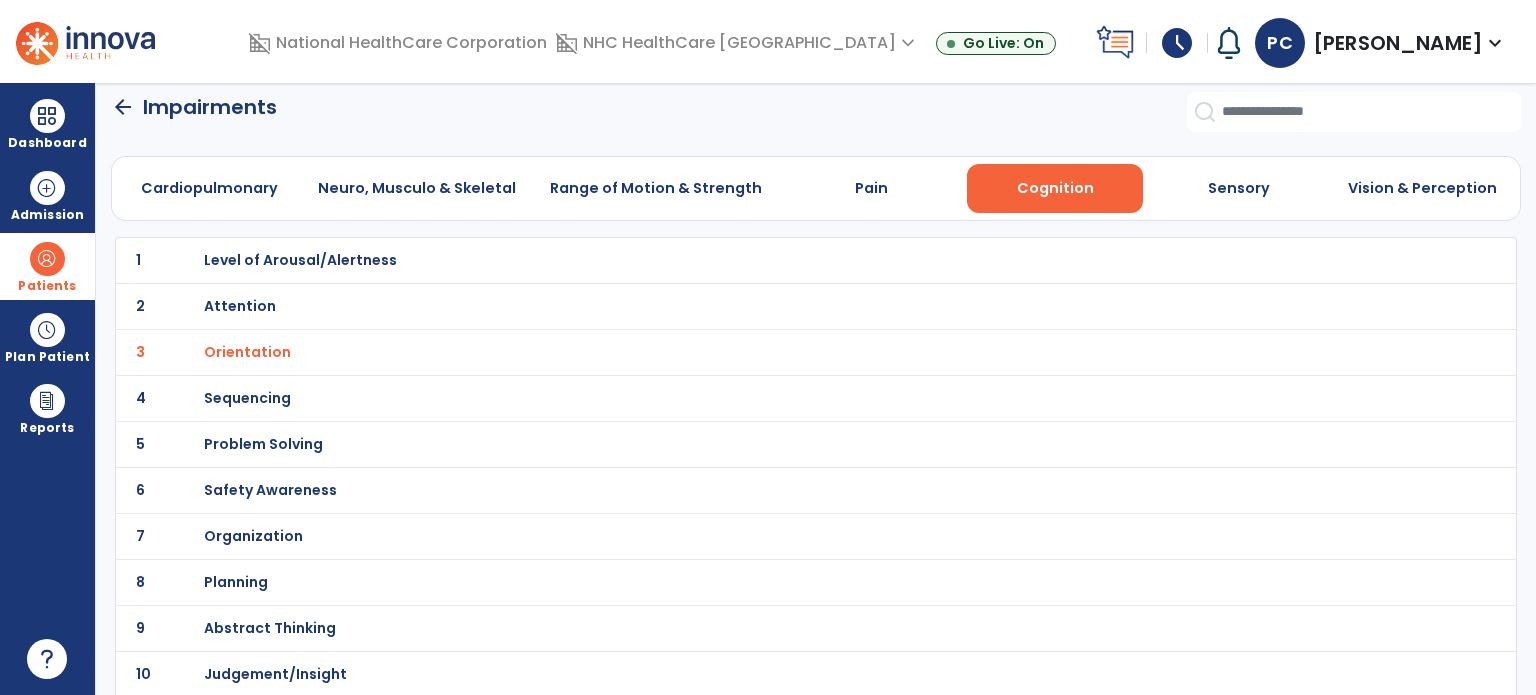 click on "arrow_back" 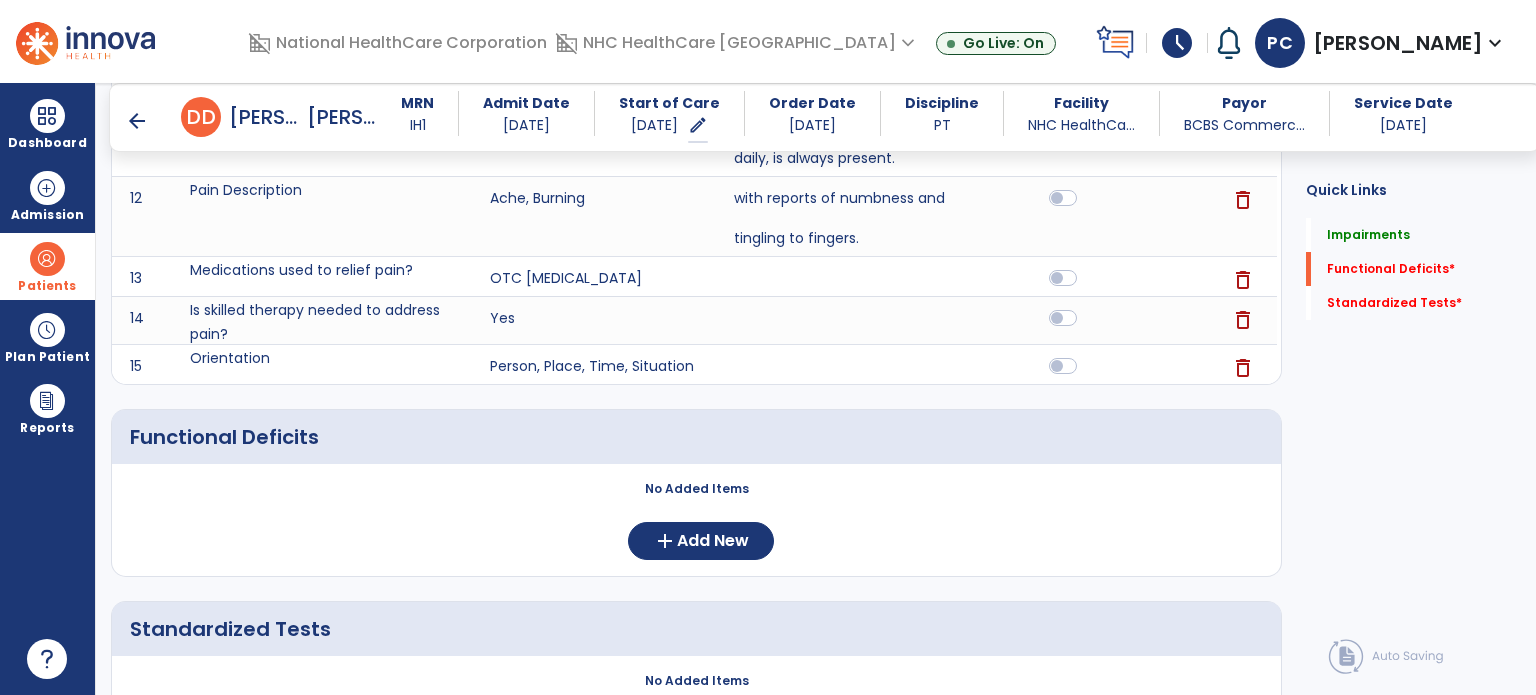 scroll, scrollTop: 911, scrollLeft: 0, axis: vertical 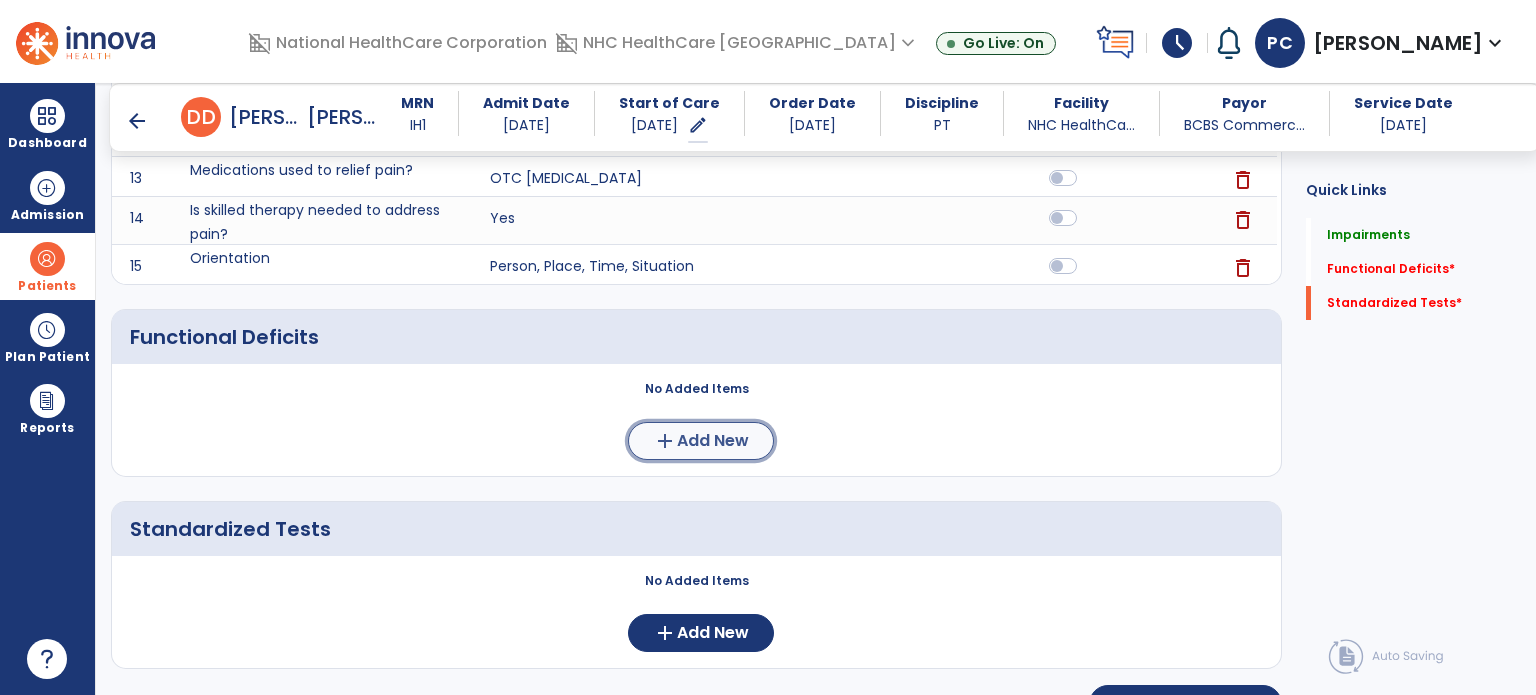 click on "Add New" 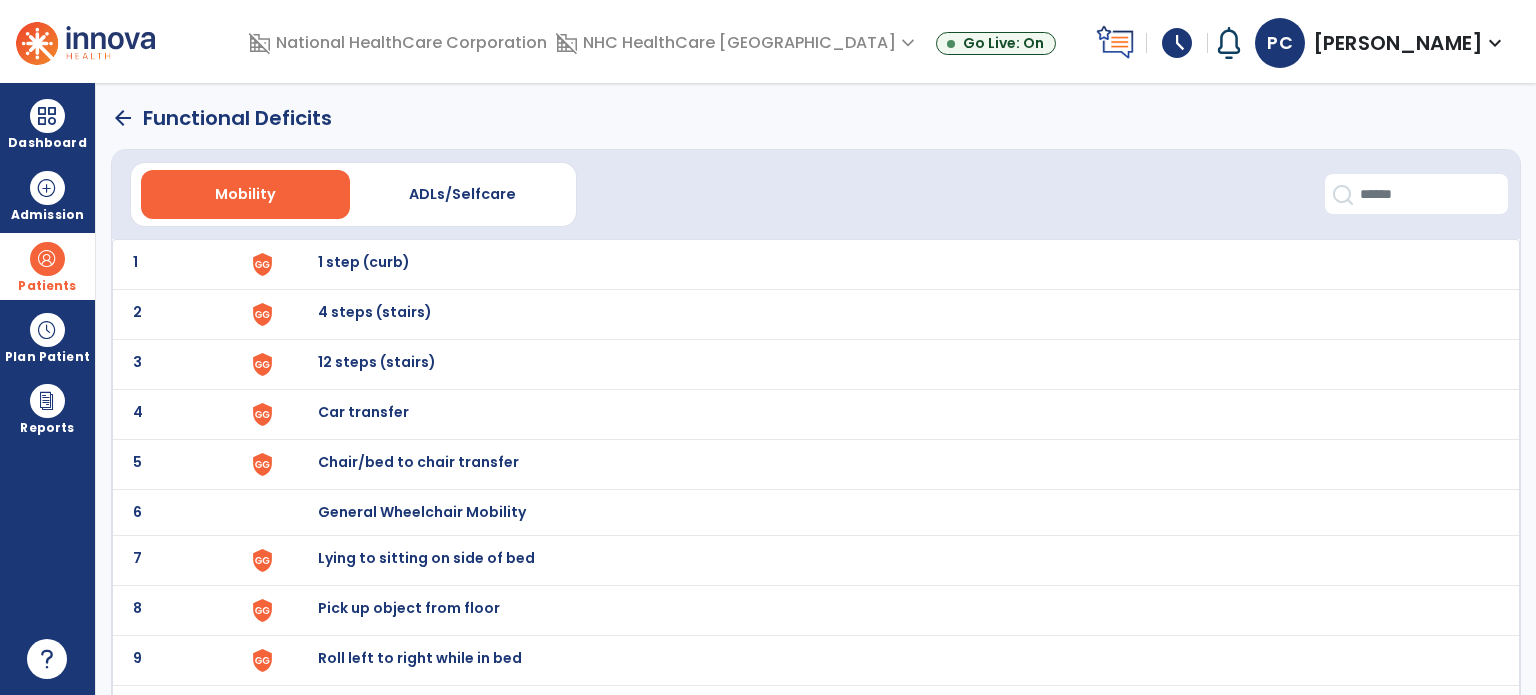 scroll, scrollTop: 0, scrollLeft: 0, axis: both 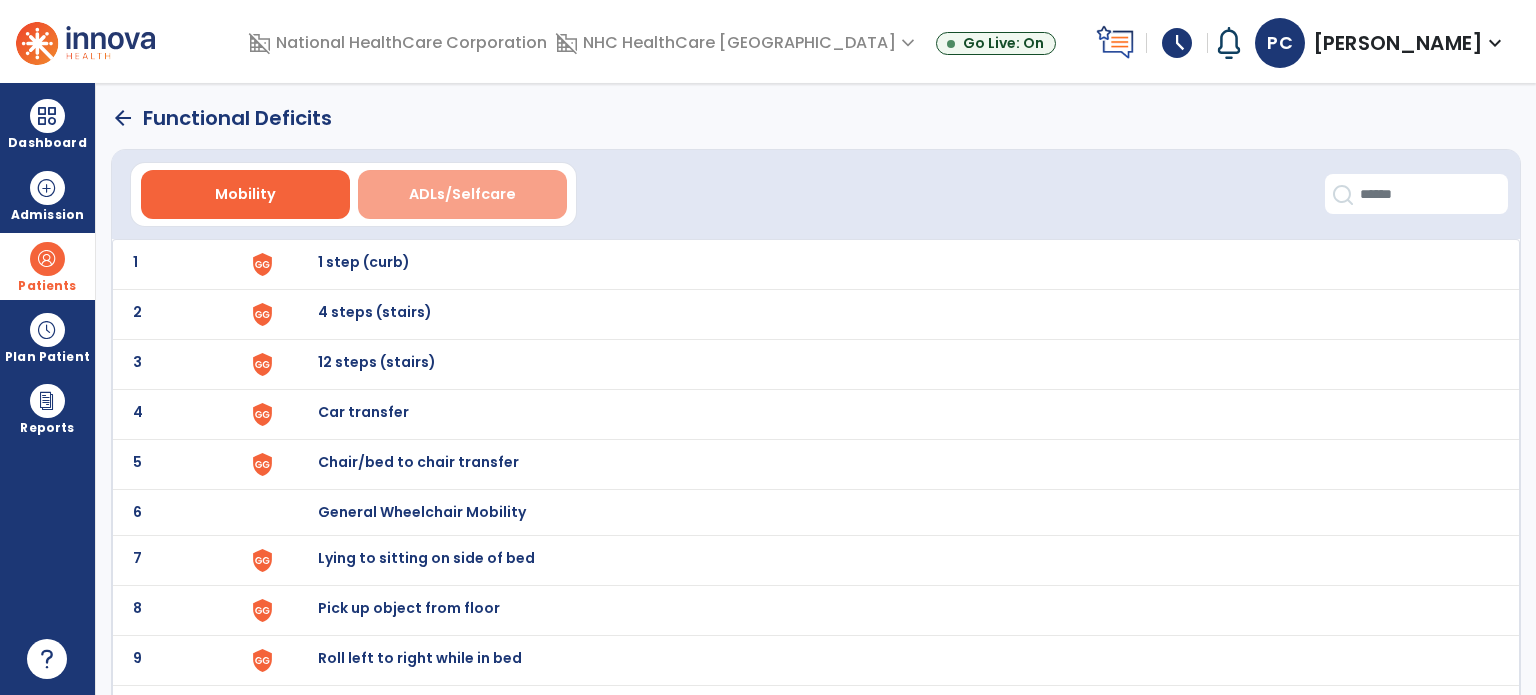 click on "ADLs/Selfcare" at bounding box center [462, 194] 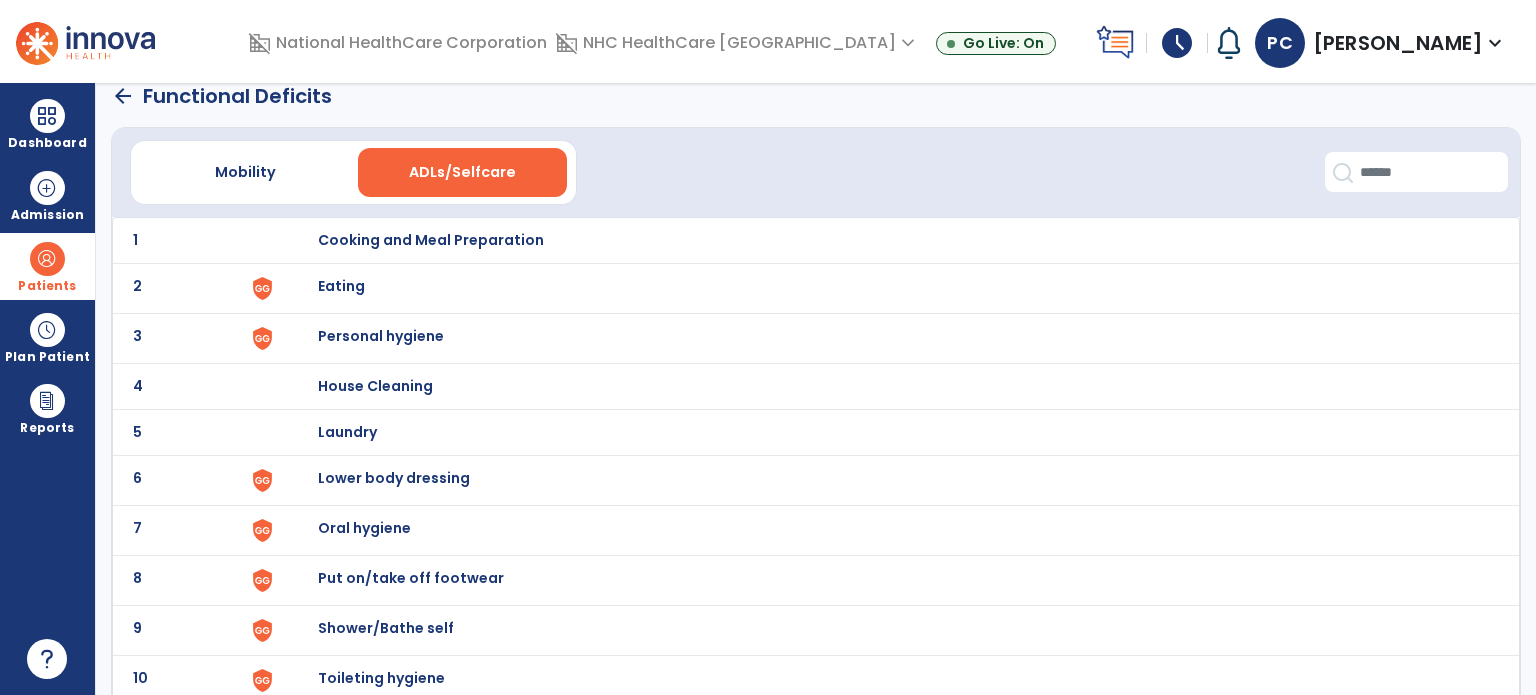scroll, scrollTop: 0, scrollLeft: 0, axis: both 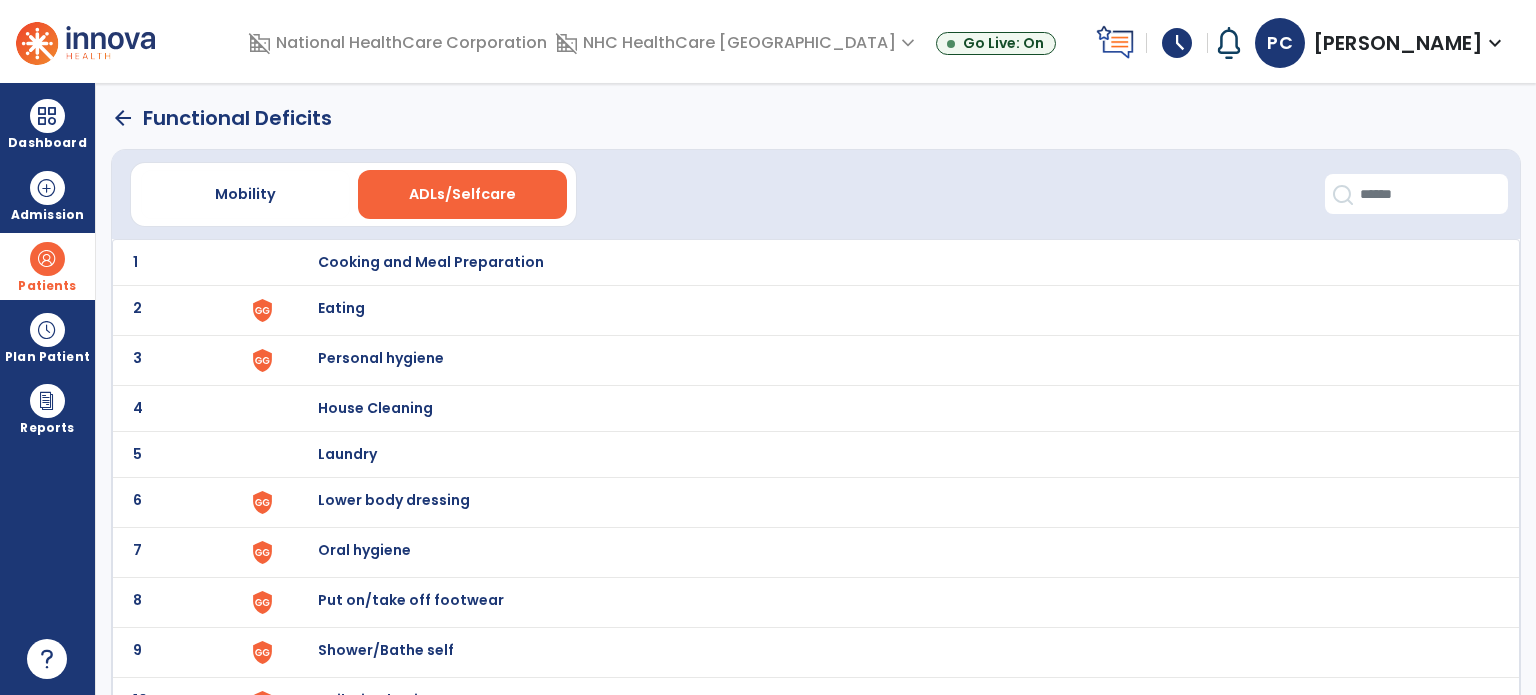 click on "arrow_back" 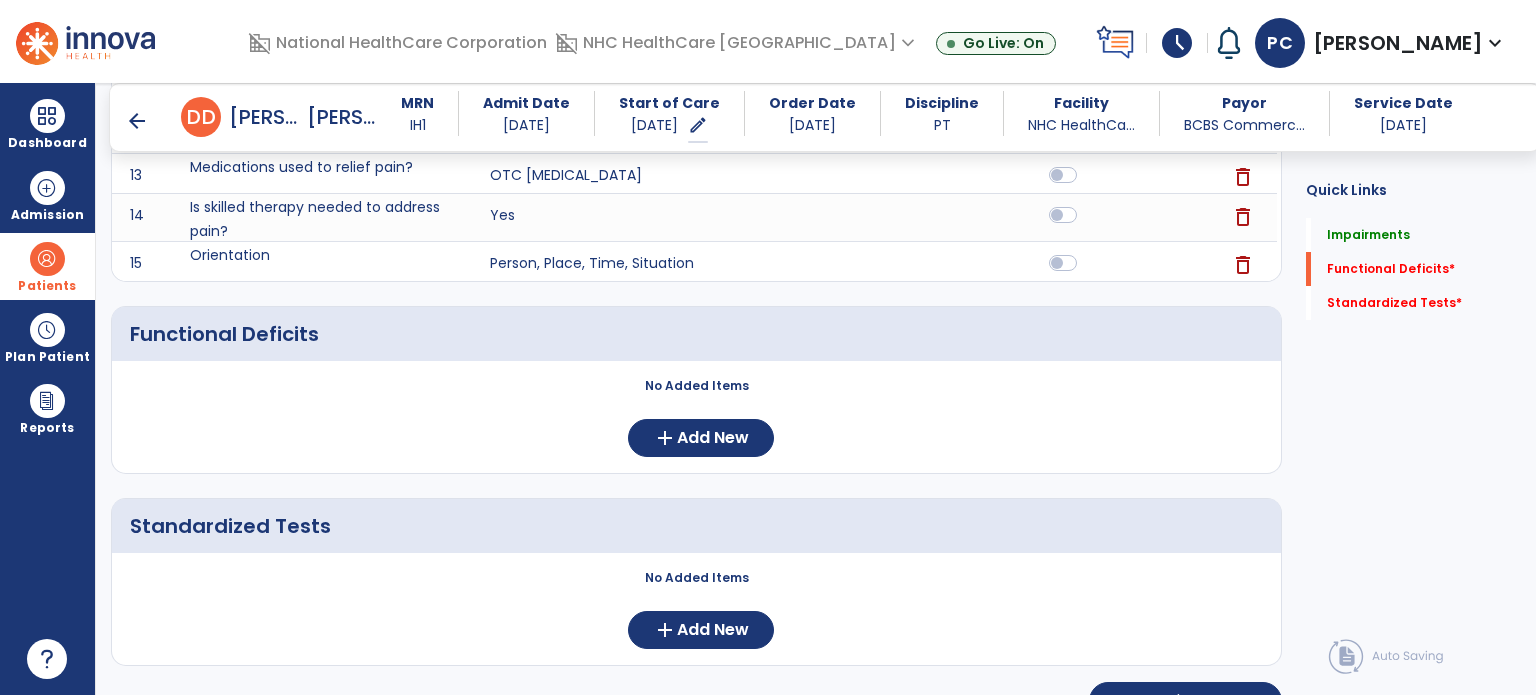 scroll, scrollTop: 920, scrollLeft: 0, axis: vertical 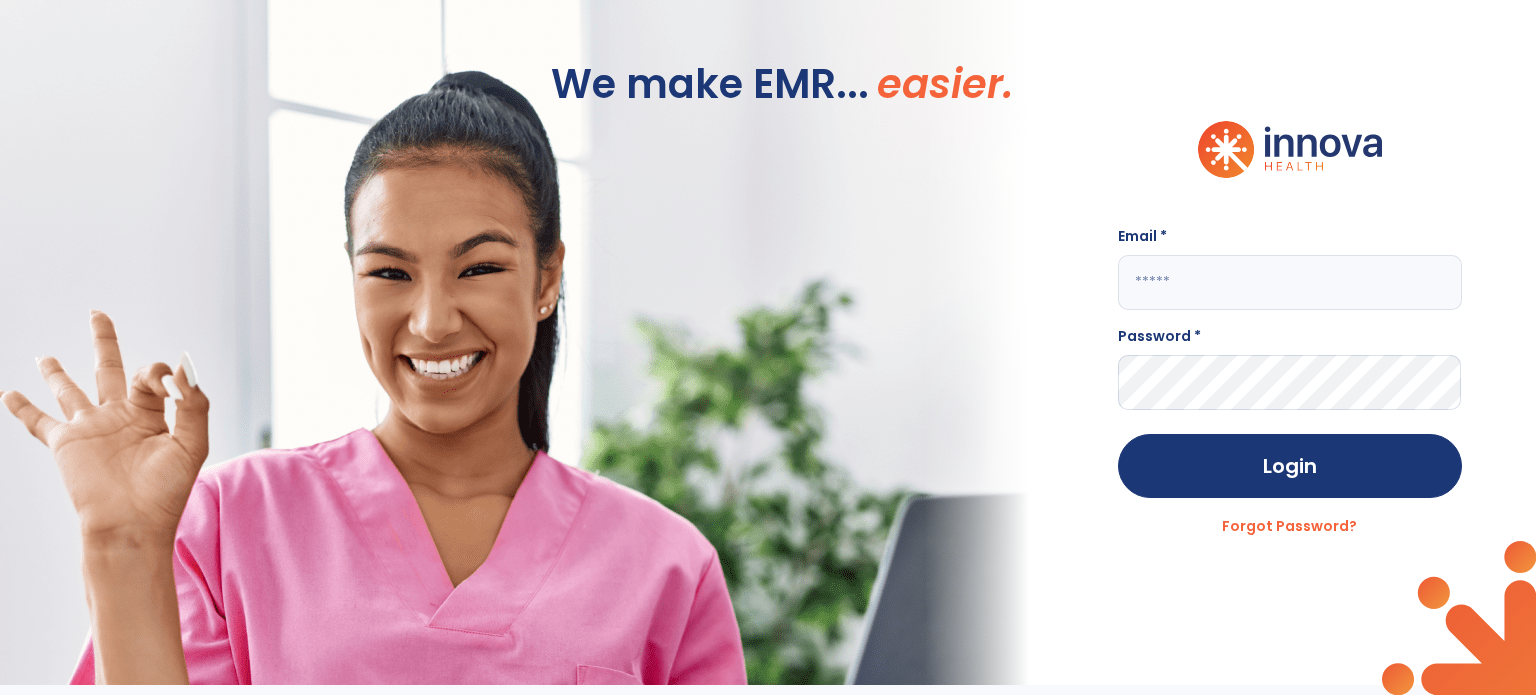 type on "**********" 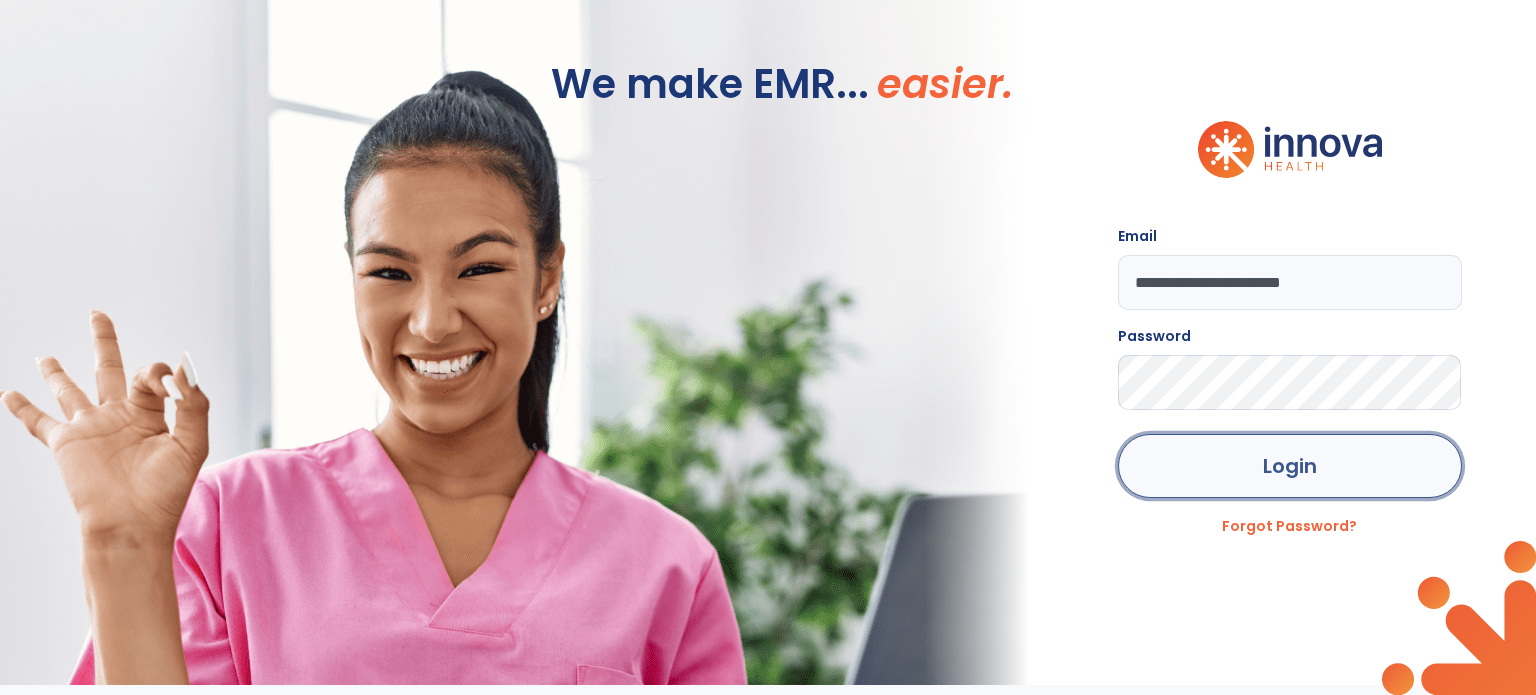 click on "Login" 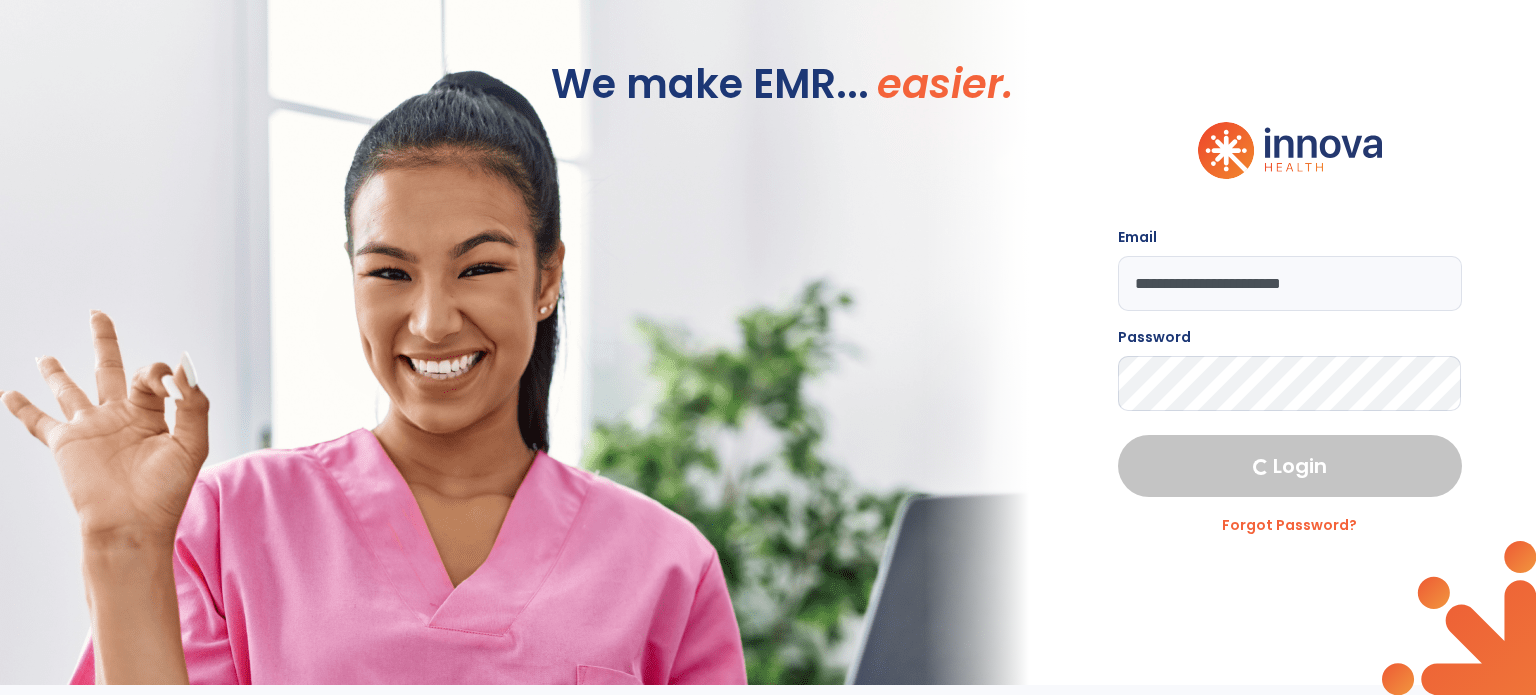 select on "****" 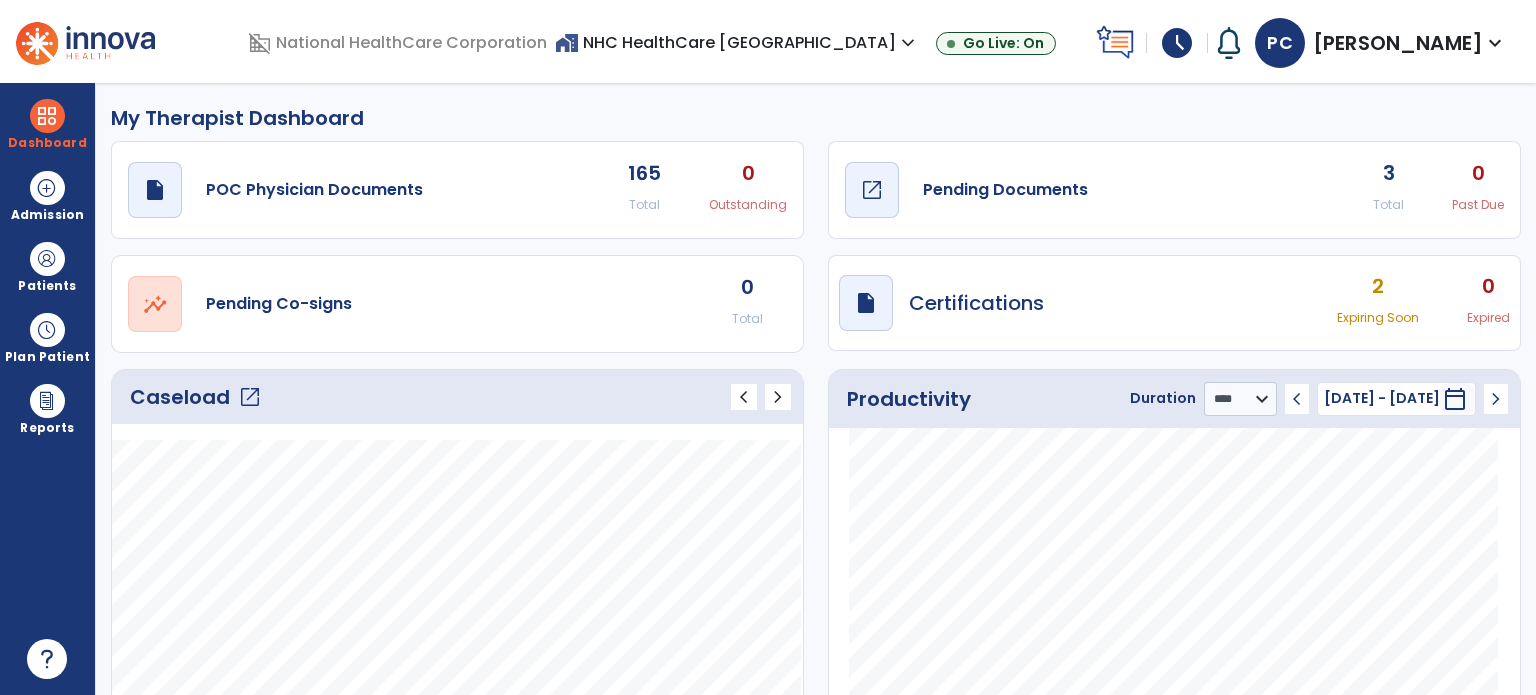 click on "Pending Documents" 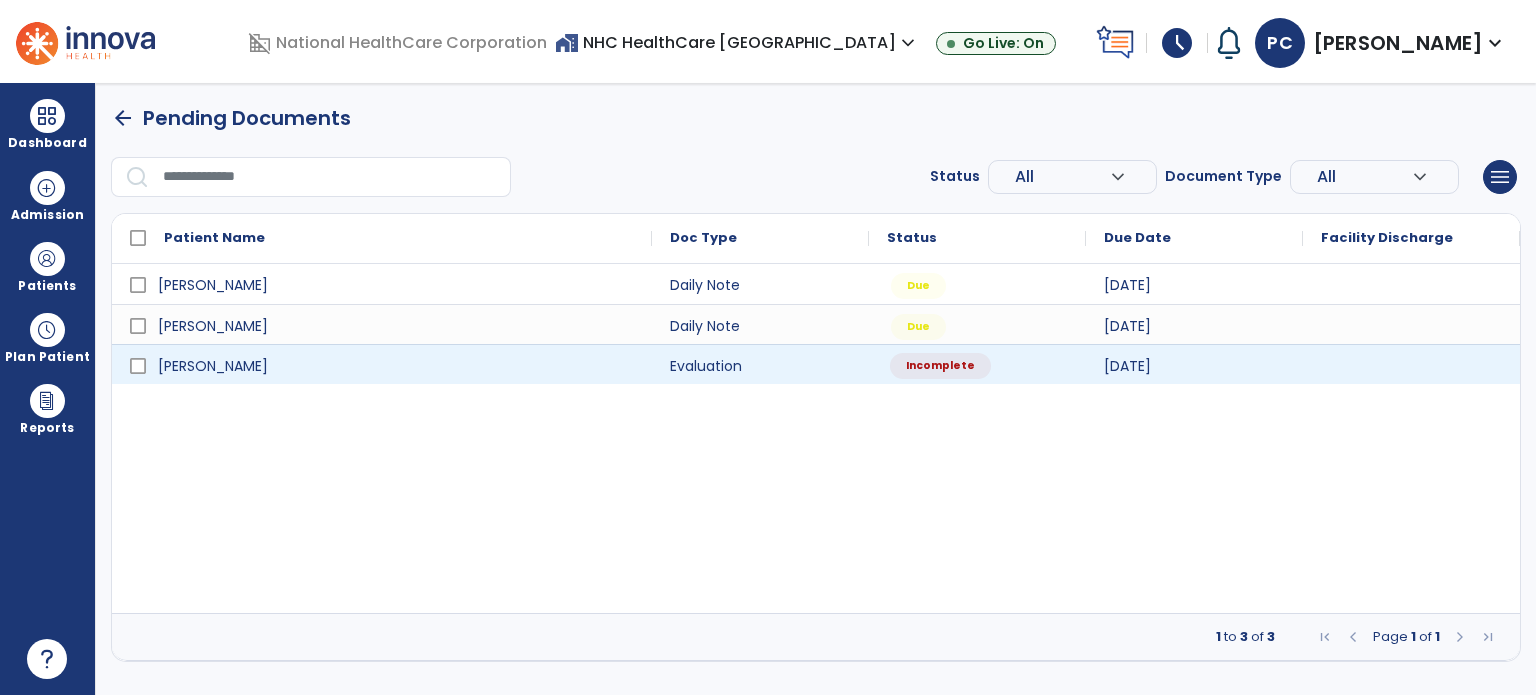 click on "Incomplete" at bounding box center (940, 366) 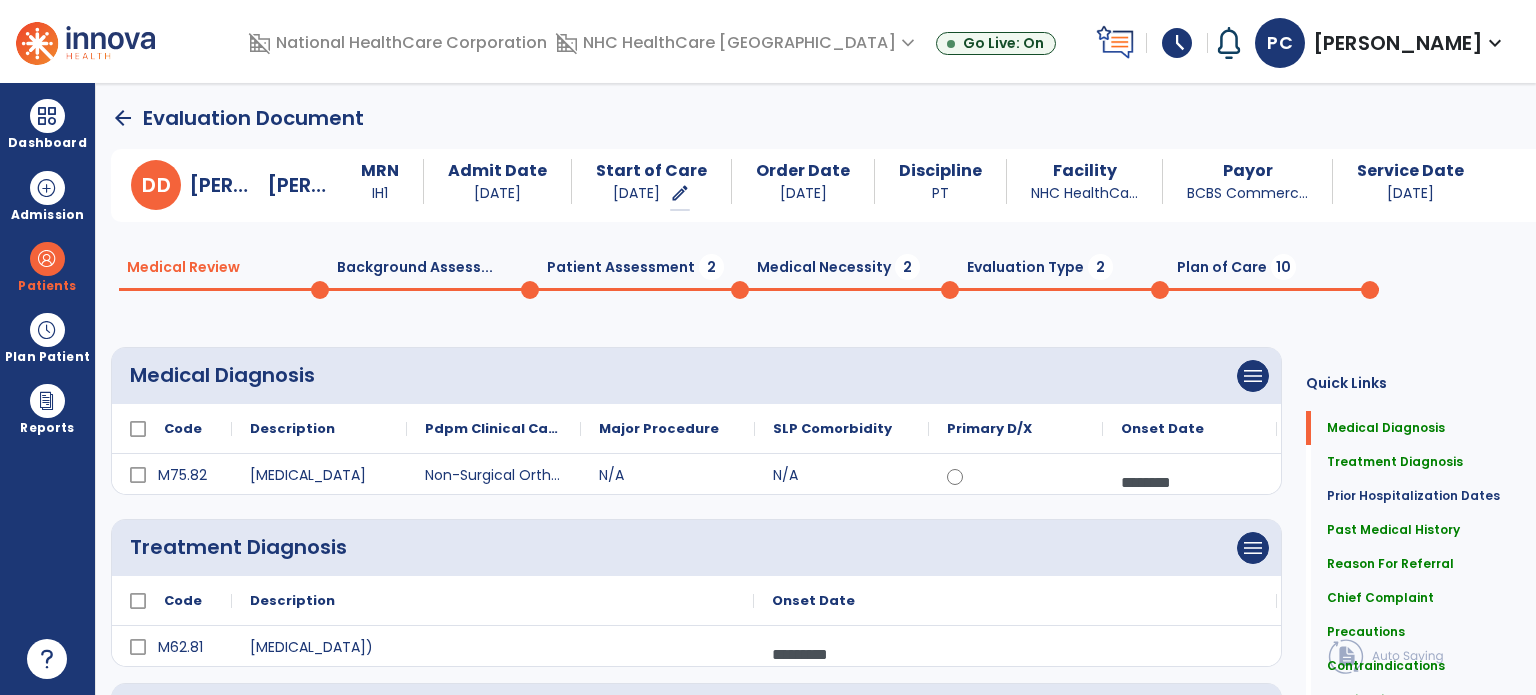 click on "Patient Assessment  2" 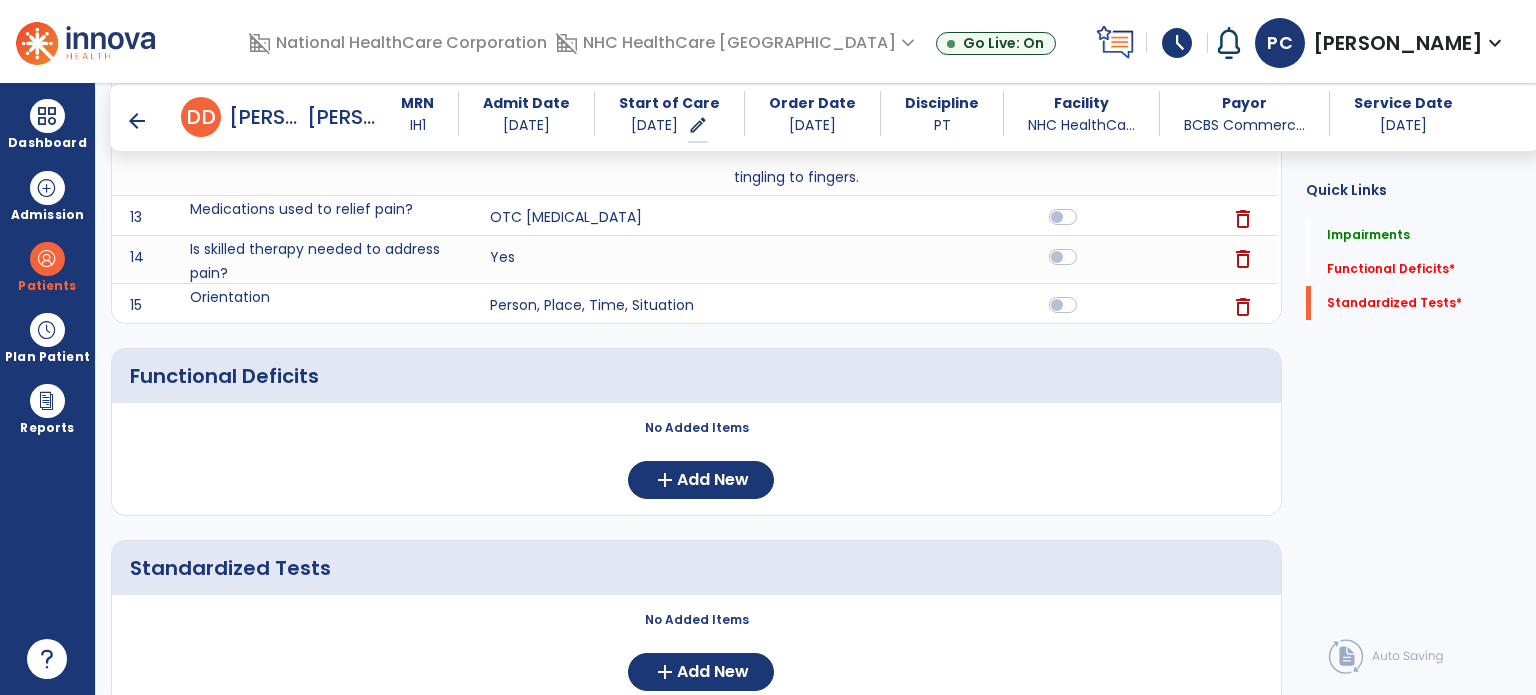 scroll, scrollTop: 952, scrollLeft: 0, axis: vertical 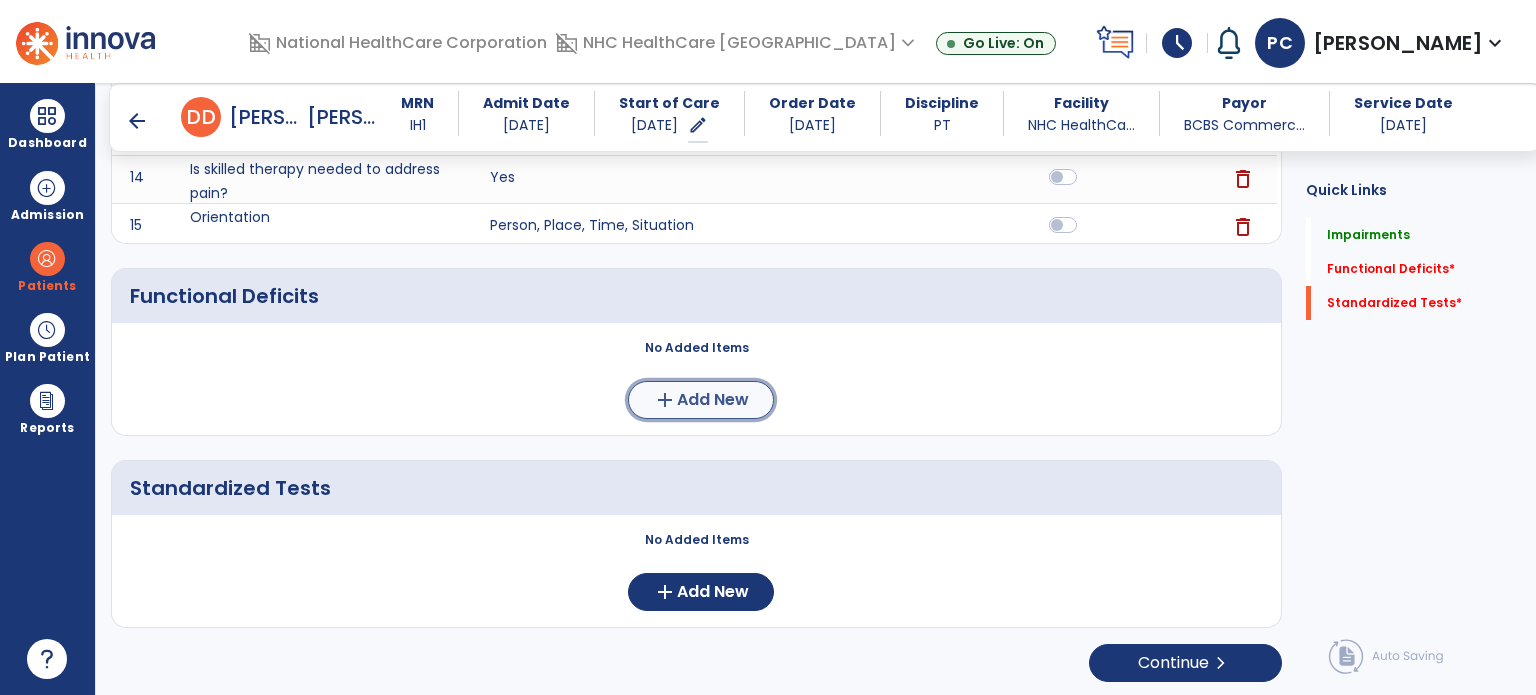 click on "Add New" 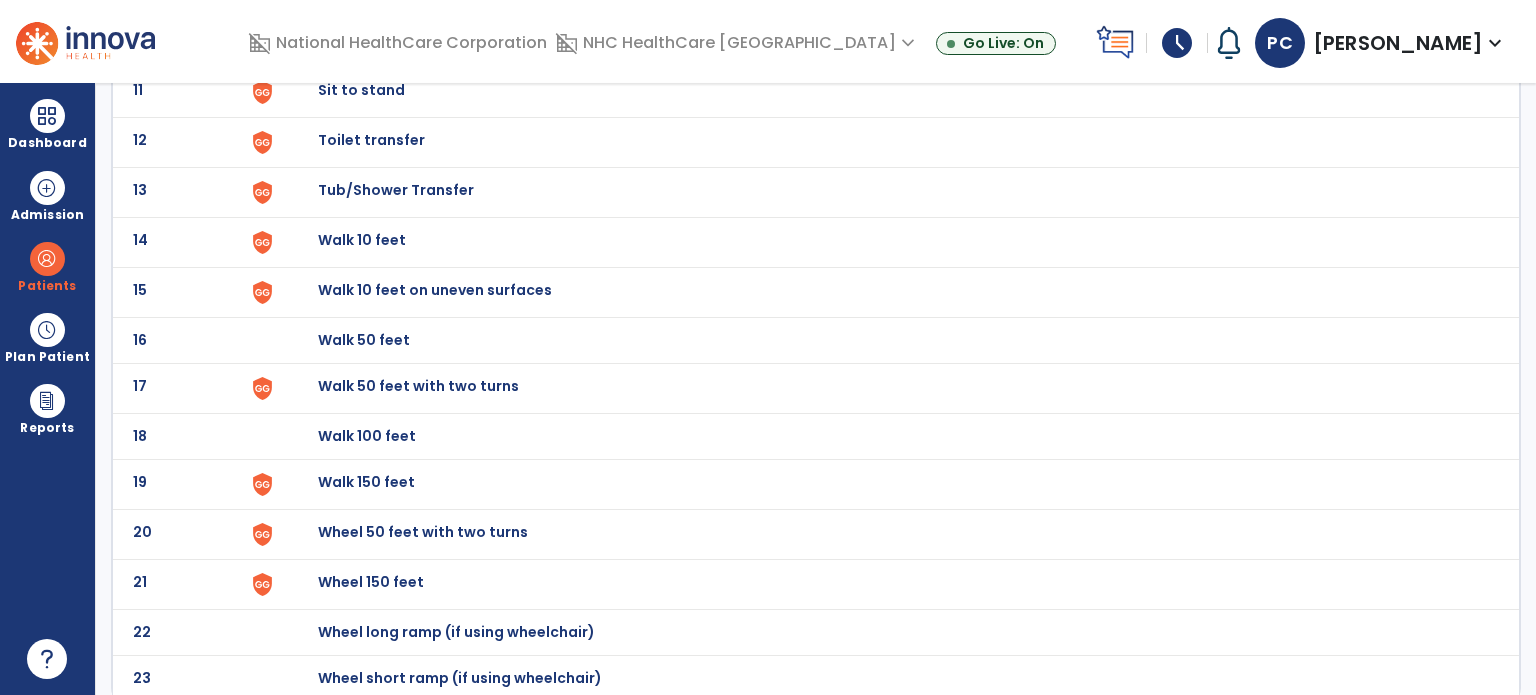 scroll, scrollTop: 670, scrollLeft: 0, axis: vertical 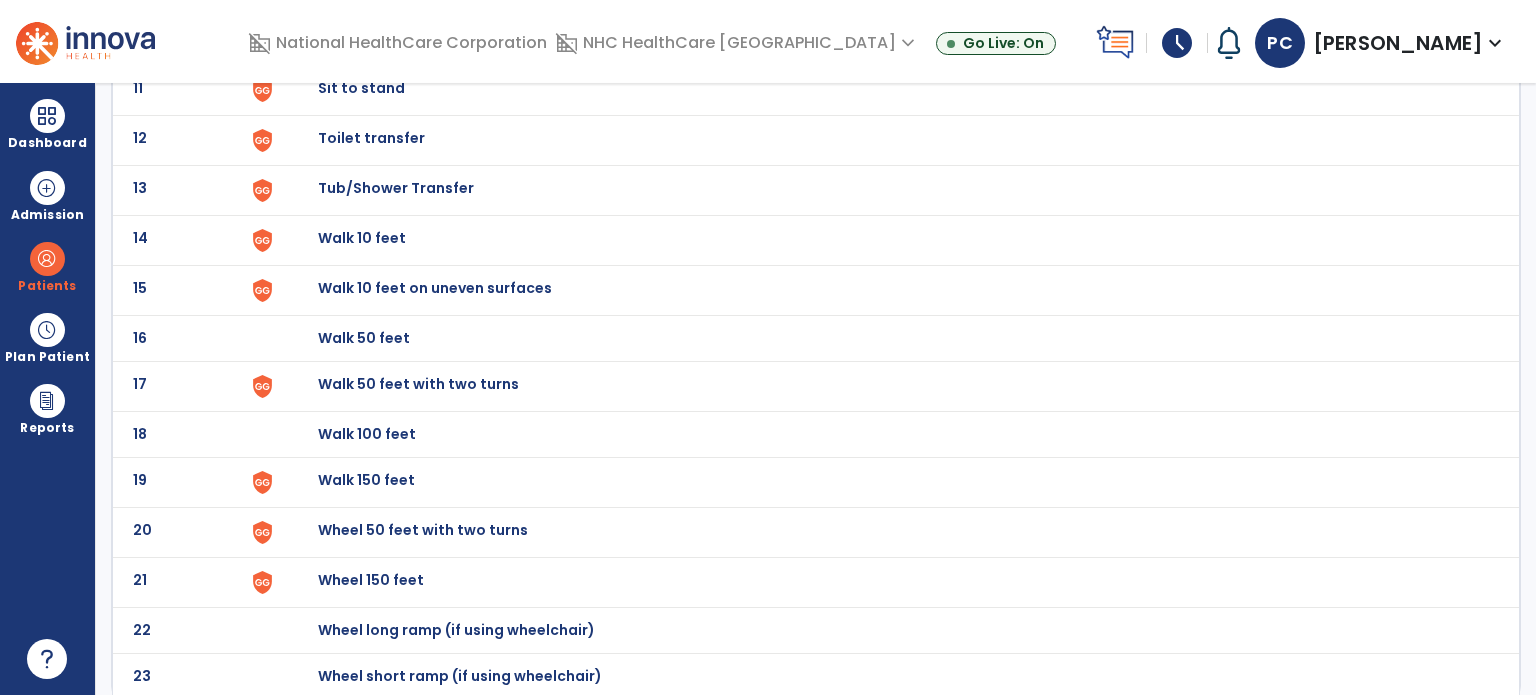 click on "Walk 150 feet" at bounding box center (364, -408) 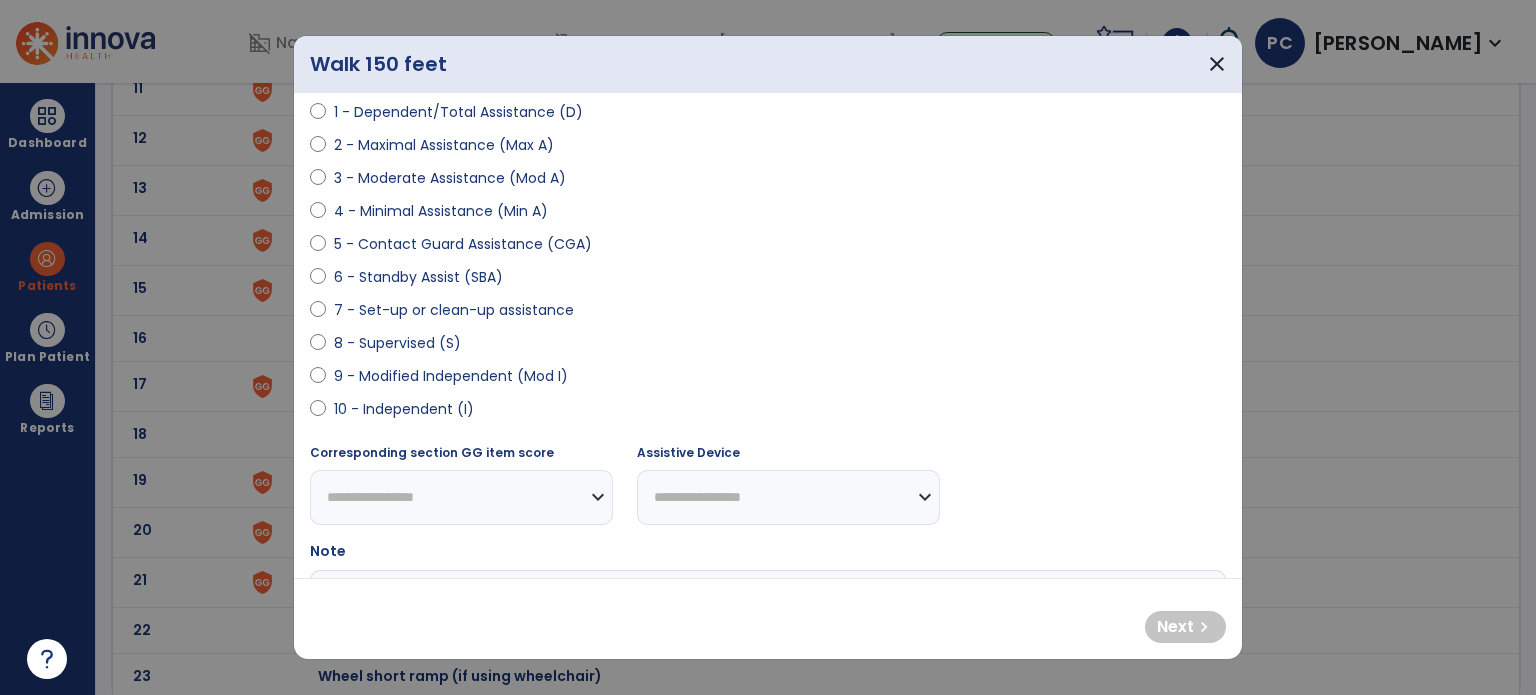 scroll, scrollTop: 300, scrollLeft: 0, axis: vertical 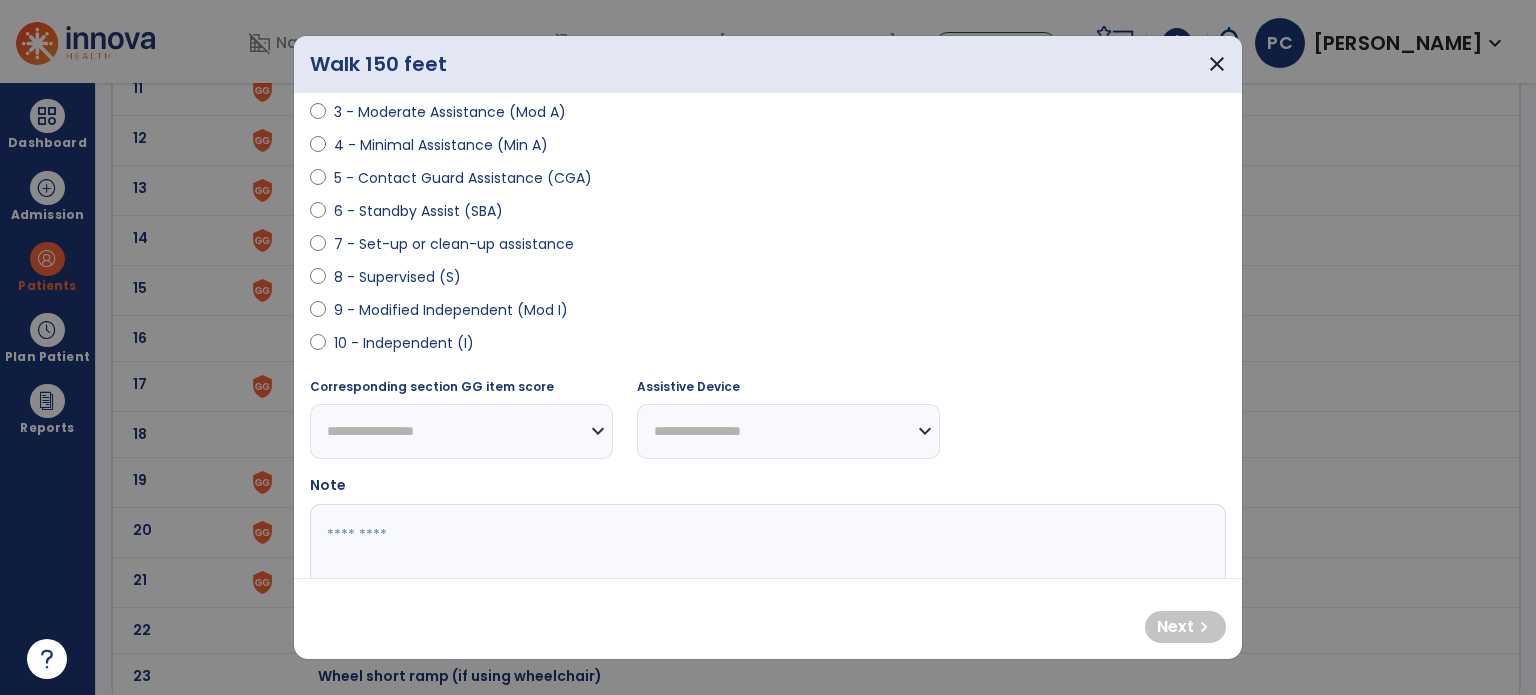 click on "10 - Independent (I)" at bounding box center (404, 343) 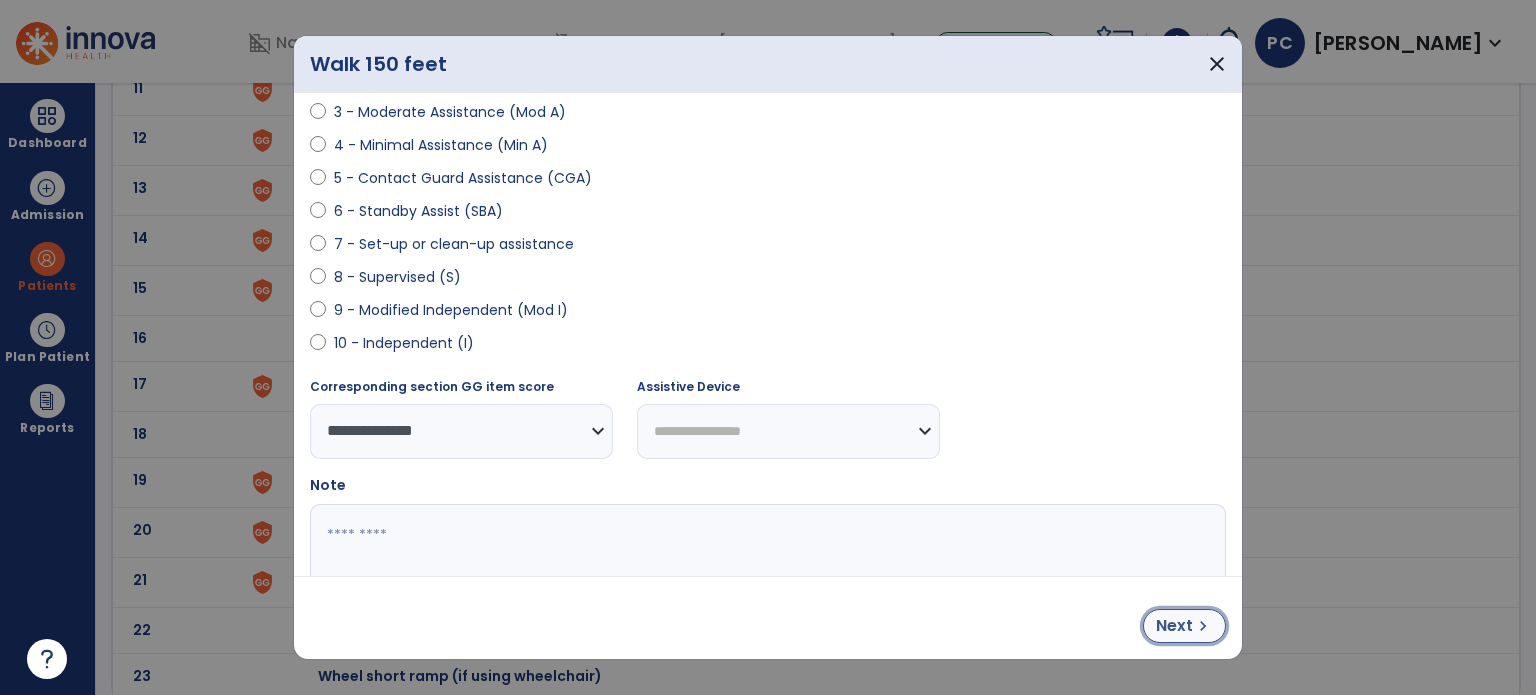 click on "Next" at bounding box center (1174, 626) 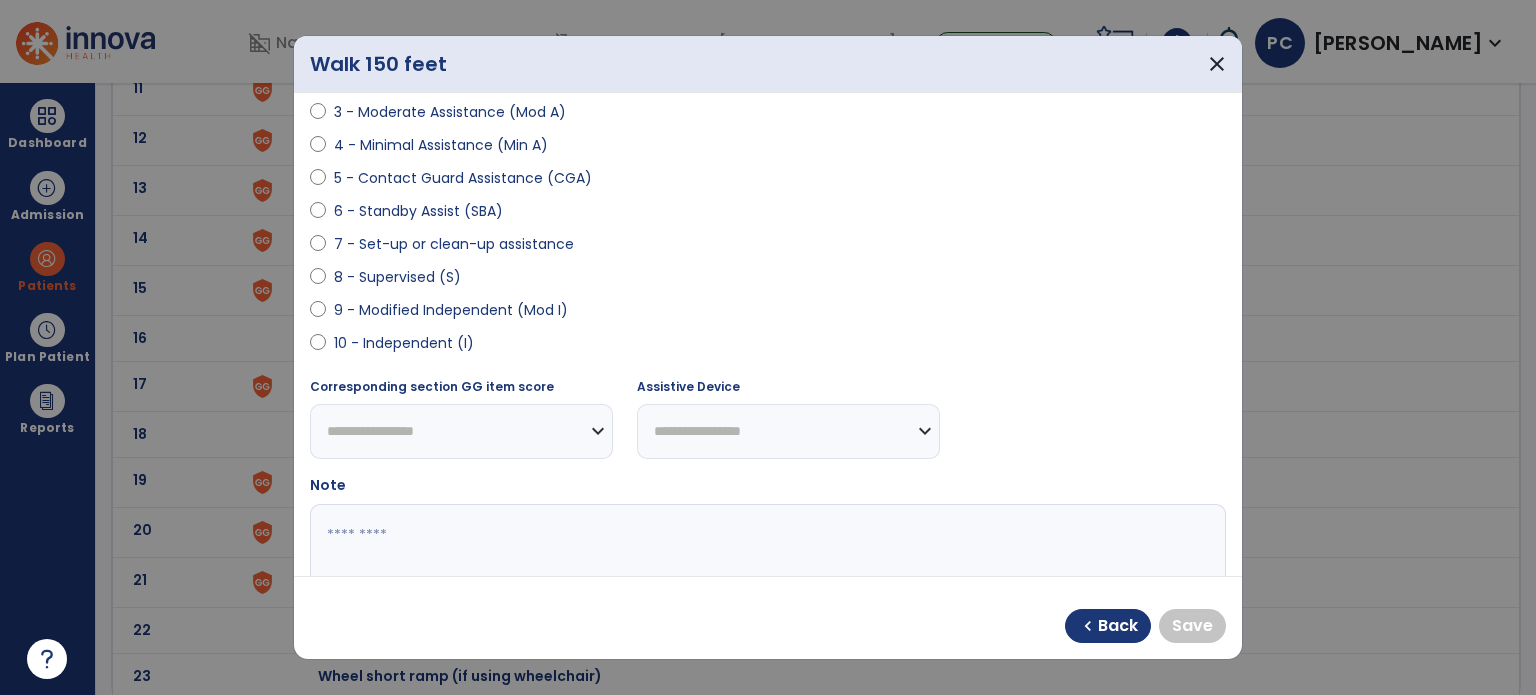 click on "10 - Independent (I)" at bounding box center [404, 343] 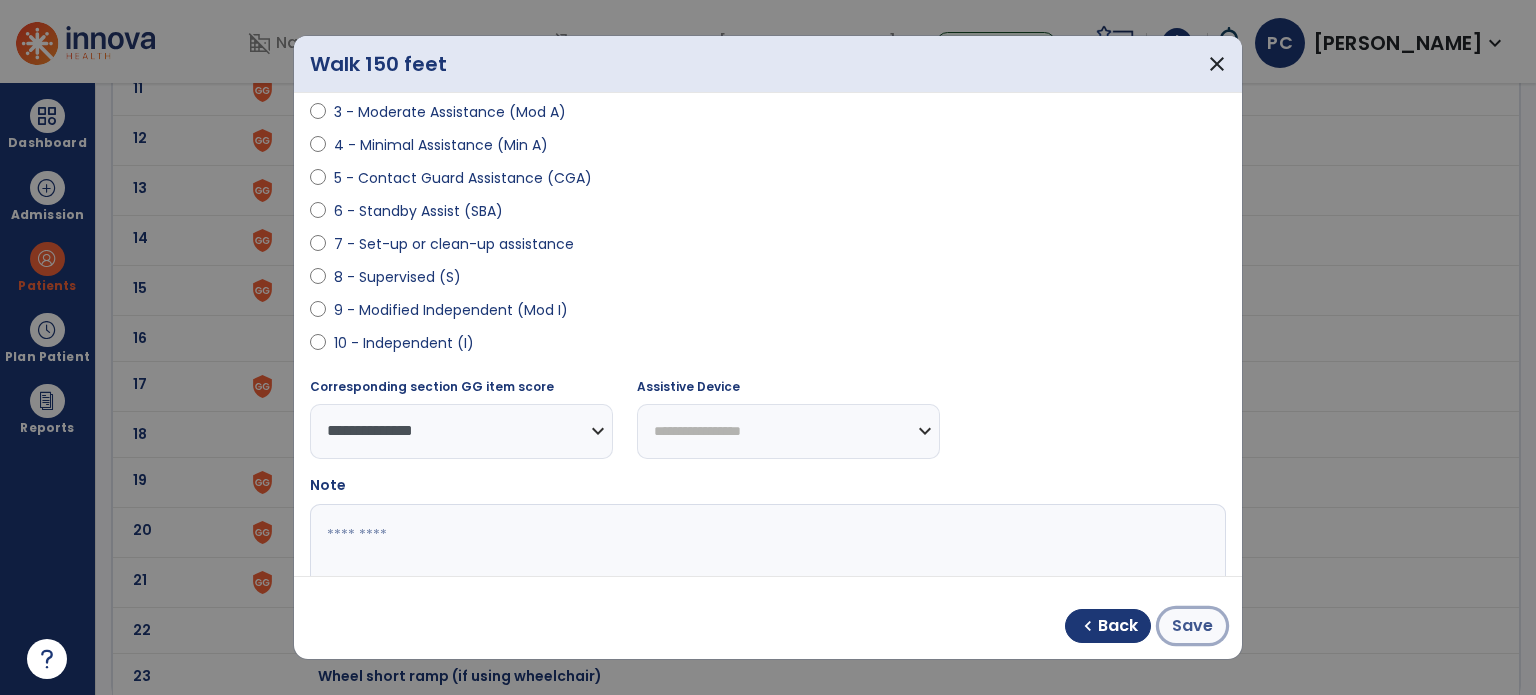 click on "Save" at bounding box center (1192, 626) 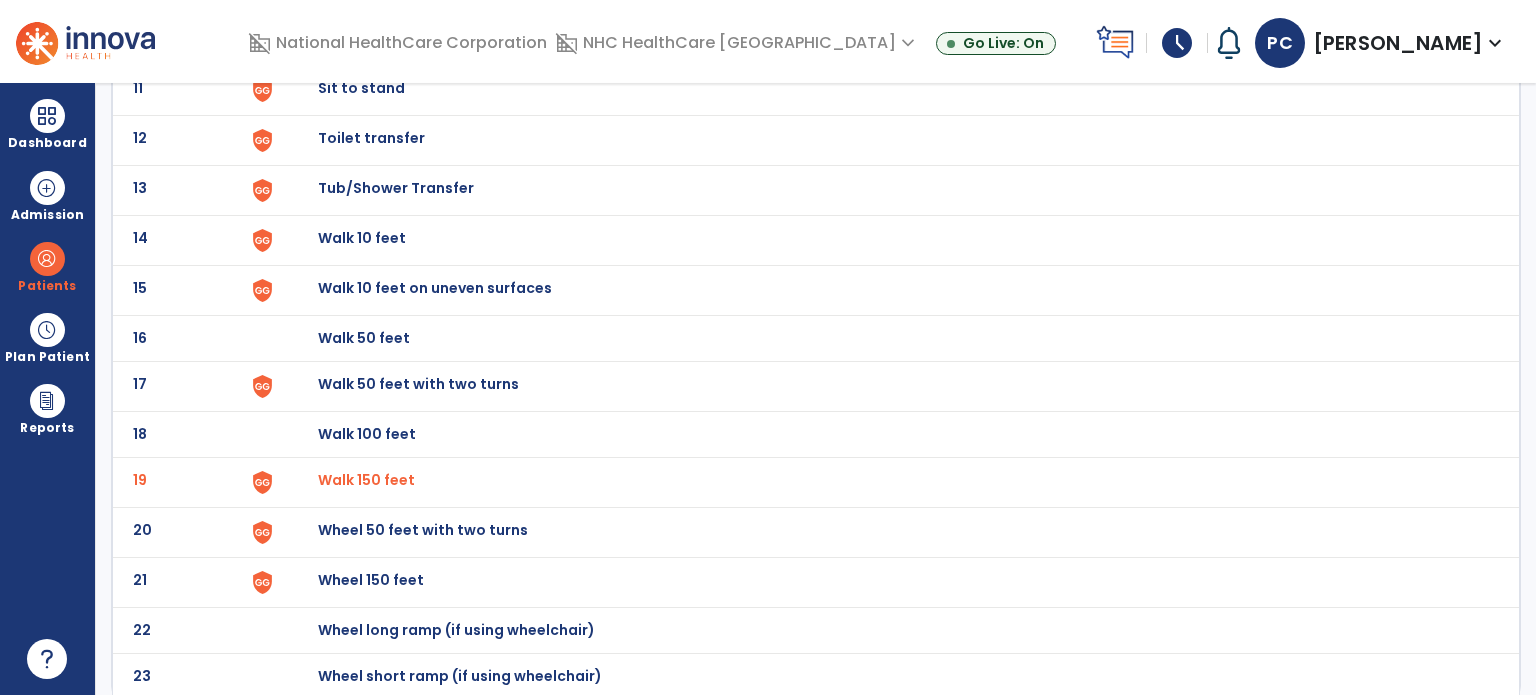 scroll, scrollTop: 0, scrollLeft: 0, axis: both 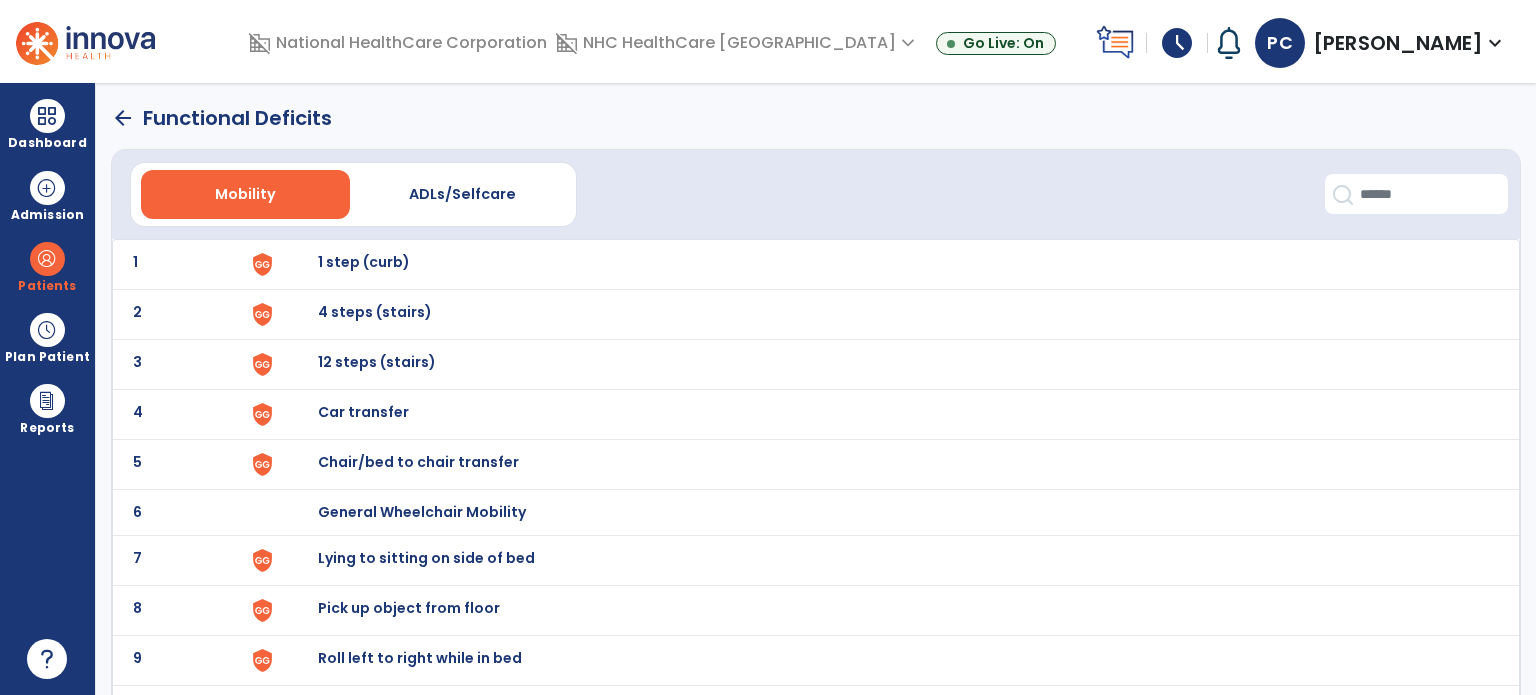 click on "arrow_back" 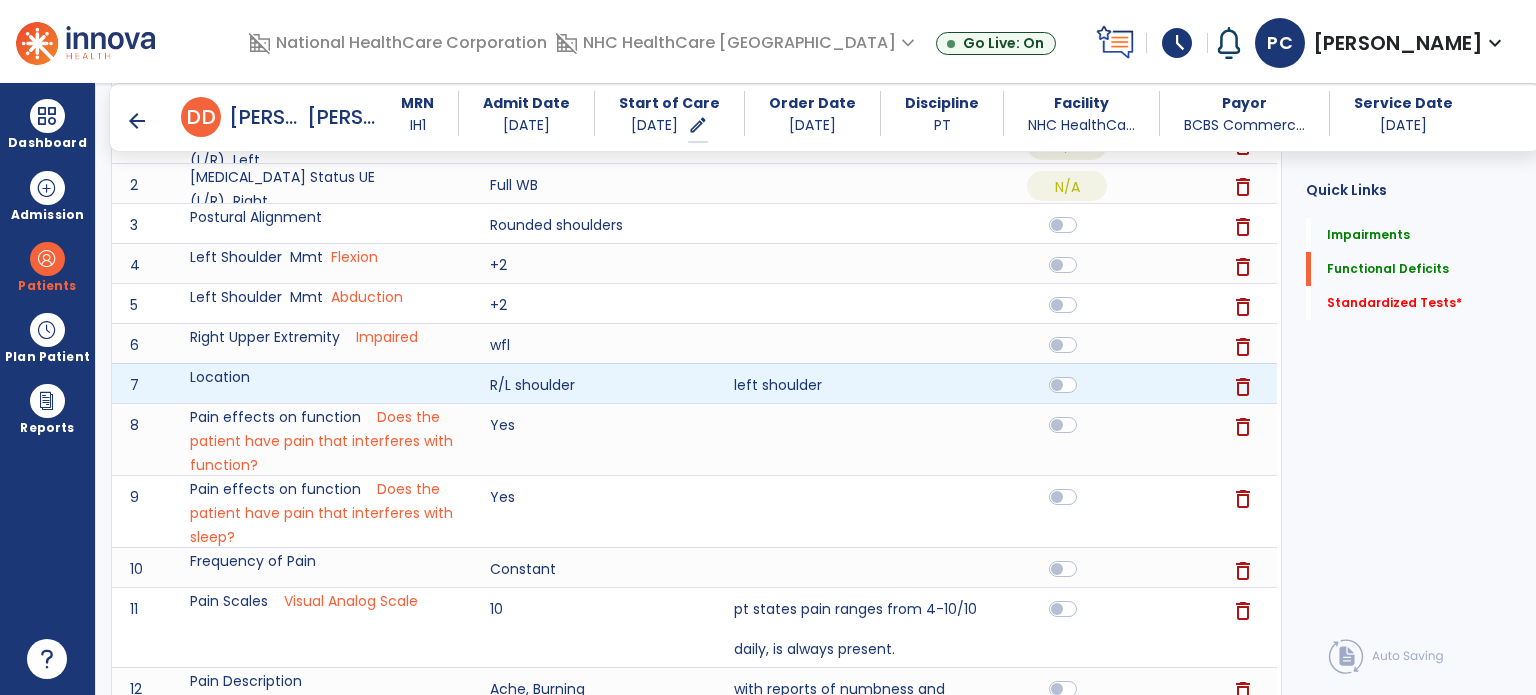 scroll, scrollTop: 940, scrollLeft: 0, axis: vertical 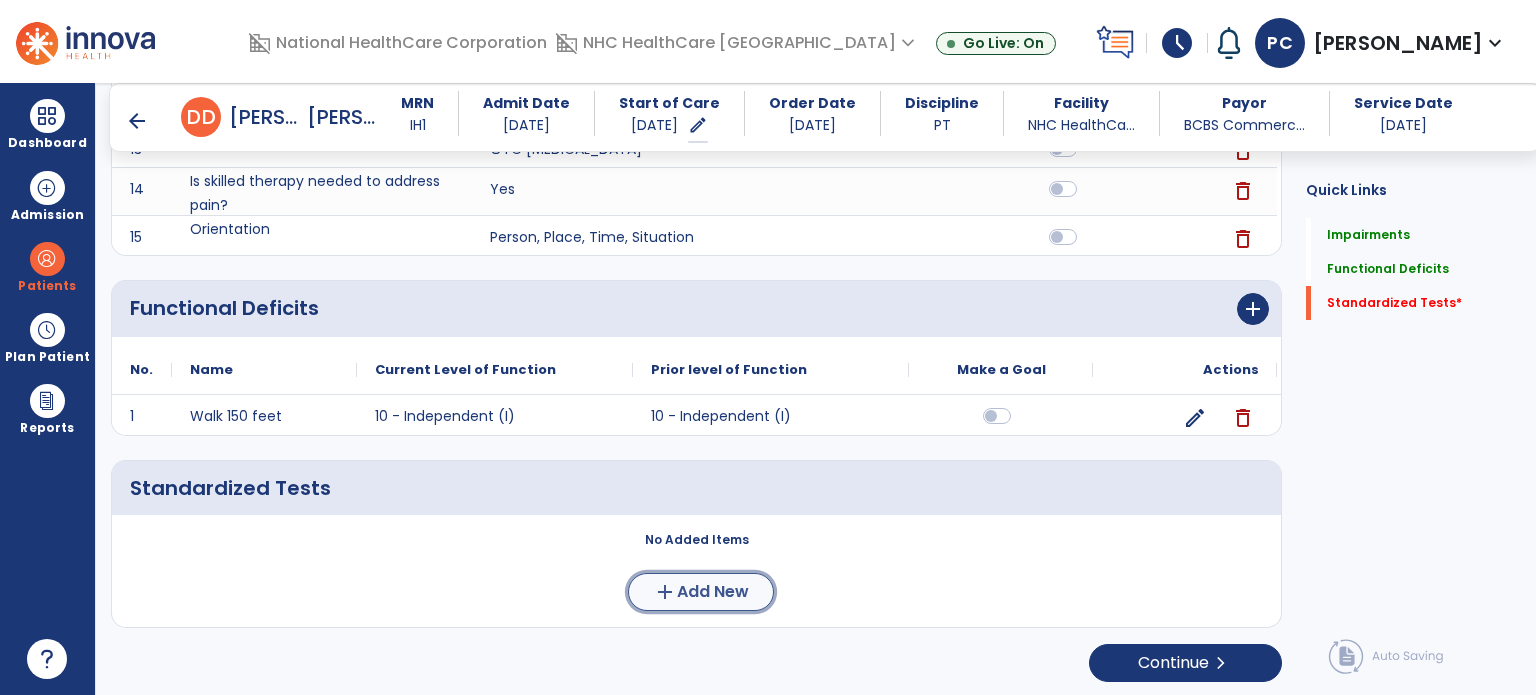 click on "Add New" 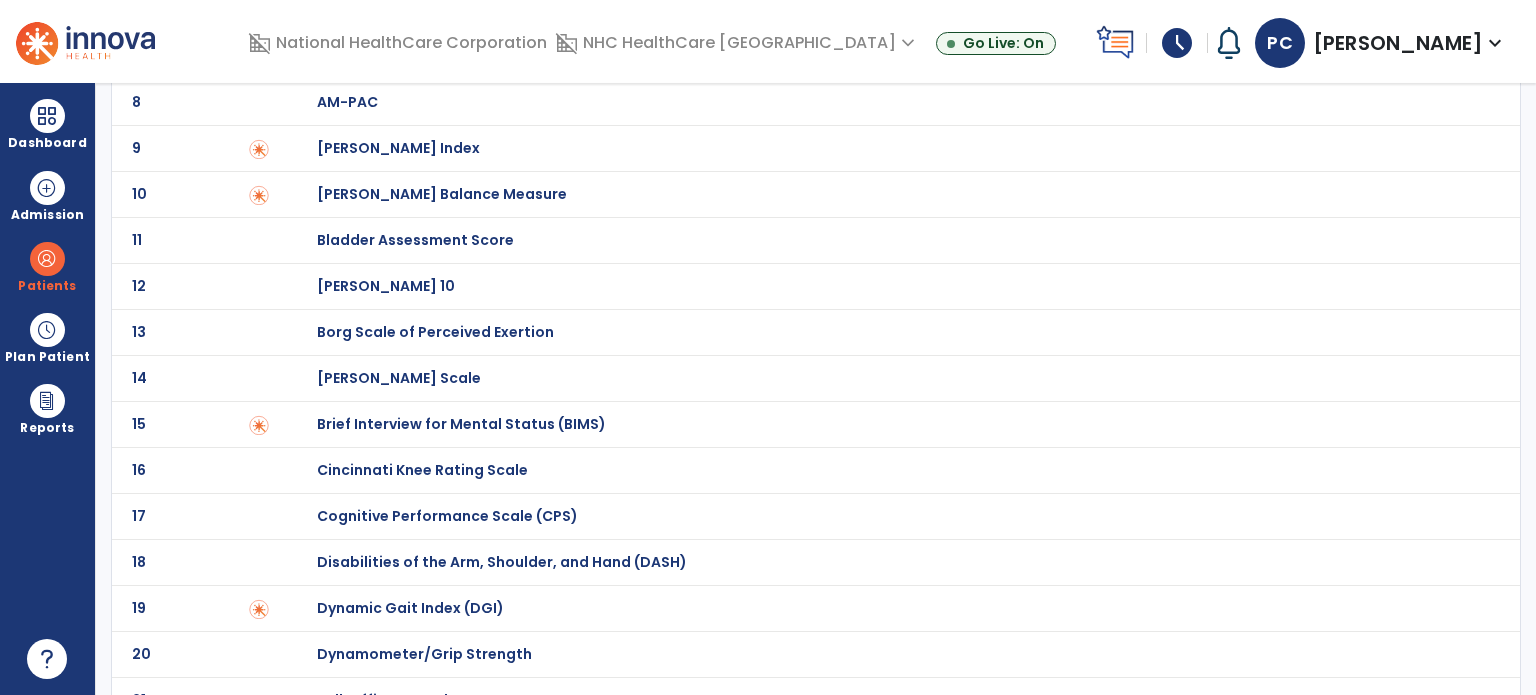 scroll, scrollTop: 520, scrollLeft: 0, axis: vertical 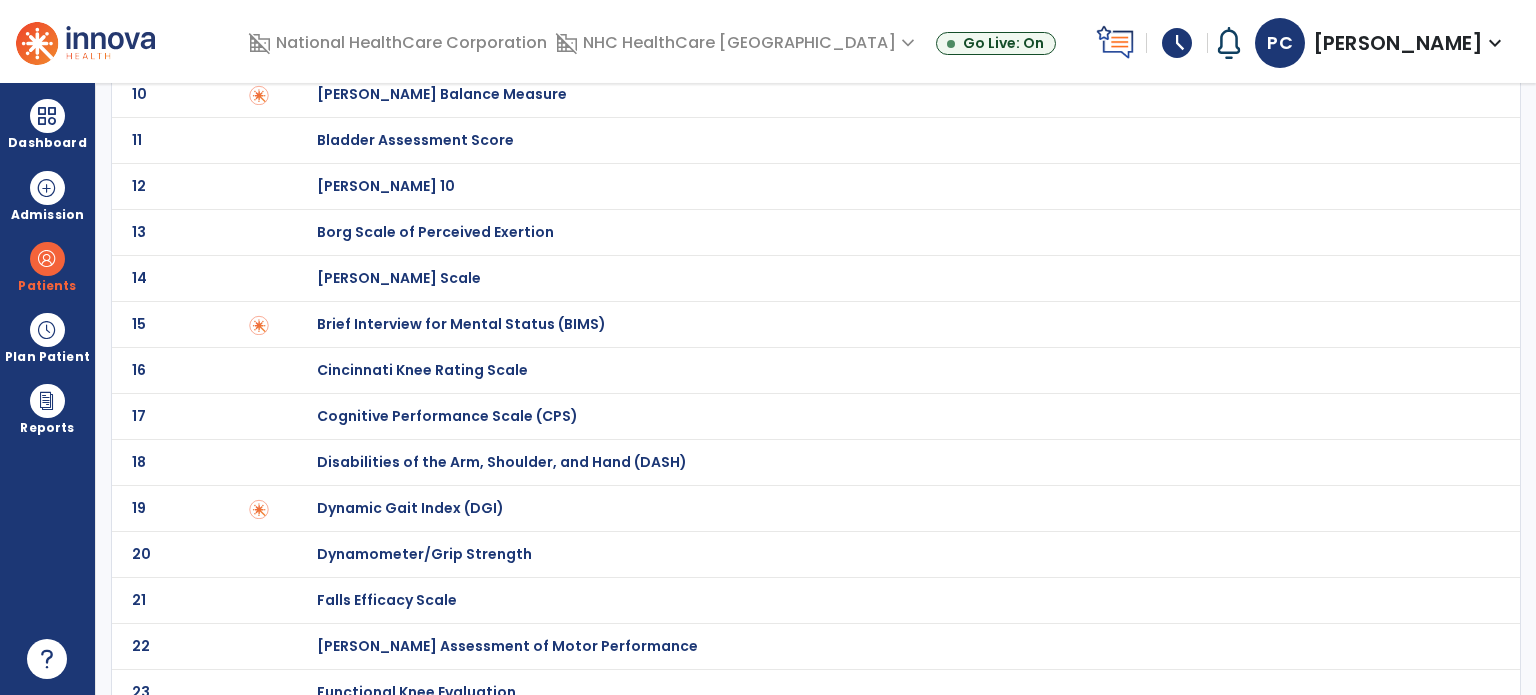 click on "Disabilities of the Arm, Shoulder, and Hand (DASH)" at bounding box center [388, -320] 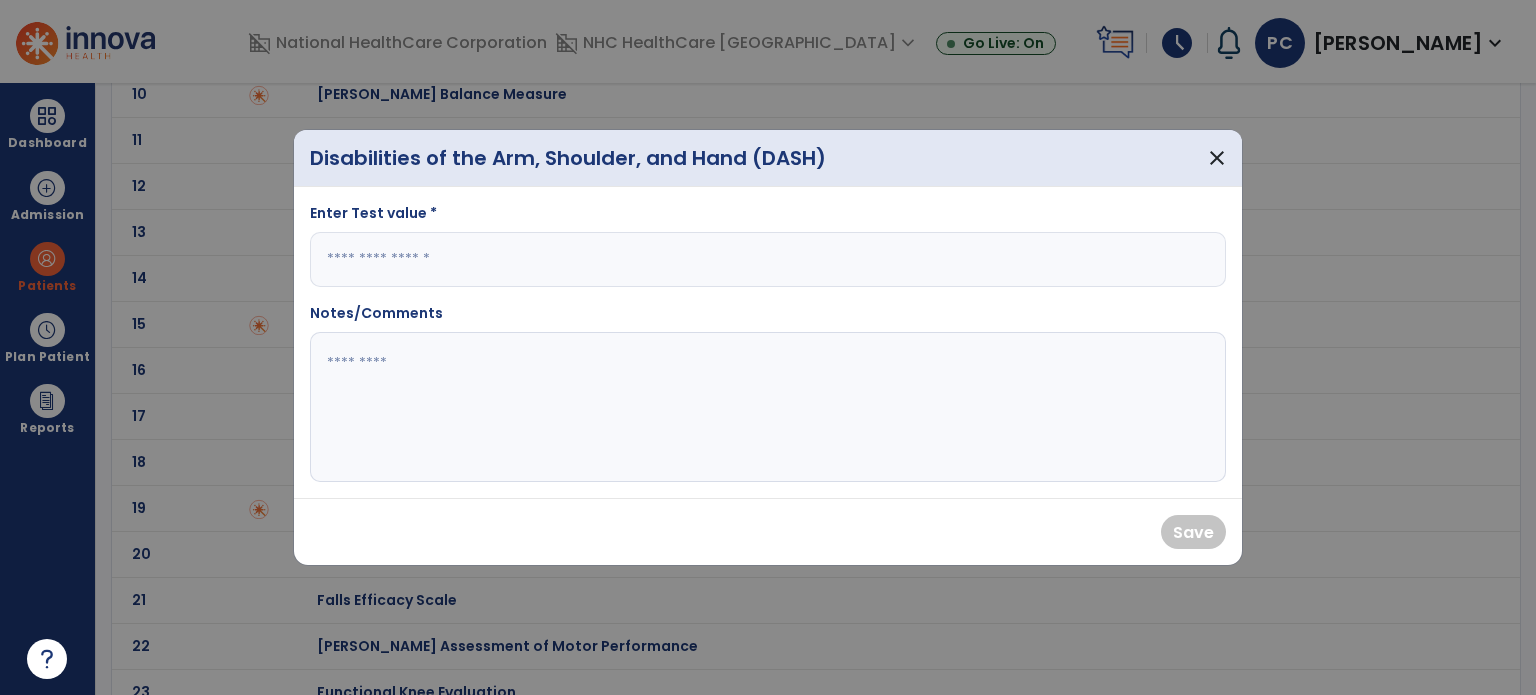 click at bounding box center (768, 259) 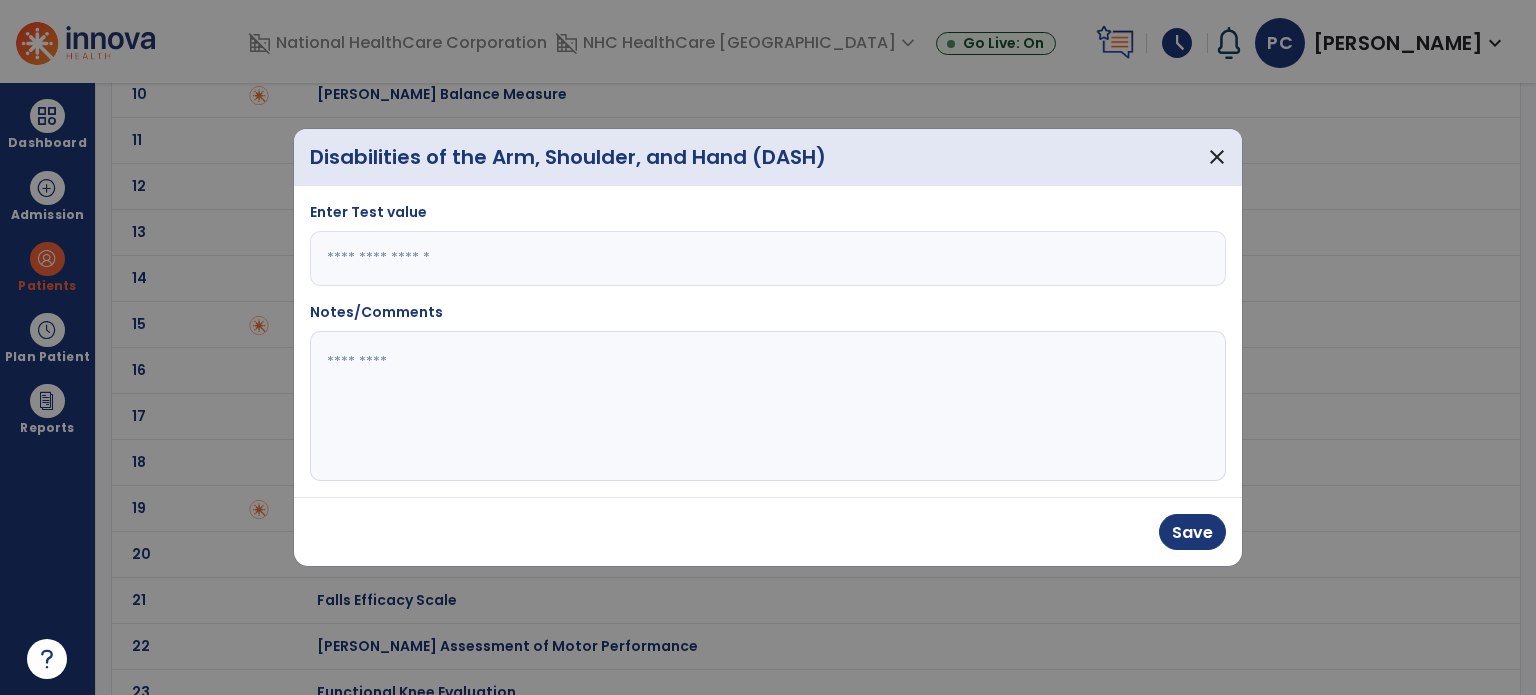 type on "****" 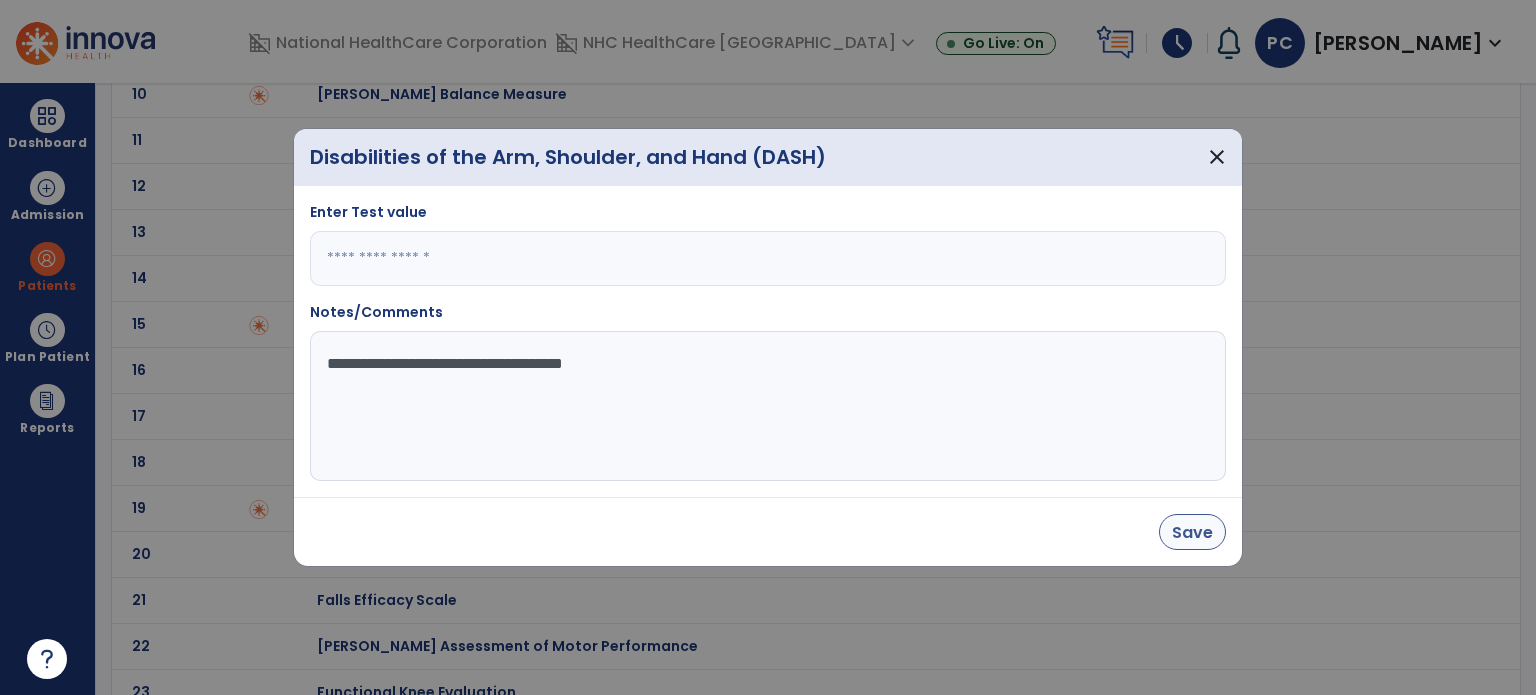 type on "**********" 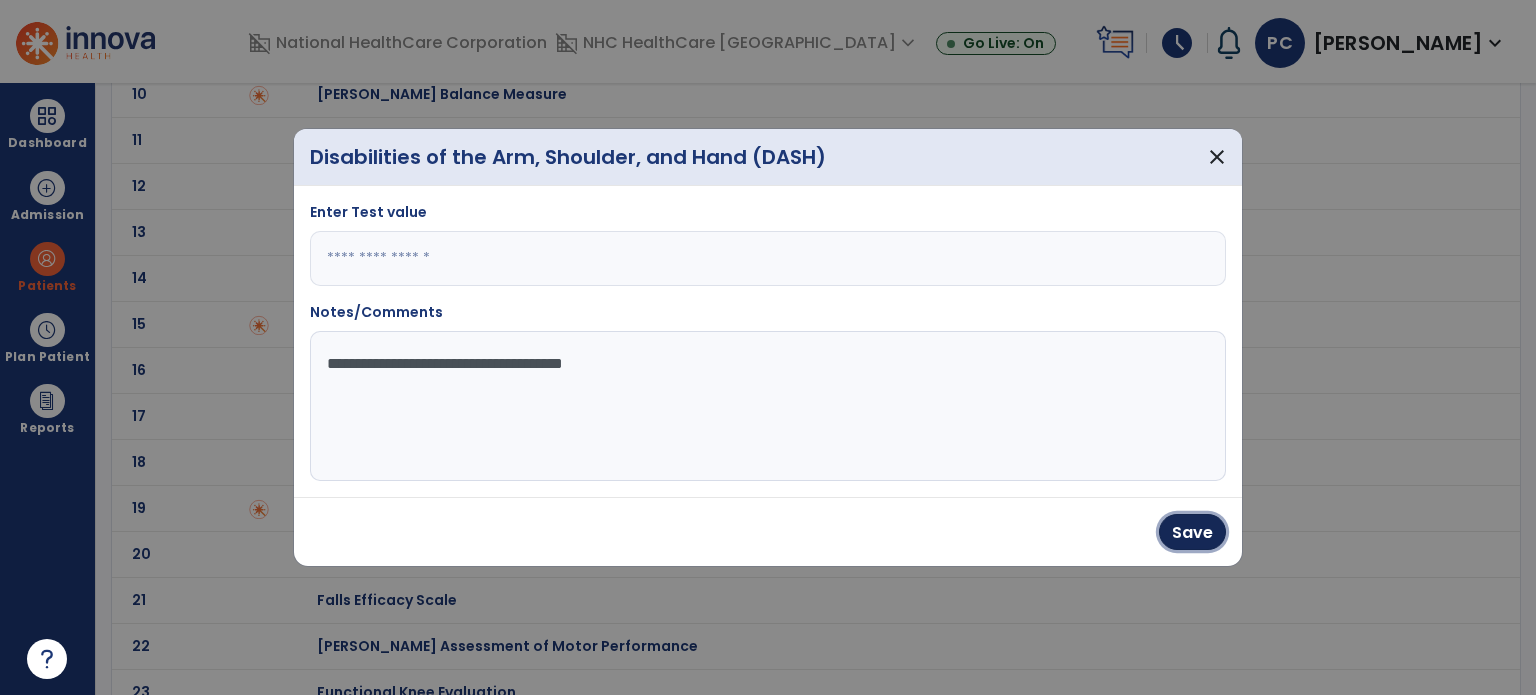 click on "Save" at bounding box center (1192, 532) 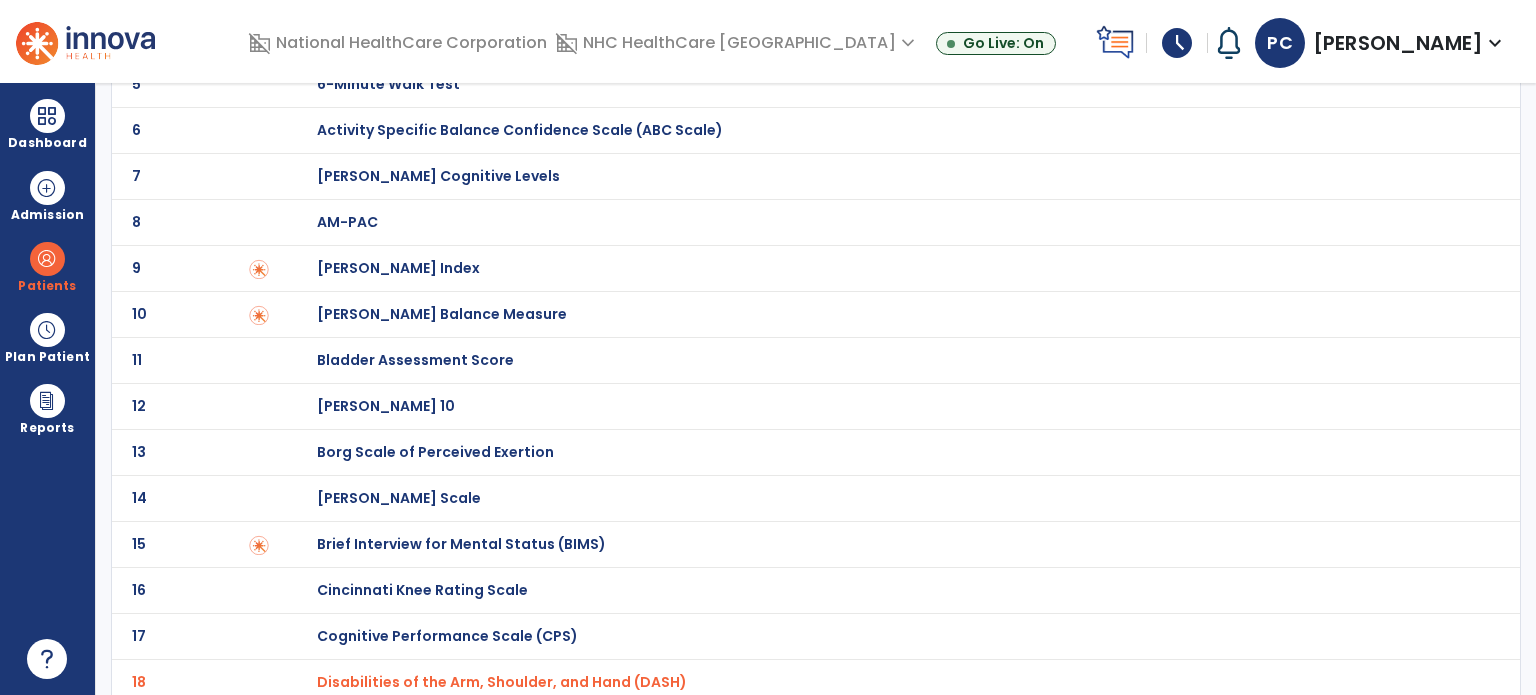 scroll, scrollTop: 400, scrollLeft: 0, axis: vertical 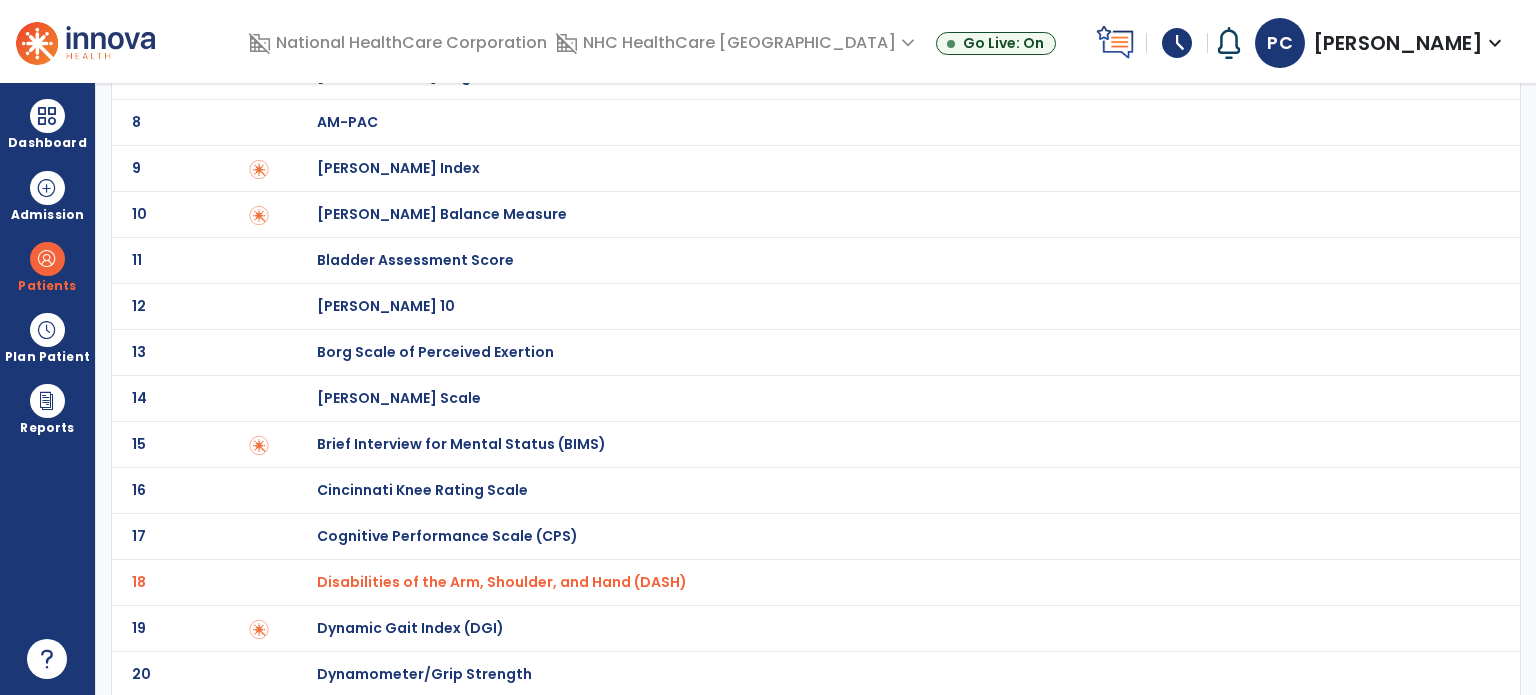 click on "Disabilities of the Arm, Shoulder, and Hand (DASH)" at bounding box center [502, 582] 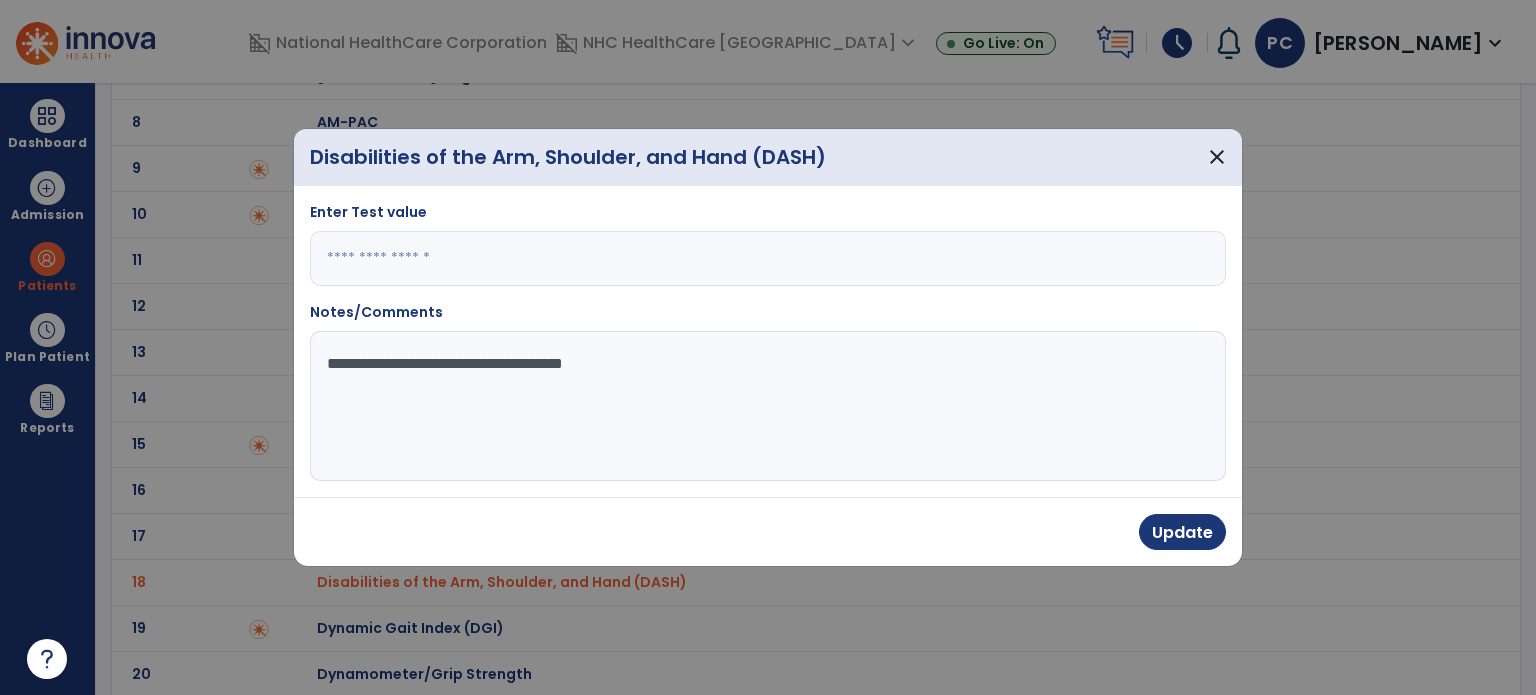 click on "**********" 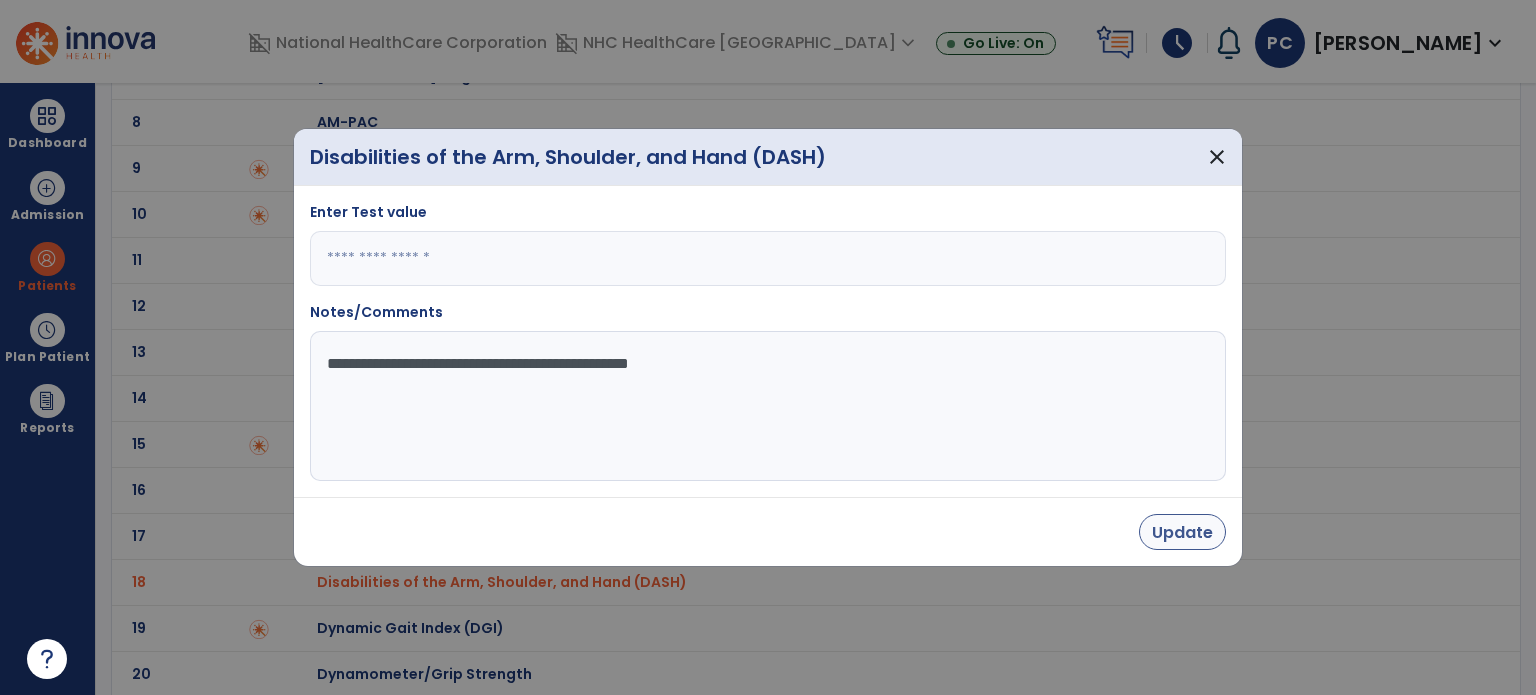 type on "**********" 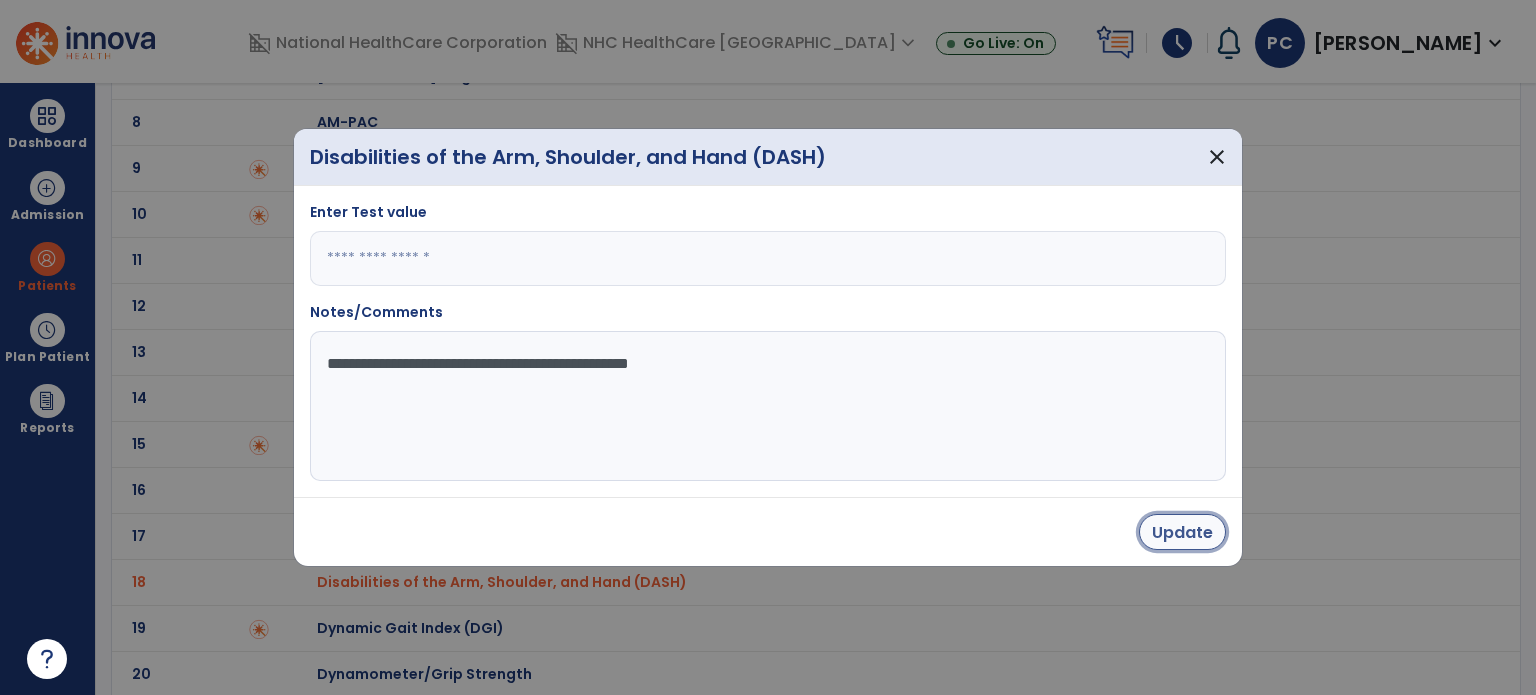 click on "Update" at bounding box center (1182, 532) 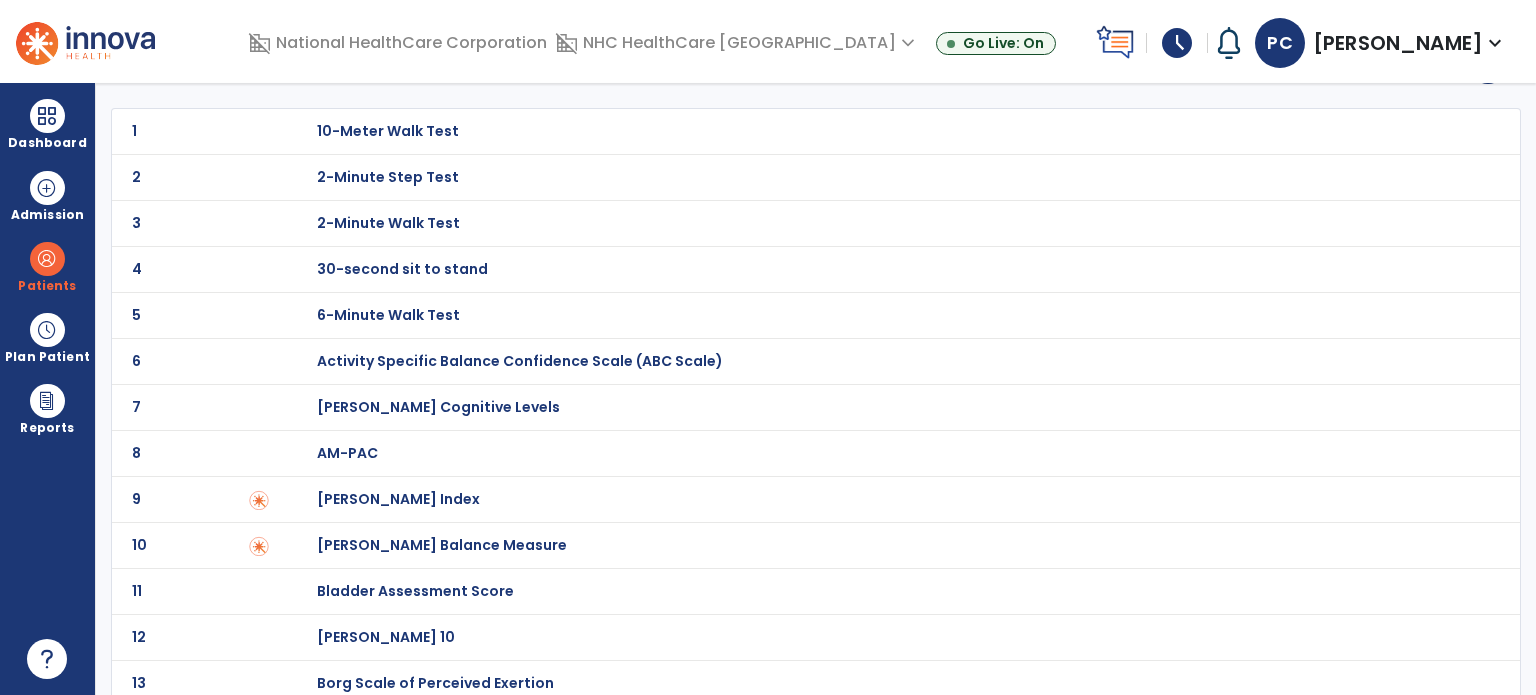 scroll, scrollTop: 0, scrollLeft: 0, axis: both 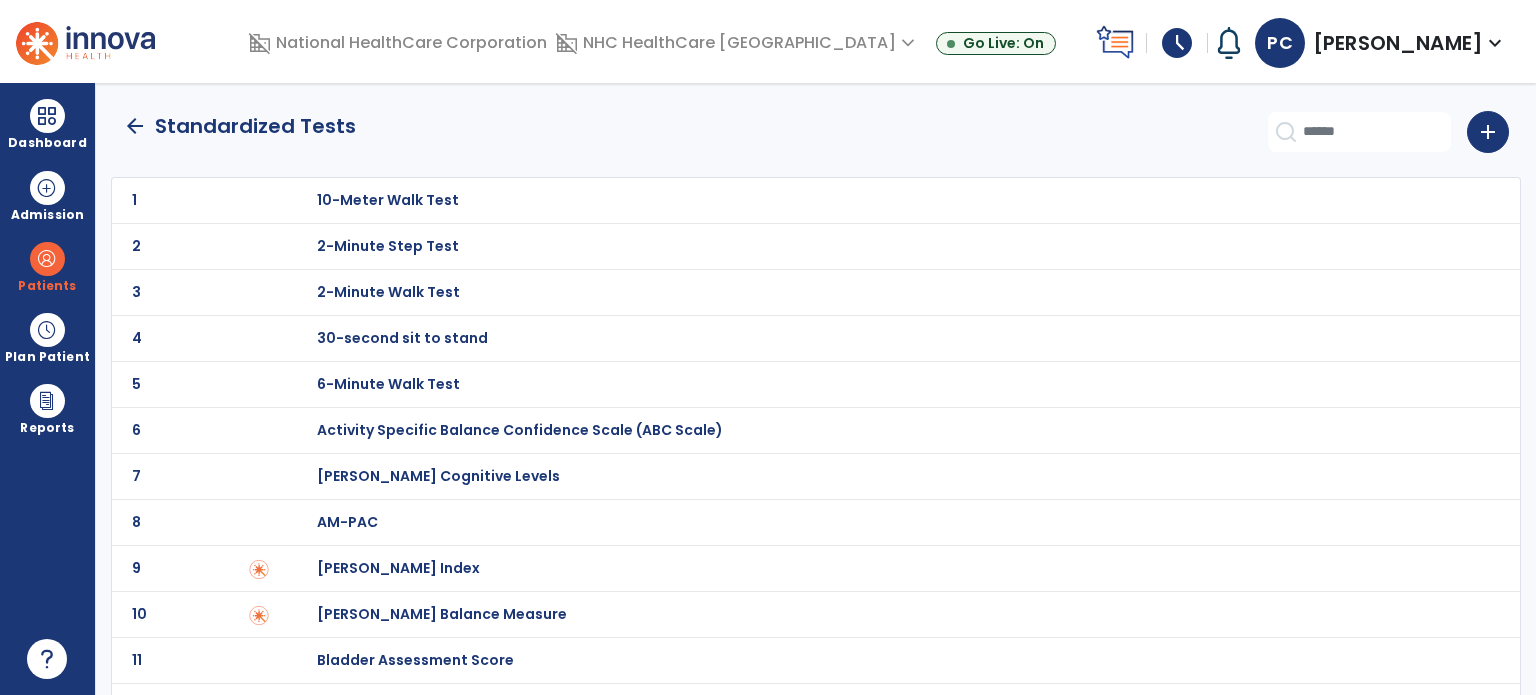 click on "arrow_back" 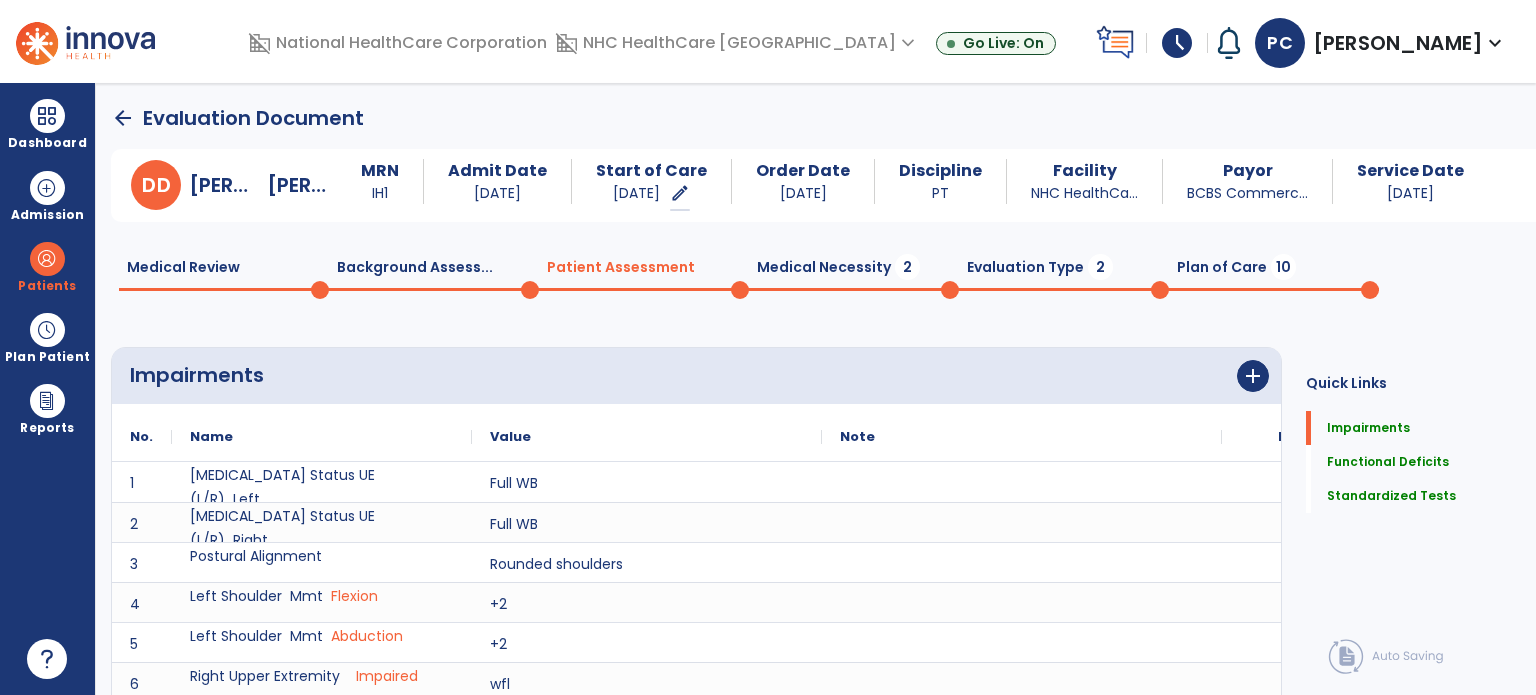 scroll, scrollTop: 20, scrollLeft: 0, axis: vertical 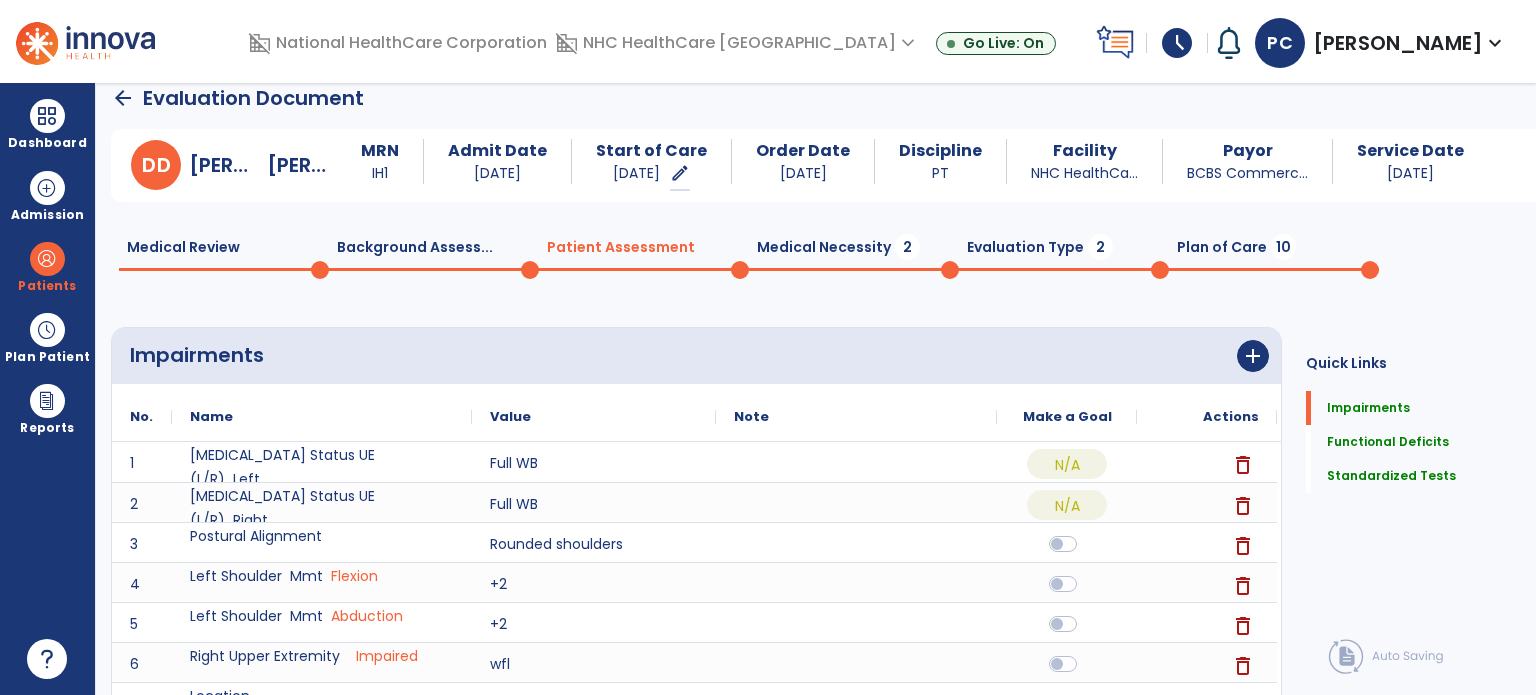 click on "Medical Necessity  2" 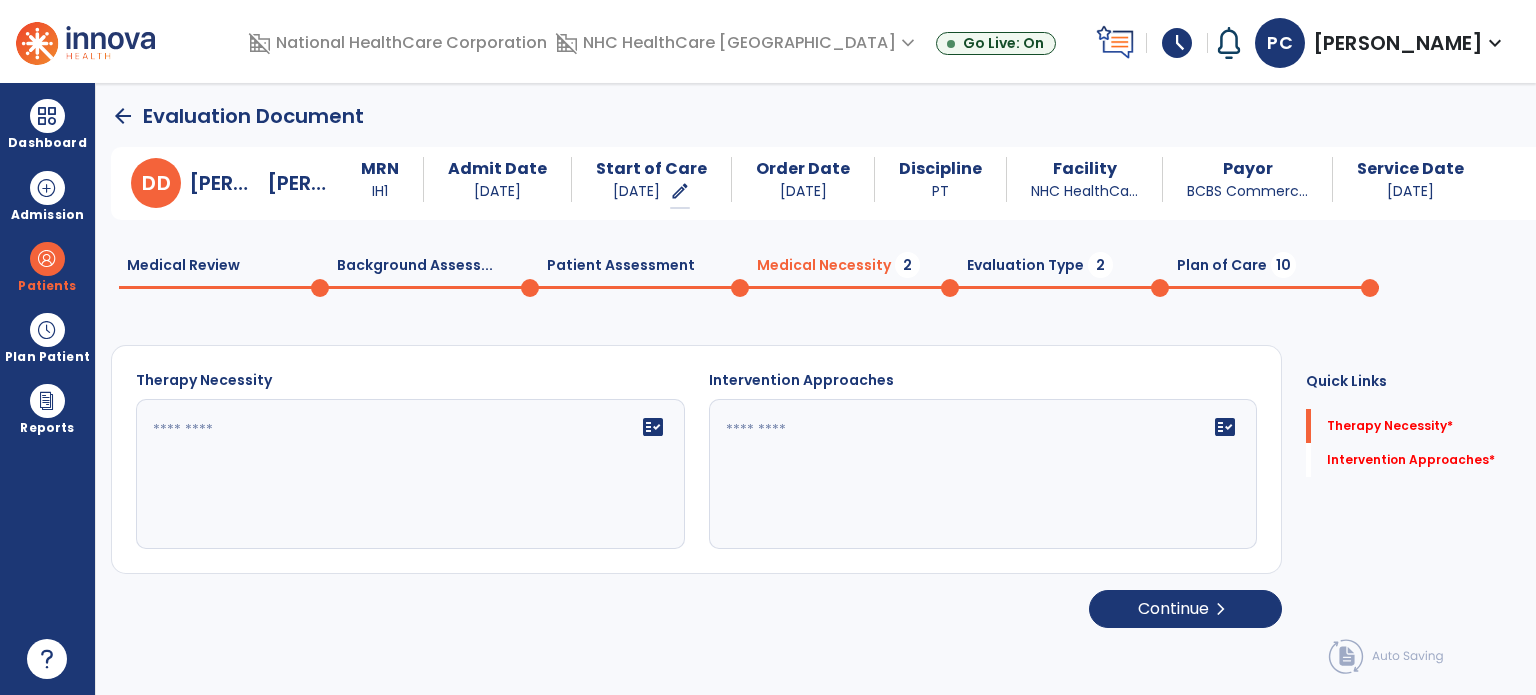 scroll, scrollTop: 0, scrollLeft: 0, axis: both 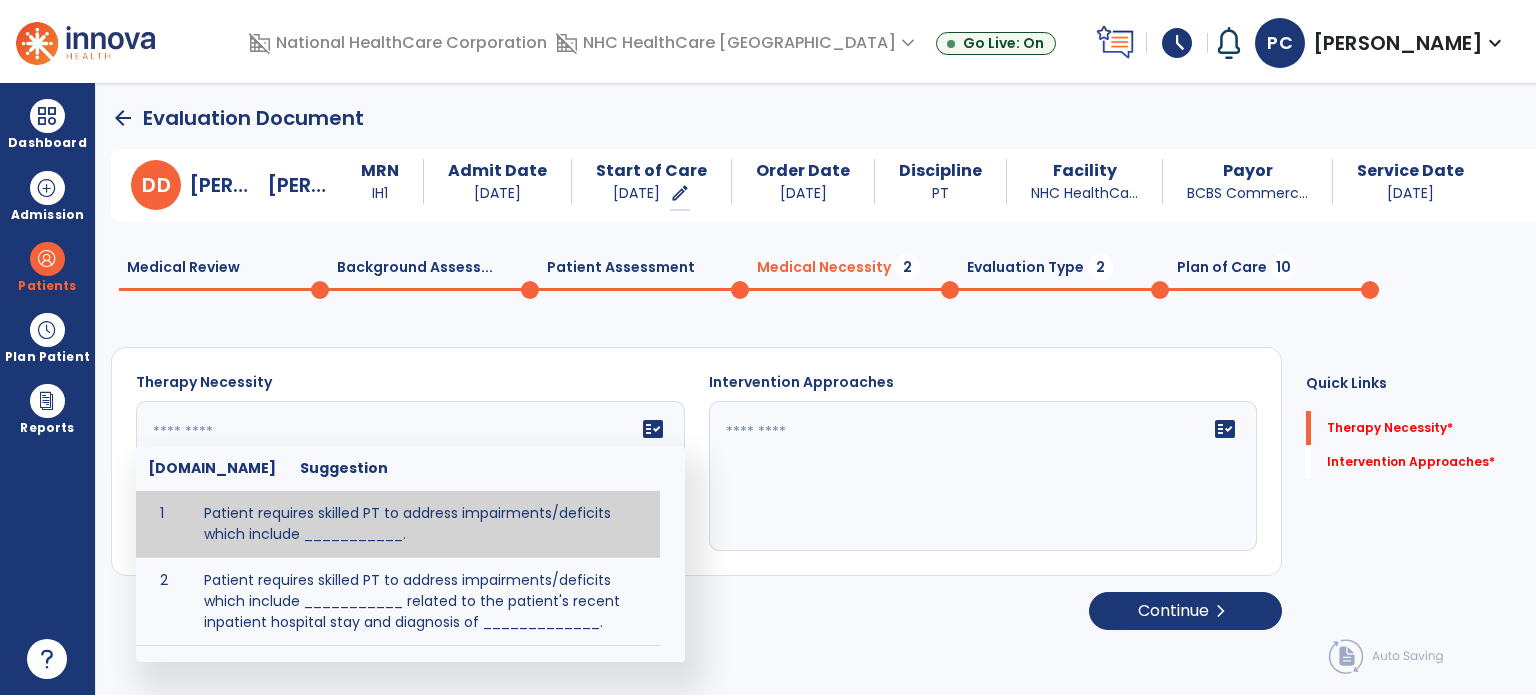 click on "fact_check  [DOMAIN_NAME] Suggestion 1 Patient requires skilled PT to address impairments/deficits which include ___________. 2 Patient requires skilled PT to address impairments/deficits which include ___________ related to the patient's recent inpatient hospital stay and diagnosis of _____________." 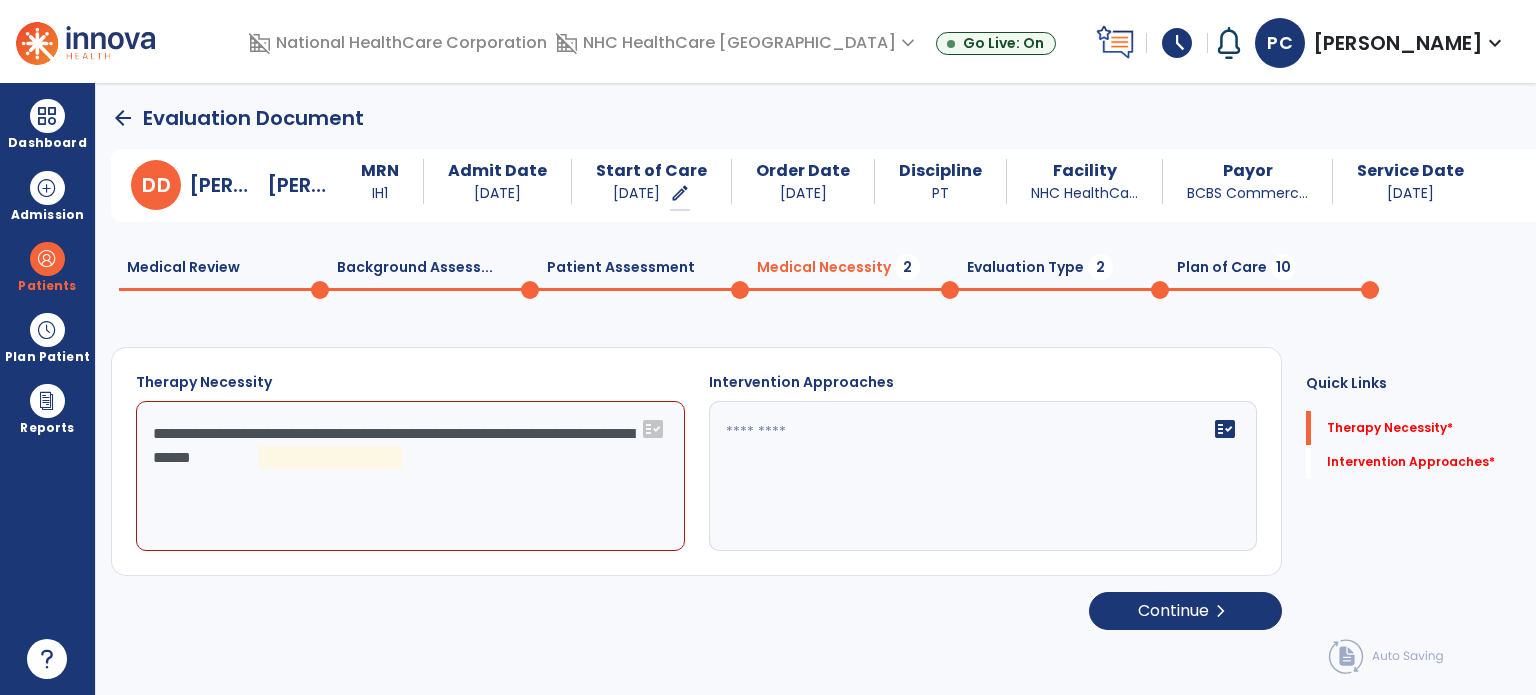 click on "**********" 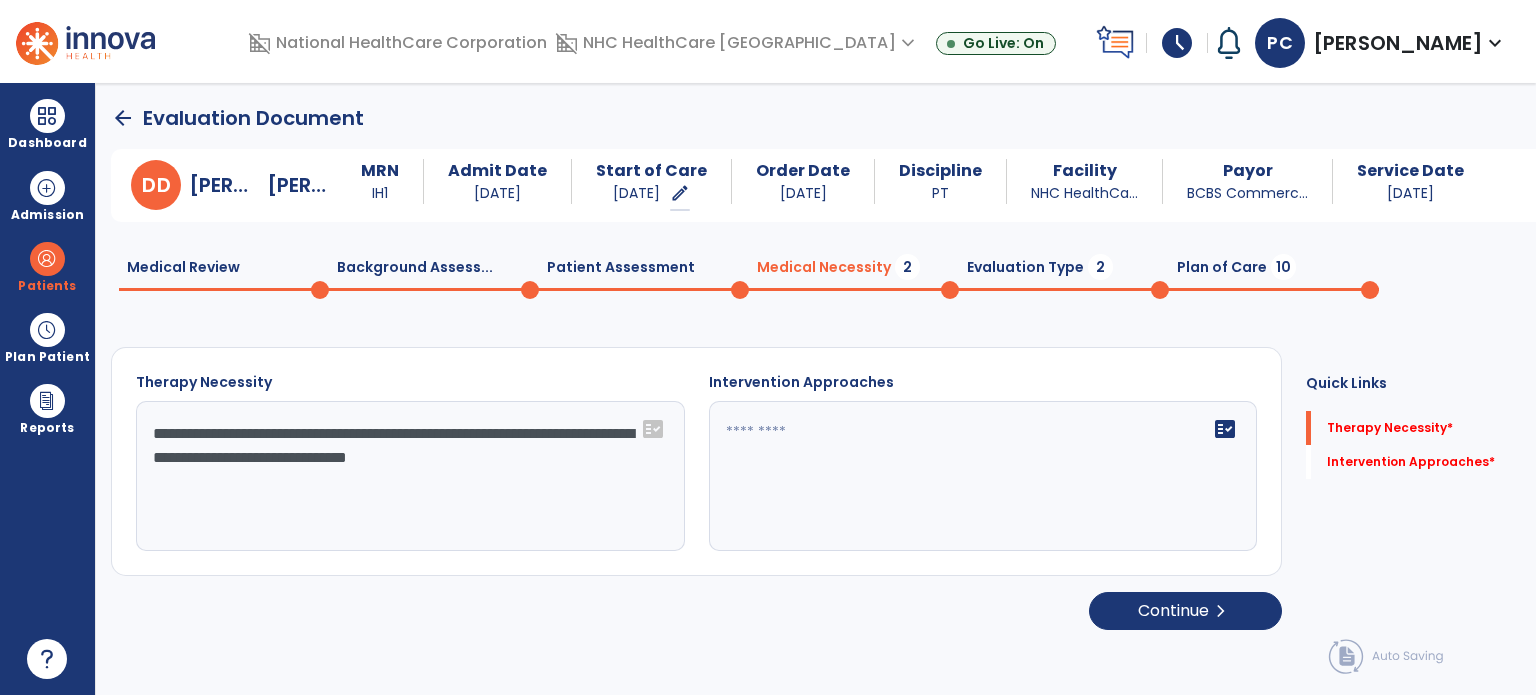 type on "**********" 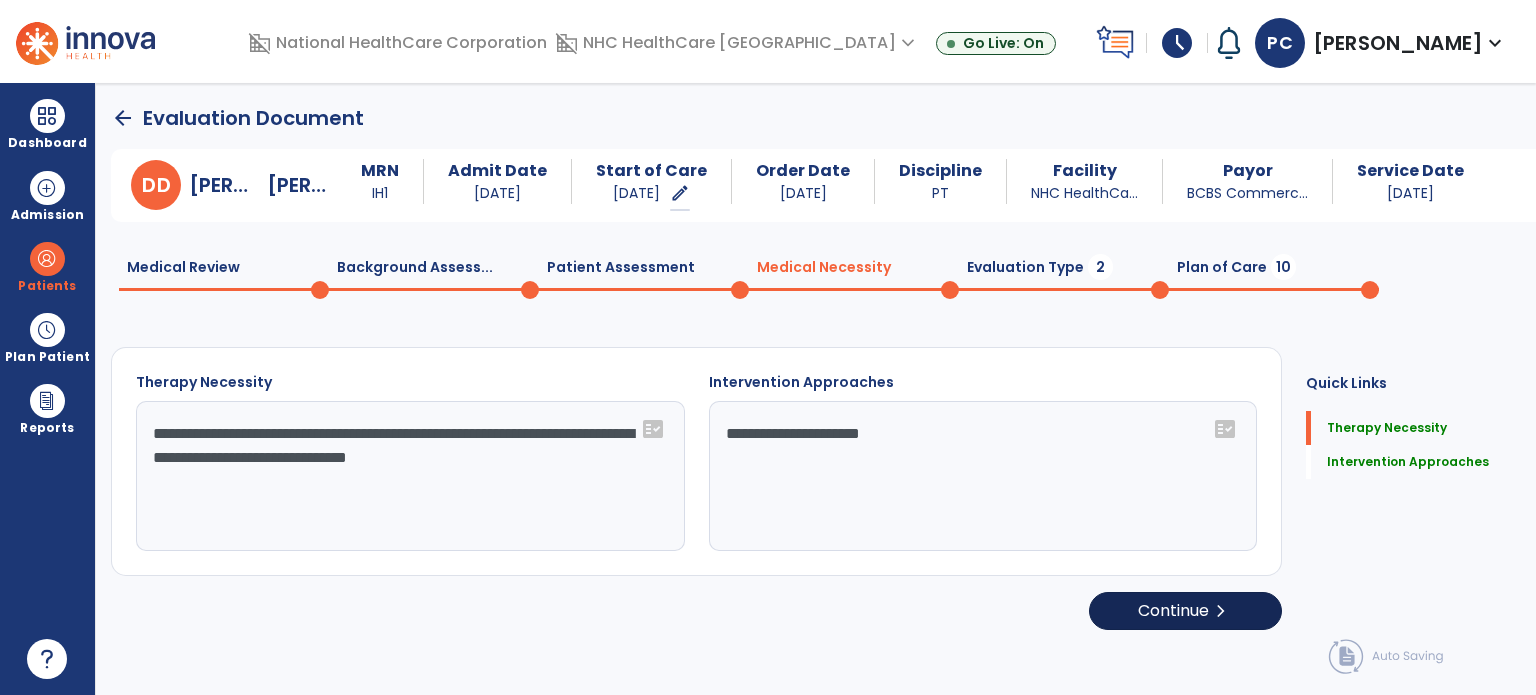 type on "**********" 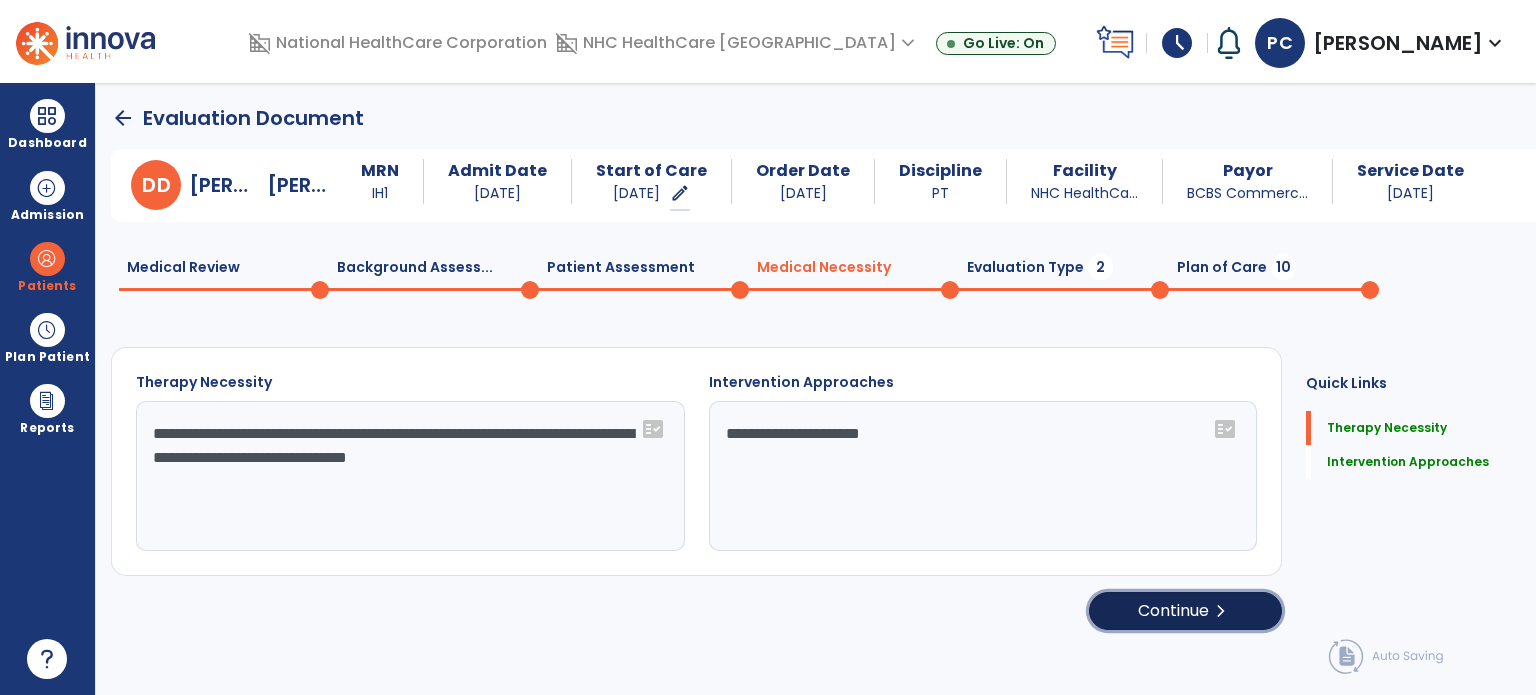 click on "Continue  chevron_right" 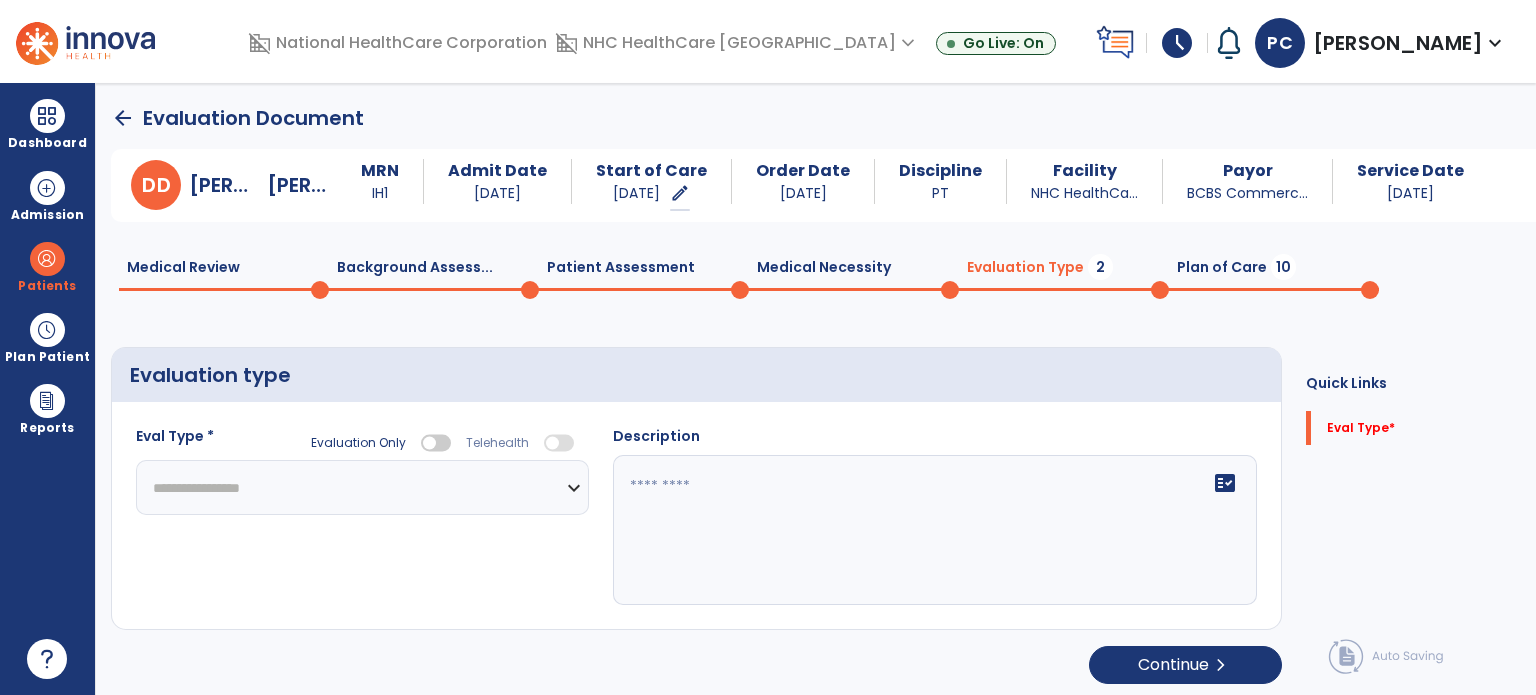 click on "**********" 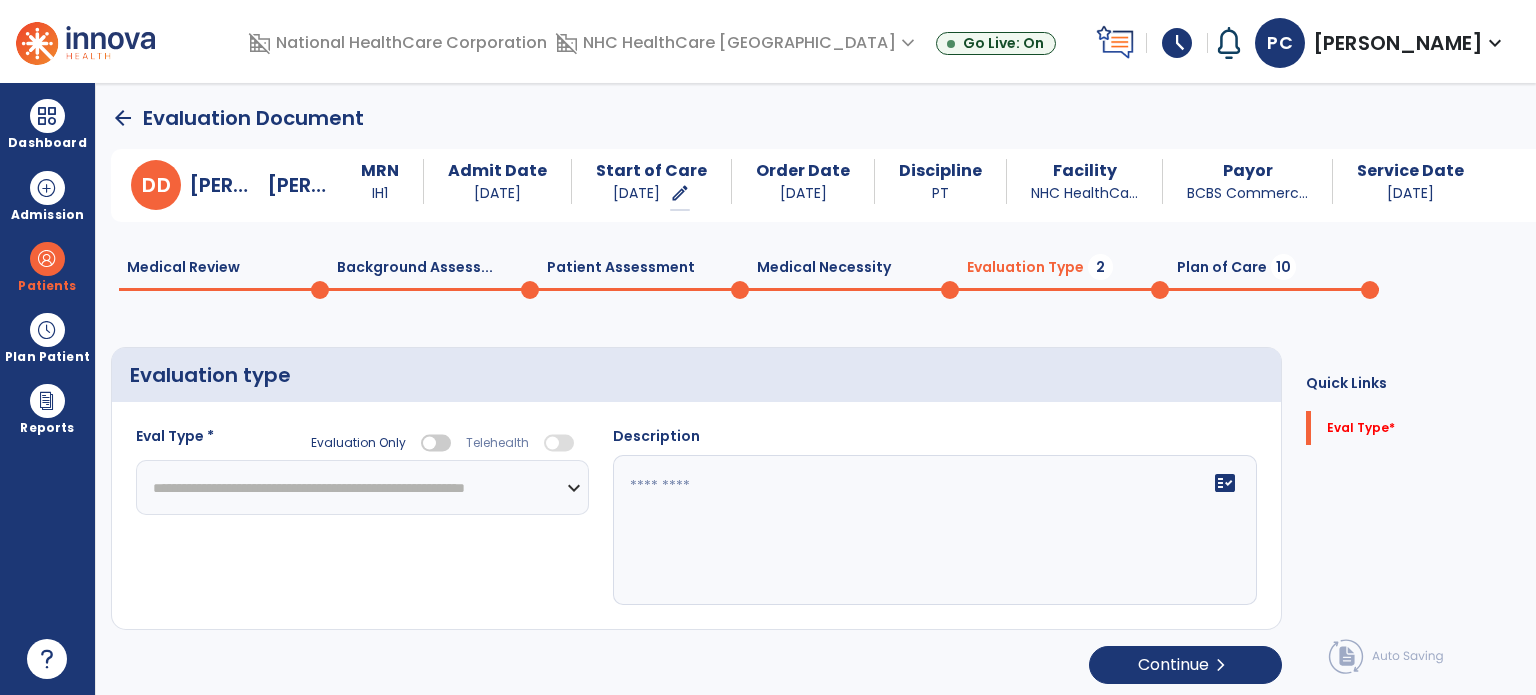 click on "**********" 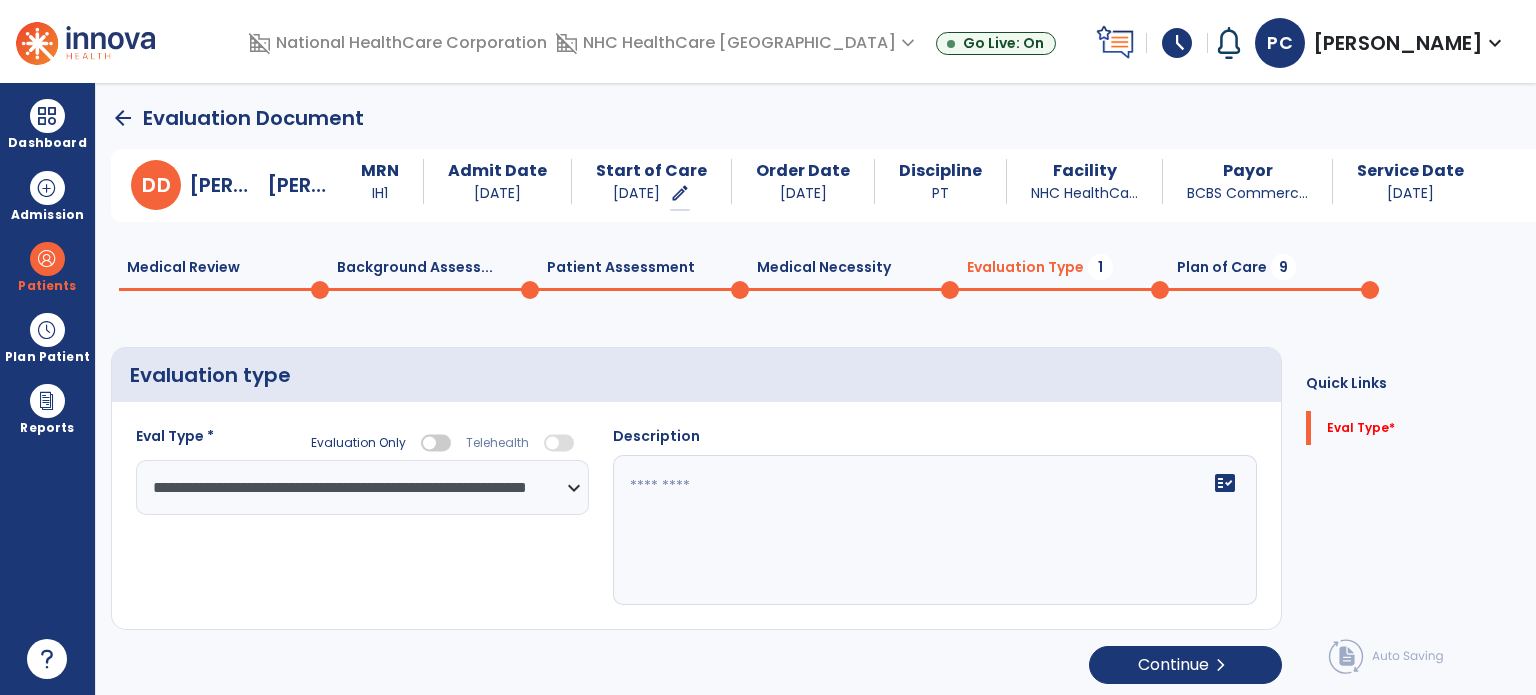 click on "**********" 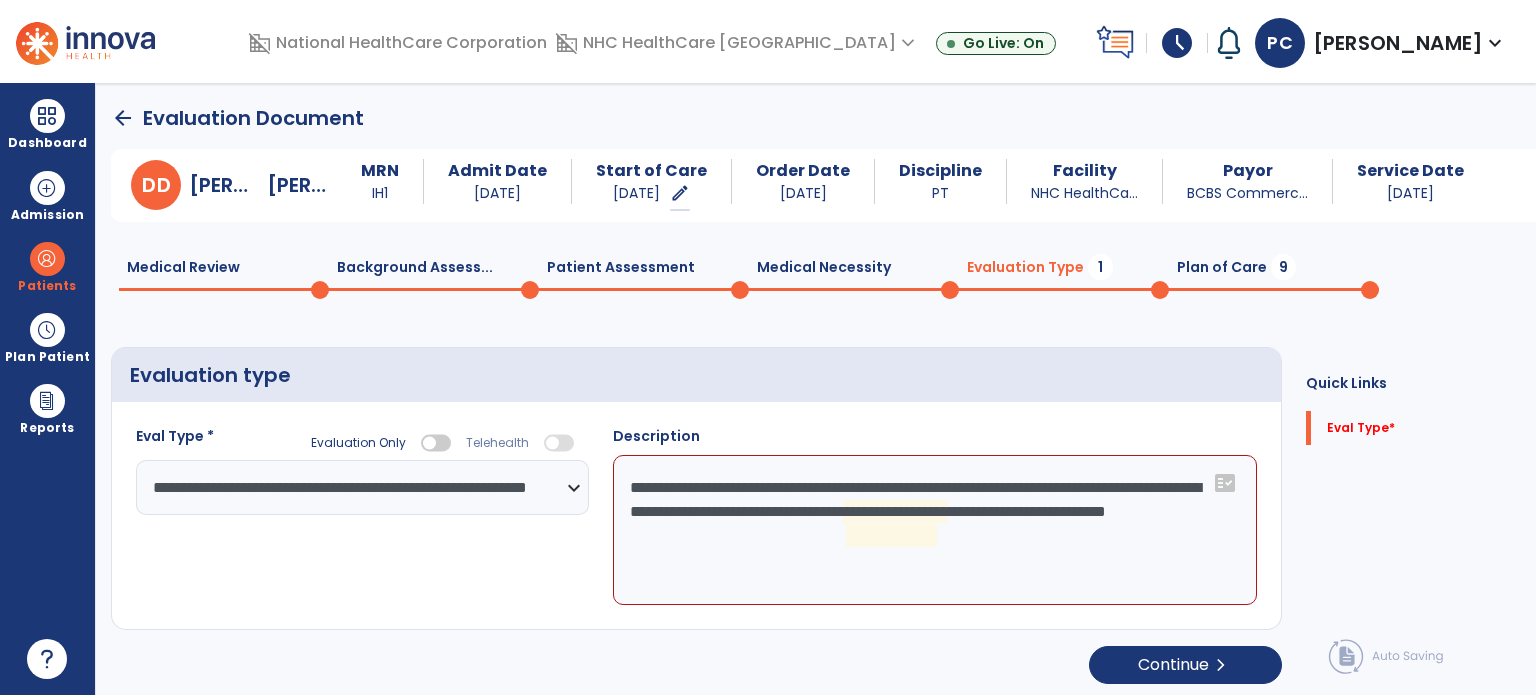 click on "**********" 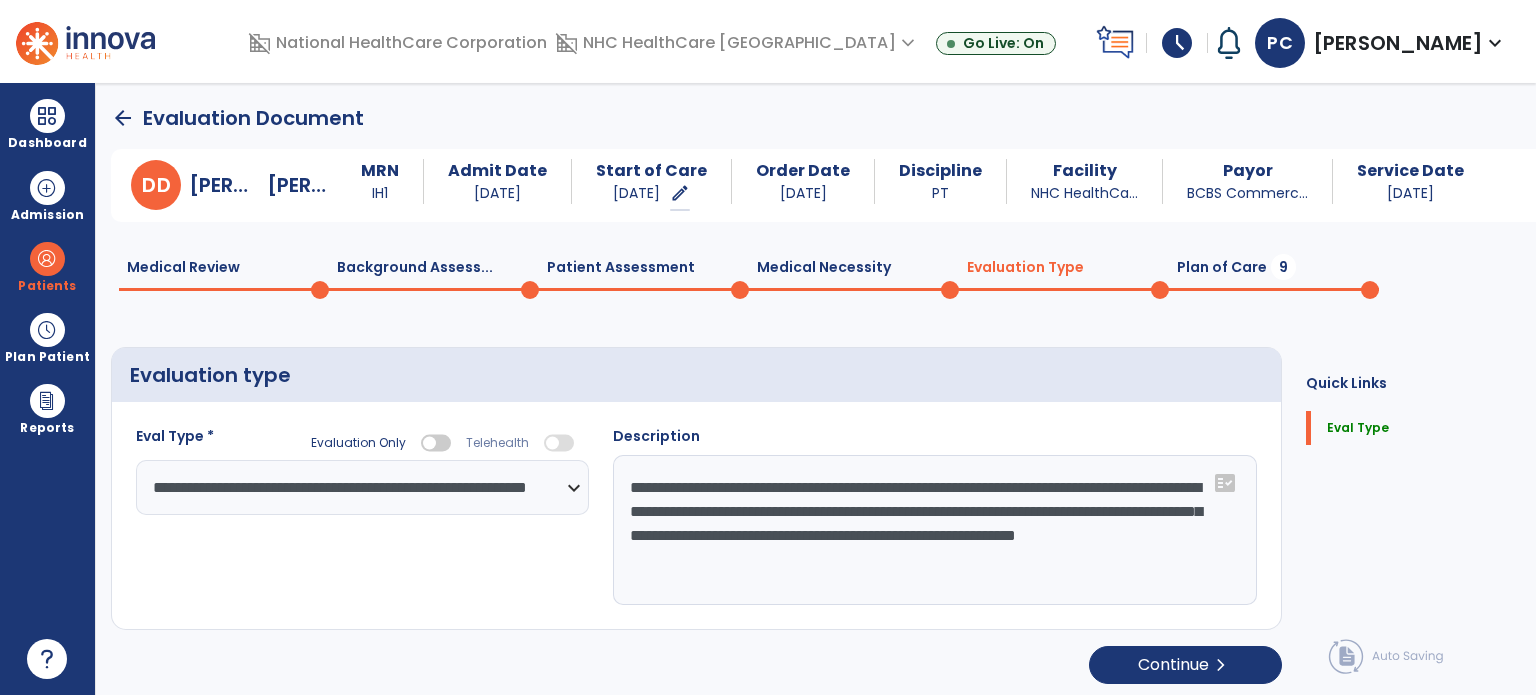 type on "**********" 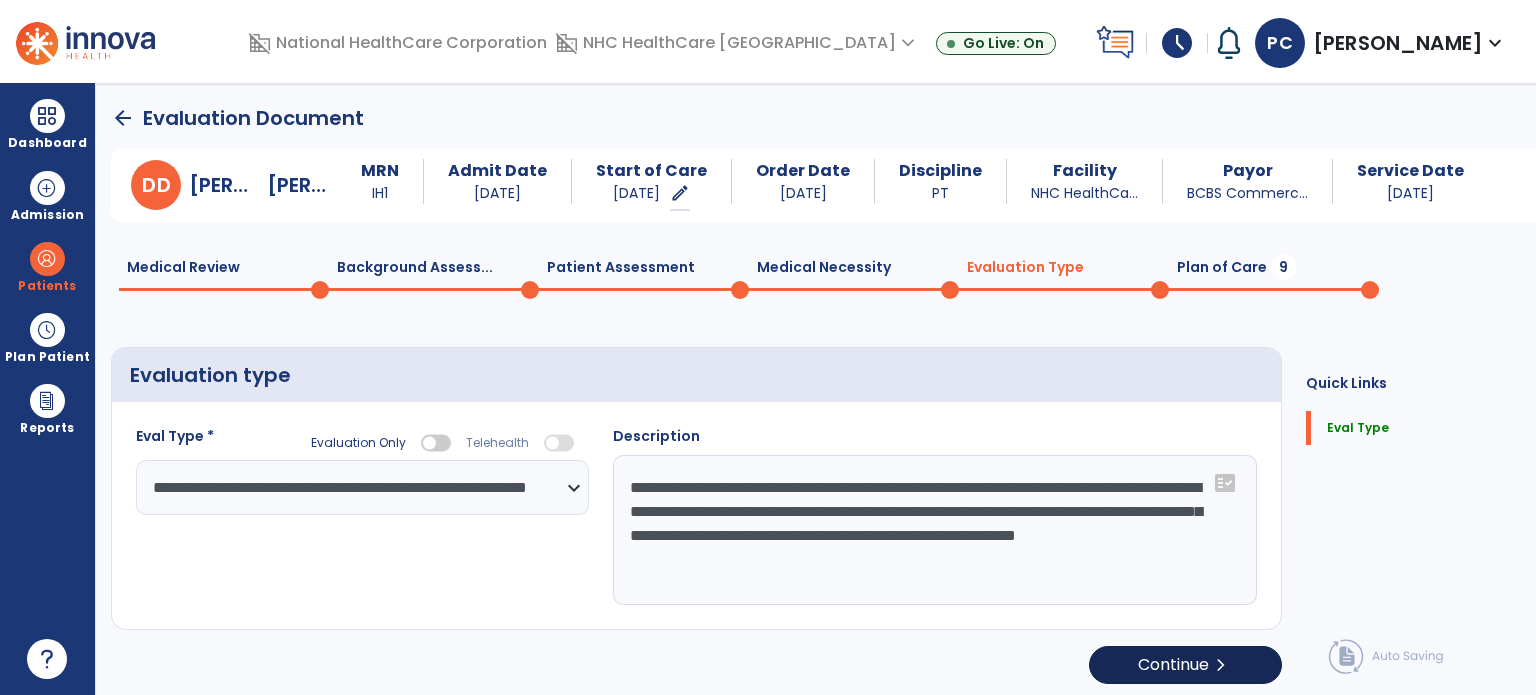 click on "chevron_right" 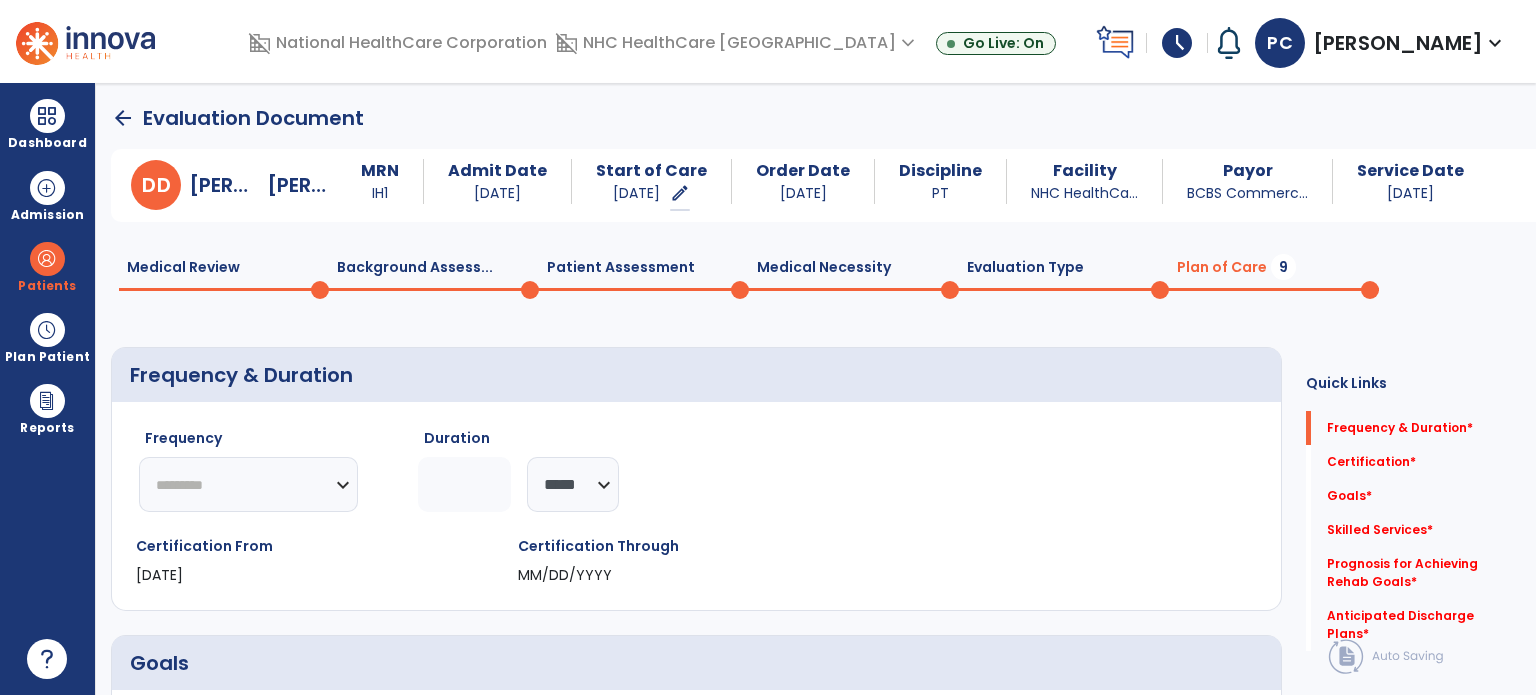 click on "********* ** ** ** ** ** ** **" 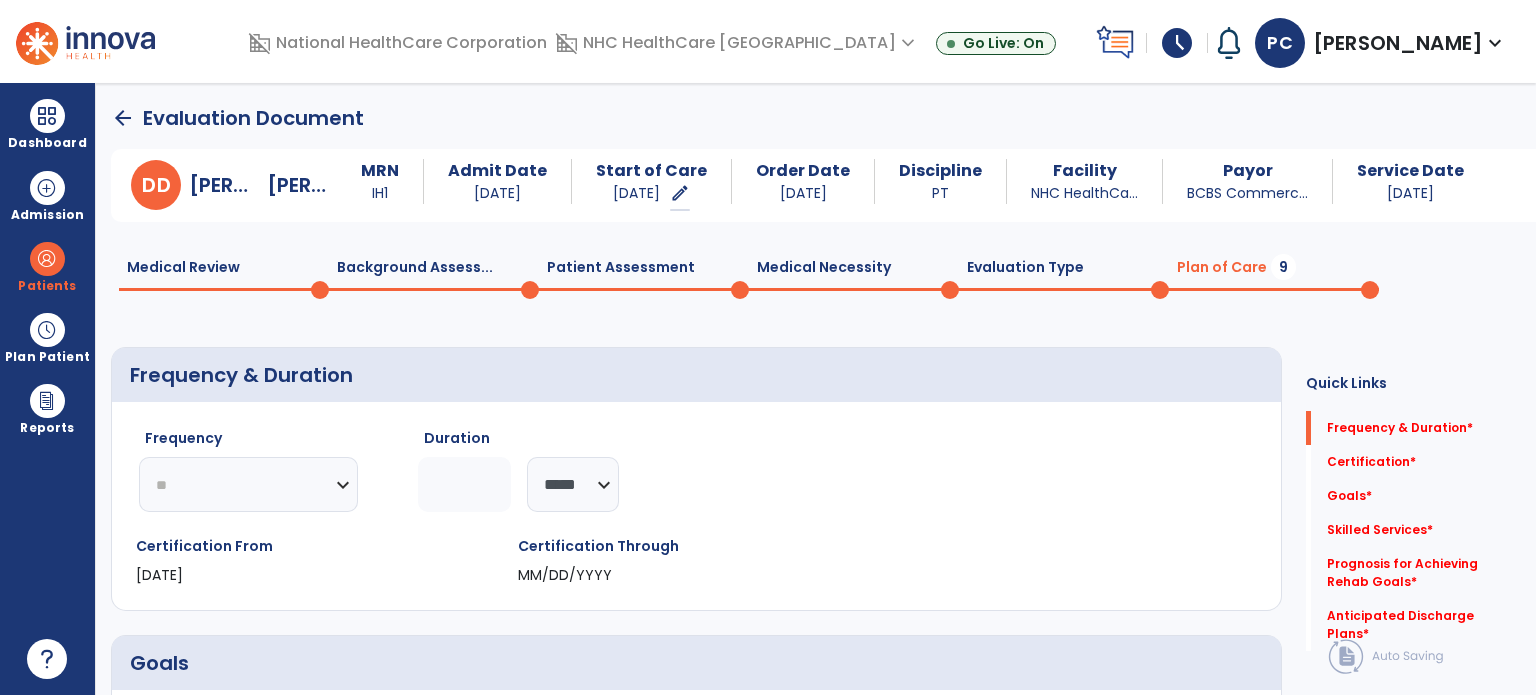 click on "********* ** ** ** ** ** ** **" 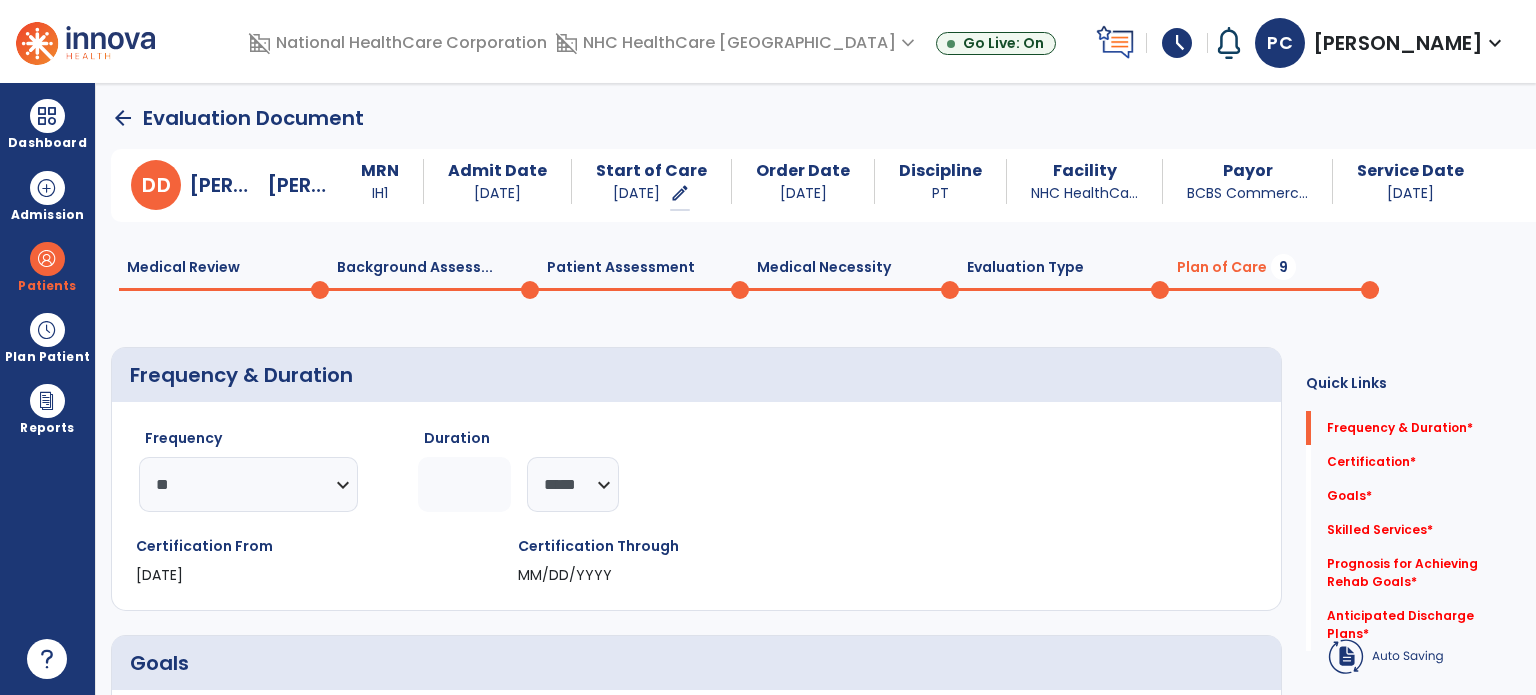 click 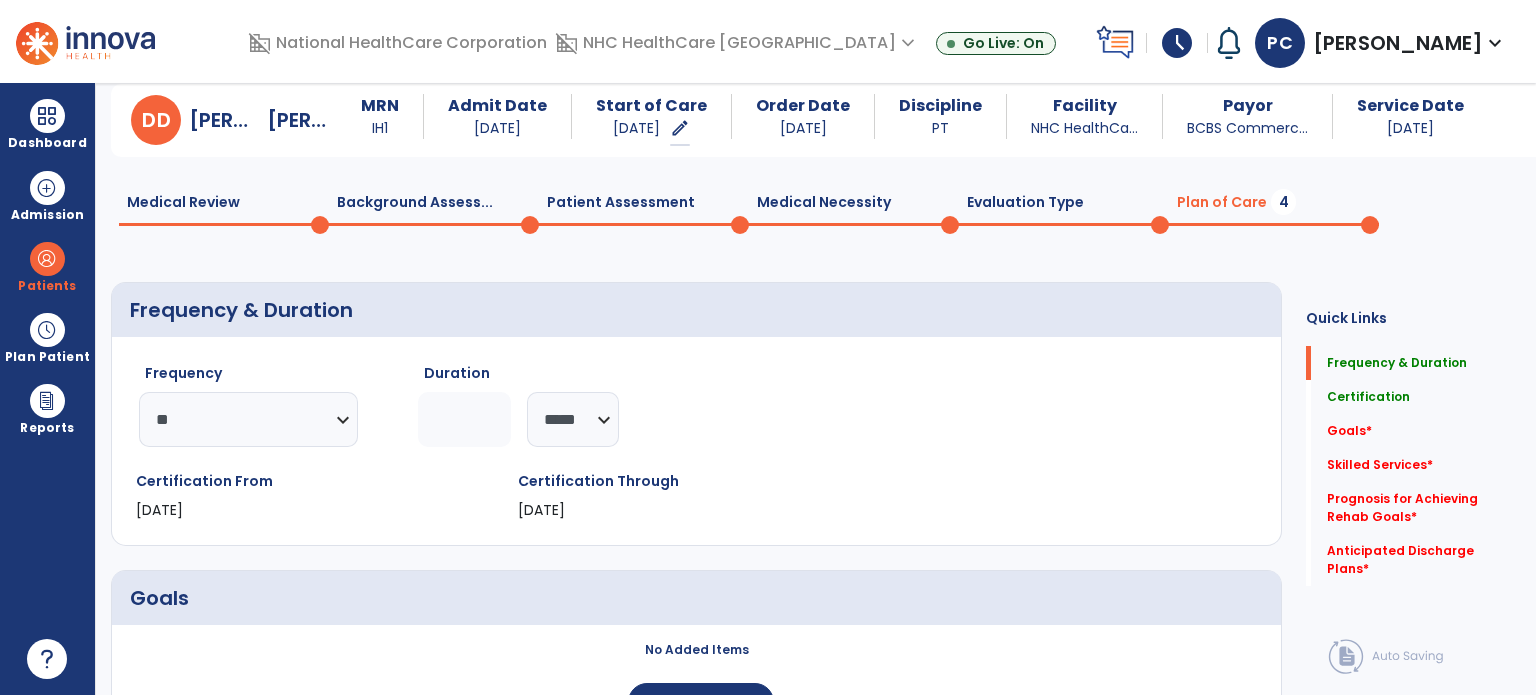 scroll, scrollTop: 200, scrollLeft: 0, axis: vertical 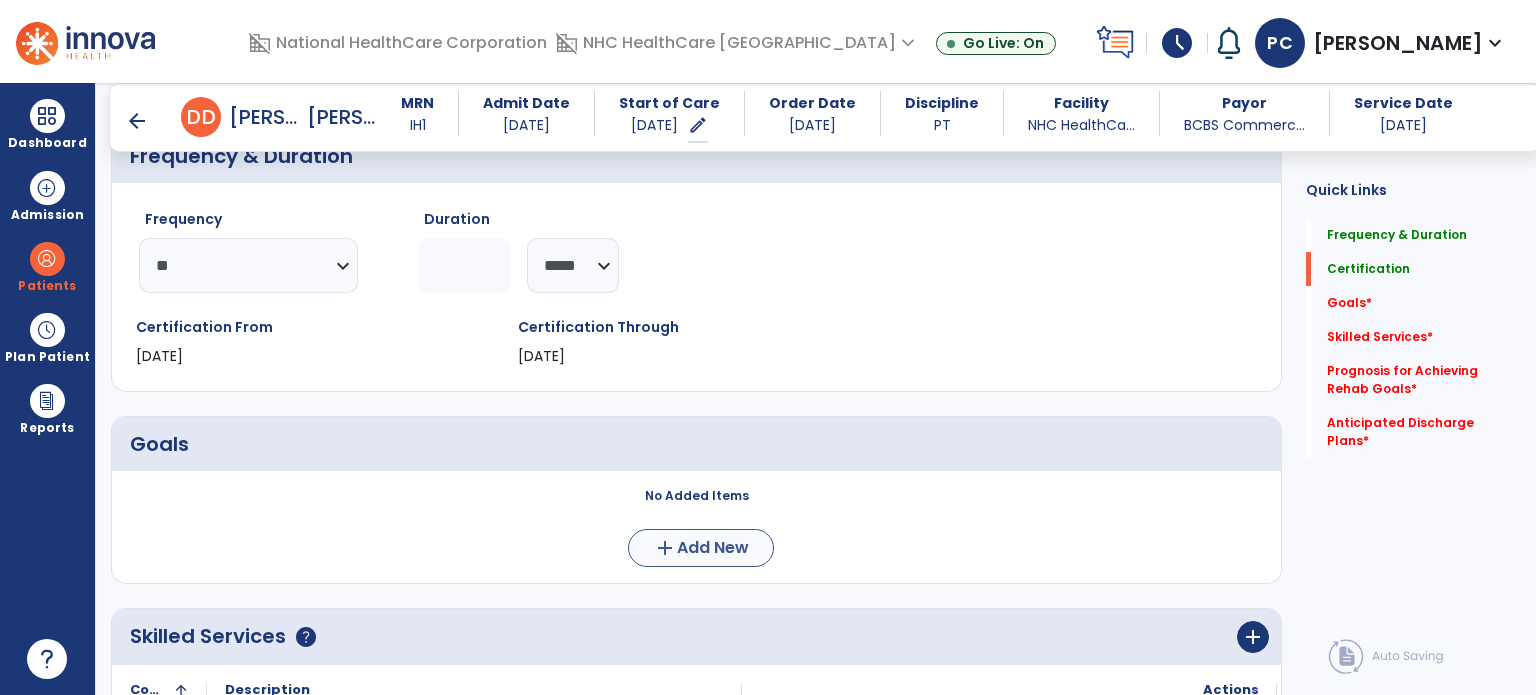 type on "*" 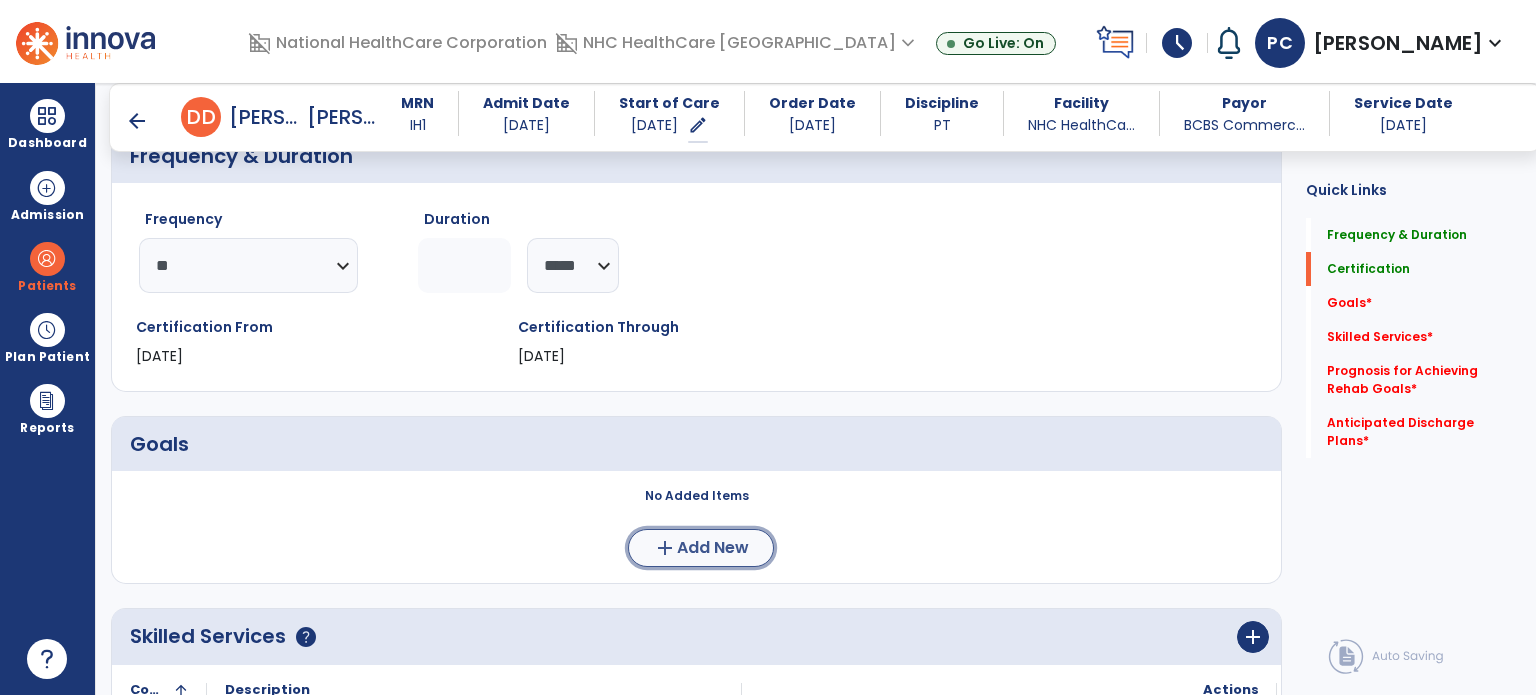 click on "Add New" at bounding box center [713, 548] 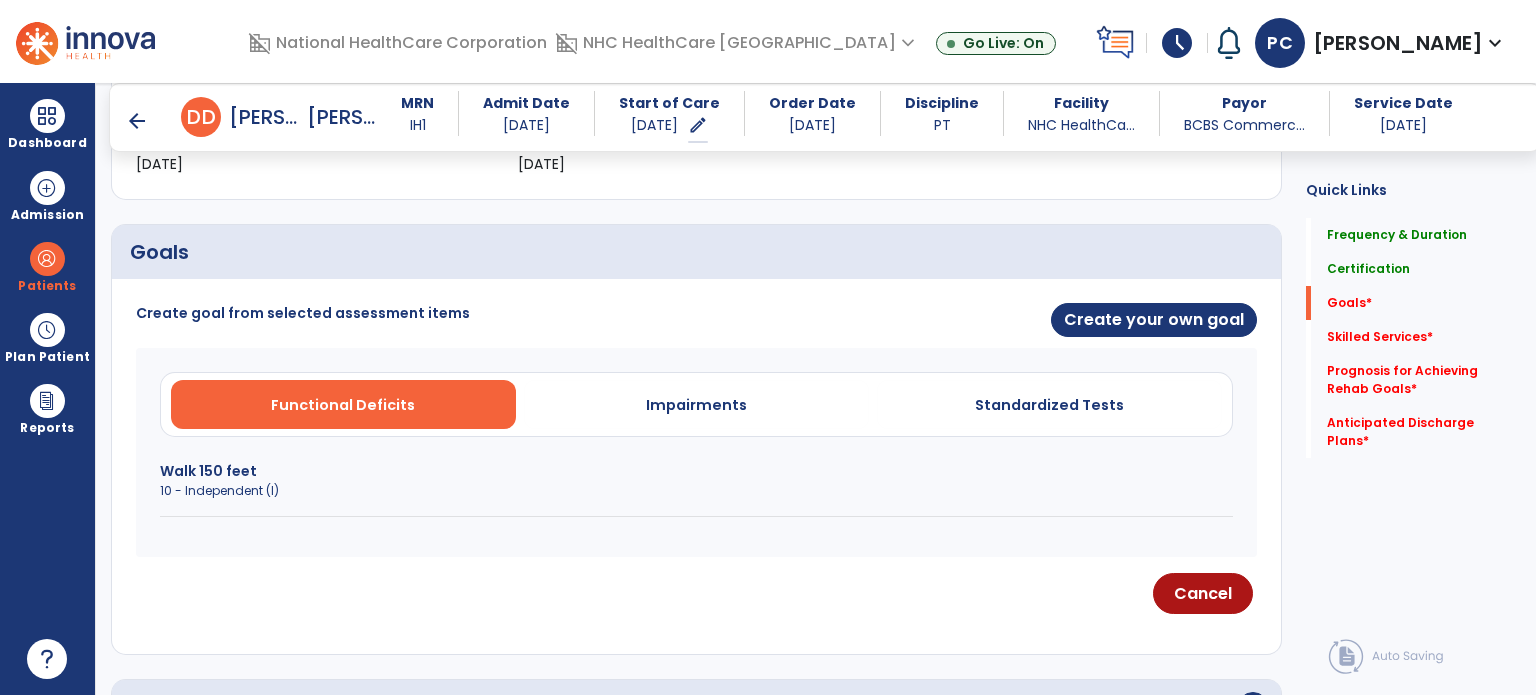 scroll, scrollTop: 400, scrollLeft: 0, axis: vertical 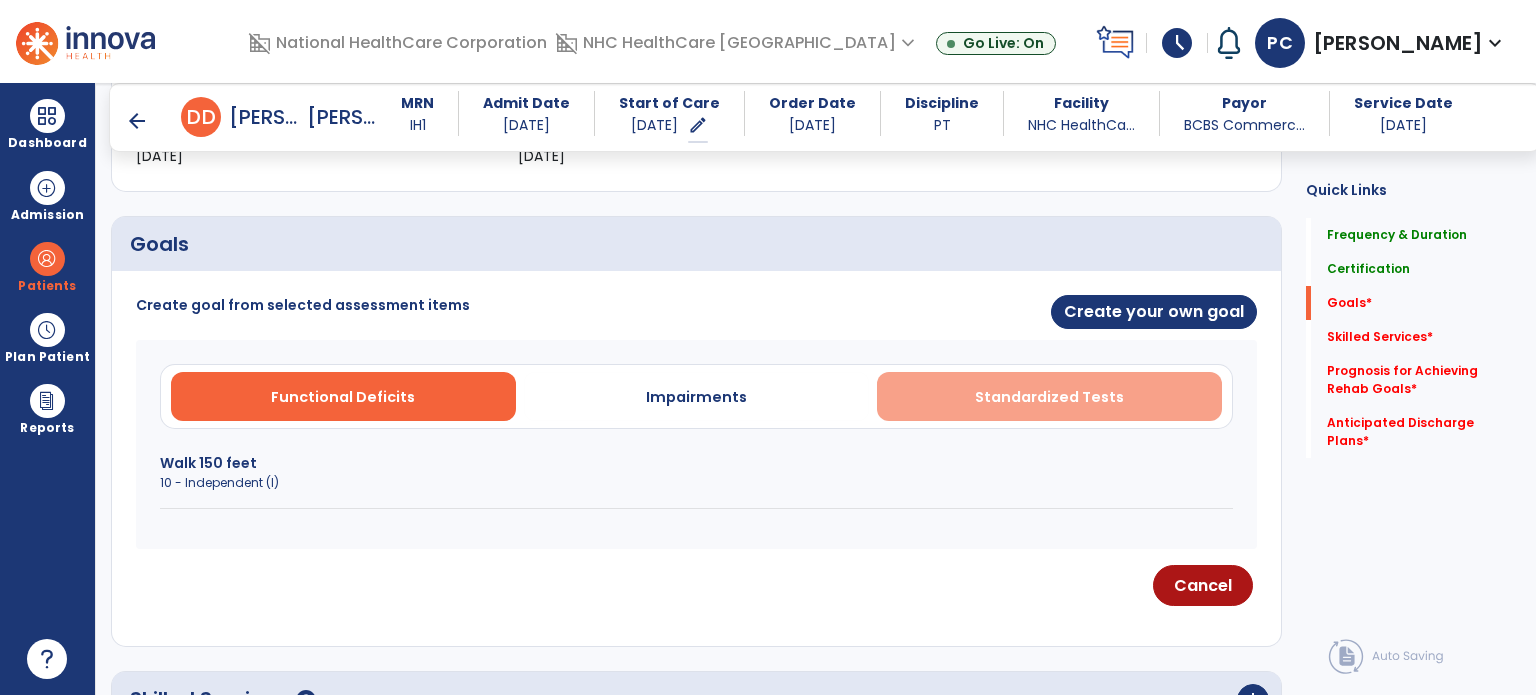click on "Standardized Tests" at bounding box center (1049, 397) 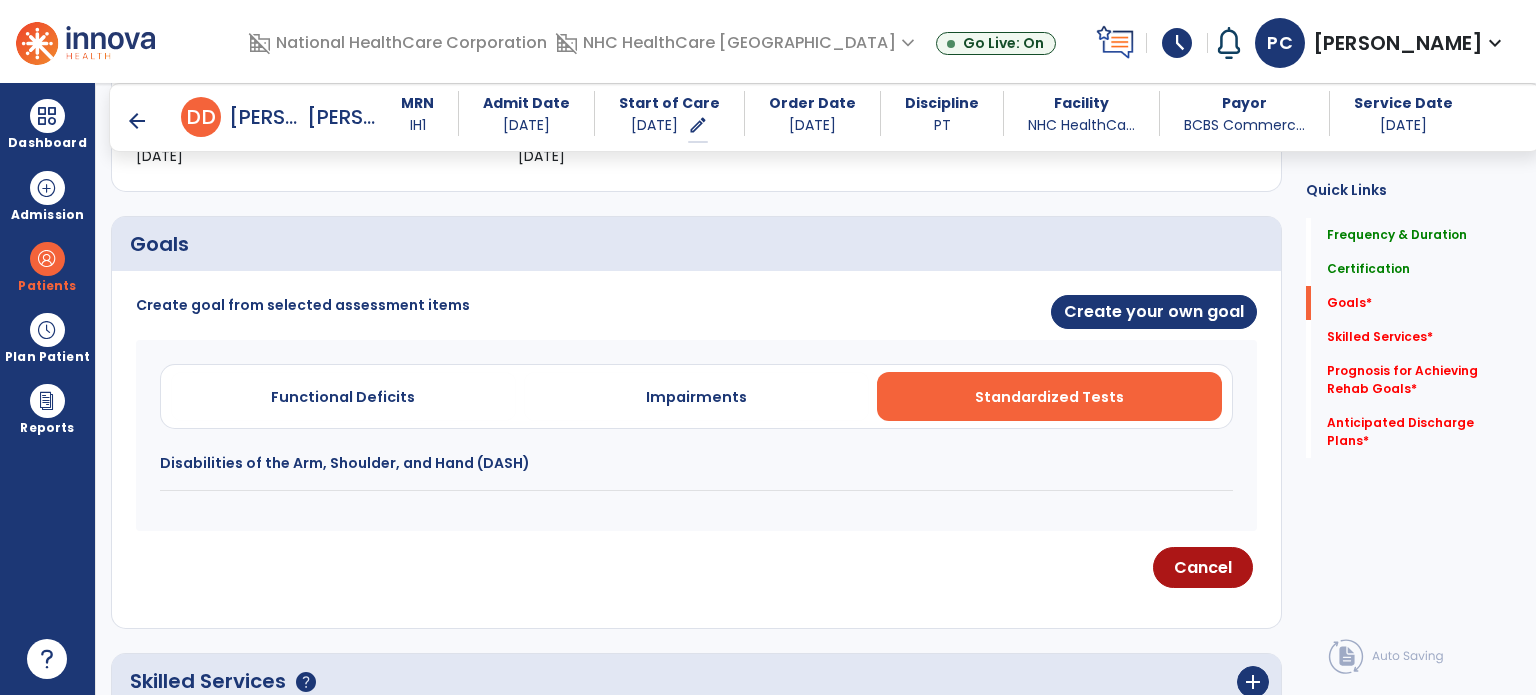 click on "Disabilities of the Arm, Shoulder, and Hand (DASH)" at bounding box center [696, 463] 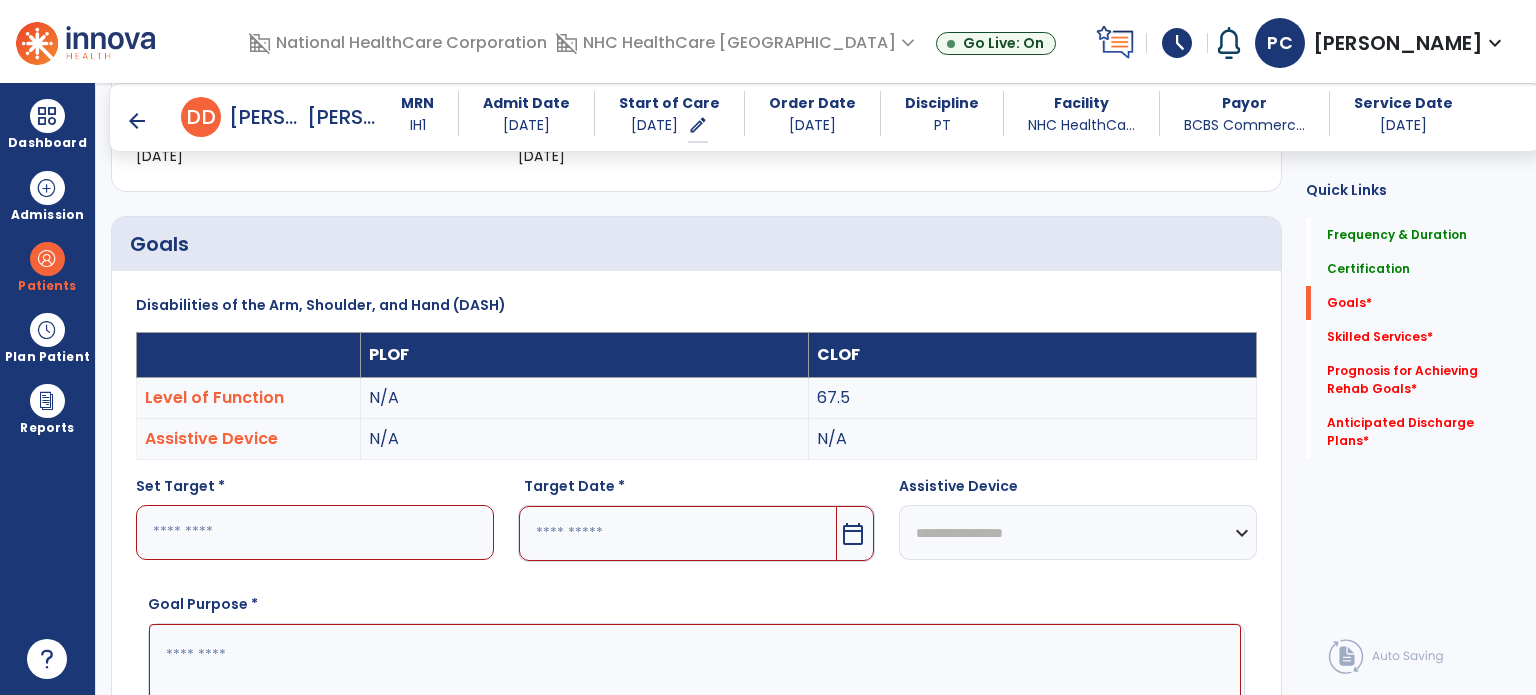 click at bounding box center [315, 532] 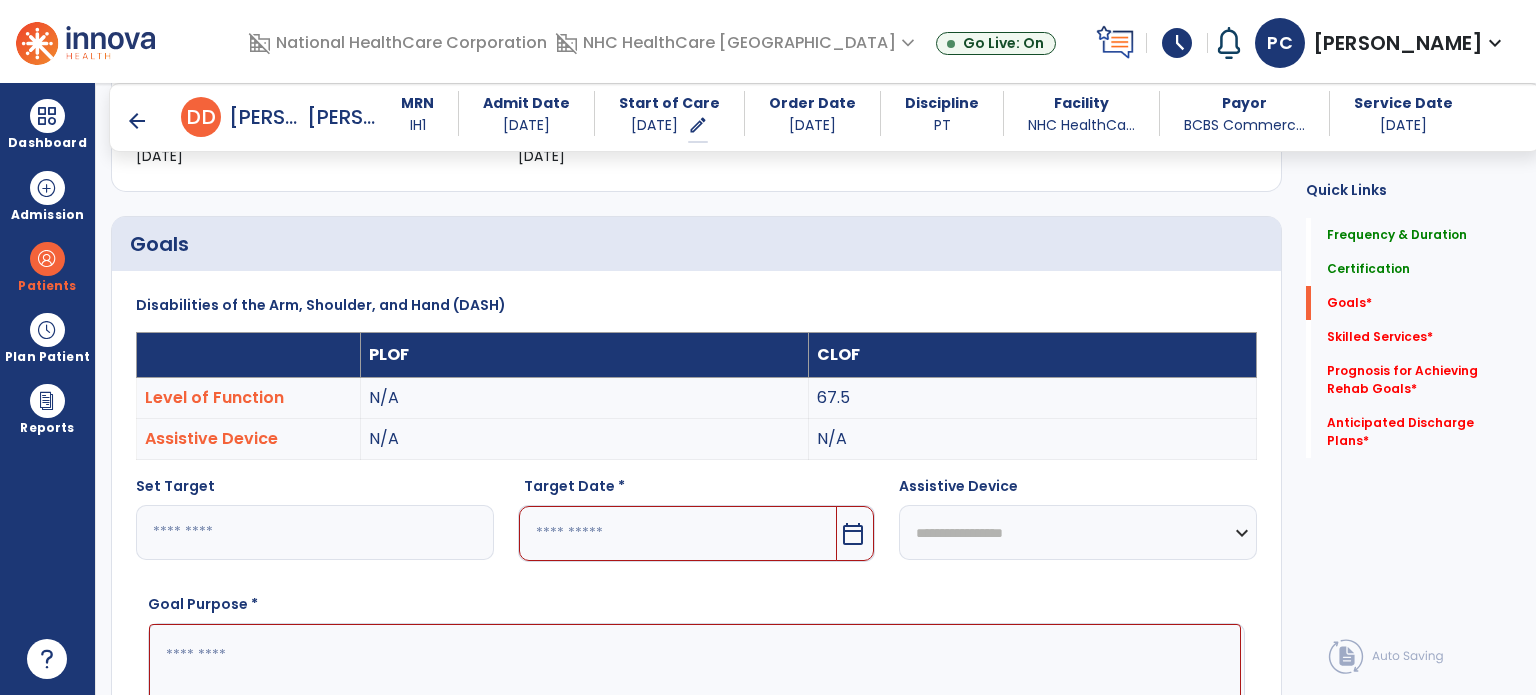 type on "*****" 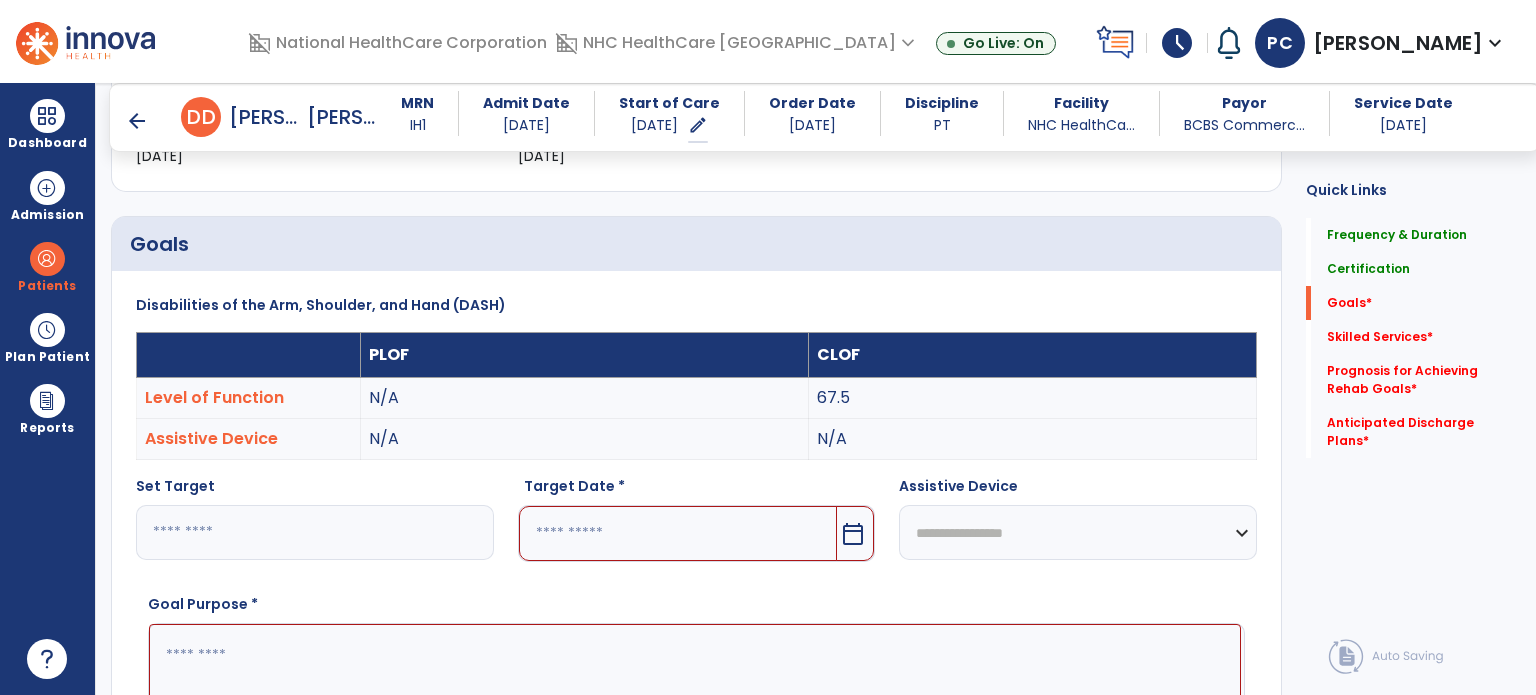 click at bounding box center (678, 533) 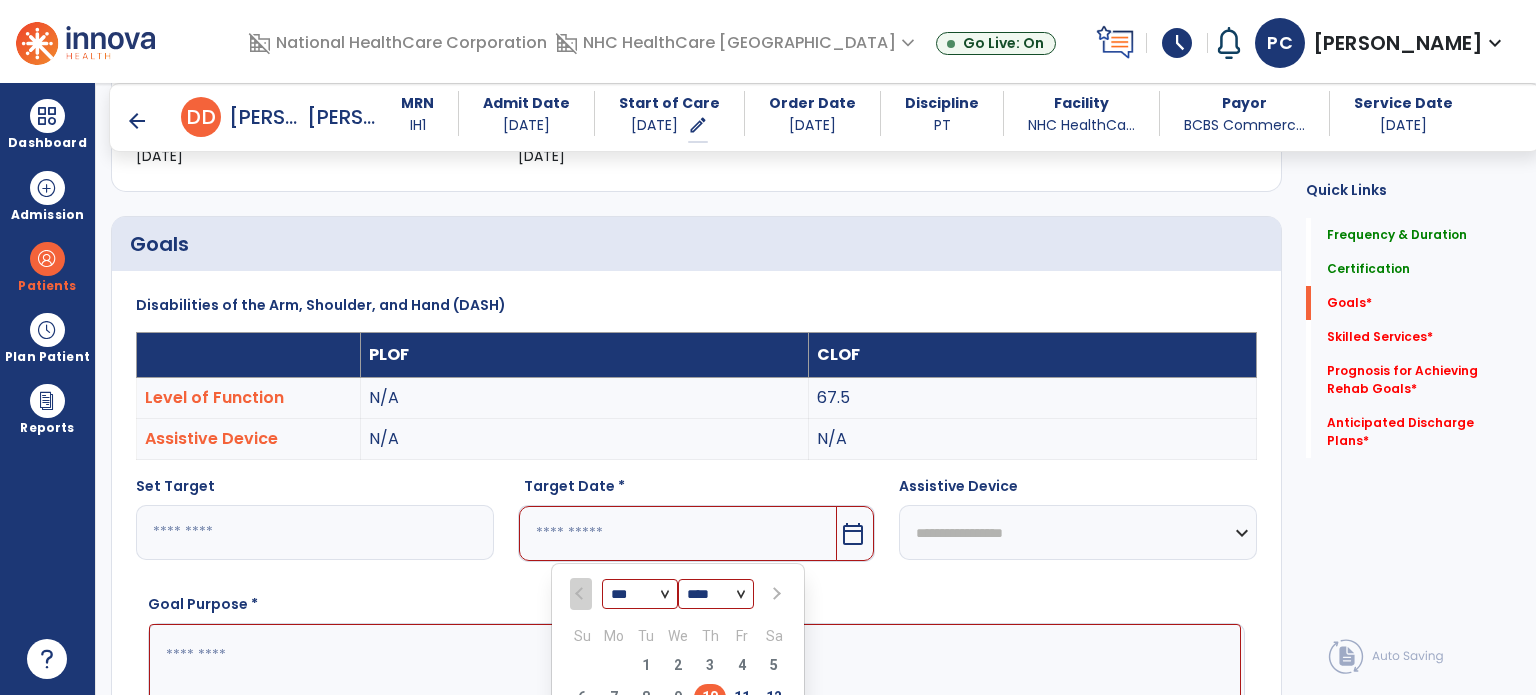 scroll, scrollTop: 420, scrollLeft: 0, axis: vertical 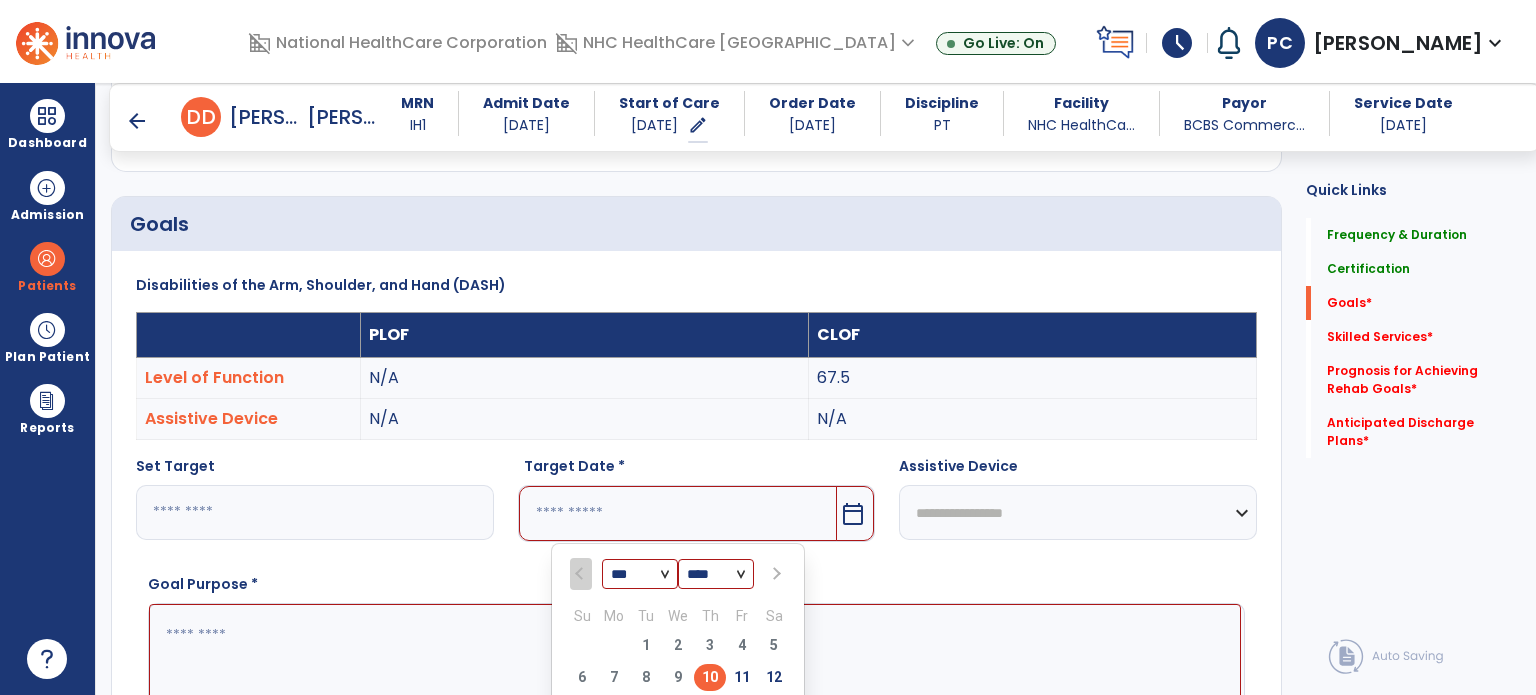 click at bounding box center [775, 574] 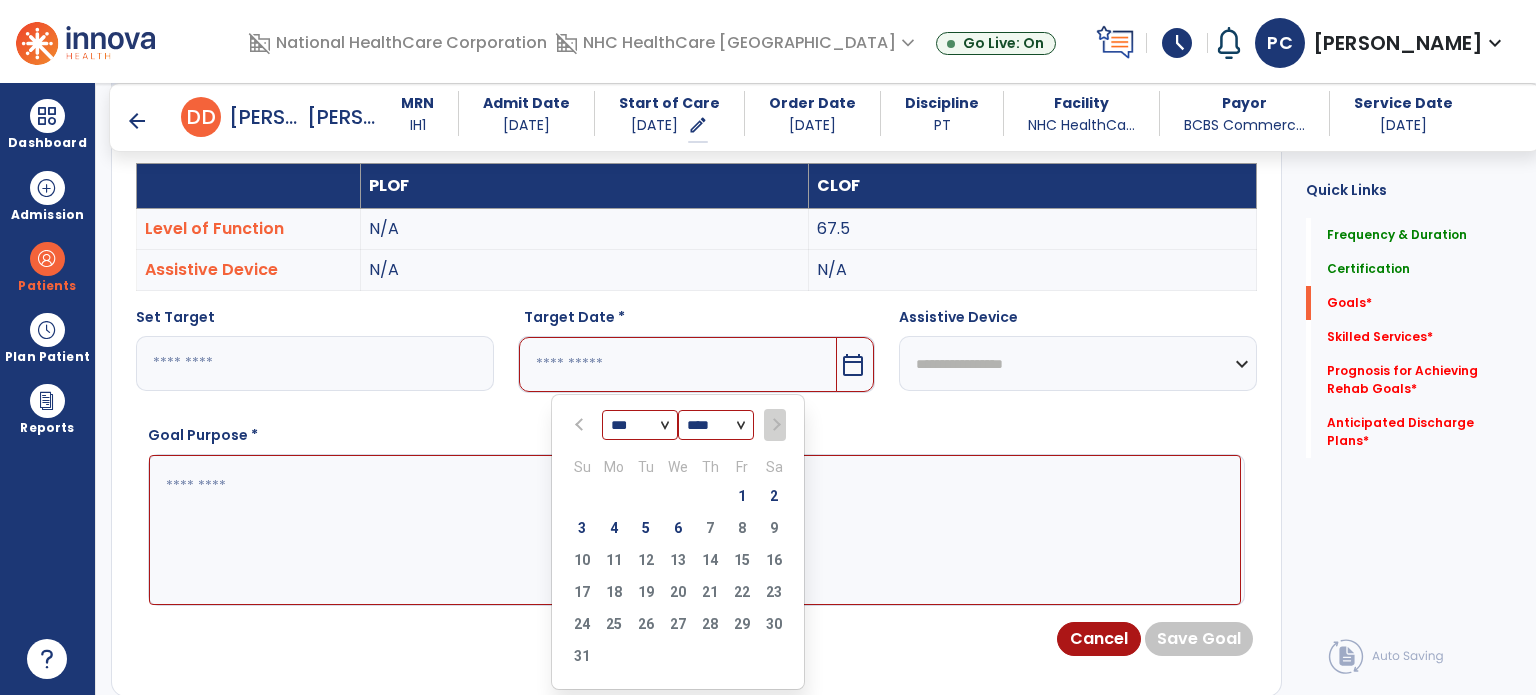 scroll, scrollTop: 620, scrollLeft: 0, axis: vertical 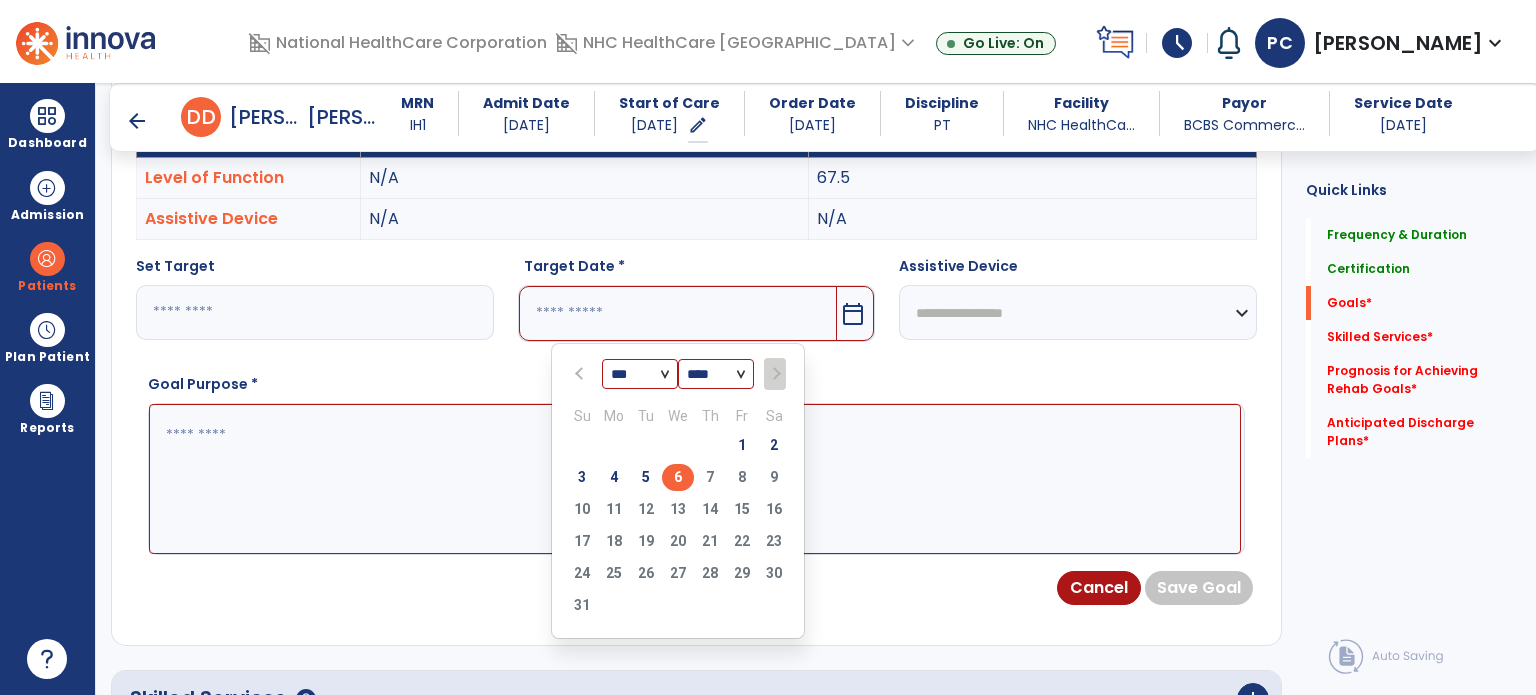 click on "6" at bounding box center [678, 477] 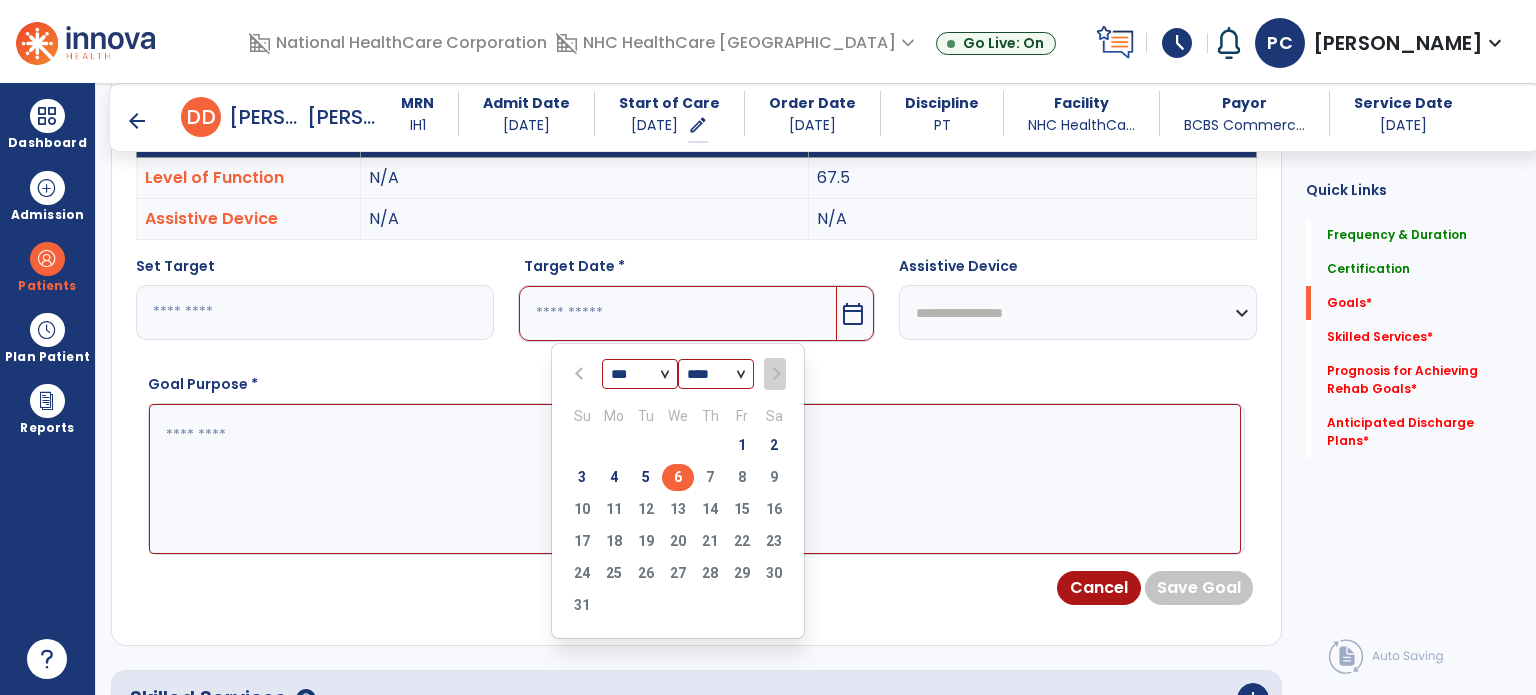 type on "********" 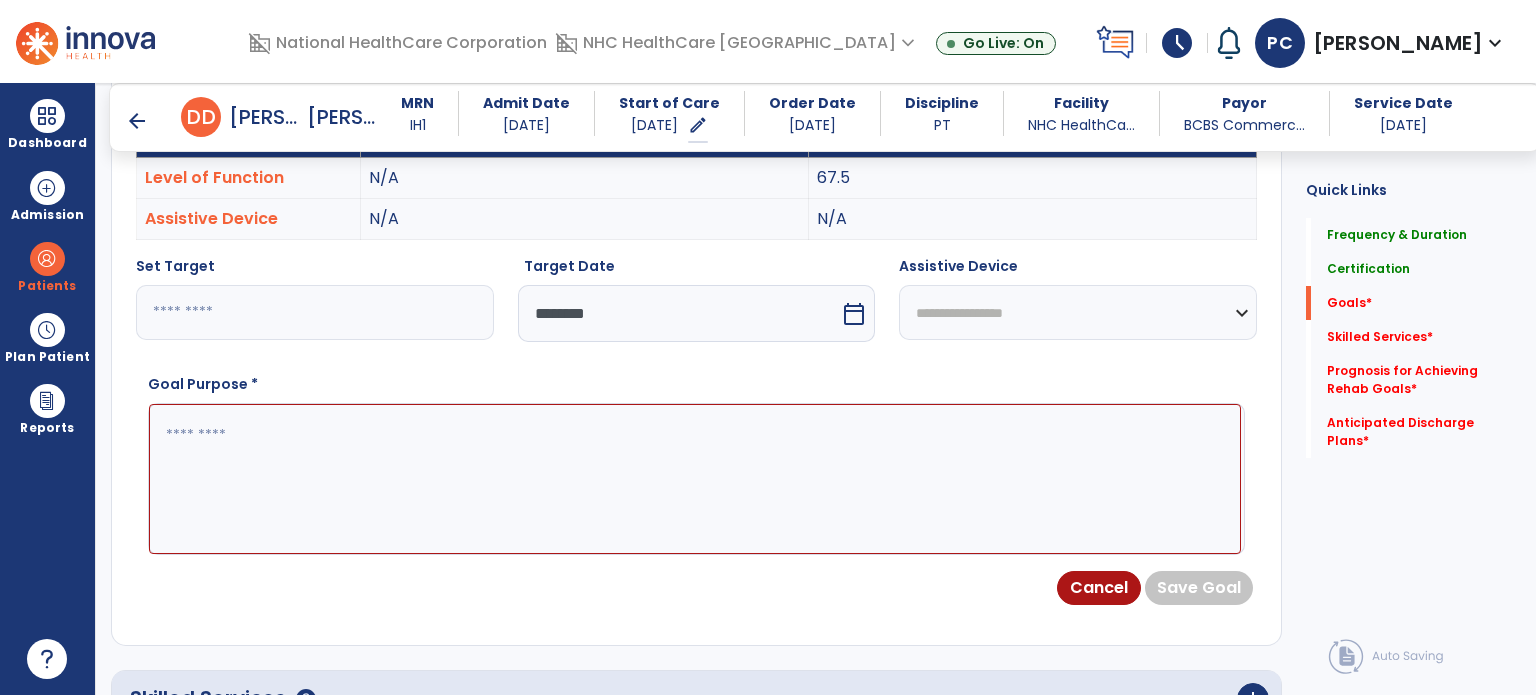 click at bounding box center (695, 479) 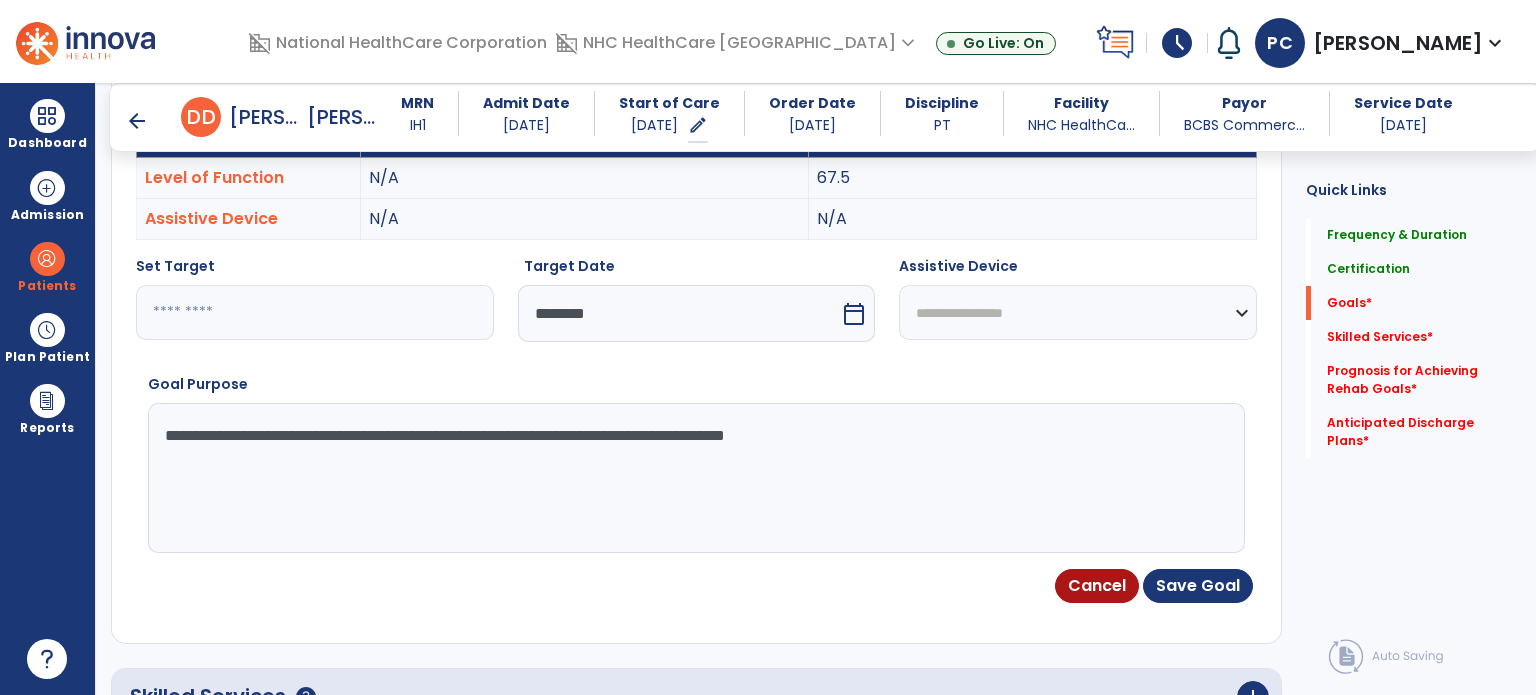 click on "**********" at bounding box center (695, 478) 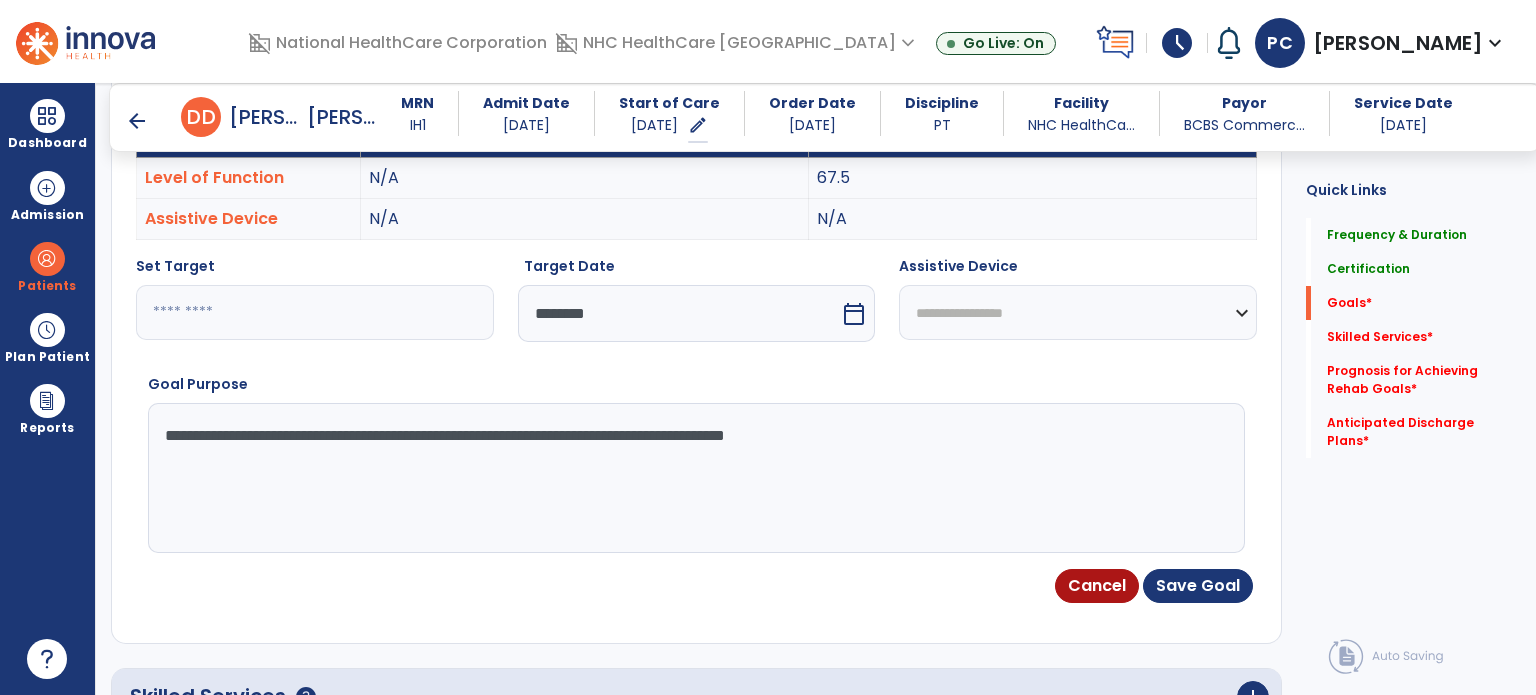 click on "**********" at bounding box center [695, 478] 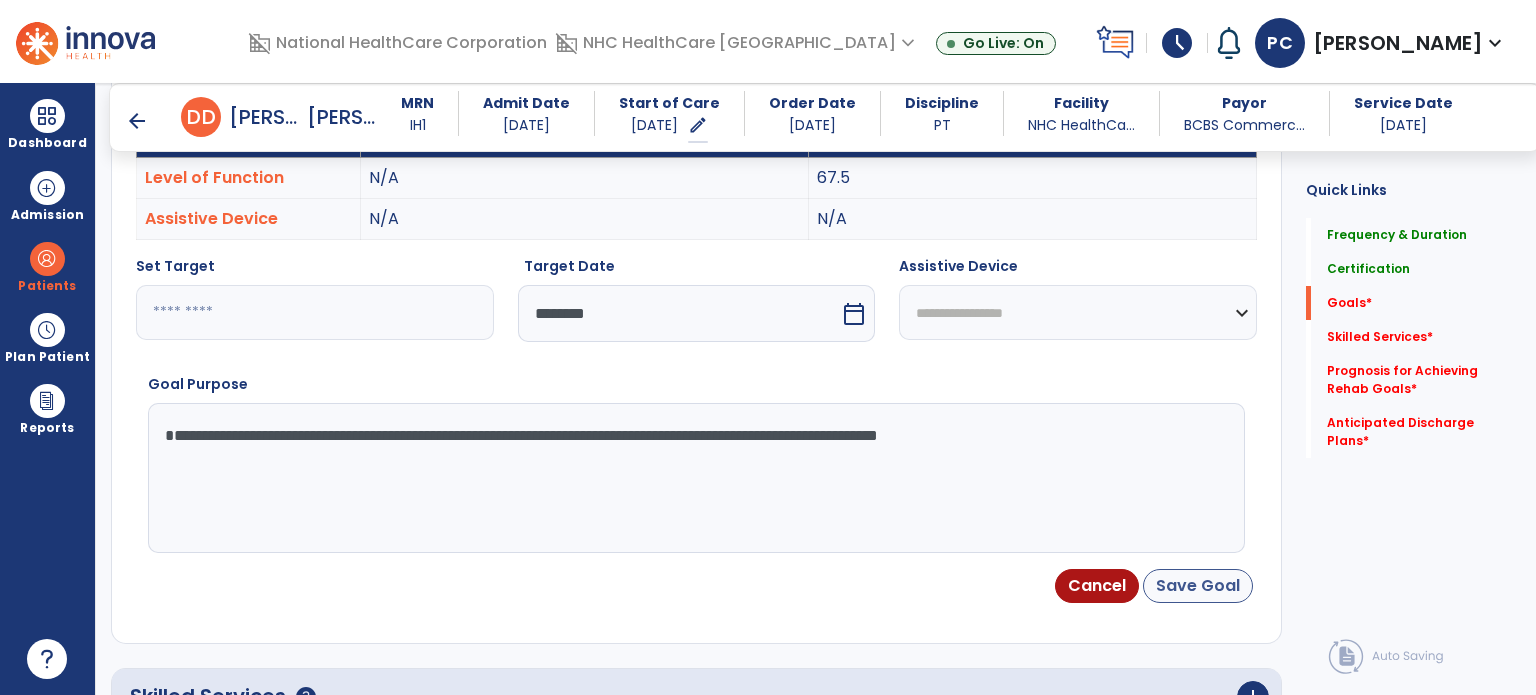 type on "**********" 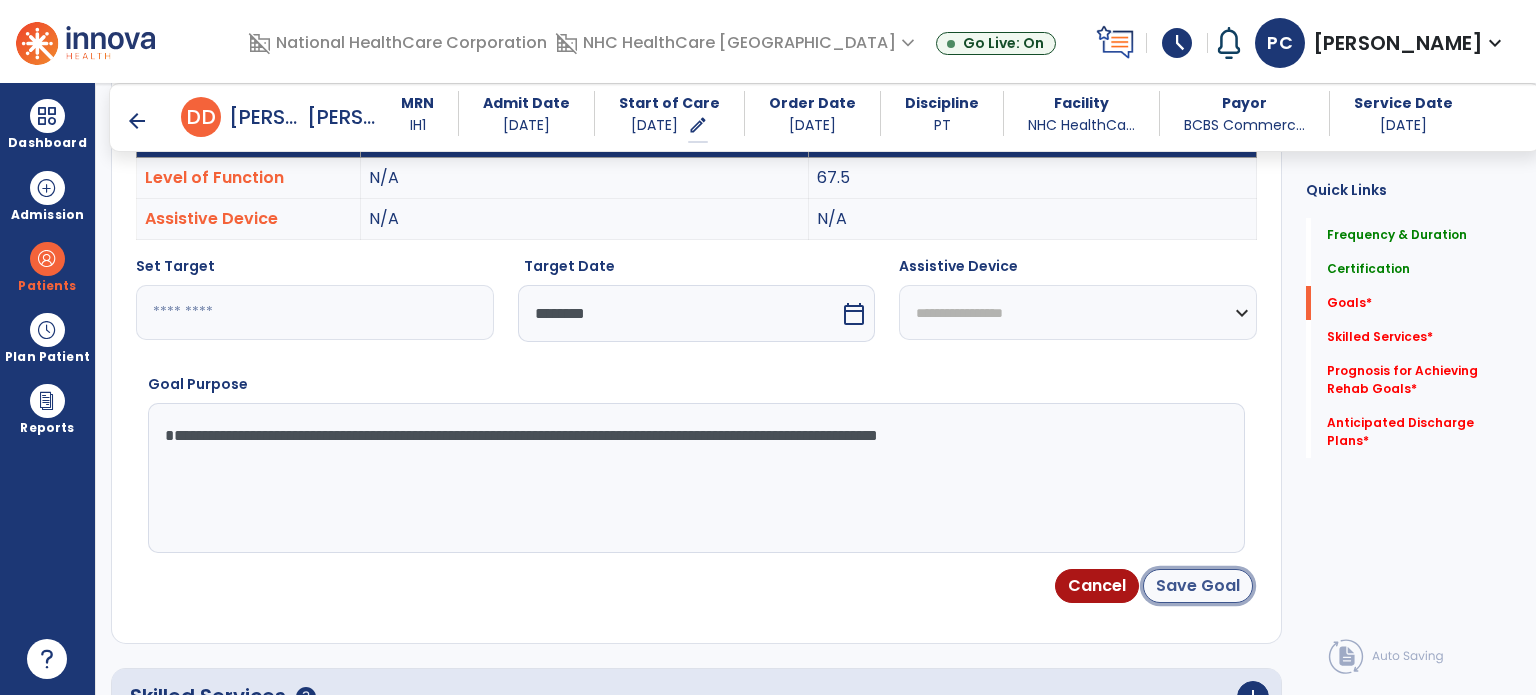 click on "Save Goal" at bounding box center (1198, 586) 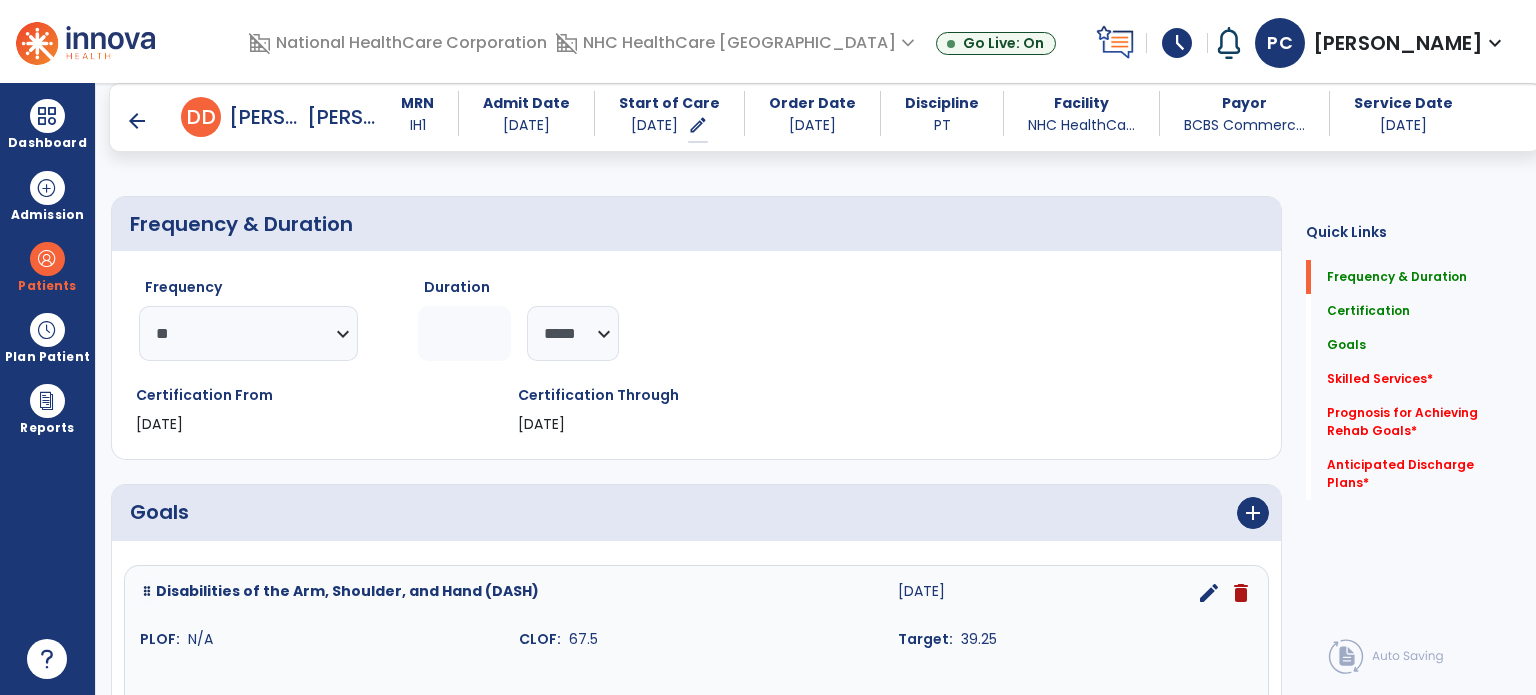 scroll, scrollTop: 232, scrollLeft: 0, axis: vertical 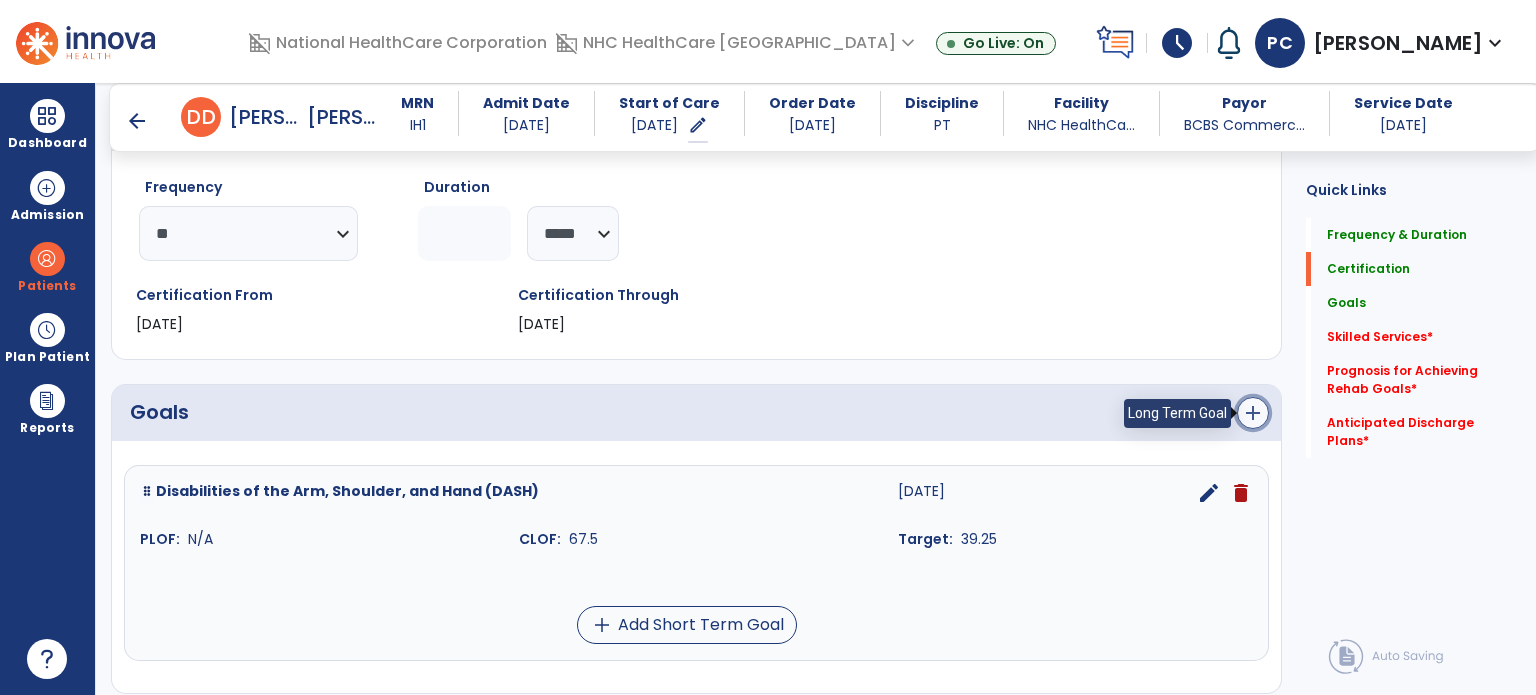click on "add" at bounding box center [1253, 413] 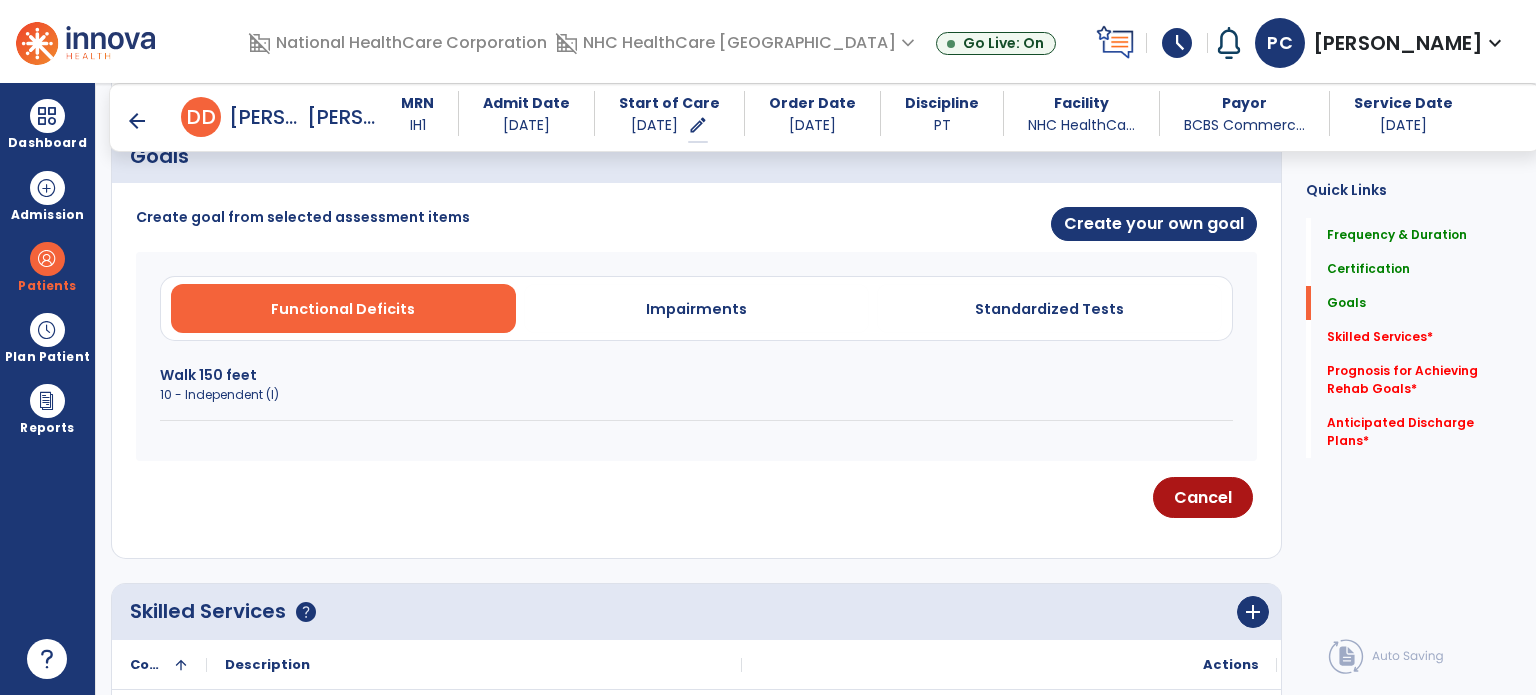 scroll, scrollTop: 532, scrollLeft: 0, axis: vertical 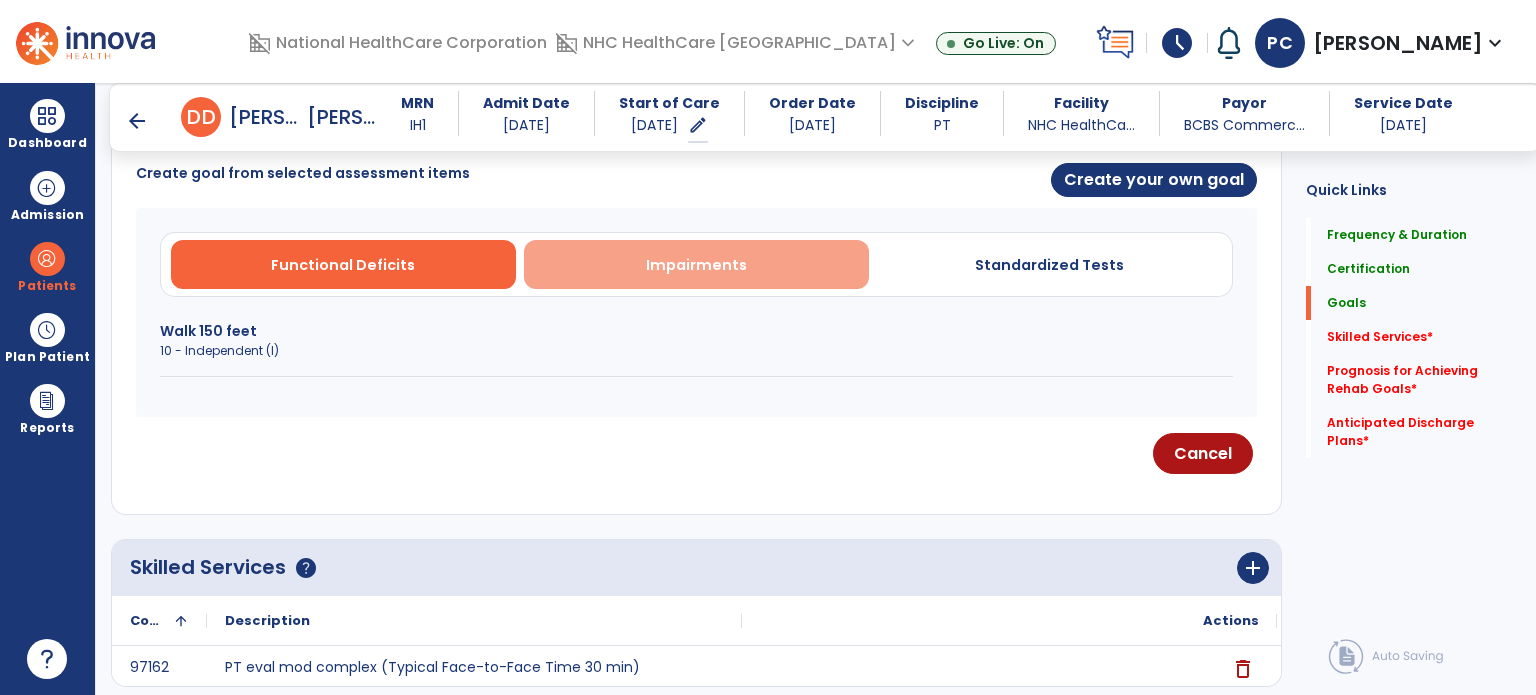 click on "Impairments" at bounding box center (696, 264) 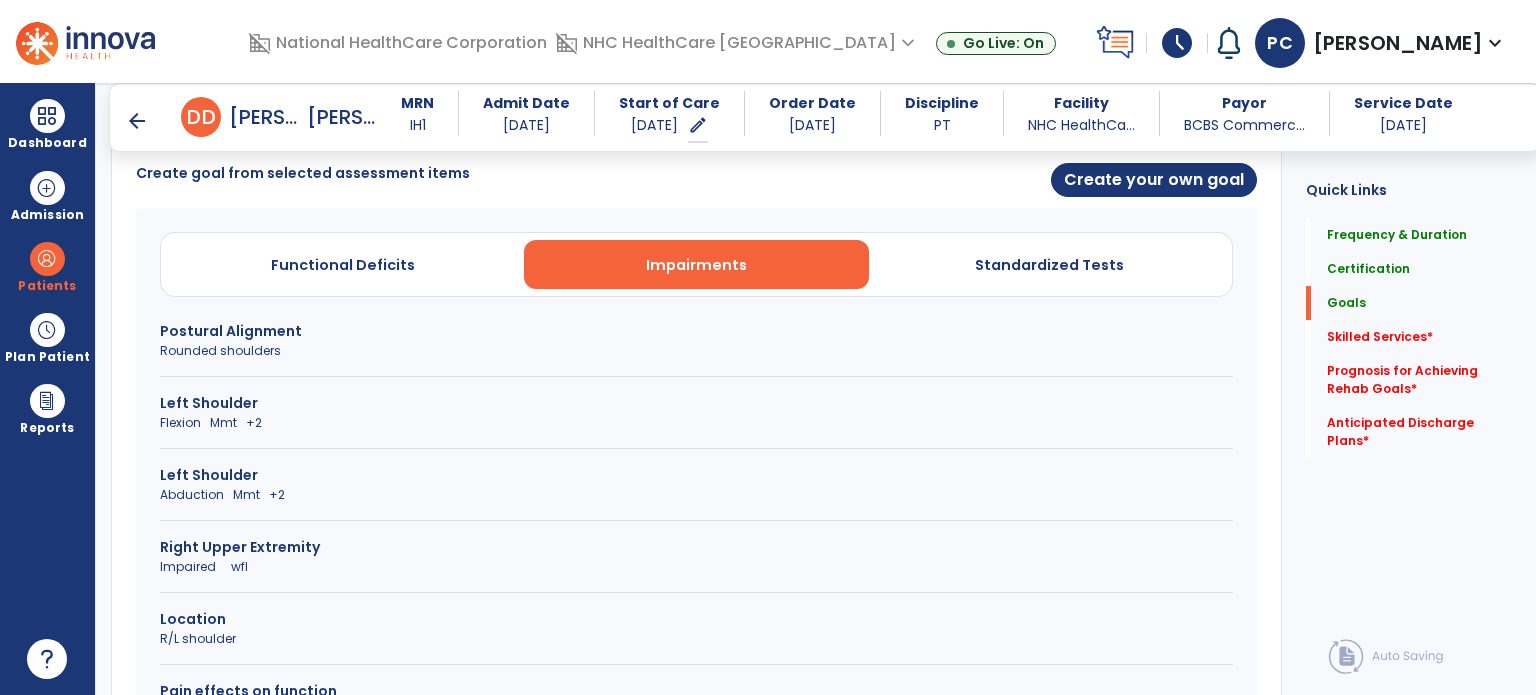 click on "Left Shoulder" at bounding box center [696, 403] 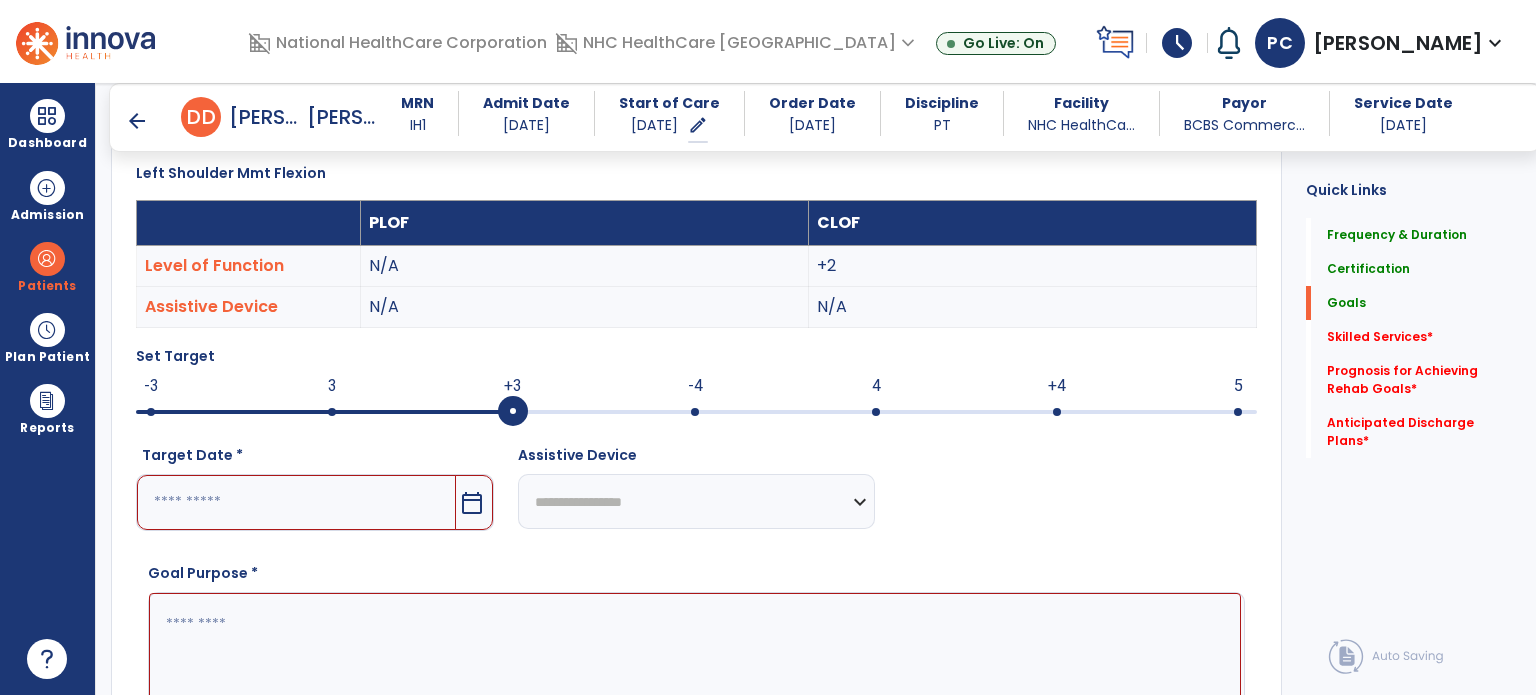 click at bounding box center (296, 502) 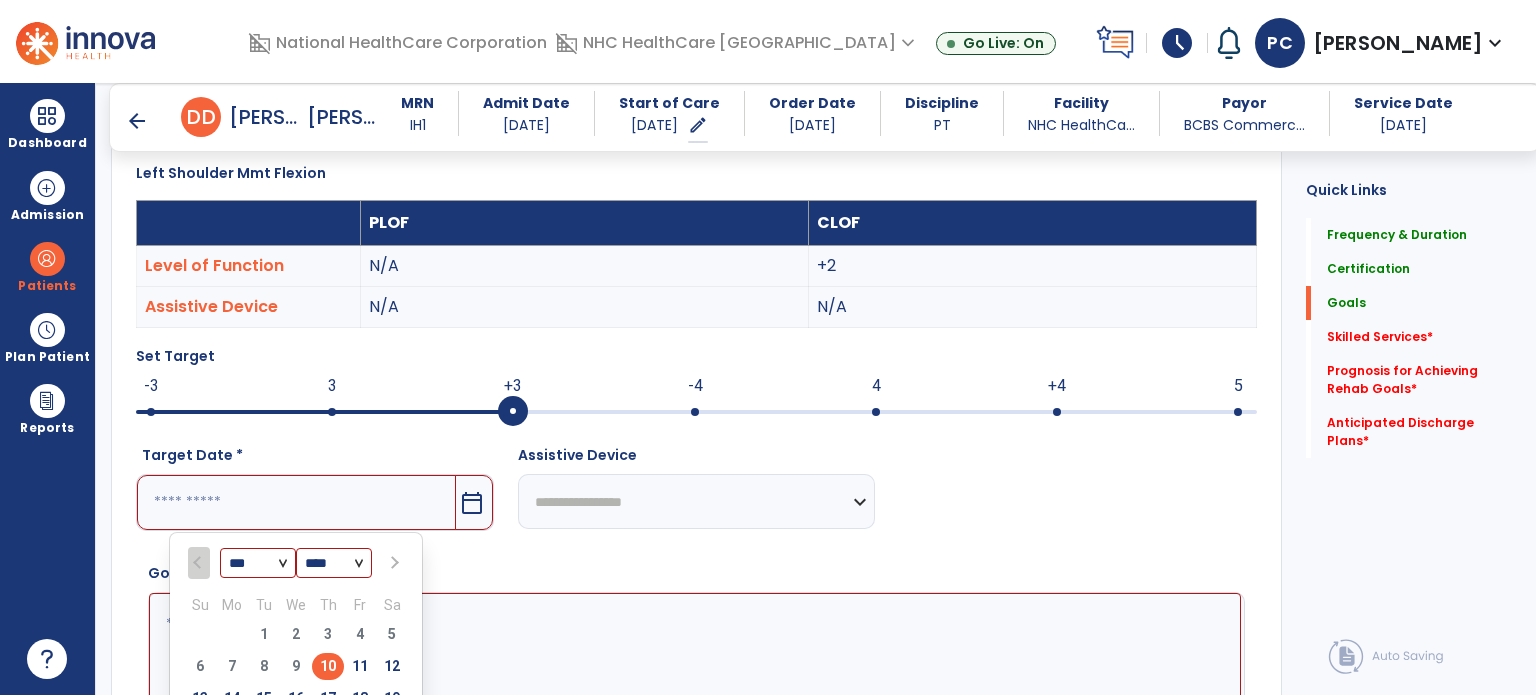 click at bounding box center (393, 563) 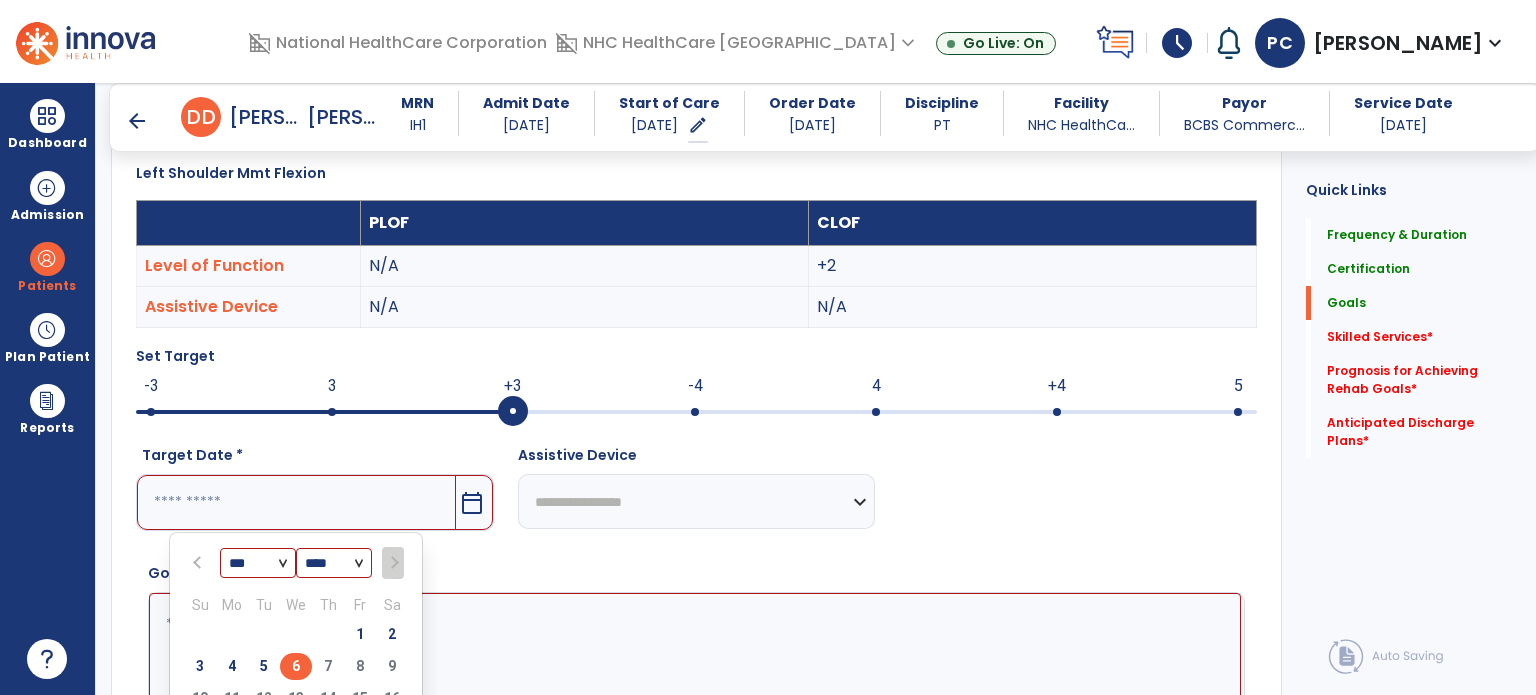 click on "6" at bounding box center [296, 666] 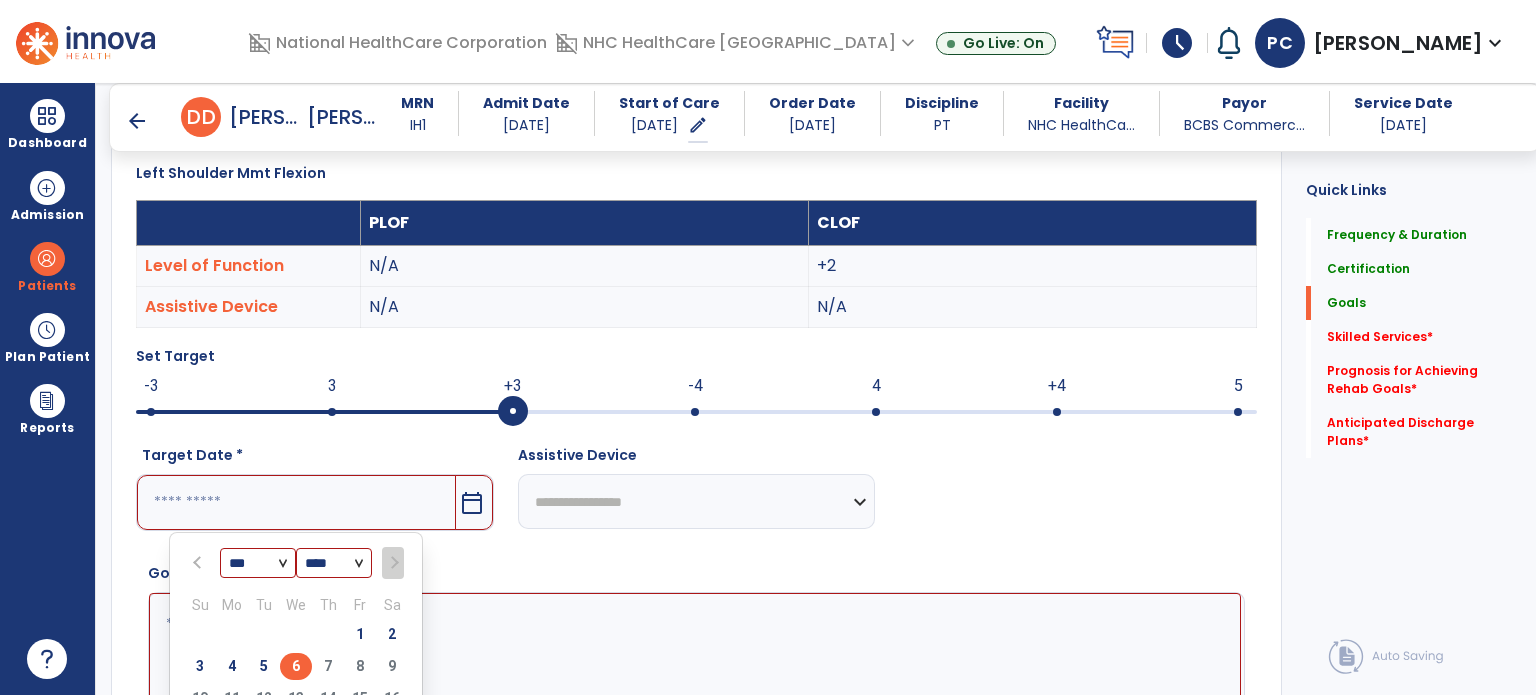 type on "********" 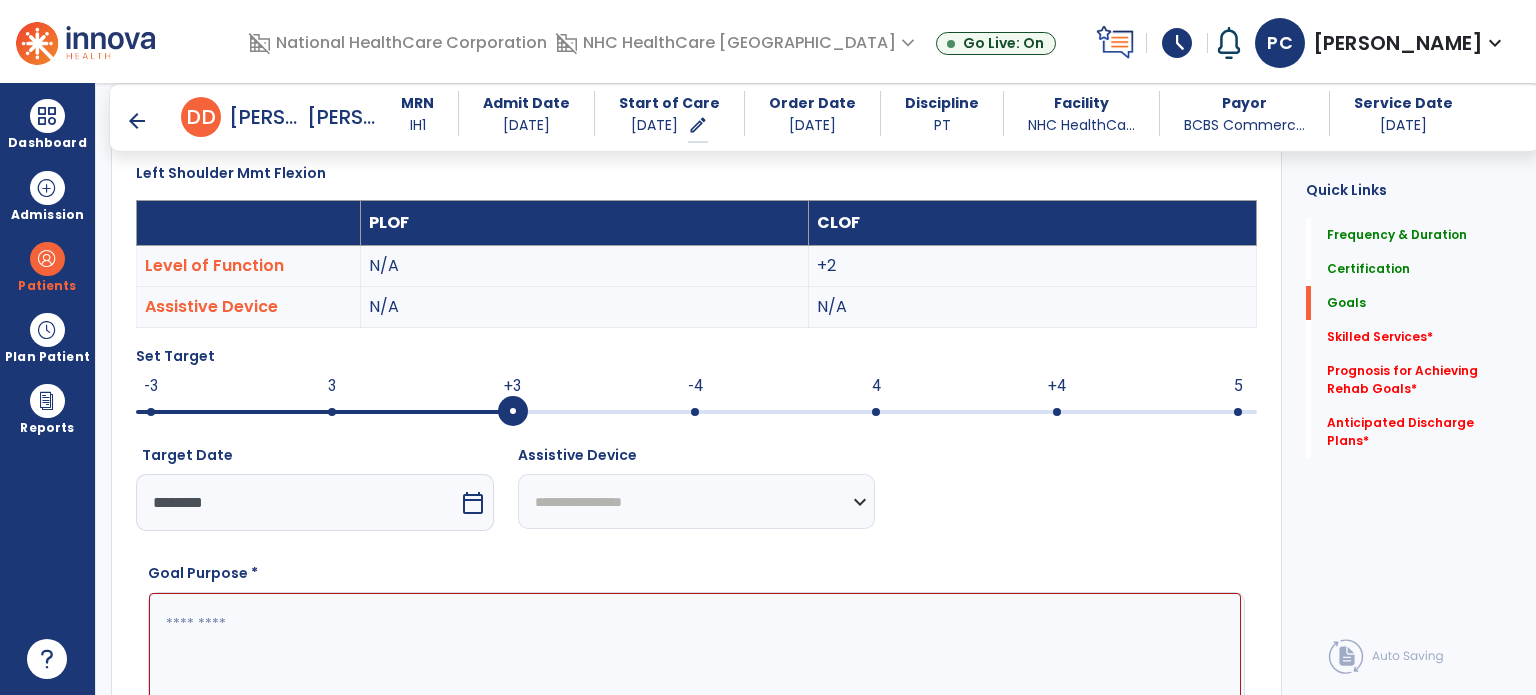 click at bounding box center [695, 668] 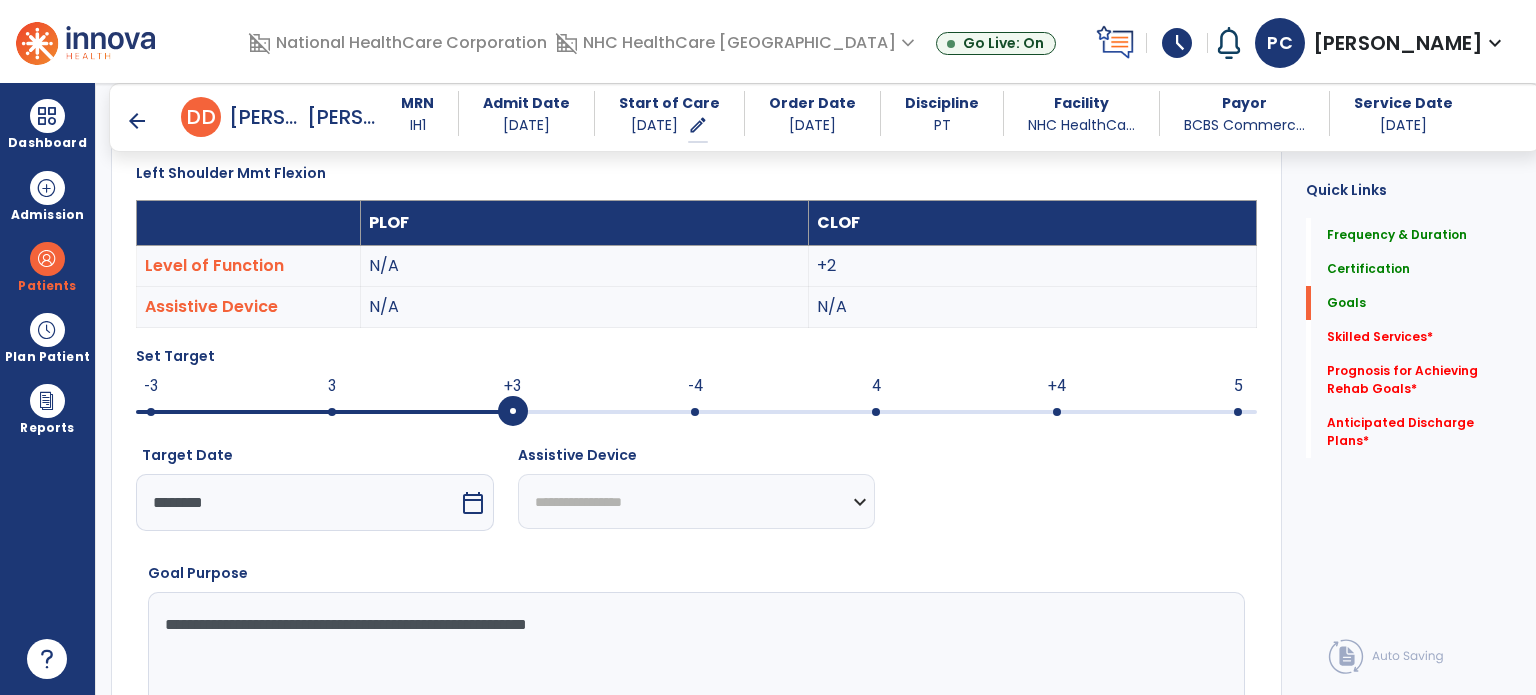 click on "**********" at bounding box center (695, 667) 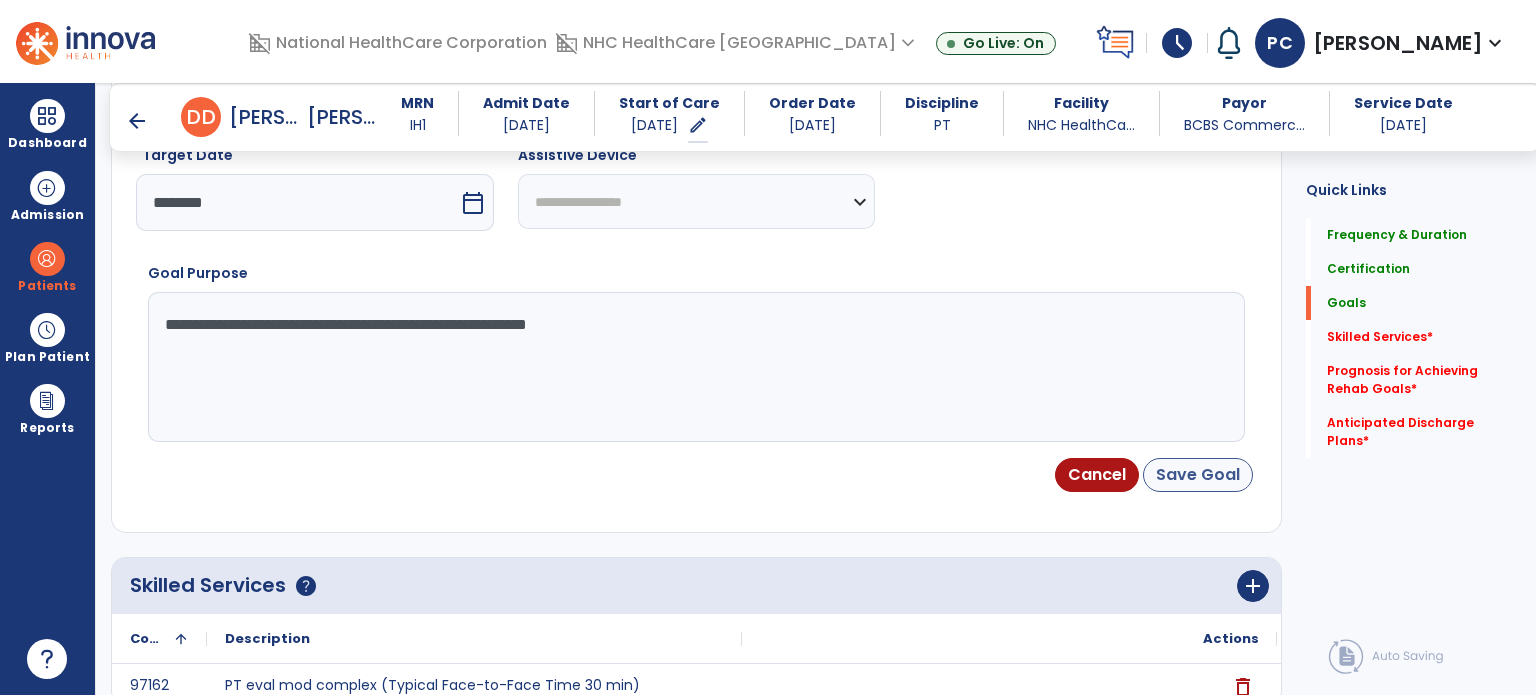 type on "**********" 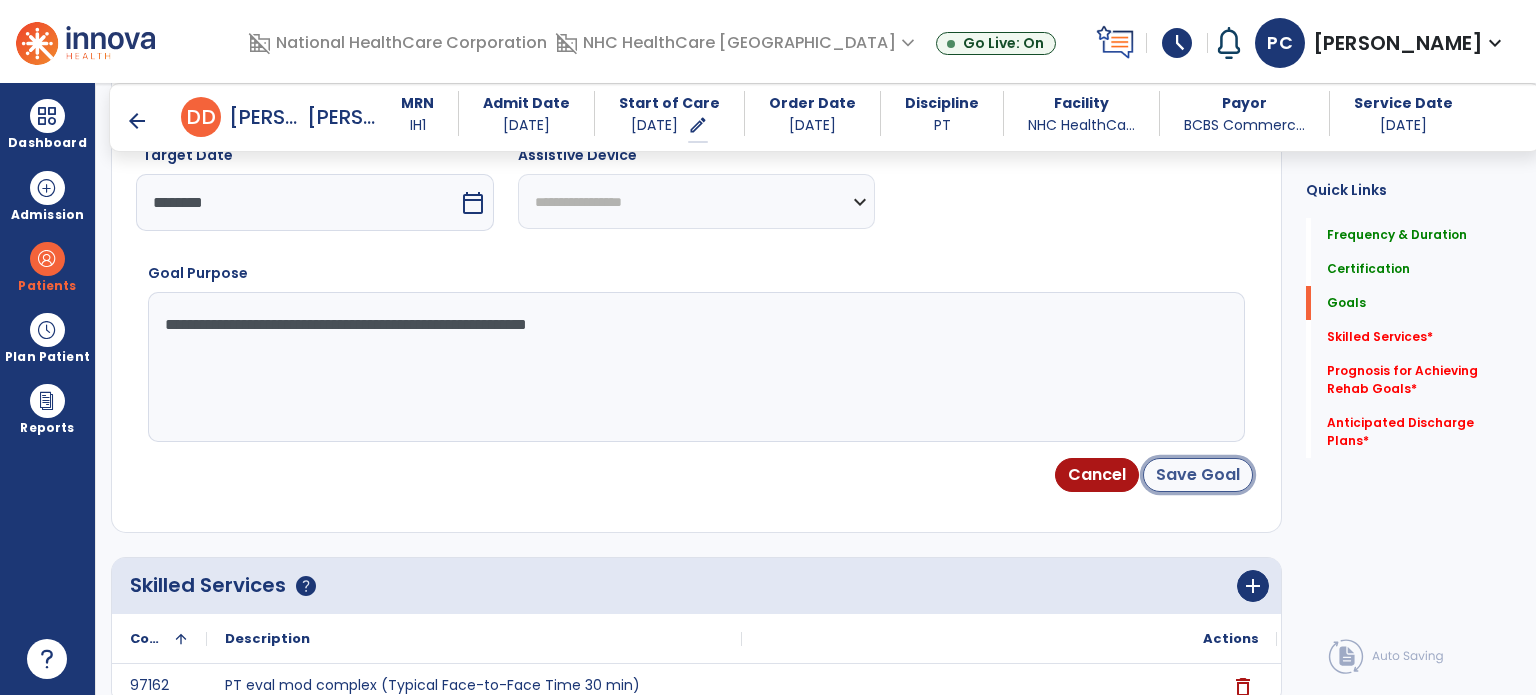 click on "Save Goal" at bounding box center [1198, 475] 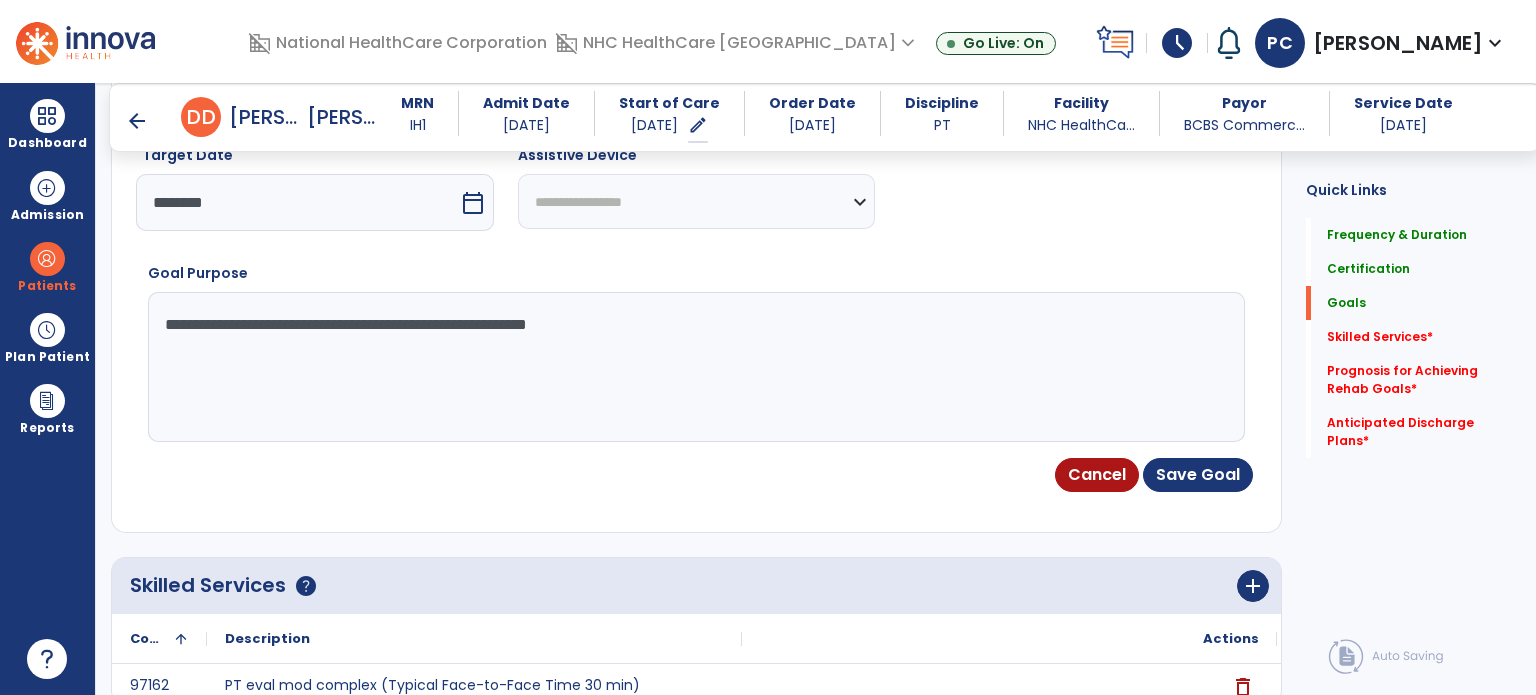 scroll, scrollTop: 142, scrollLeft: 0, axis: vertical 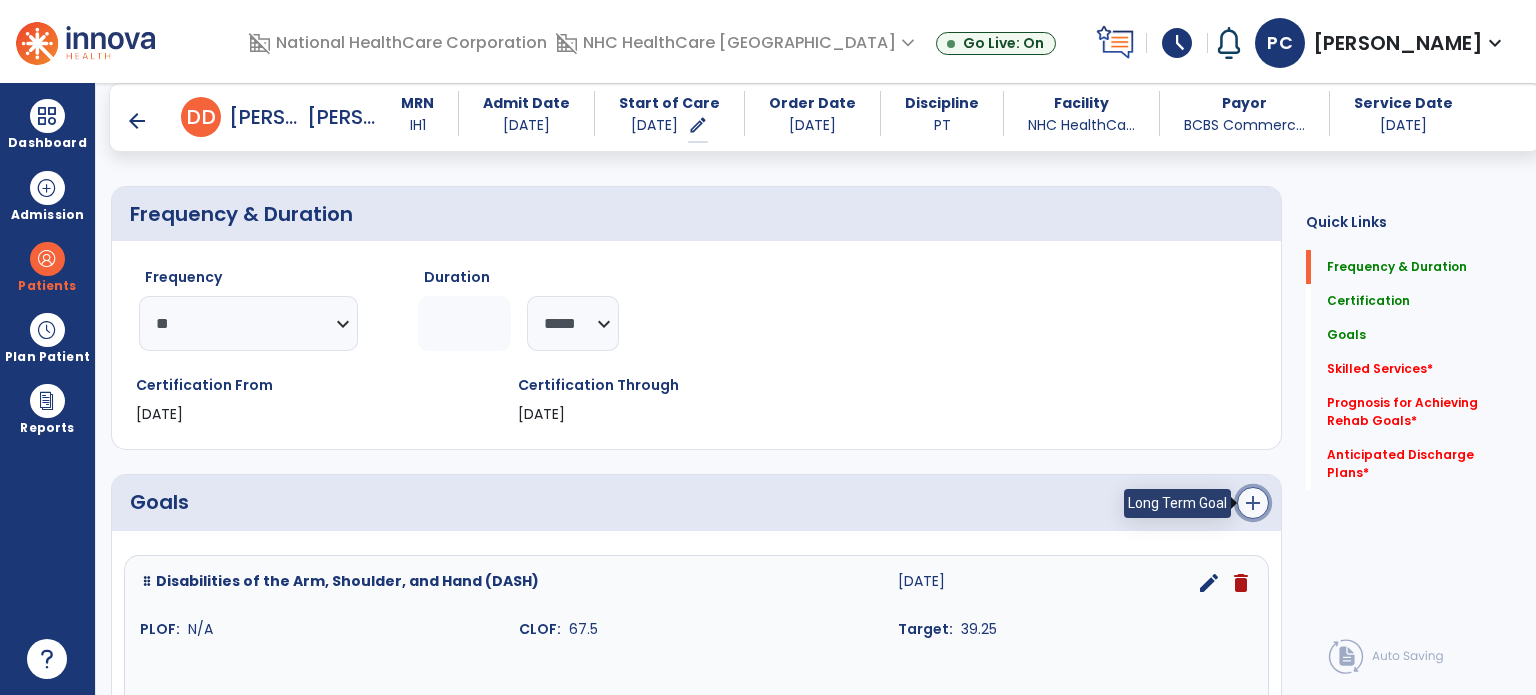 click on "add" at bounding box center (1253, 503) 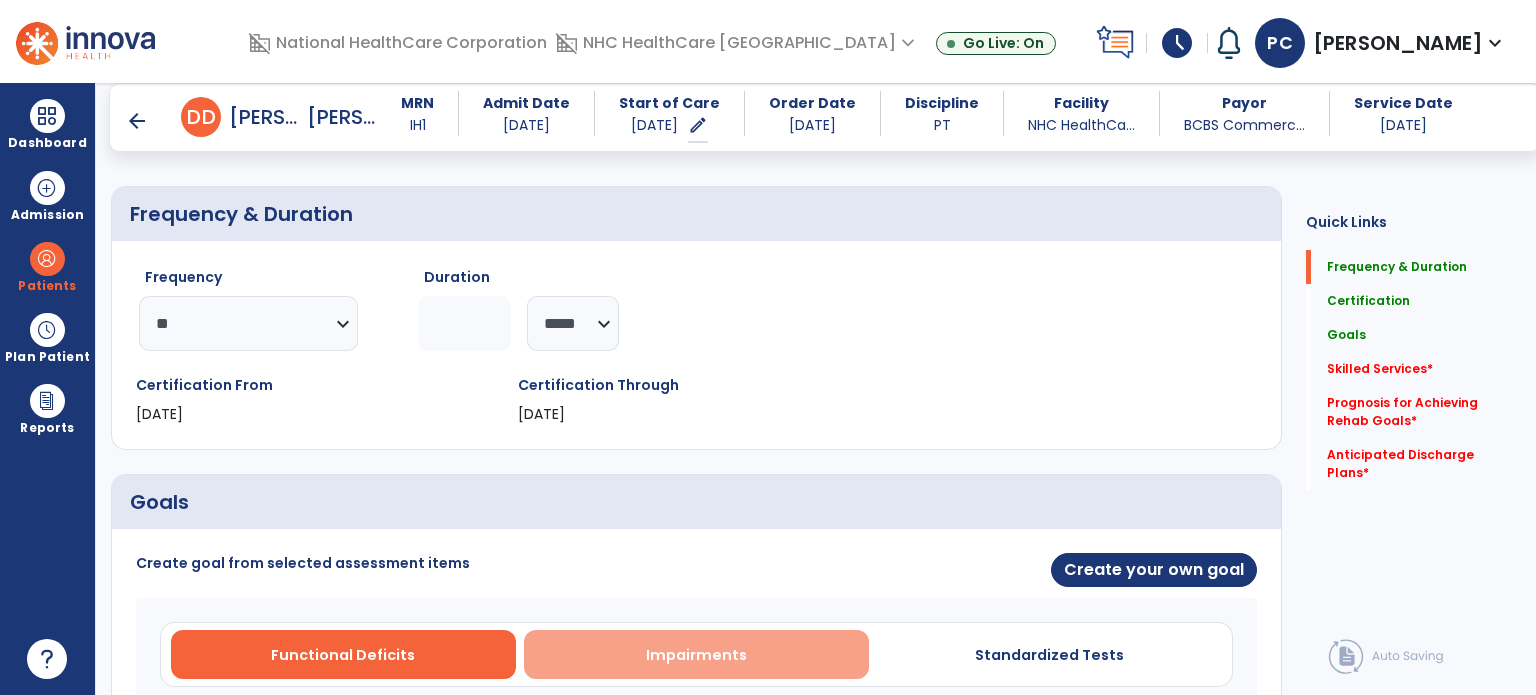 click on "Impairments" at bounding box center [696, 654] 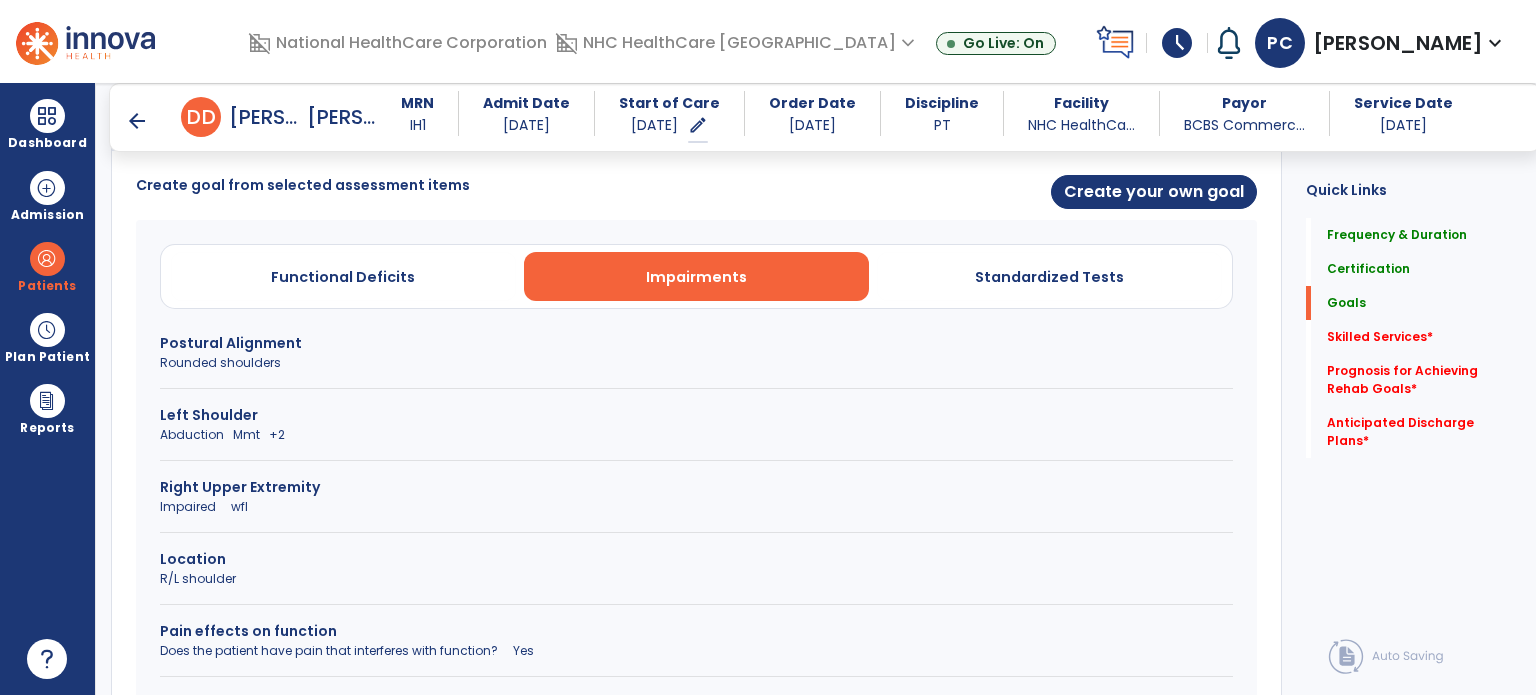 scroll, scrollTop: 542, scrollLeft: 0, axis: vertical 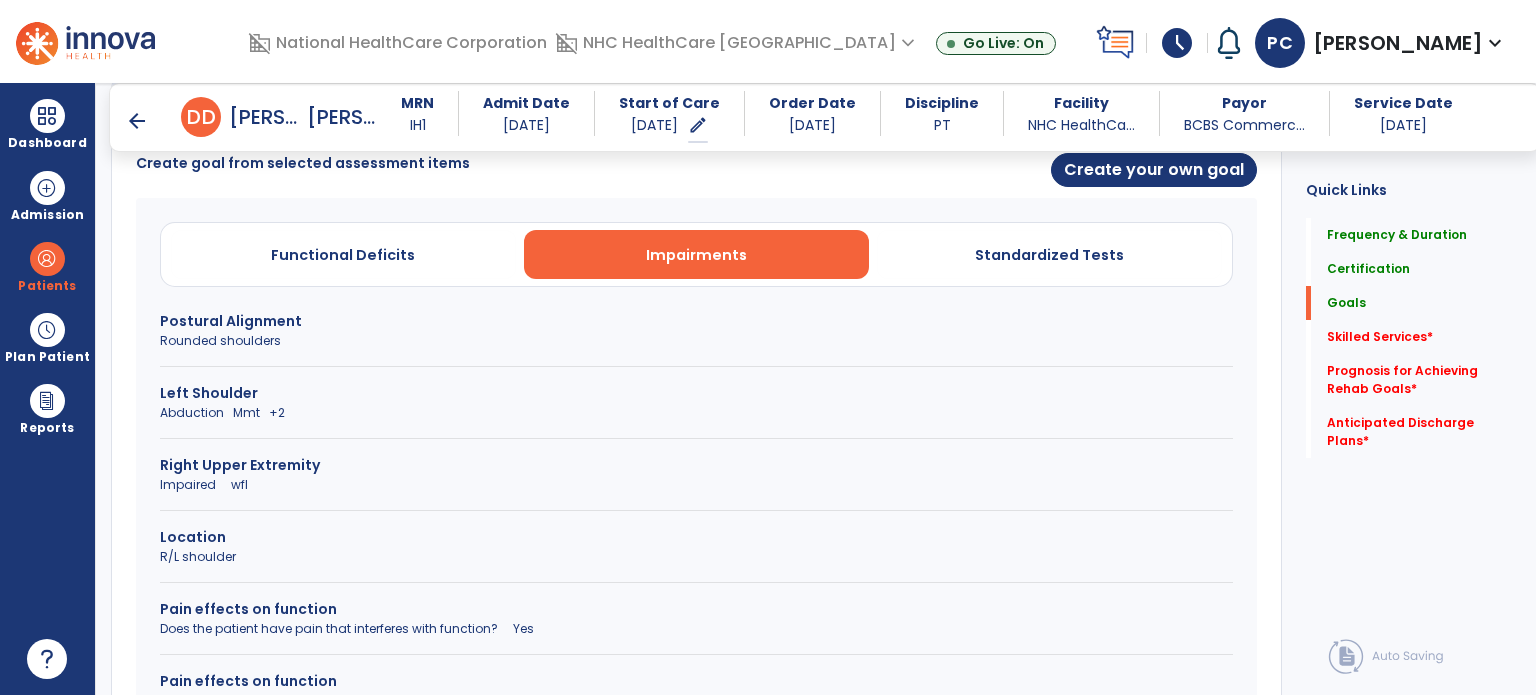 click on "Left Shoulder" at bounding box center [696, 393] 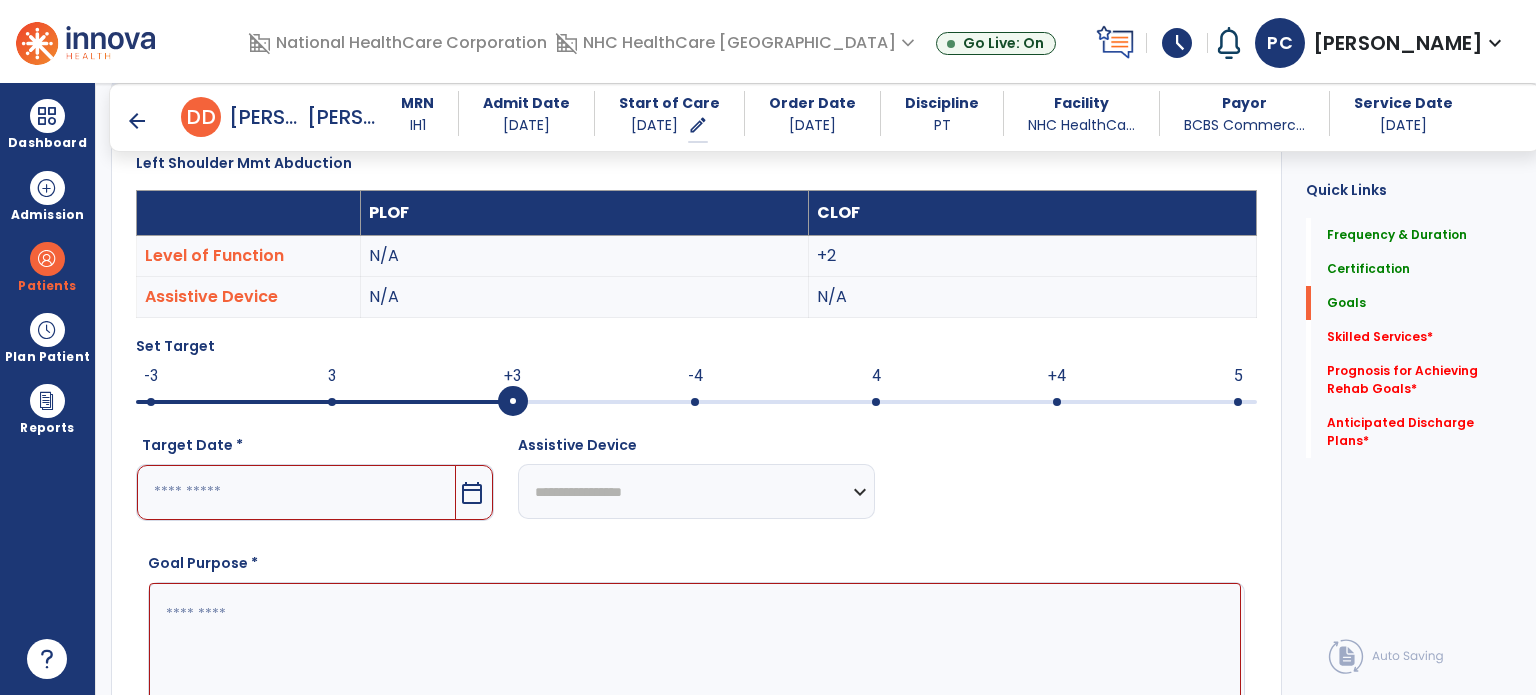 click at bounding box center [296, 492] 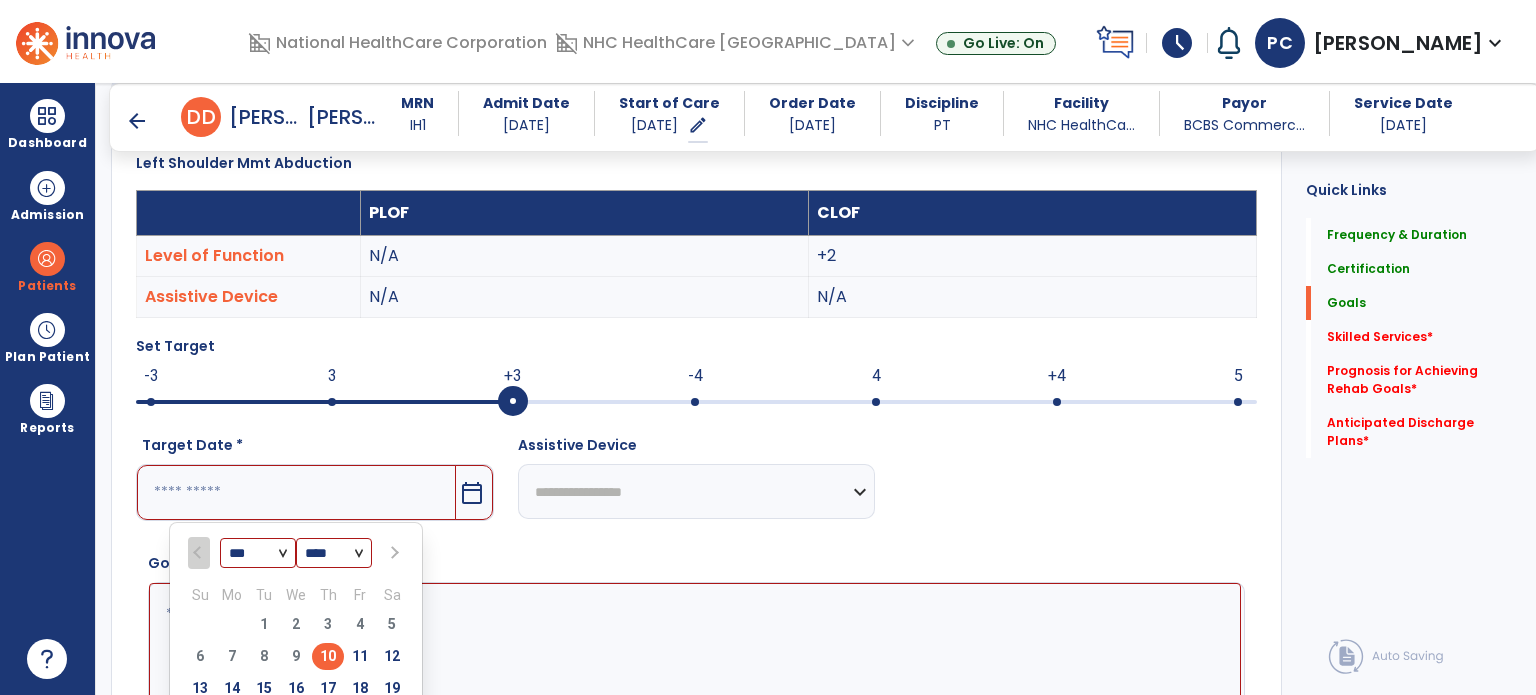 click at bounding box center (393, 553) 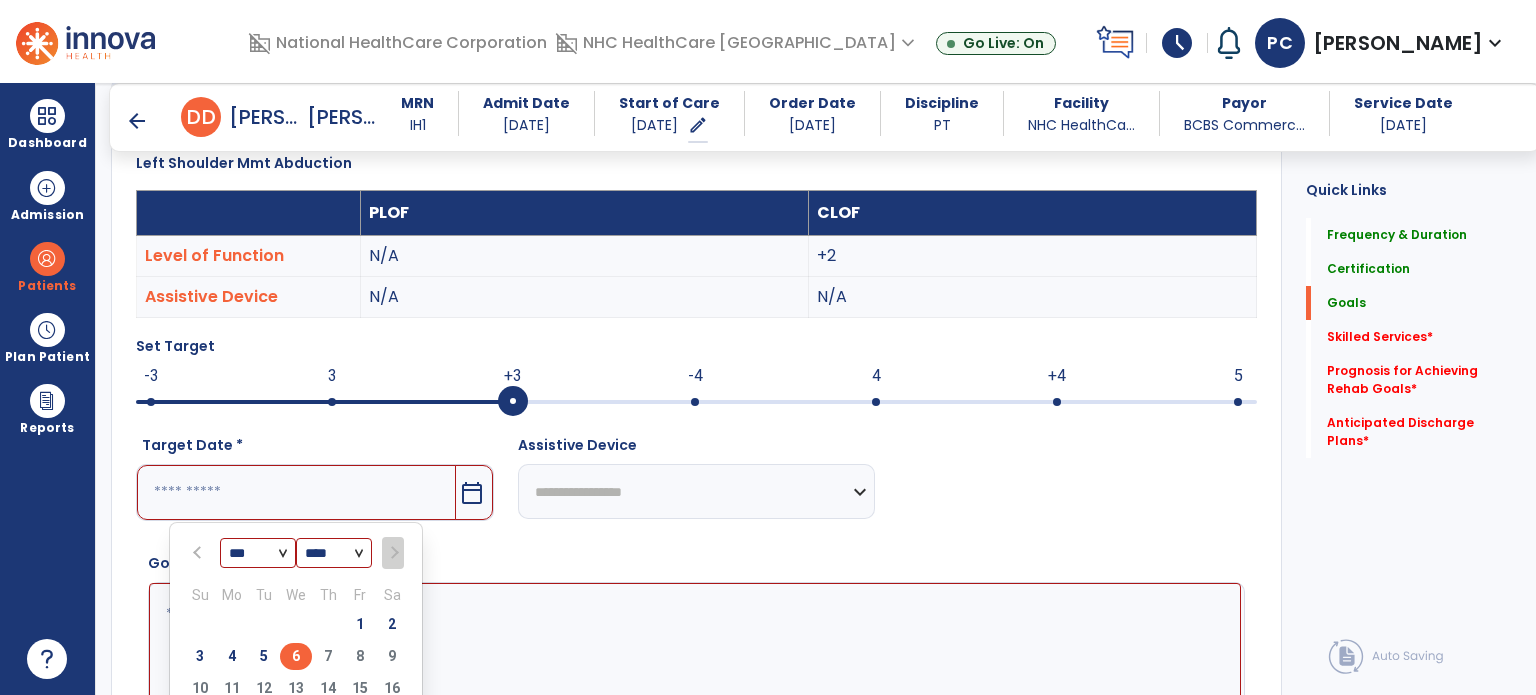 click on "6" at bounding box center [296, 656] 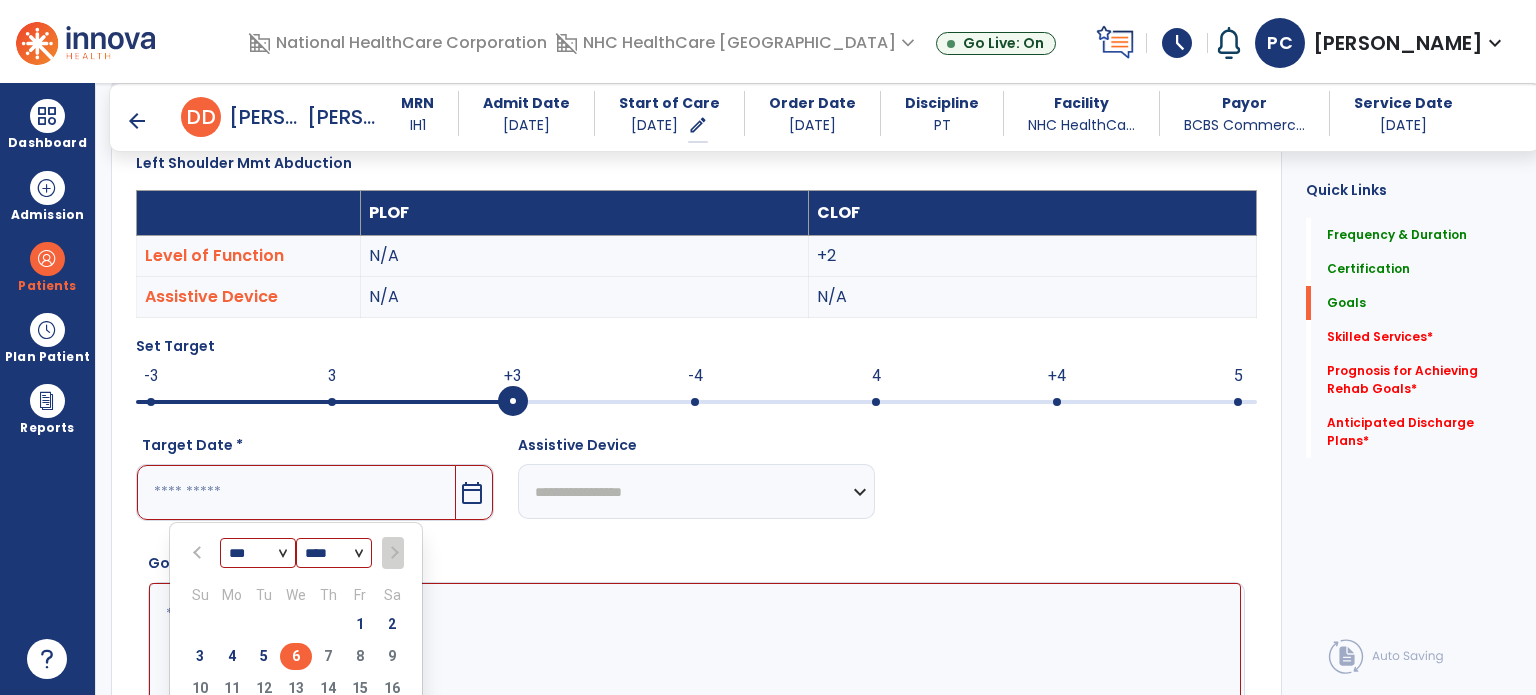 type on "********" 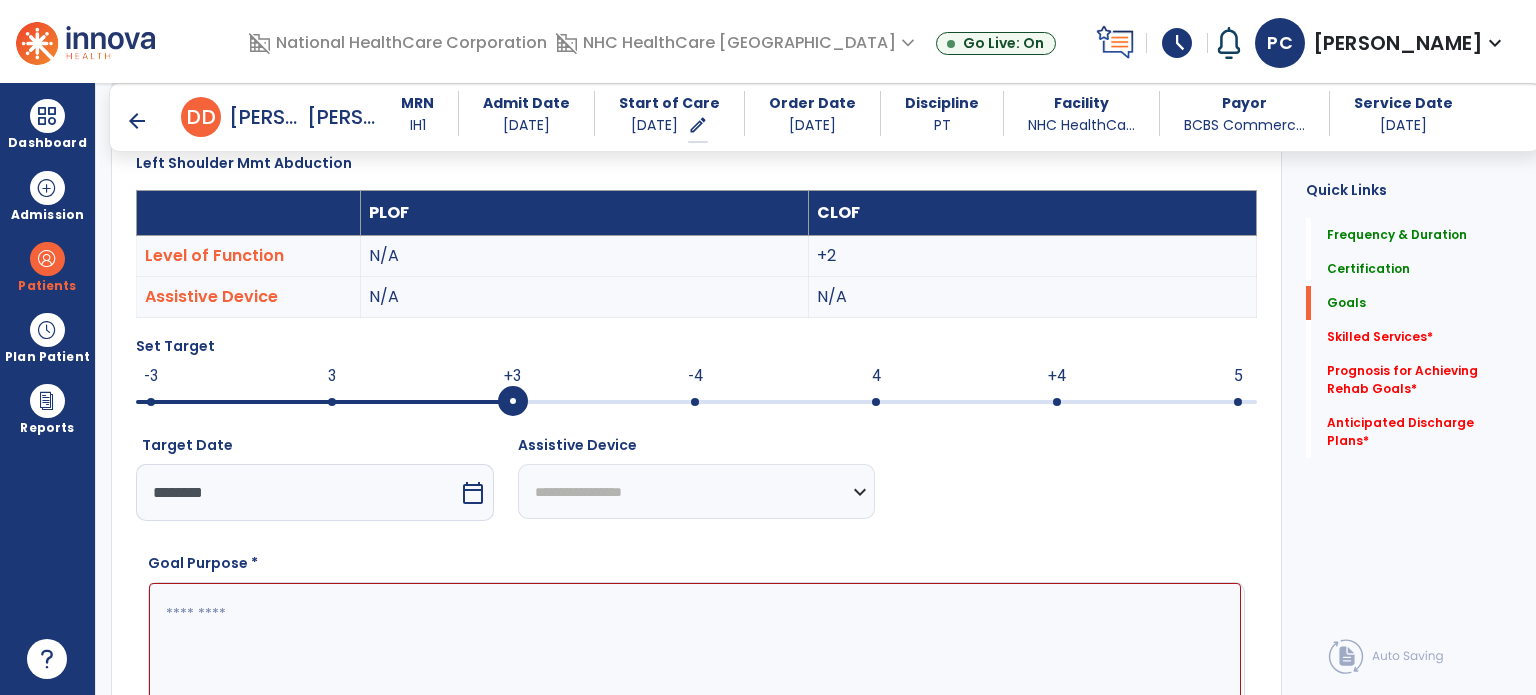 click at bounding box center [695, 658] 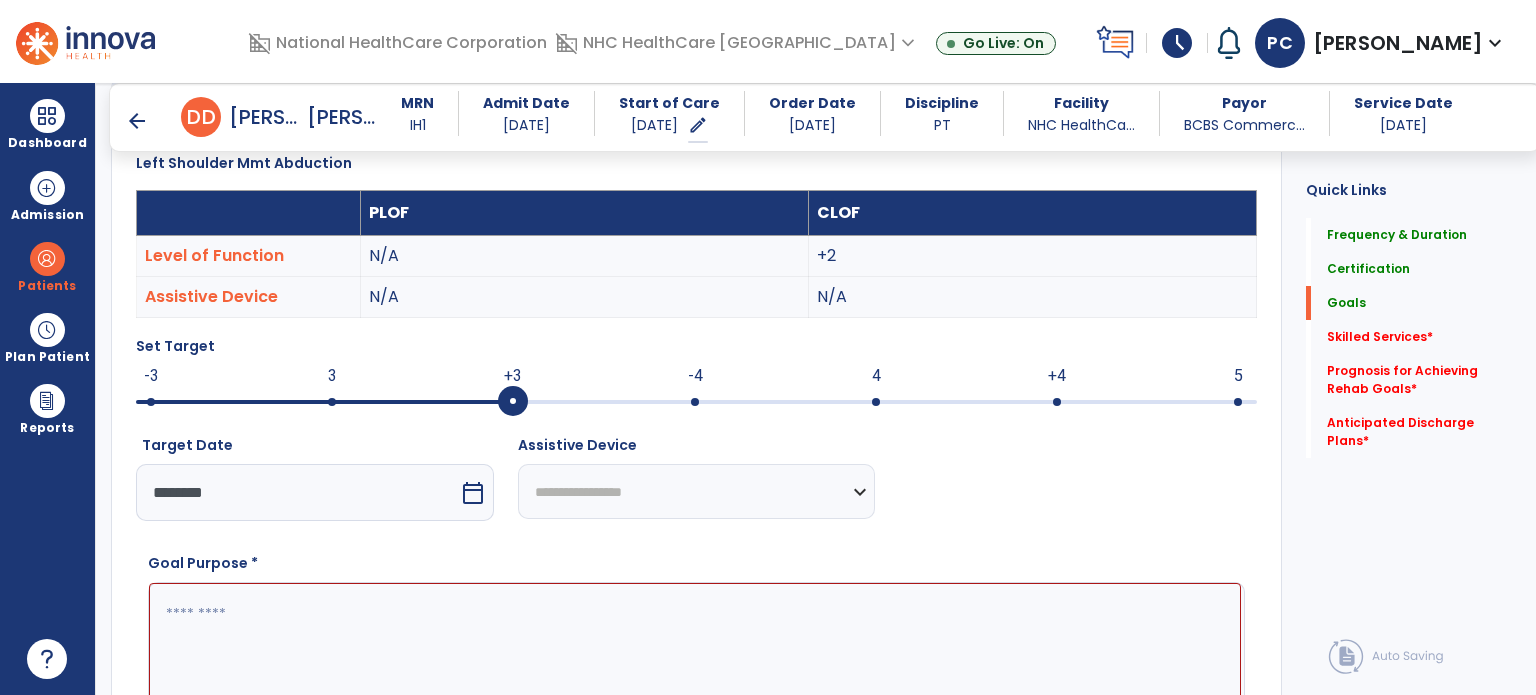 paste on "**********" 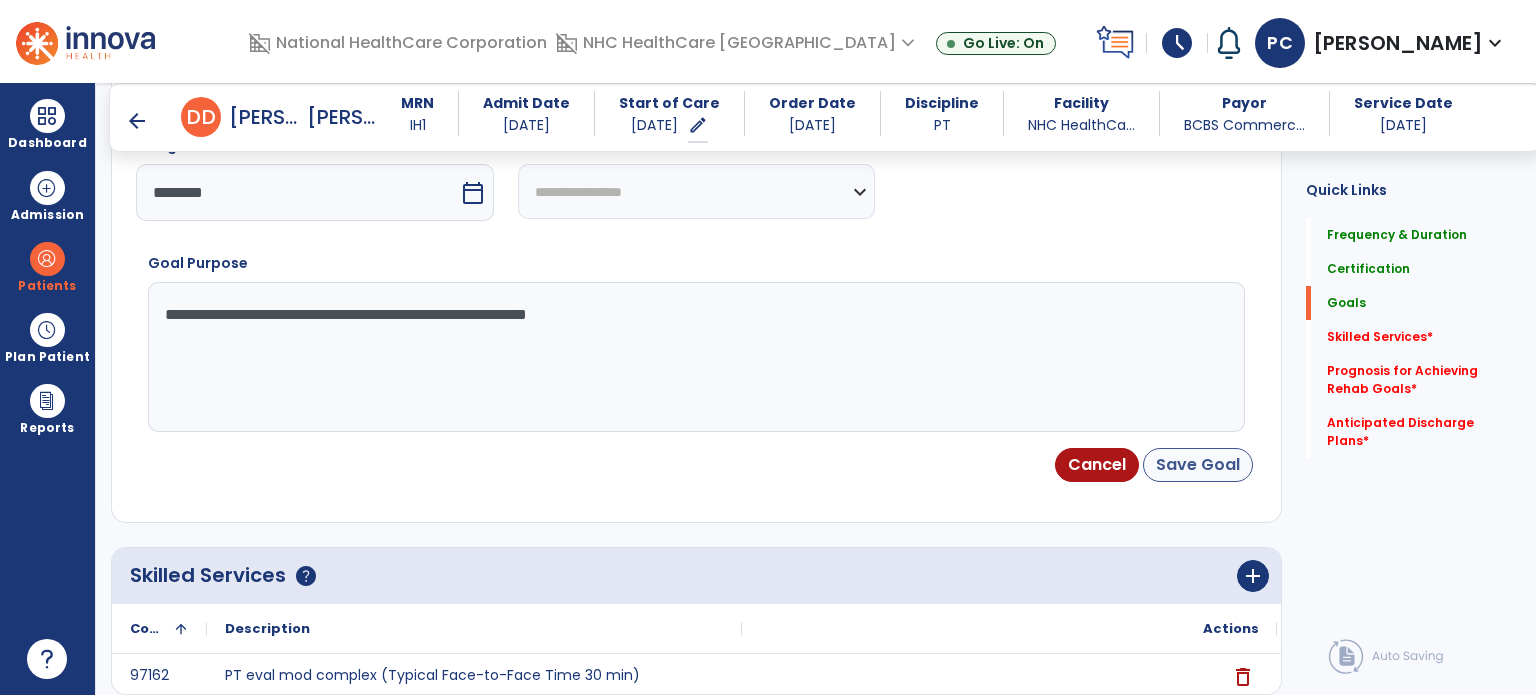 type on "**********" 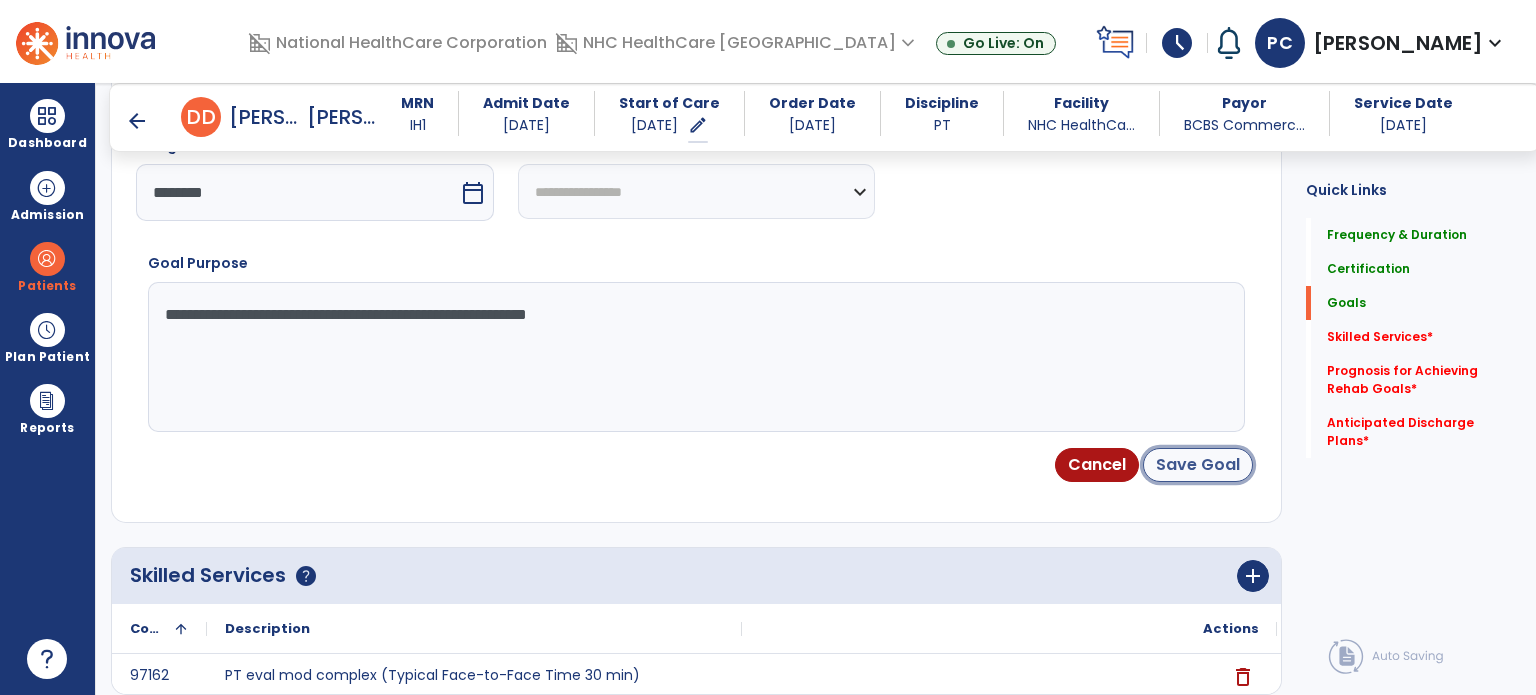 click on "Save Goal" at bounding box center (1198, 465) 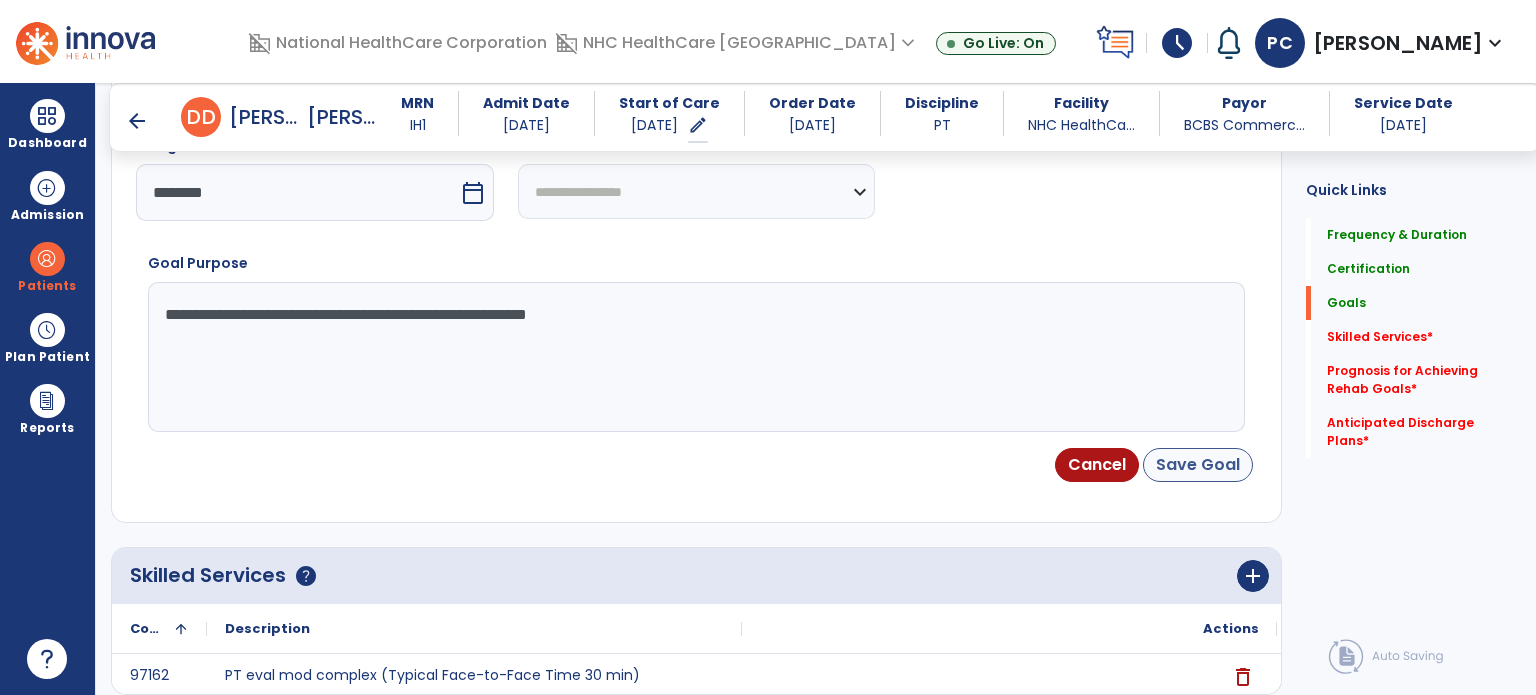scroll, scrollTop: 152, scrollLeft: 0, axis: vertical 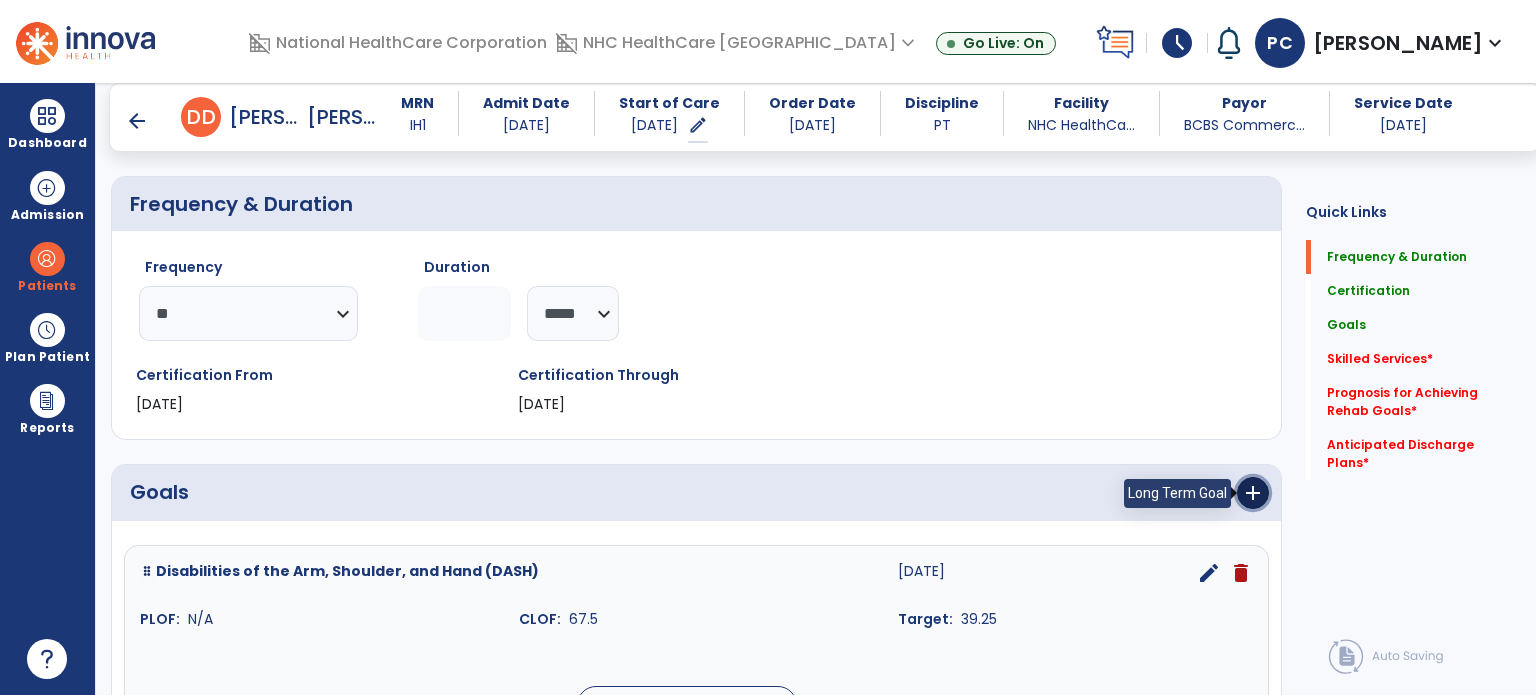 click on "add" at bounding box center (1253, 493) 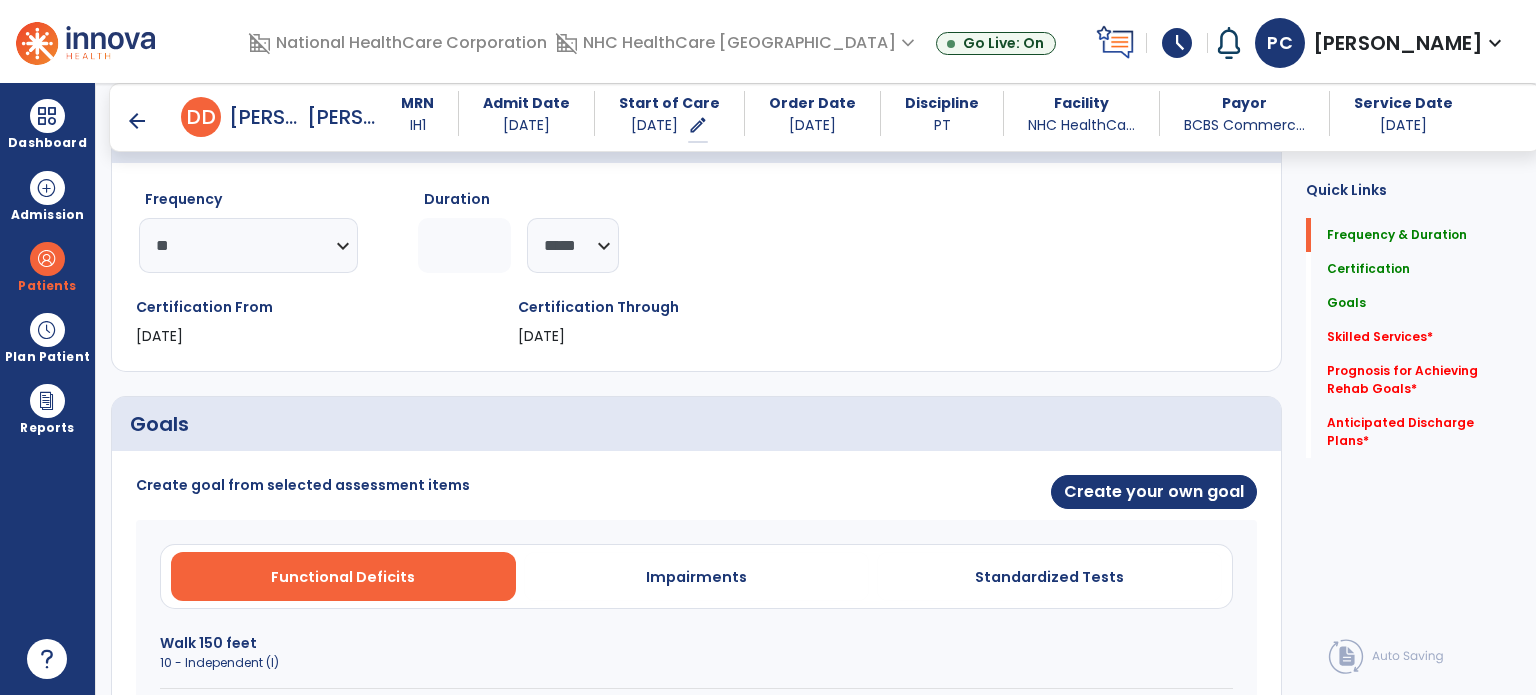 scroll, scrollTop: 352, scrollLeft: 0, axis: vertical 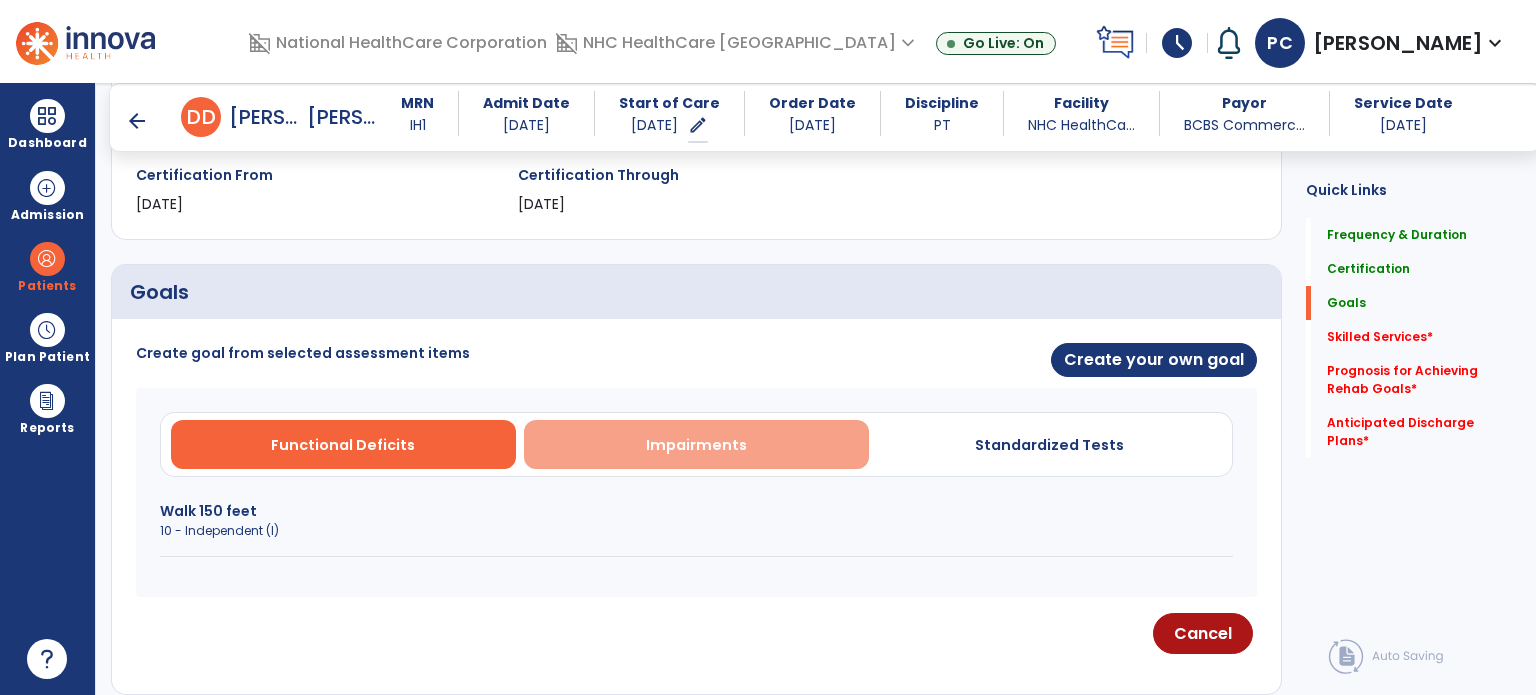 click on "Impairments" at bounding box center [696, 444] 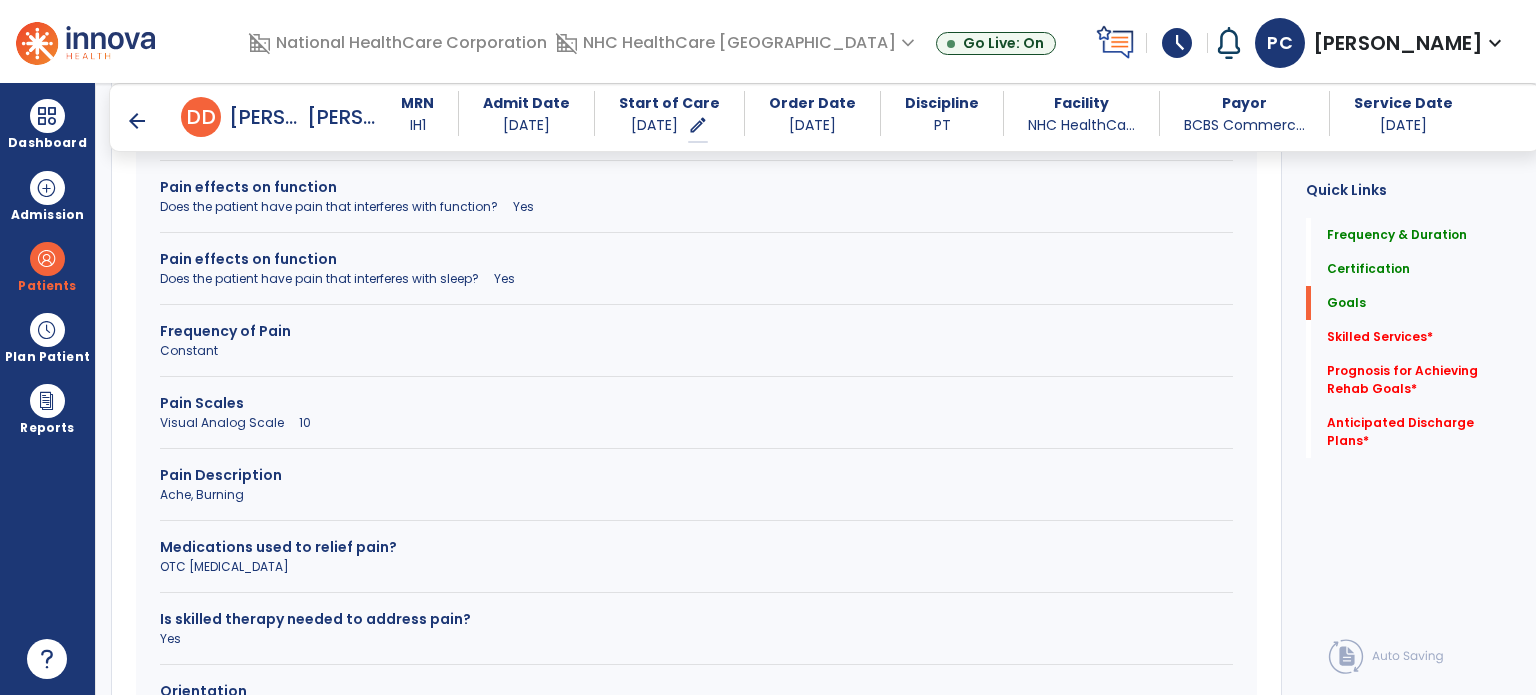 scroll, scrollTop: 952, scrollLeft: 0, axis: vertical 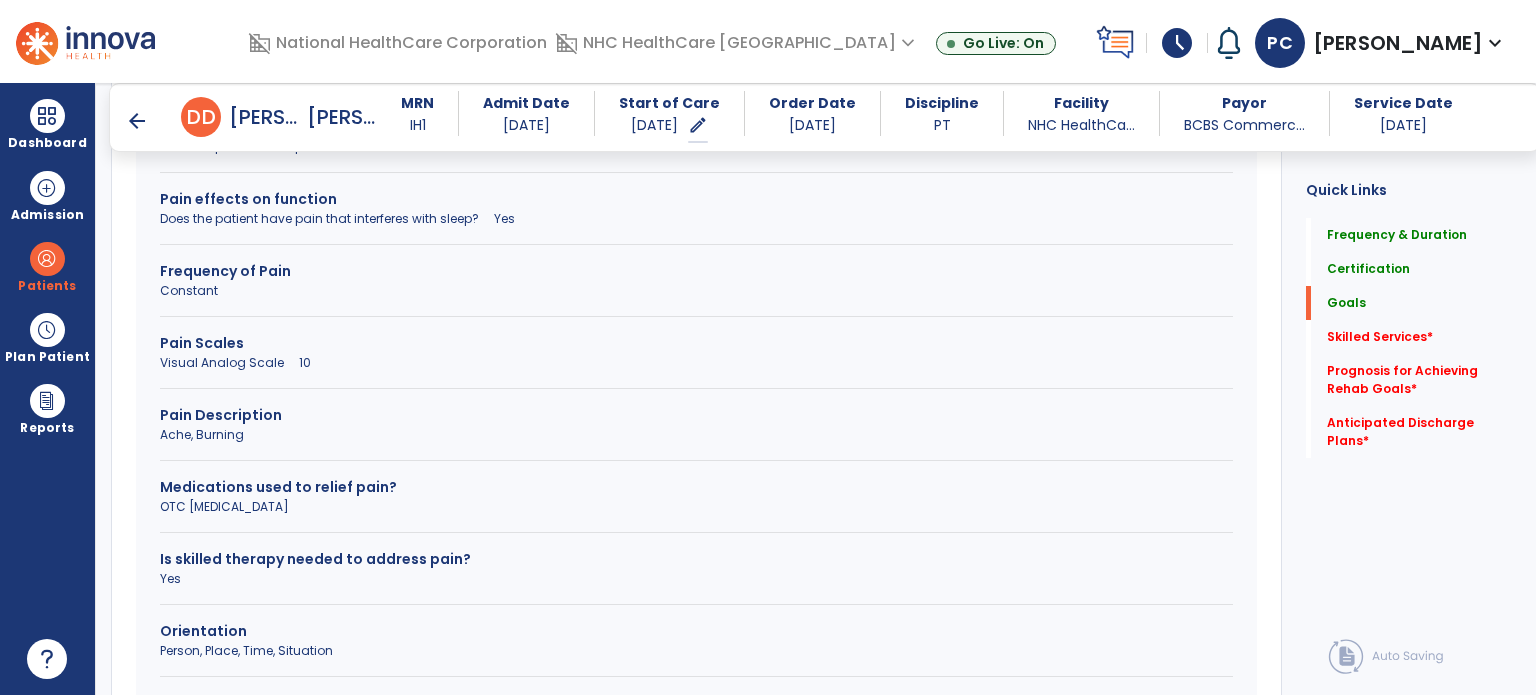 click on "Visual Analog Scale      10" at bounding box center [696, 363] 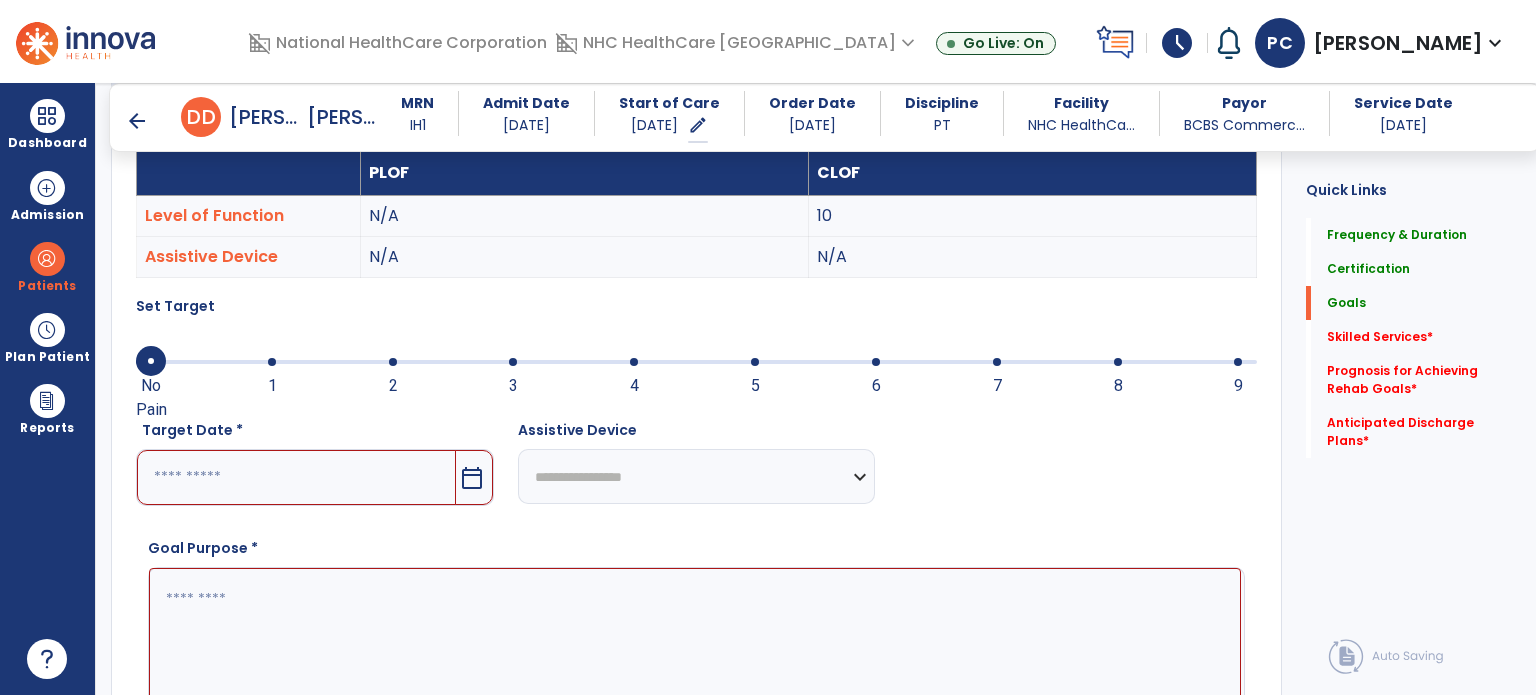 scroll, scrollTop: 552, scrollLeft: 0, axis: vertical 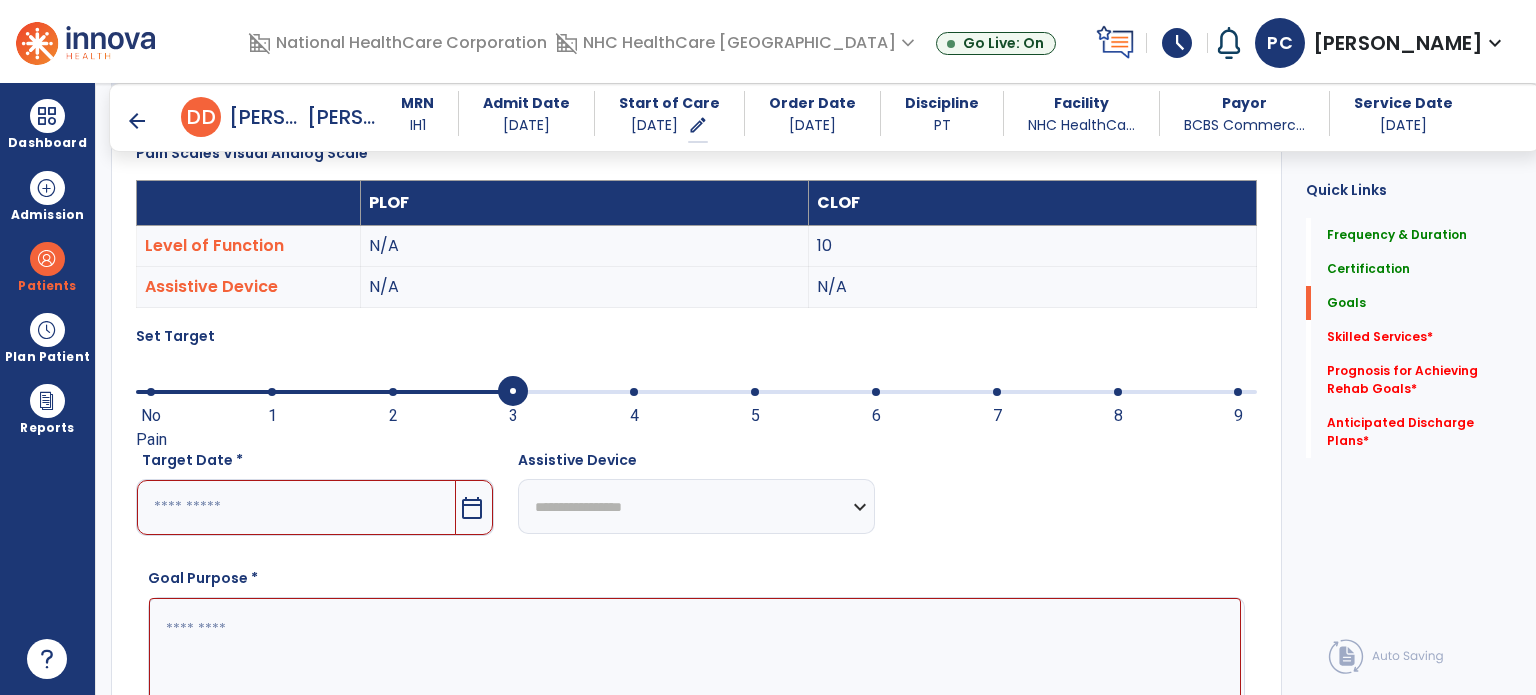 click on "3    No Pain    1    2    3    4    5    6    7    8    9" at bounding box center [696, 392] 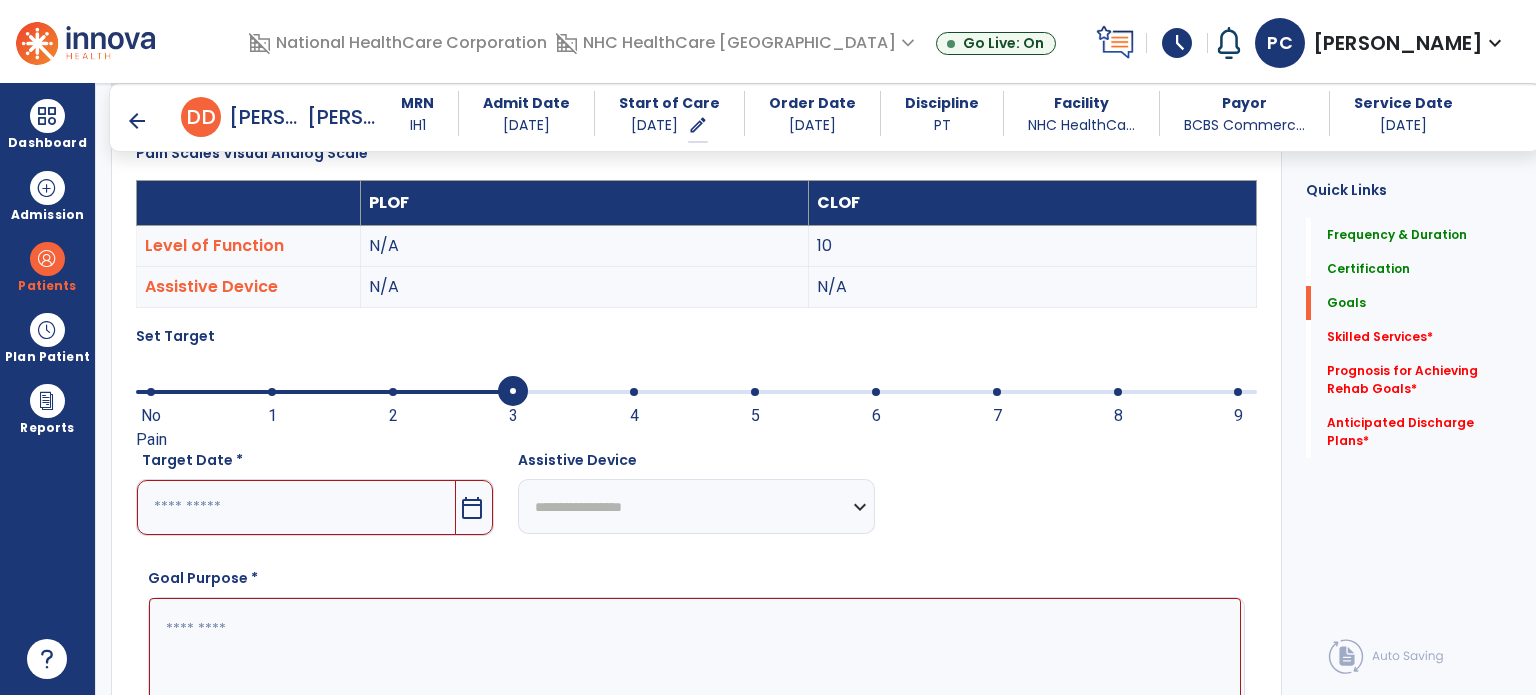 click on "calendar_today" at bounding box center [472, 508] 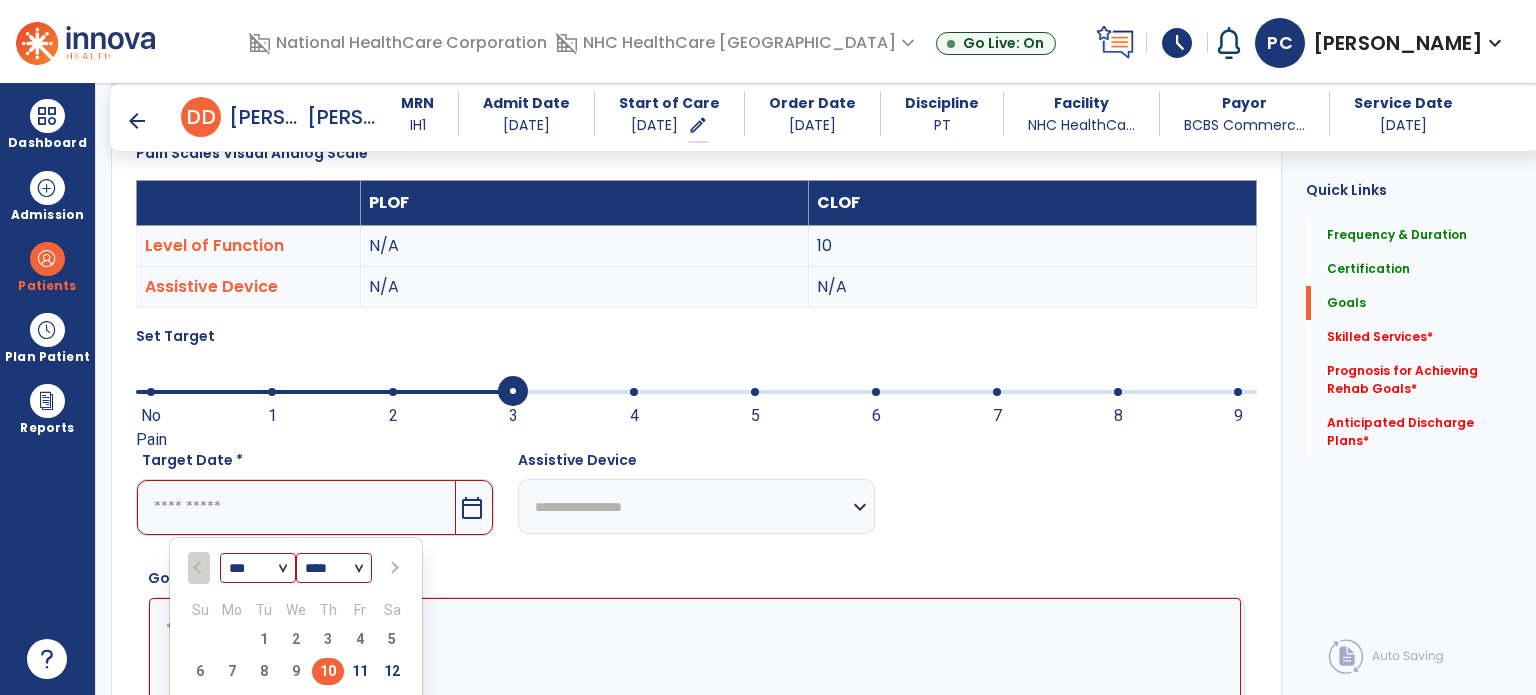 click at bounding box center [393, 568] 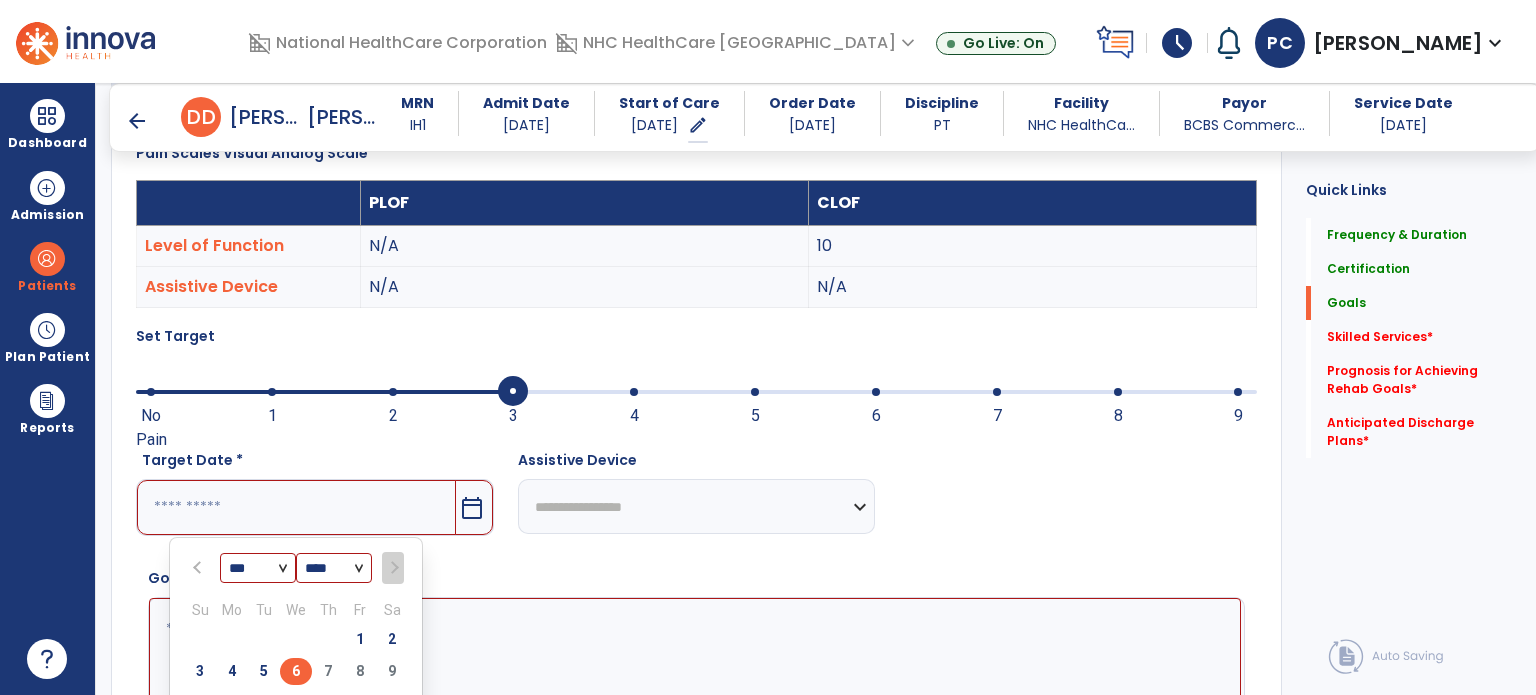 click on "6" at bounding box center [296, 671] 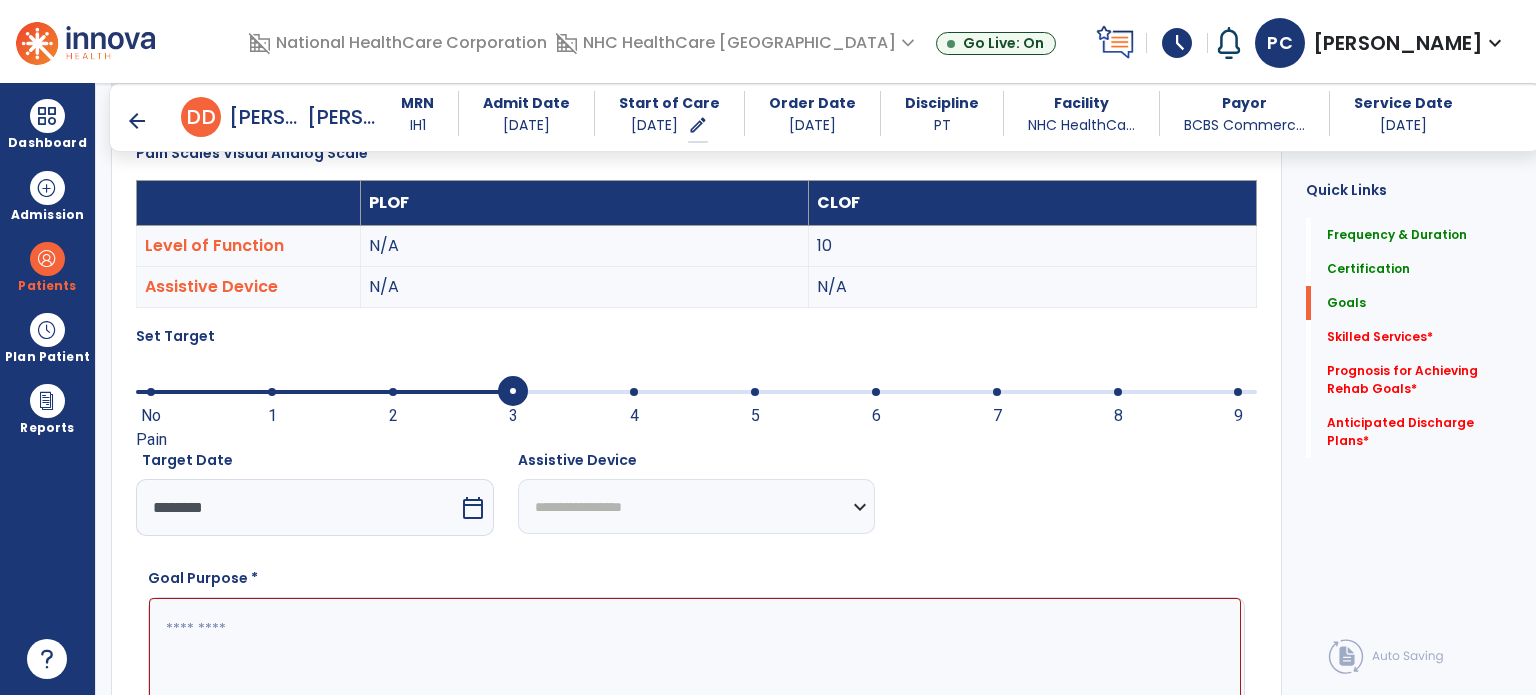 click at bounding box center (695, 673) 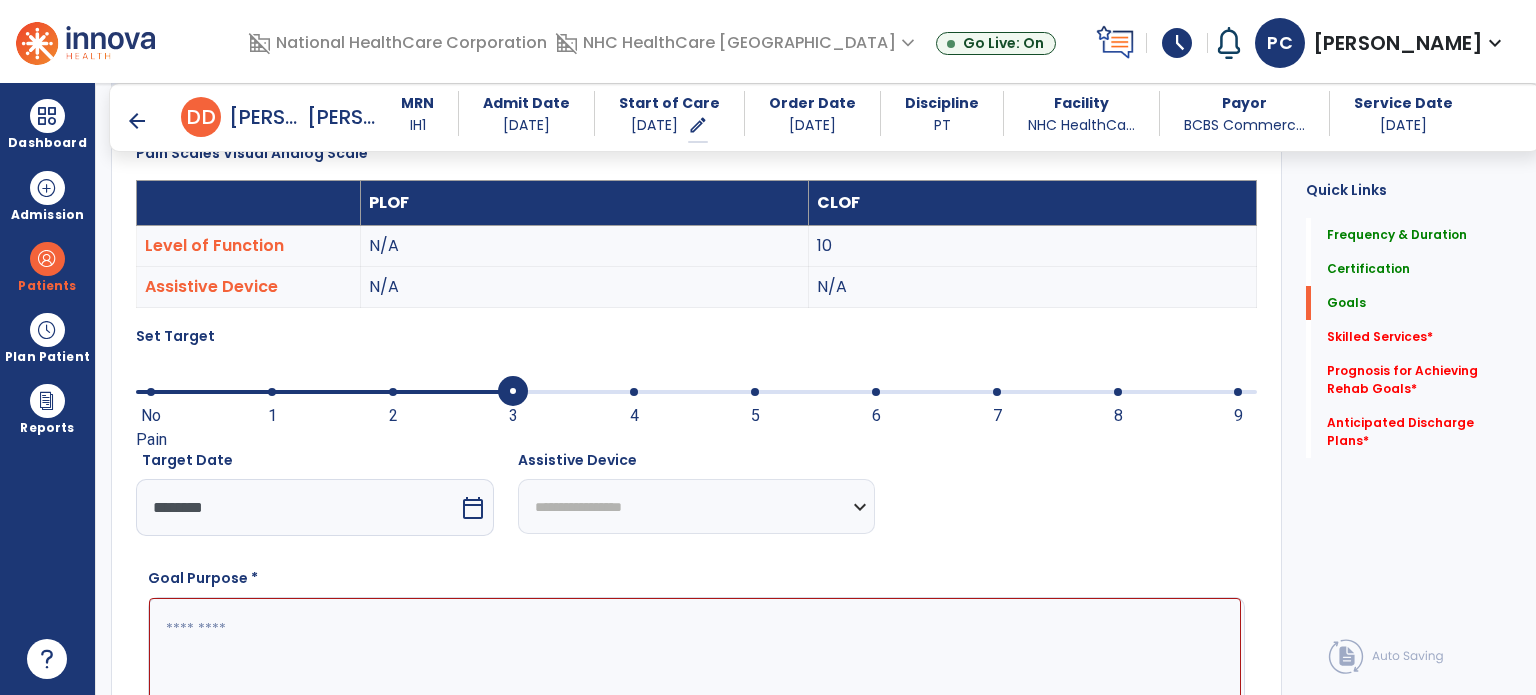 paste on "**********" 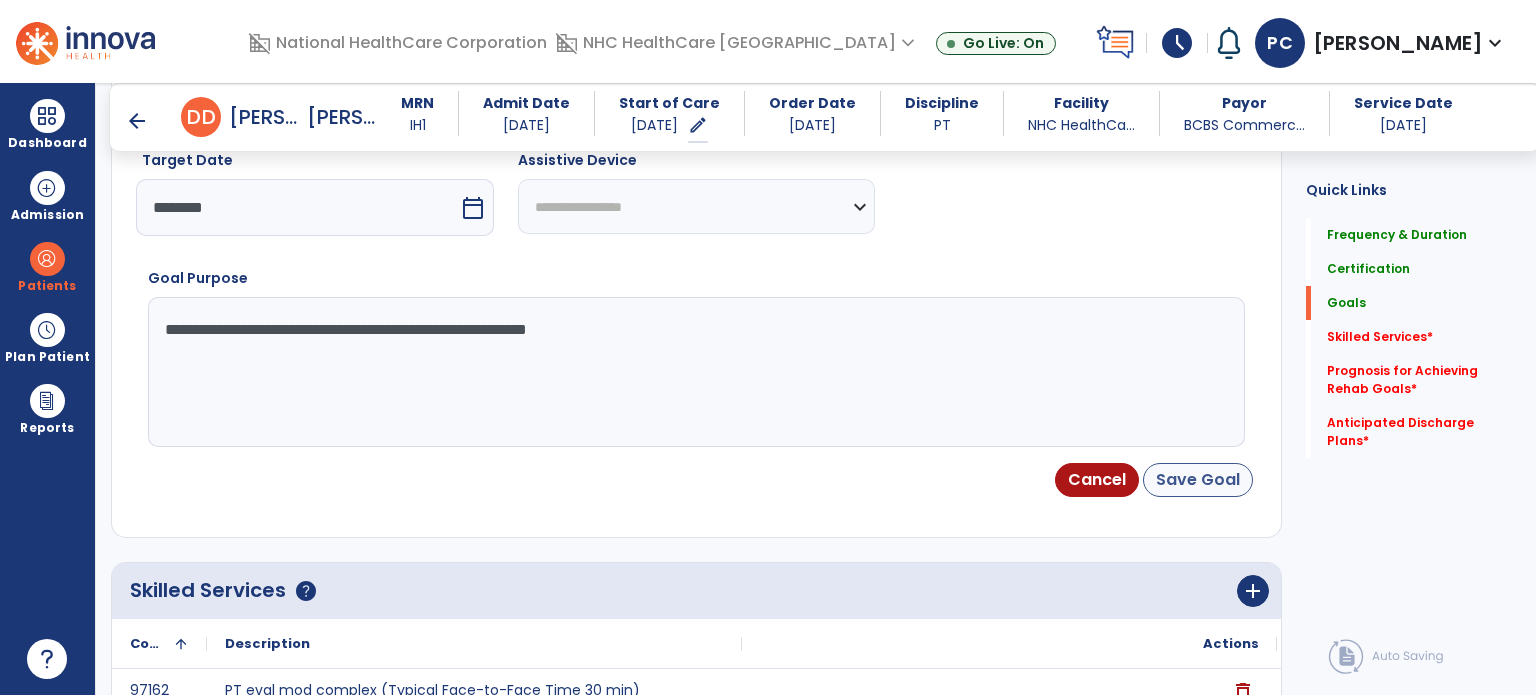 type on "**********" 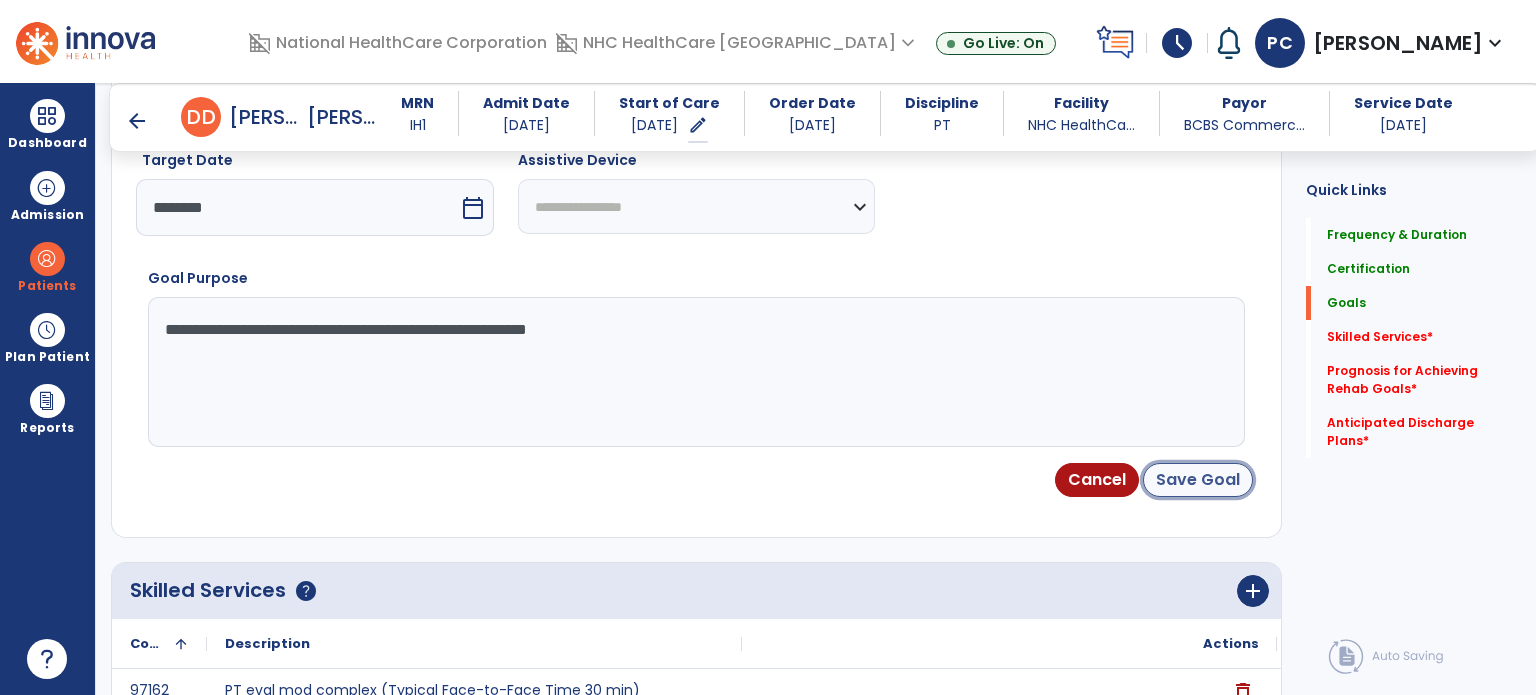 click on "Save Goal" at bounding box center (1198, 480) 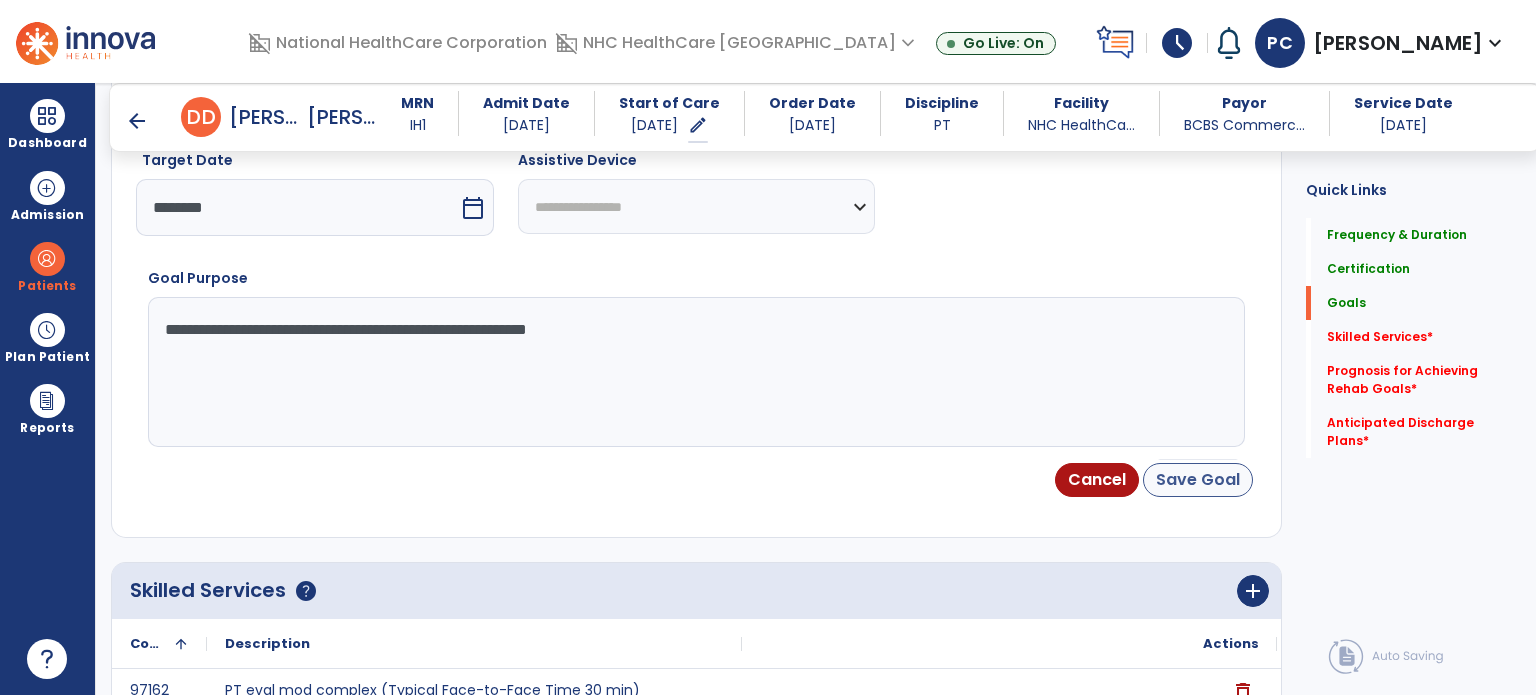 scroll, scrollTop: 136, scrollLeft: 0, axis: vertical 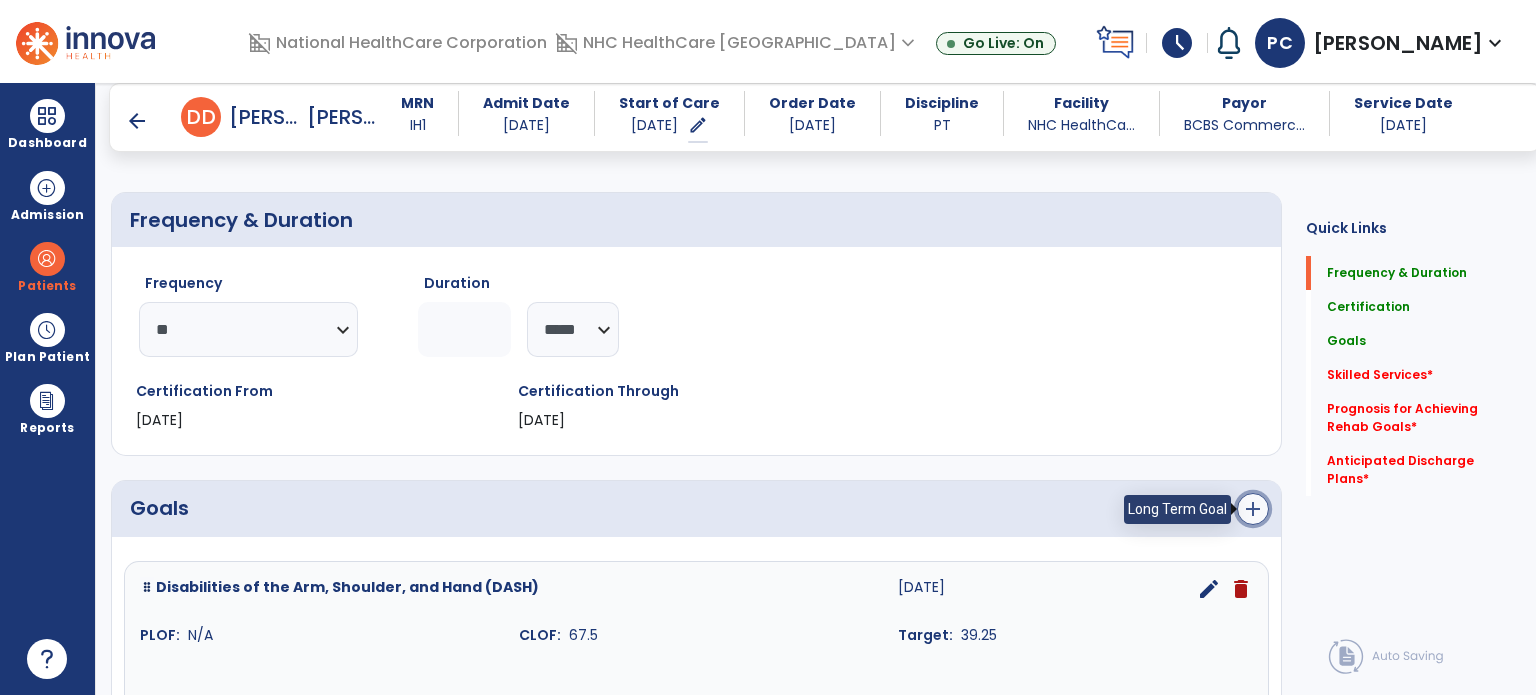 click on "add" at bounding box center (1253, 509) 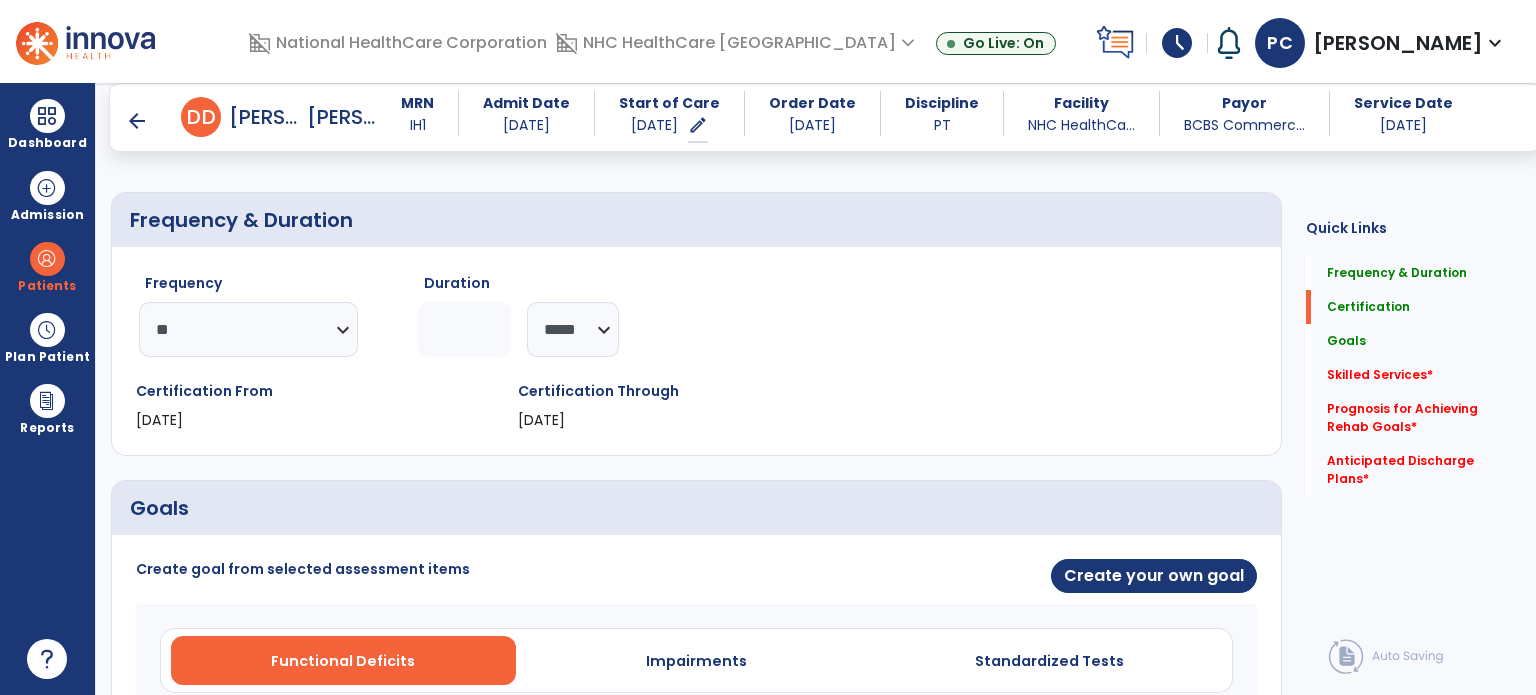 scroll, scrollTop: 336, scrollLeft: 0, axis: vertical 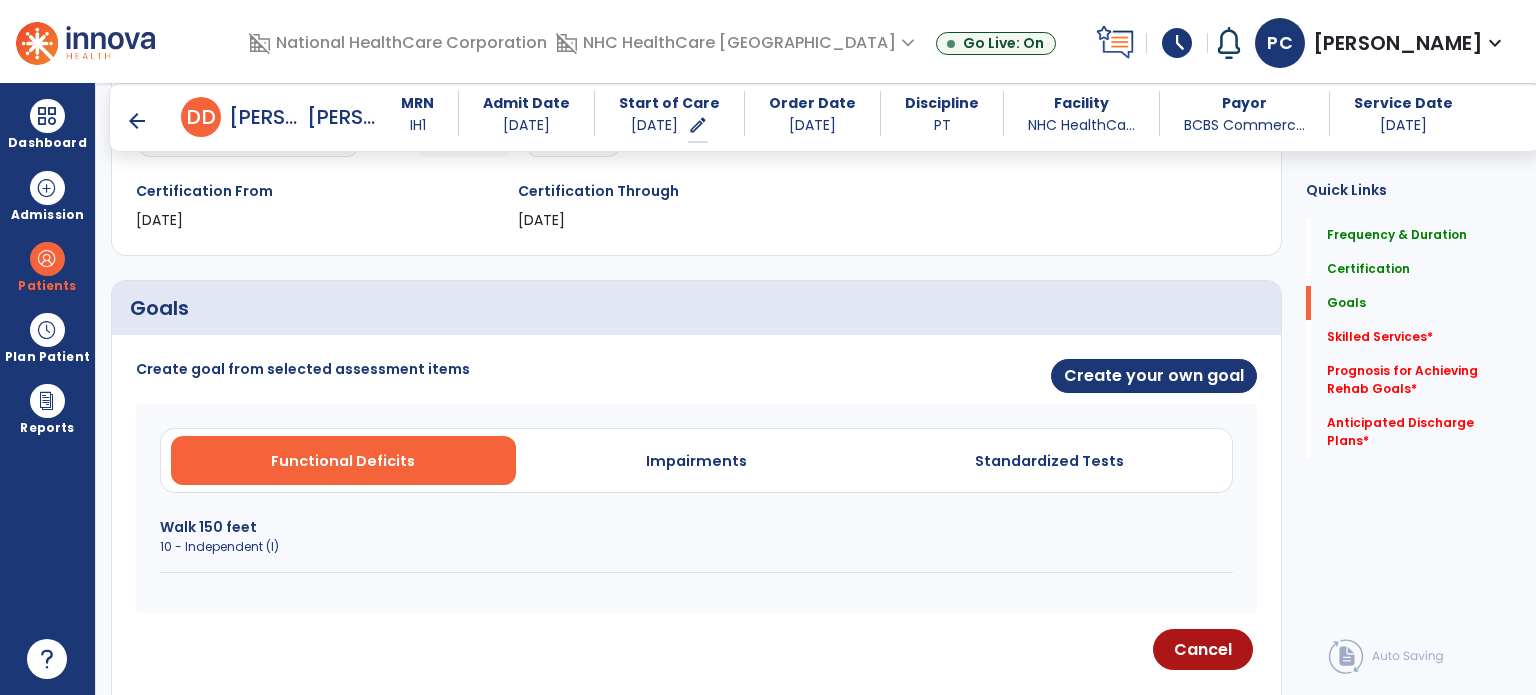 click on "Functional Deficits   Impairments   Standardized Tests" at bounding box center (696, 460) 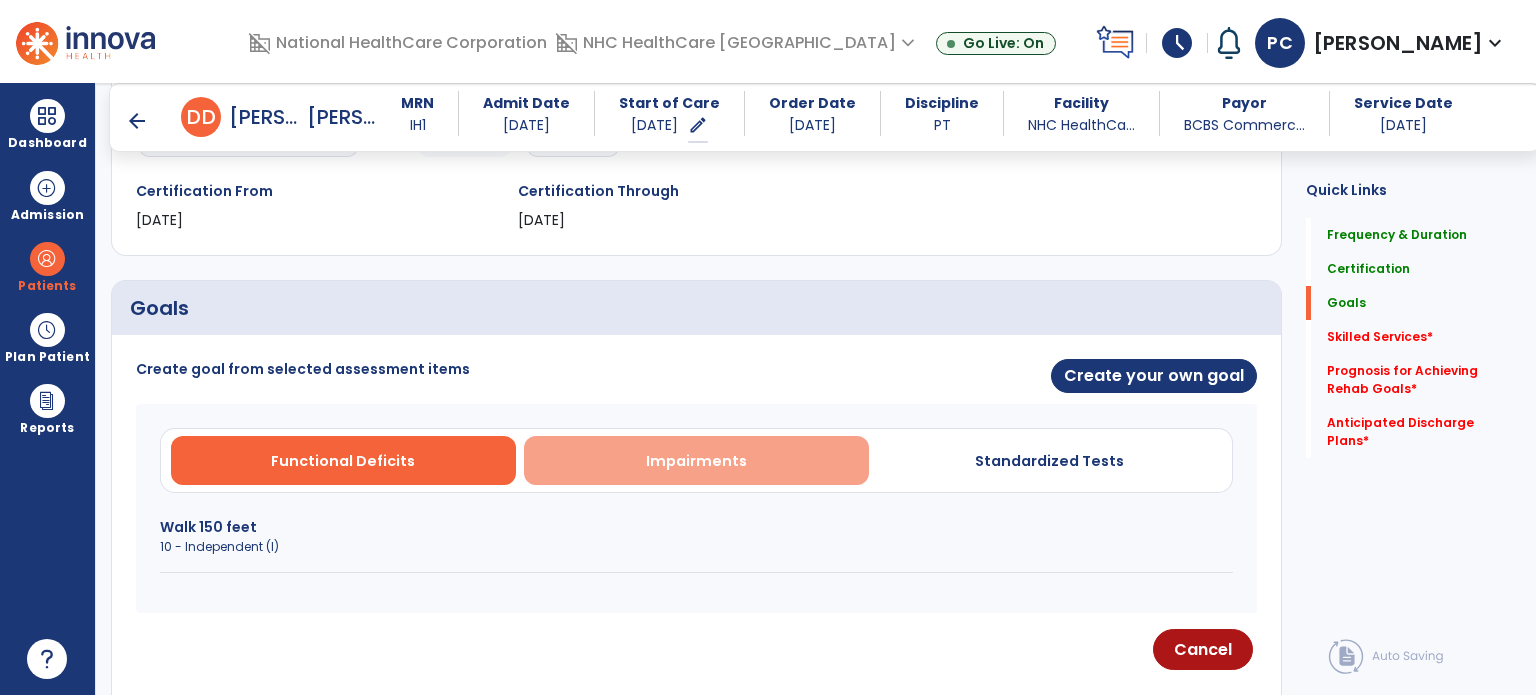 click on "Impairments" at bounding box center [696, 460] 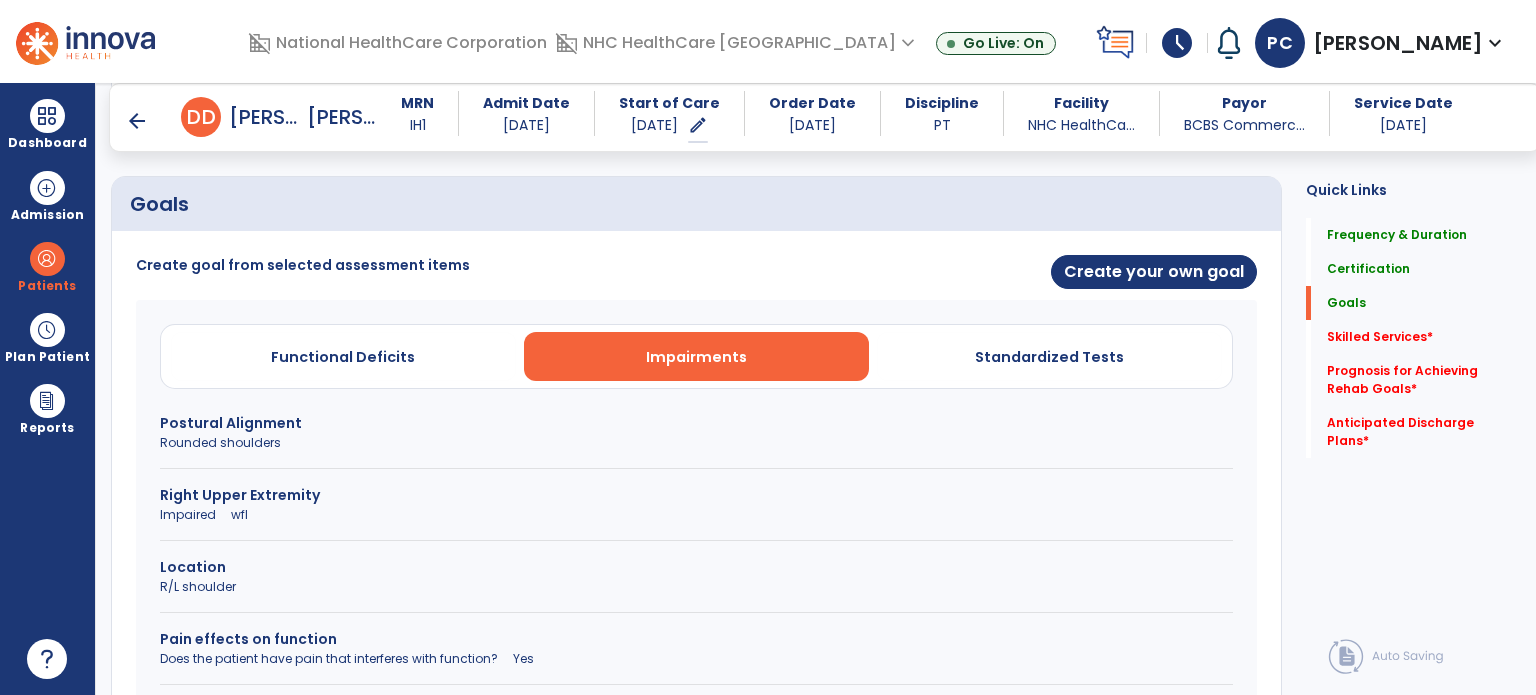 scroll, scrollTop: 436, scrollLeft: 0, axis: vertical 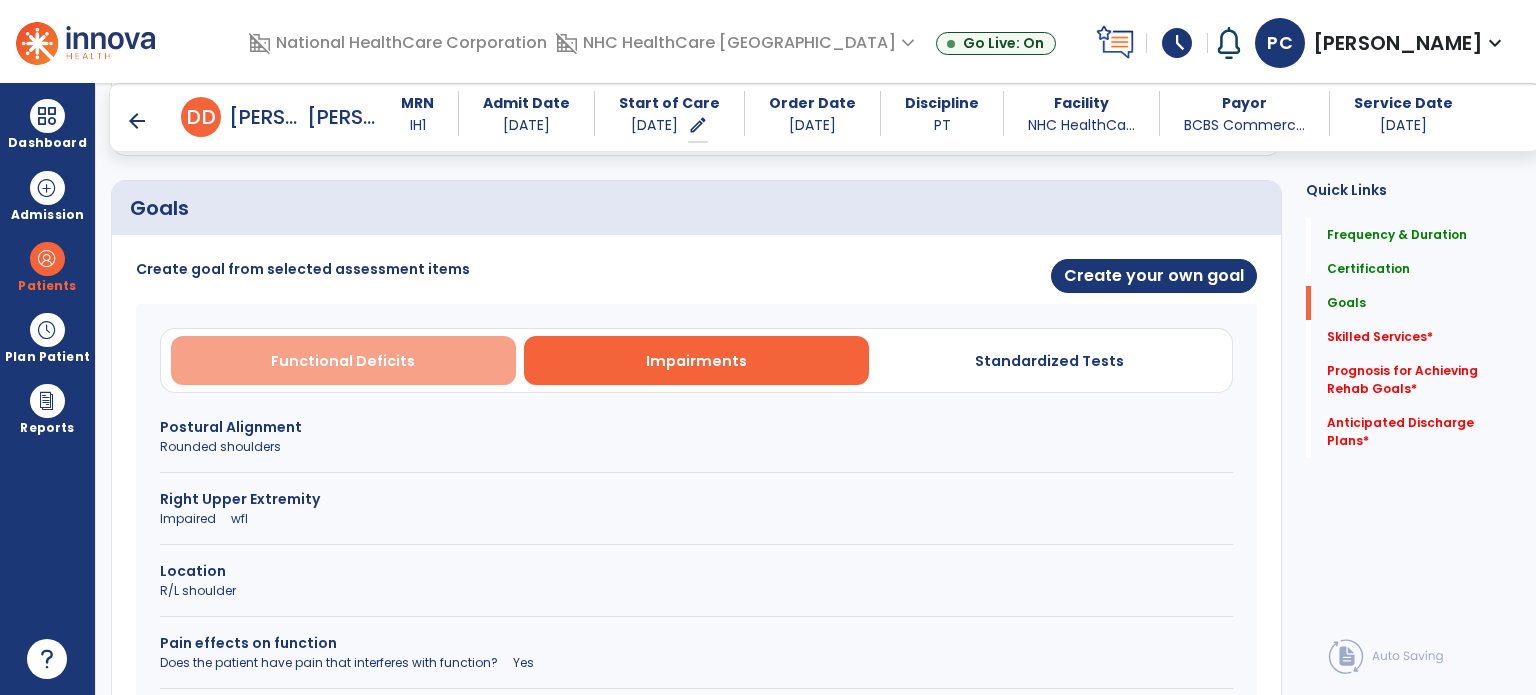 click on "Functional Deficits" at bounding box center [343, 360] 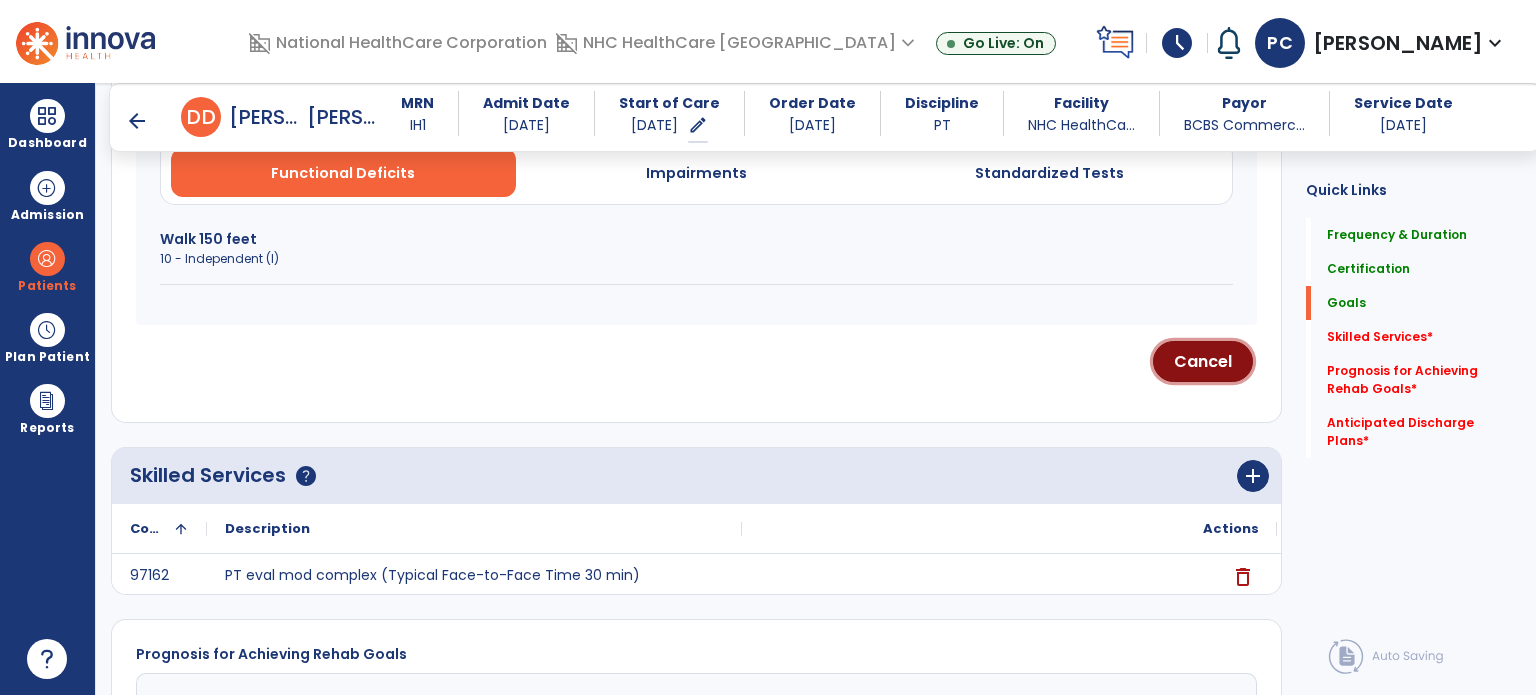 drag, startPoint x: 1203, startPoint y: 371, endPoint x: 1180, endPoint y: 377, distance: 23.769728 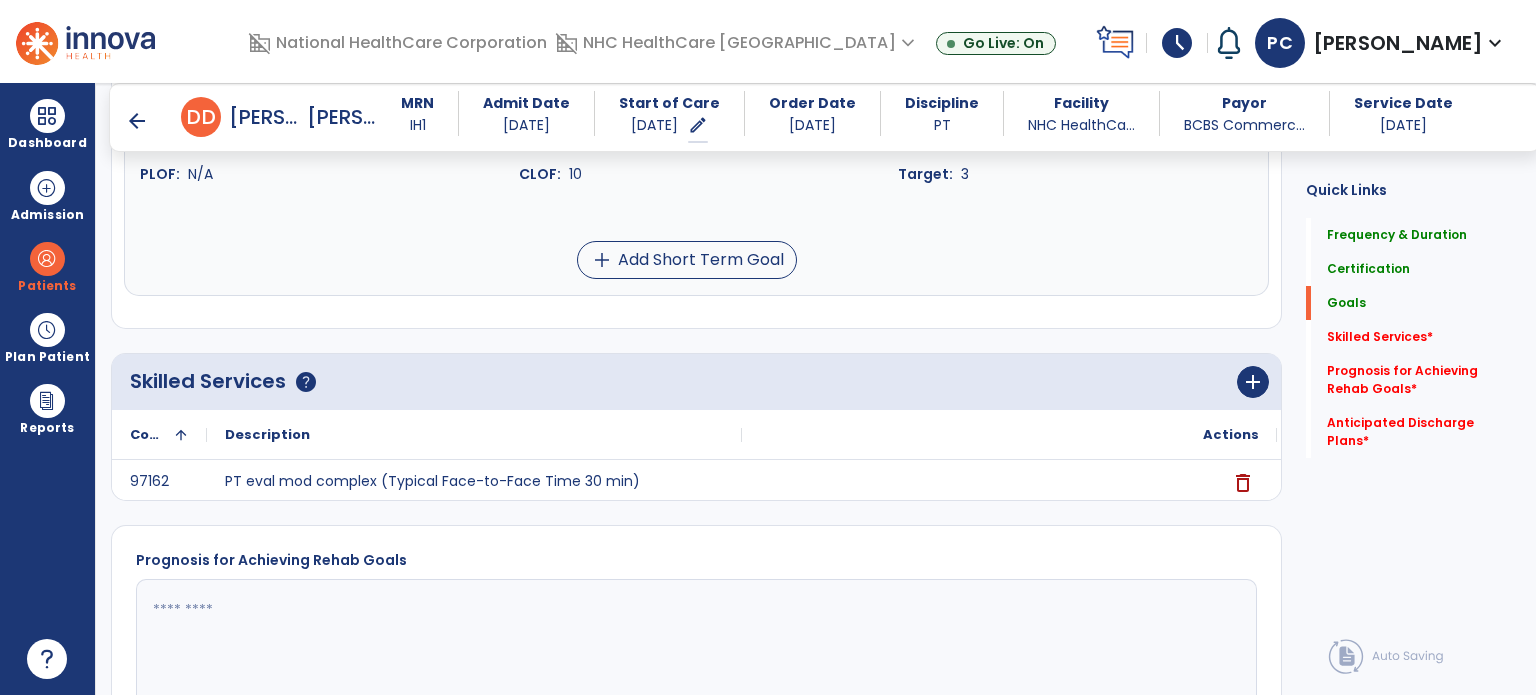 scroll, scrollTop: 1251, scrollLeft: 0, axis: vertical 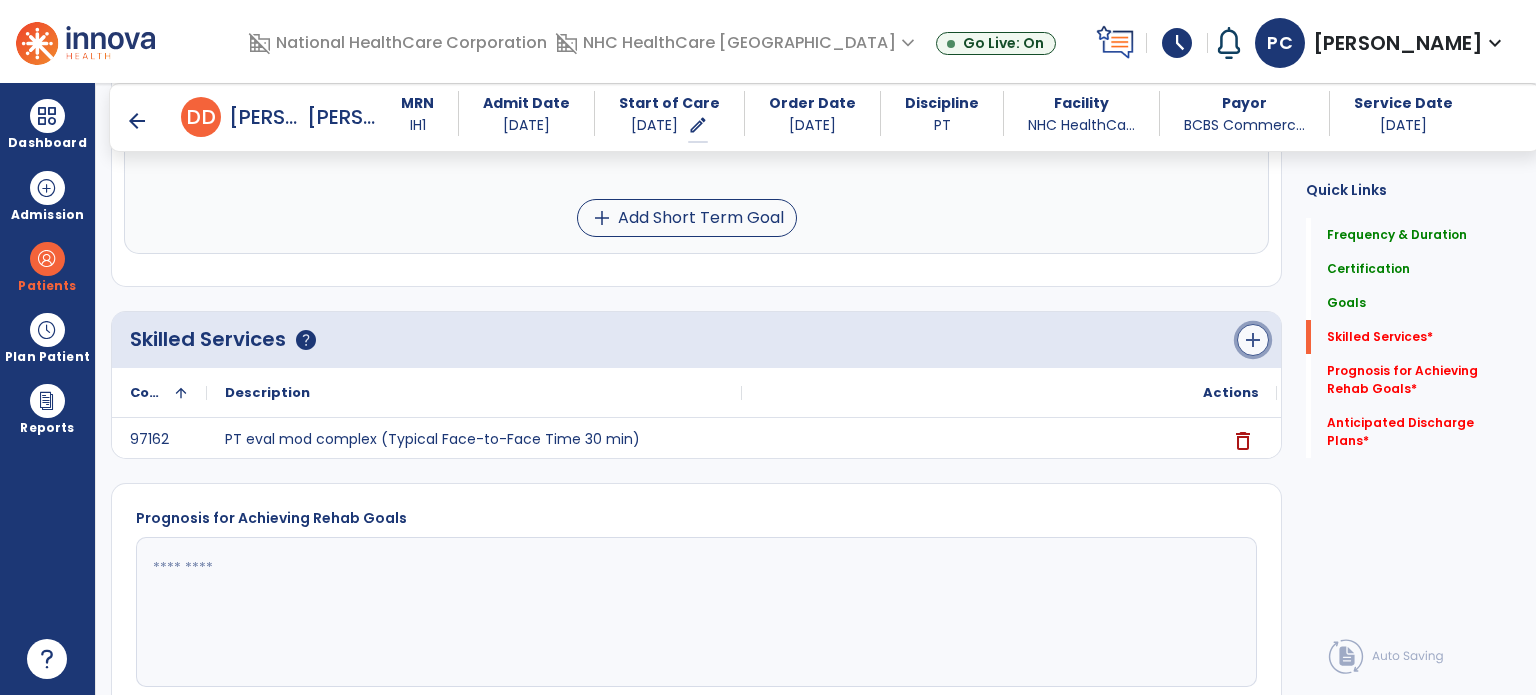 click on "add" 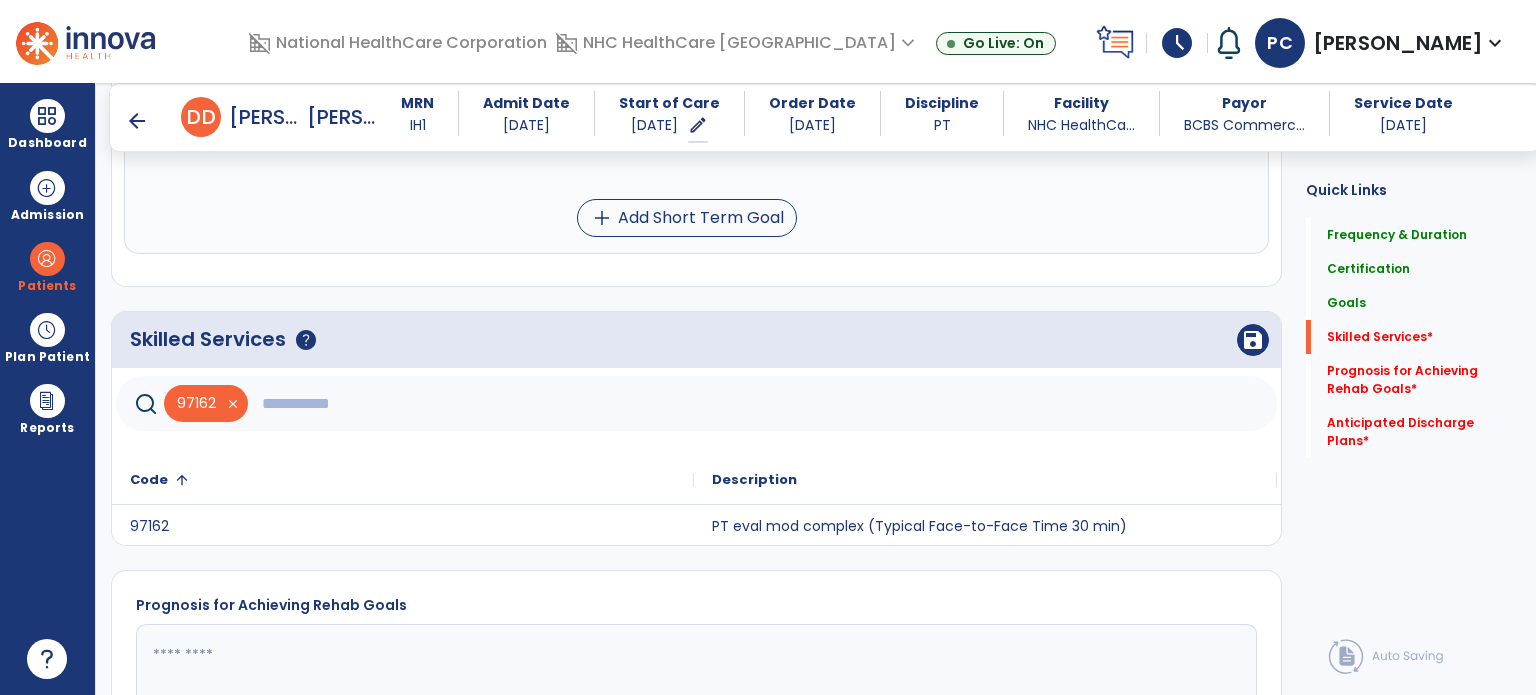 click 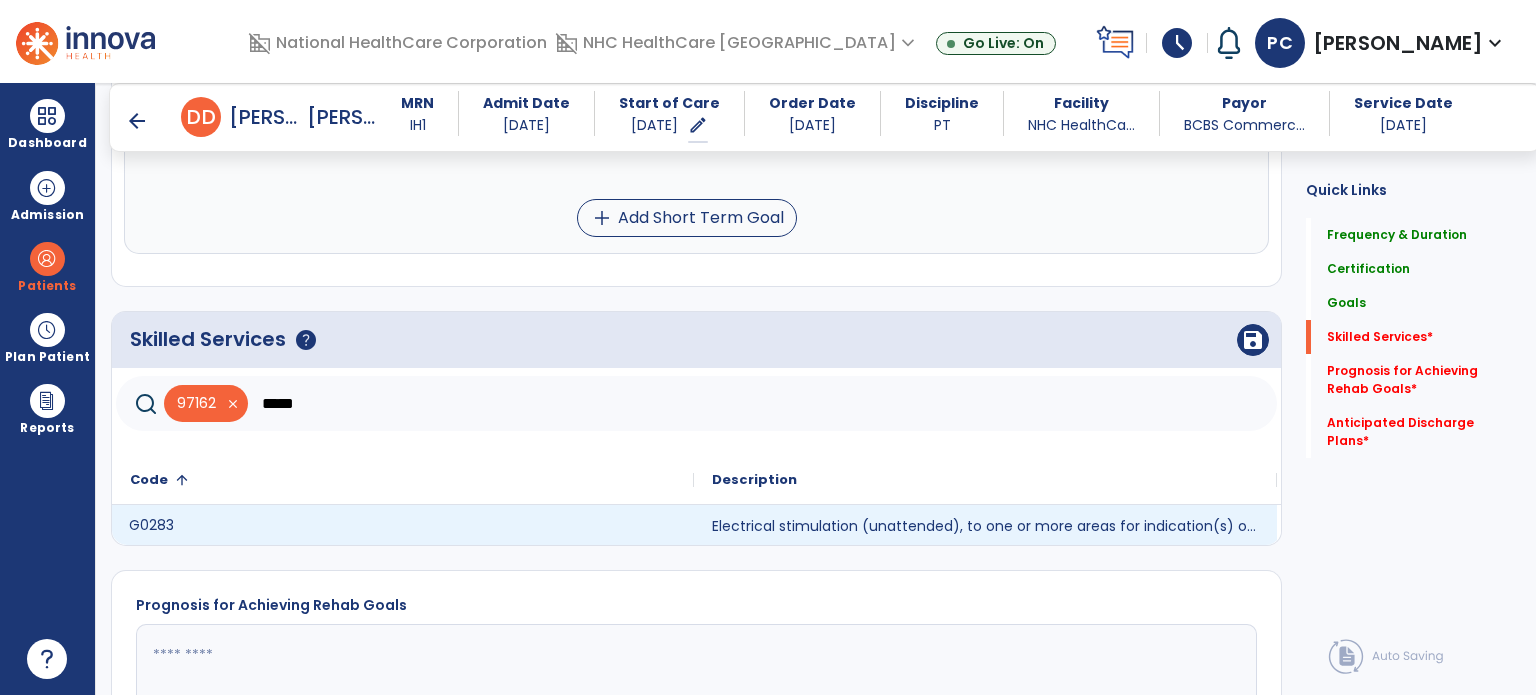 click on "G0283" 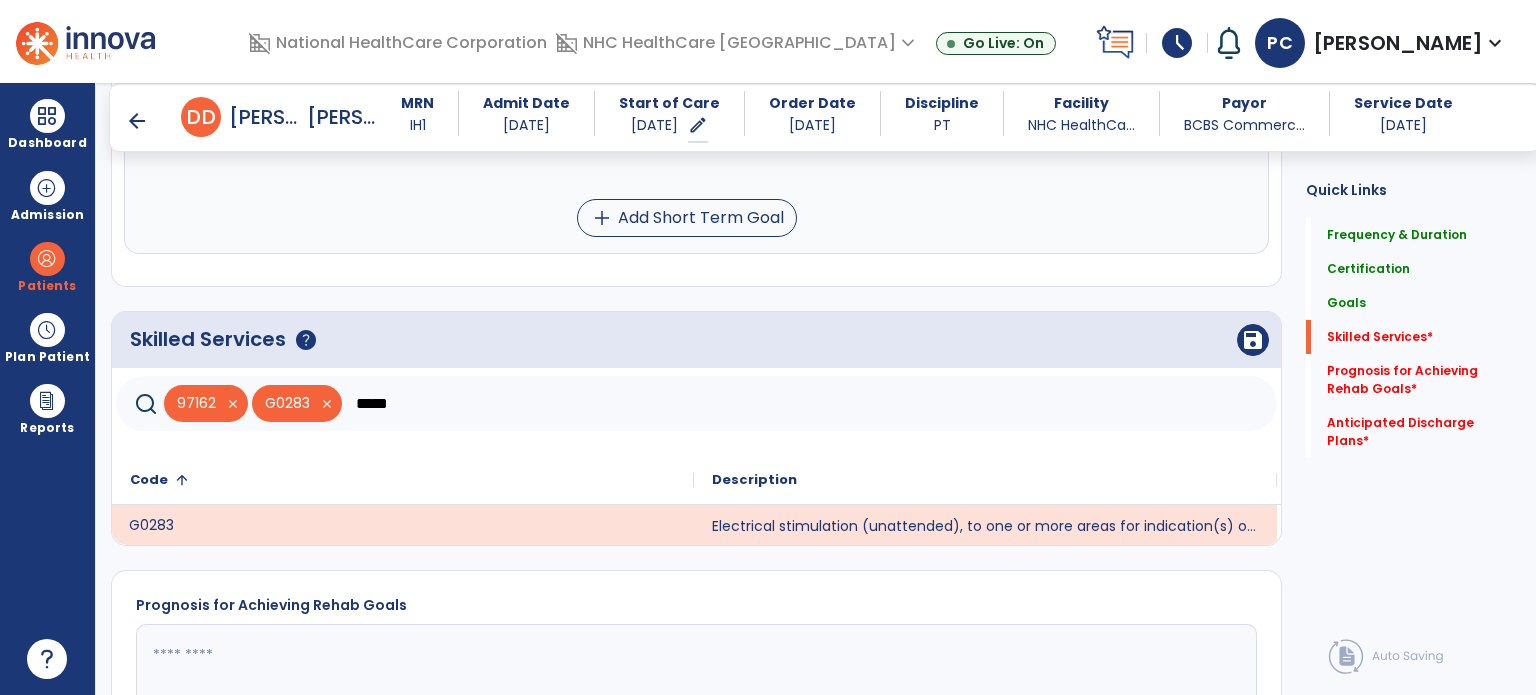click on "*****" 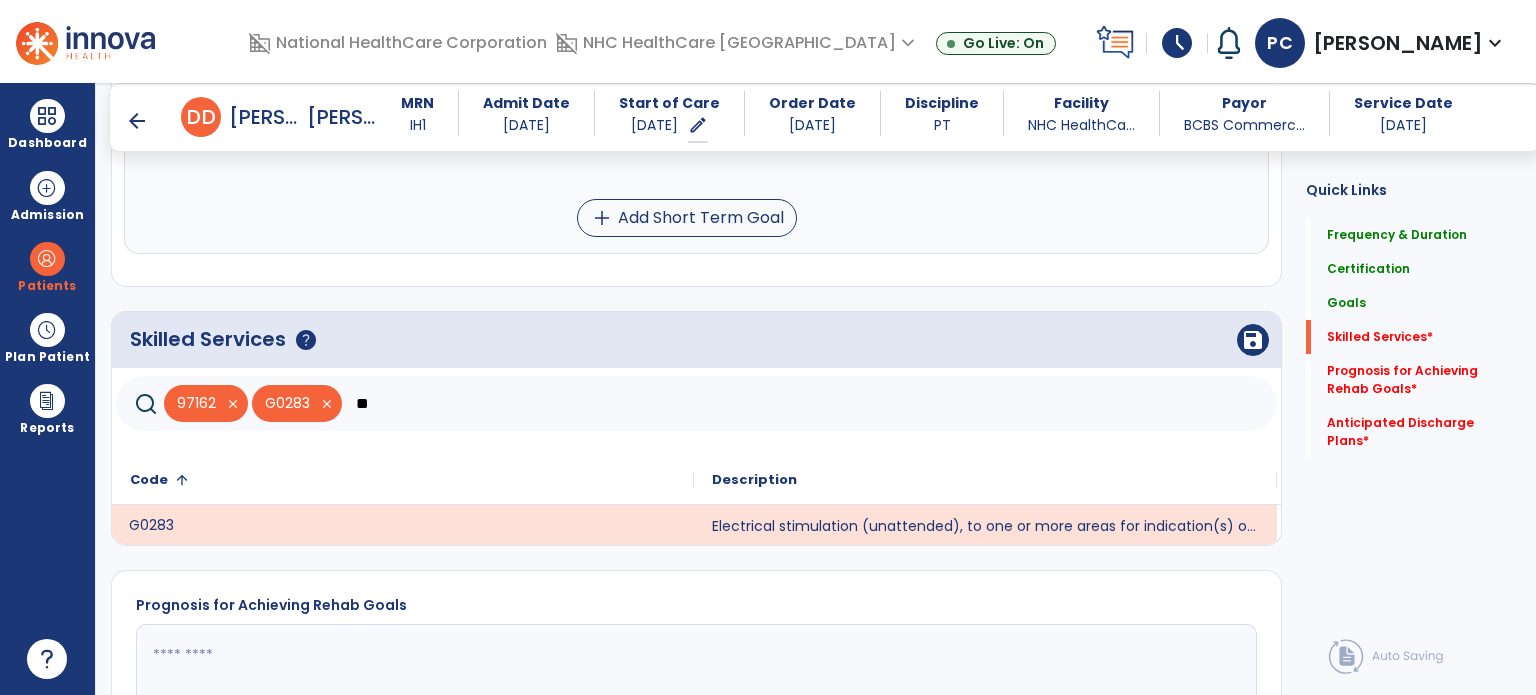 type on "*" 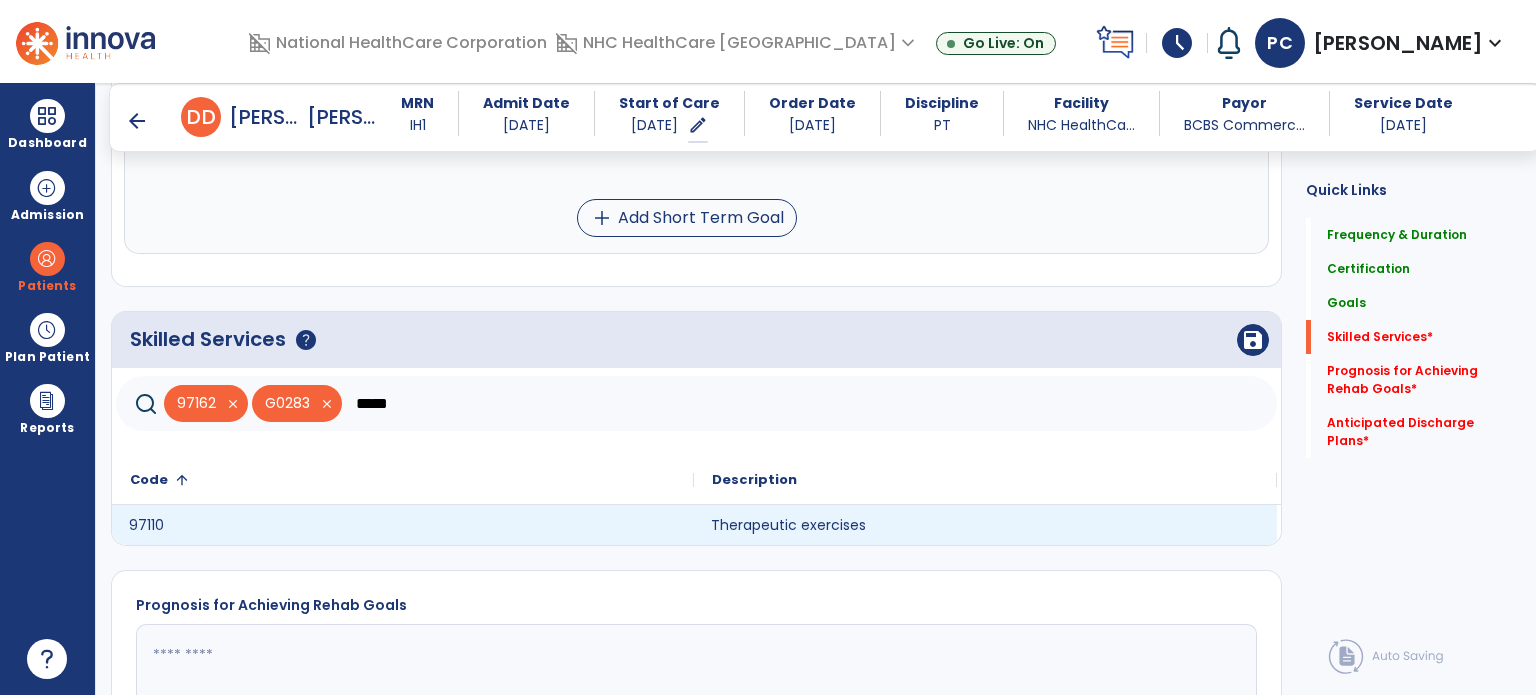 click on "Therapeutic exercises" 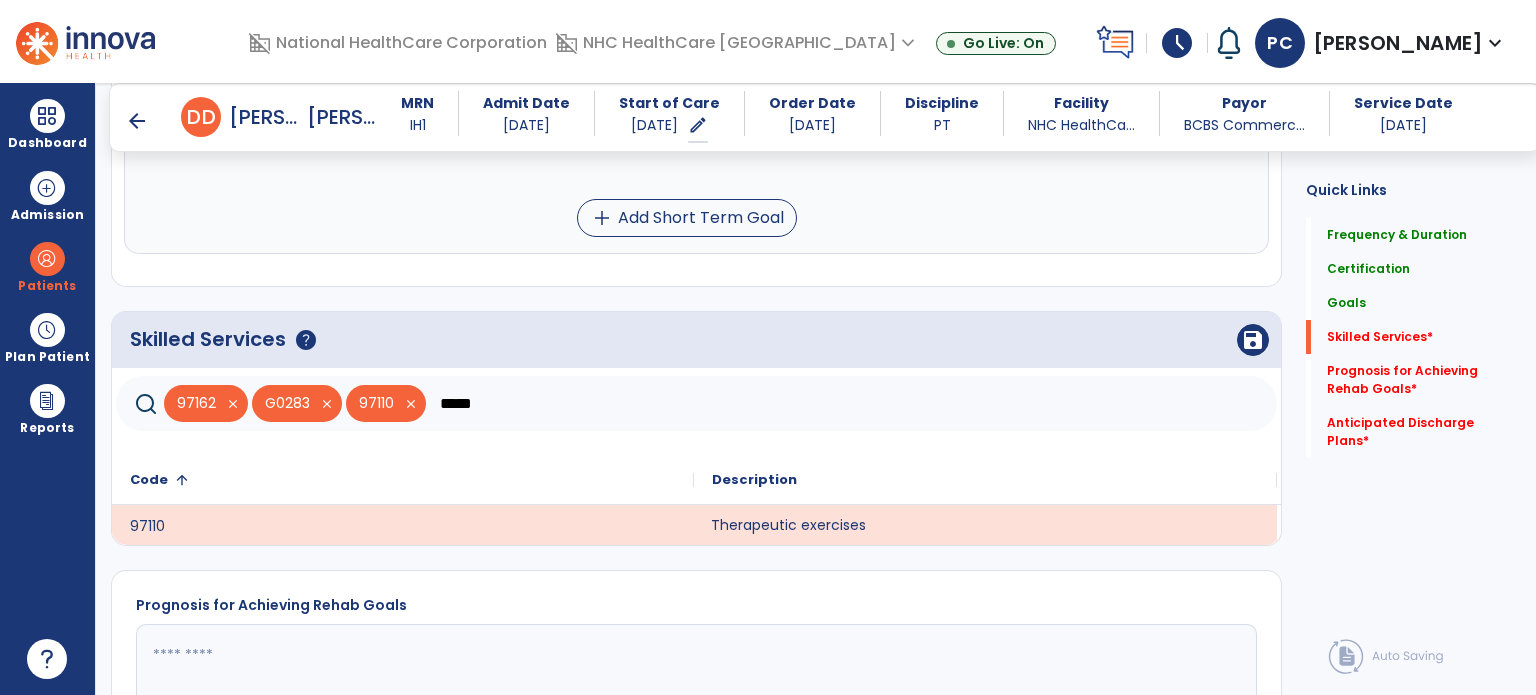 click on "97162   close   G0283   close   97110   close  *****" 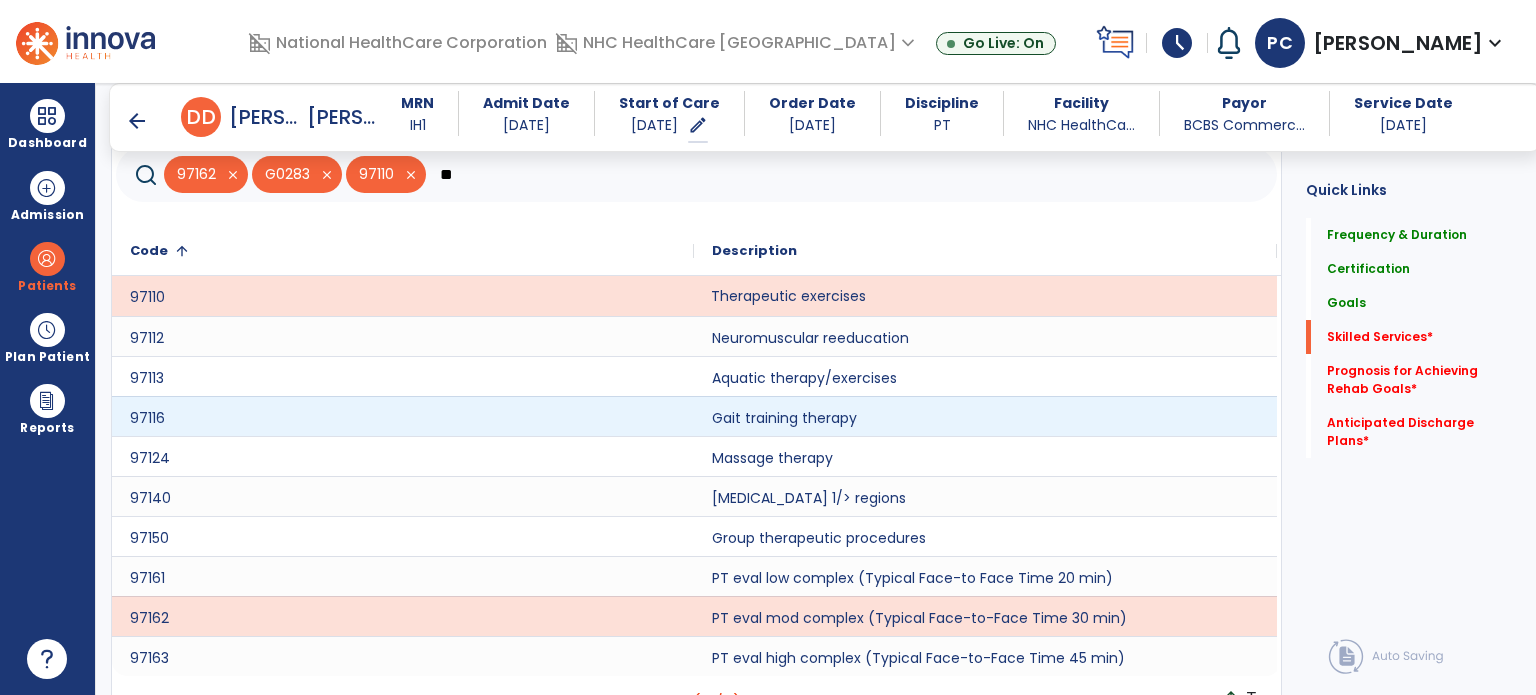 scroll, scrollTop: 1504, scrollLeft: 0, axis: vertical 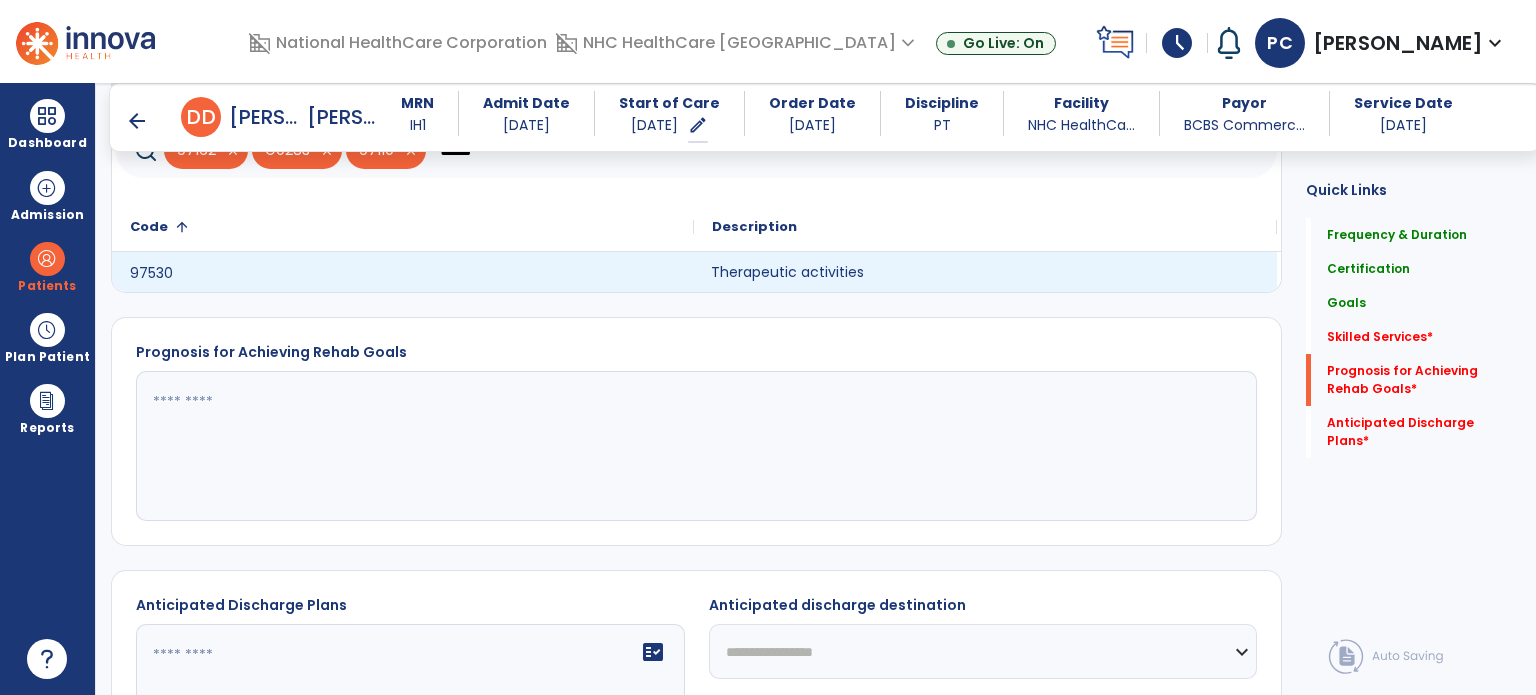 click on "Therapeutic activities" 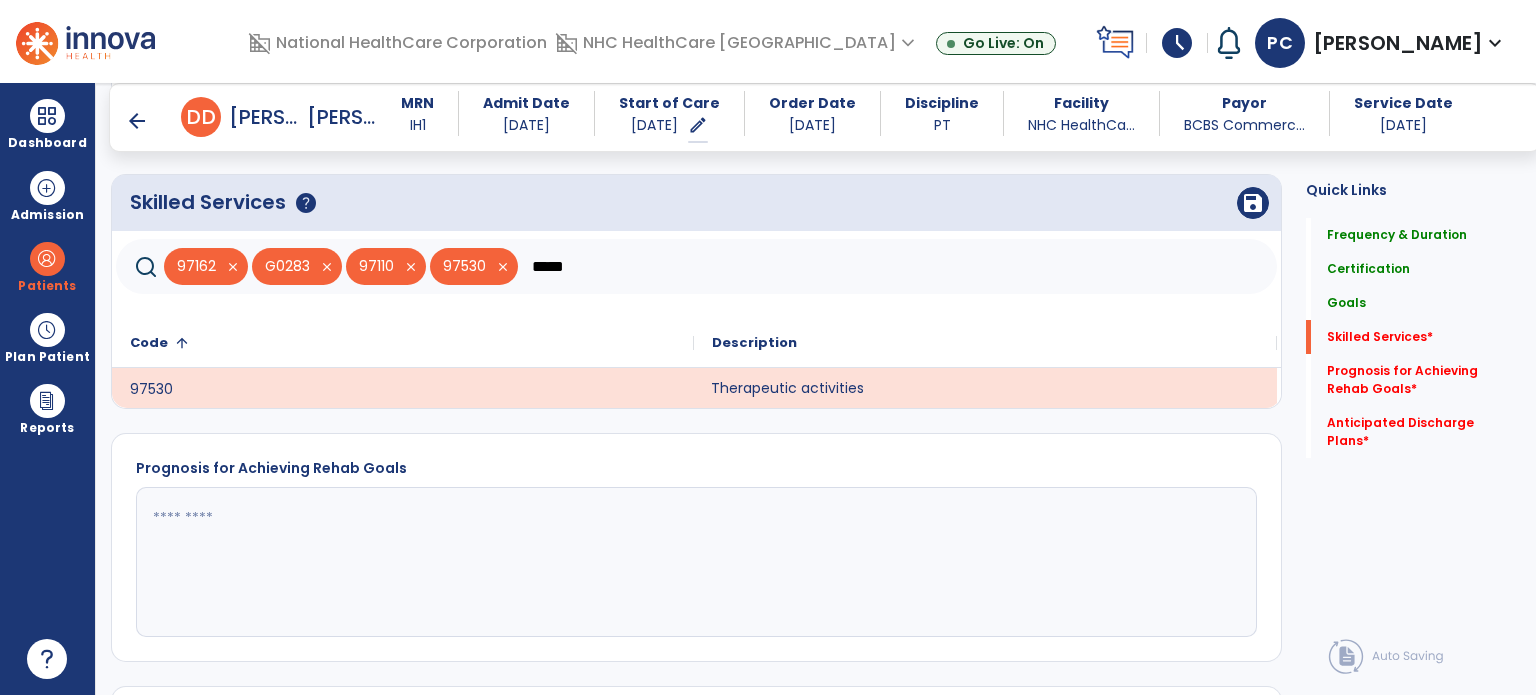 scroll, scrollTop: 1304, scrollLeft: 0, axis: vertical 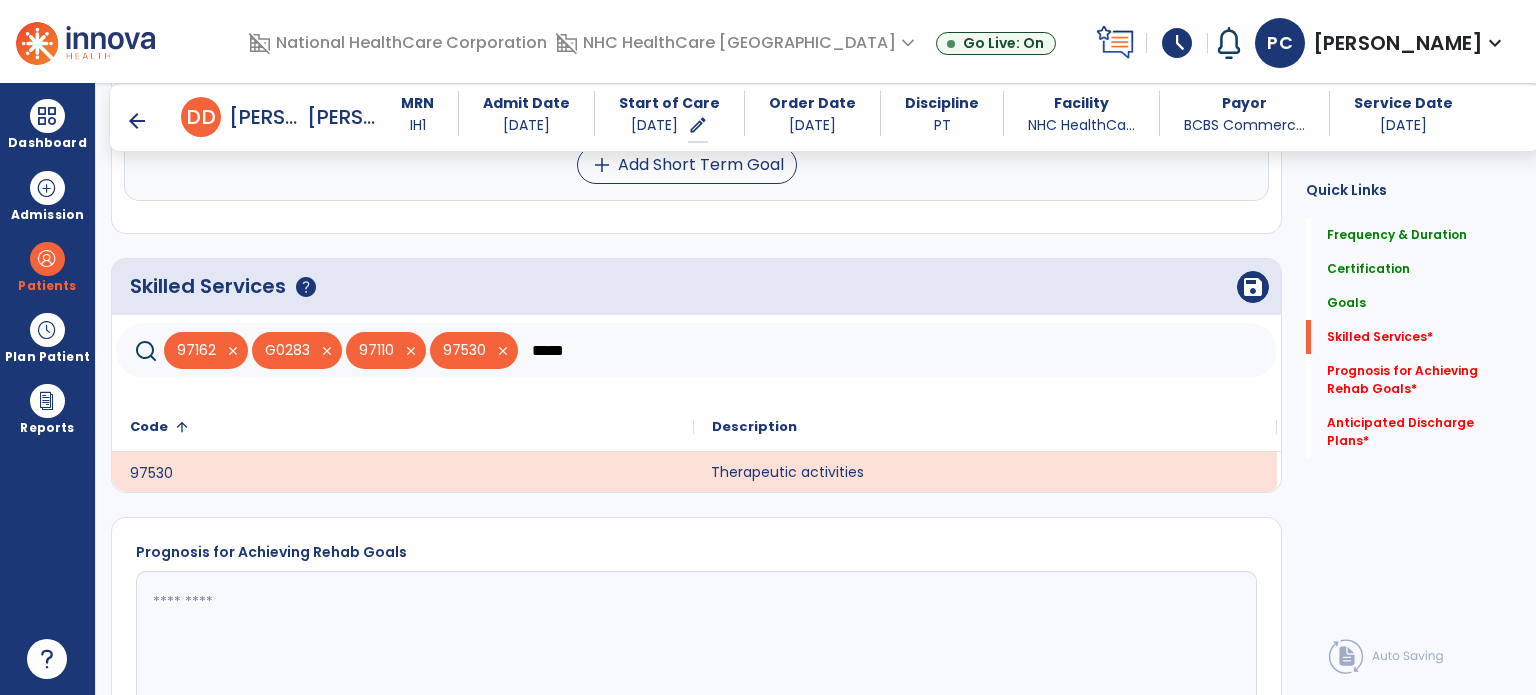 click on "*****" 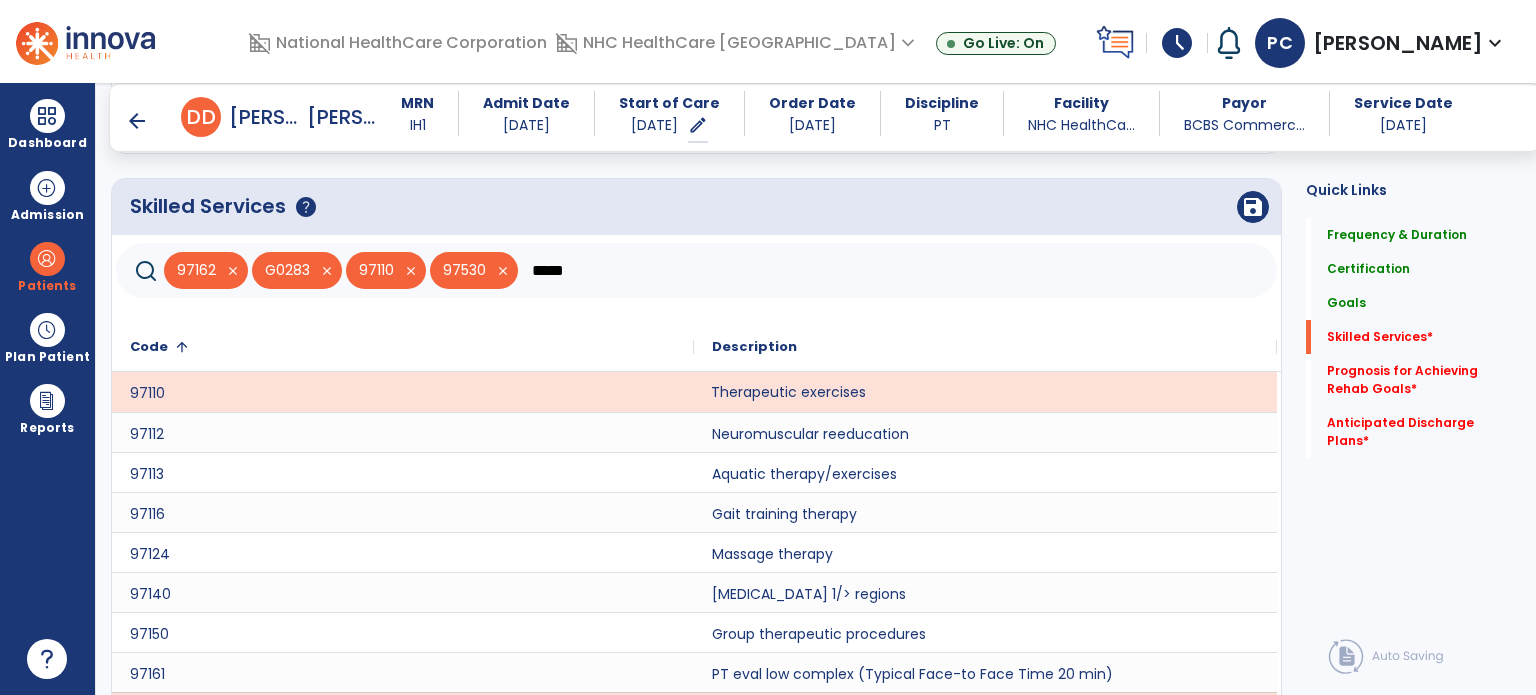 scroll, scrollTop: 1448, scrollLeft: 0, axis: vertical 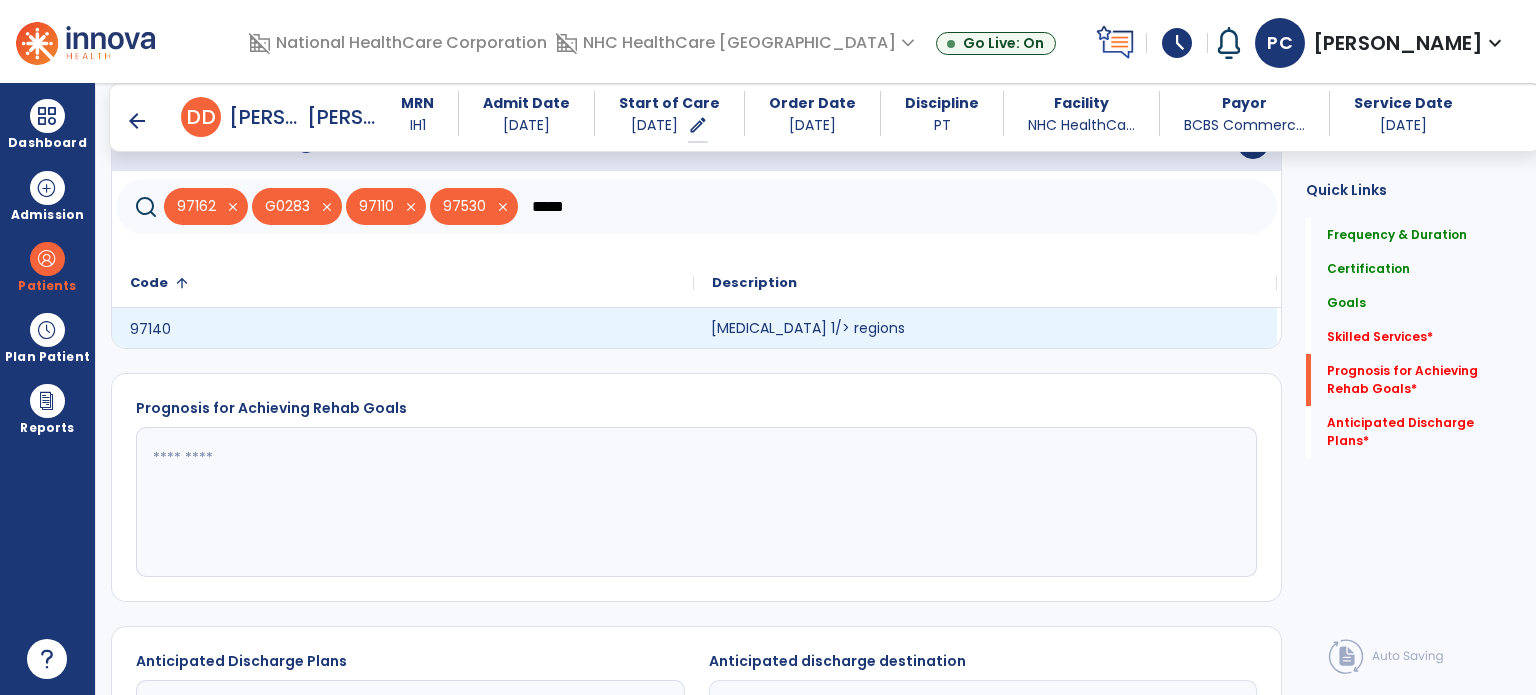type on "*****" 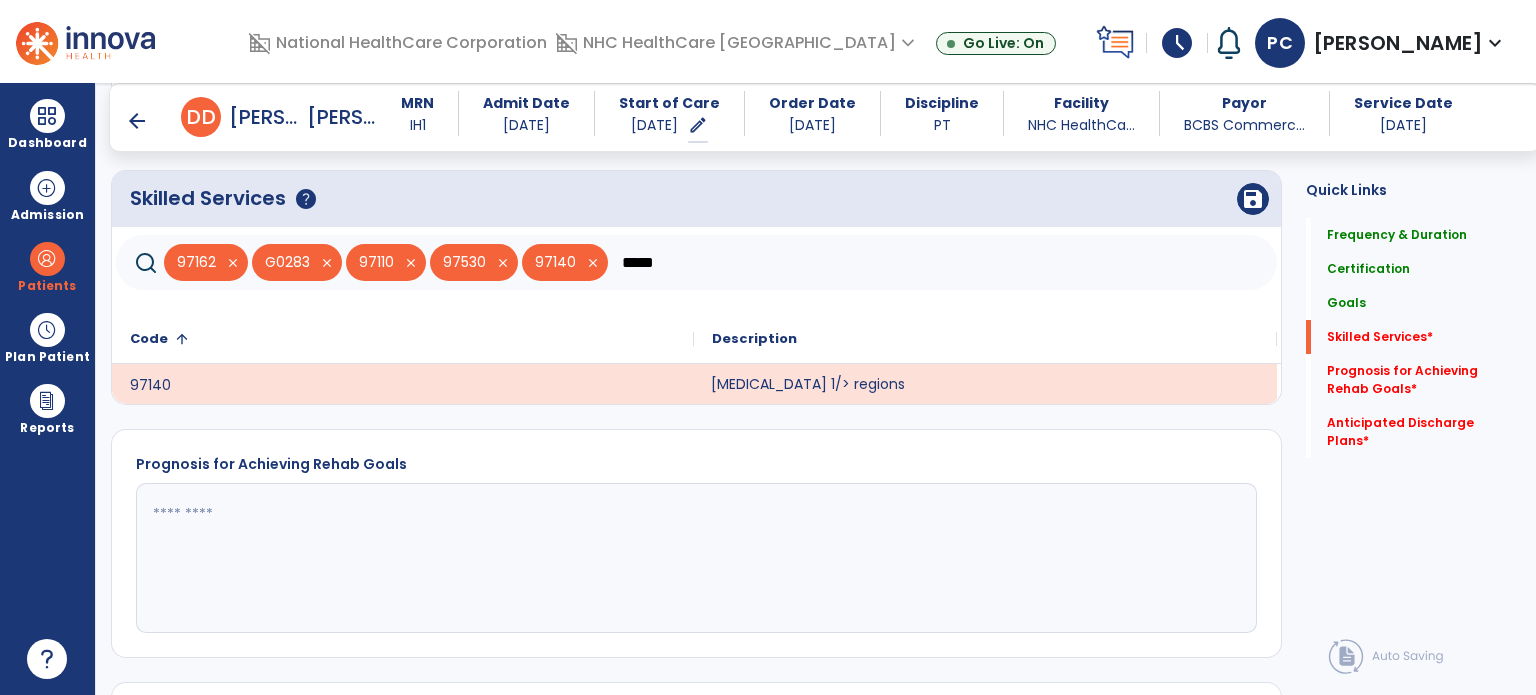 scroll, scrollTop: 1348, scrollLeft: 0, axis: vertical 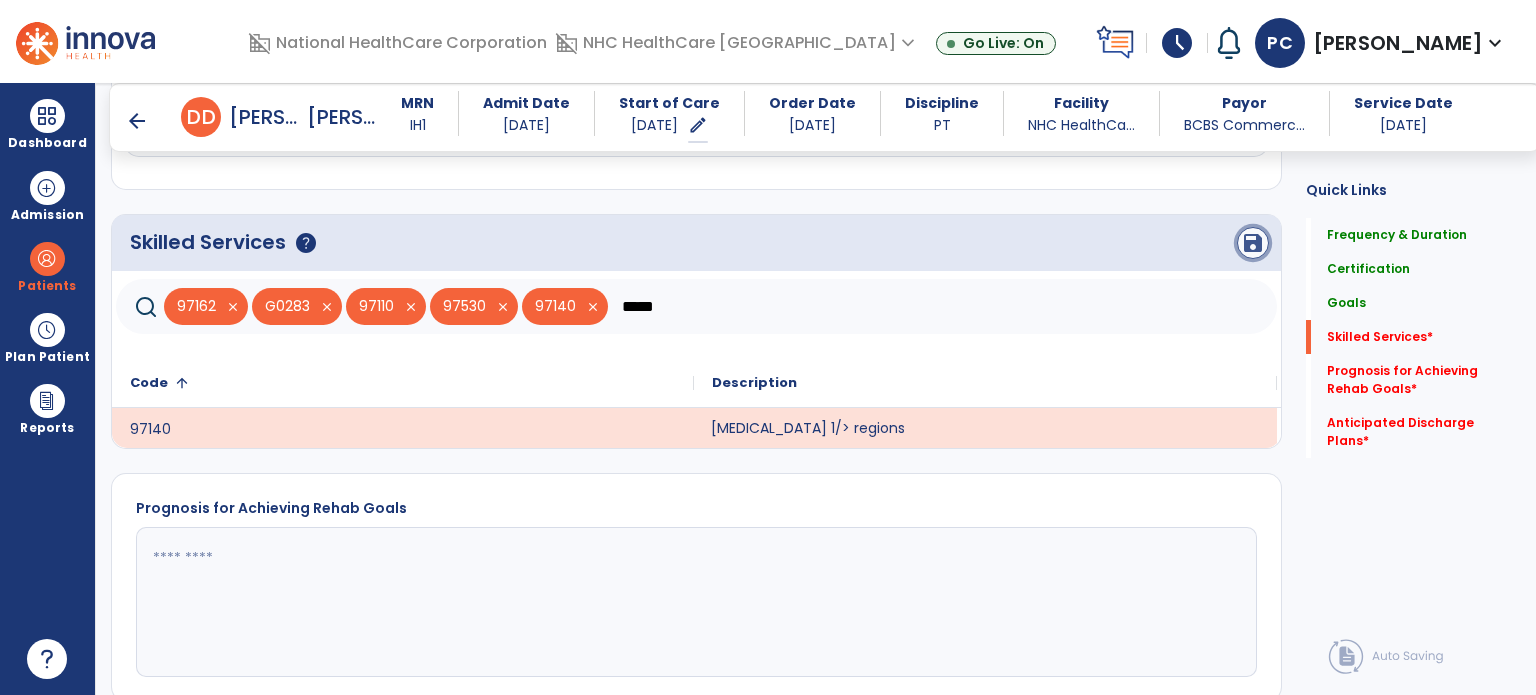 click on "save" 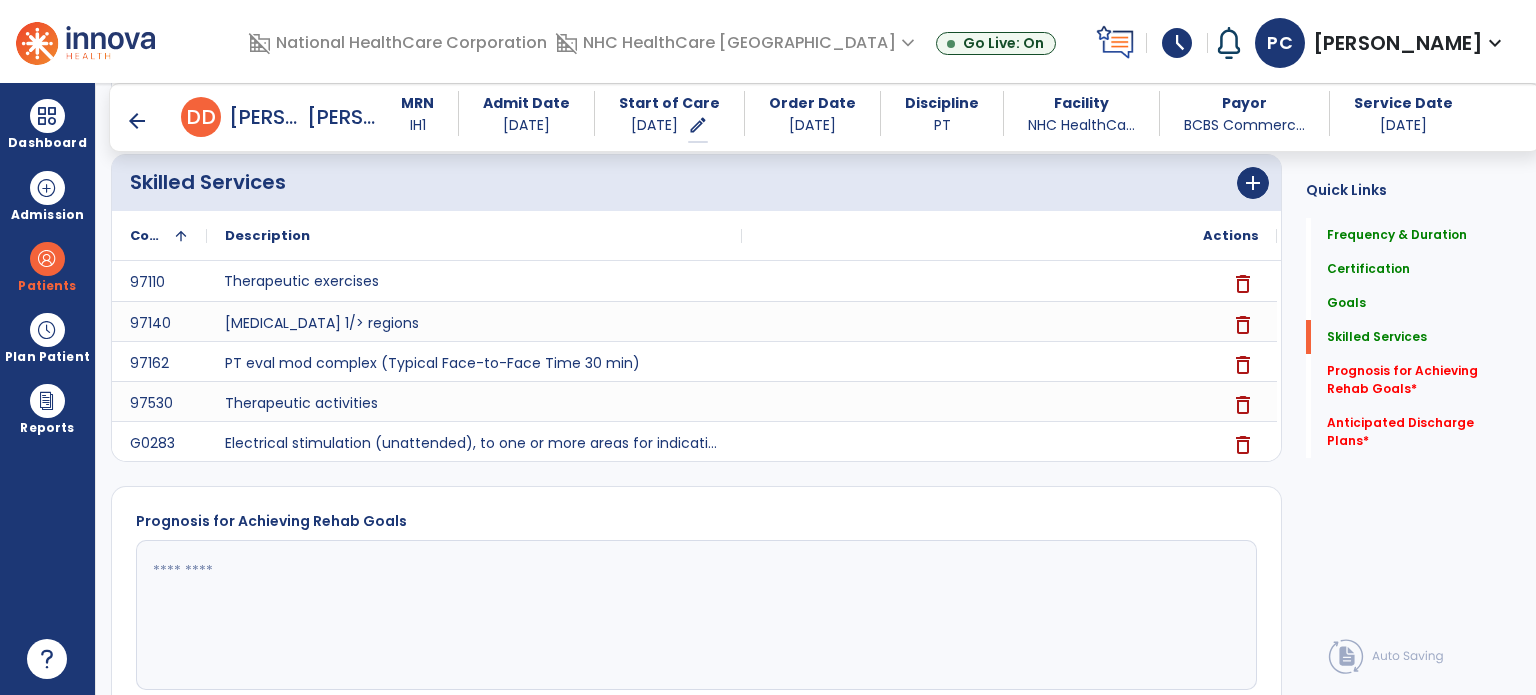 scroll, scrollTop: 1435, scrollLeft: 0, axis: vertical 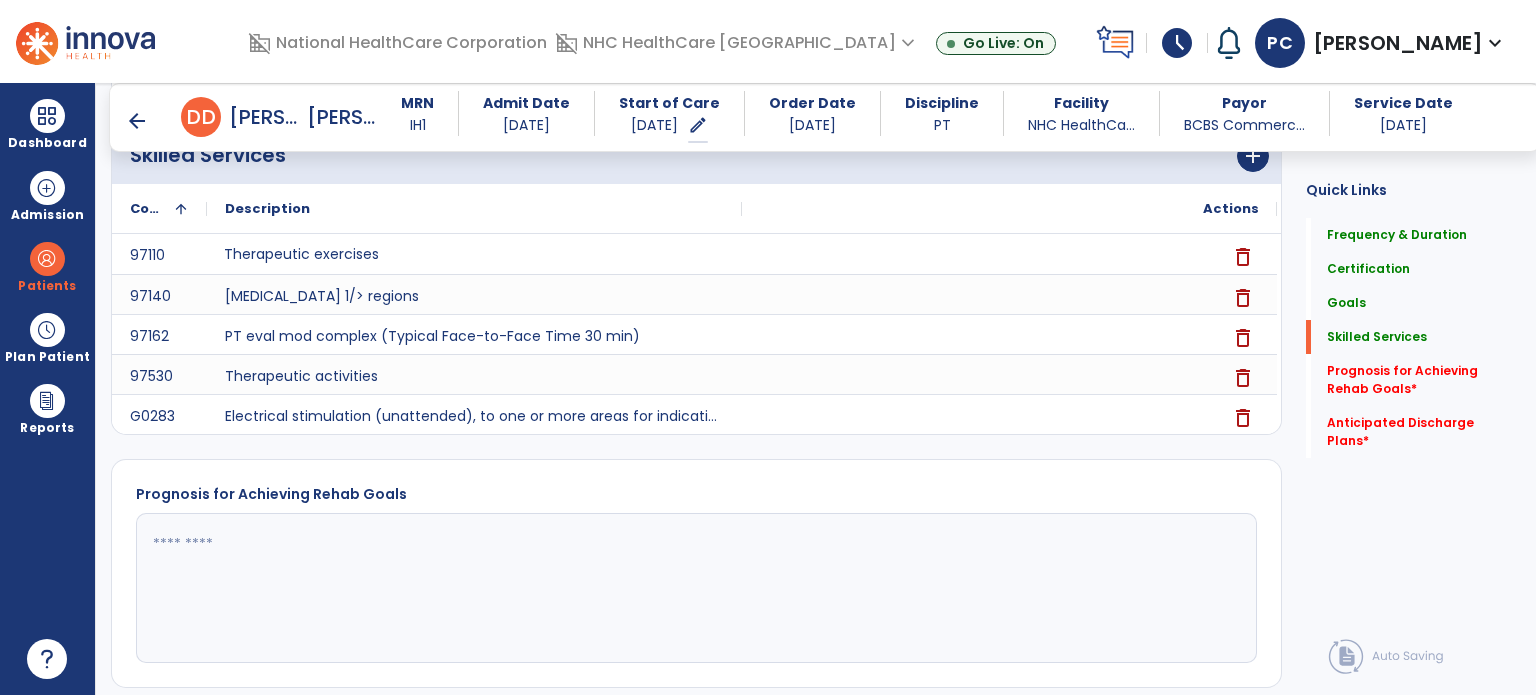 click 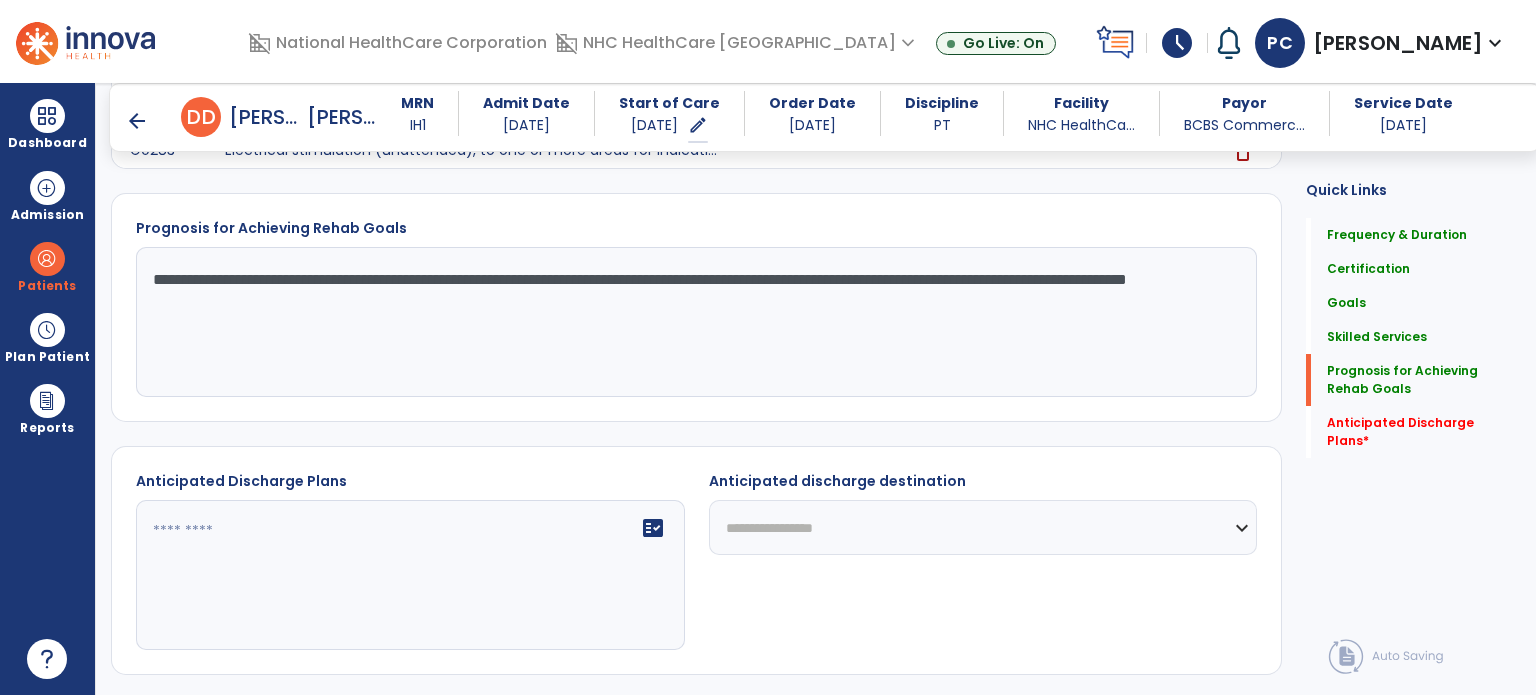 scroll, scrollTop: 1772, scrollLeft: 0, axis: vertical 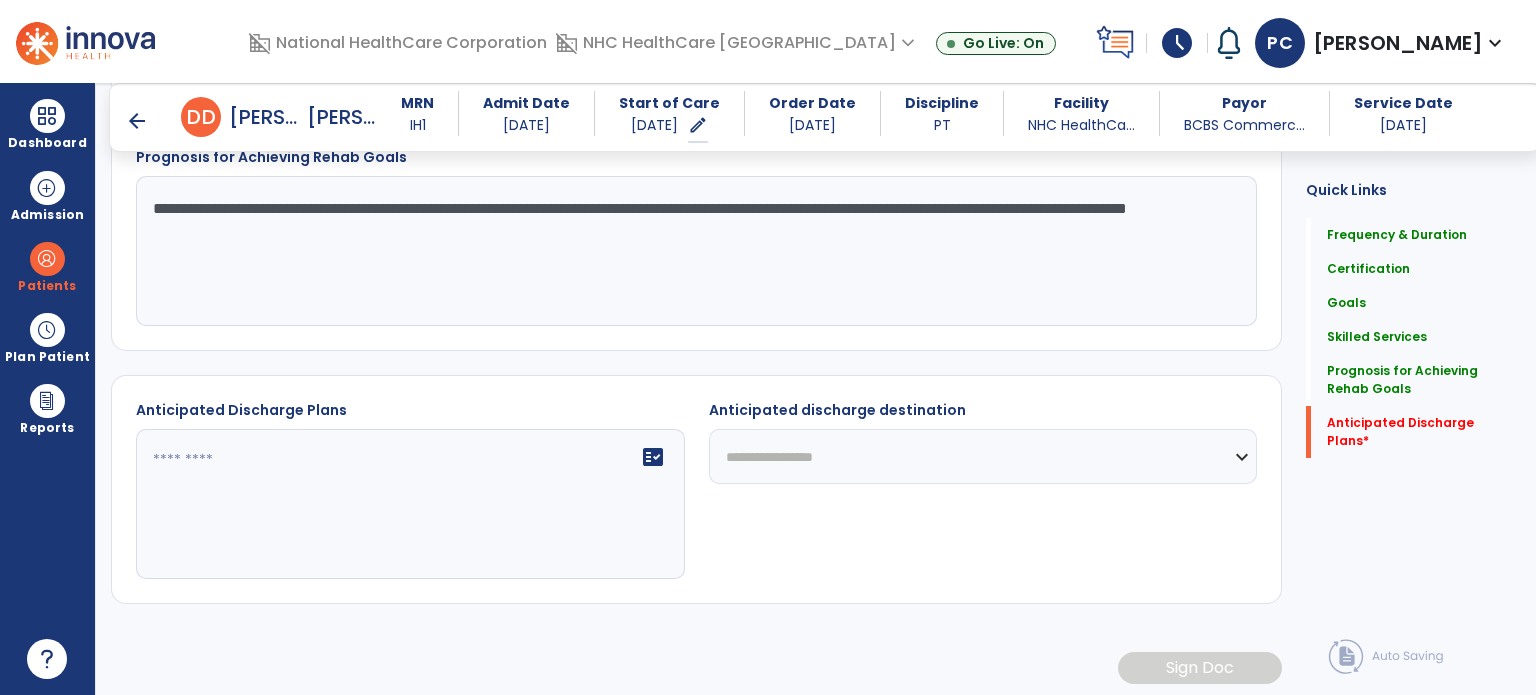 type on "**********" 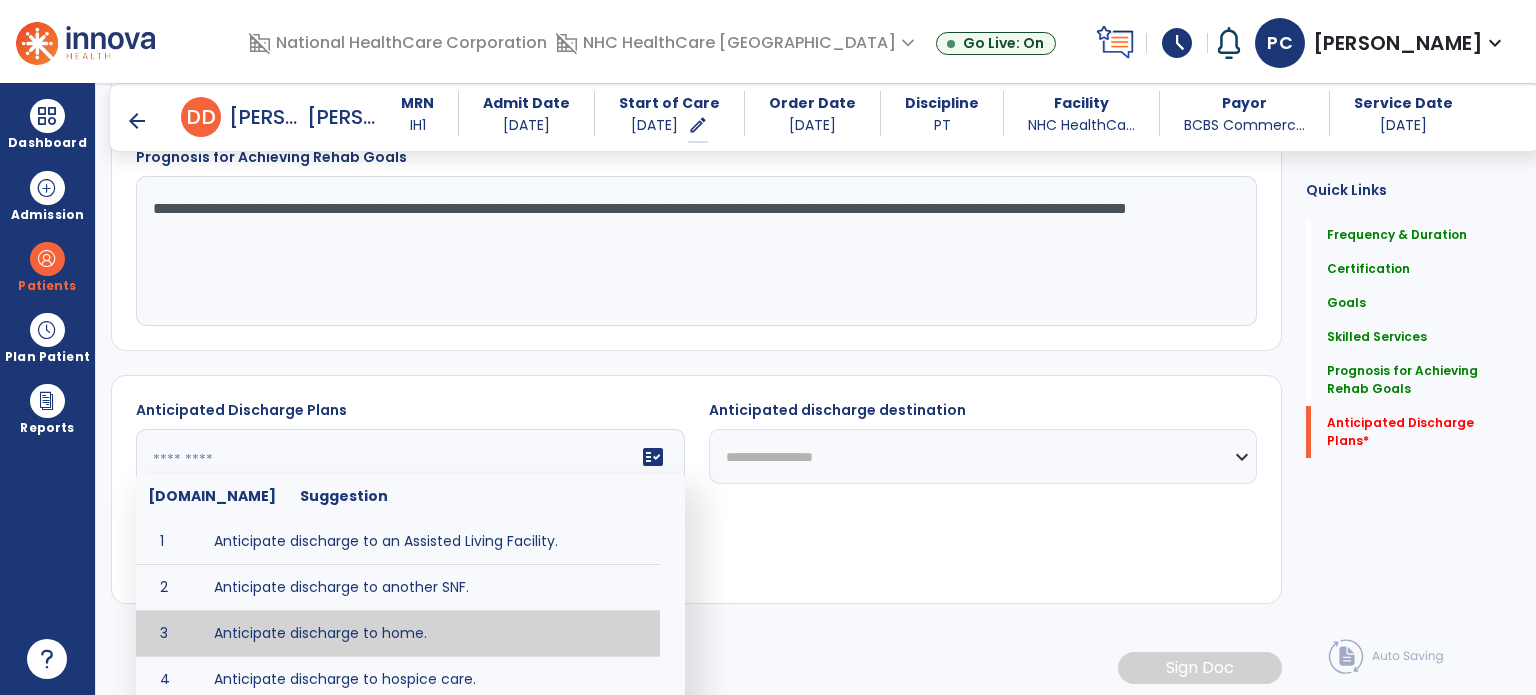type on "**********" 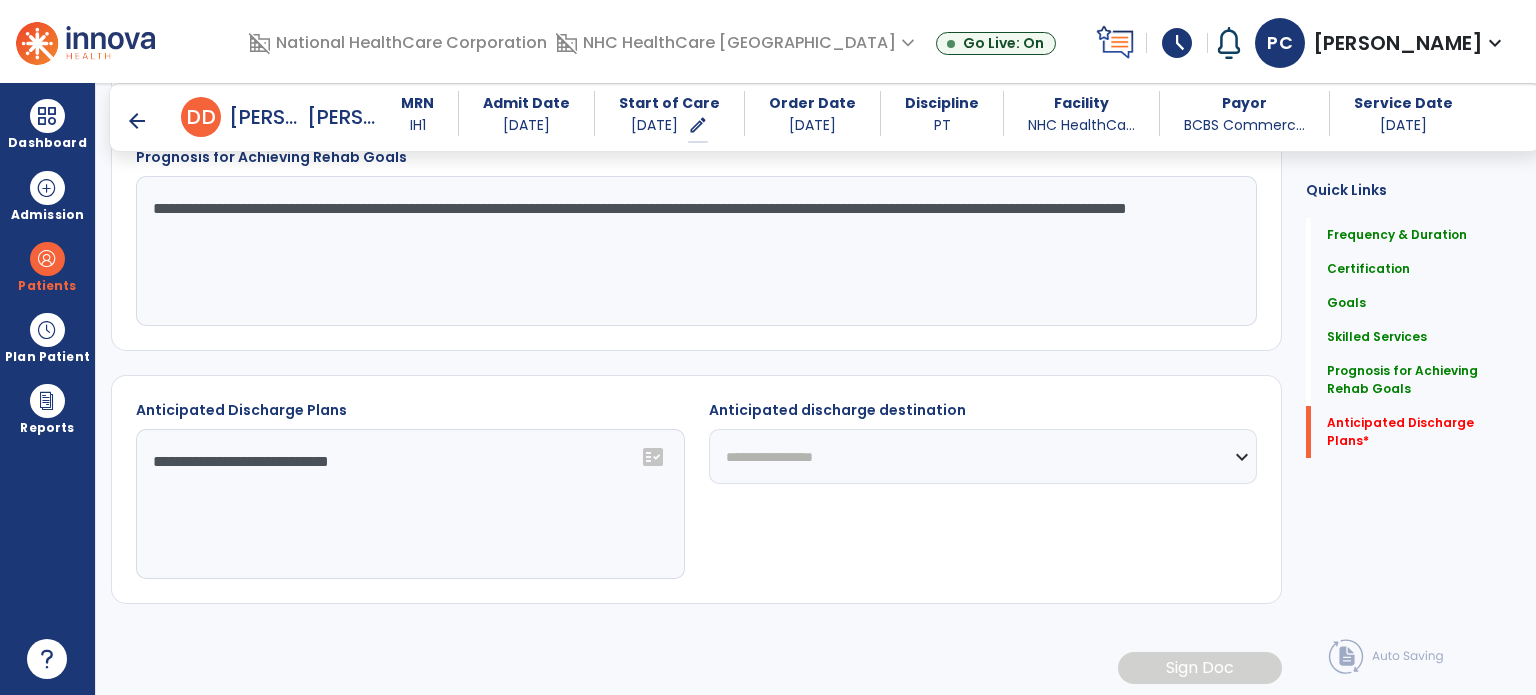 click on "**********" 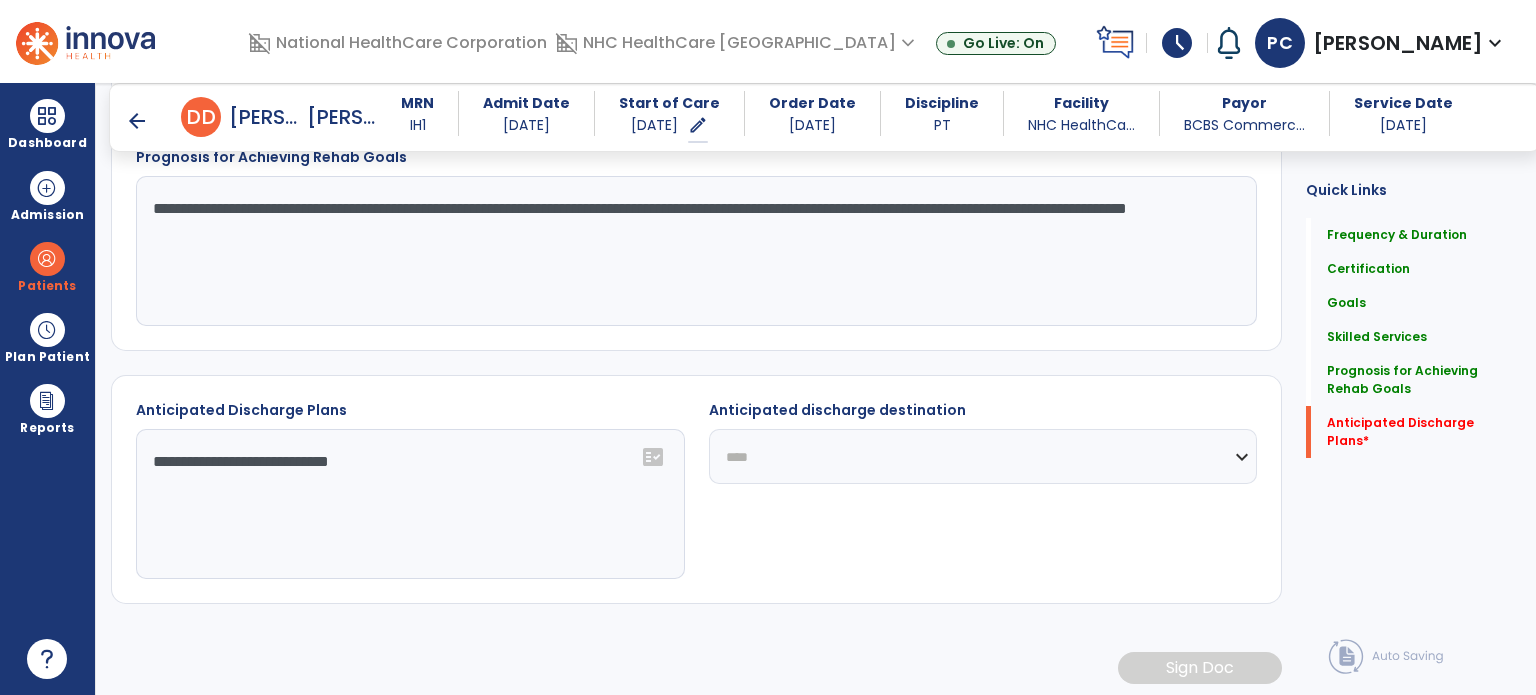 click on "**********" 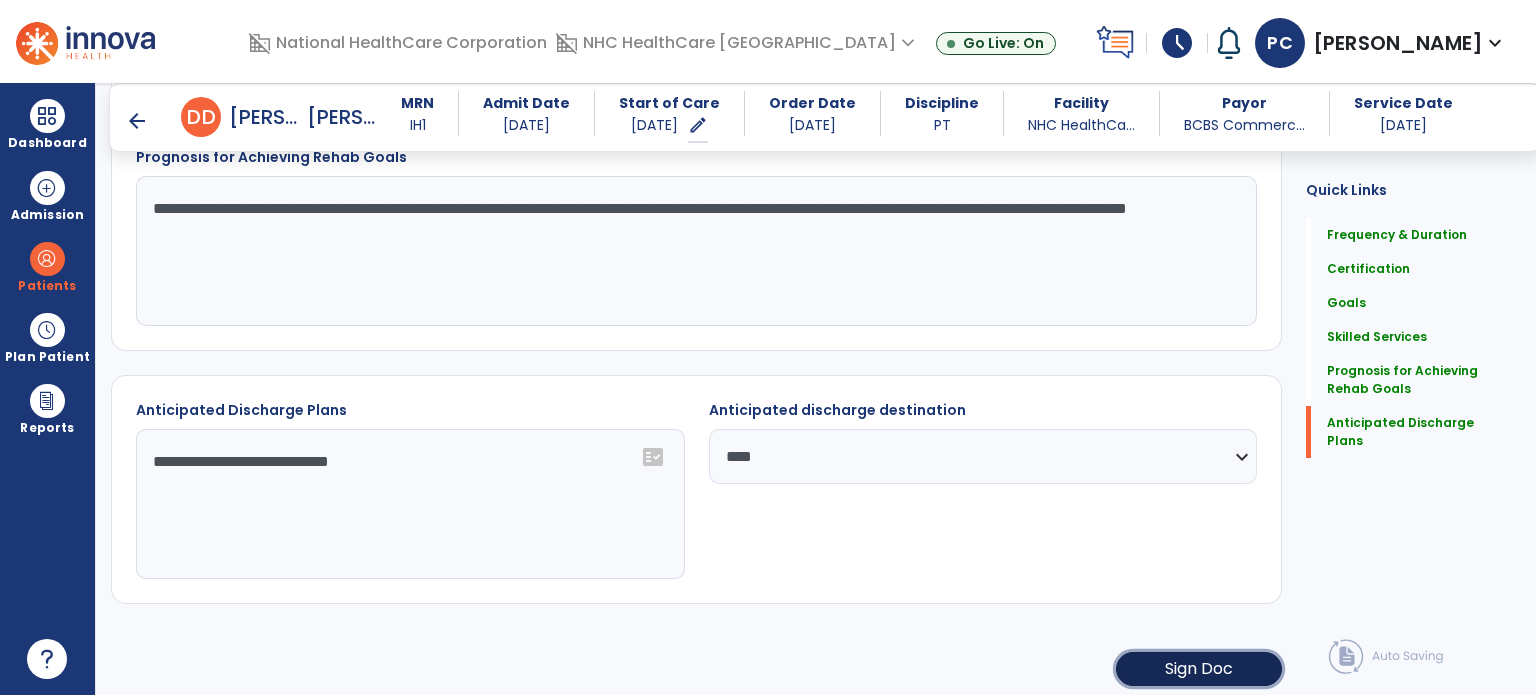 click on "Sign Doc" 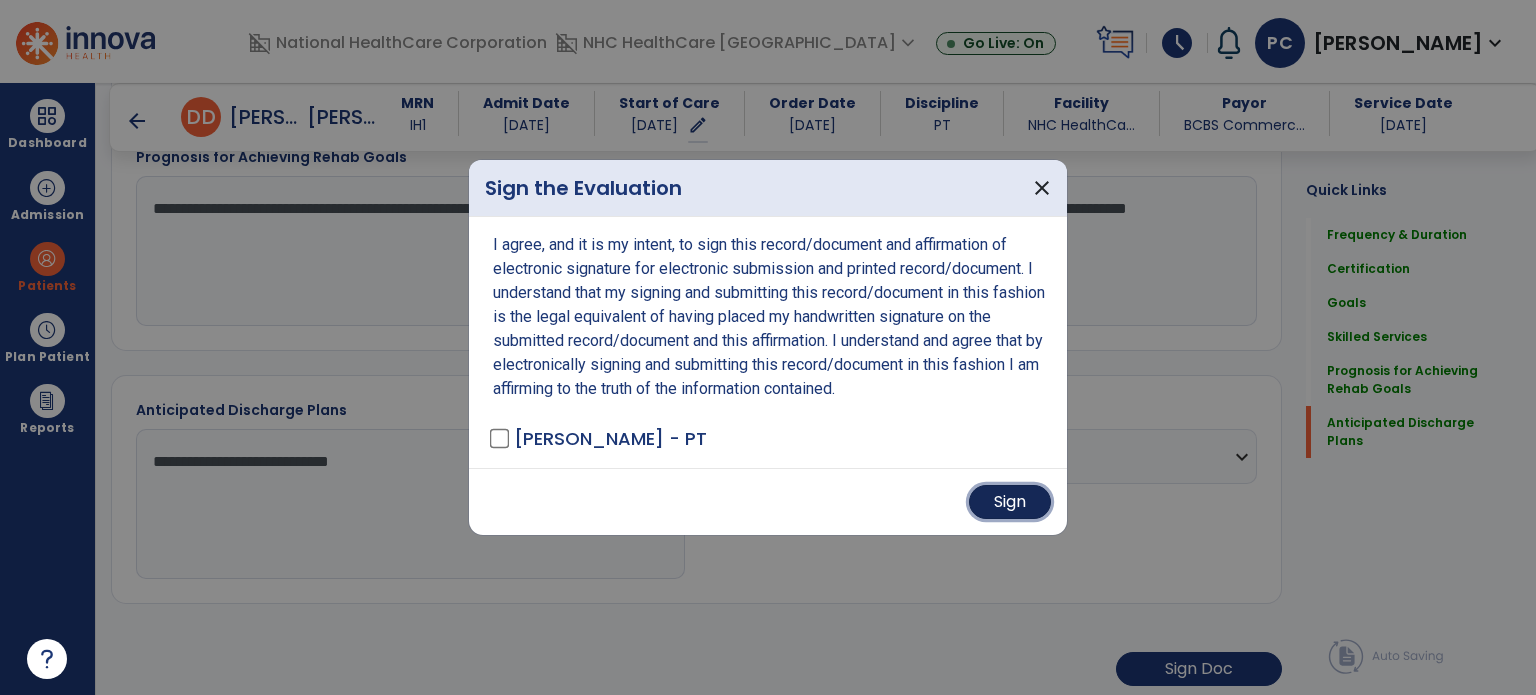 click on "Sign" at bounding box center (1010, 502) 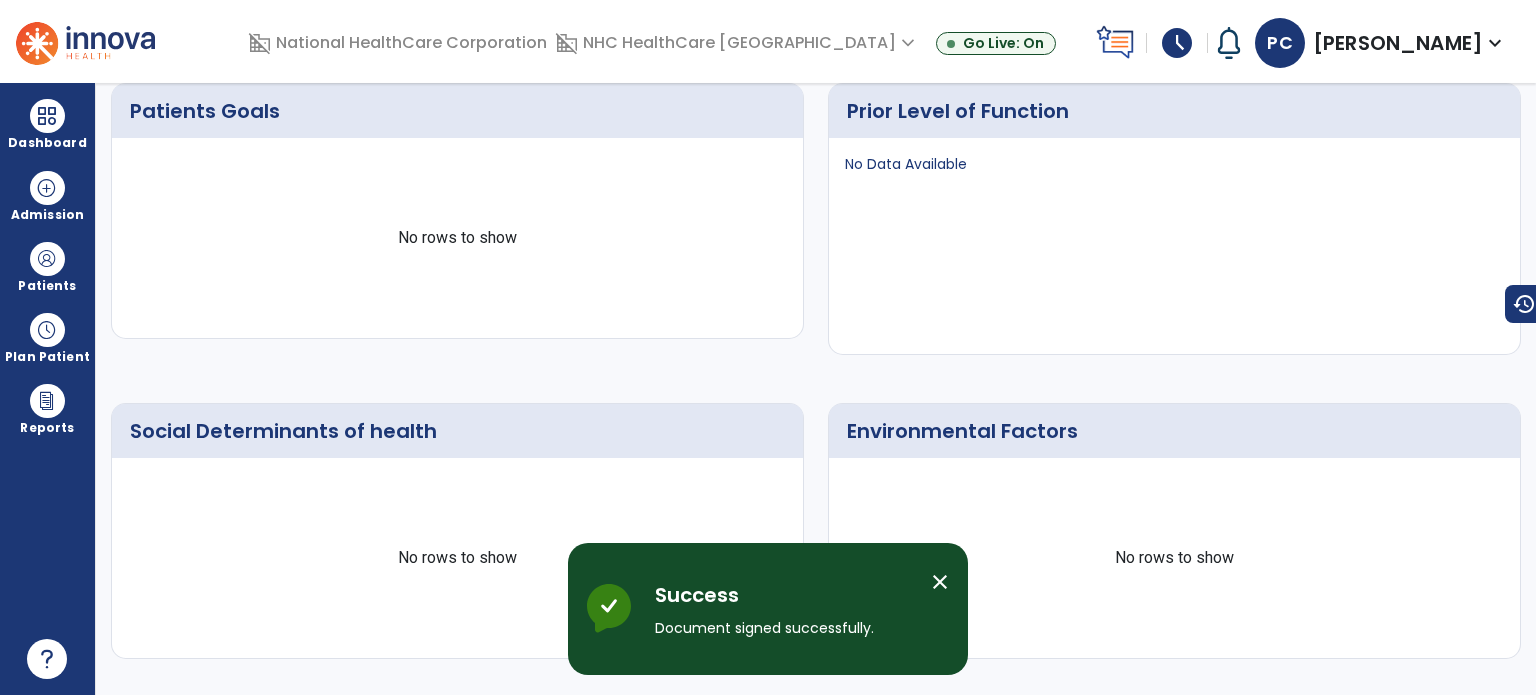 scroll, scrollTop: 0, scrollLeft: 0, axis: both 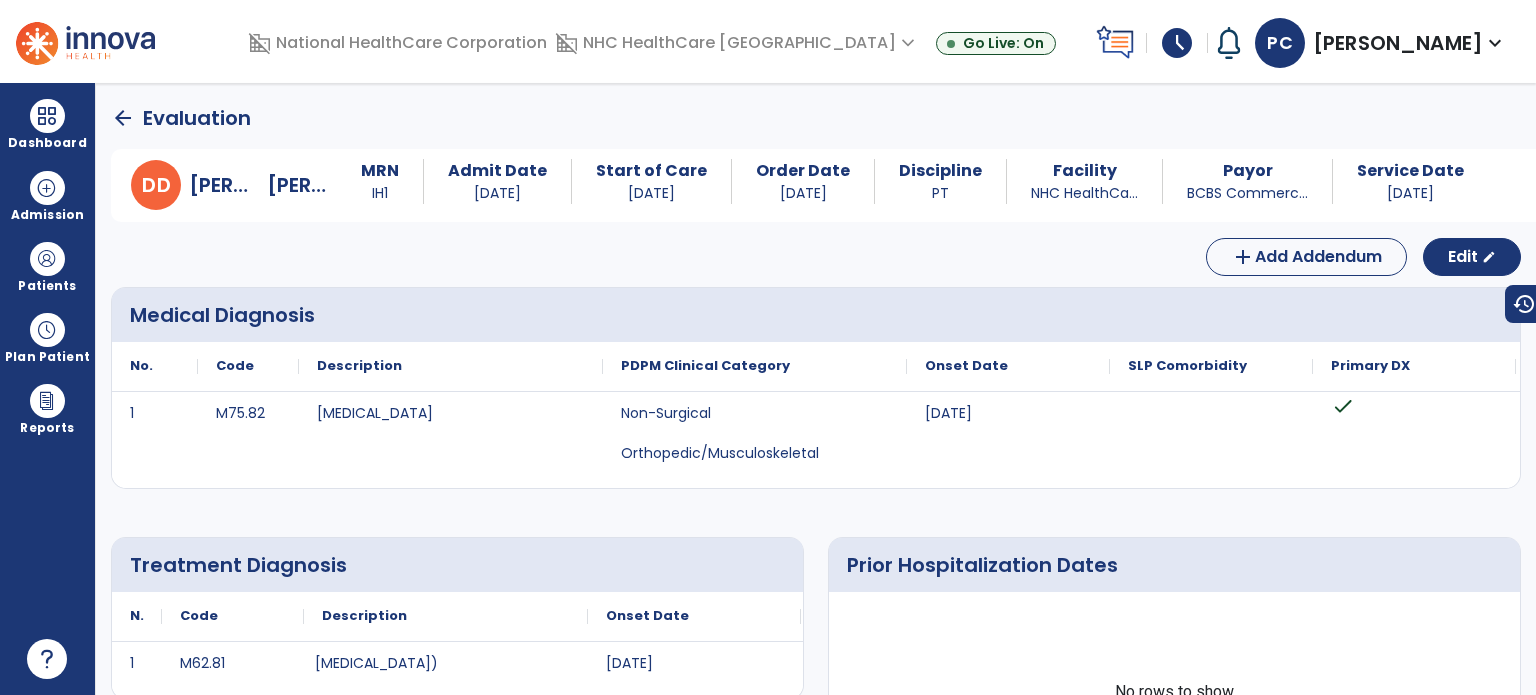 click on "arrow_back" 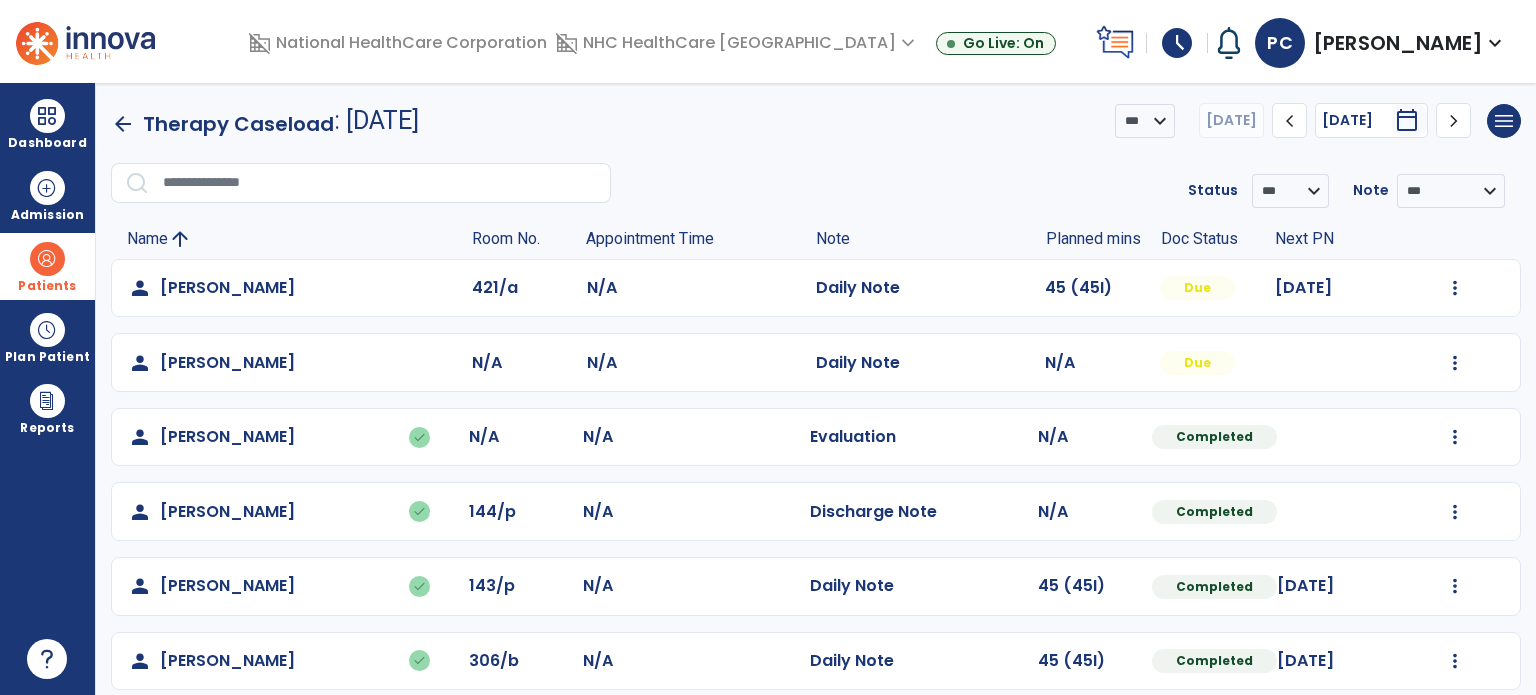 click on "Patients" at bounding box center [47, 266] 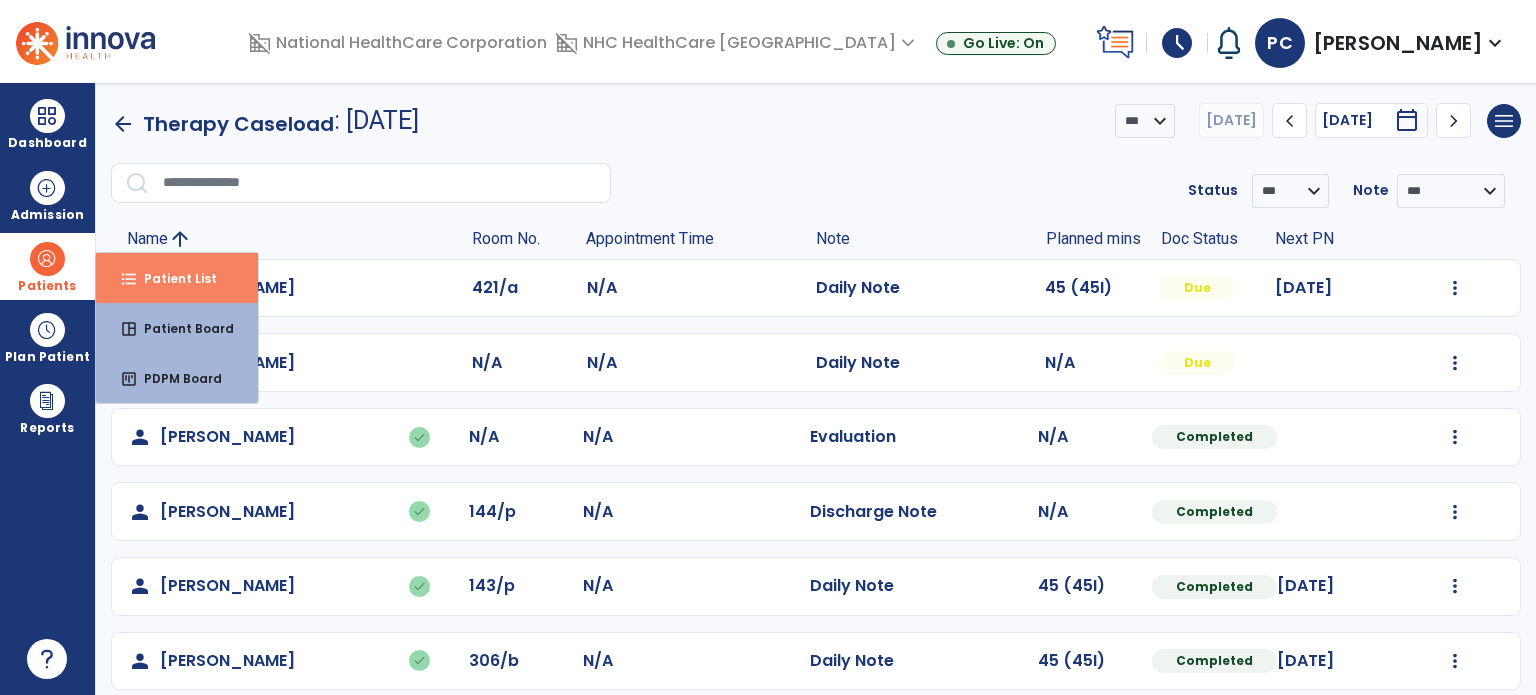 click on "Patient List" at bounding box center [172, 278] 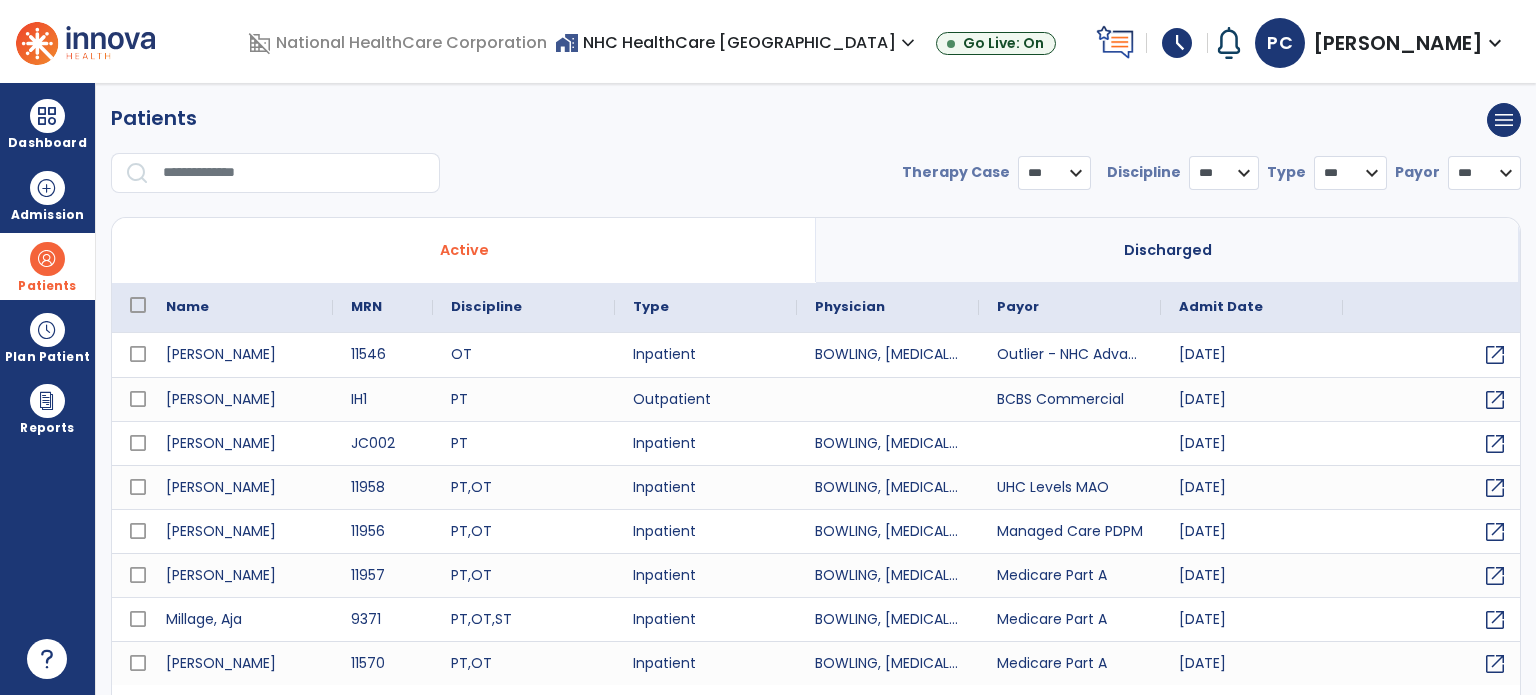 select on "***" 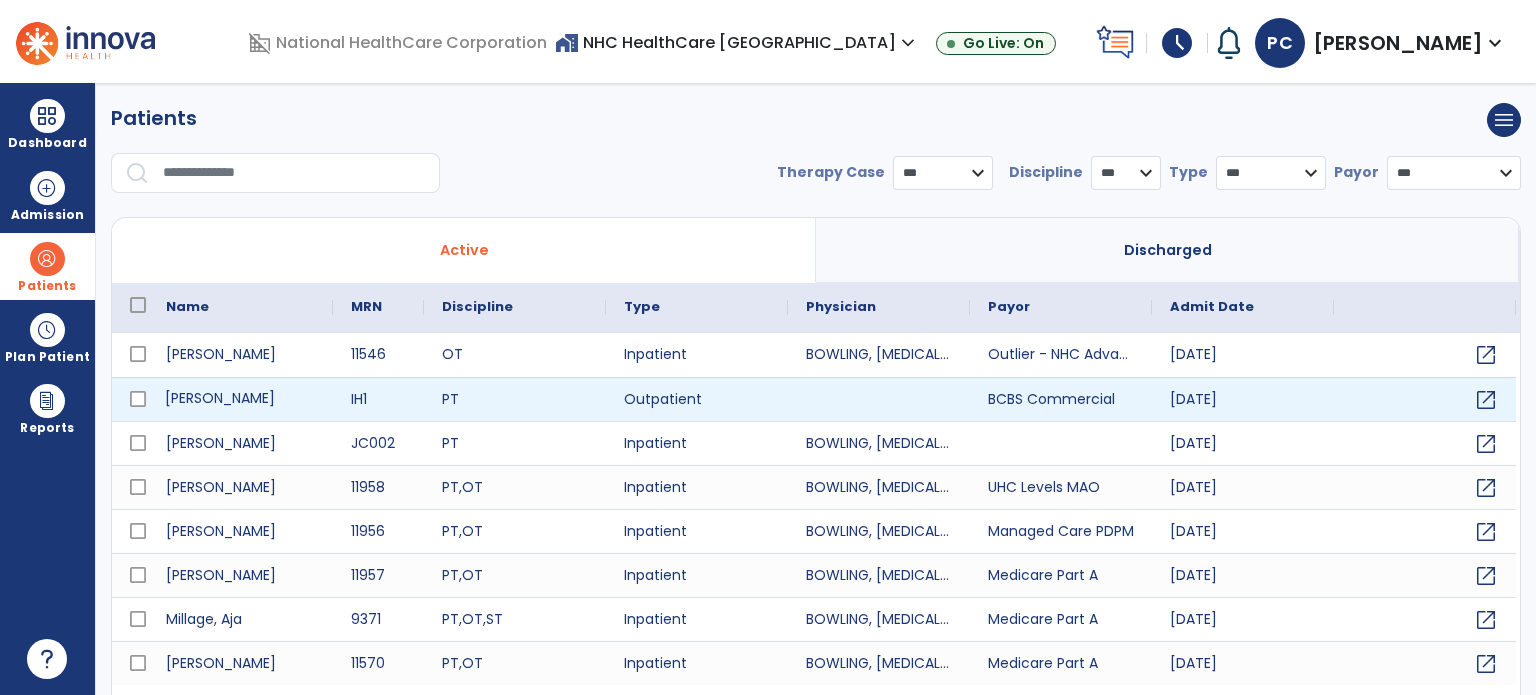 click on "[PERSON_NAME]" at bounding box center [240, 399] 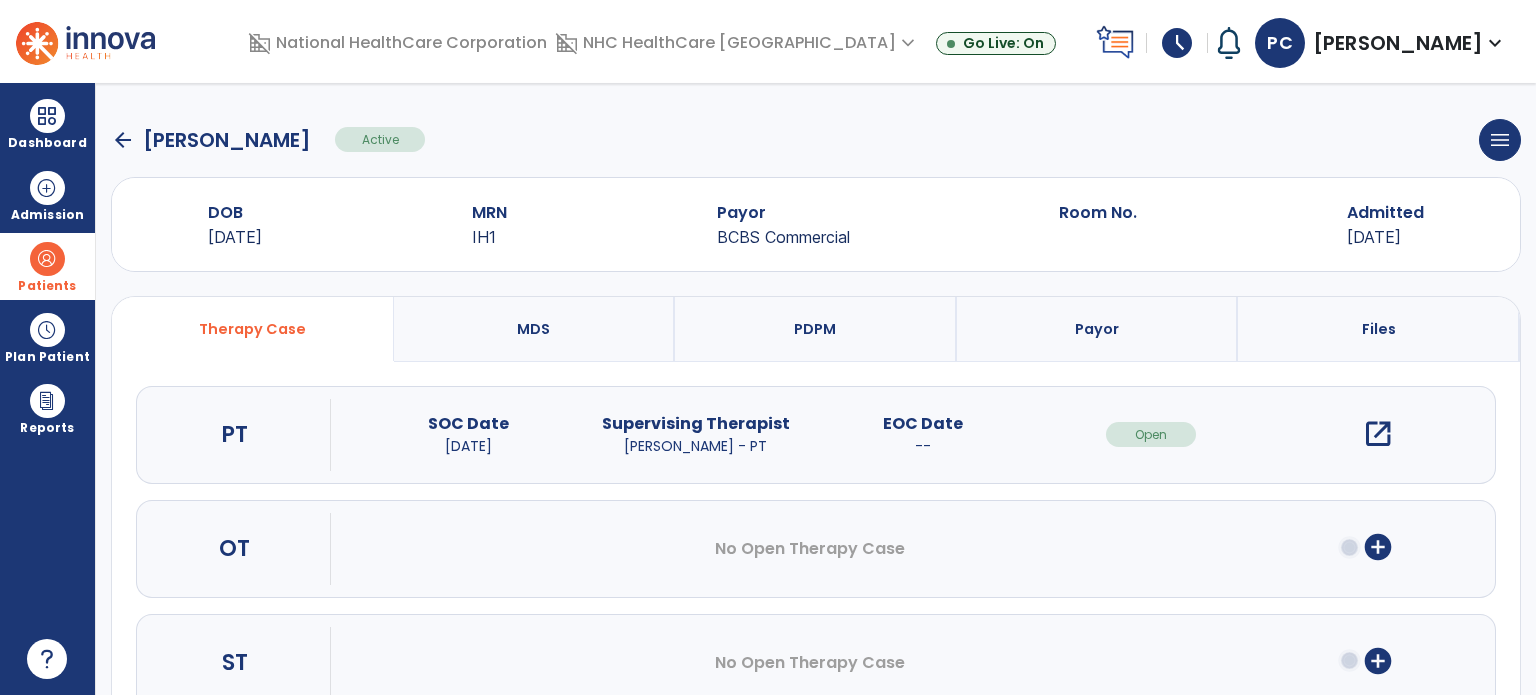 click on "open_in_new" at bounding box center (1378, 434) 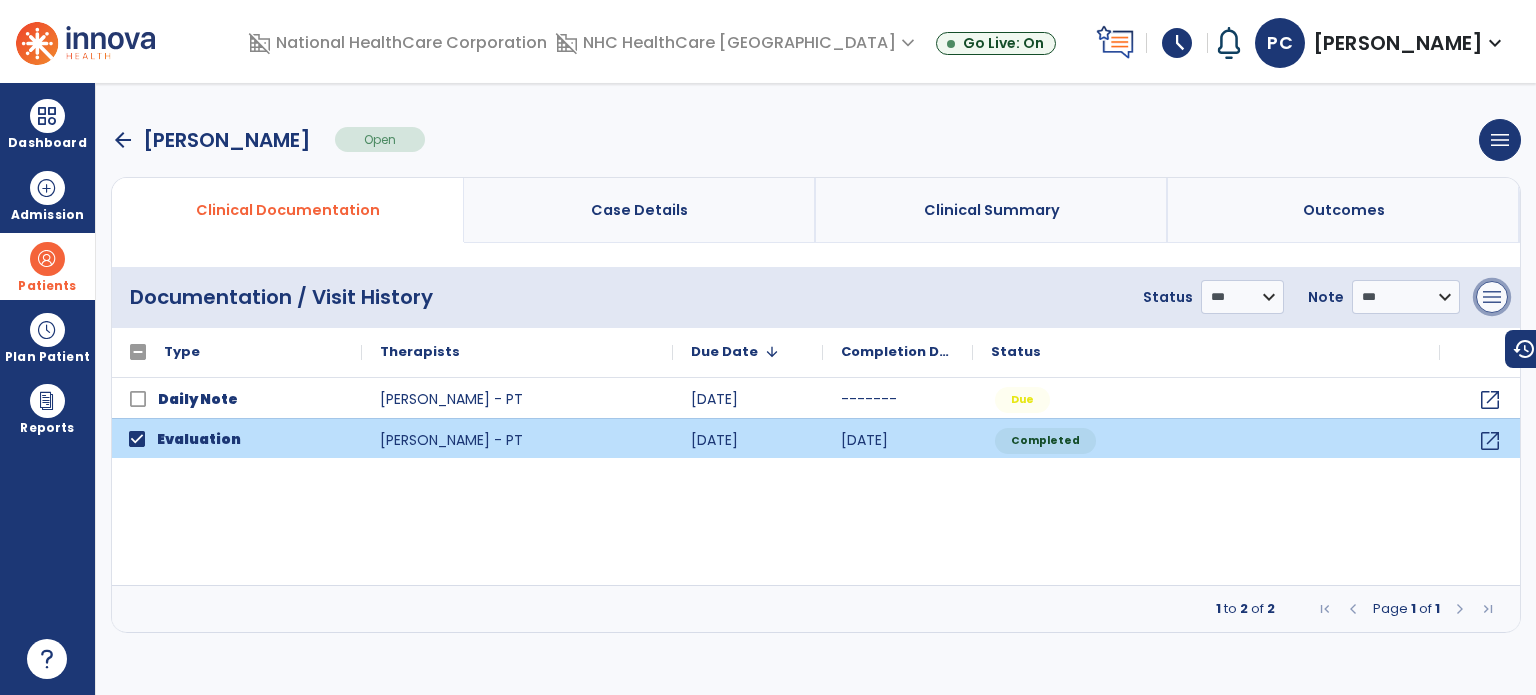 click on "menu" at bounding box center (1492, 297) 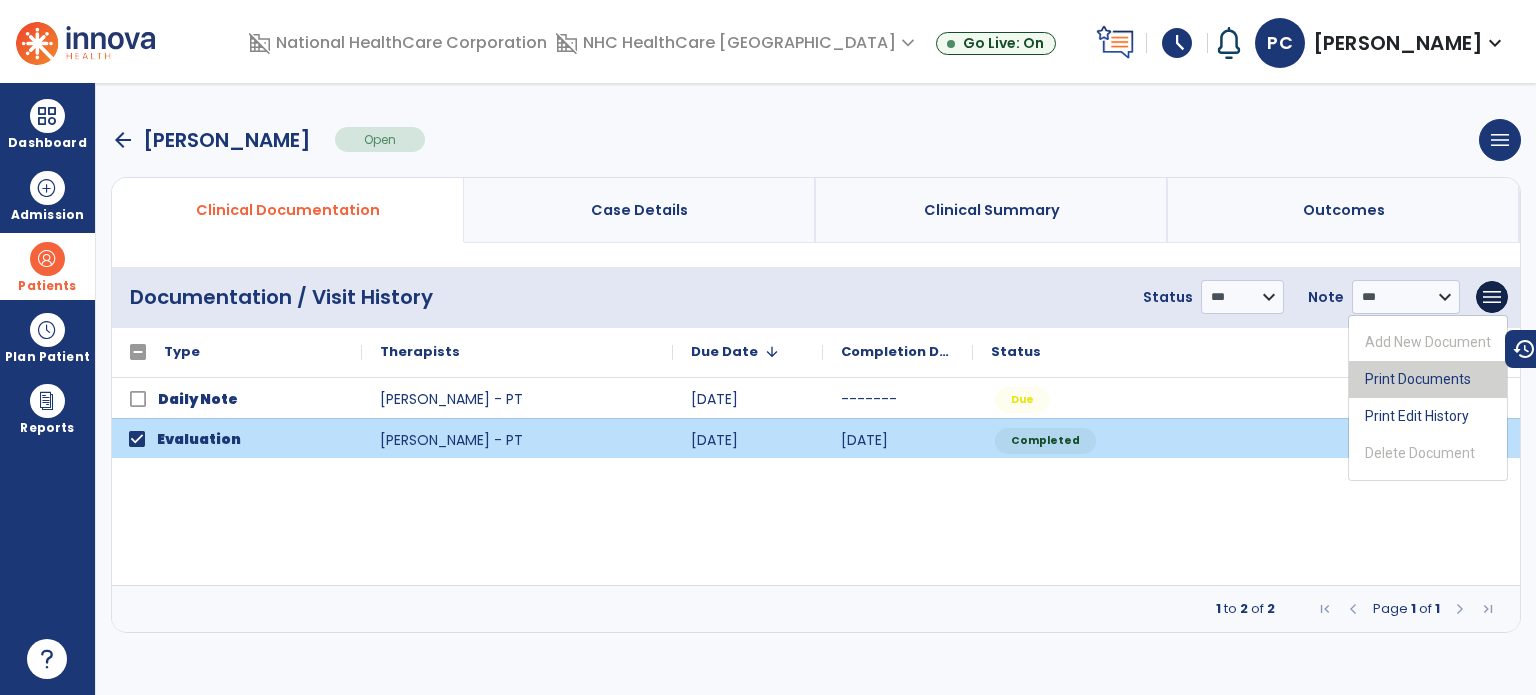 click on "Print Documents" at bounding box center [1428, 379] 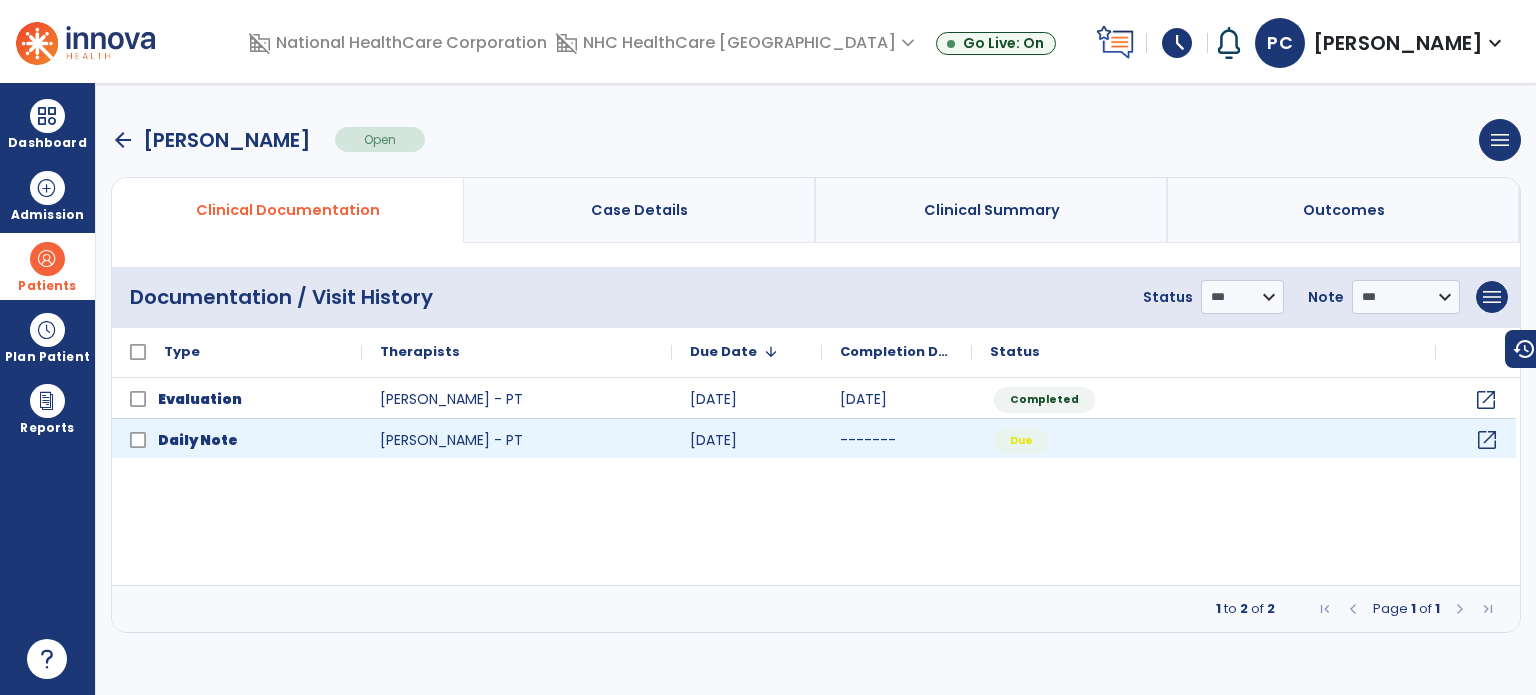click on "open_in_new" 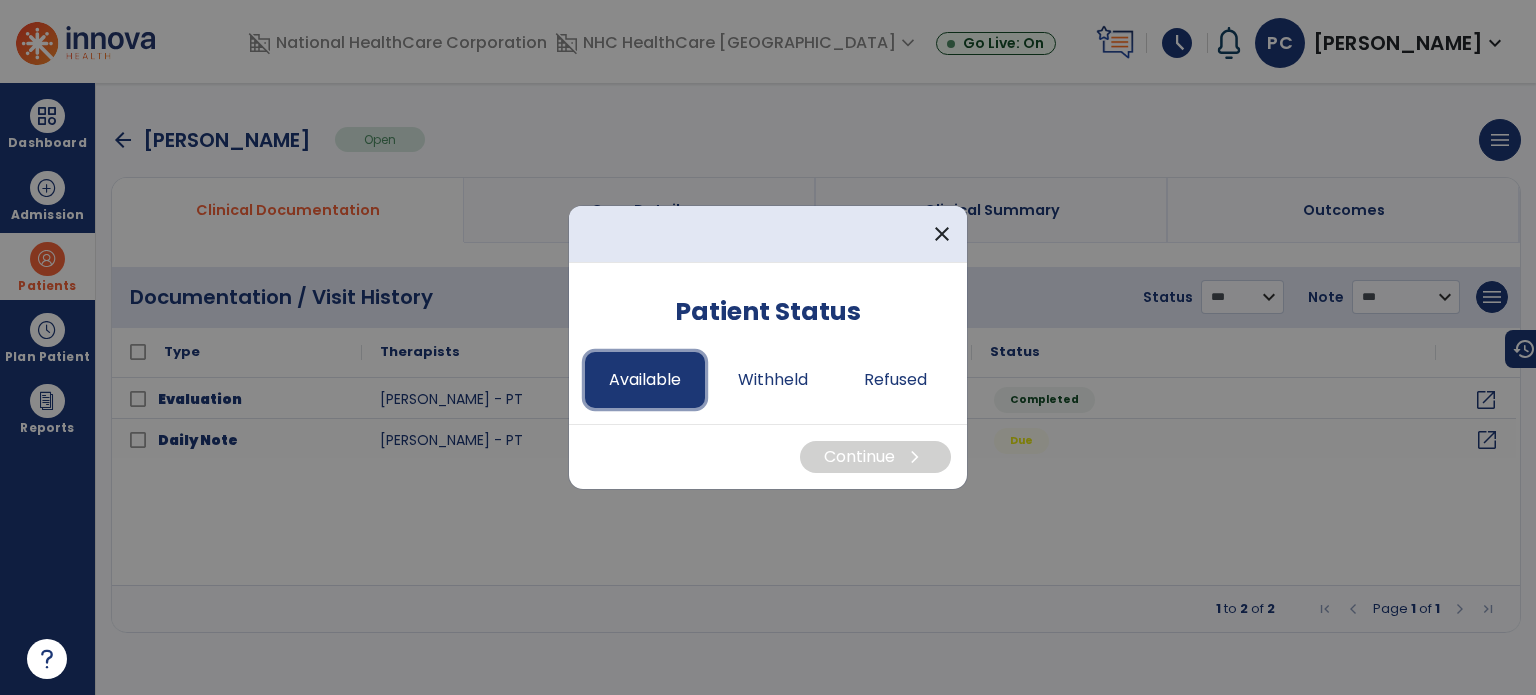 click on "Available" at bounding box center (645, 380) 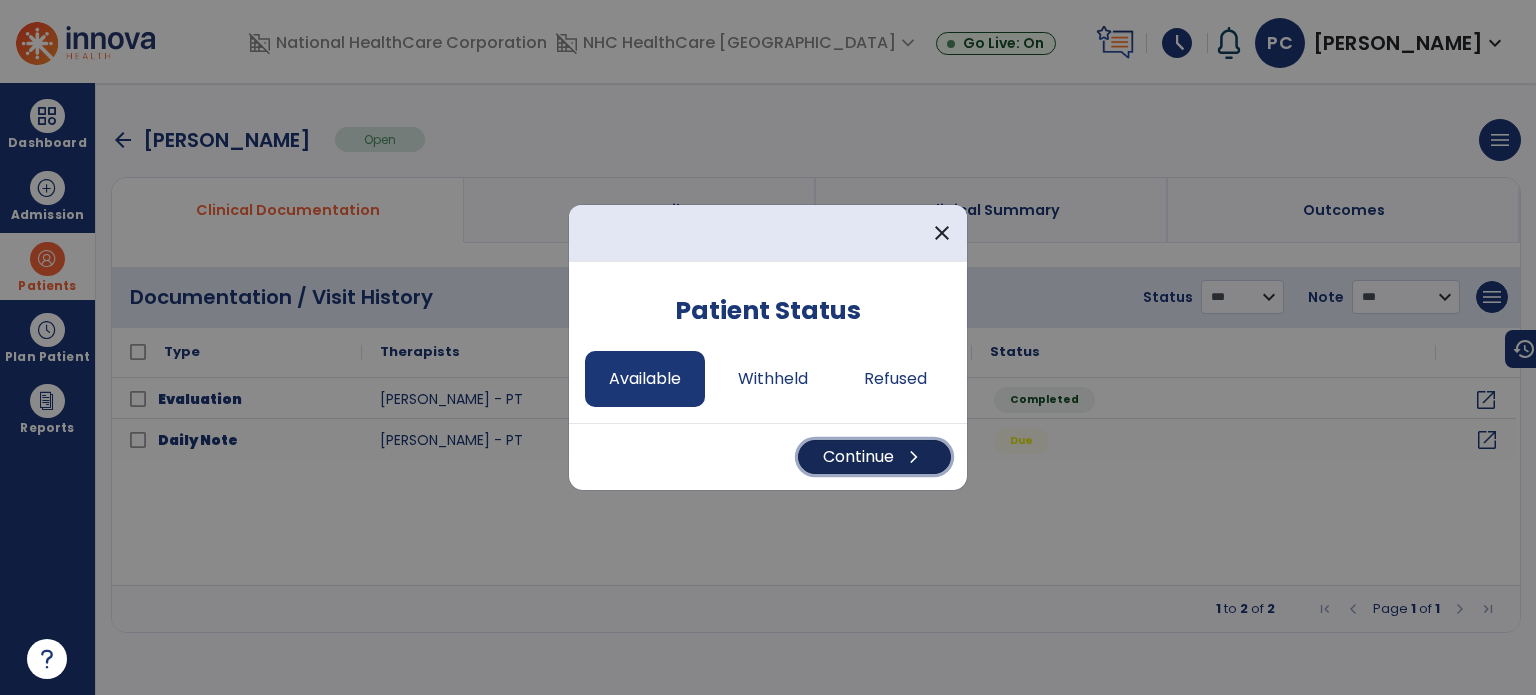 click on "Continue   chevron_right" at bounding box center (874, 457) 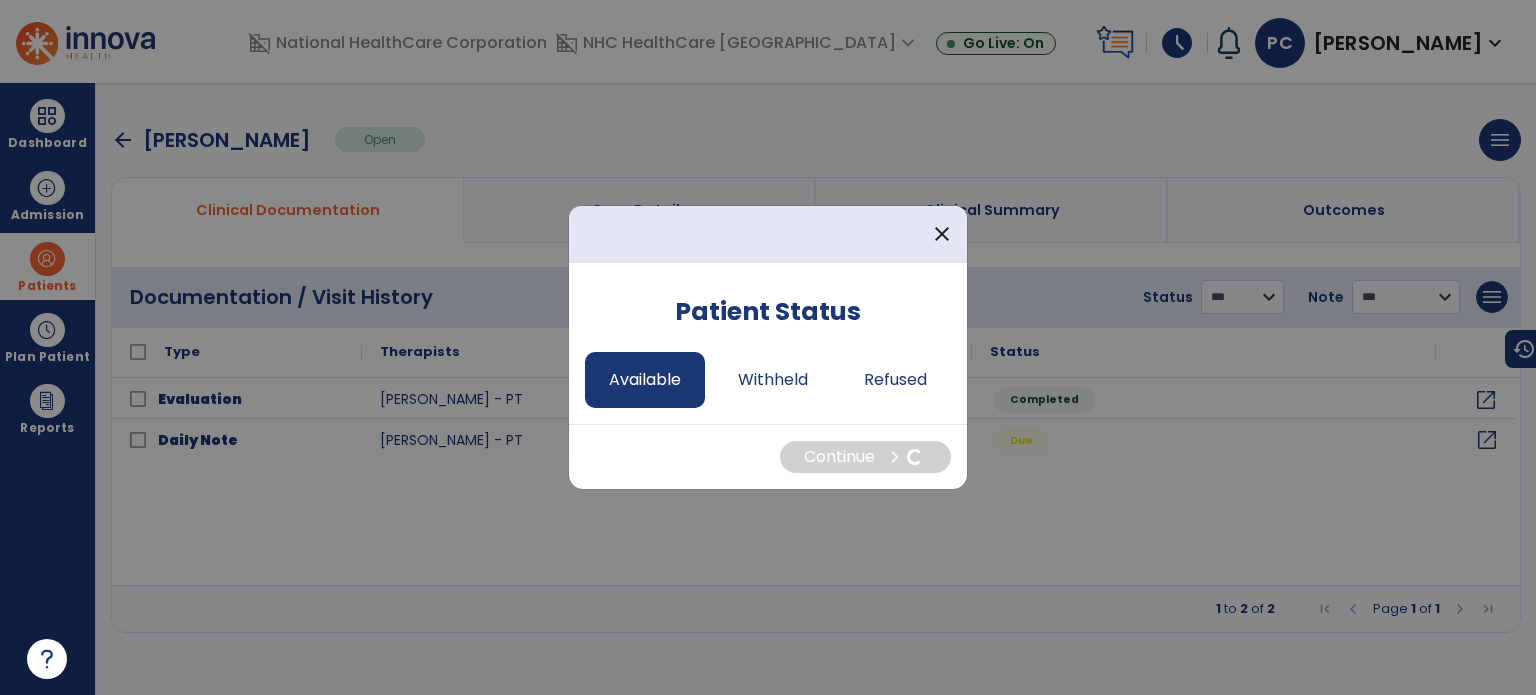 select on "*" 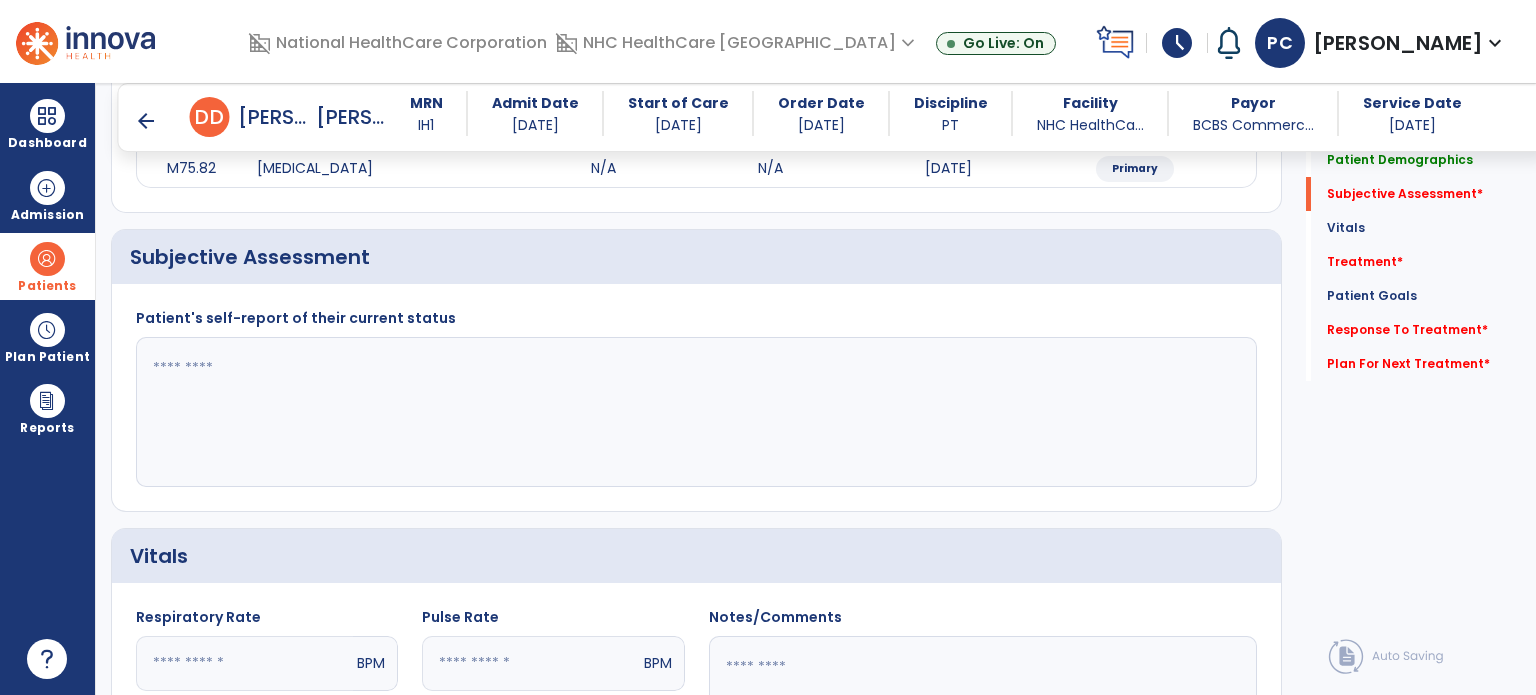 scroll, scrollTop: 300, scrollLeft: 0, axis: vertical 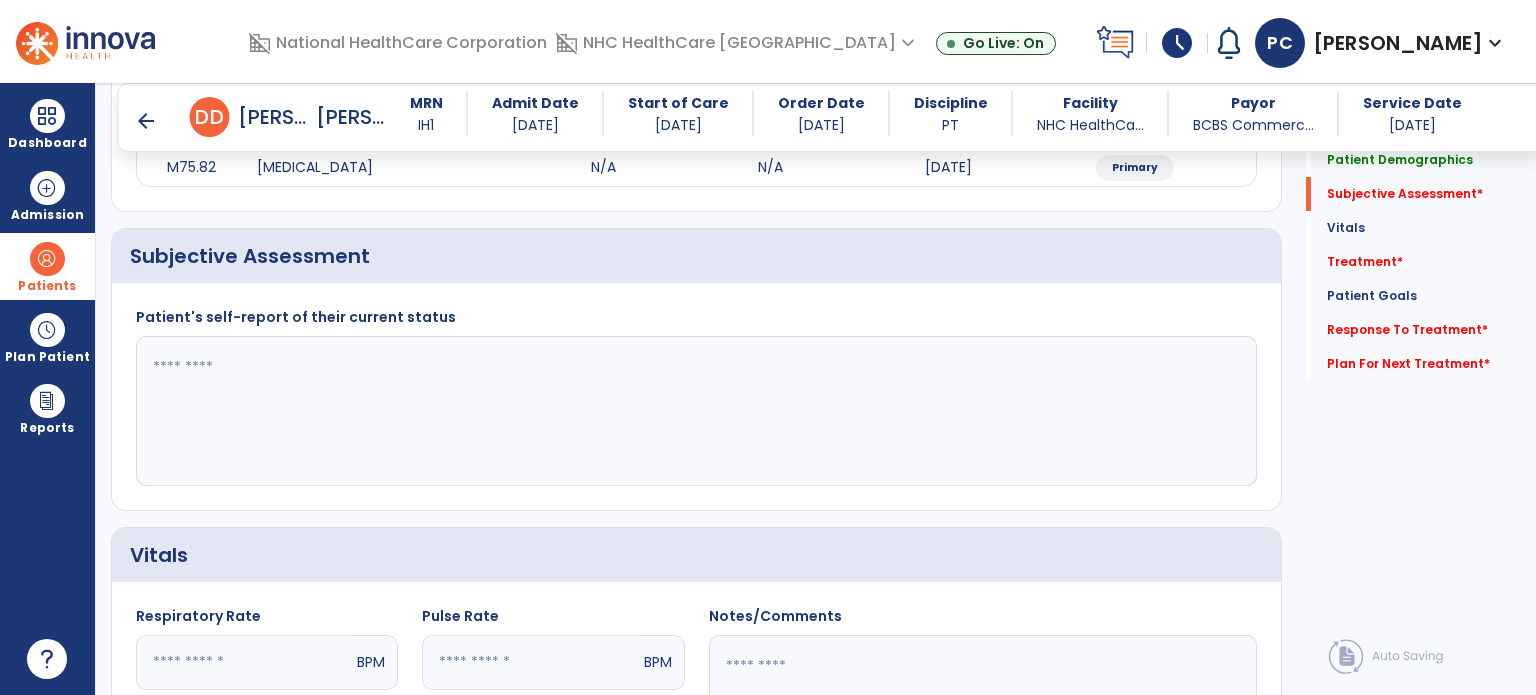 click 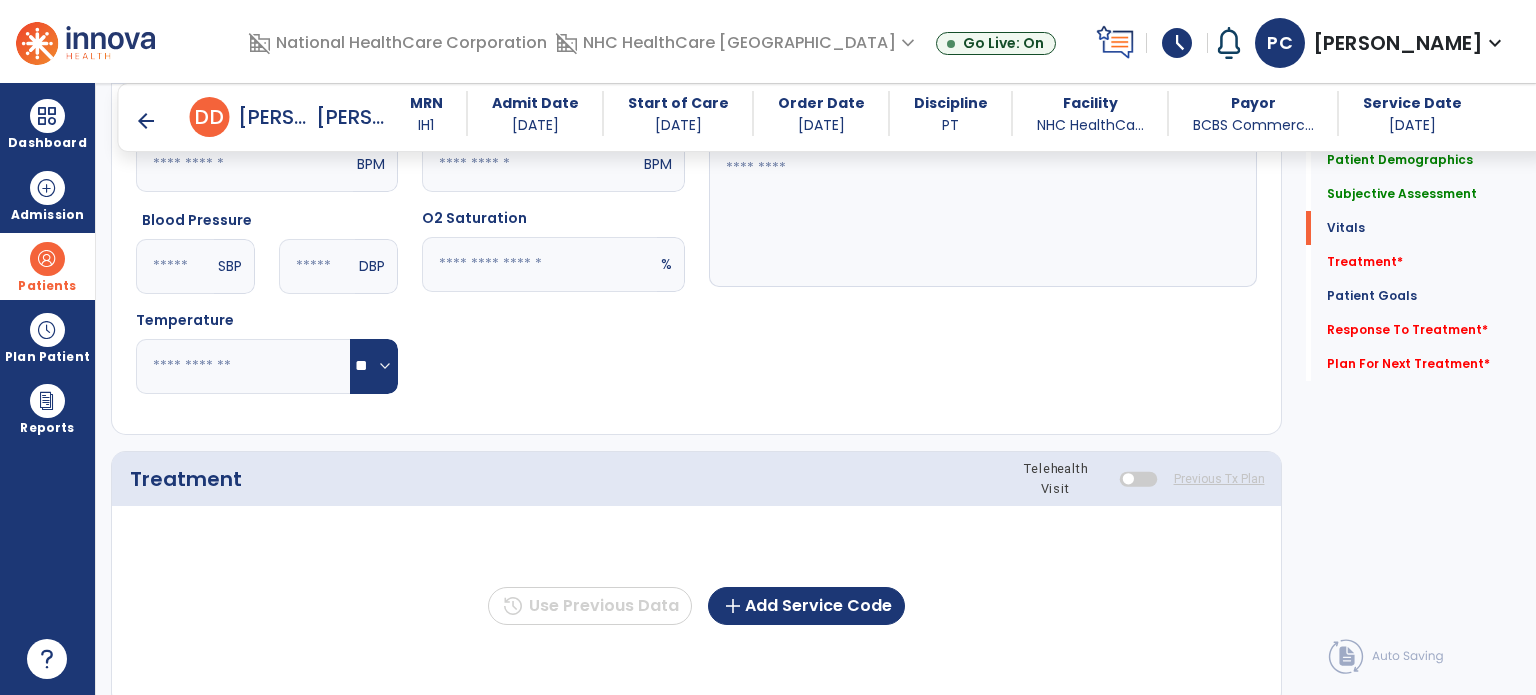 scroll, scrollTop: 900, scrollLeft: 0, axis: vertical 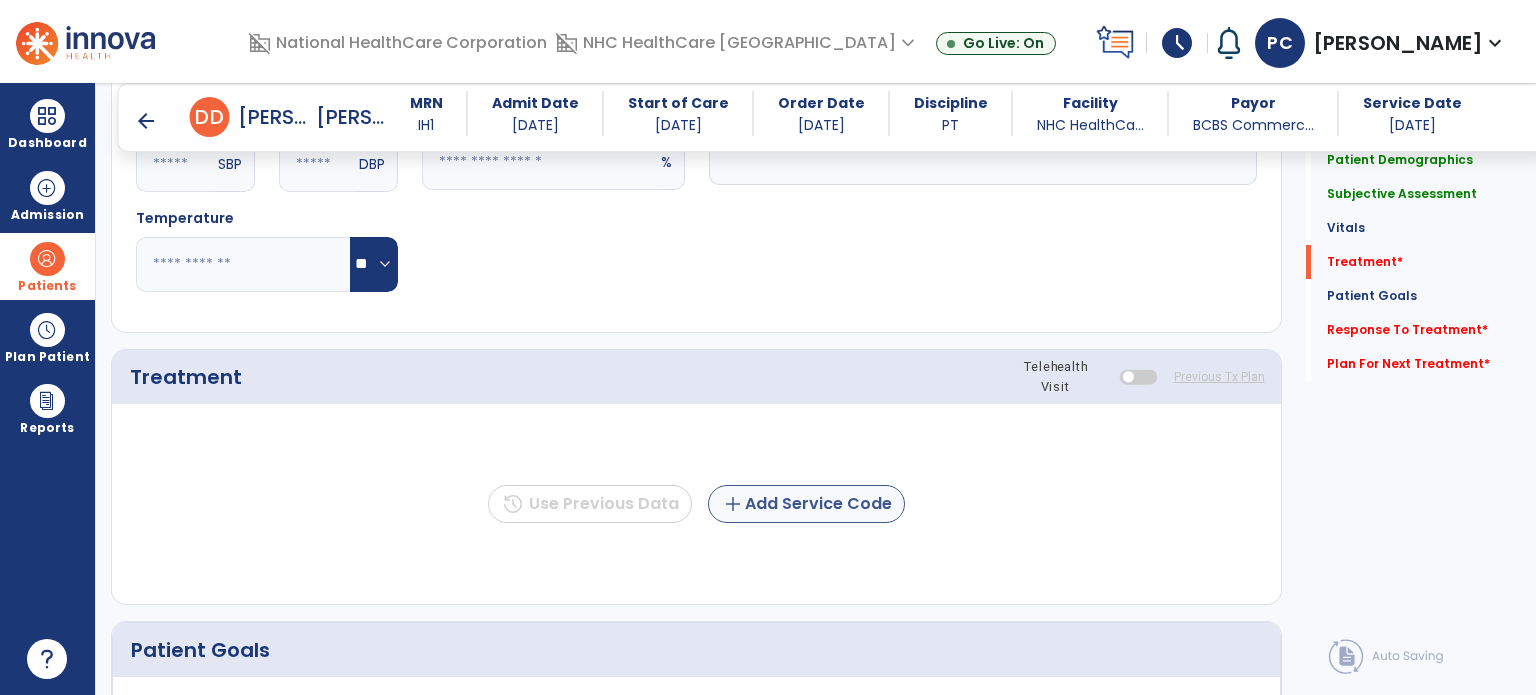 type on "**********" 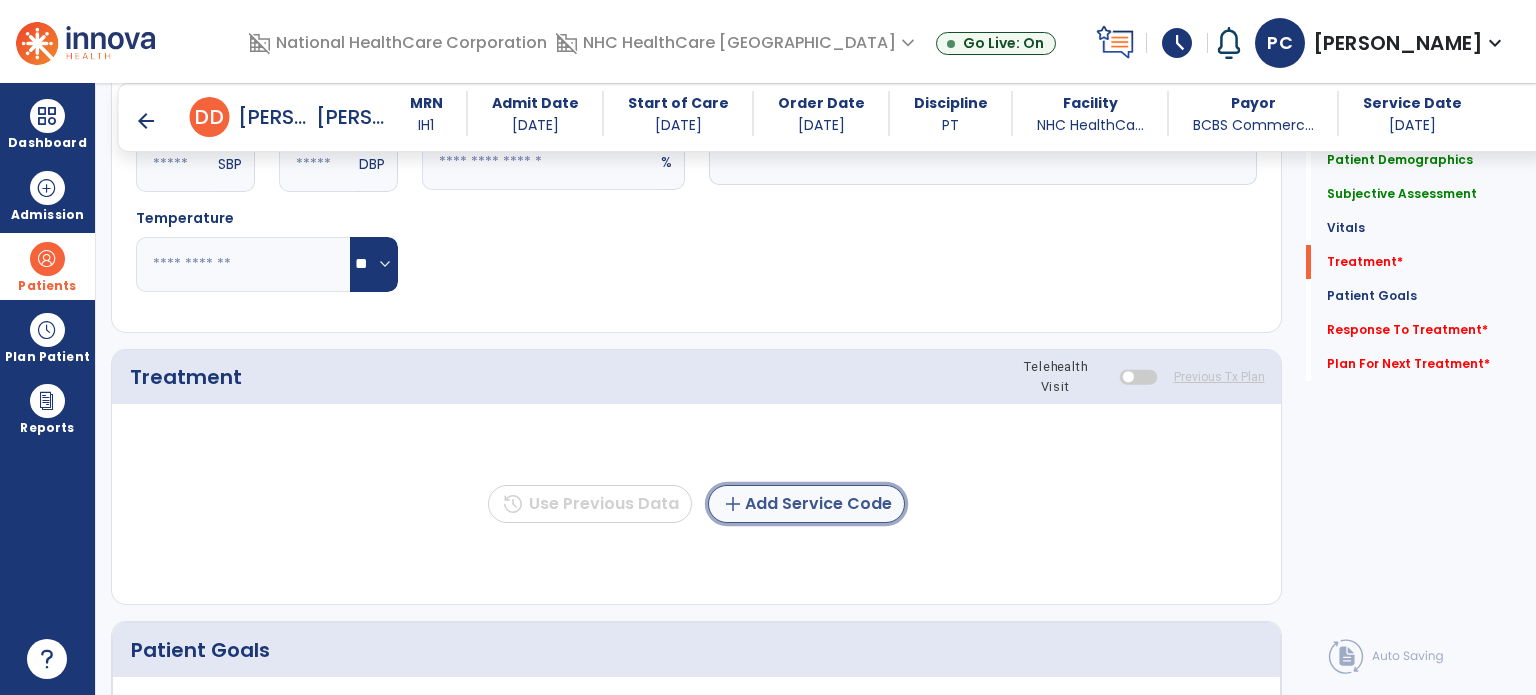 click on "add  Add Service Code" 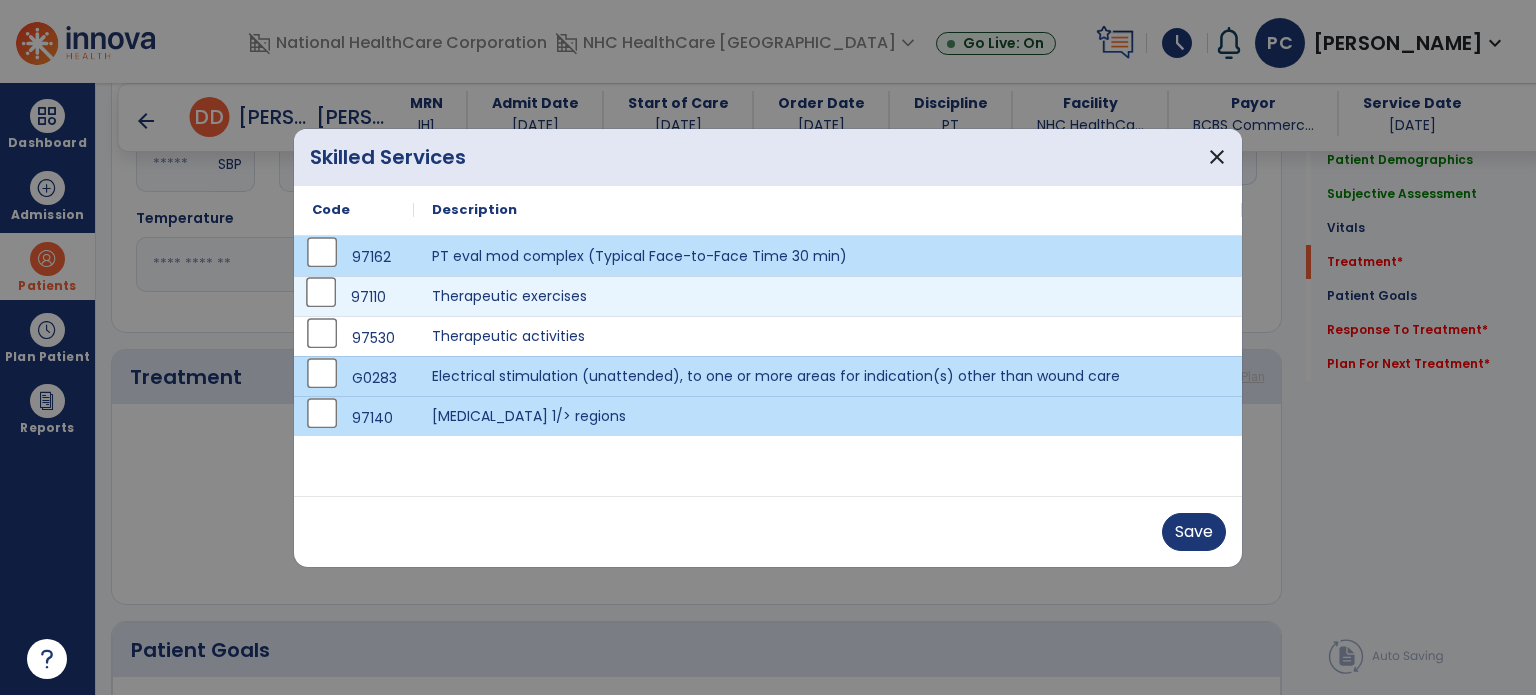 click on "97110" at bounding box center [354, 297] 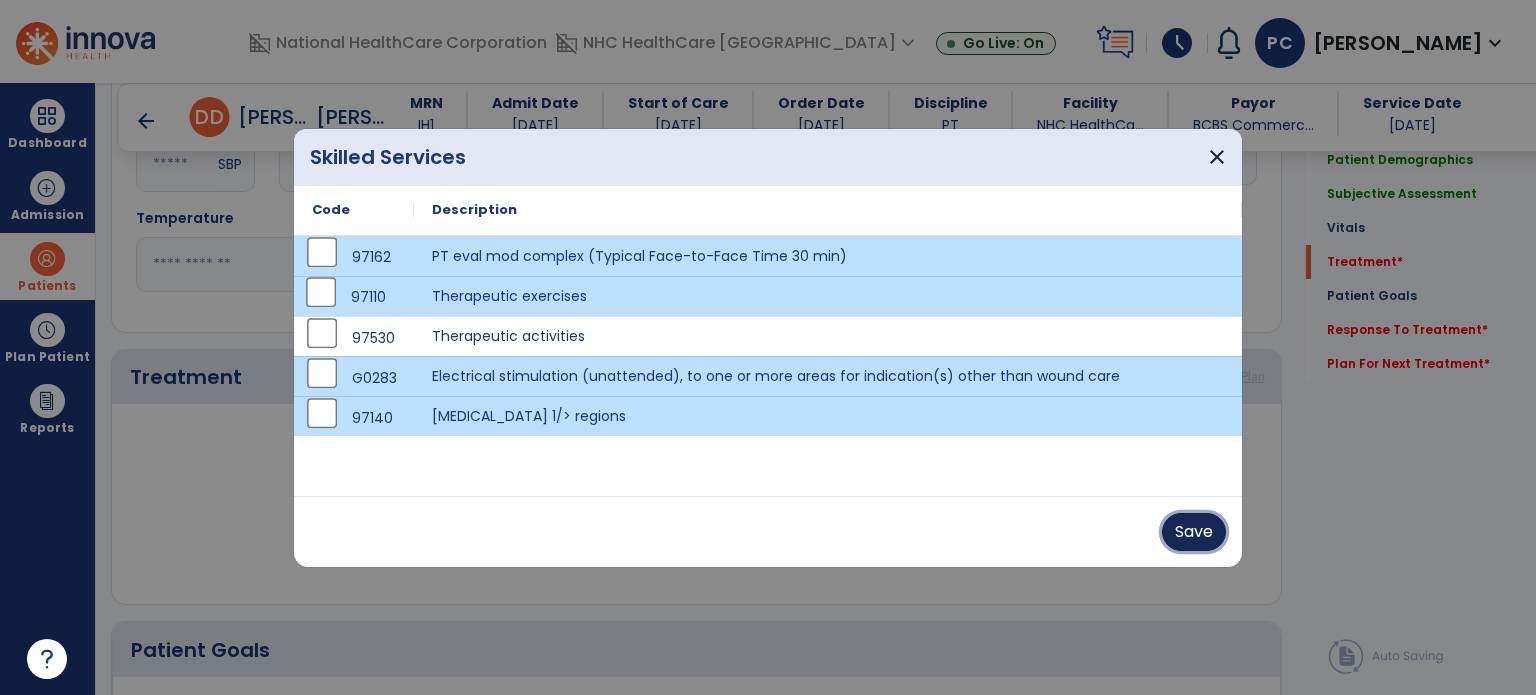 click on "Save" at bounding box center [1194, 532] 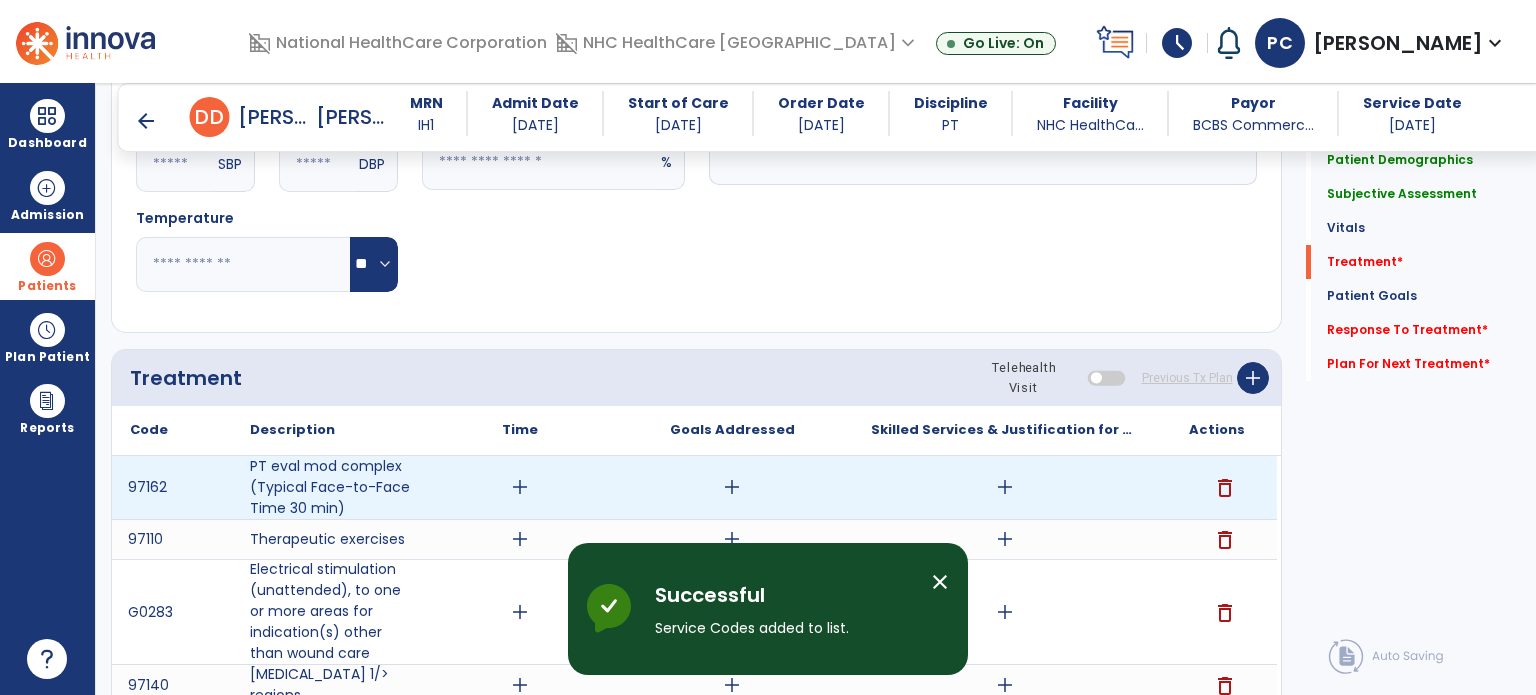 click on "add" at bounding box center [520, 487] 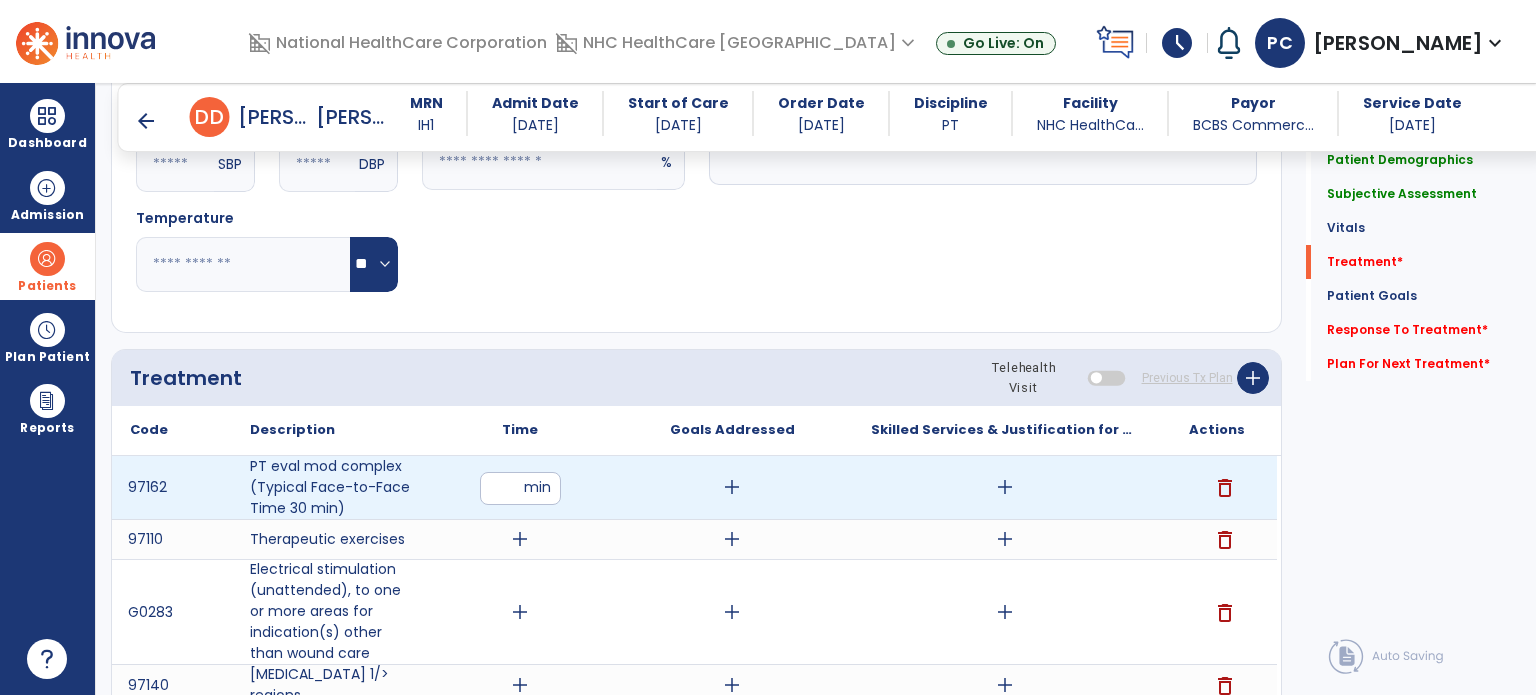 type on "**" 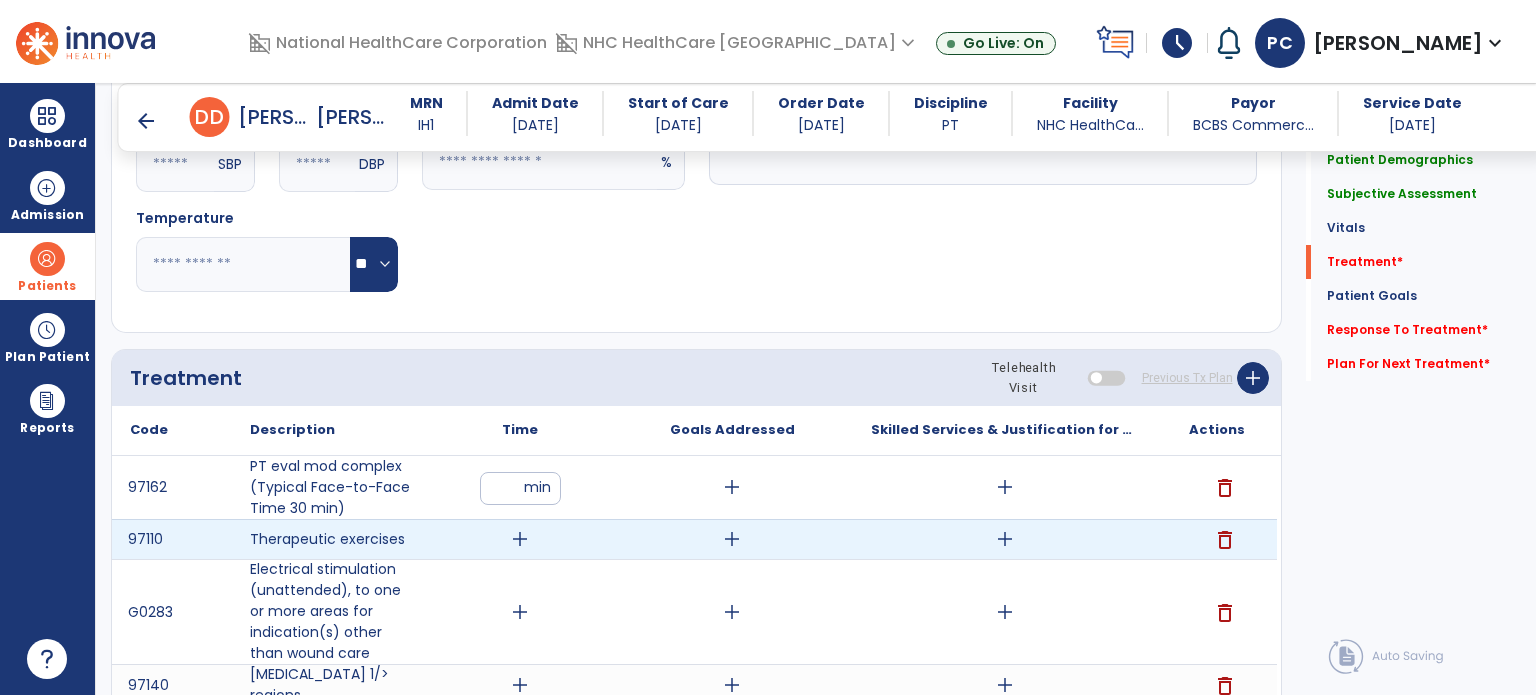 click on "add" at bounding box center [520, 539] 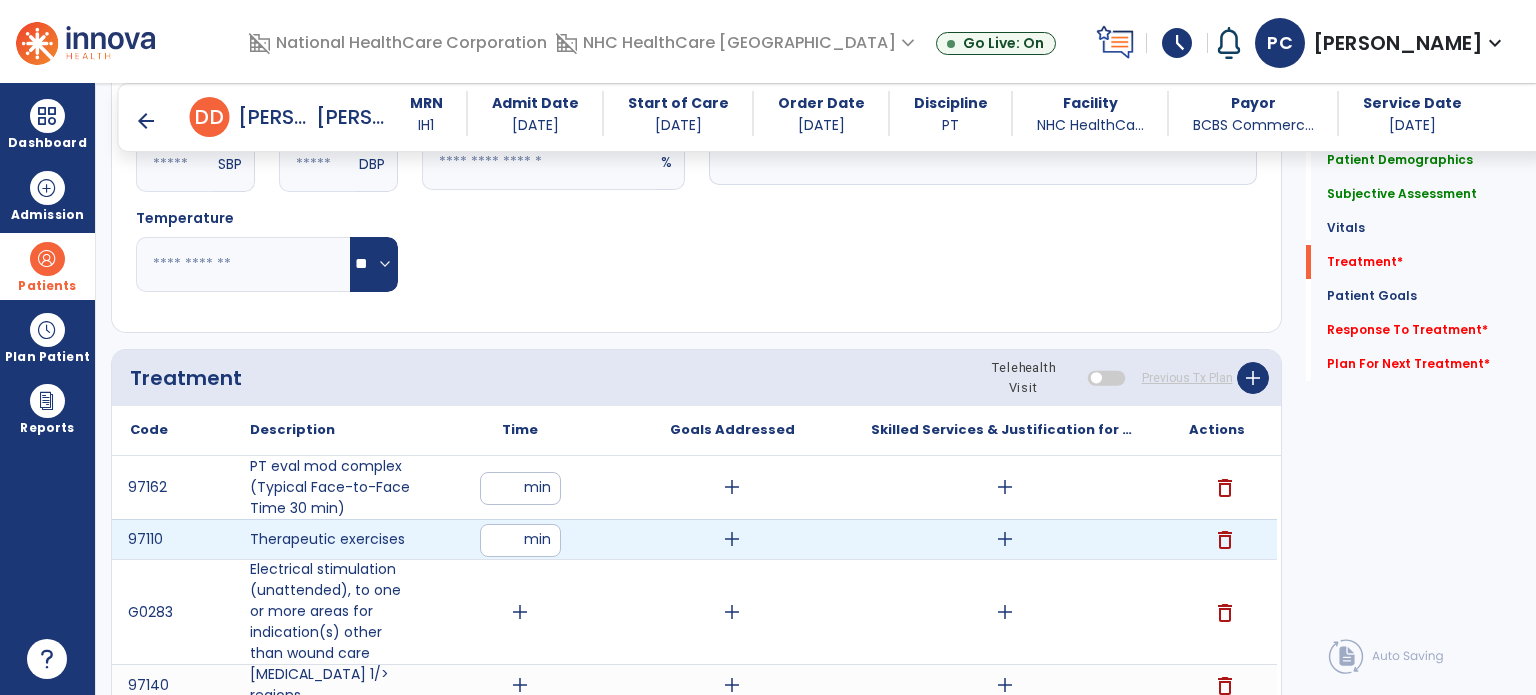 type on "**" 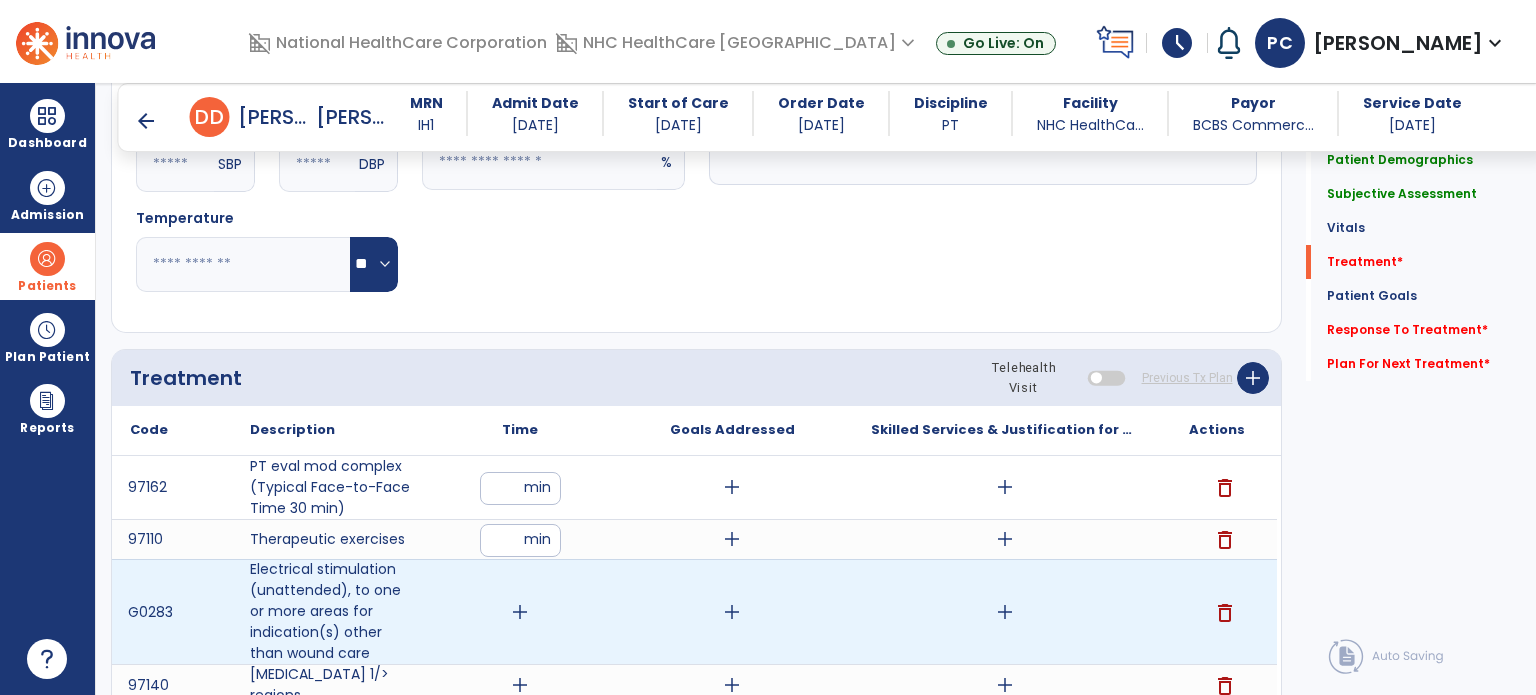 click on "add" at bounding box center [520, 612] 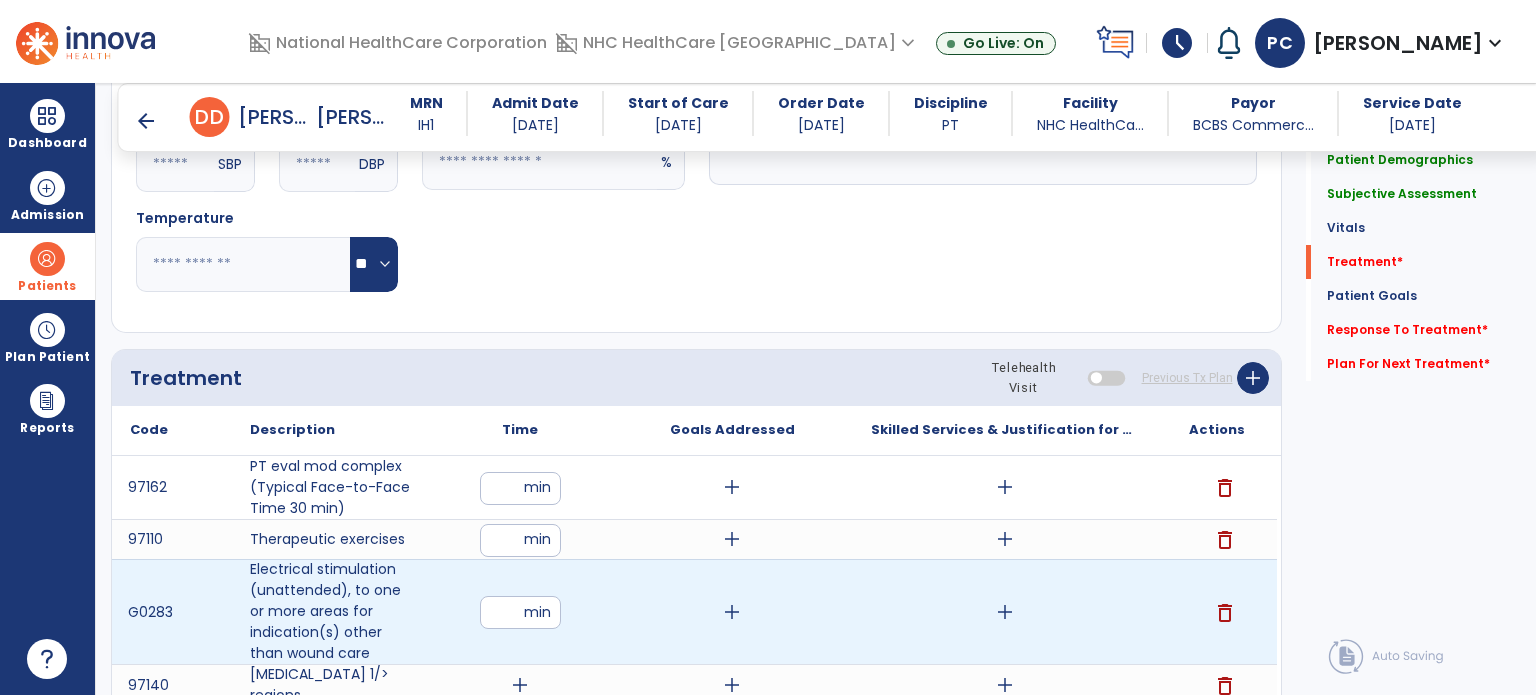 type on "*" 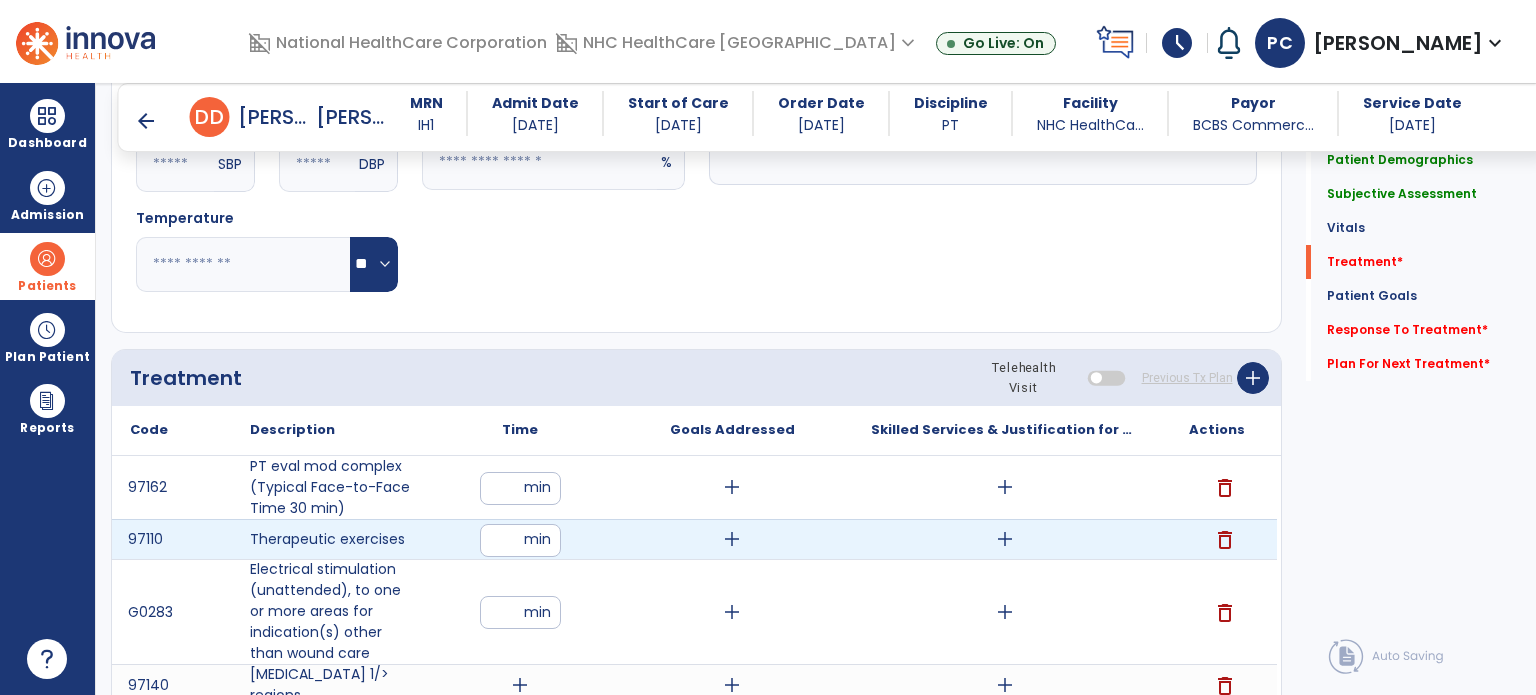 drag, startPoint x: 504, startPoint y: 533, endPoint x: 481, endPoint y: 535, distance: 23.086792 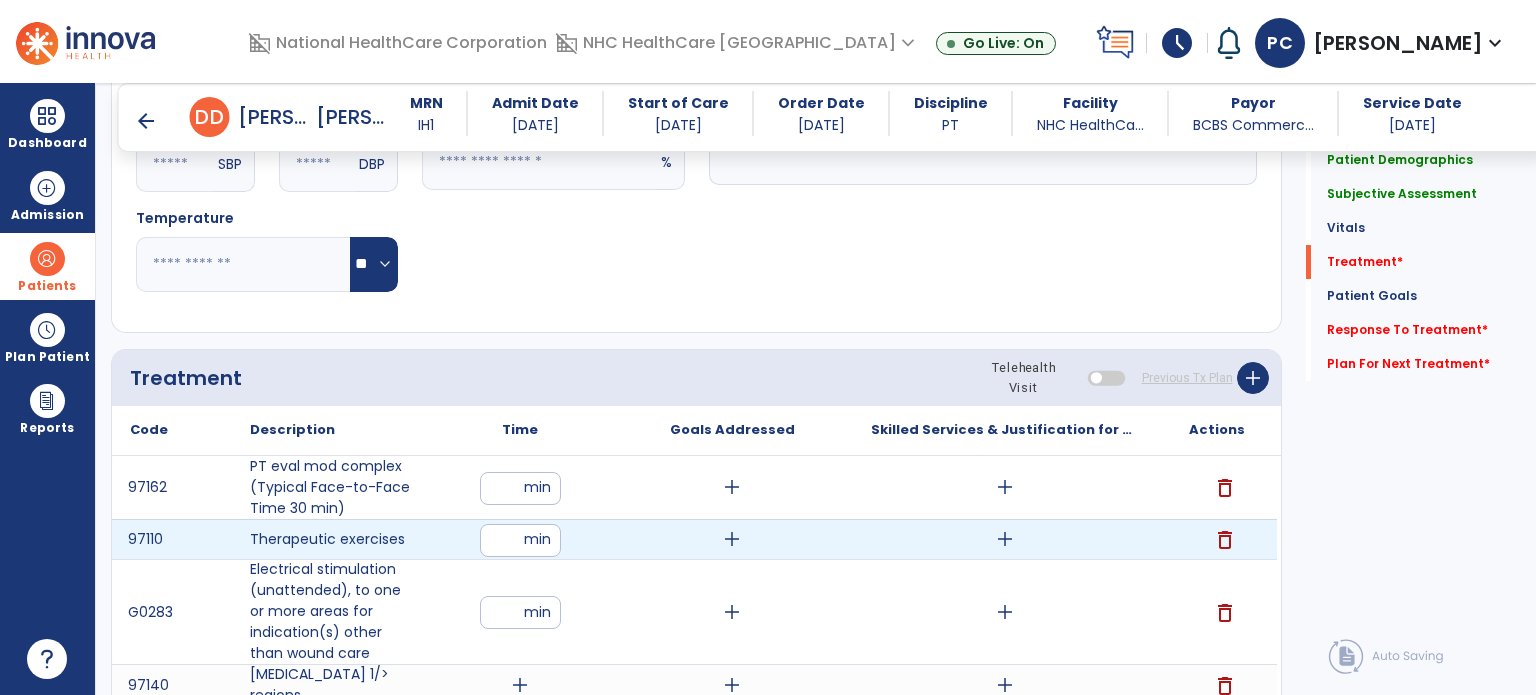 type on "**" 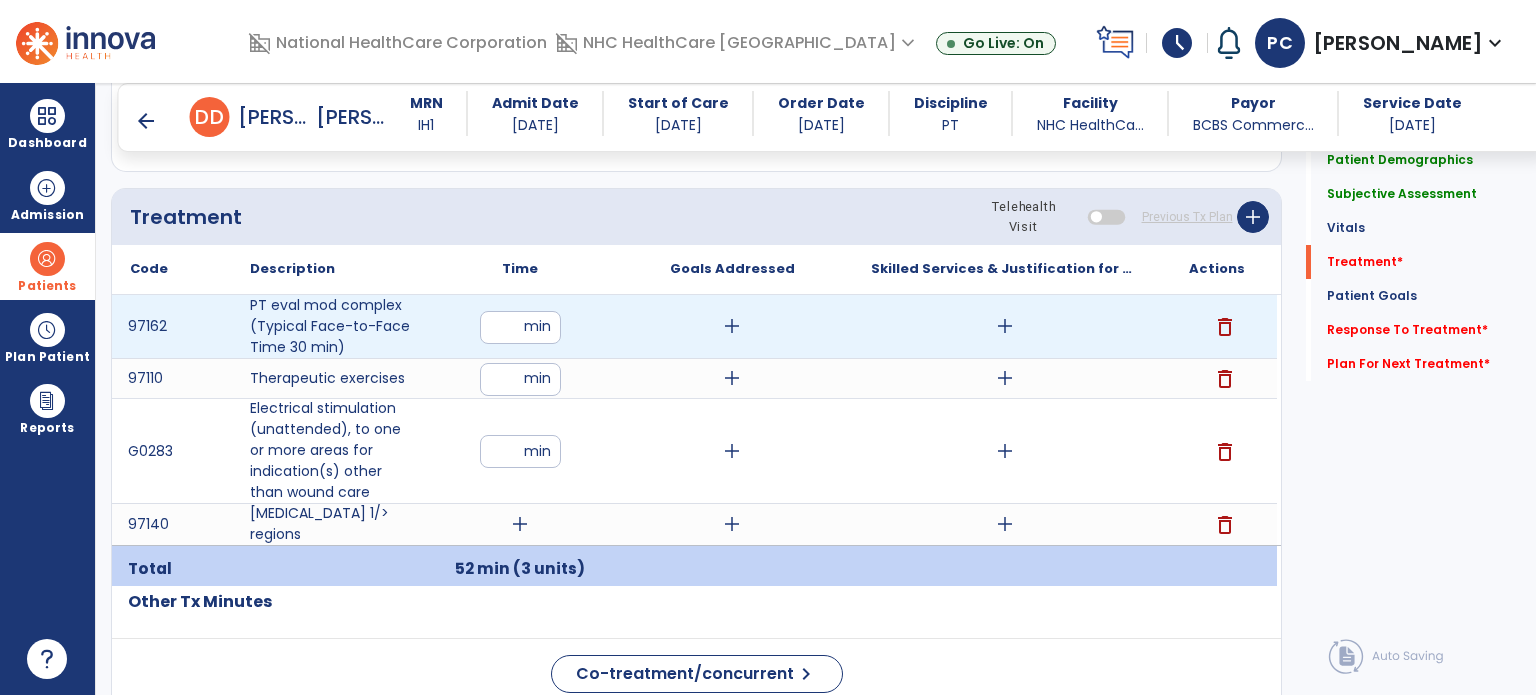 scroll, scrollTop: 1100, scrollLeft: 0, axis: vertical 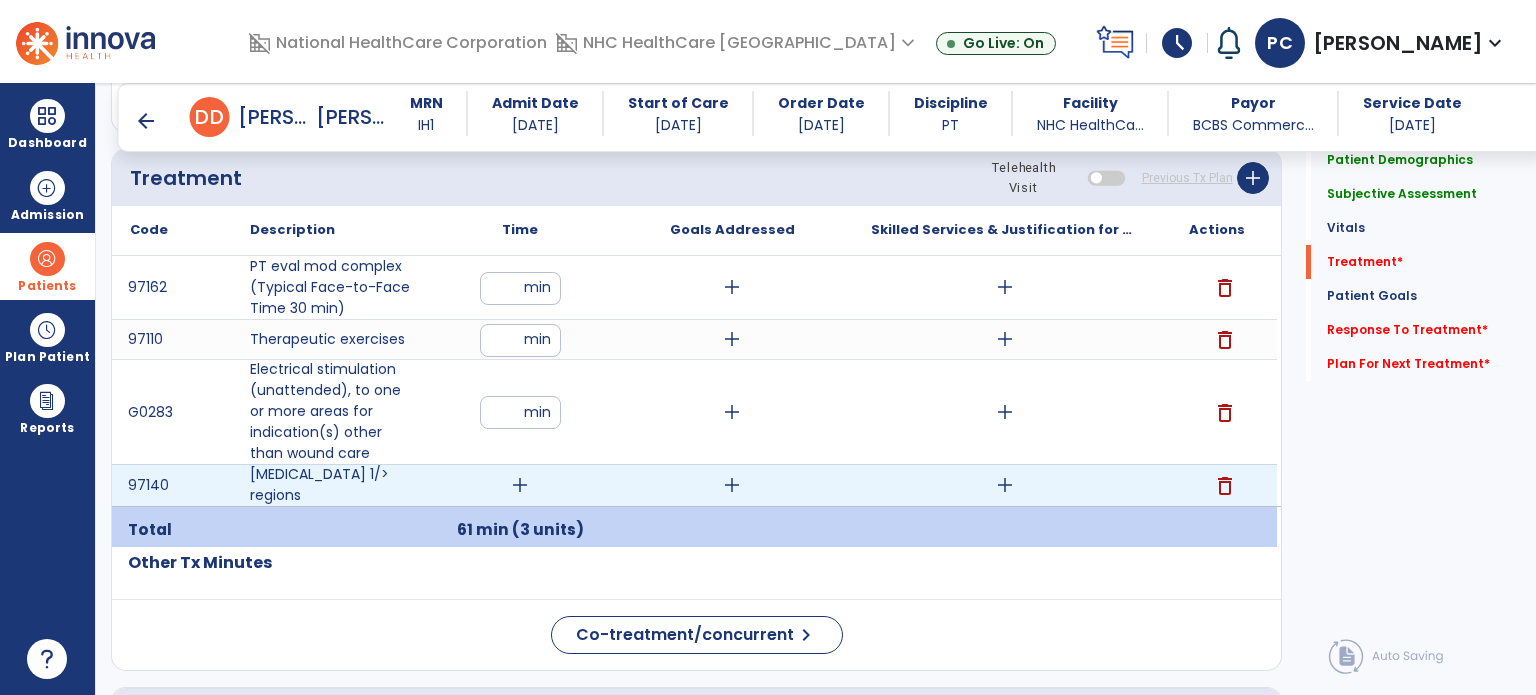 click on "add" at bounding box center [520, 485] 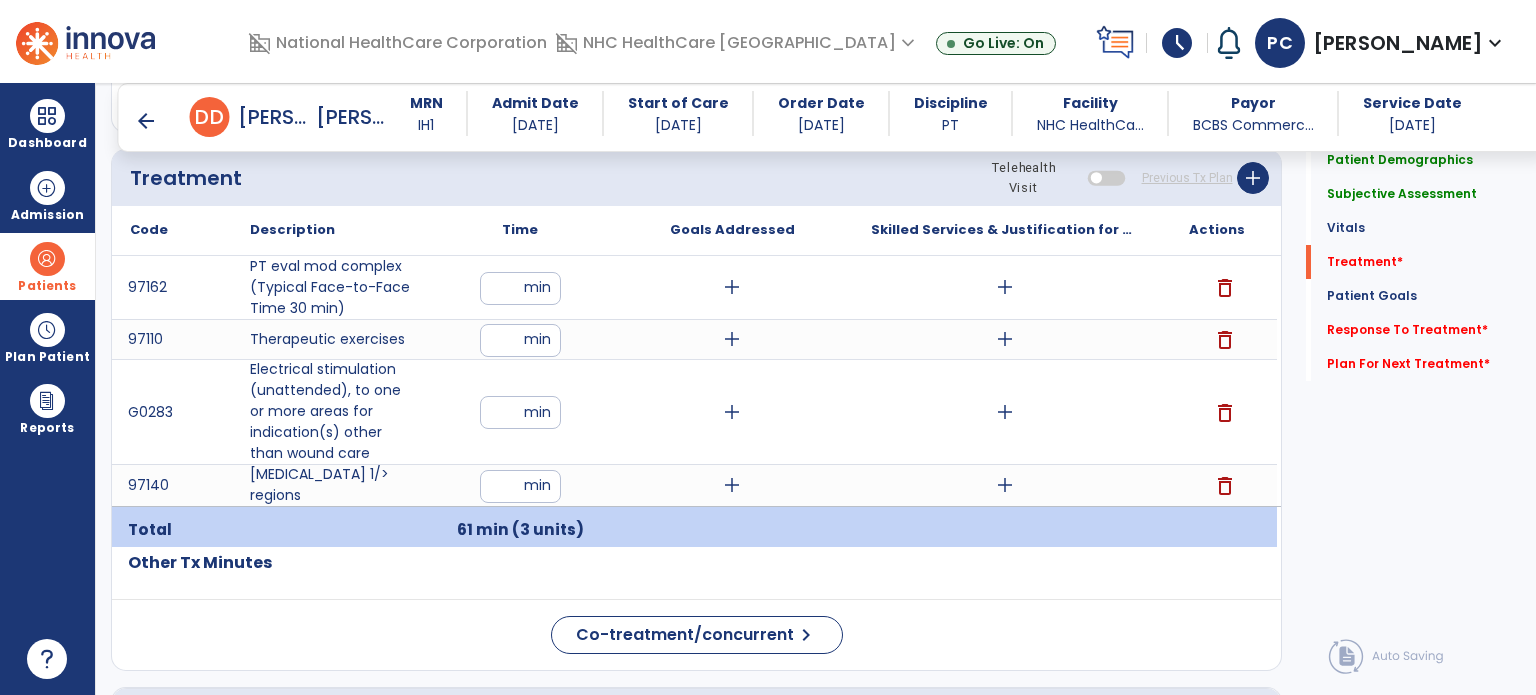type on "**" 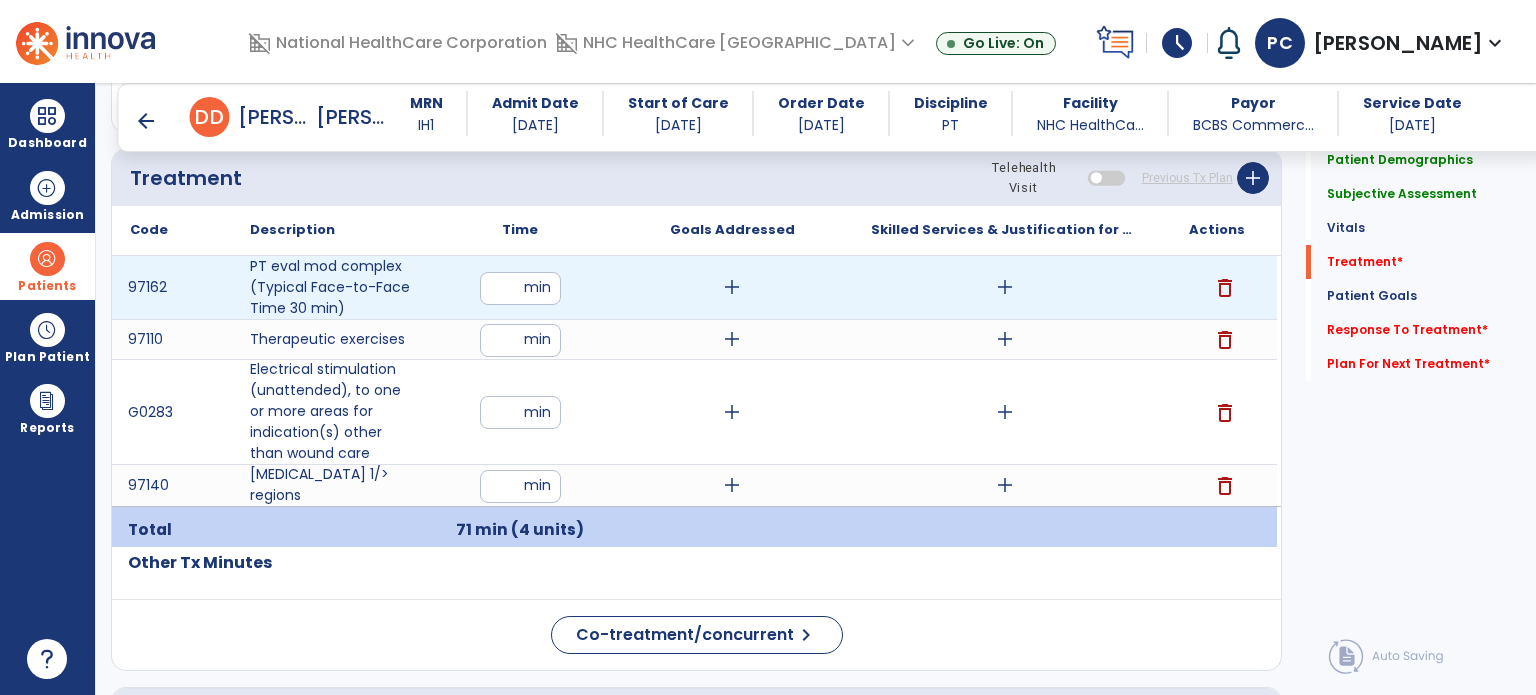 click on "add" at bounding box center [732, 287] 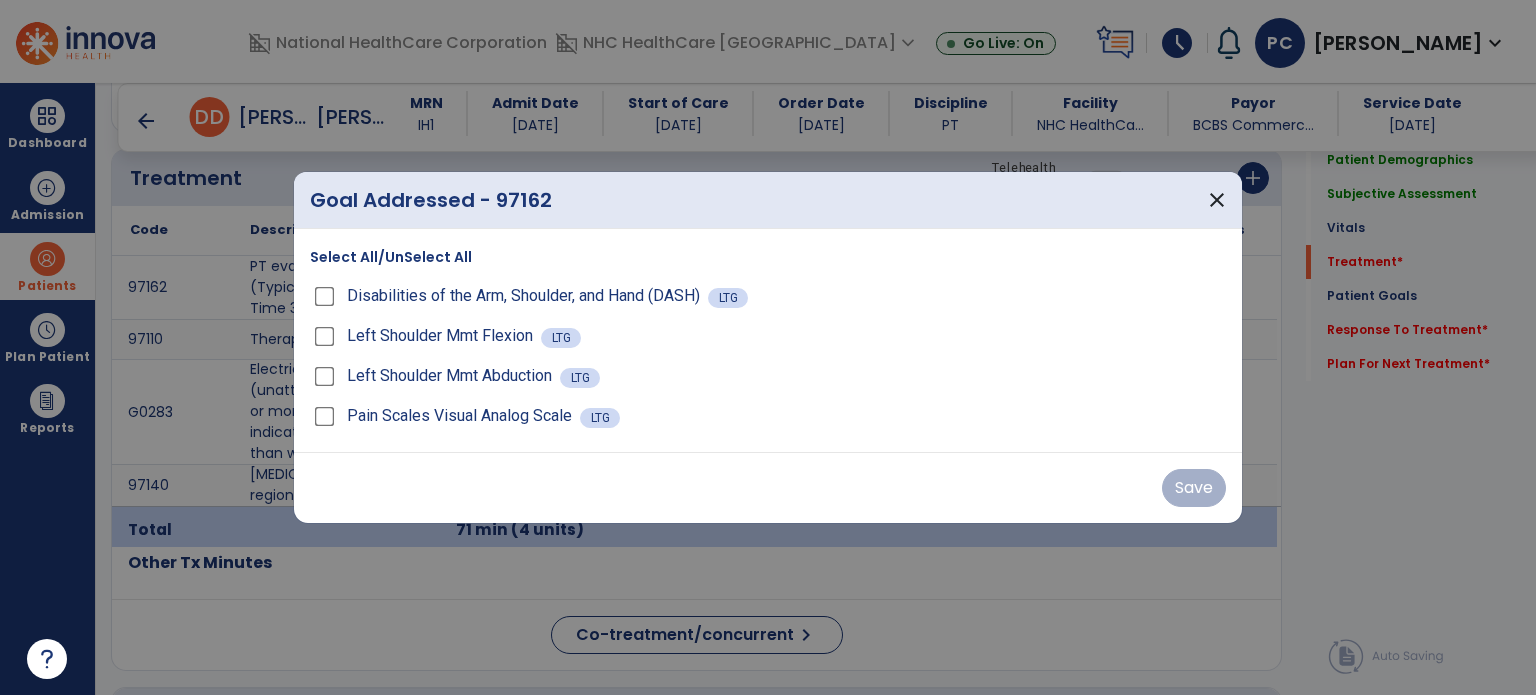 click on "Select All/UnSelect All Disabilities of the Arm, Shoulder, and Hand (DASH)  LTG  Left Shoulder Mmt Flexion  LTG  Left Shoulder Mmt Abduction  LTG  Pain Scales  Visual Analog Scale  LTG" at bounding box center [768, 340] 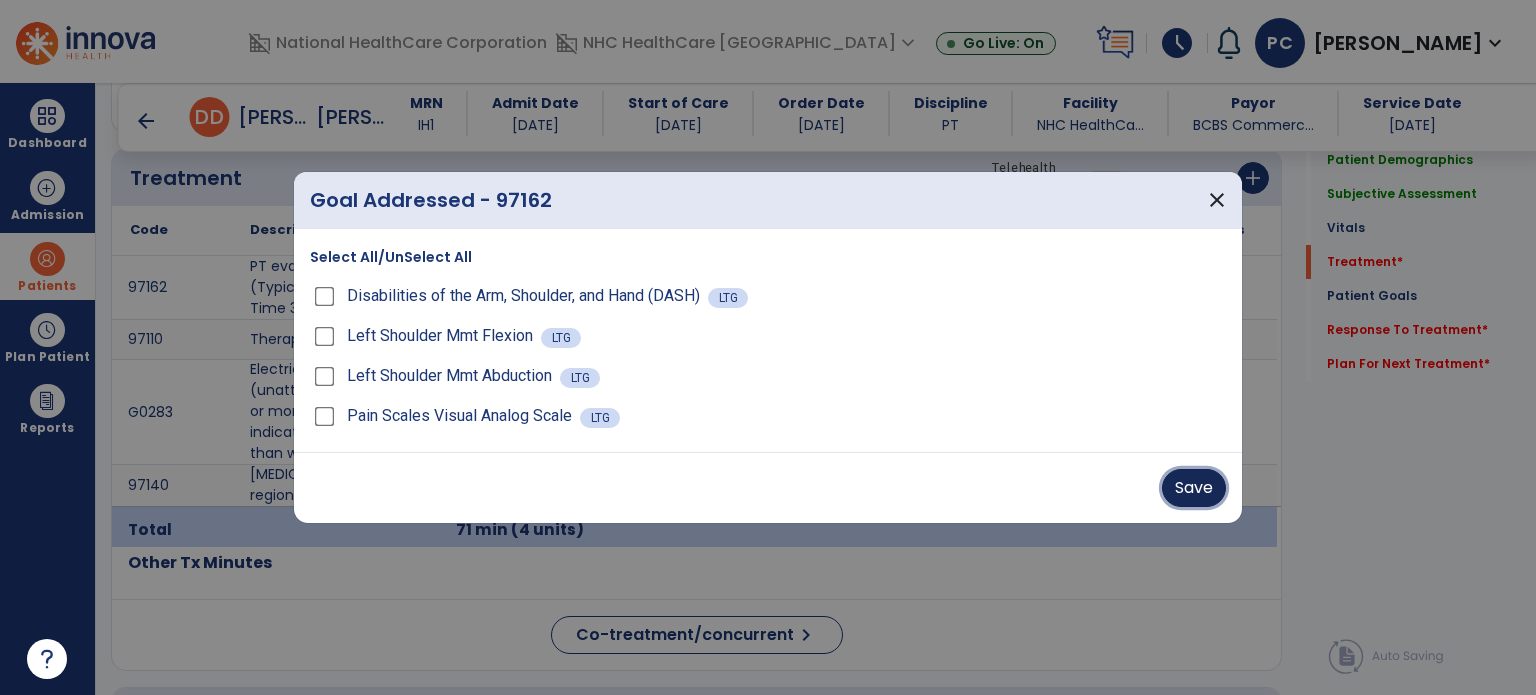 click on "Save" at bounding box center [1194, 488] 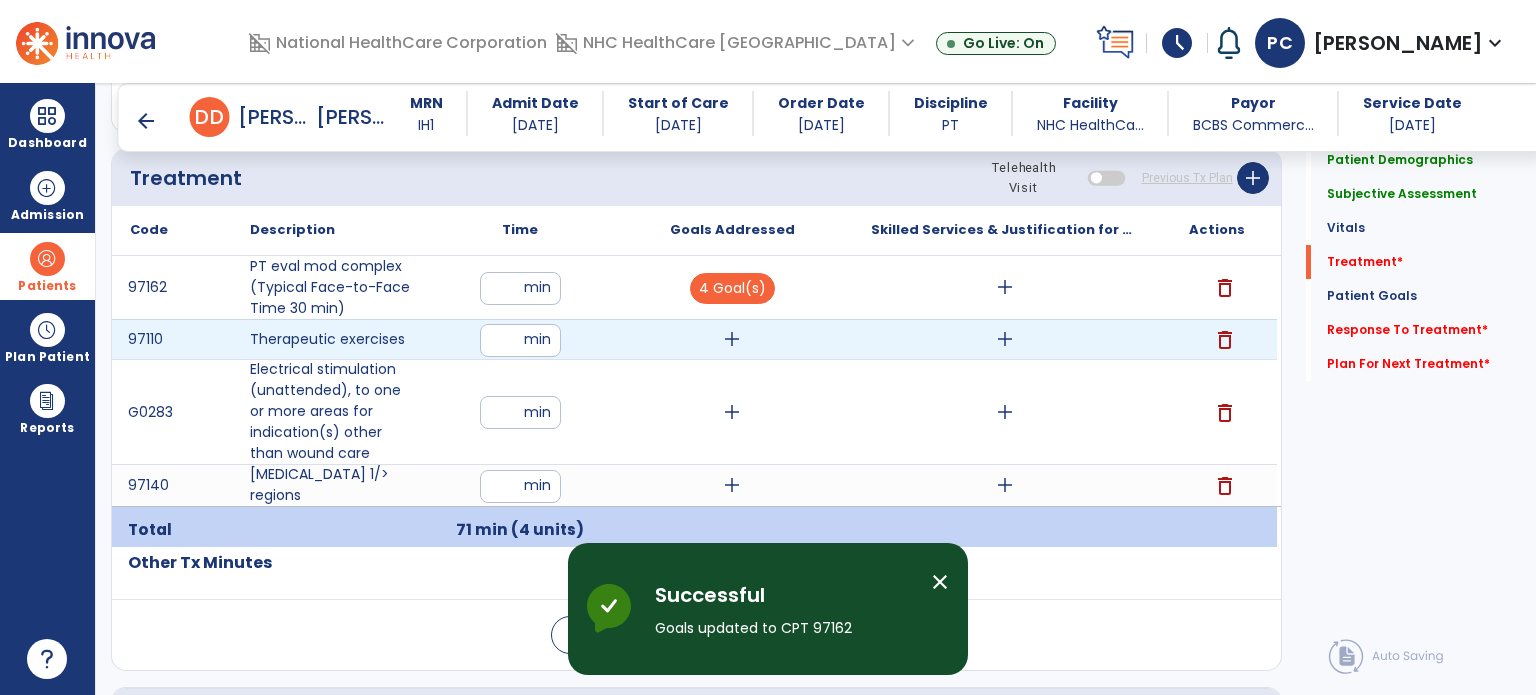 click on "add" at bounding box center [732, 339] 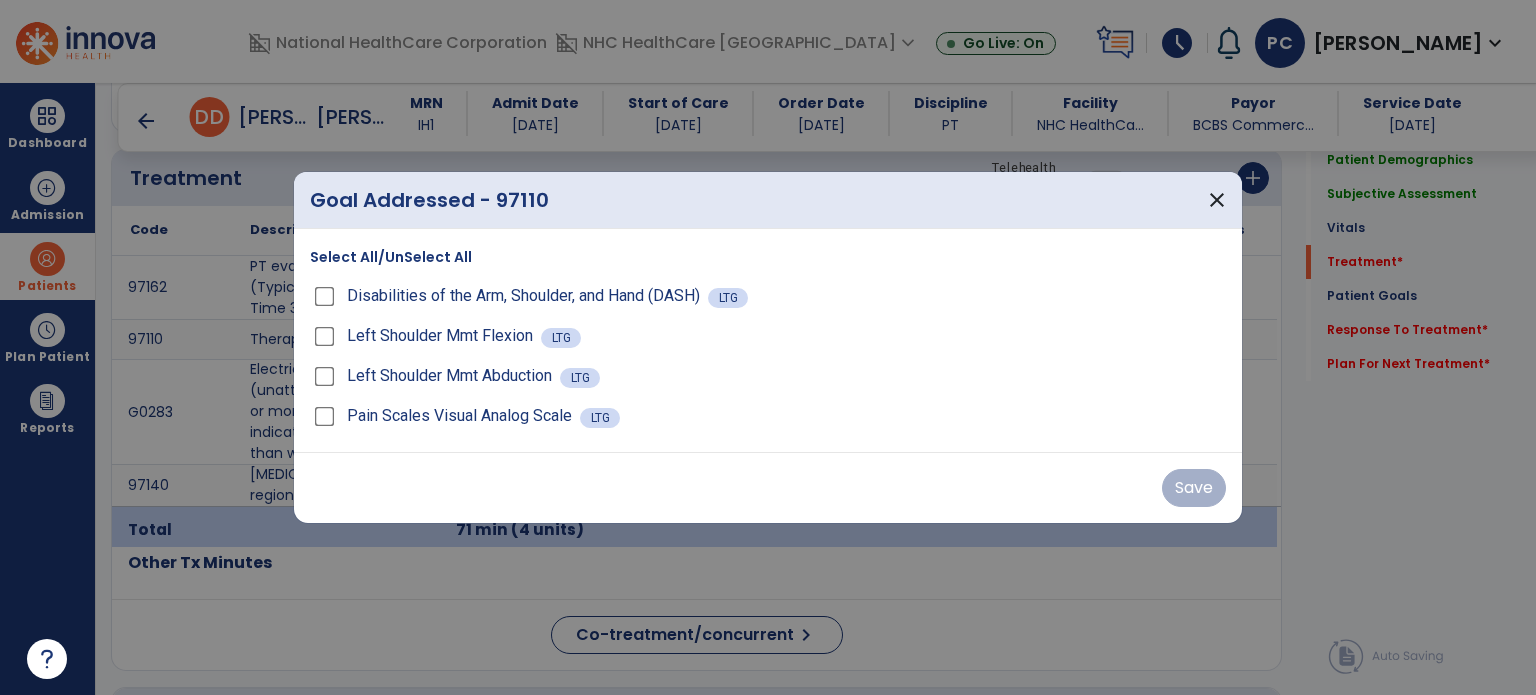 click on "Select All/UnSelect All" at bounding box center [391, 257] 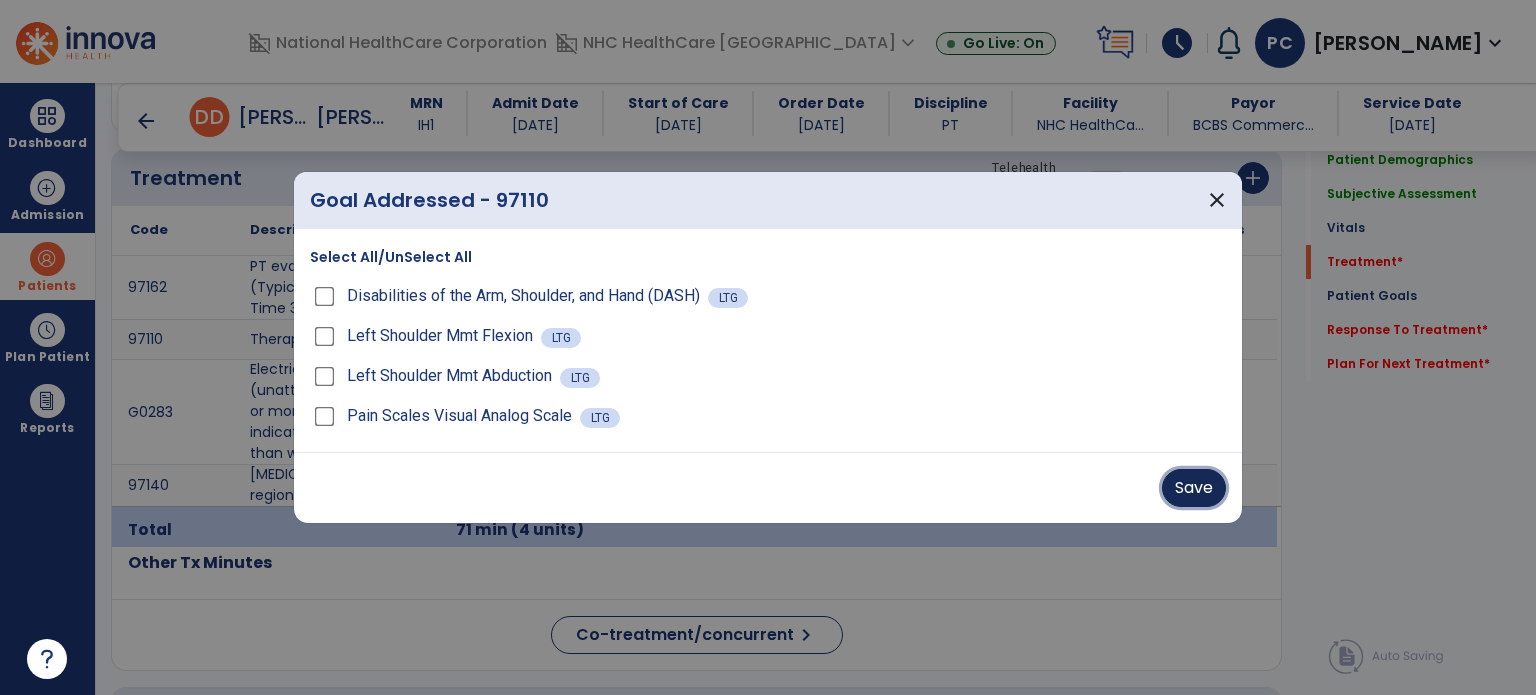 click on "Save" at bounding box center [1194, 488] 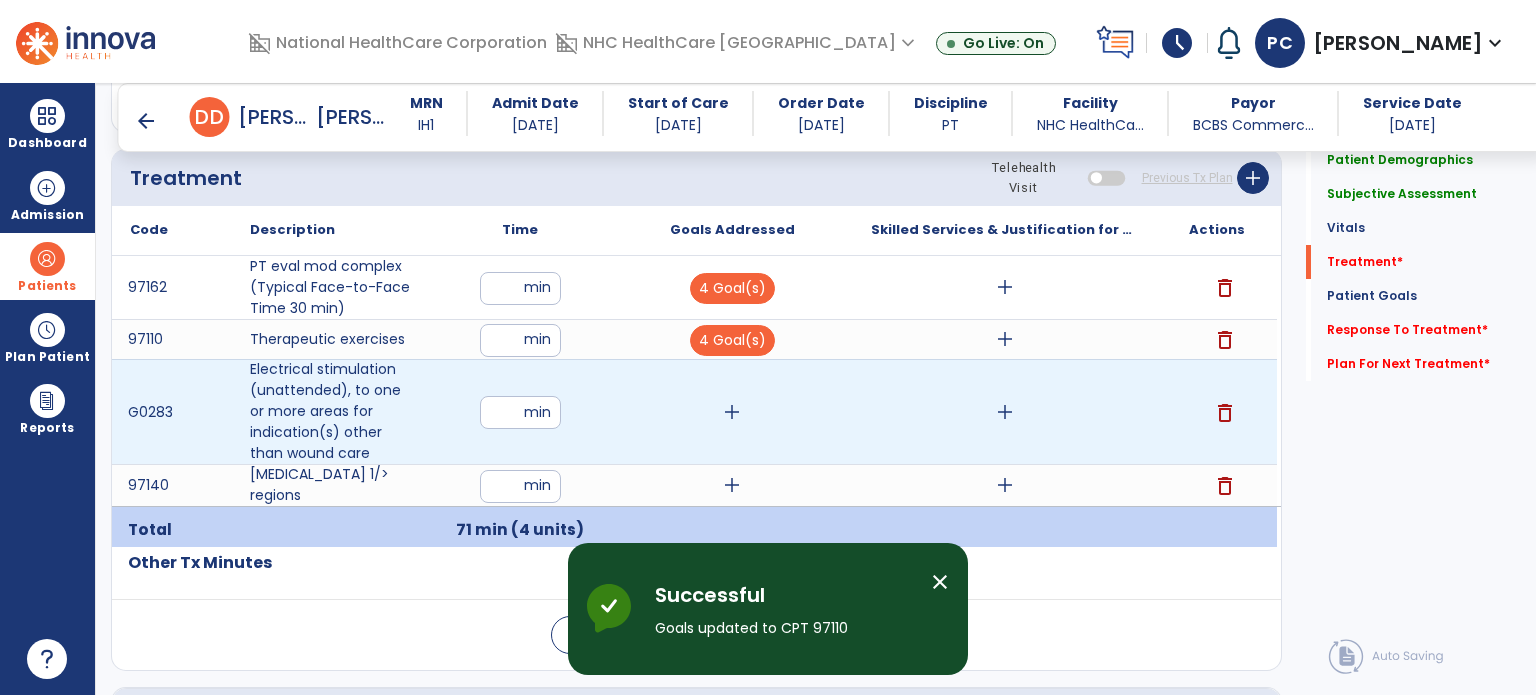 click on "add" at bounding box center (732, 412) 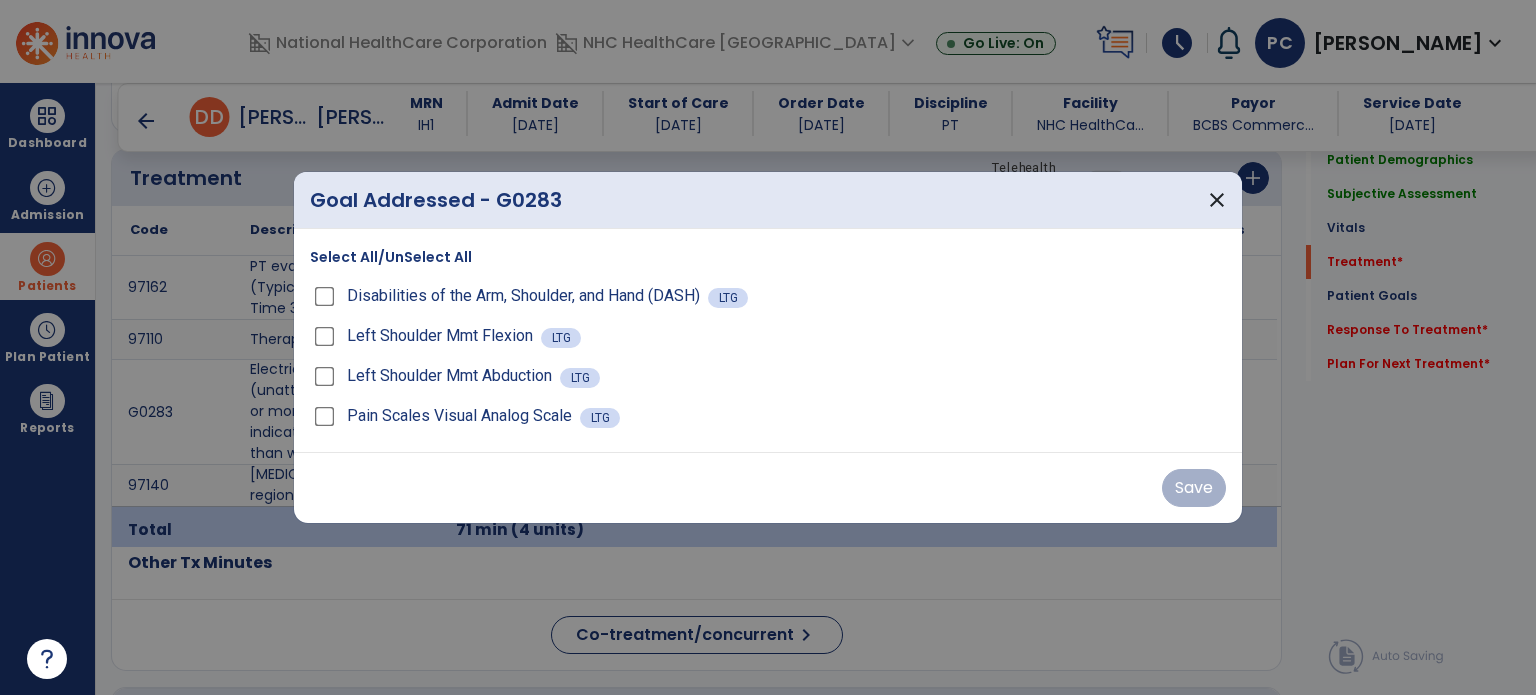 click on "Select All/UnSelect All Disabilities of the Arm, Shoulder, and Hand (DASH)  LTG  Left Shoulder Mmt Flexion  LTG  Left Shoulder Mmt Abduction  LTG  Pain Scales  Visual Analog Scale  LTG" at bounding box center [768, 340] 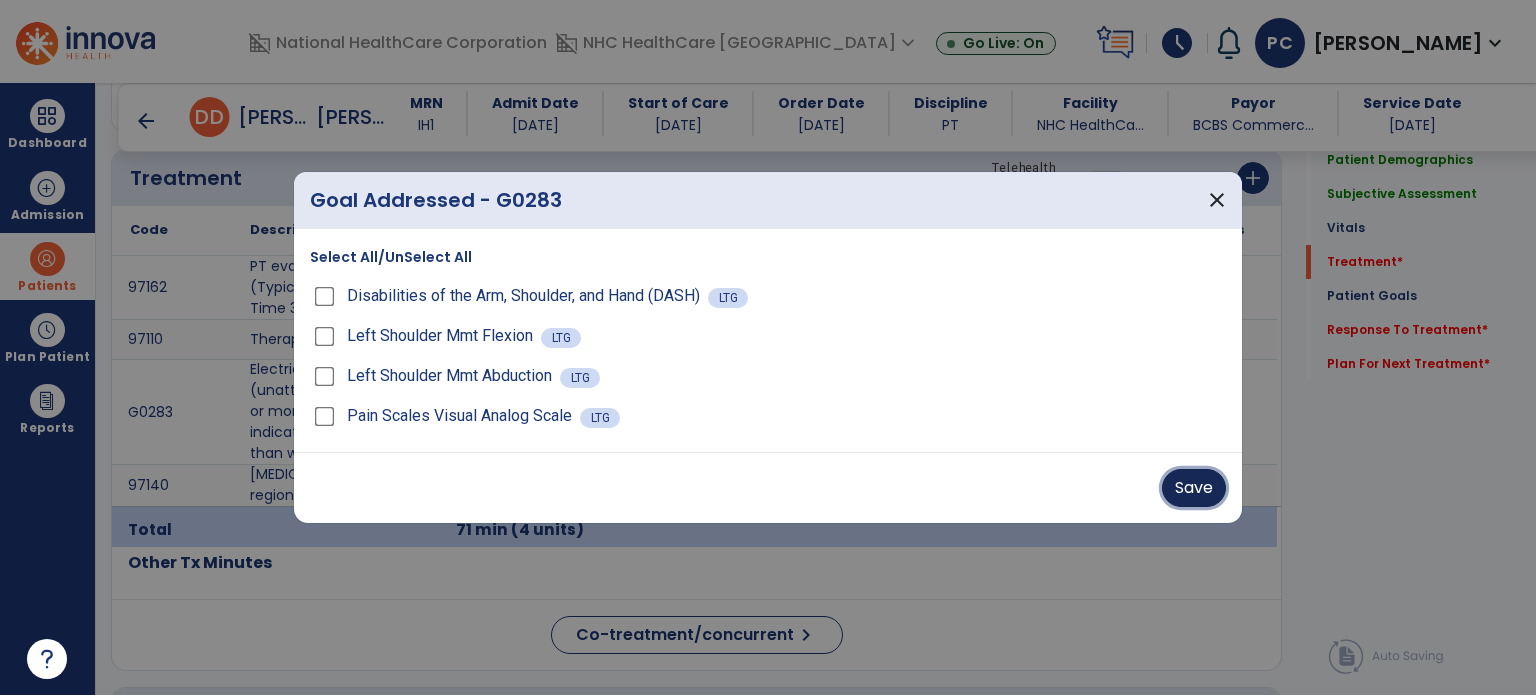 click on "Save" at bounding box center [1194, 488] 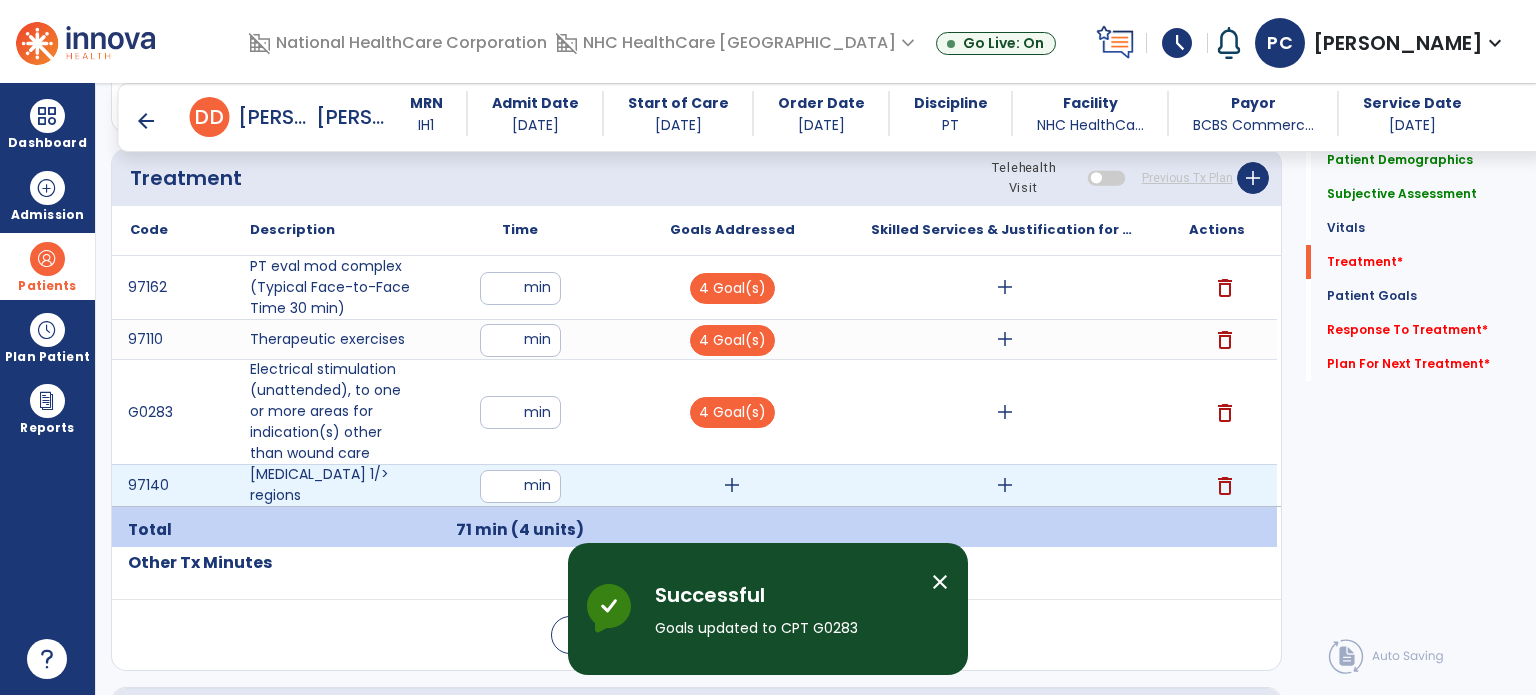 click on "add" at bounding box center (732, 485) 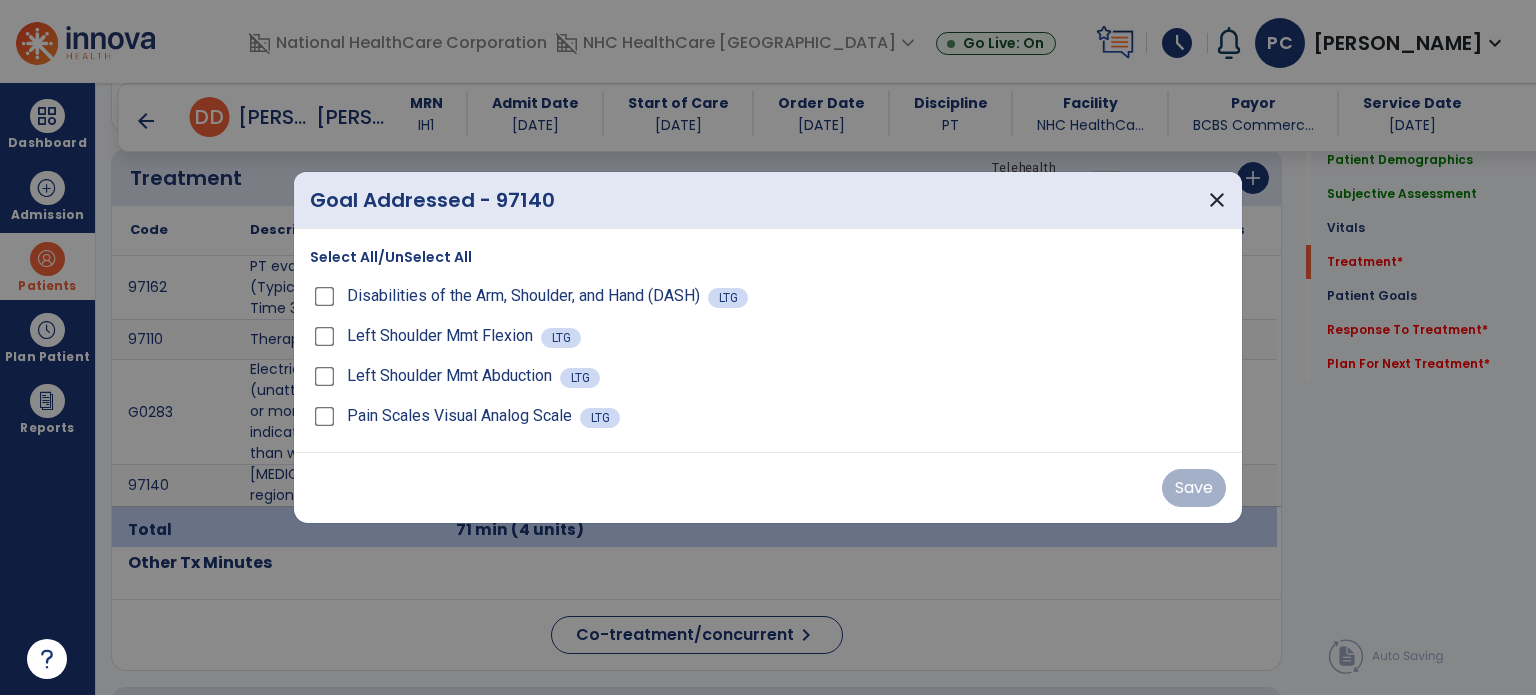 click on "Select All/UnSelect All" at bounding box center (391, 257) 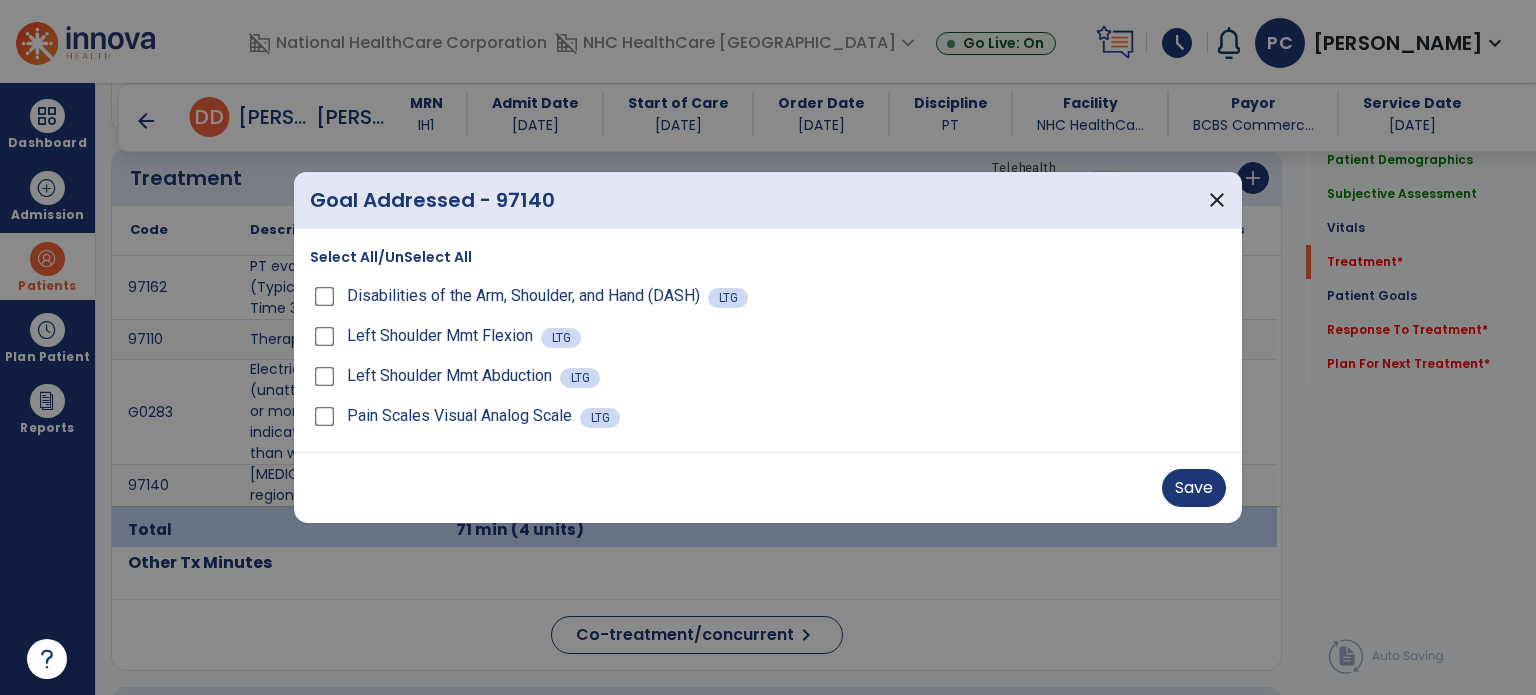 click on "Save" at bounding box center [768, 488] 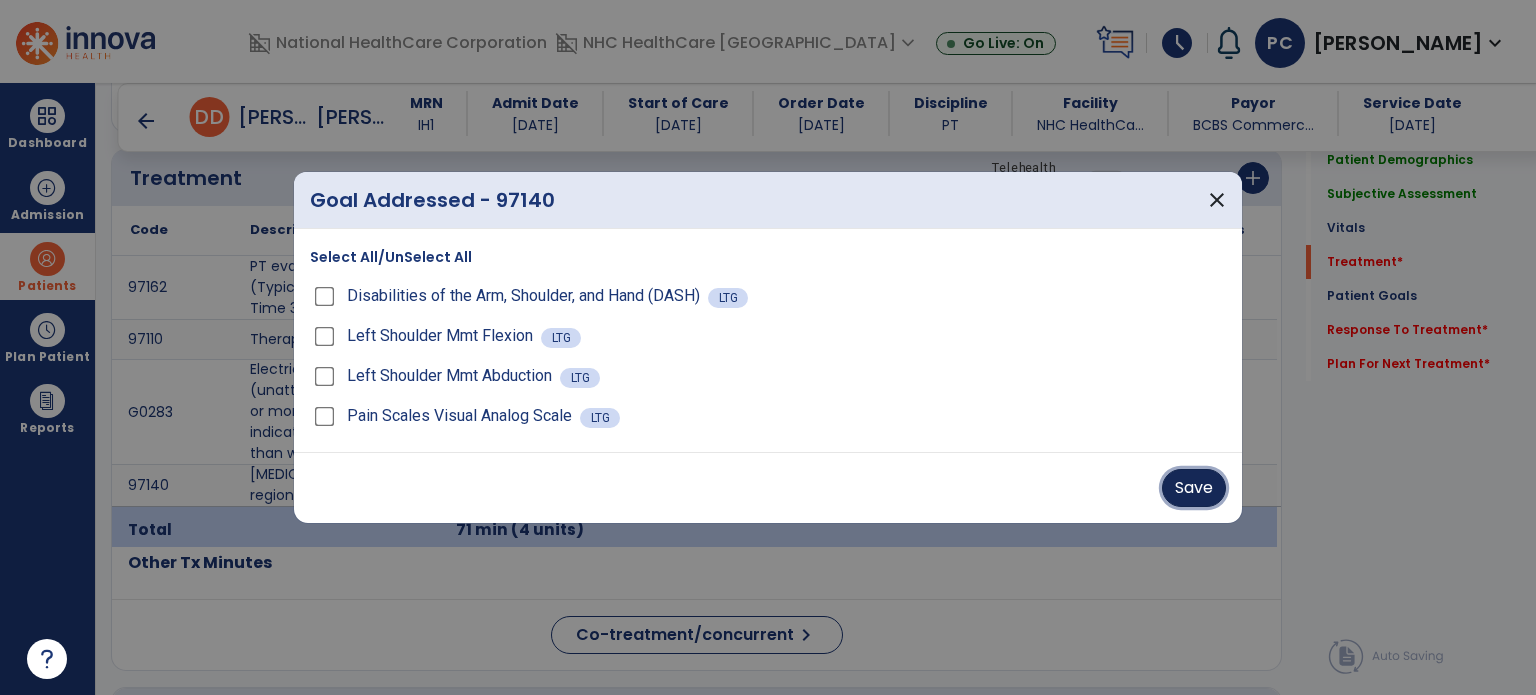 click on "Save" at bounding box center (1194, 488) 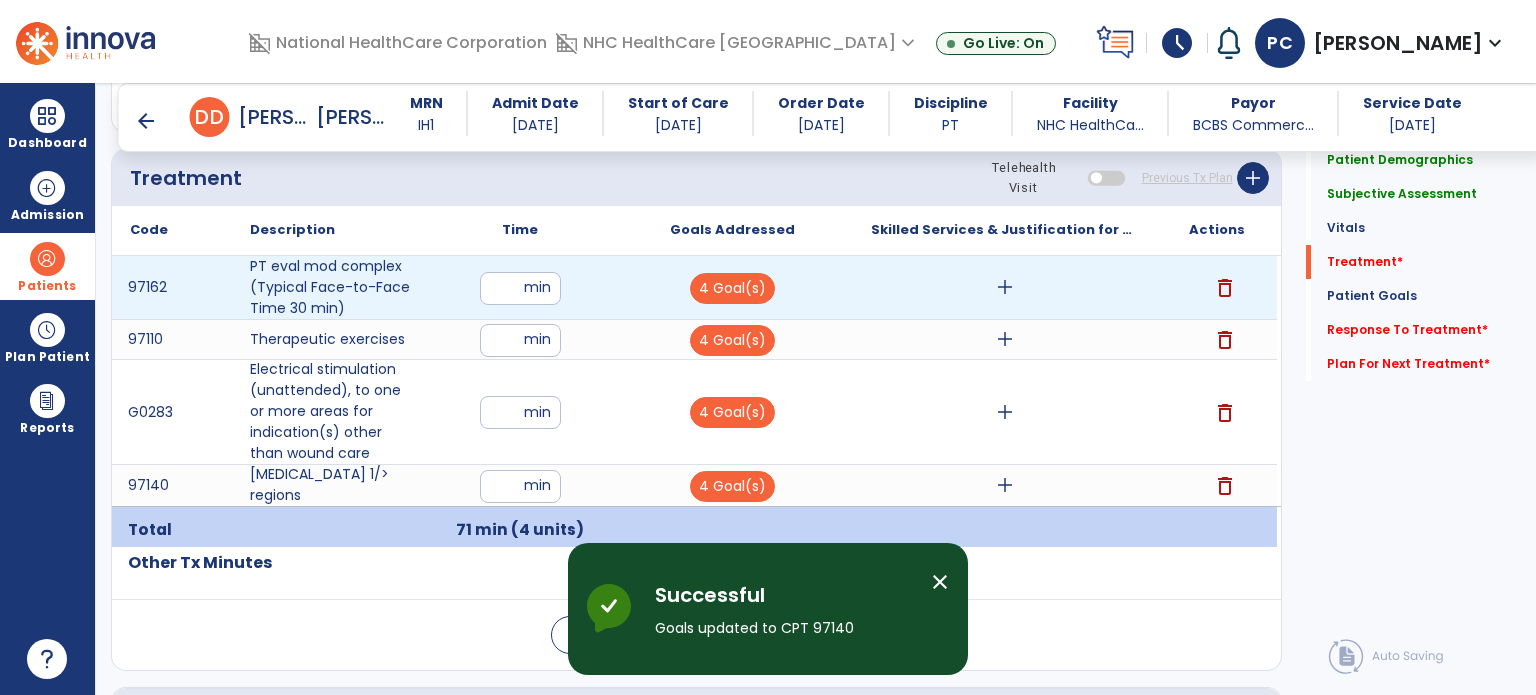 click on "add" at bounding box center [1005, 287] 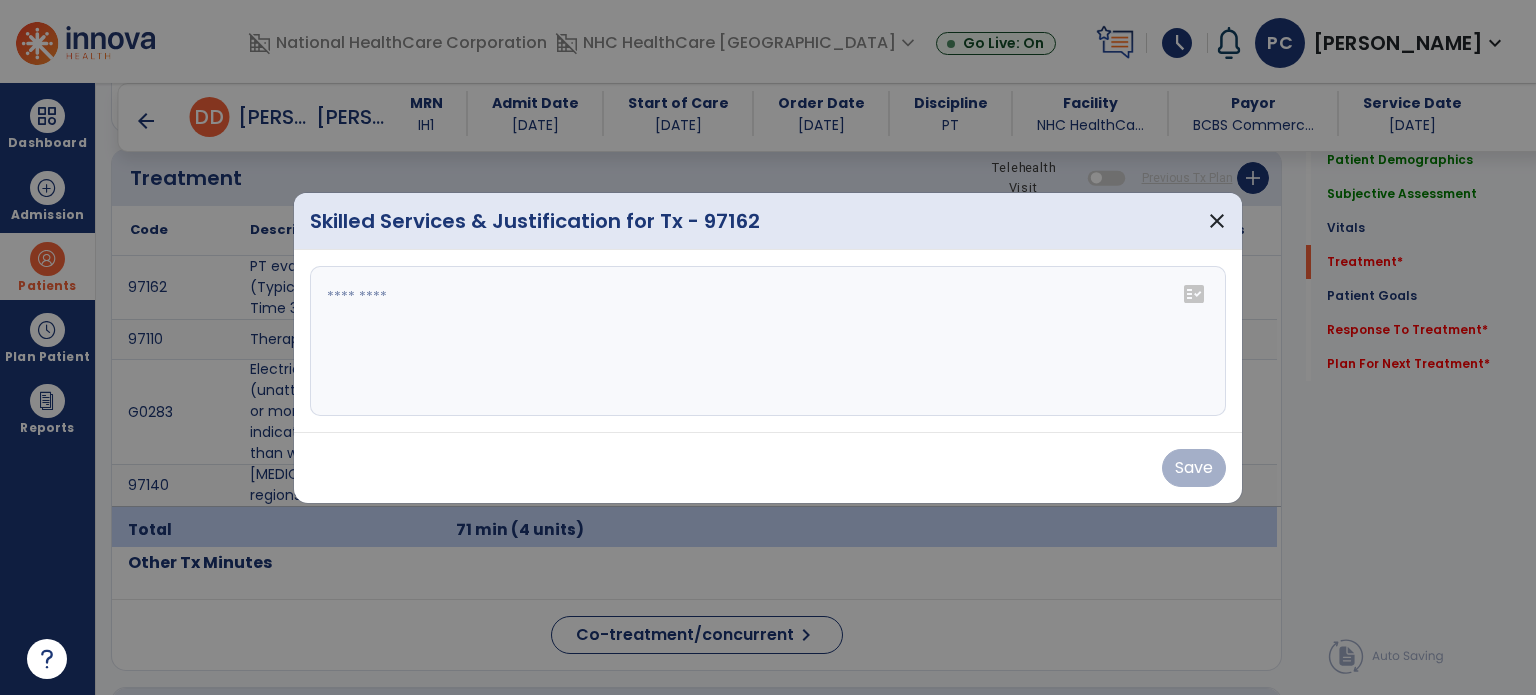 click at bounding box center (768, 341) 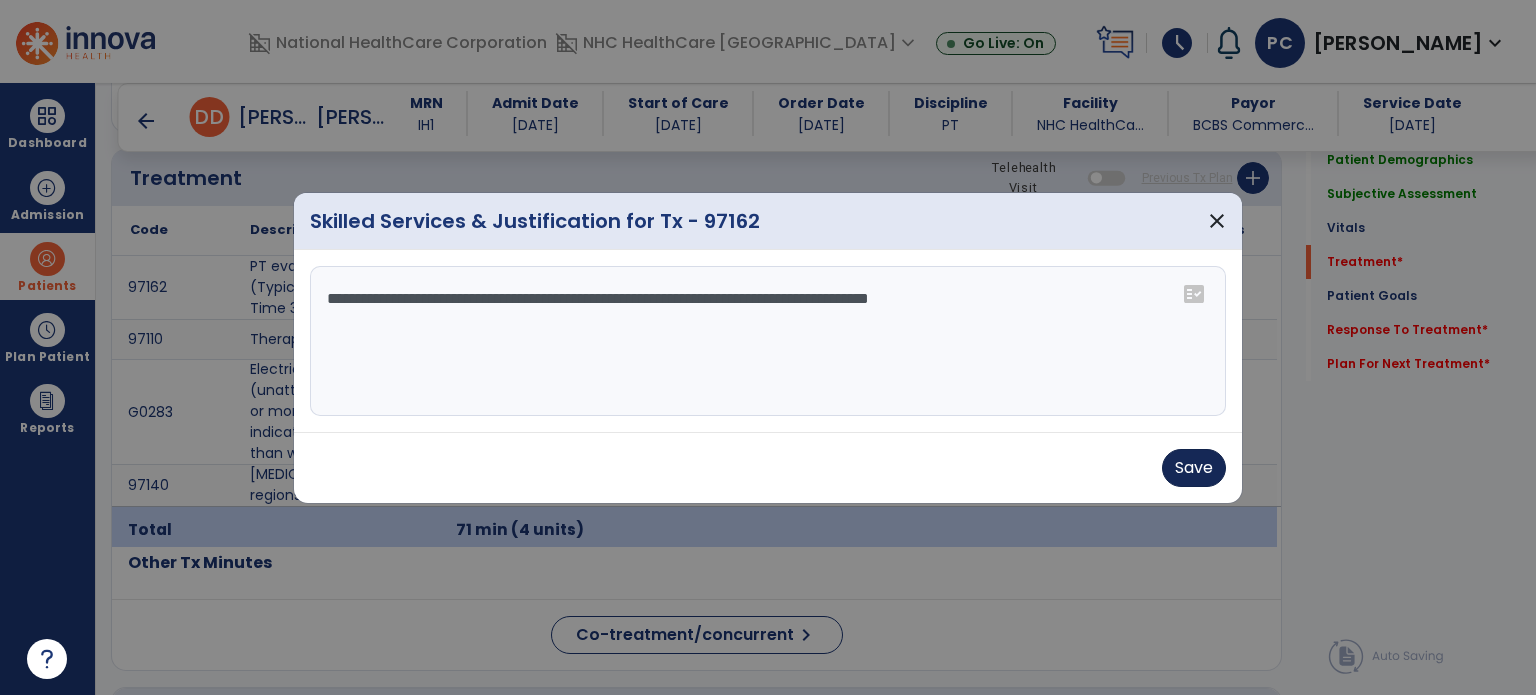 type on "**********" 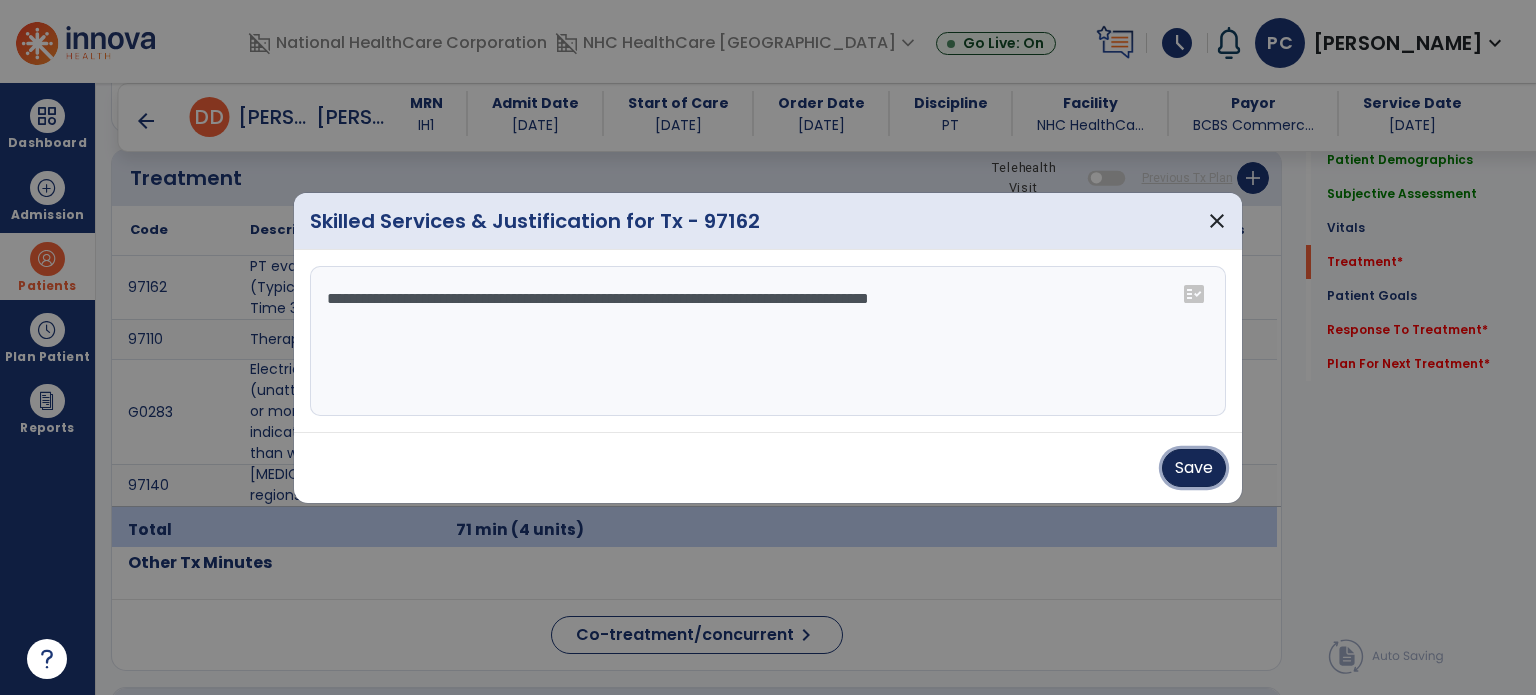 click on "Save" at bounding box center (1194, 468) 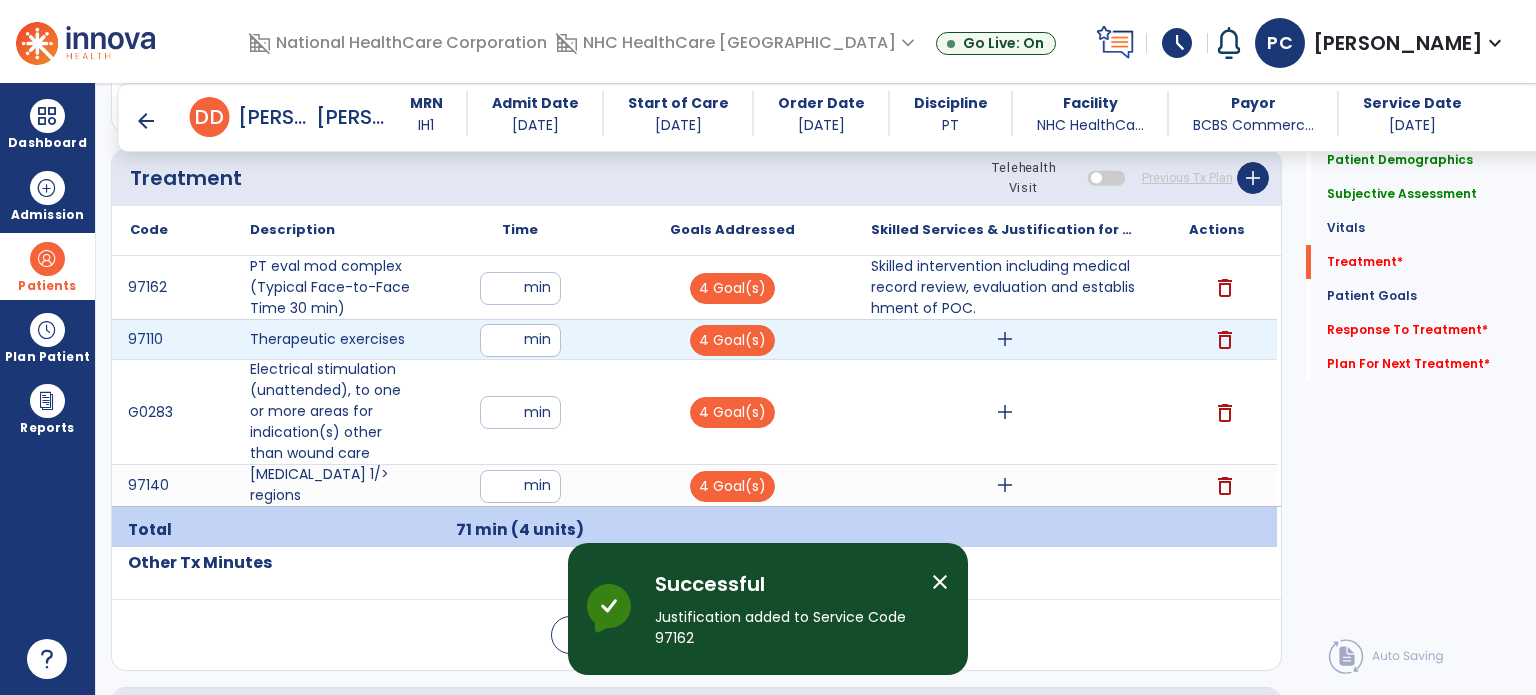 click on "add" at bounding box center (1005, 339) 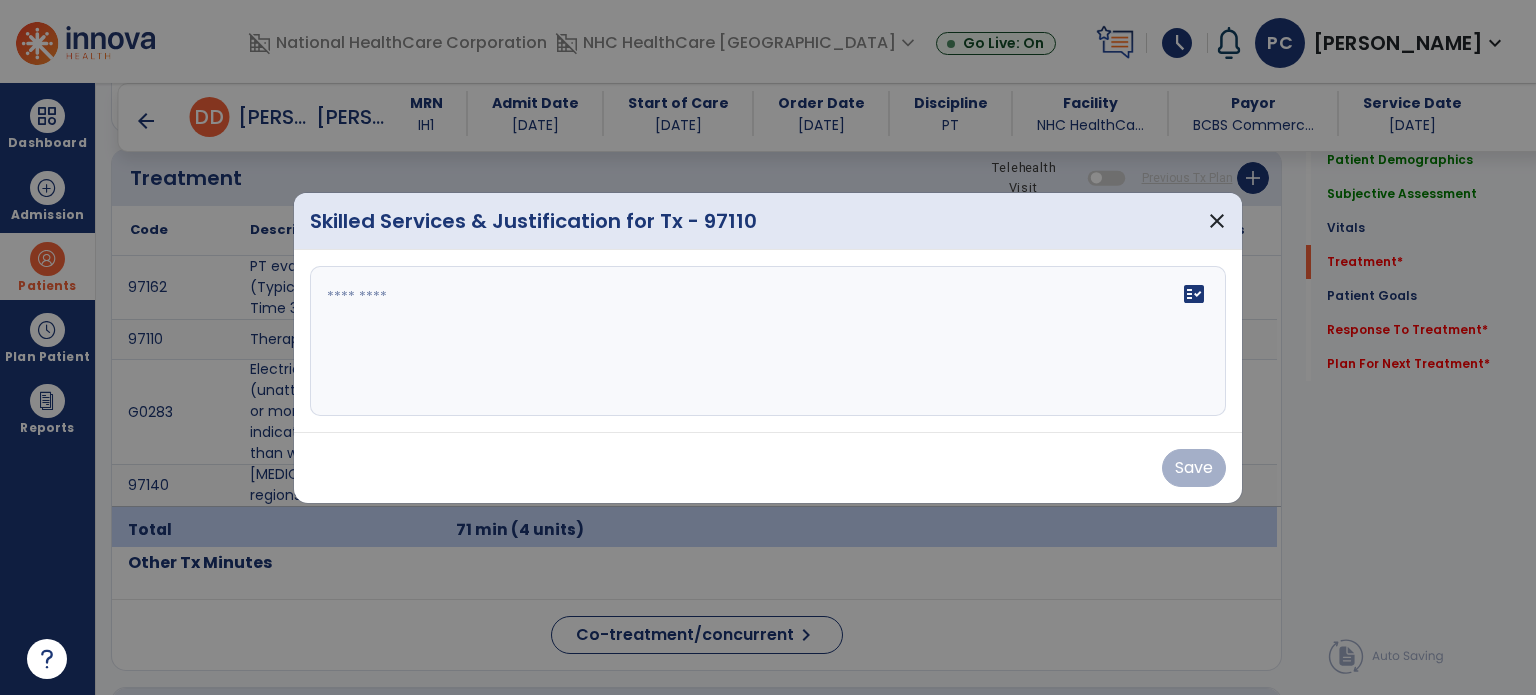 click on "fact_check" at bounding box center [768, 341] 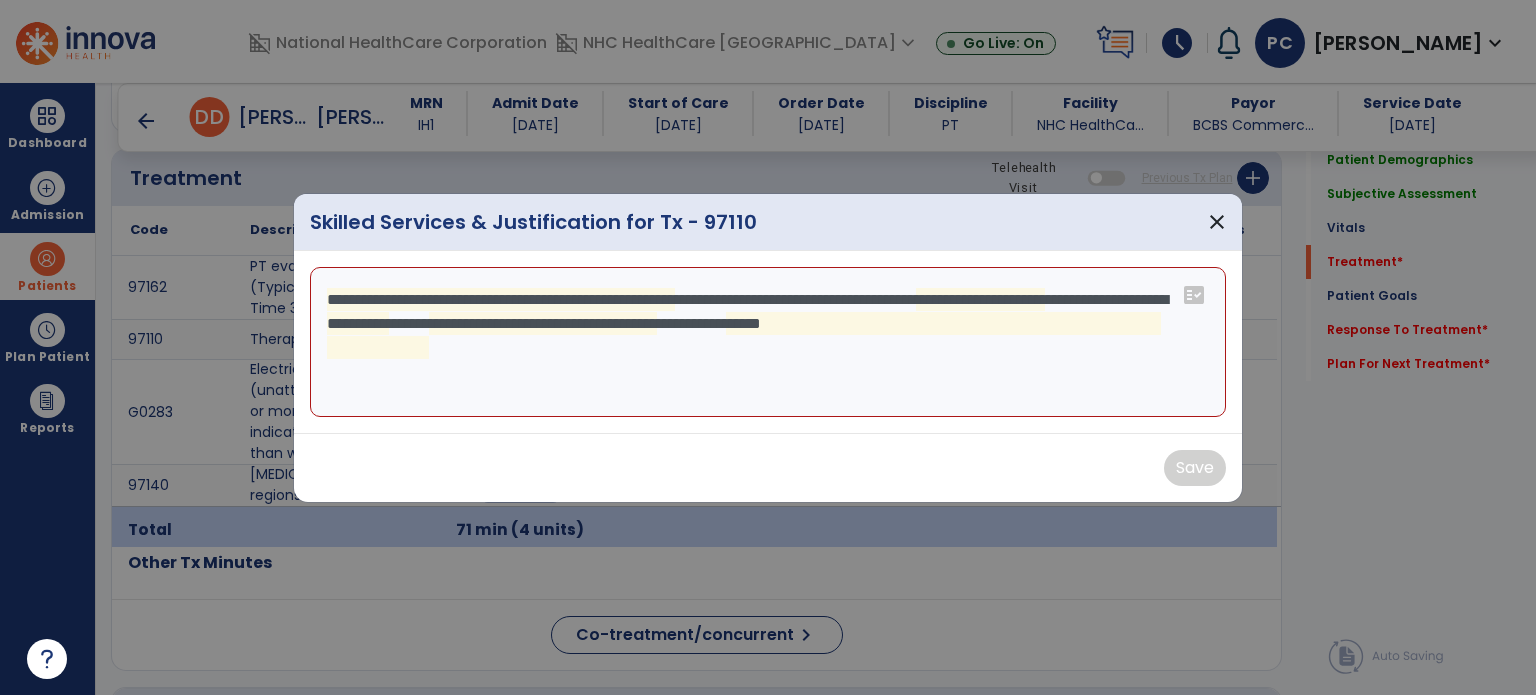 click on "**********" at bounding box center (768, 342) 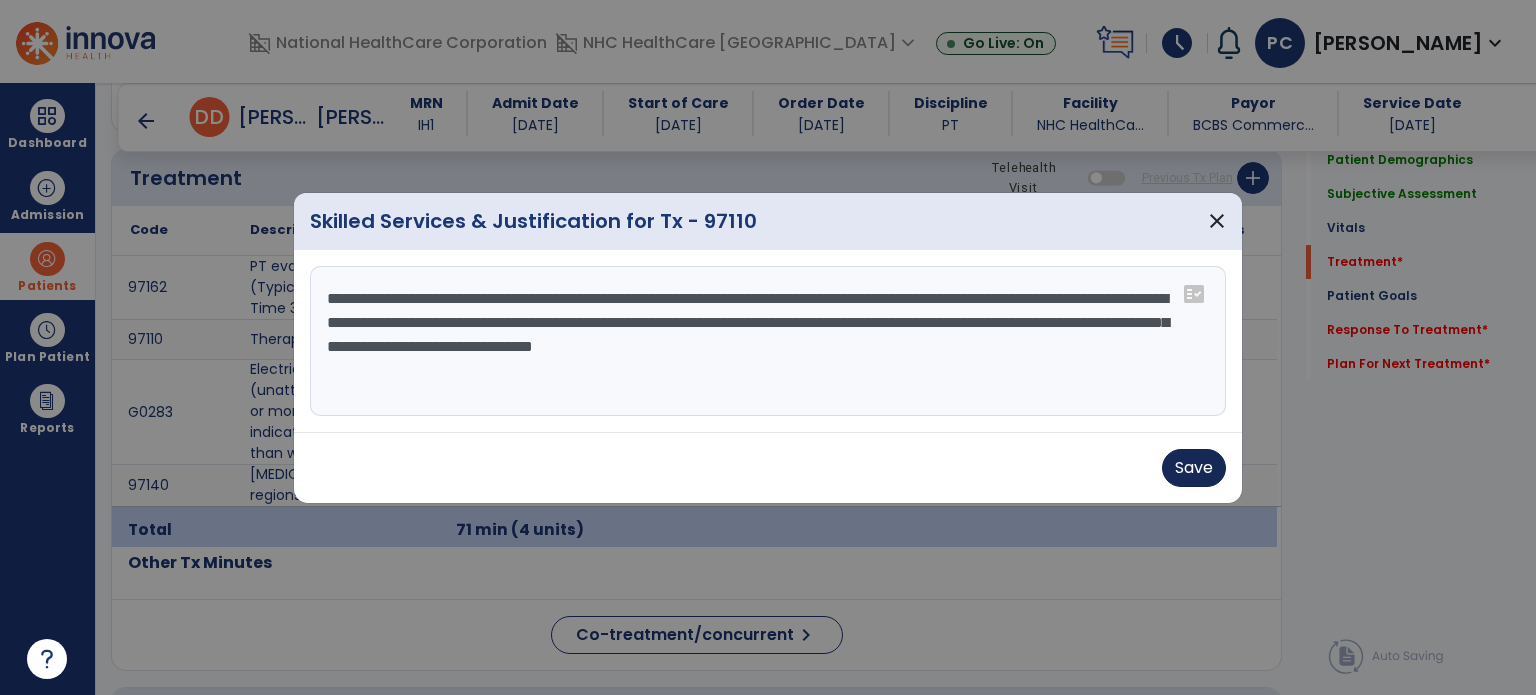 type on "**********" 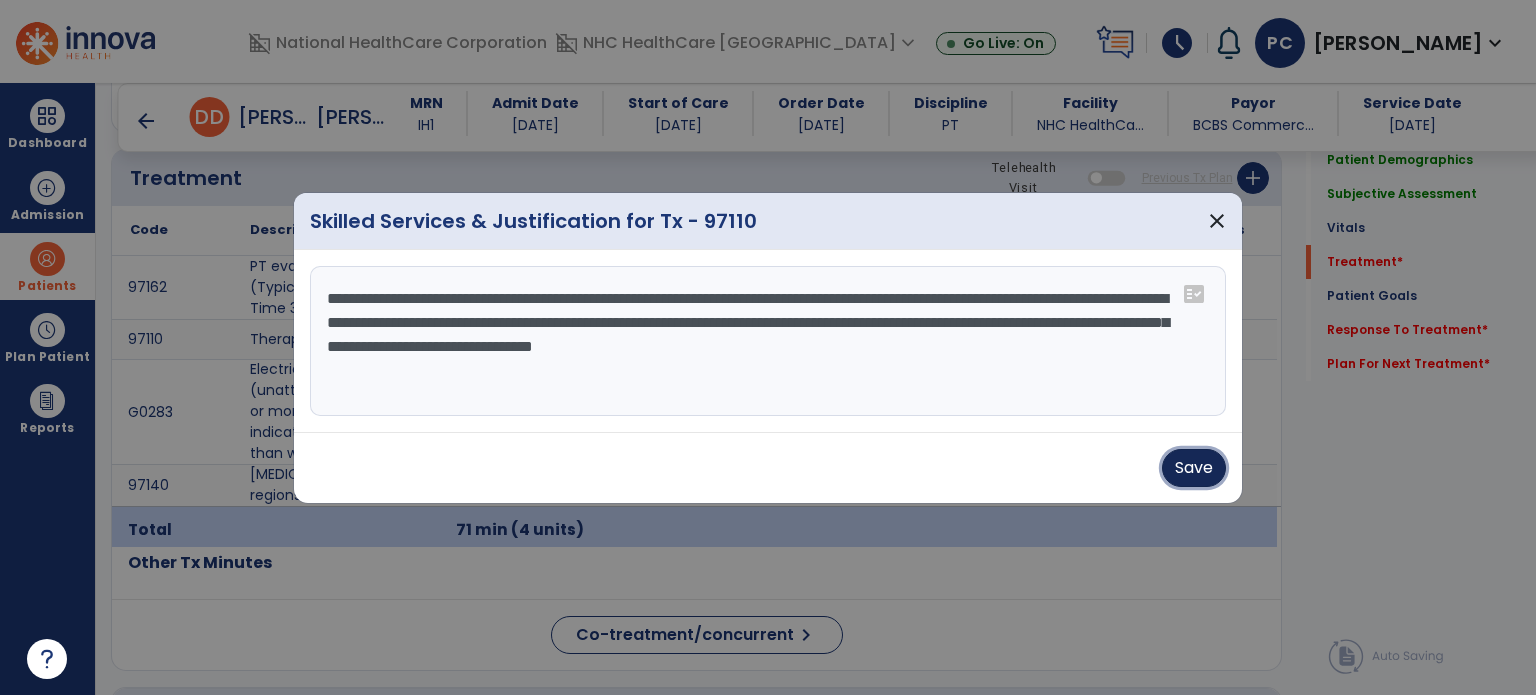 click on "Save" at bounding box center (1194, 468) 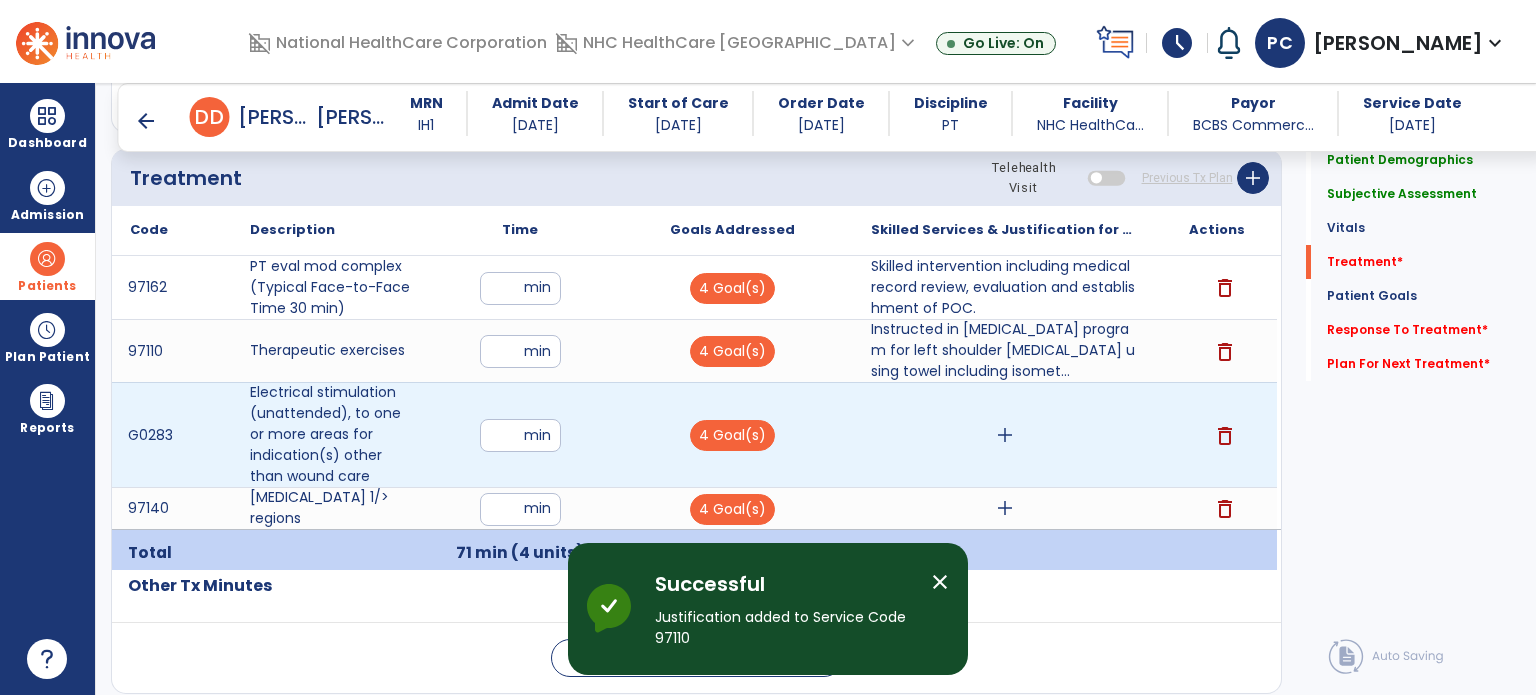 click on "add" at bounding box center [1005, 435] 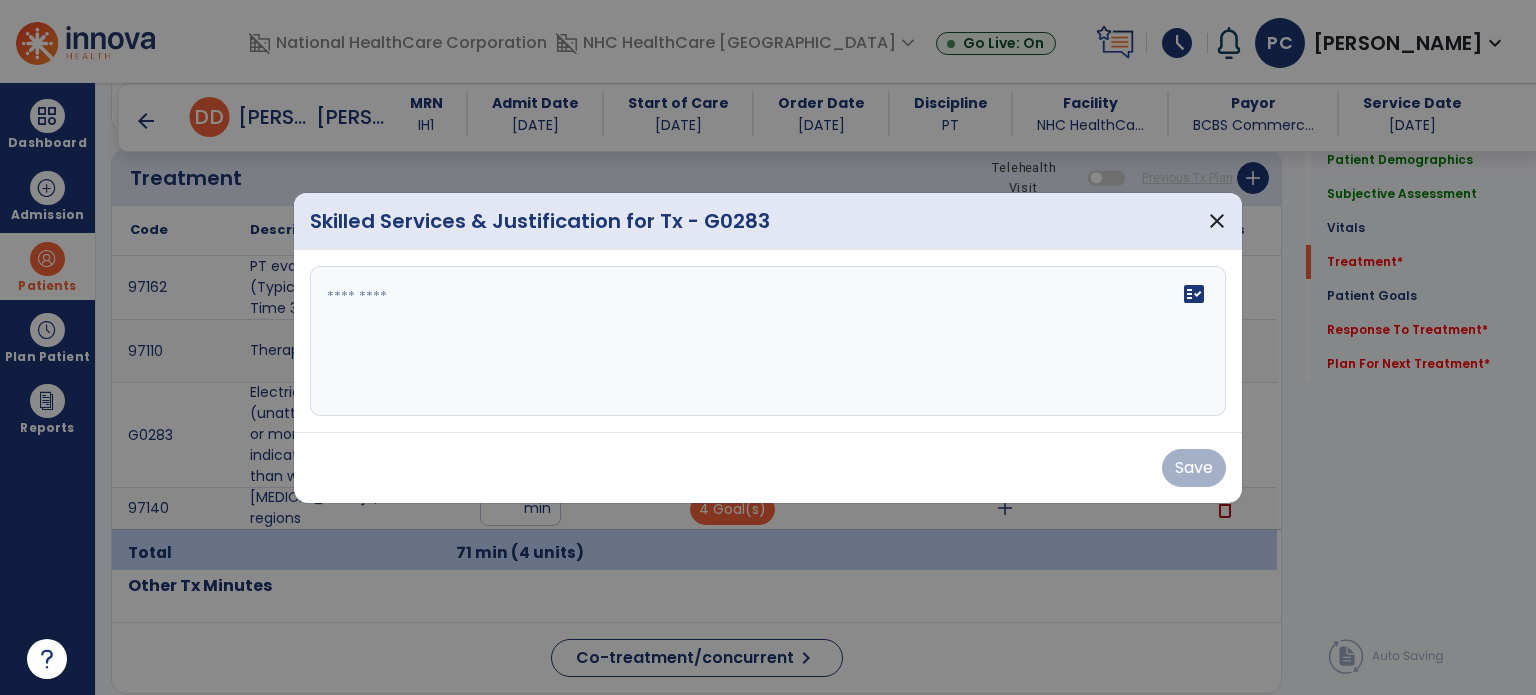 click on "fact_check" at bounding box center (768, 341) 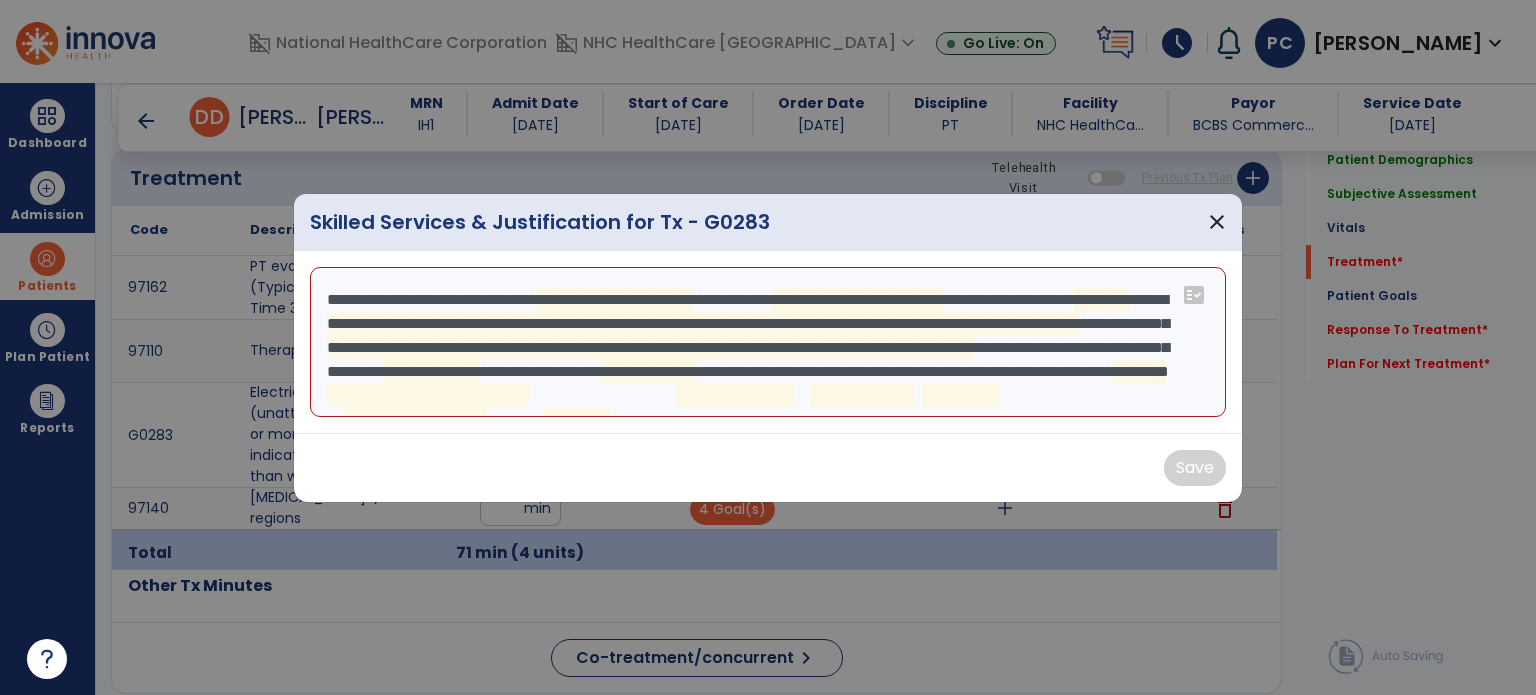 click on "**********" at bounding box center [766, 342] 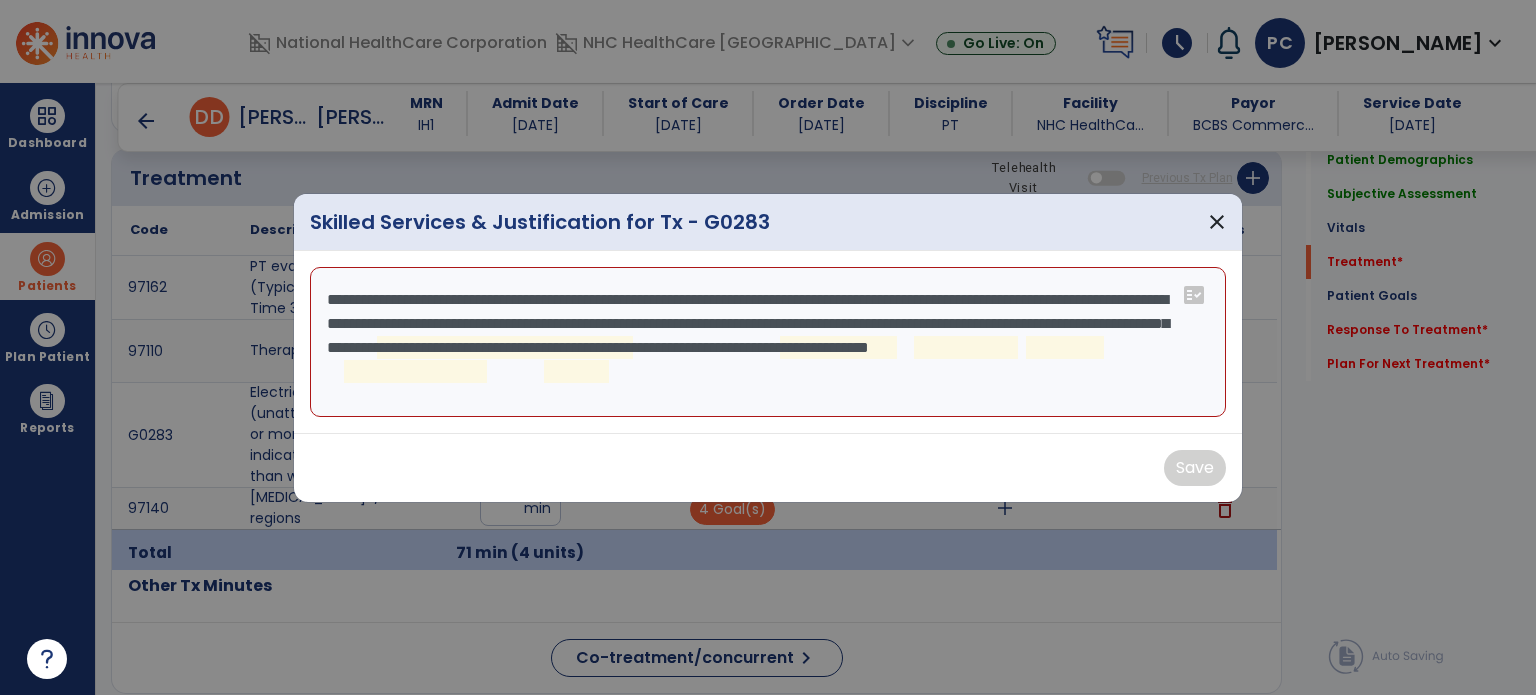 click on "**********" at bounding box center (768, 342) 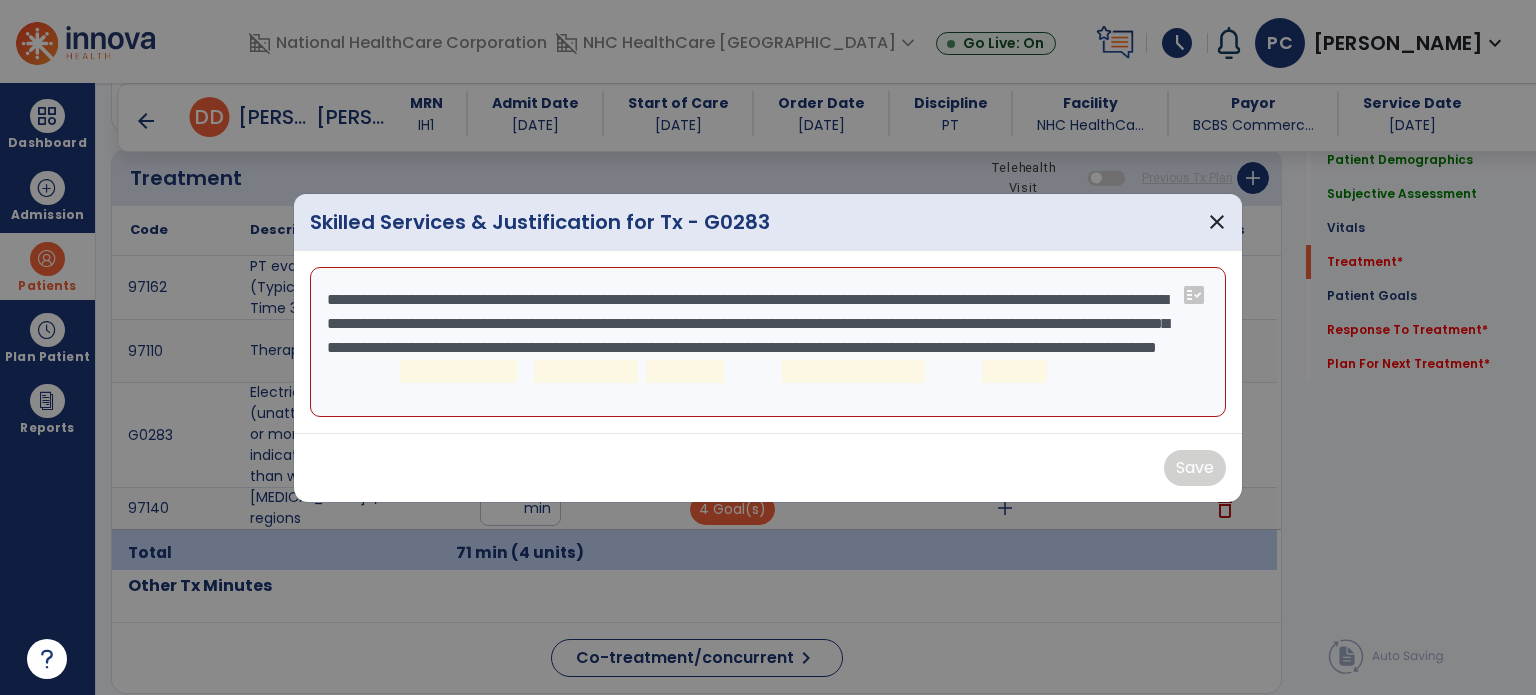 drag, startPoint x: 1010, startPoint y: 343, endPoint x: 1131, endPoint y: 341, distance: 121.016525 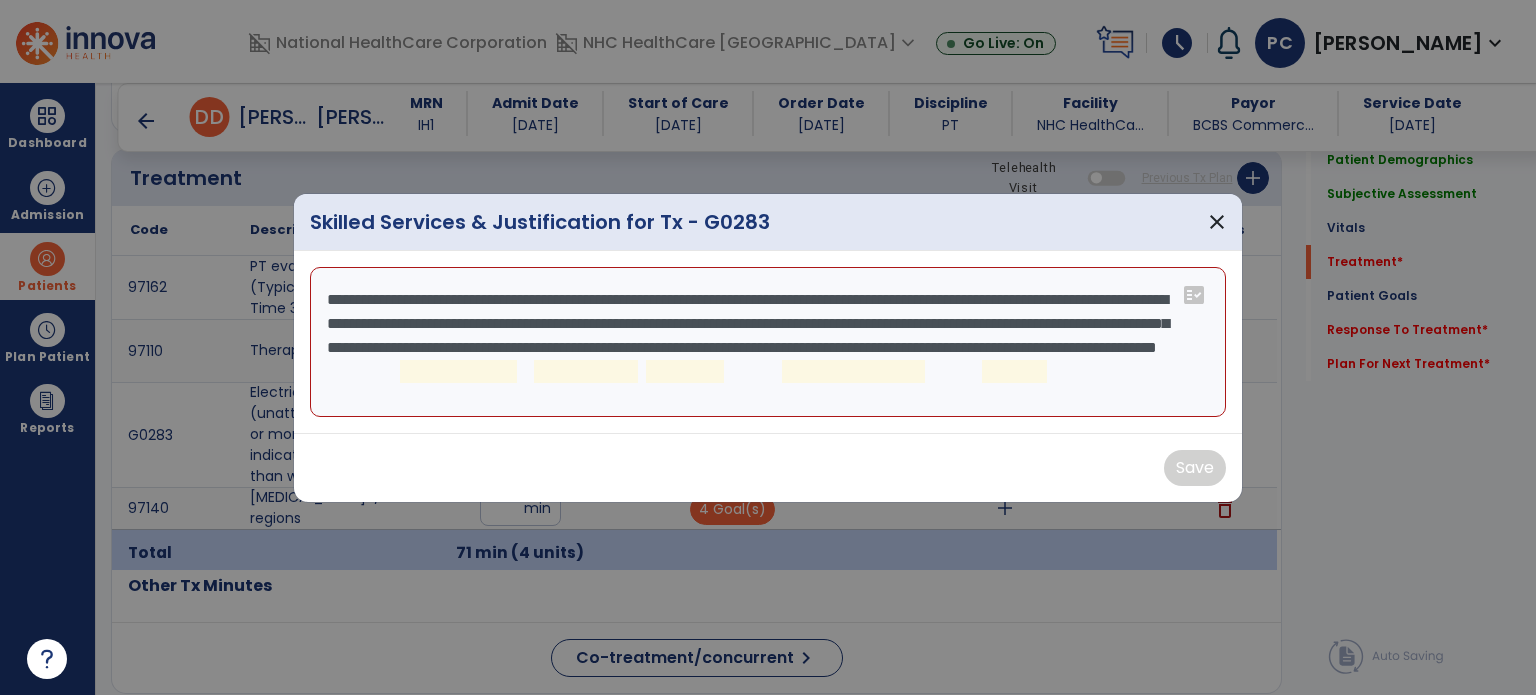 click on "**********" at bounding box center [768, 342] 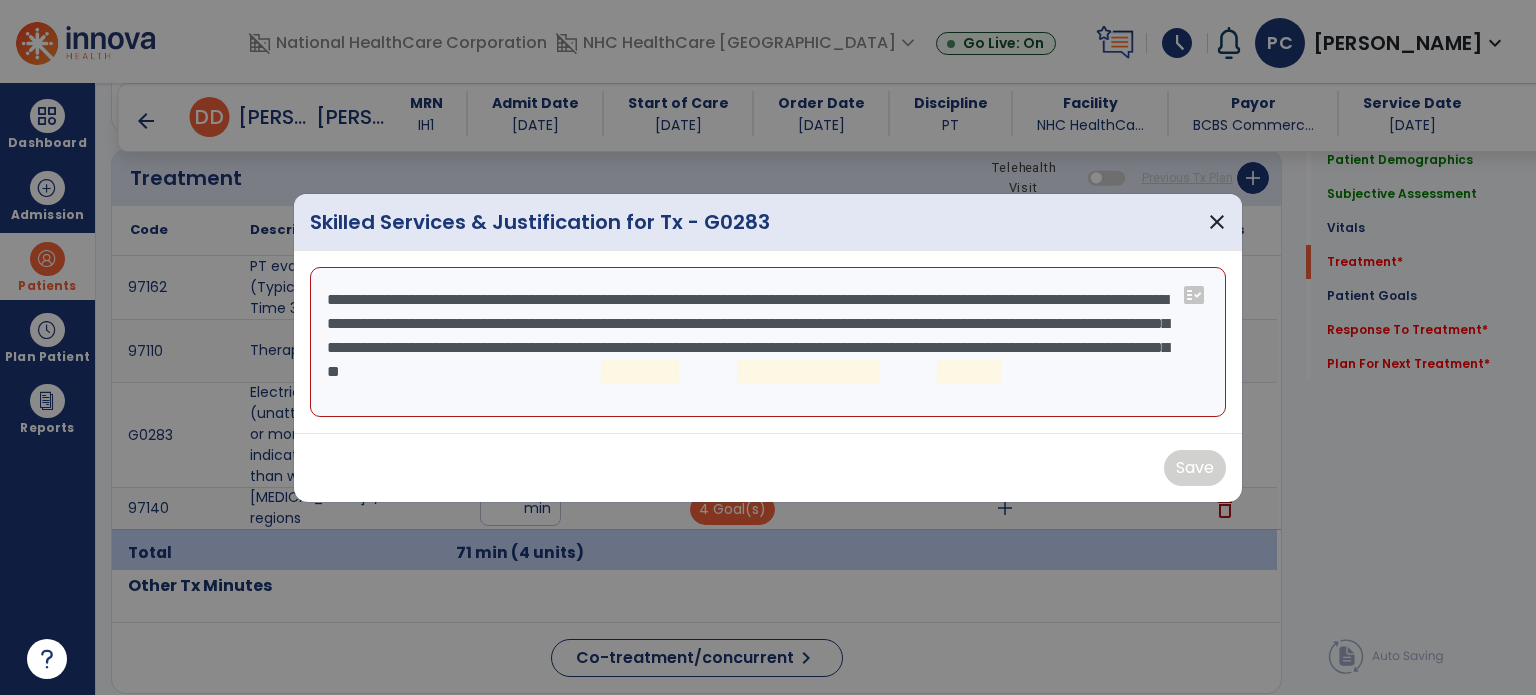 click on "**********" at bounding box center (768, 342) 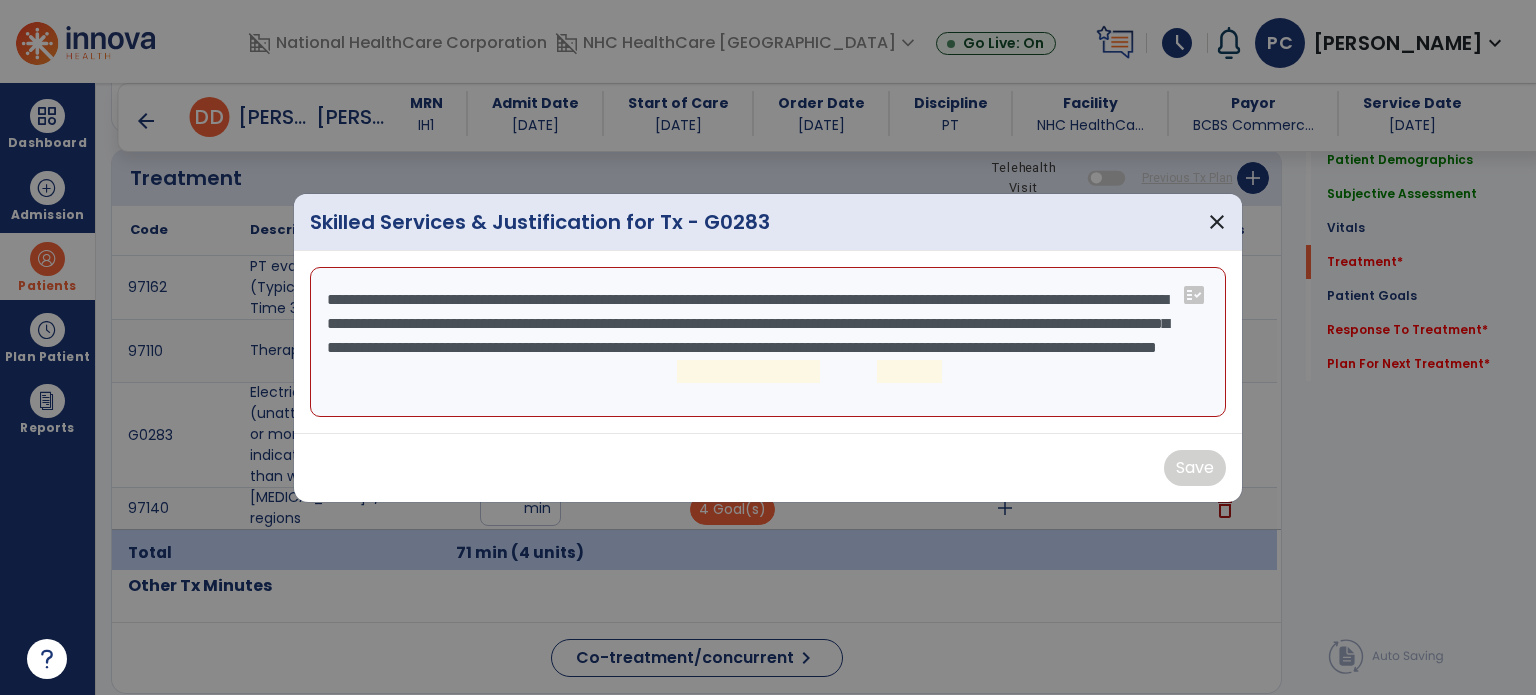 click on "**********" at bounding box center (768, 342) 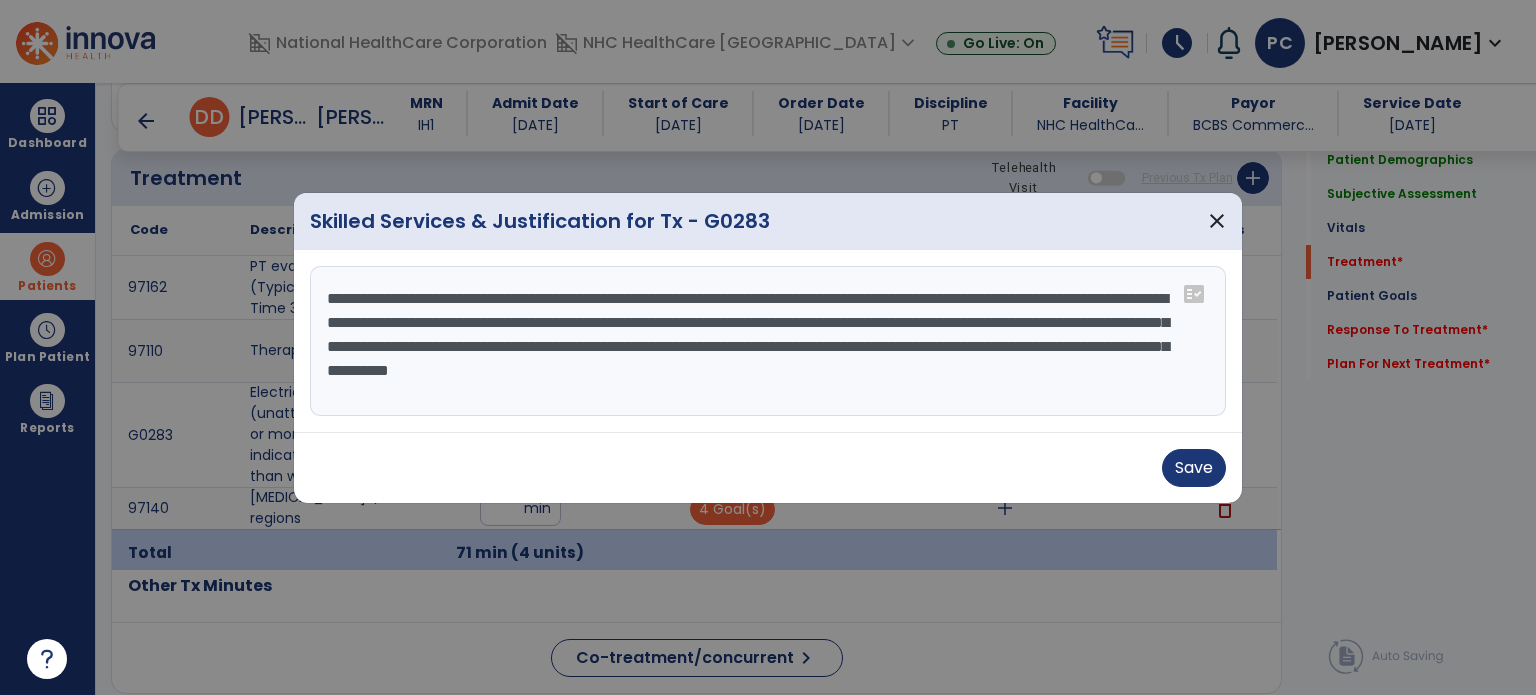 drag, startPoint x: 961, startPoint y: 367, endPoint x: 989, endPoint y: 404, distance: 46.400433 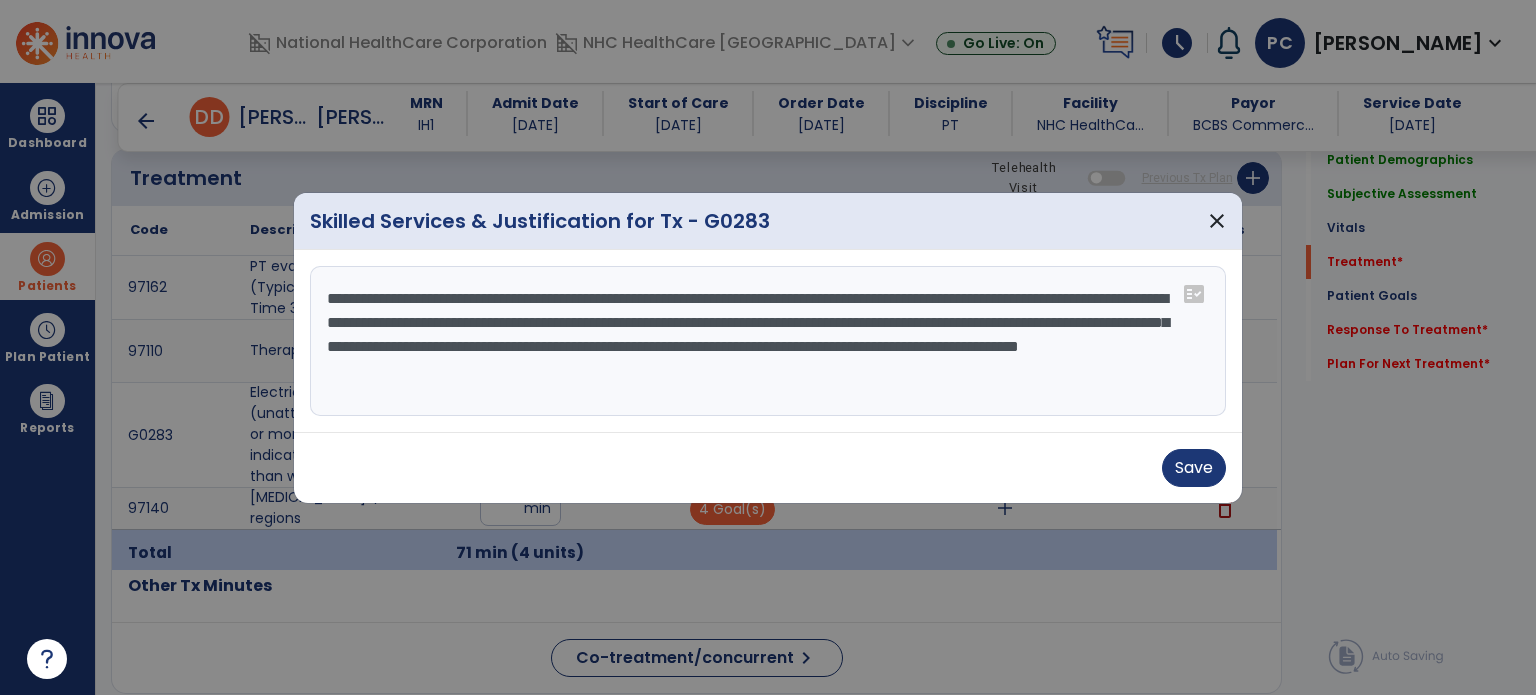 click on "**********" at bounding box center (768, 341) 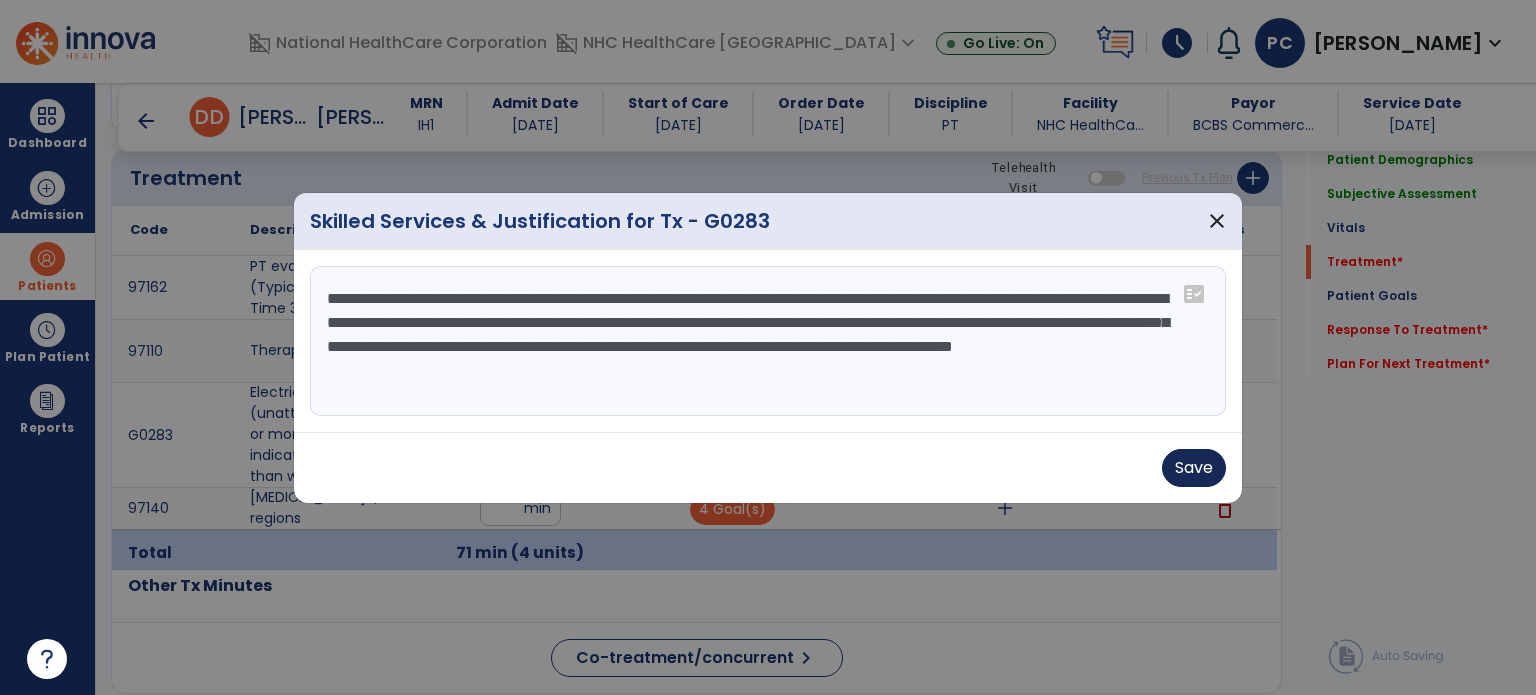 type on "**********" 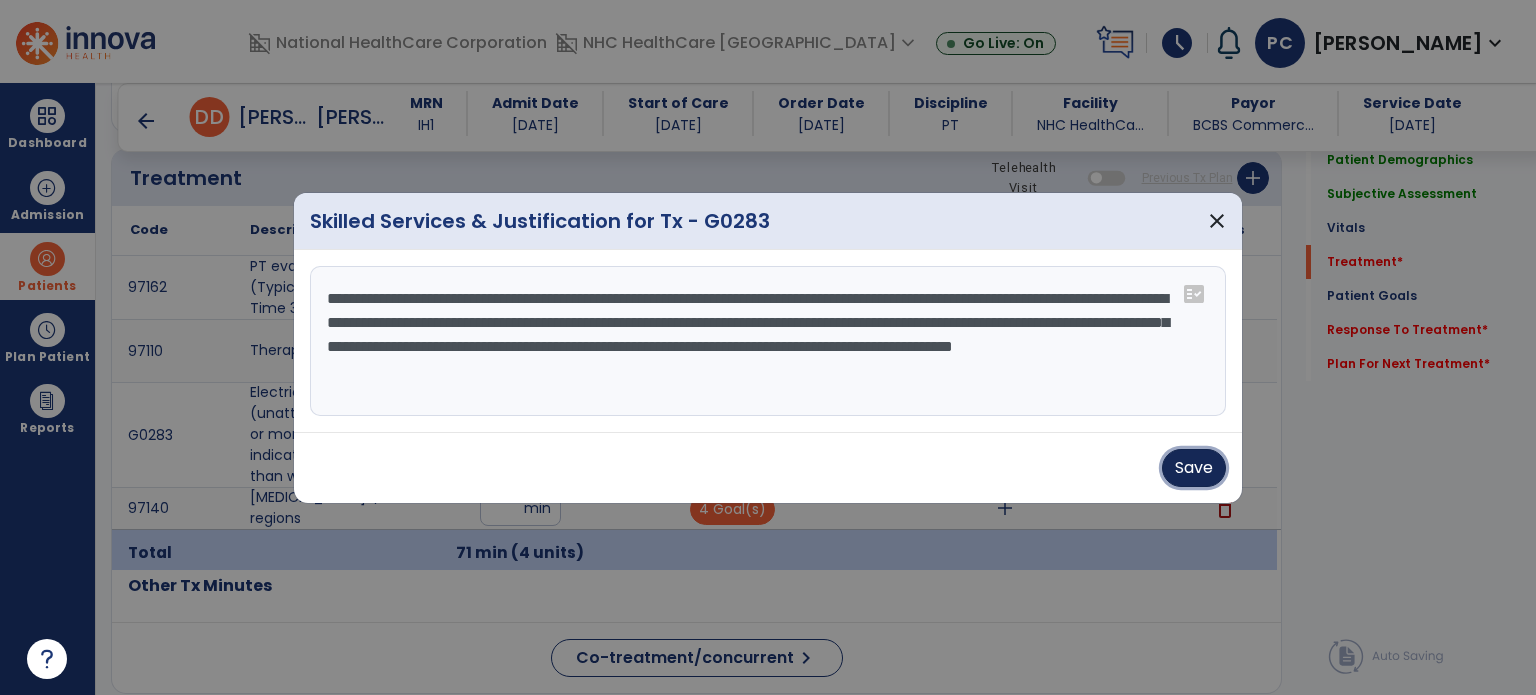 click on "Save" at bounding box center (1194, 468) 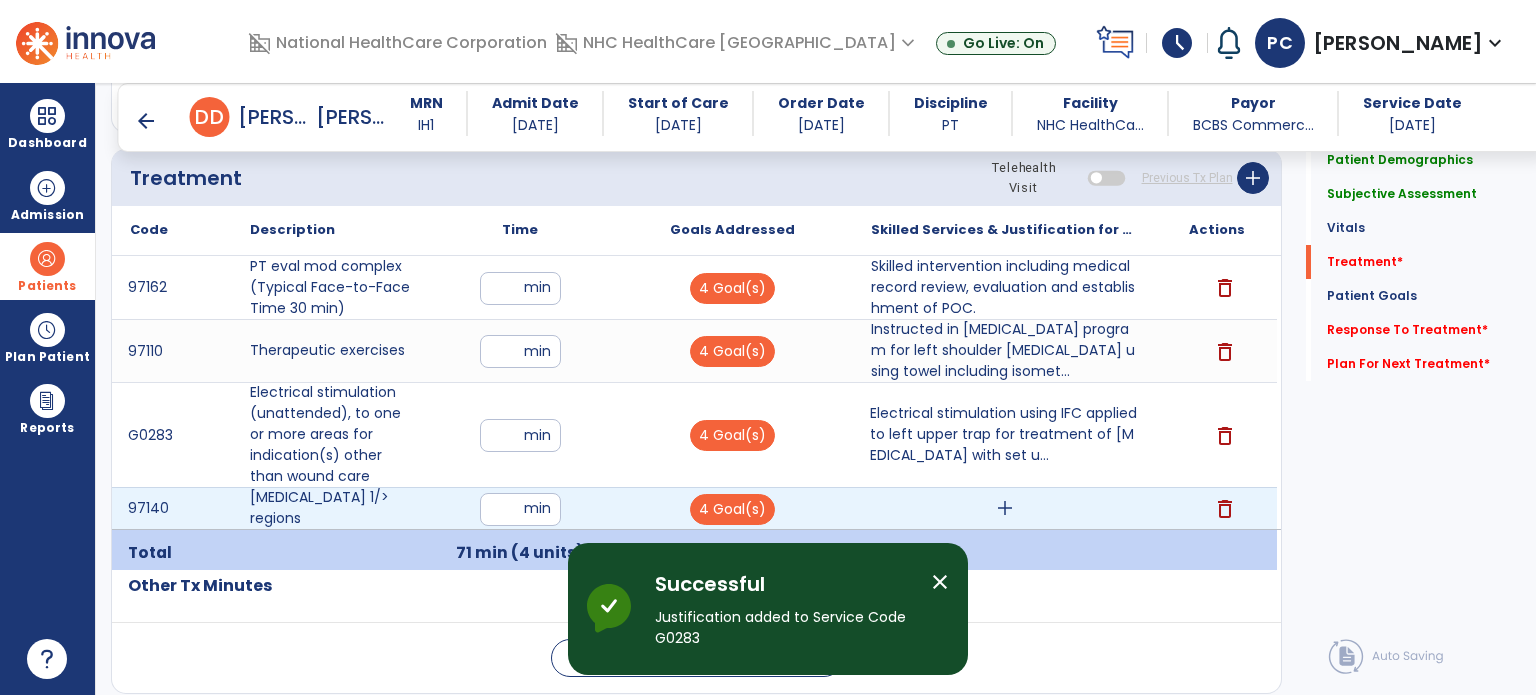 click on "add" at bounding box center (1005, 508) 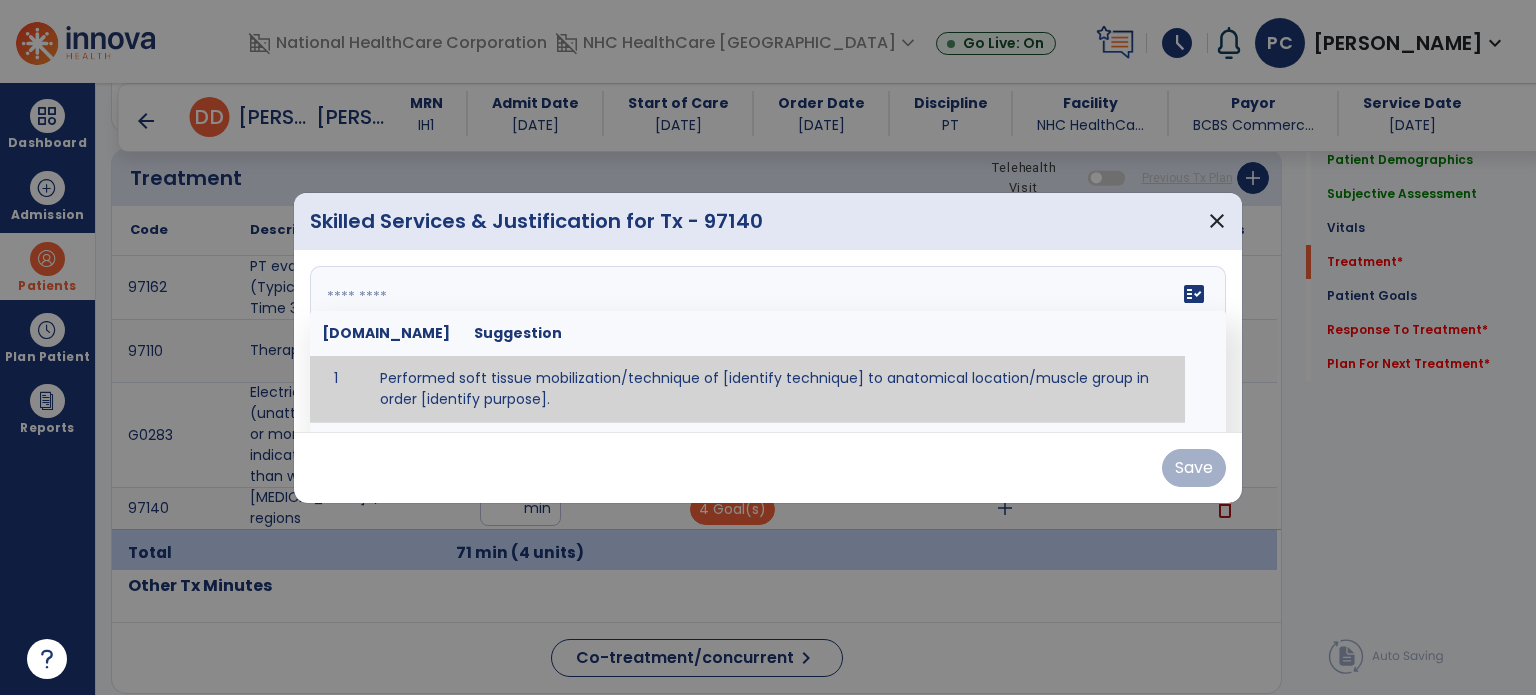 click on "fact_check  [DOMAIN_NAME] Suggestion 1 Performed soft tissue mobilization/technique of [identify technique] to anatomical location/muscle group in order [identify purpose]. 2 Performed [anterior glide, posterior glide, inferior glide, distraction, caudal glide, [MEDICAL_DATA] of [grade I, II, III, IV] to [identify joint] in order to [identify purpose] 3 Performed neuro-tension technique of [identify technique] to [identify nerve] in order to [identify purpose] 4 Instructed [patient/caregiver/spouse] in [identify technique] in order to [identify purpose]." at bounding box center (768, 341) 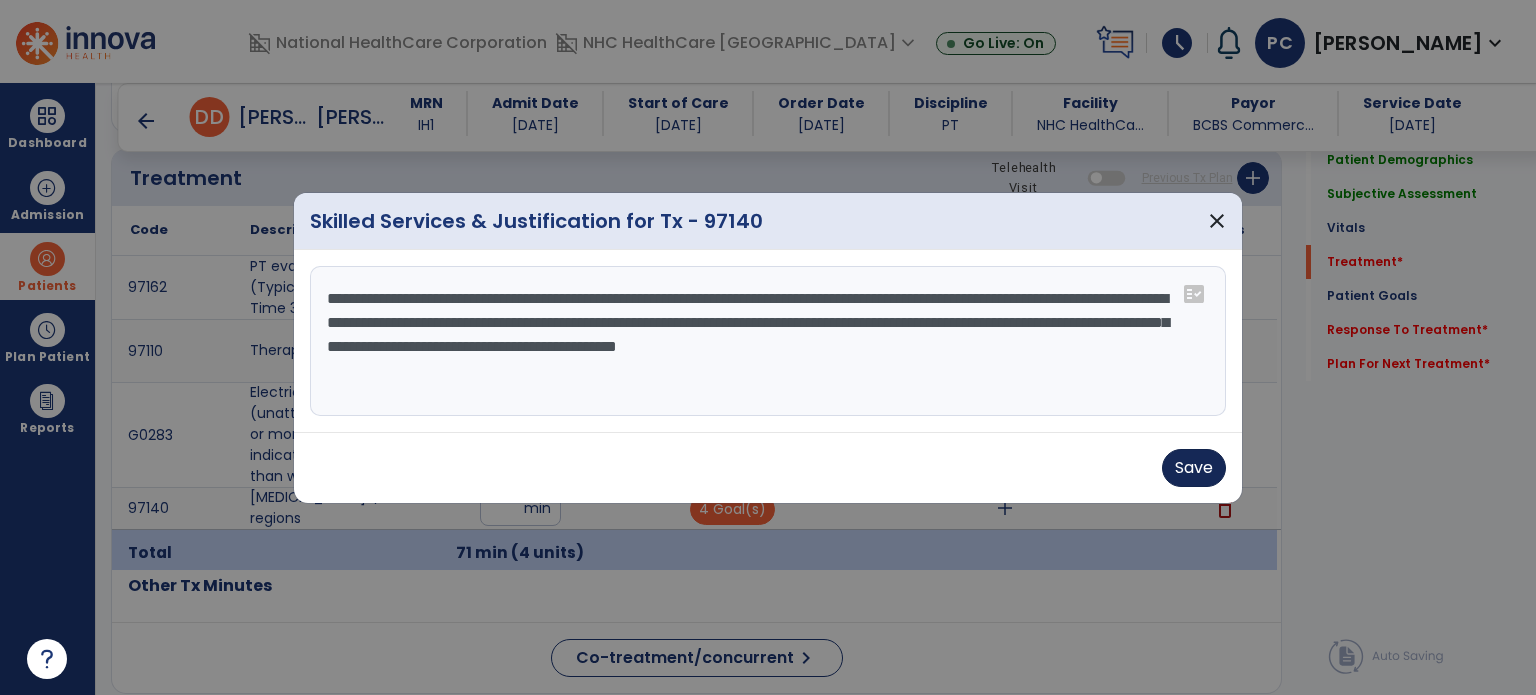 type on "**********" 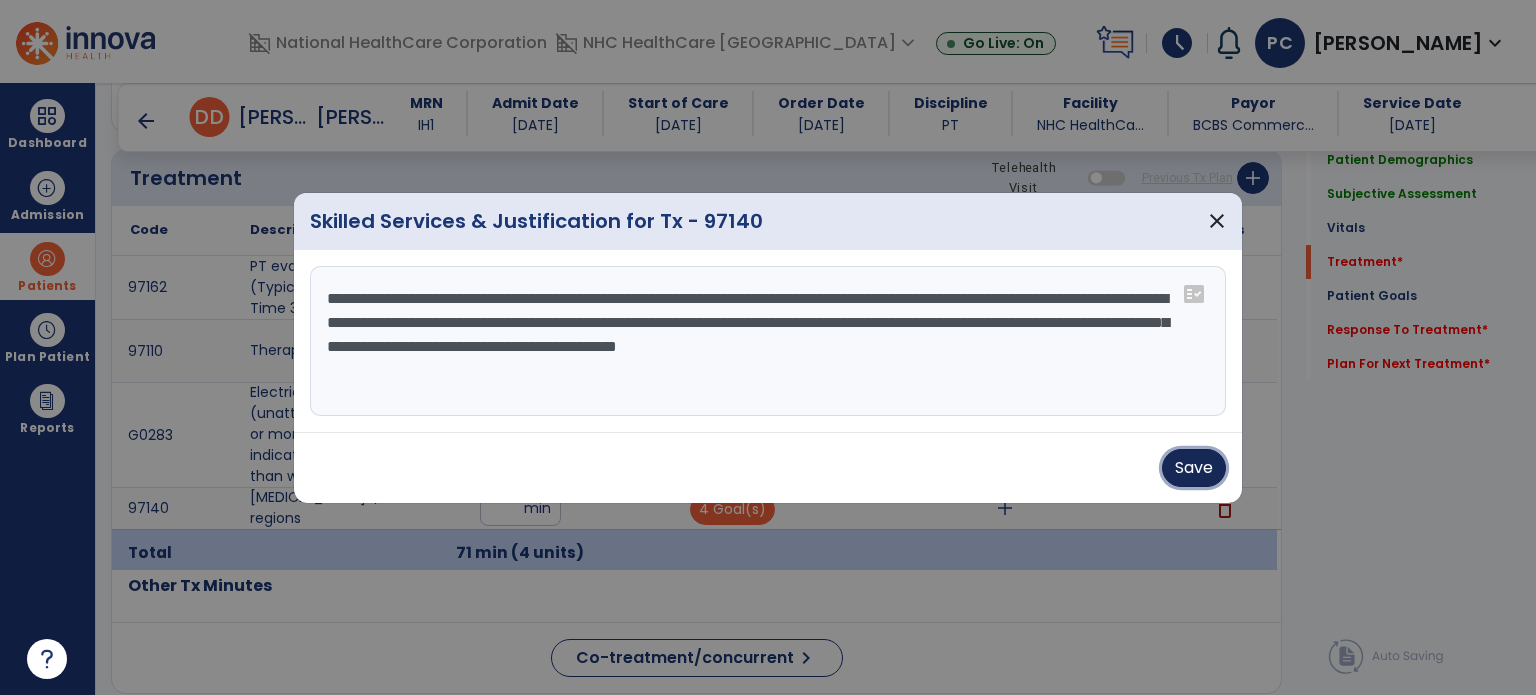 click on "Save" at bounding box center [1194, 468] 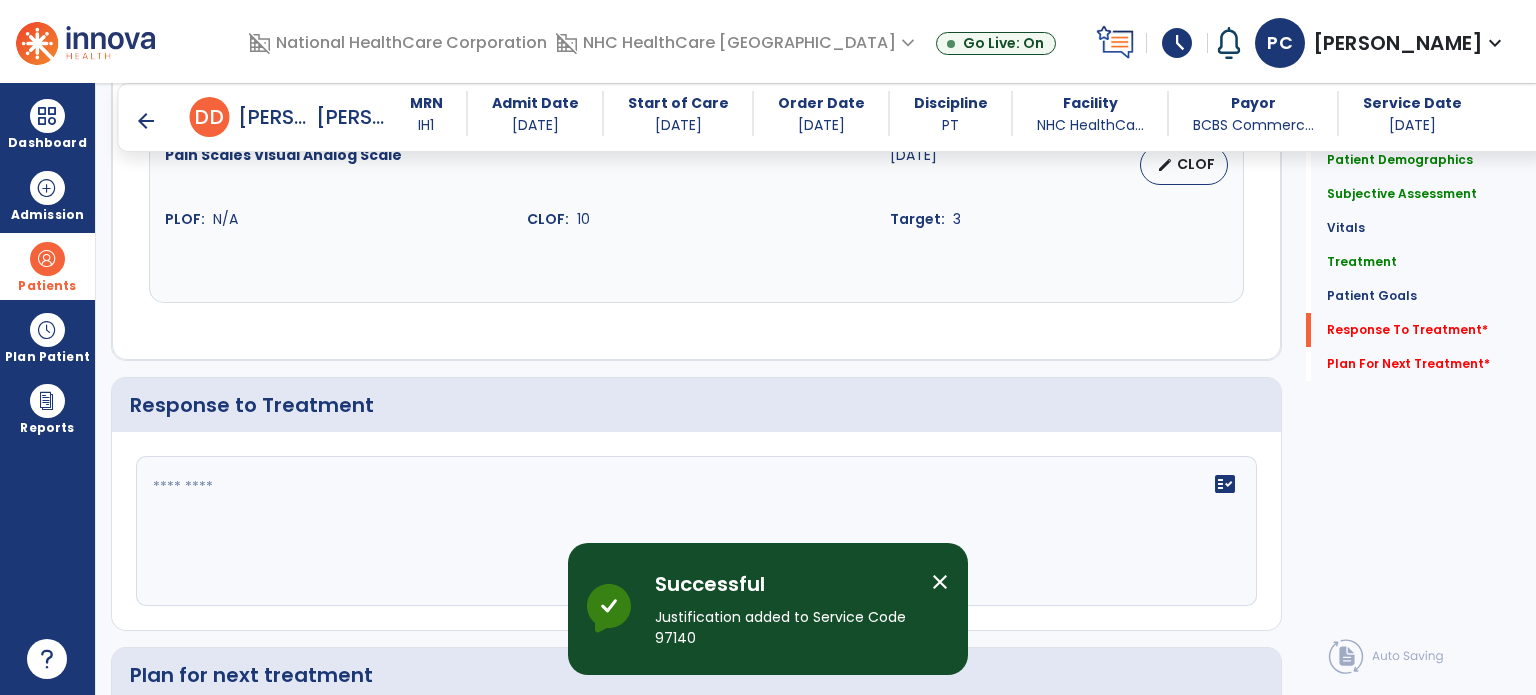 scroll, scrollTop: 2500, scrollLeft: 0, axis: vertical 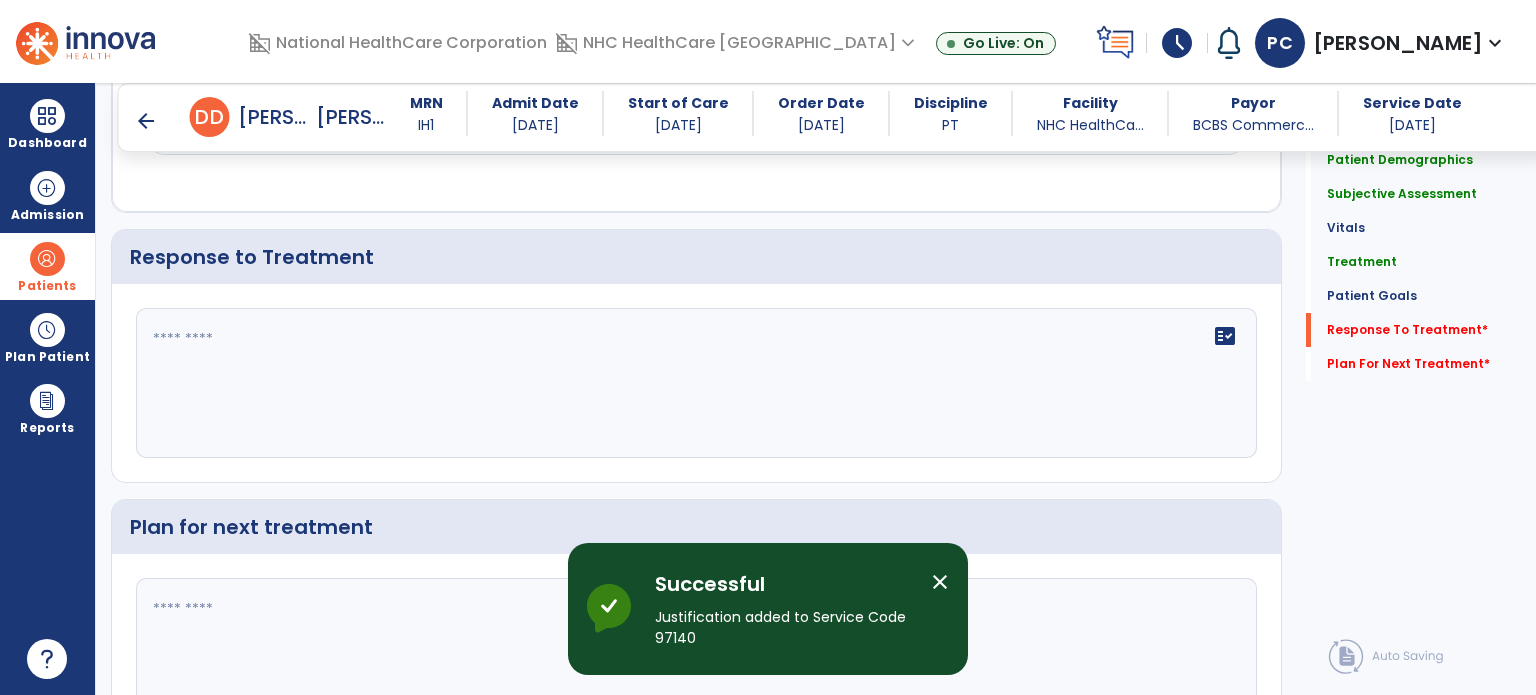 click on "fact_check" 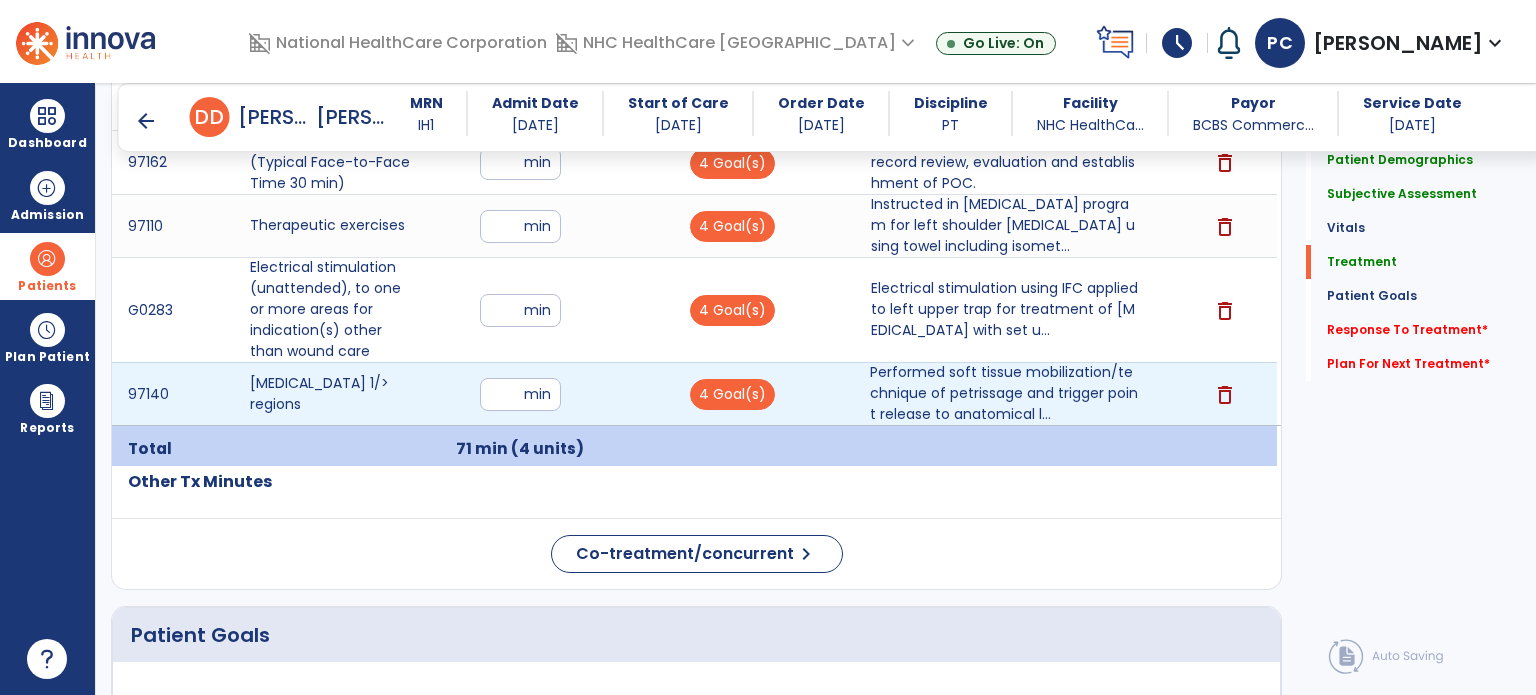 scroll, scrollTop: 1200, scrollLeft: 0, axis: vertical 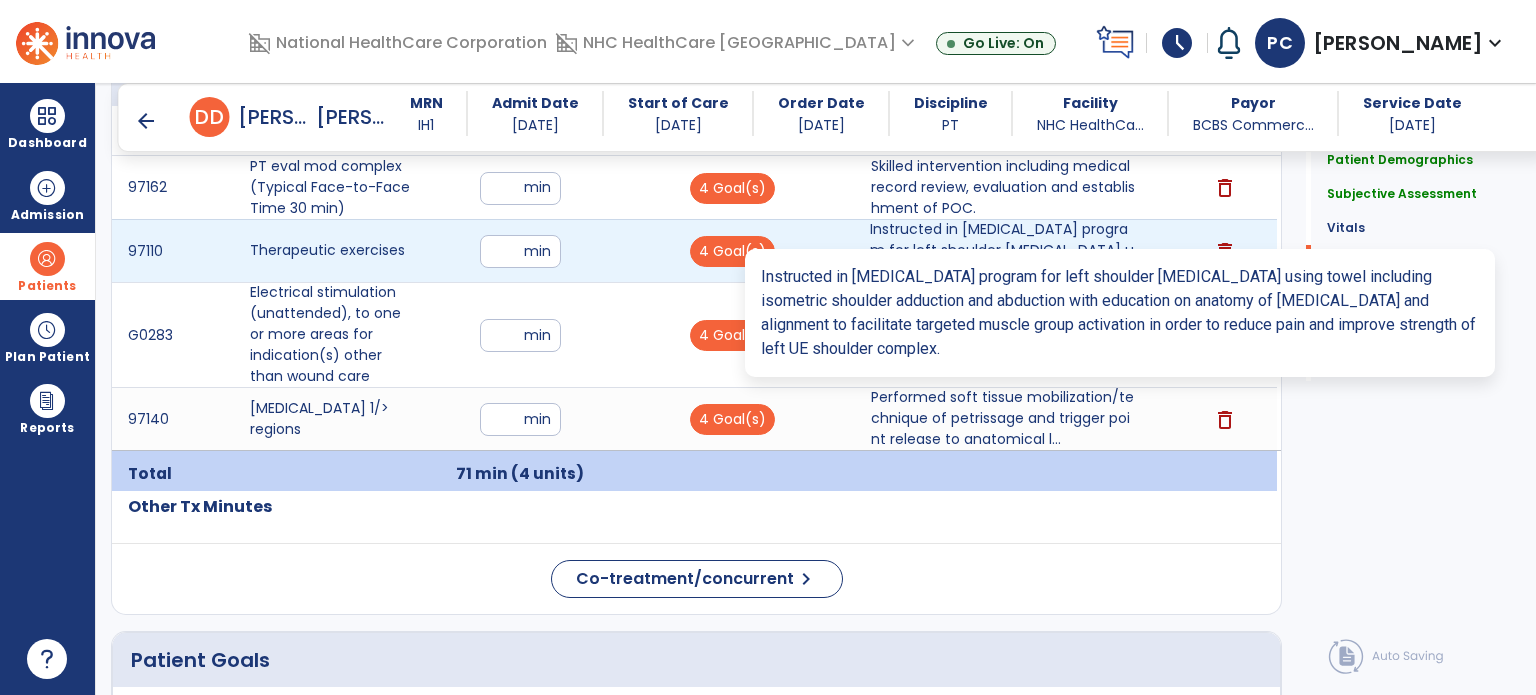 click on "Instructed in [MEDICAL_DATA] program for left shoulder [MEDICAL_DATA] using towel including isomet..." at bounding box center [1004, 250] 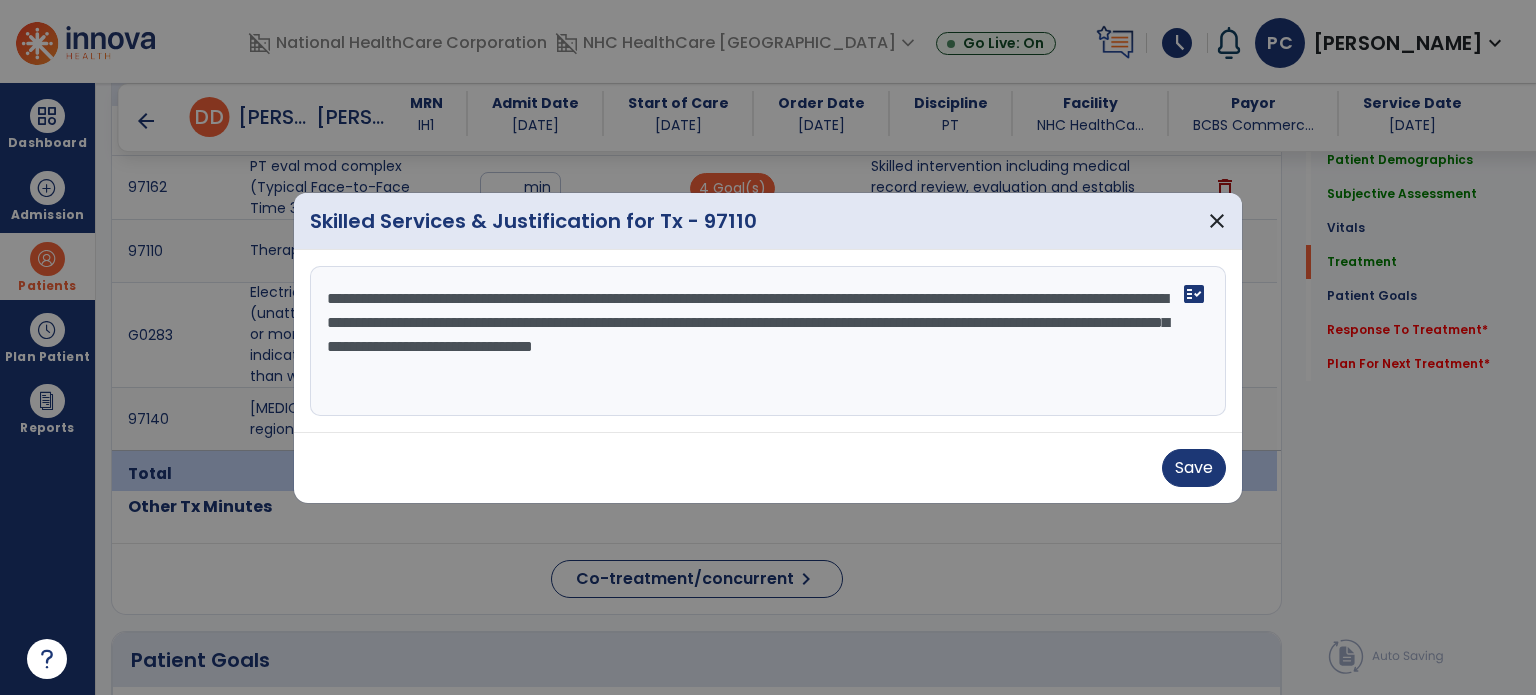 click on "**********" at bounding box center (768, 341) 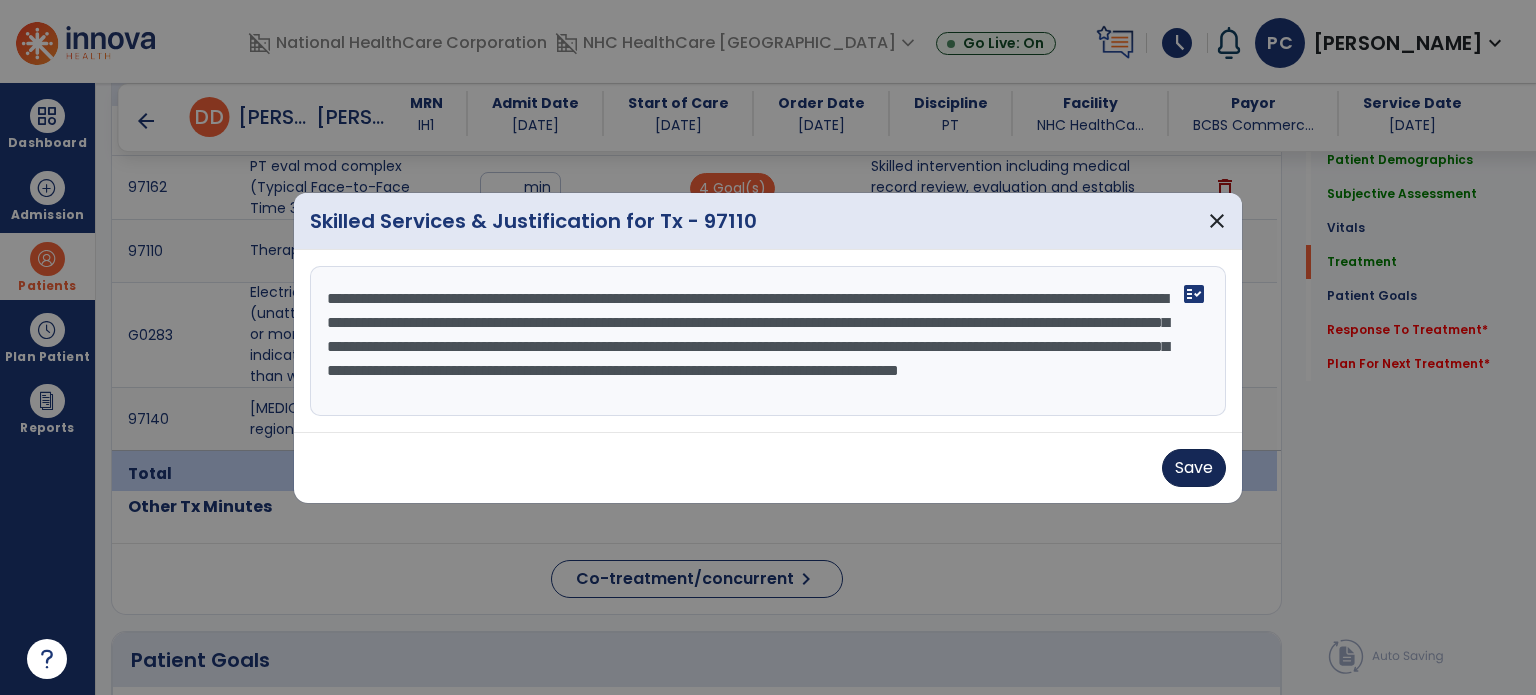type on "**********" 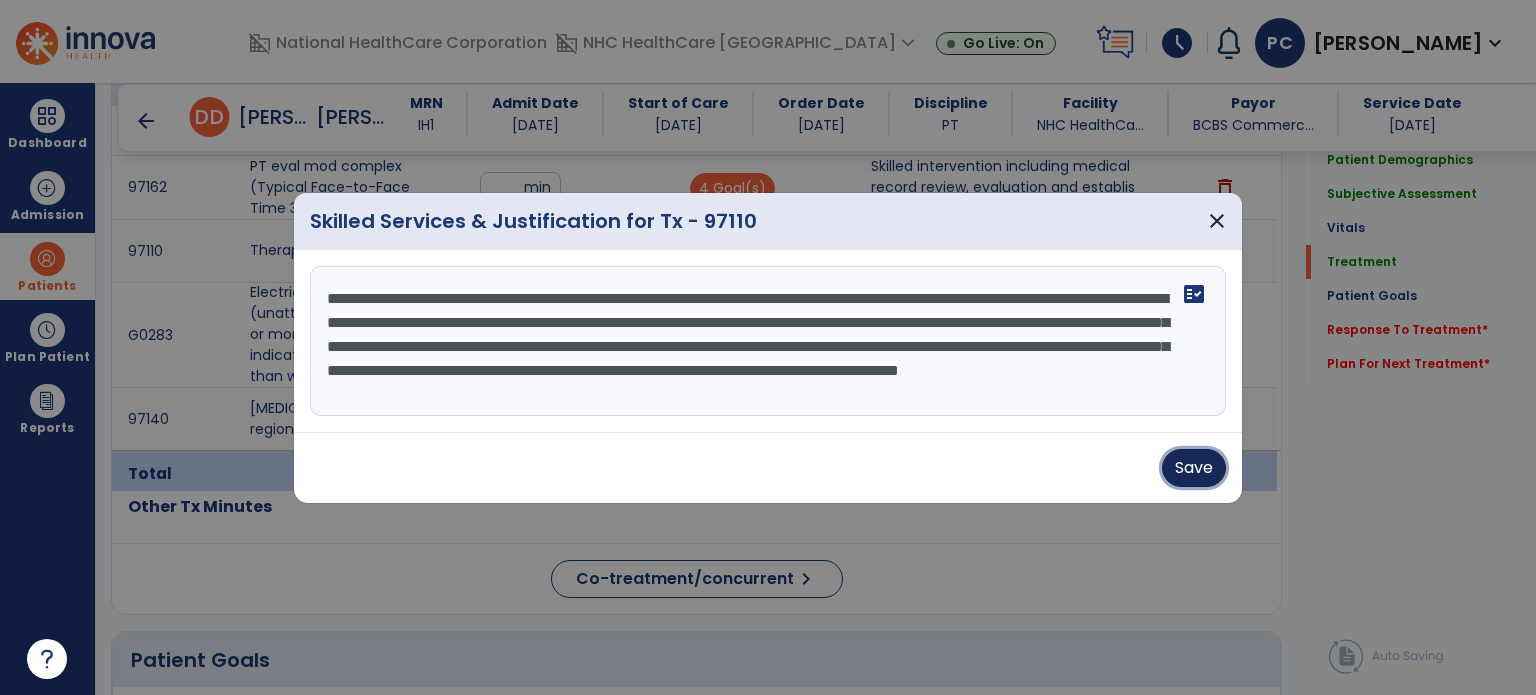 click on "Save" at bounding box center [1194, 468] 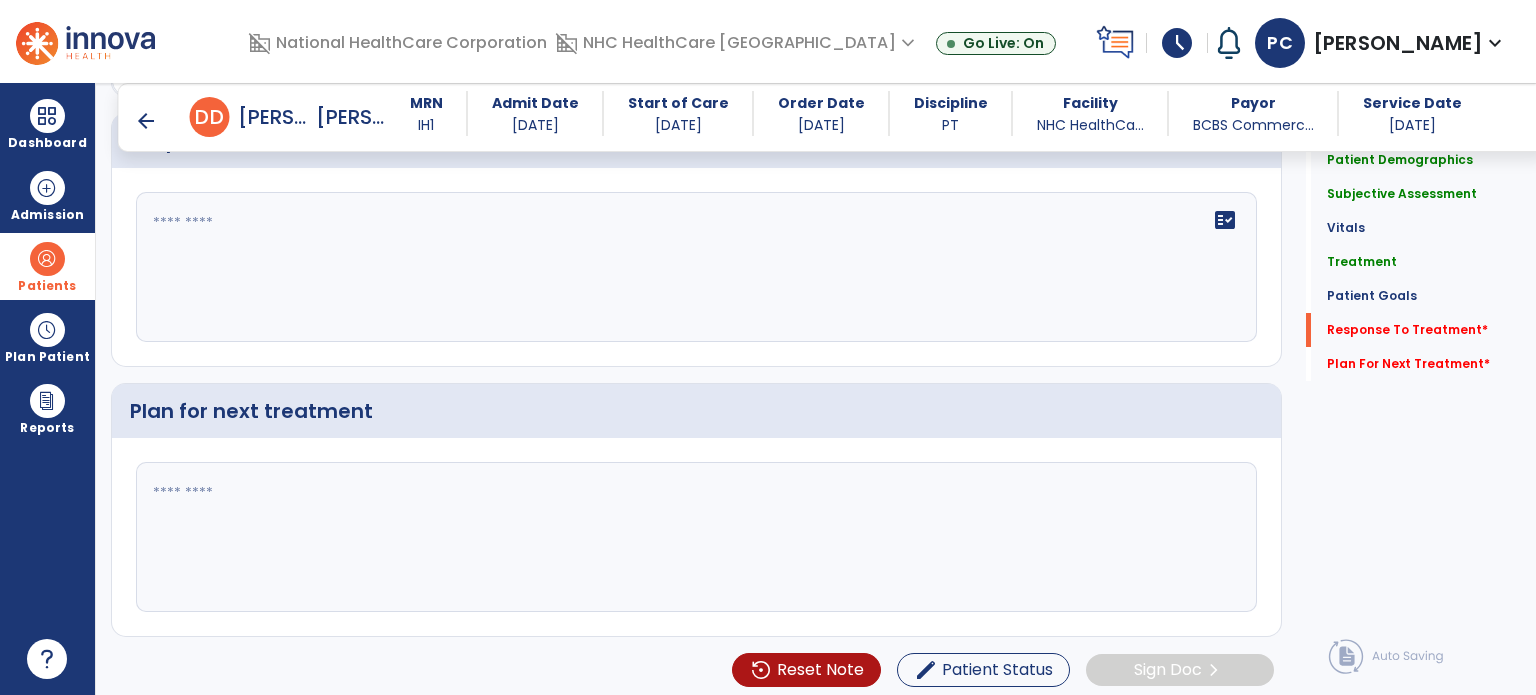 scroll, scrollTop: 2416, scrollLeft: 0, axis: vertical 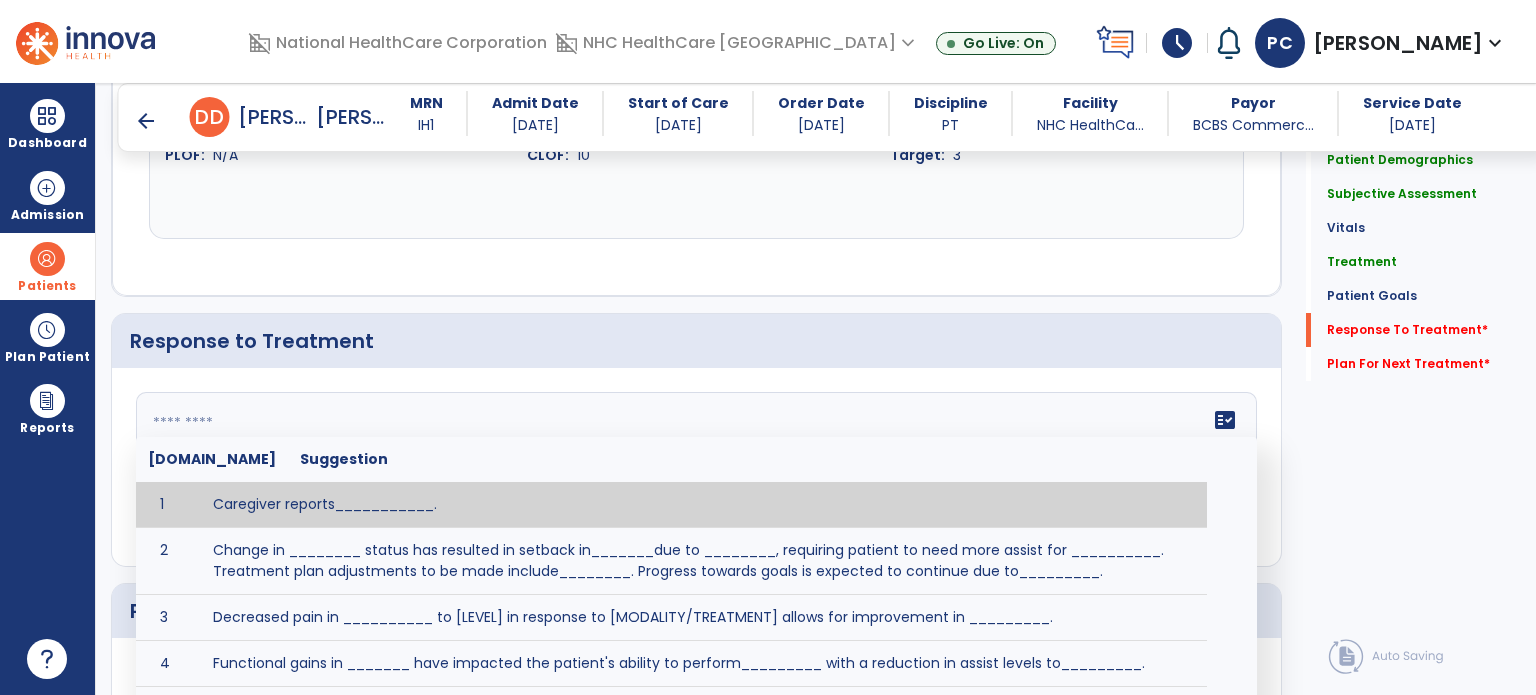 click on "fact_check  [DOMAIN_NAME] Suggestion 1 Caregiver reports___________. 2 Change in ________ status has resulted in setback in_______due to ________, requiring patient to need more assist for __________.   Treatment plan adjustments to be made include________.  Progress towards goals is expected to continue due to_________. 3 Decreased pain in __________ to [LEVEL] in response to [MODALITY/TREATMENT] allows for improvement in _________. 4 Functional gains in _______ have impacted the patient's ability to perform_________ with a reduction in assist levels to_________. 5 Functional progress this week has been significant due to__________. 6 Gains in ________ have improved the patient's ability to perform ______with decreased levels of assist to___________. 7 Improvement in ________allows patient to tolerate higher levels of challenges in_________. 8 Pain in [AREA] has decreased to [LEVEL] in response to [TREATMENT/MODALITY], allowing fore ease in completing__________. 9 10 11 12 13 14 15 16 17 18 19 20 21" 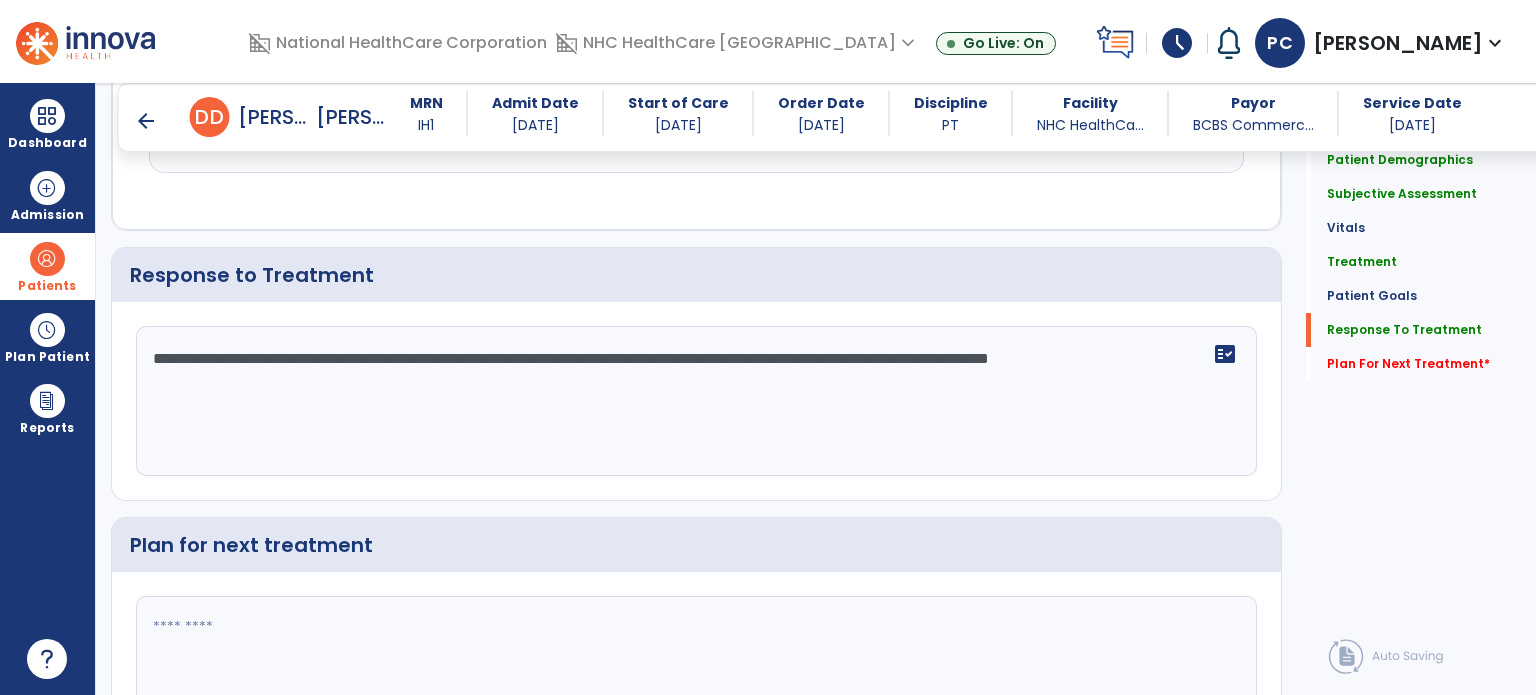 scroll, scrollTop: 2616, scrollLeft: 0, axis: vertical 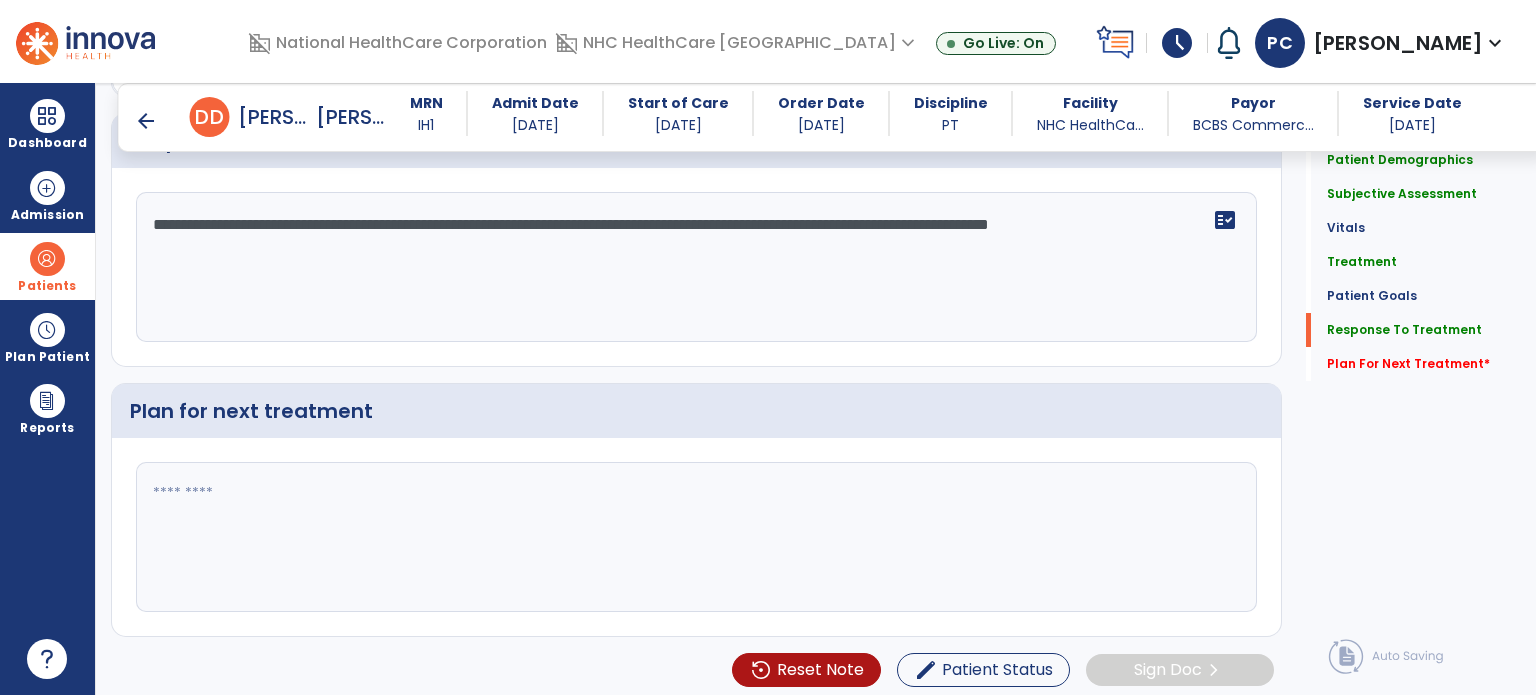 type on "**********" 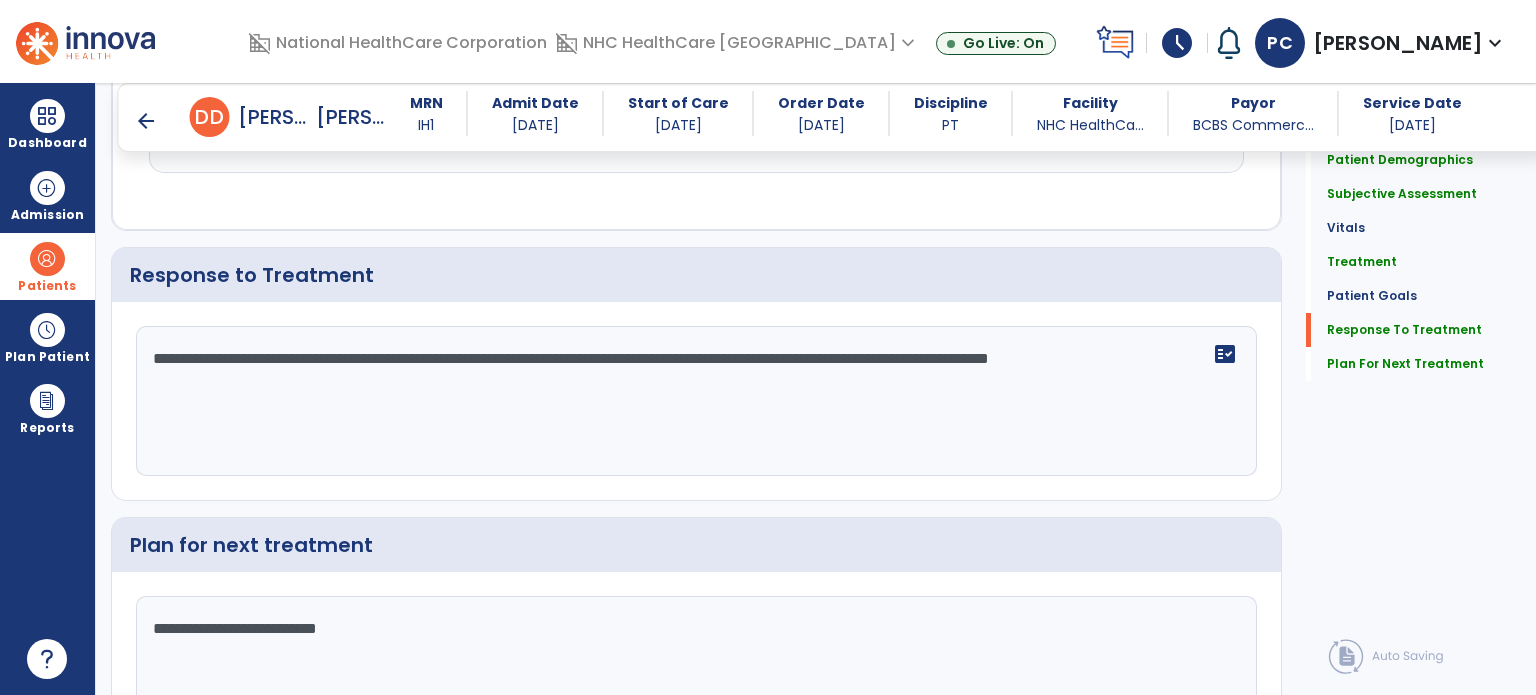 scroll, scrollTop: 2616, scrollLeft: 0, axis: vertical 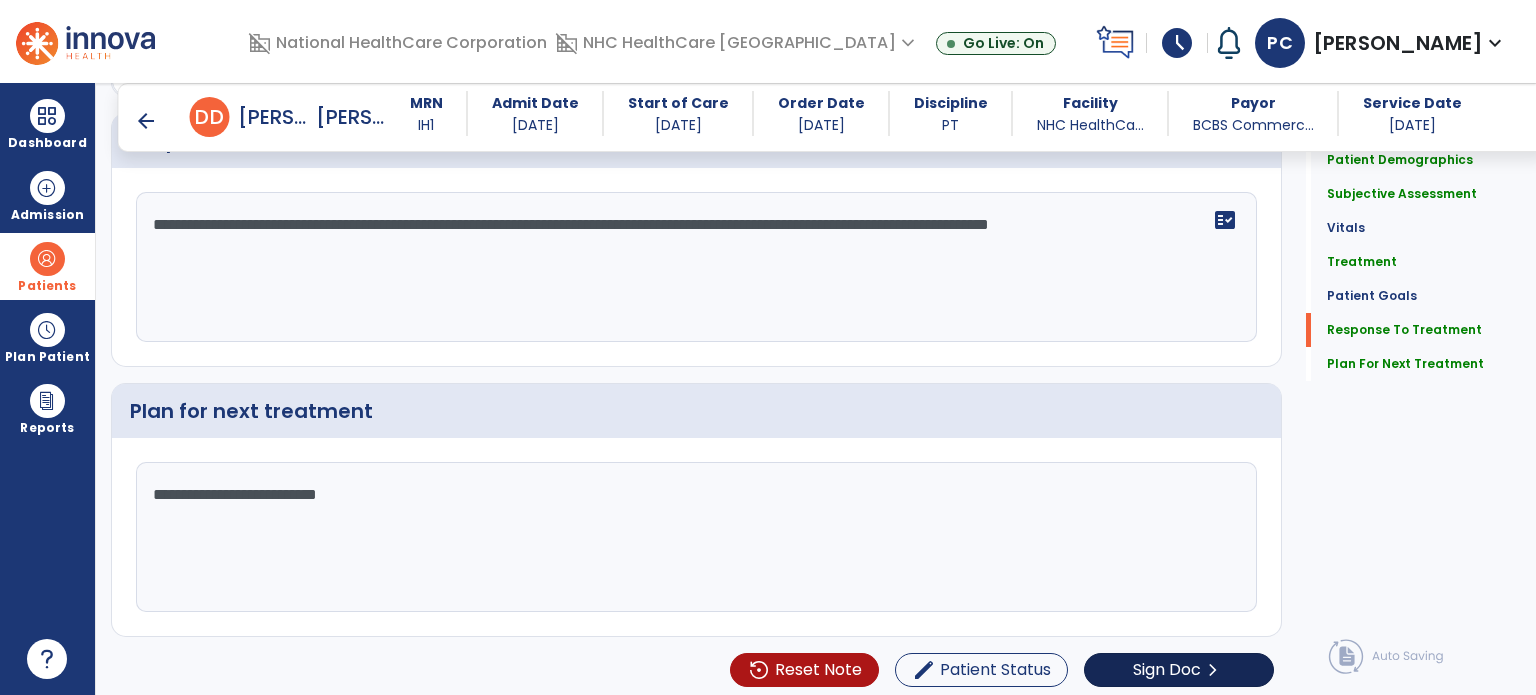 type on "**********" 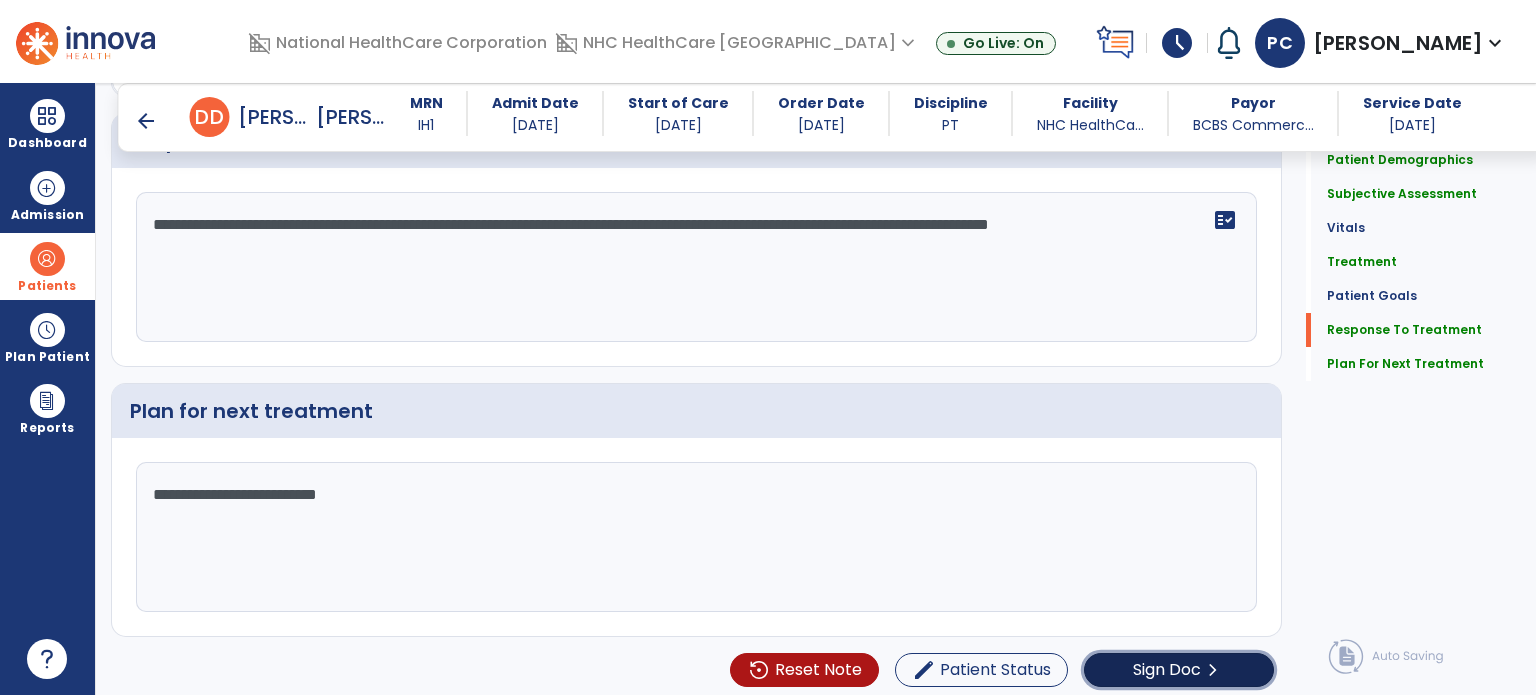 click on "Sign Doc" 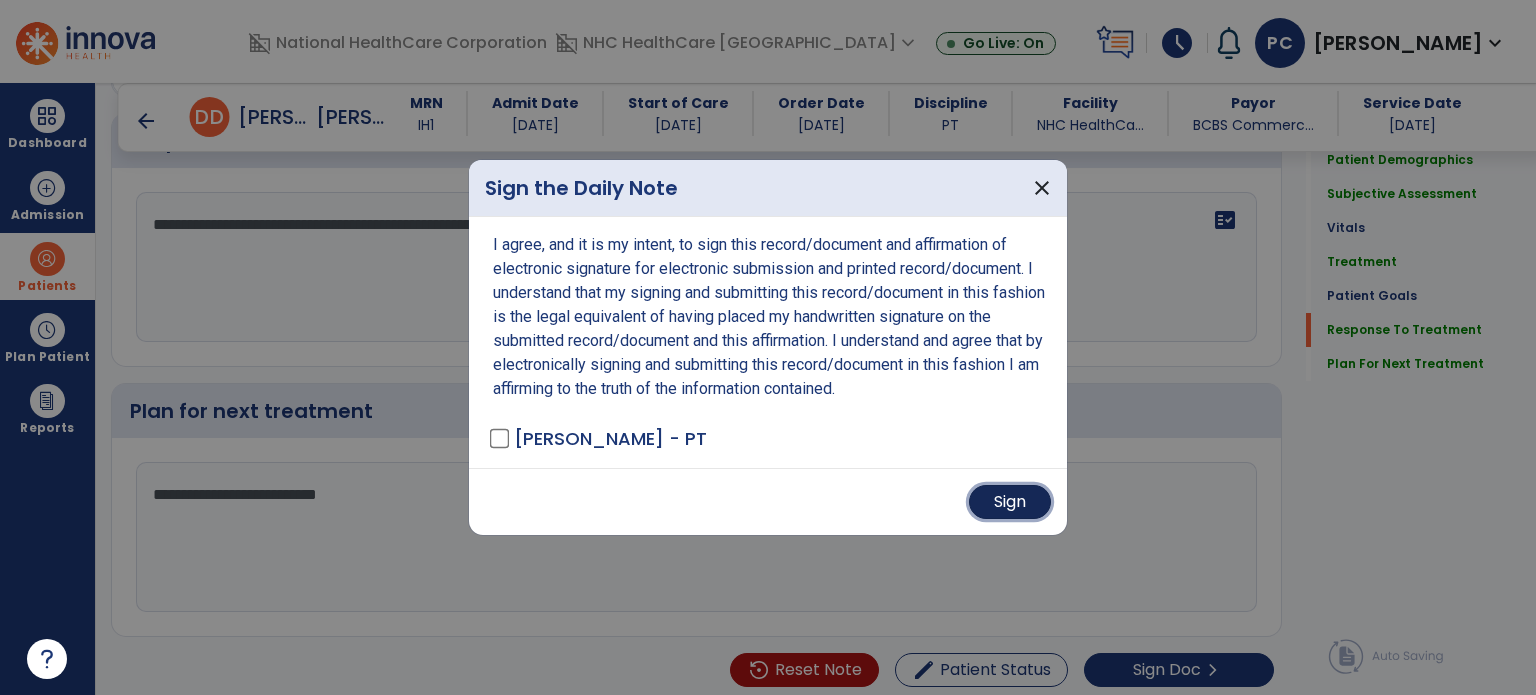click on "Sign" at bounding box center [1010, 502] 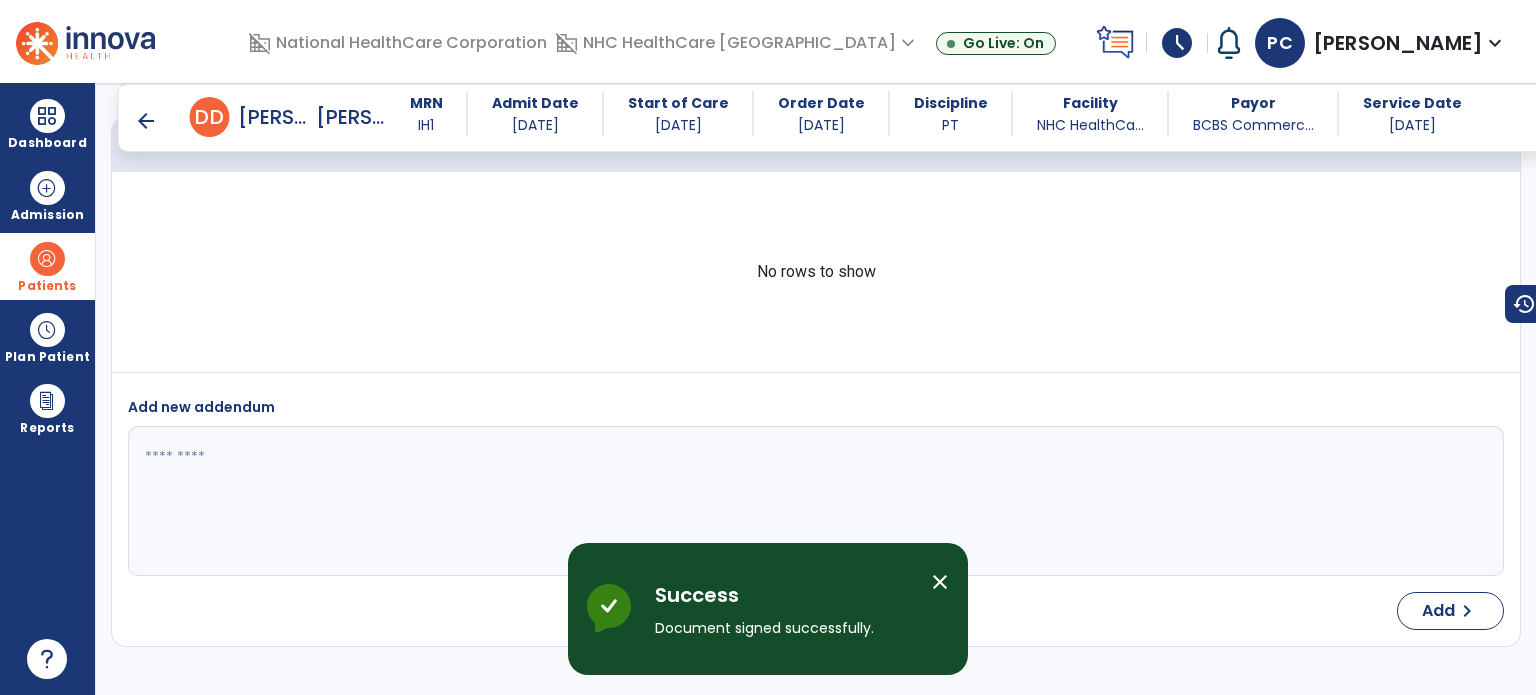 scroll, scrollTop: 3794, scrollLeft: 0, axis: vertical 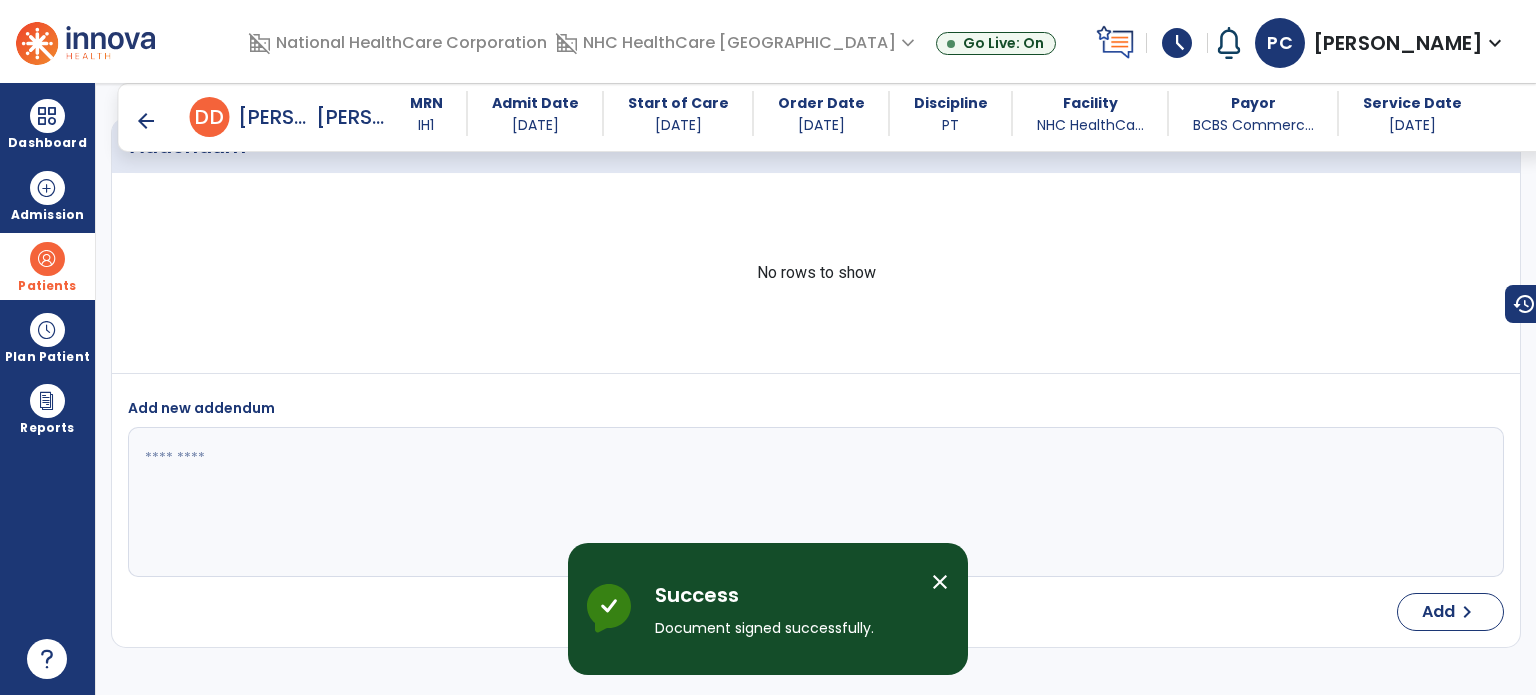 click on "arrow_back" at bounding box center (146, 121) 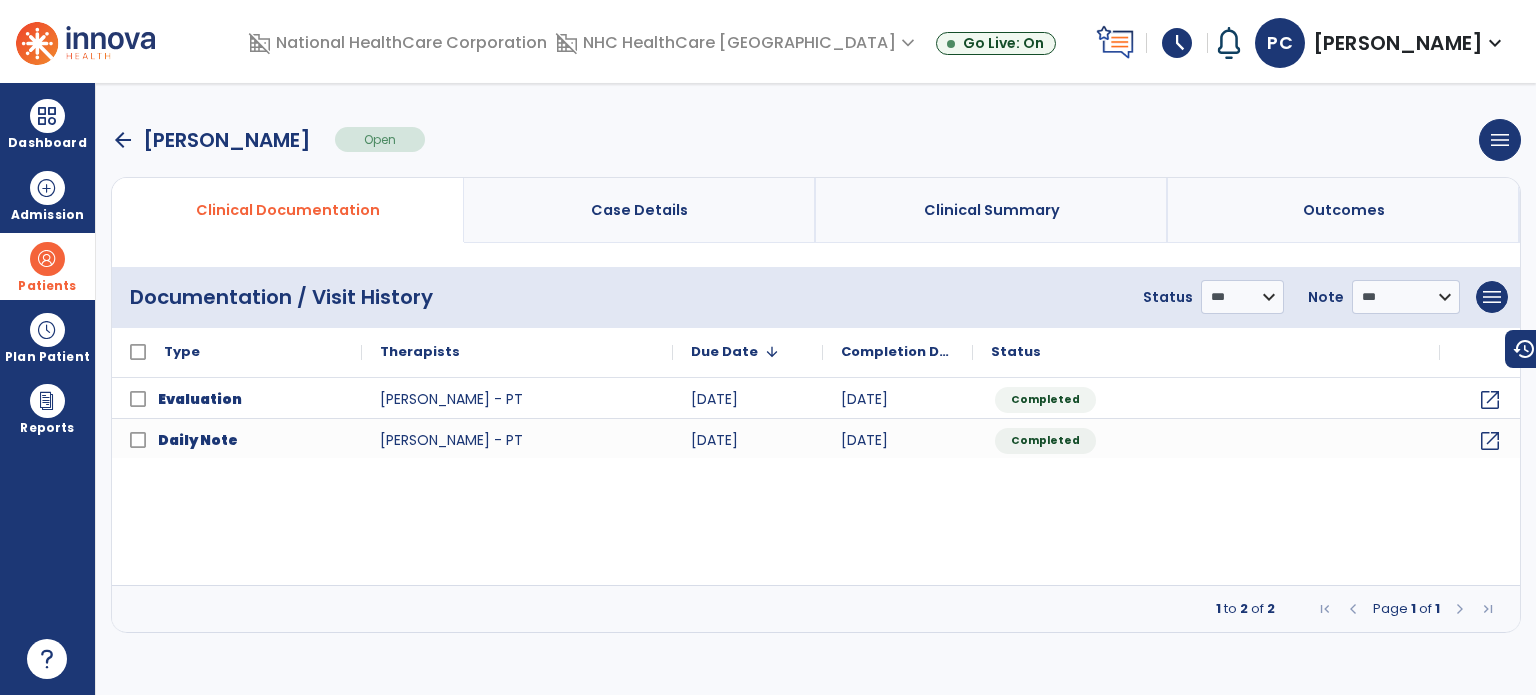 scroll, scrollTop: 0, scrollLeft: 0, axis: both 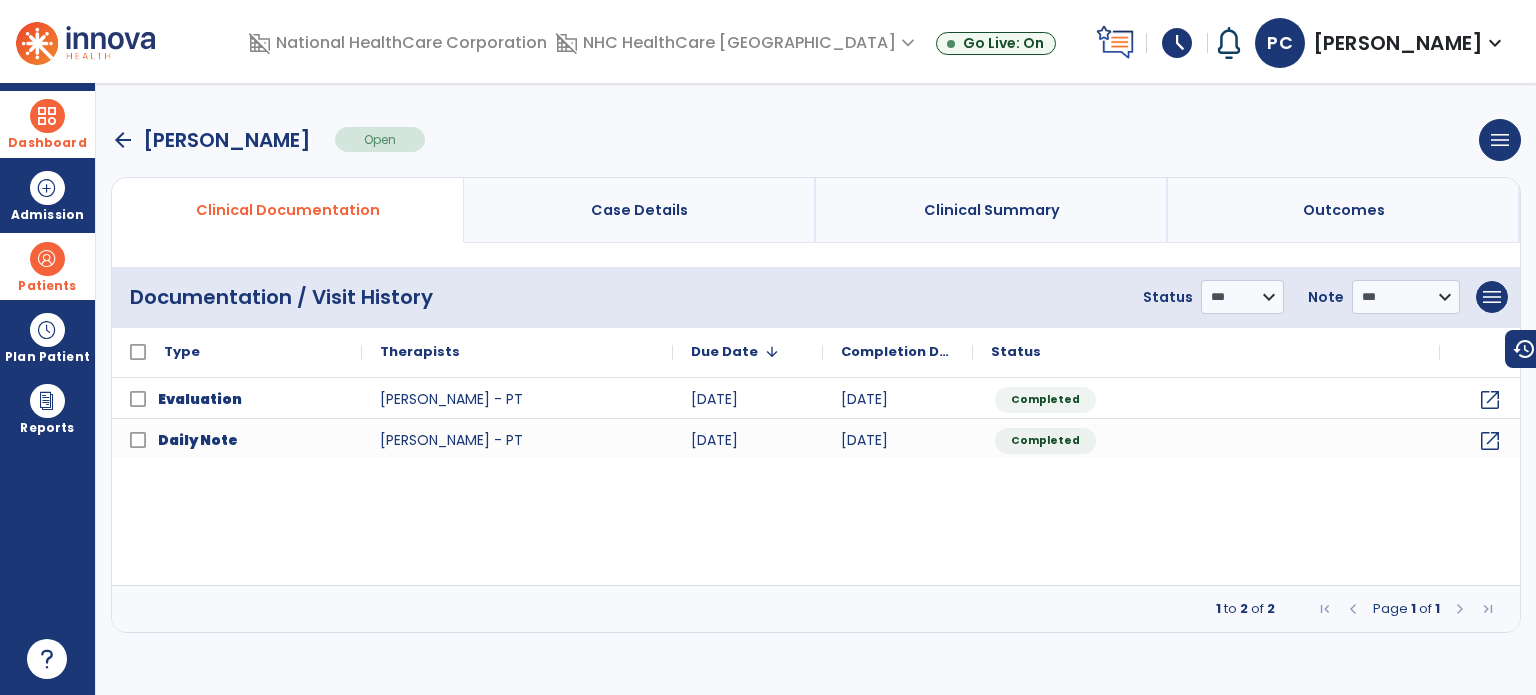 click on "Dashboard" at bounding box center [47, 124] 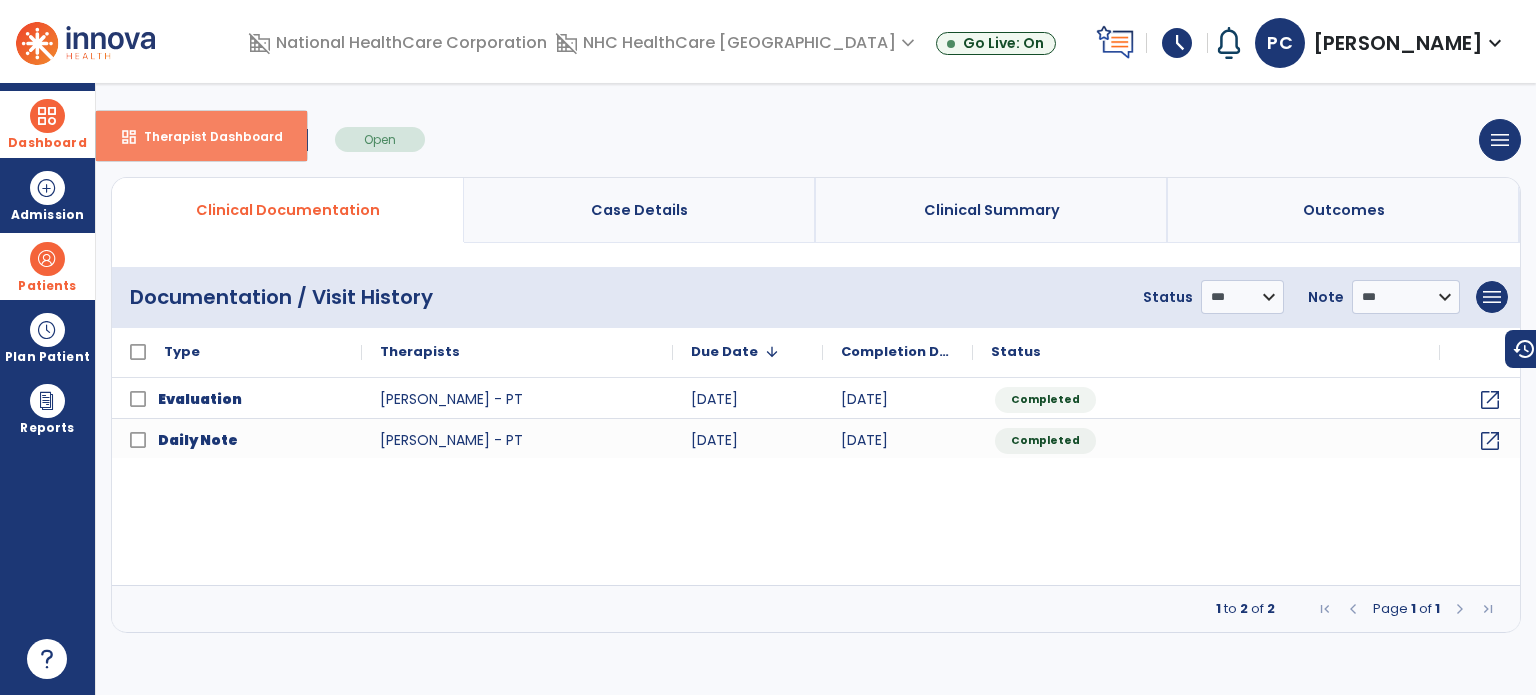 click on "Therapist Dashboard" at bounding box center (205, 136) 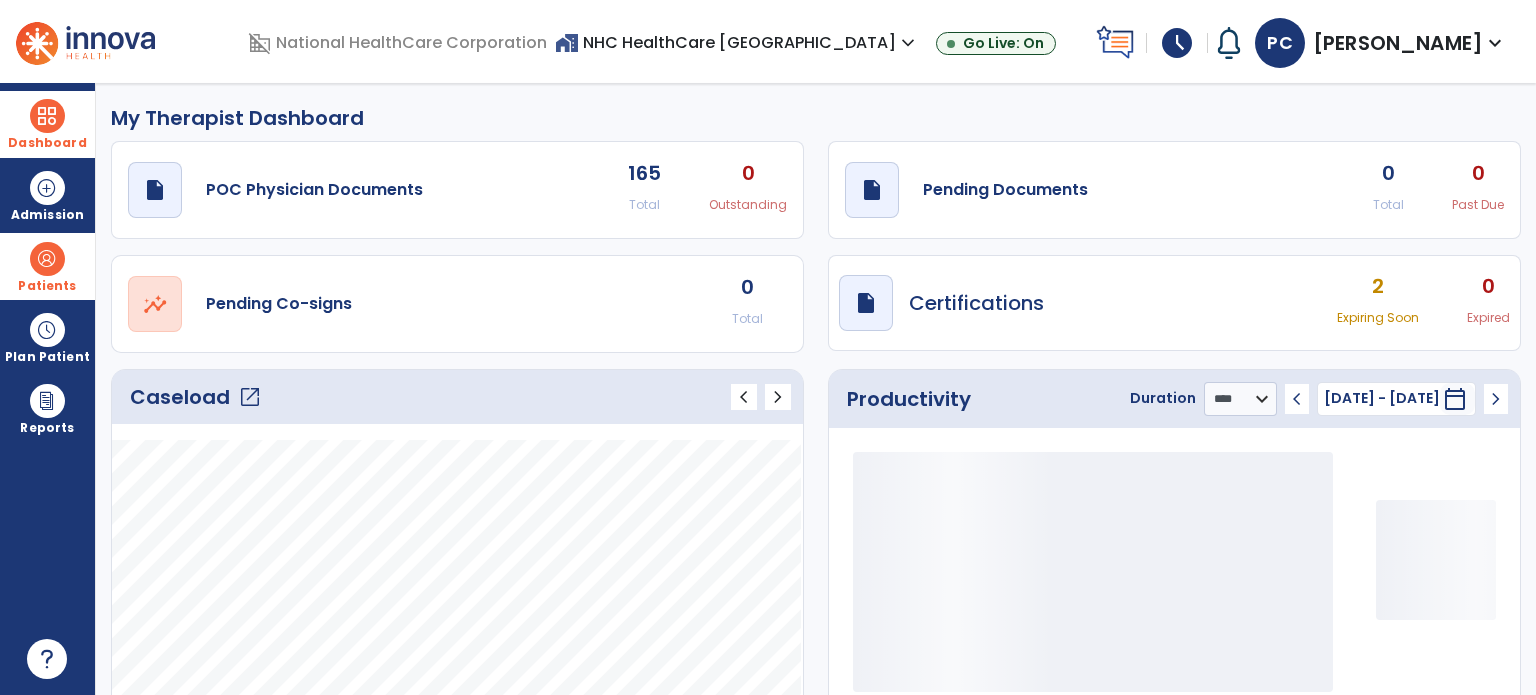 click on "draft   open_in_new  Pending Documents 0 Total 0 Past Due" 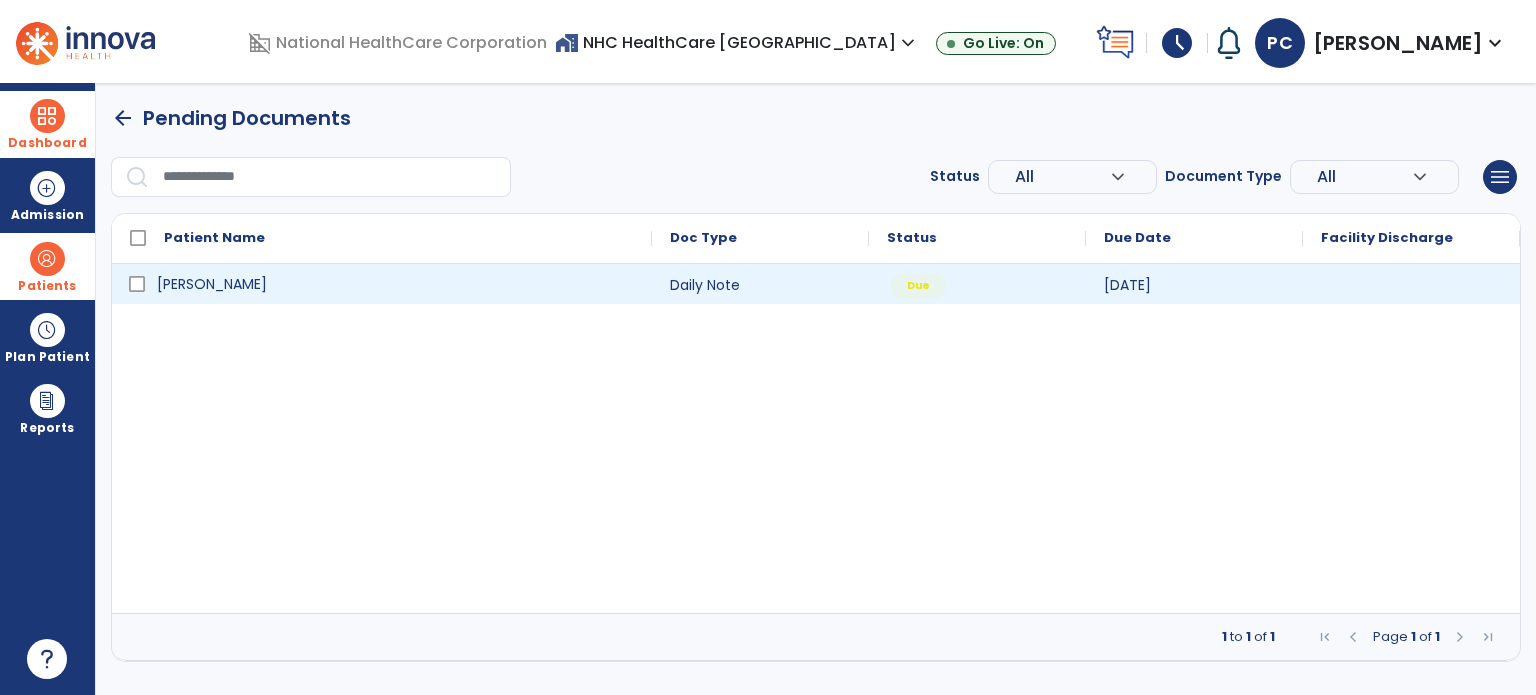 click on "[PERSON_NAME]" at bounding box center (212, 284) 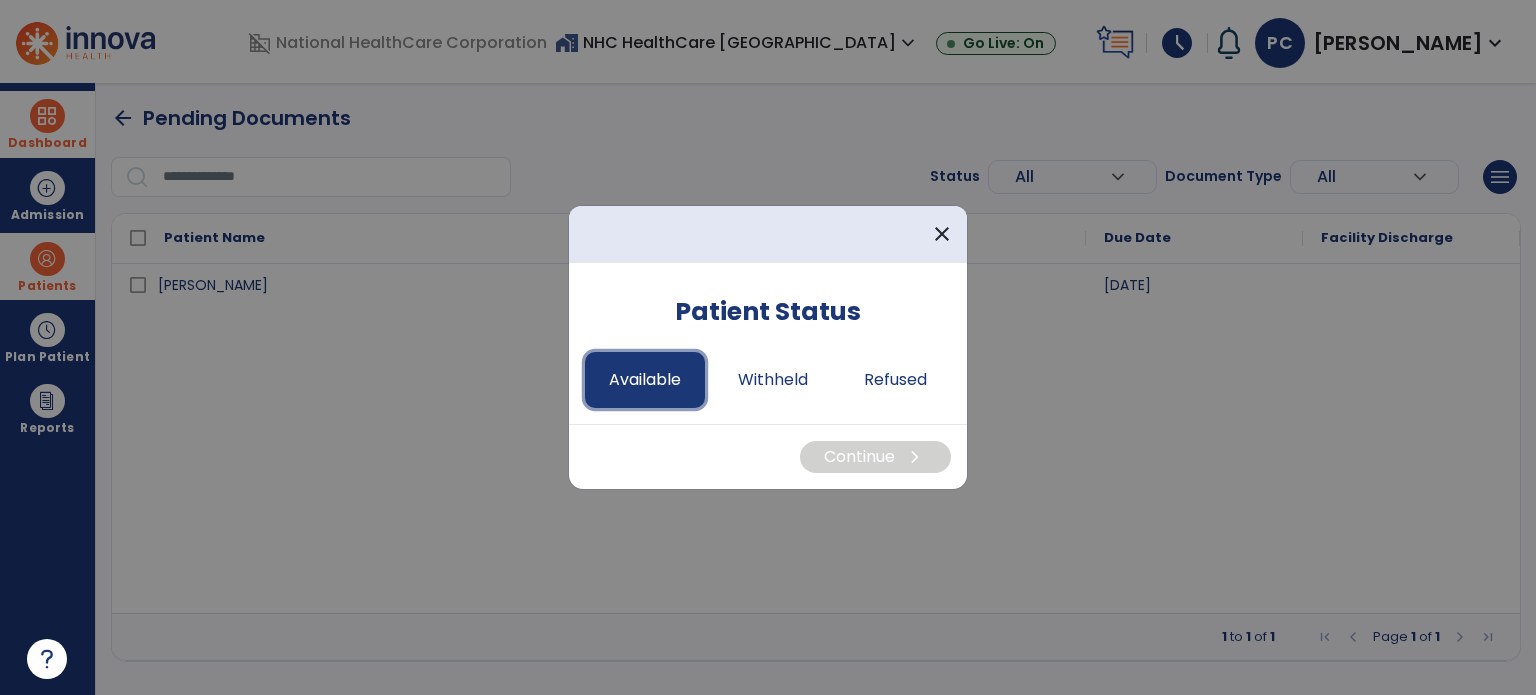 click on "Available" at bounding box center [645, 380] 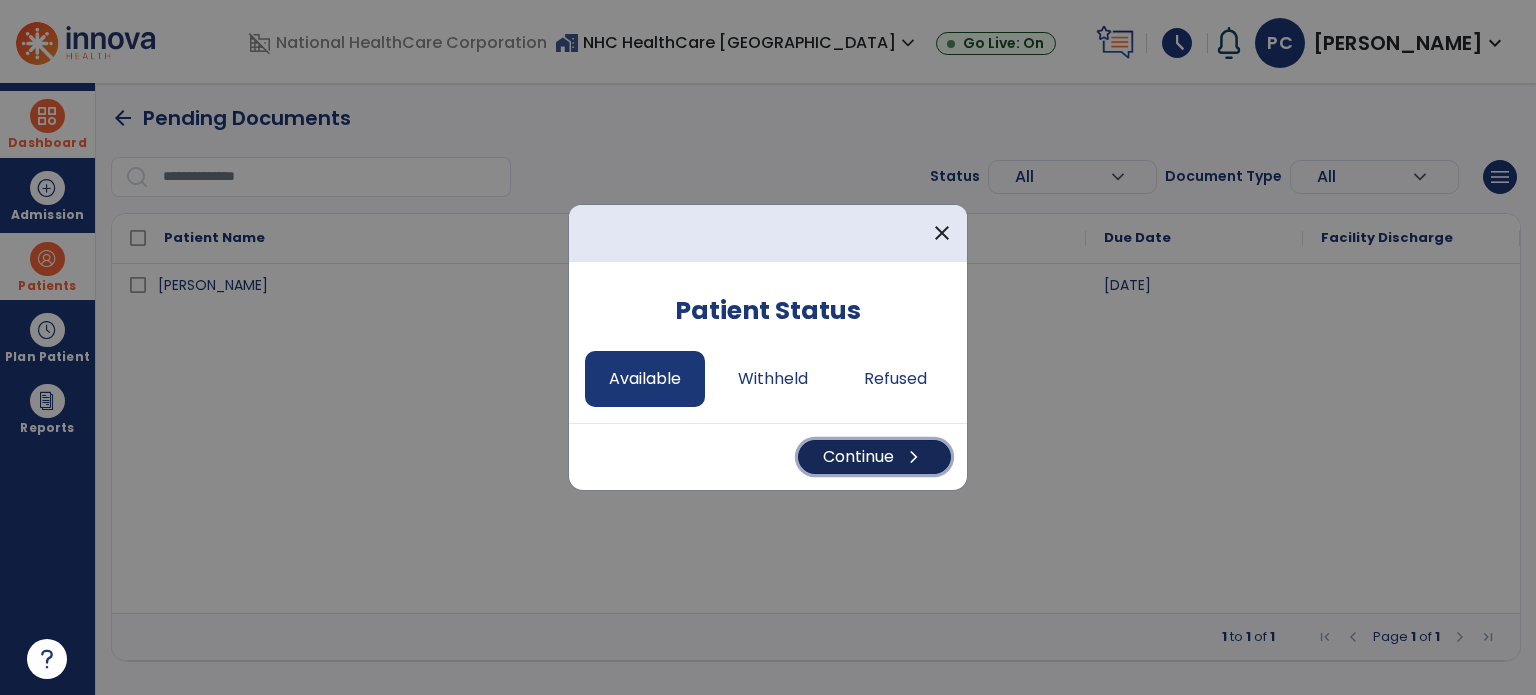 click on "Continue   chevron_right" at bounding box center (874, 457) 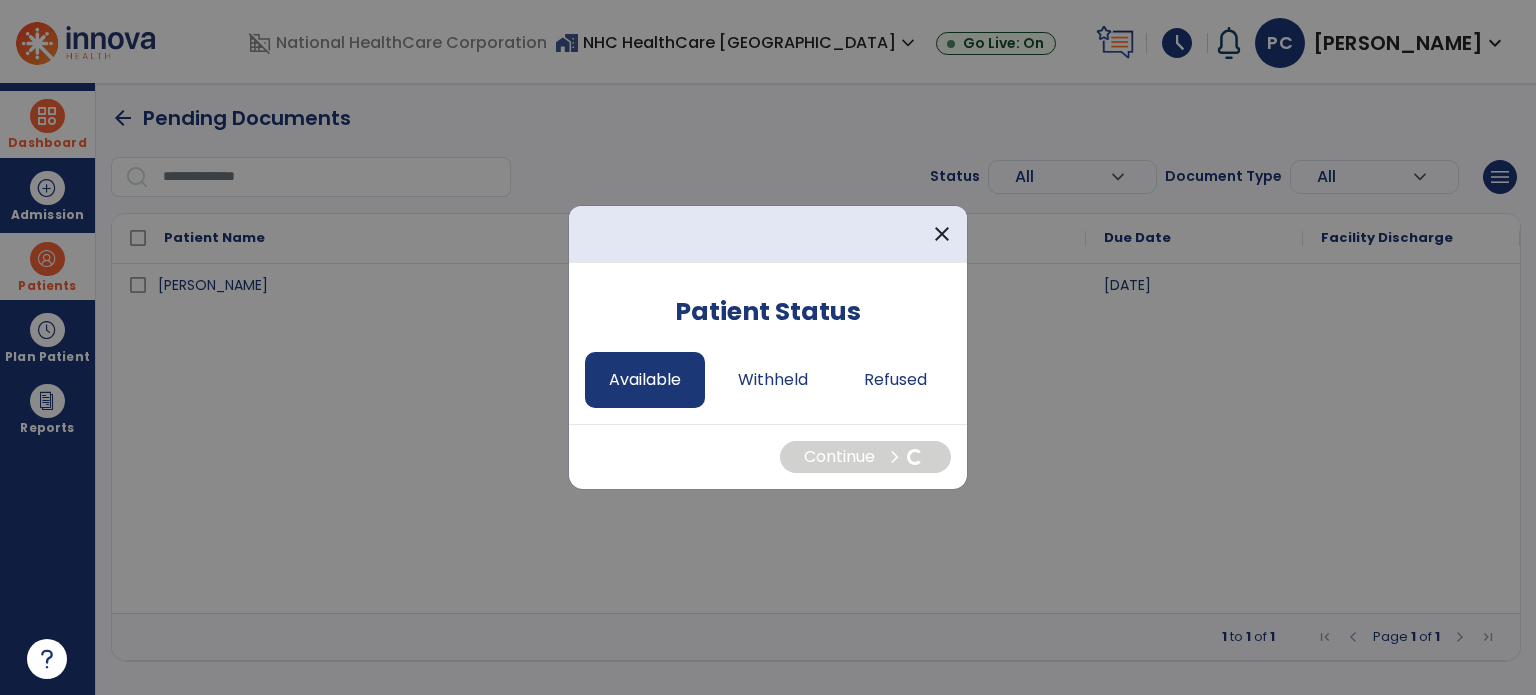 select on "*" 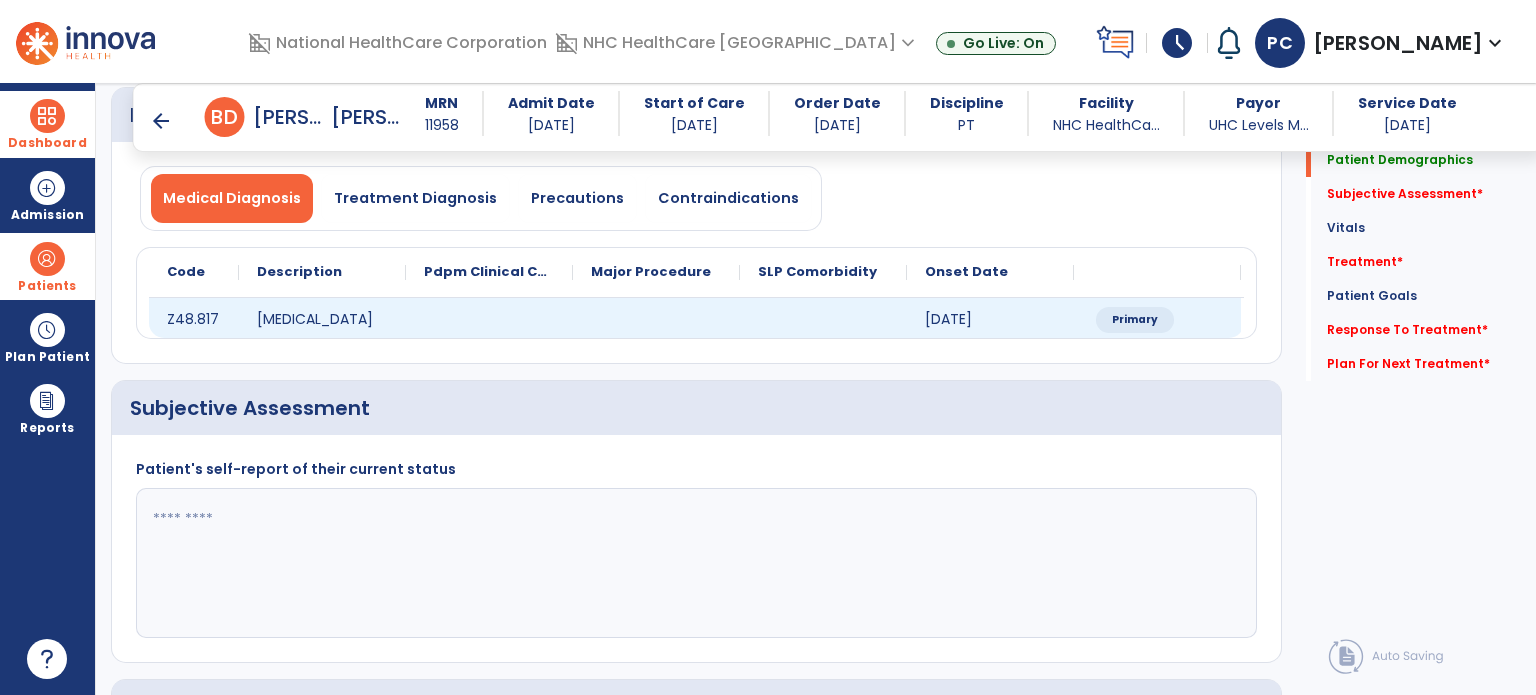 scroll, scrollTop: 200, scrollLeft: 0, axis: vertical 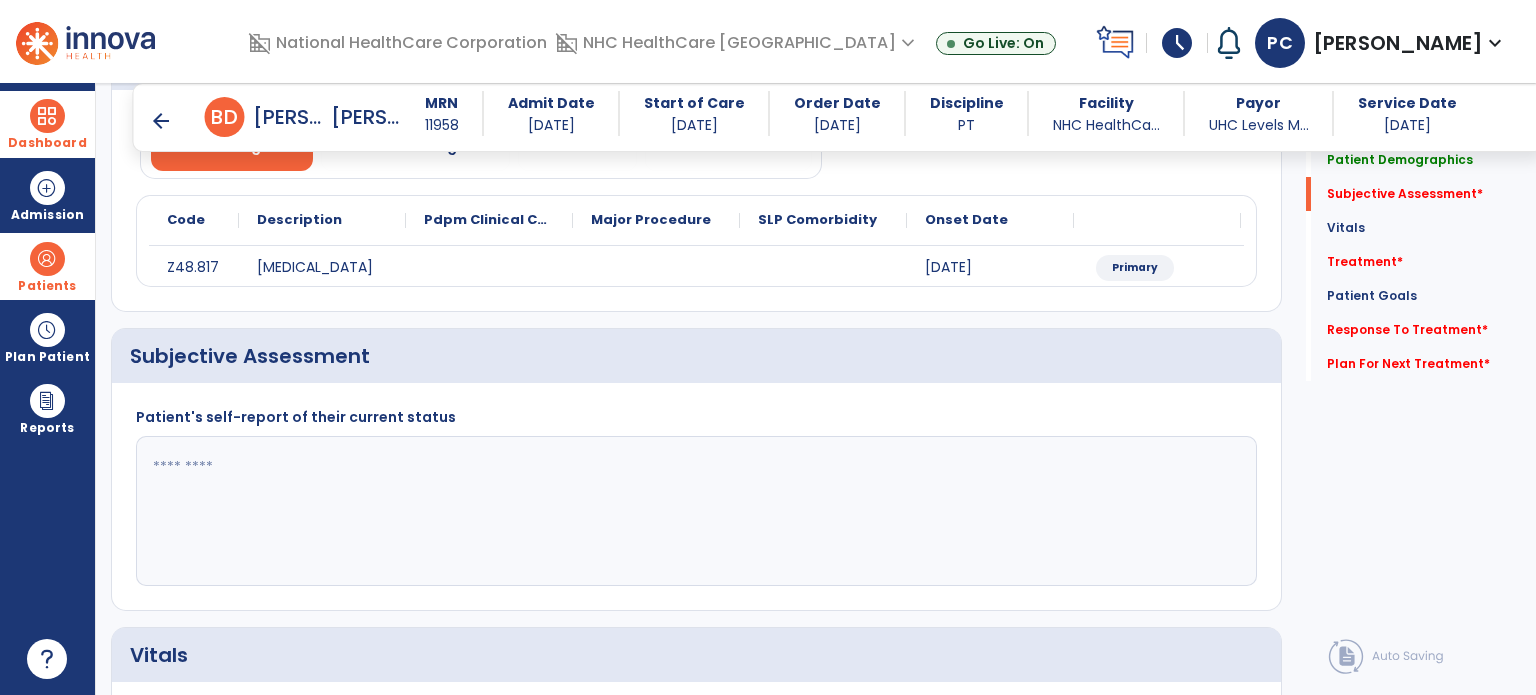 click 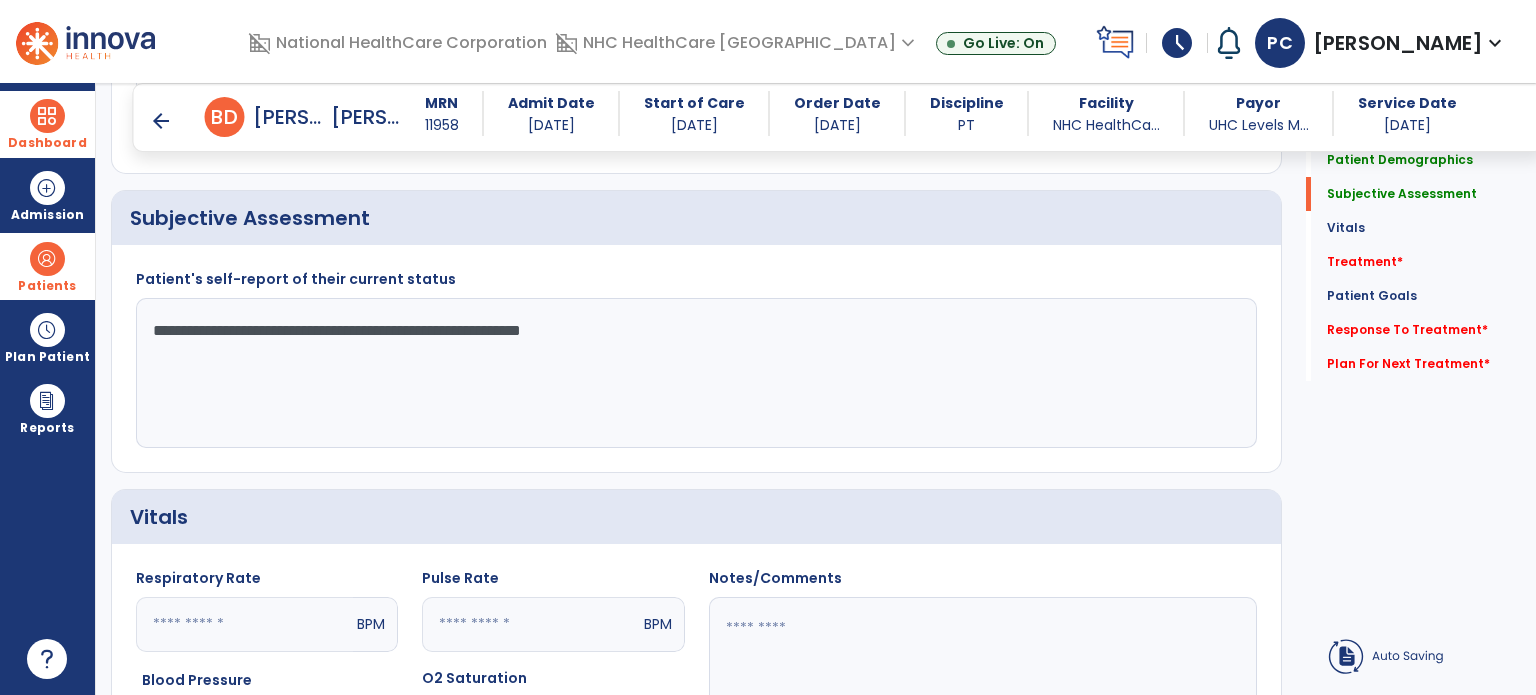 scroll, scrollTop: 600, scrollLeft: 0, axis: vertical 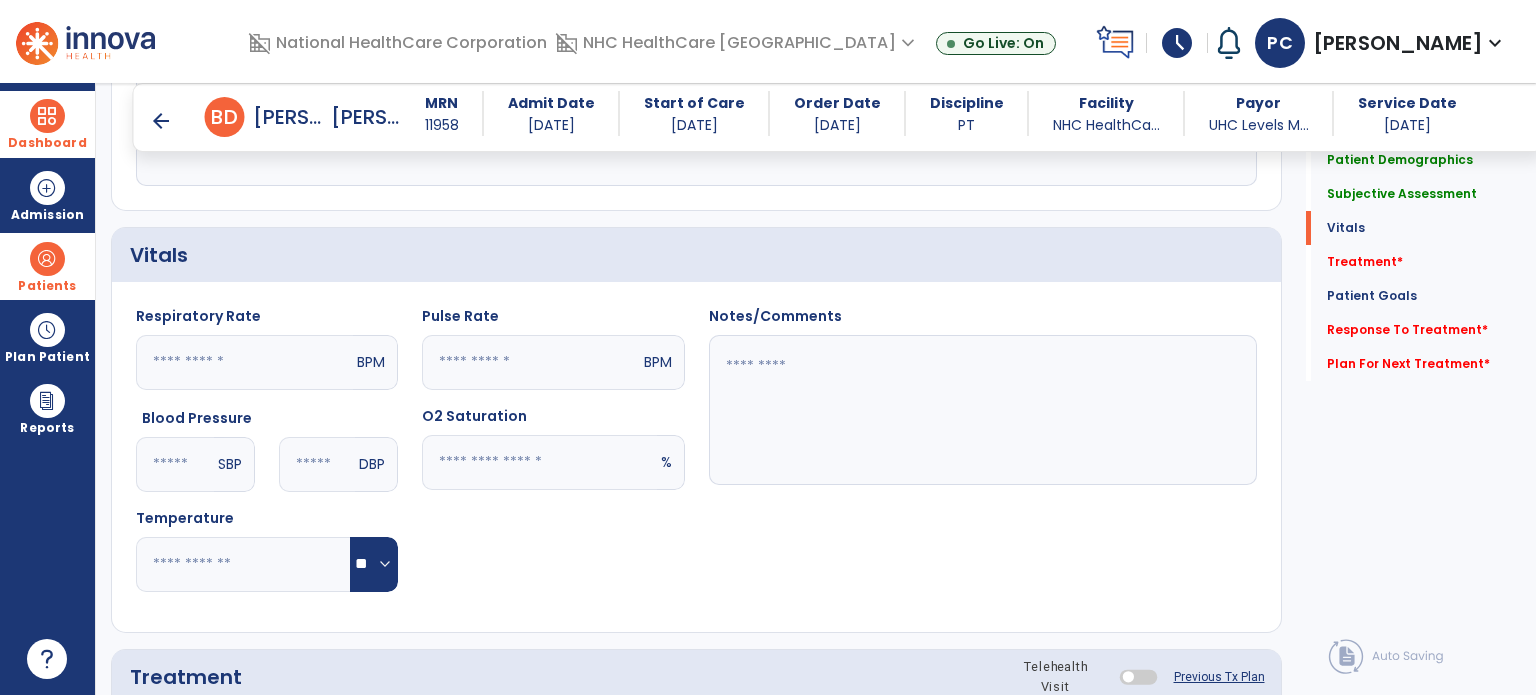 type on "**********" 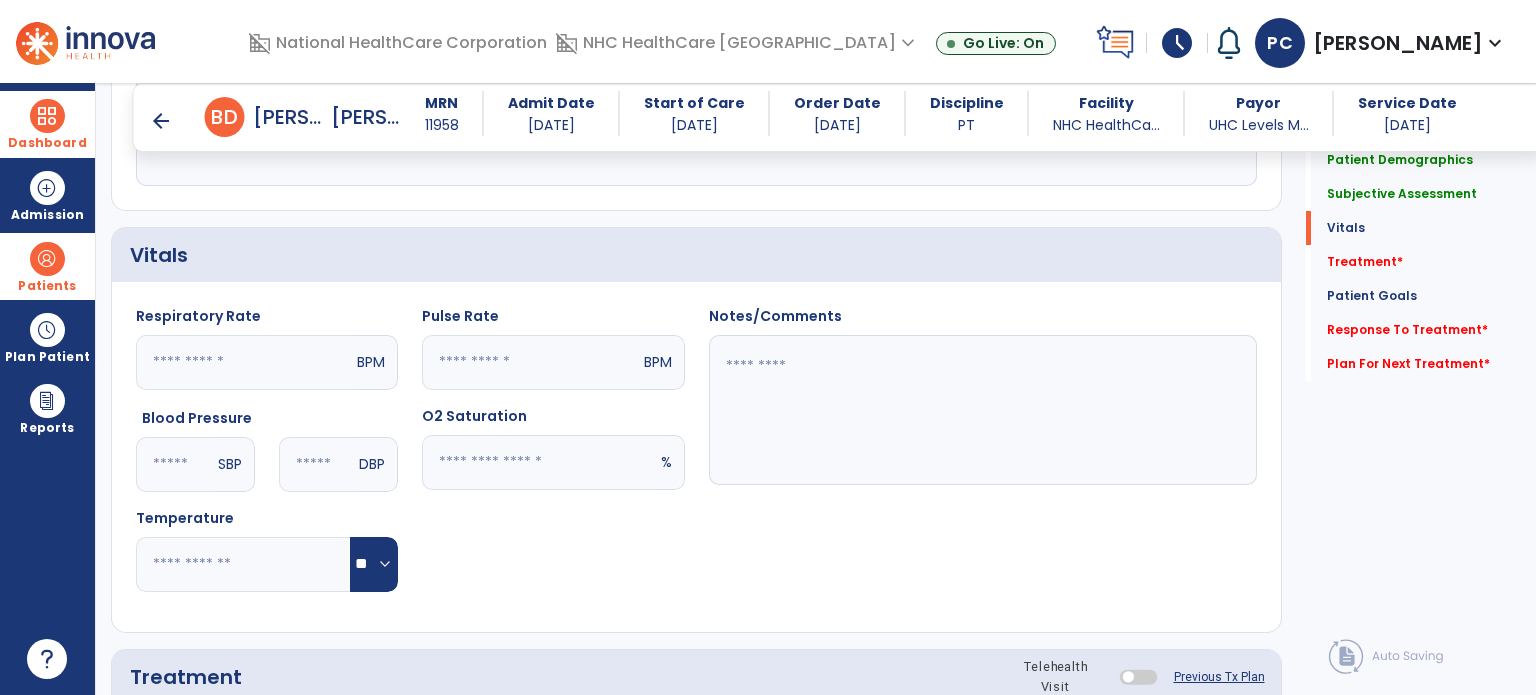 click 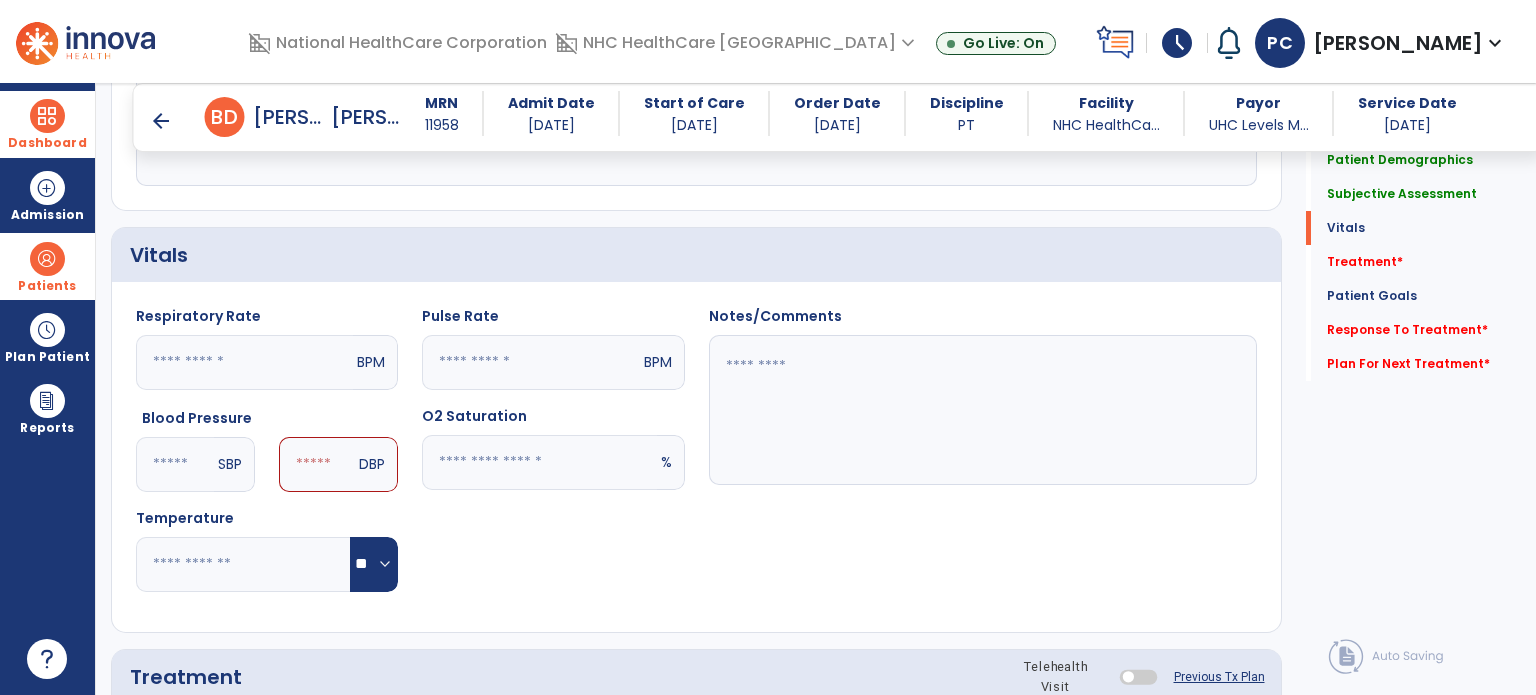 type on "***" 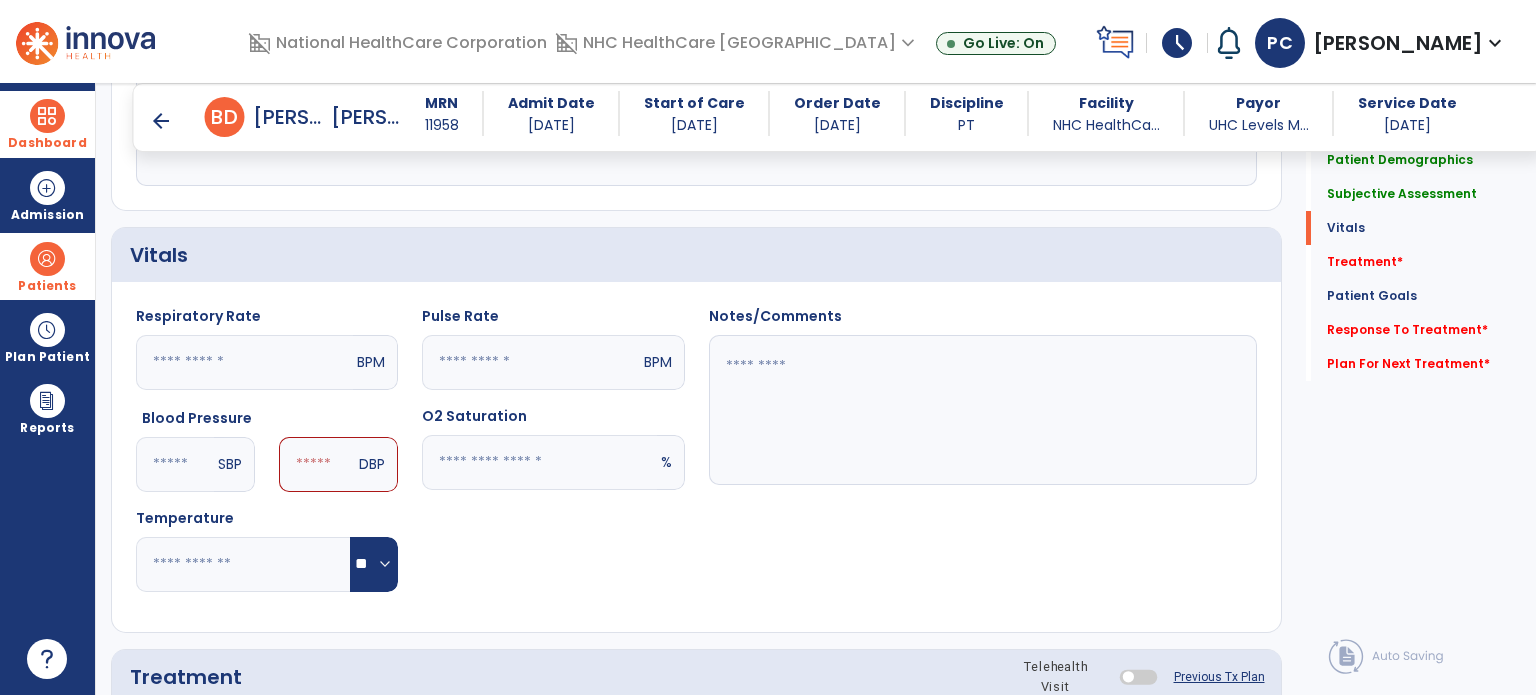 click 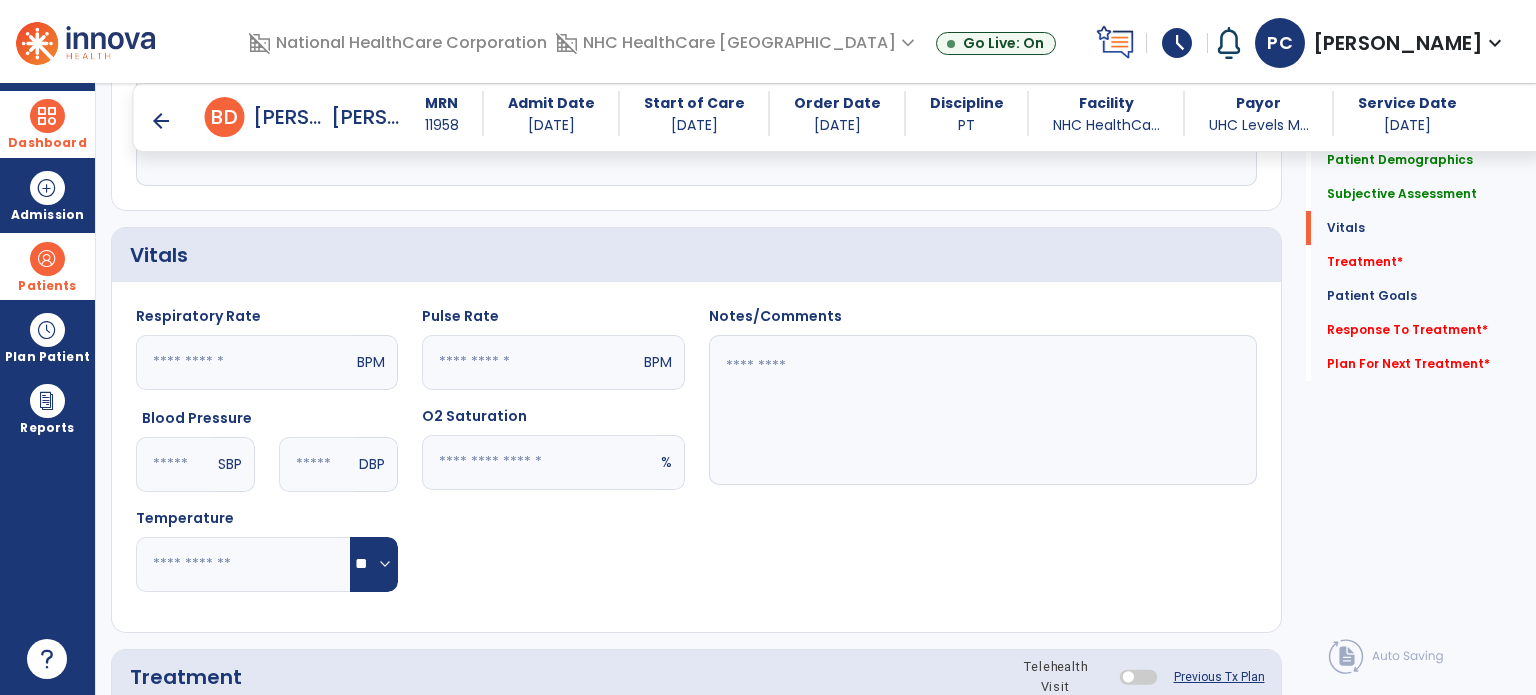 type on "***" 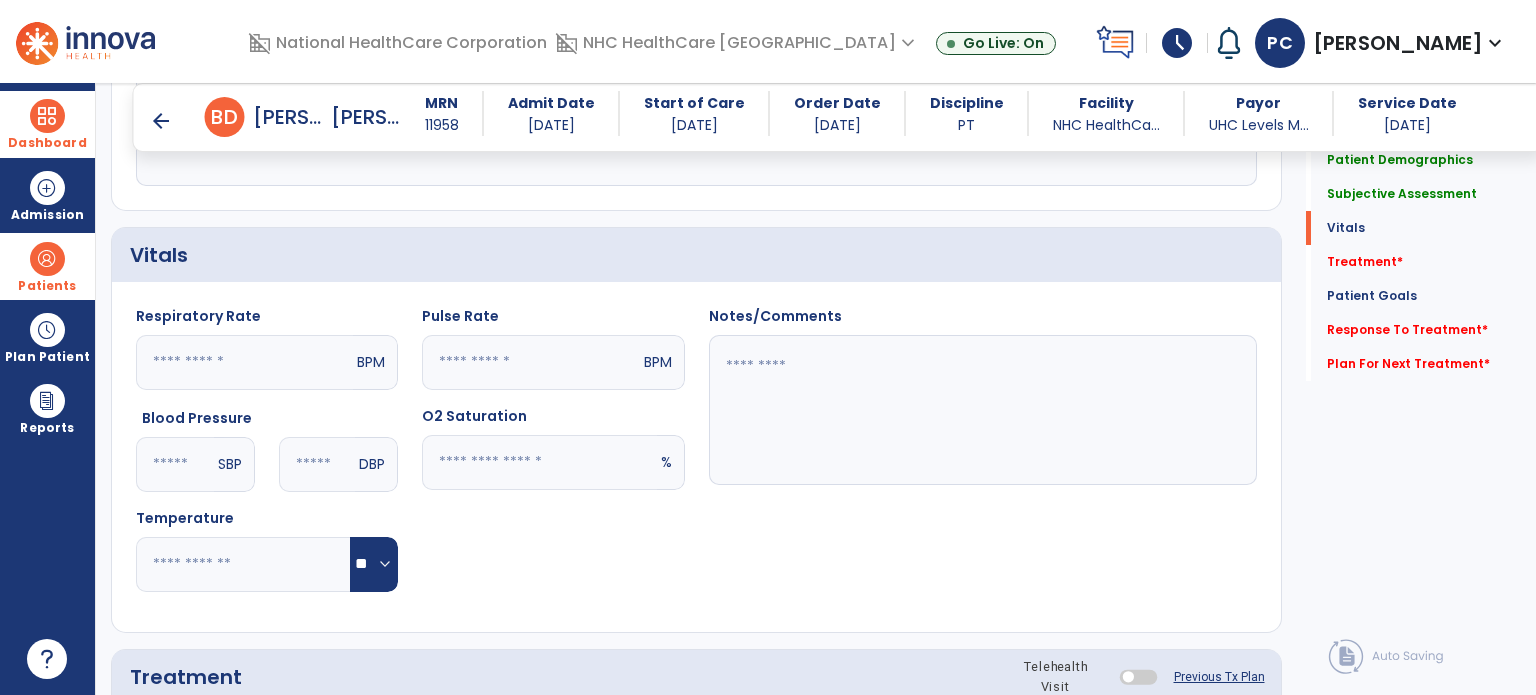 click 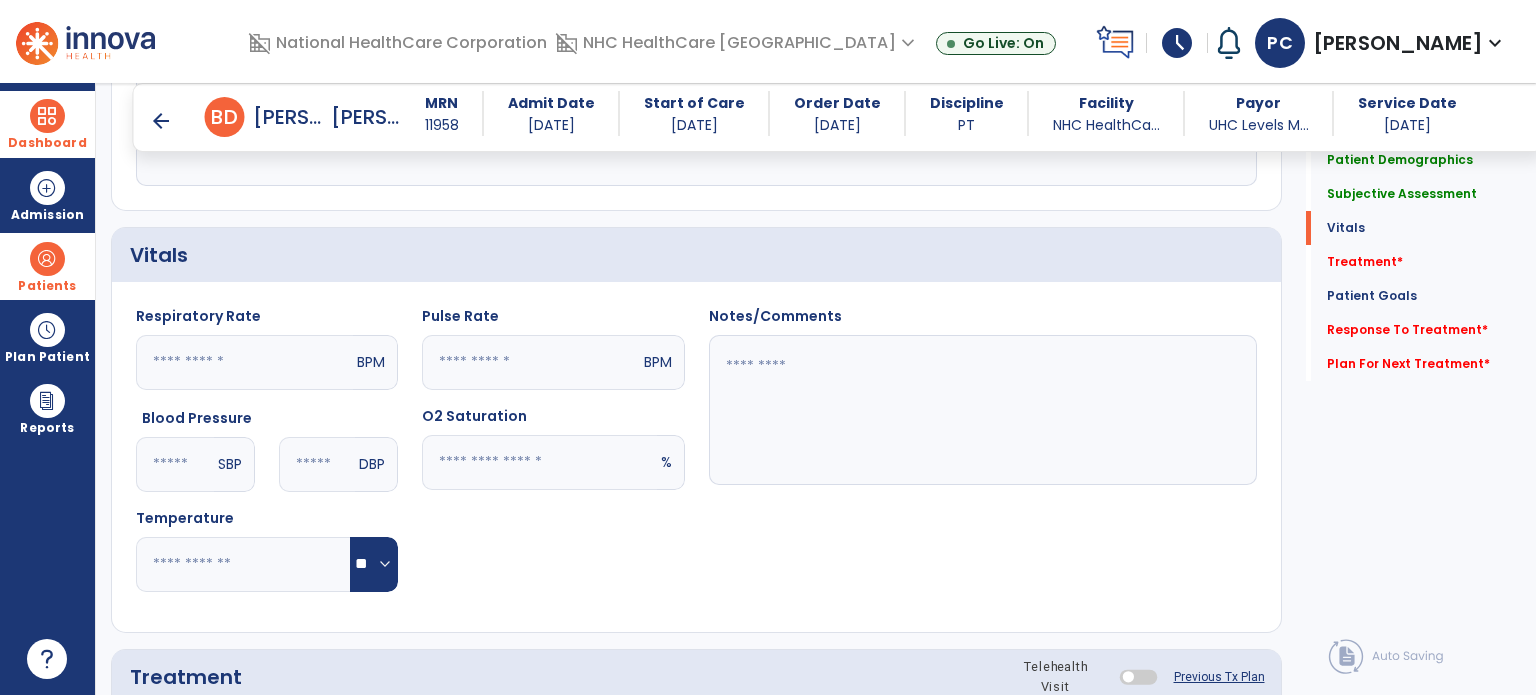 type on "*" 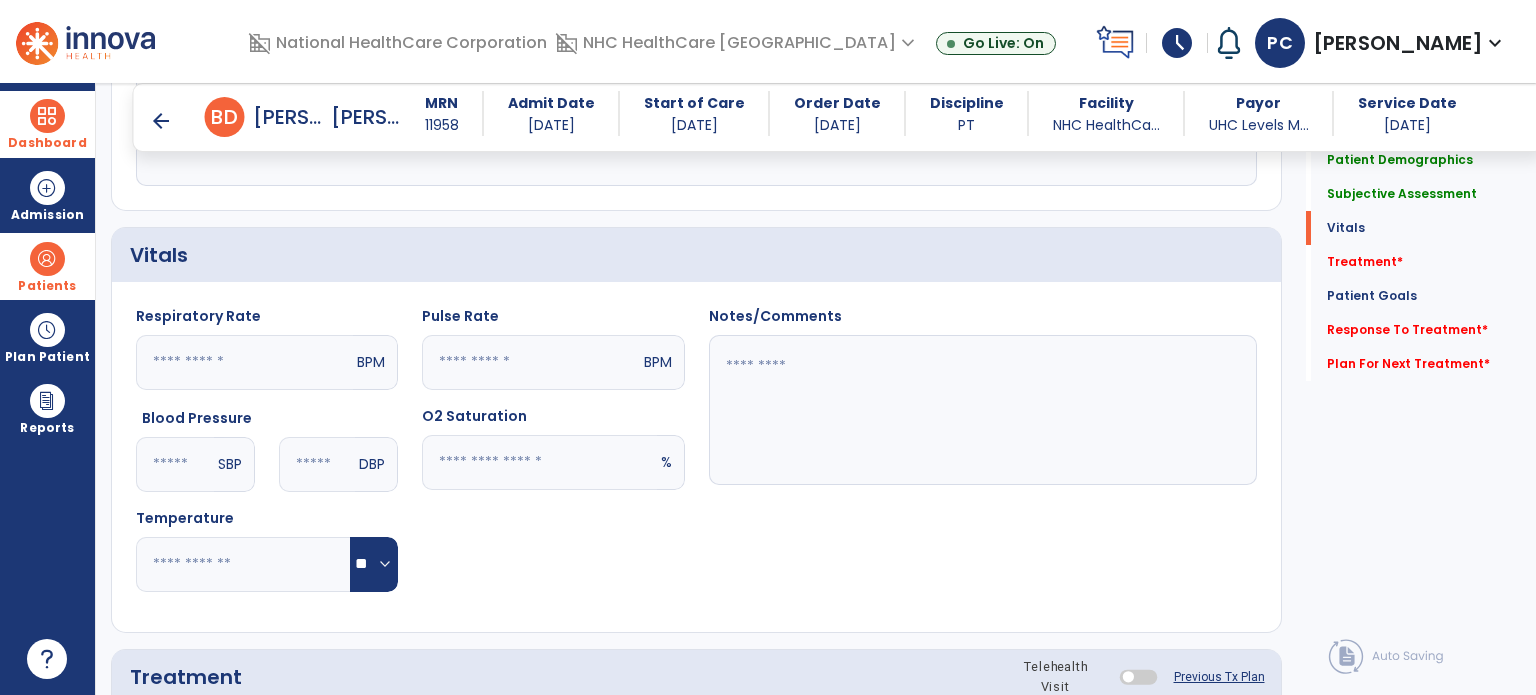 type 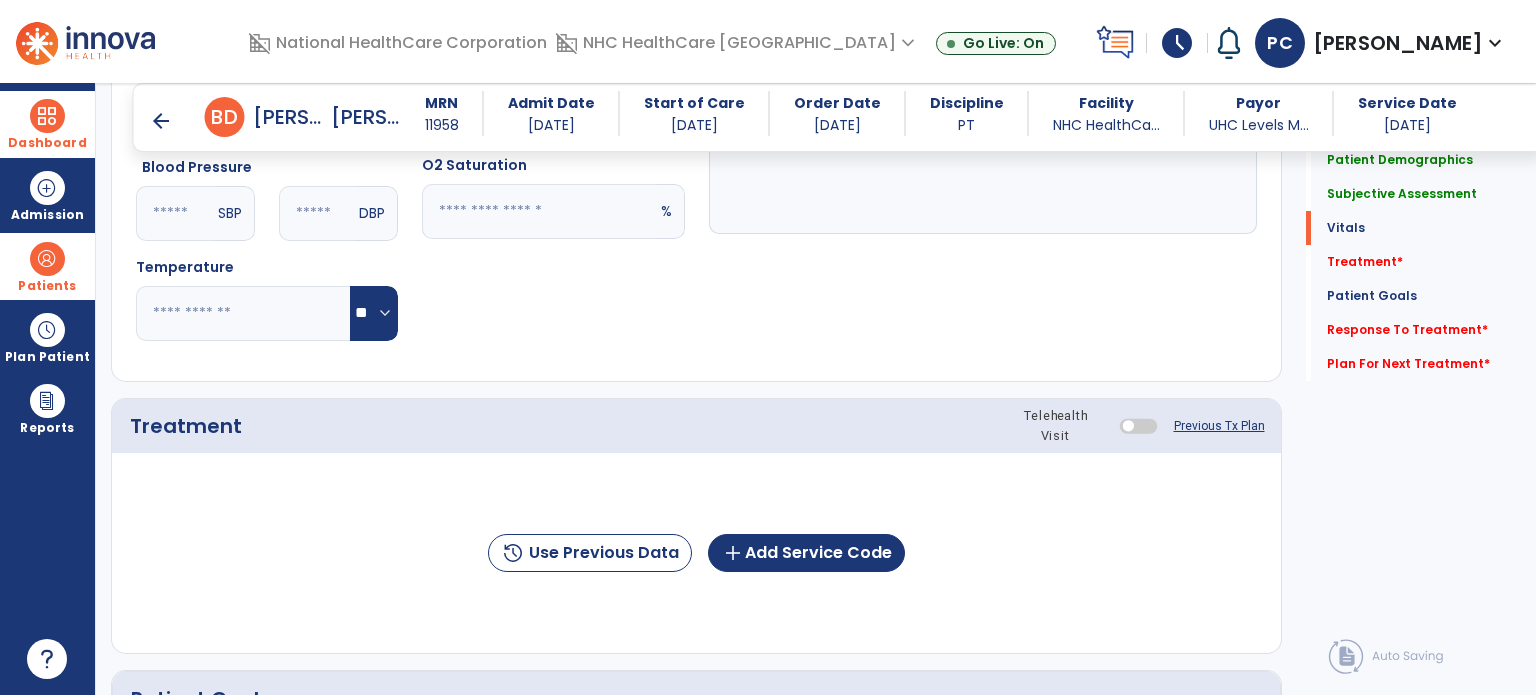 scroll, scrollTop: 900, scrollLeft: 0, axis: vertical 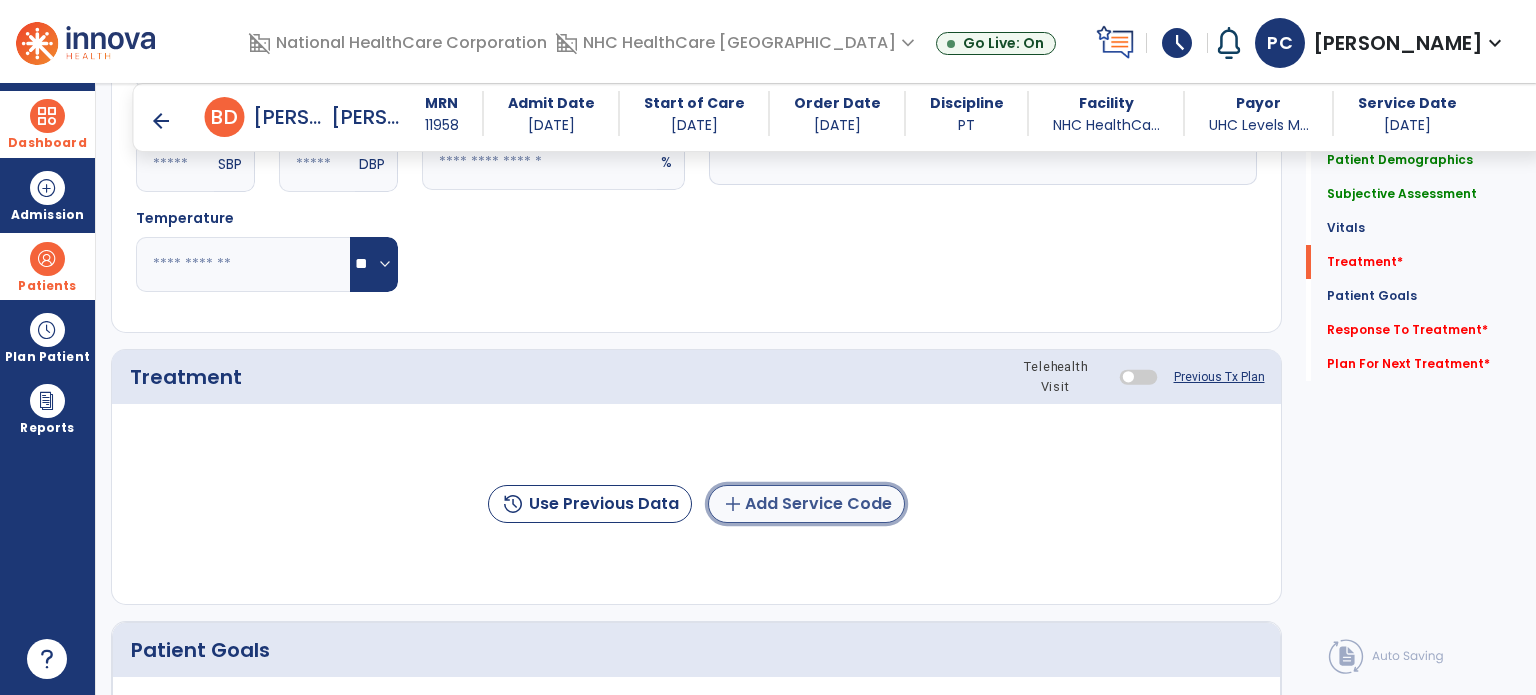 click on "add" 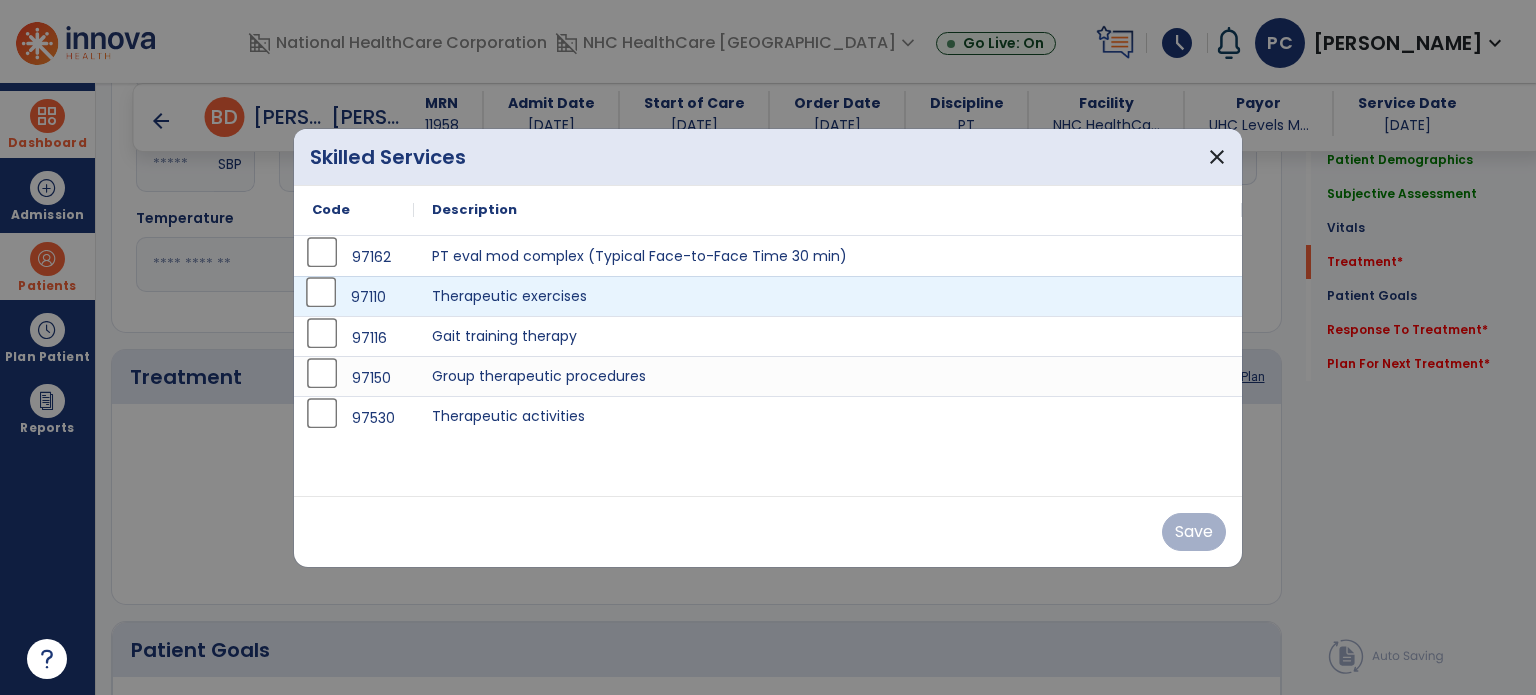 click on "97110" at bounding box center (354, 297) 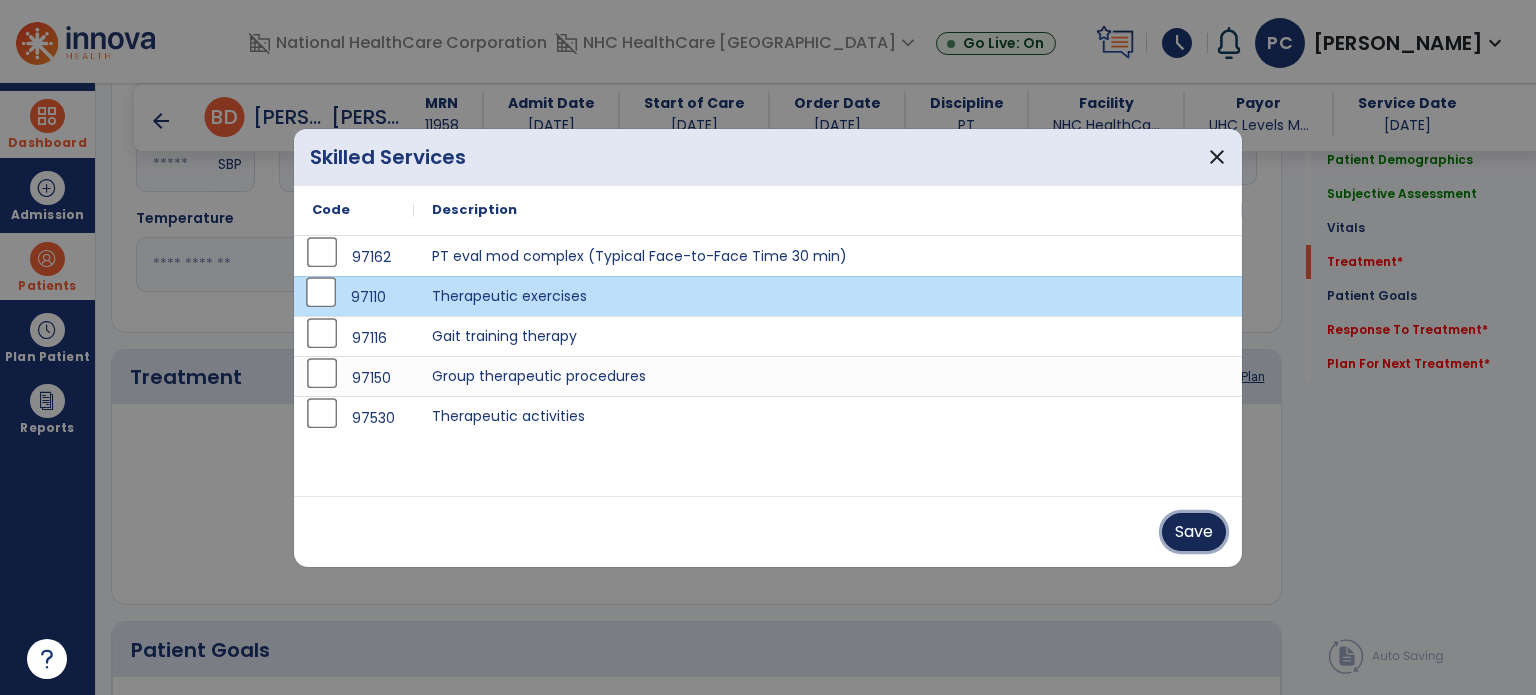 click on "Save" at bounding box center [1194, 532] 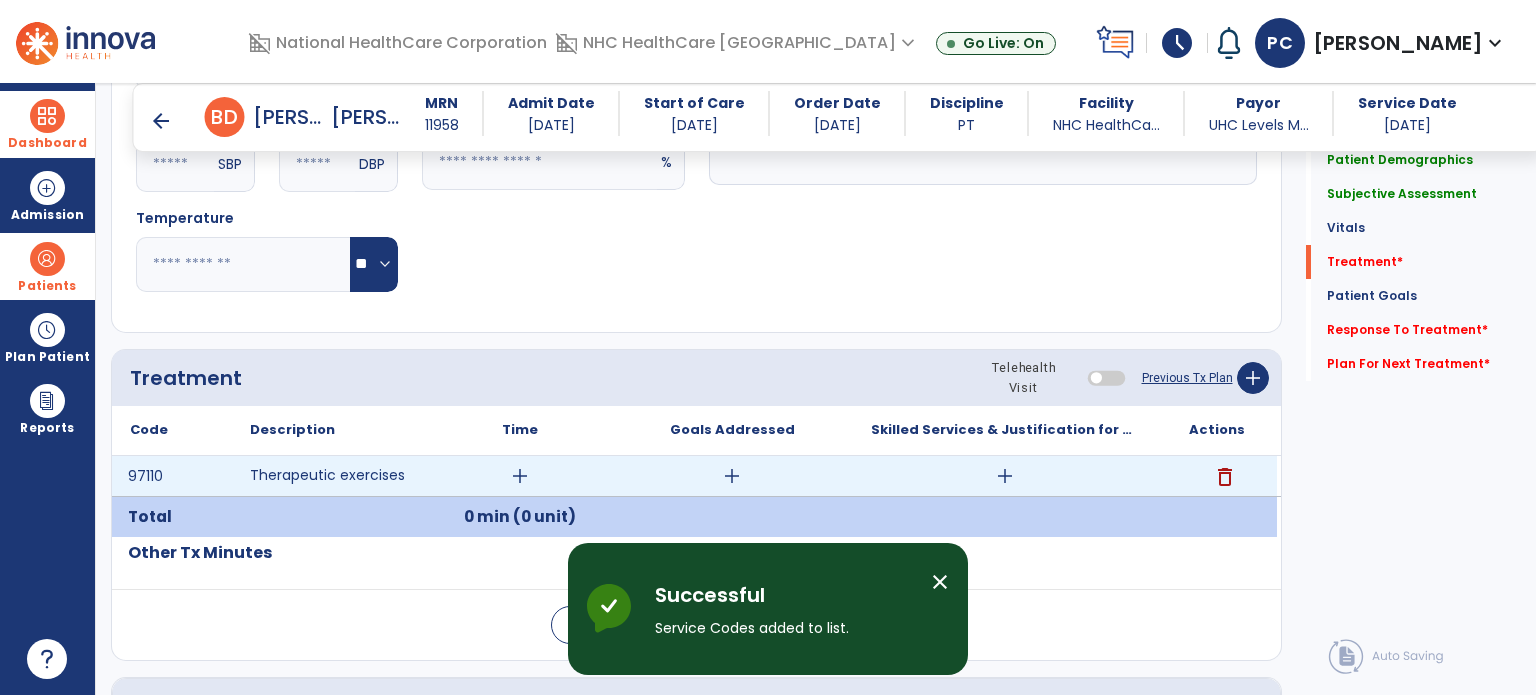 click on "add" at bounding box center (520, 476) 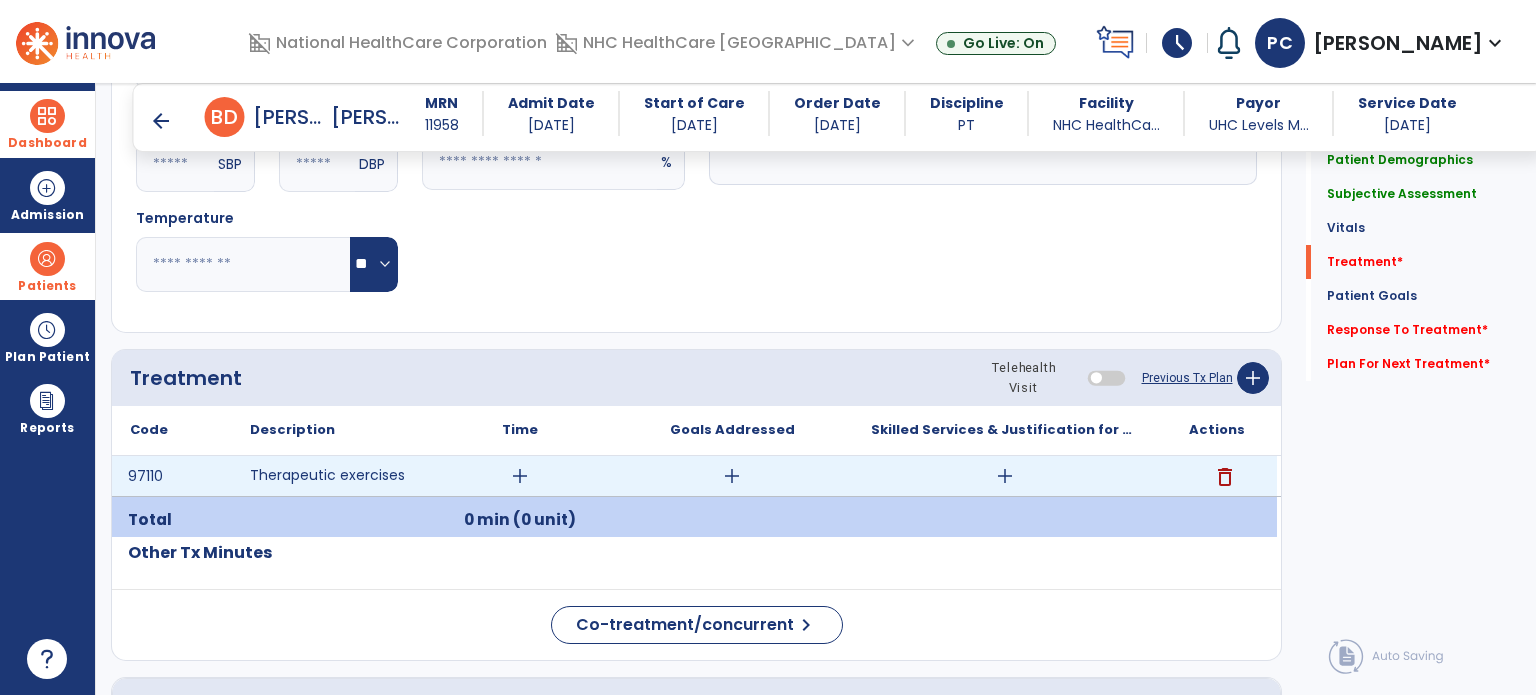 click on "delete" at bounding box center (1225, 477) 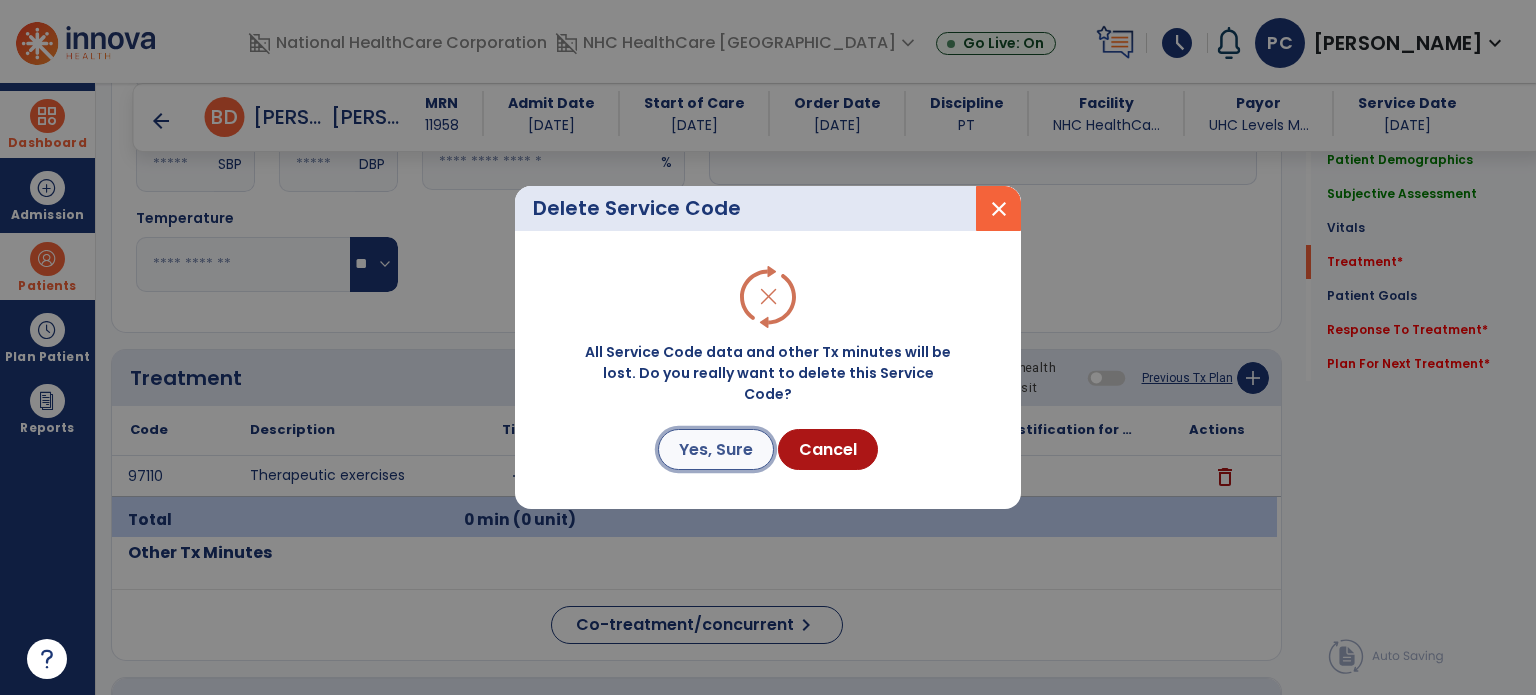 click on "Yes, Sure" at bounding box center [716, 449] 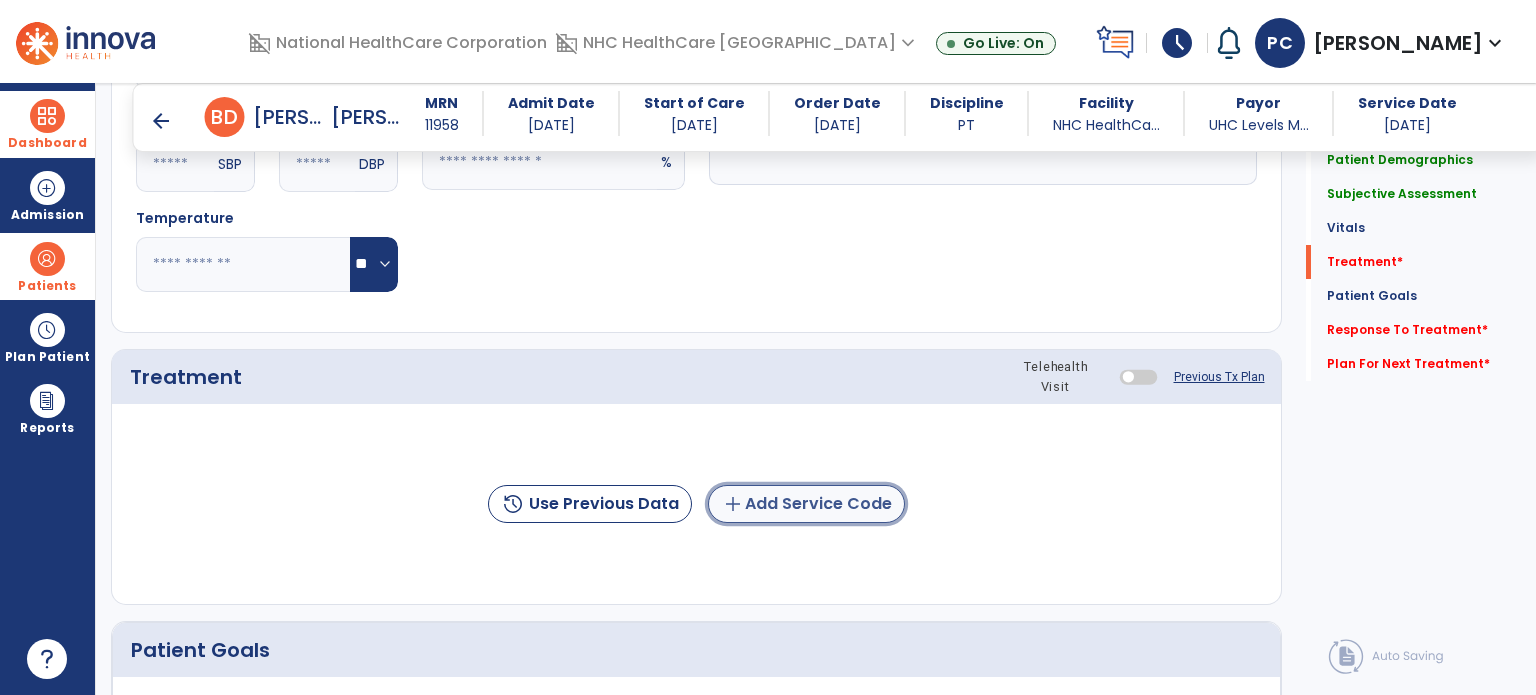 click on "add  Add Service Code" 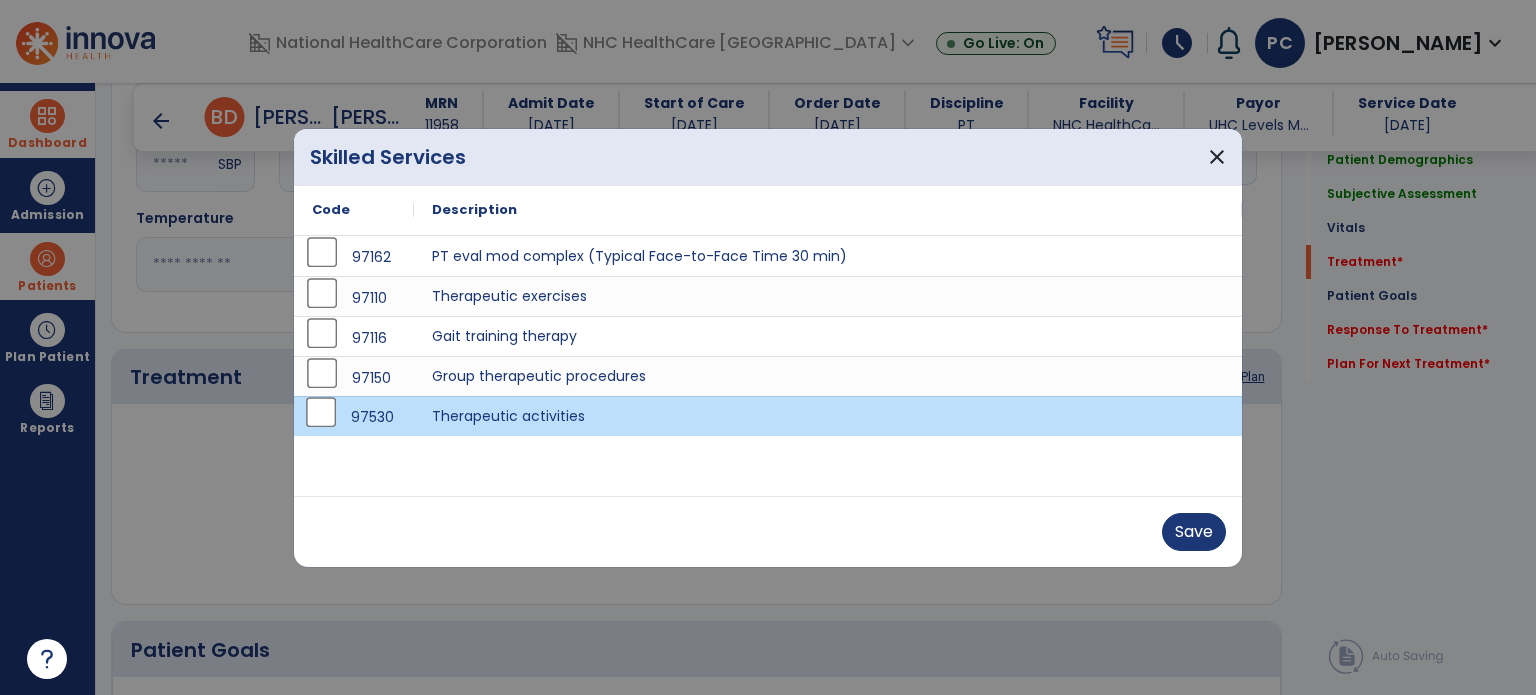 click on "Save" at bounding box center (768, 532) 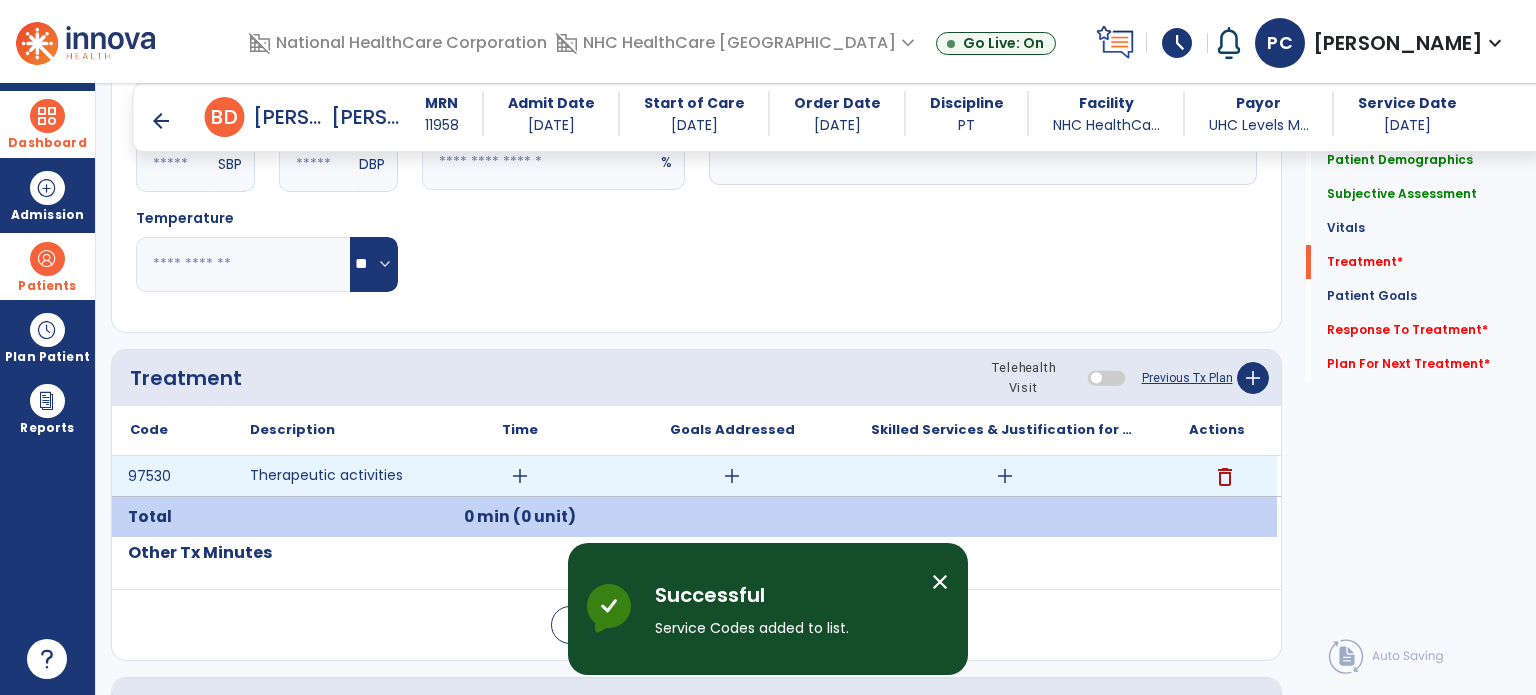 click on "add" at bounding box center [520, 476] 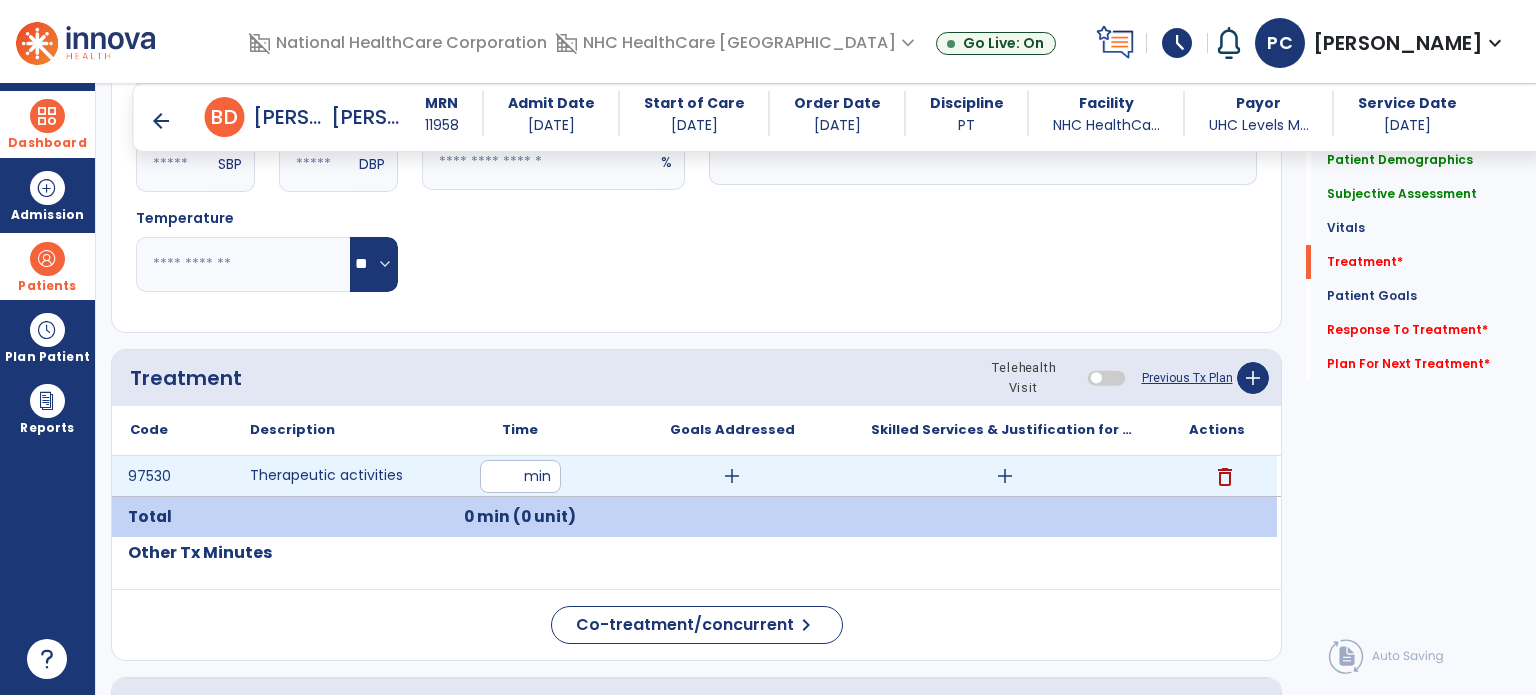type on "**" 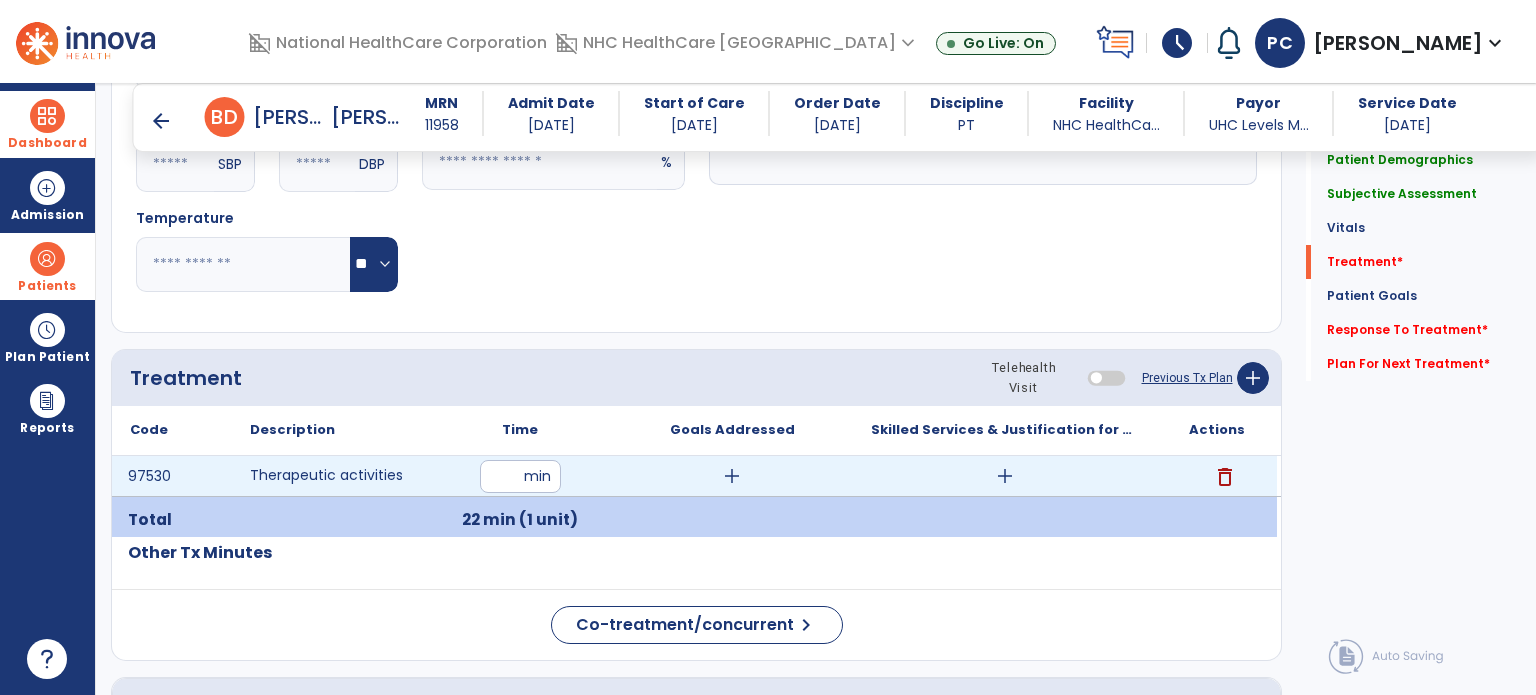 click on "add" at bounding box center [732, 476] 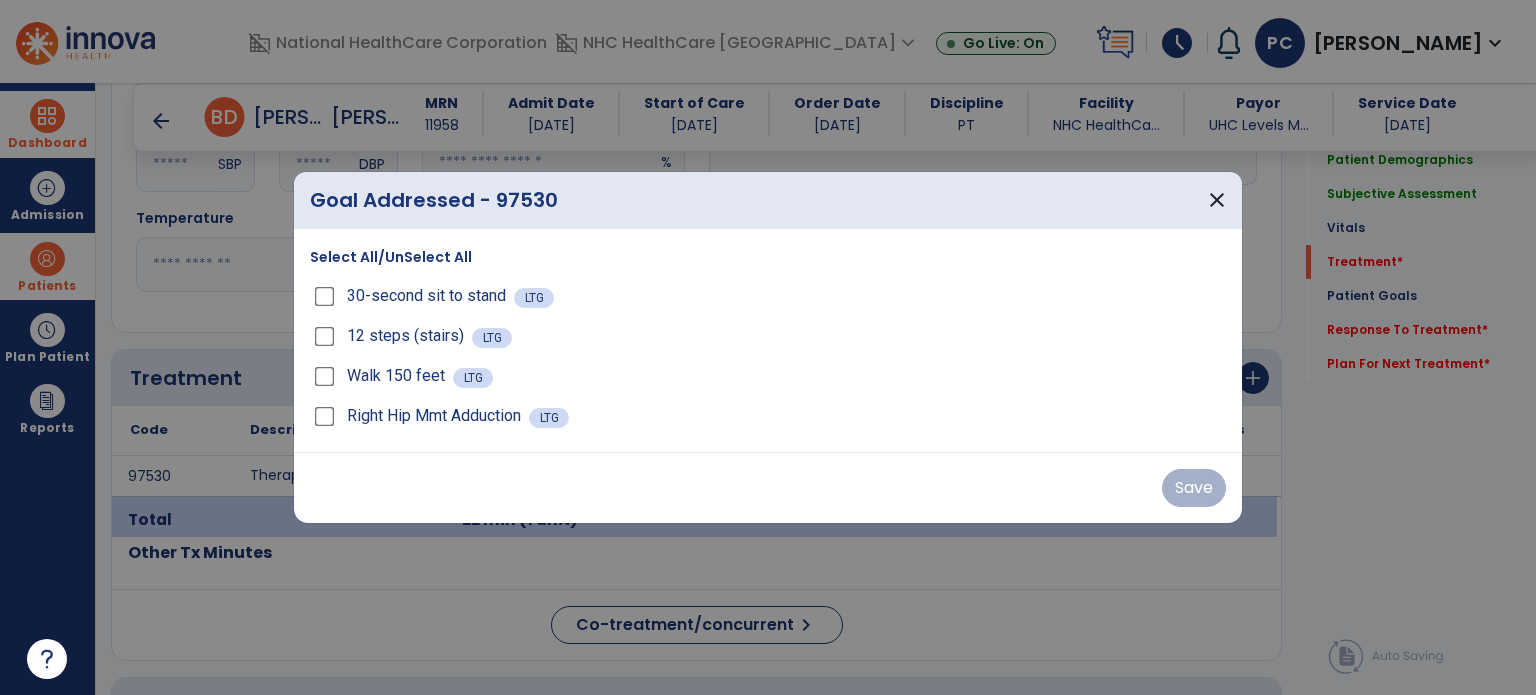 click on "Select All/UnSelect All 30-second sit to stand  LTG  12 steps (stairs)  LTG  Walk 150 feet  LTG  Right Hip Mmt Adduction  LTG" at bounding box center [768, 340] 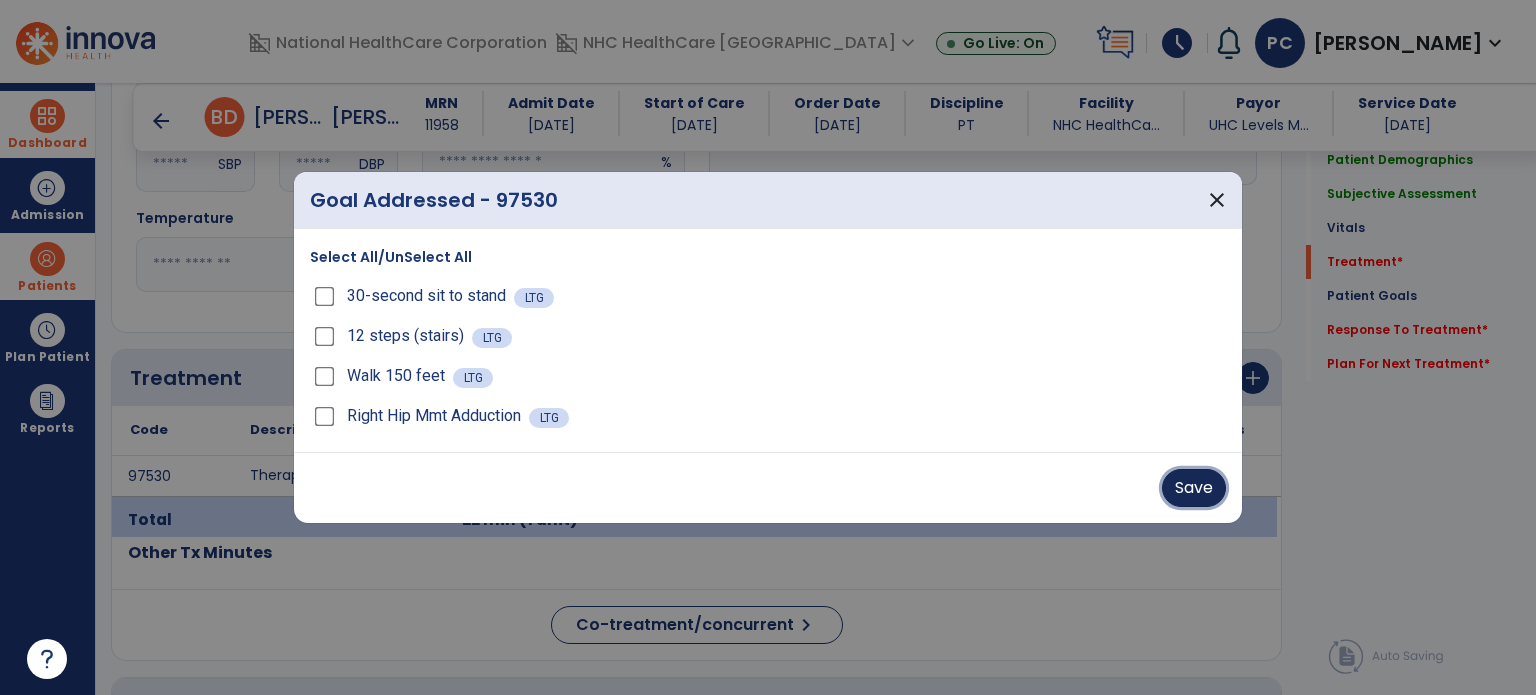 click on "Save" at bounding box center [1194, 488] 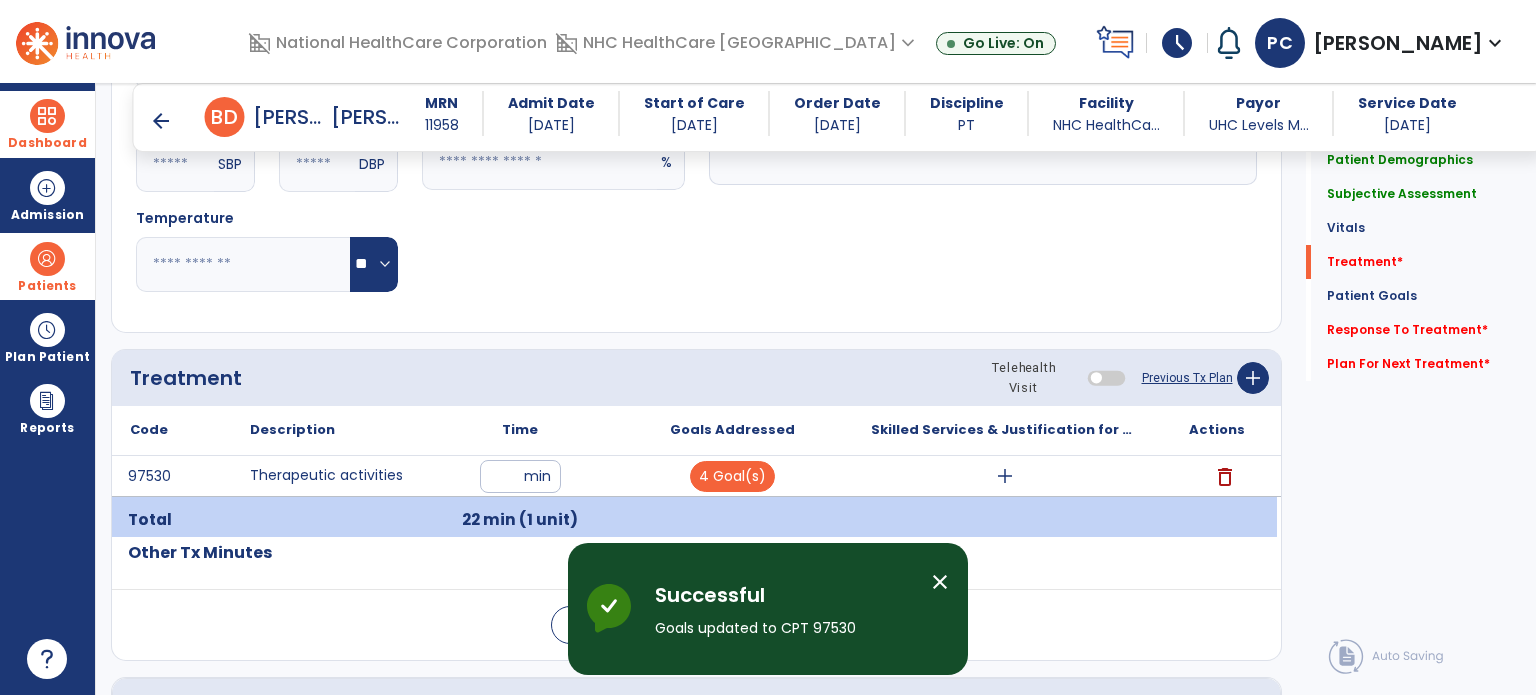 click on "Skilled Services & Justification for Tx" at bounding box center (1004, 430) 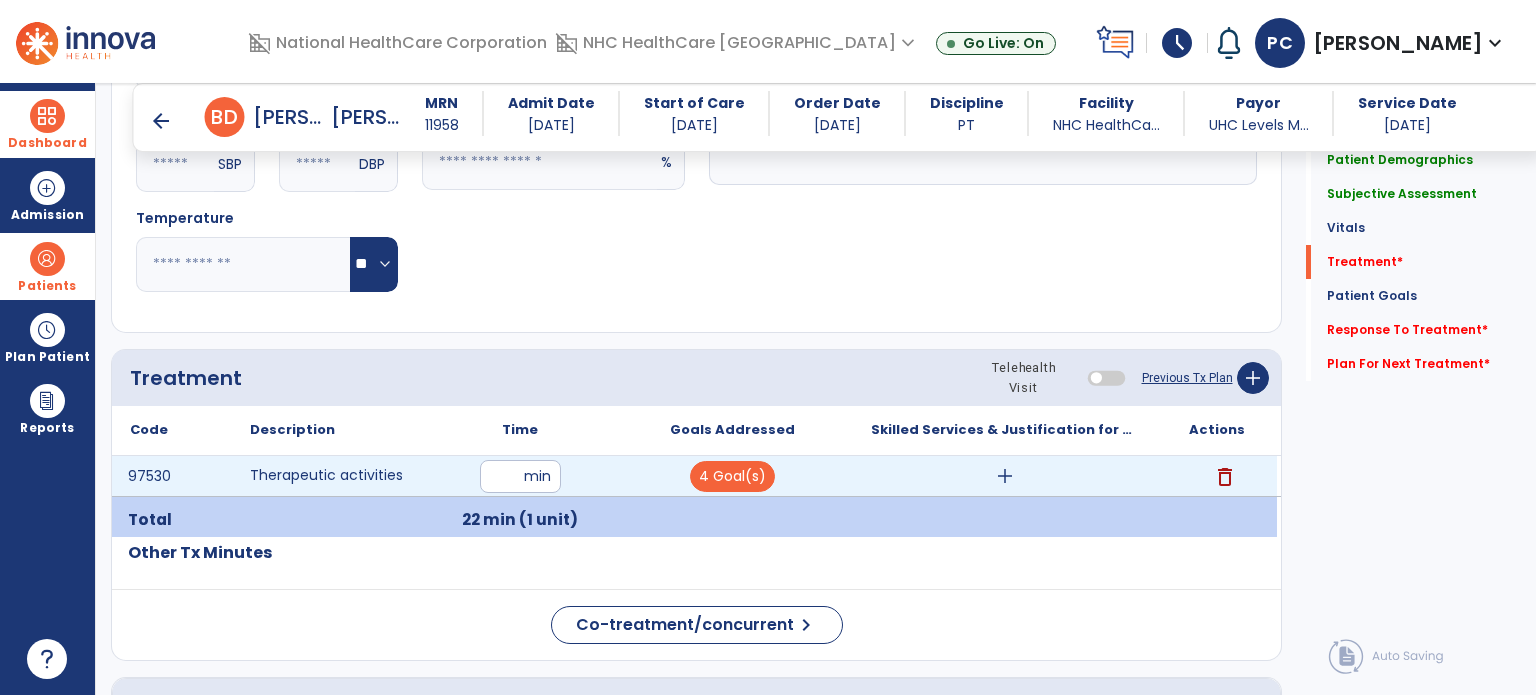 click on "add" at bounding box center (1005, 476) 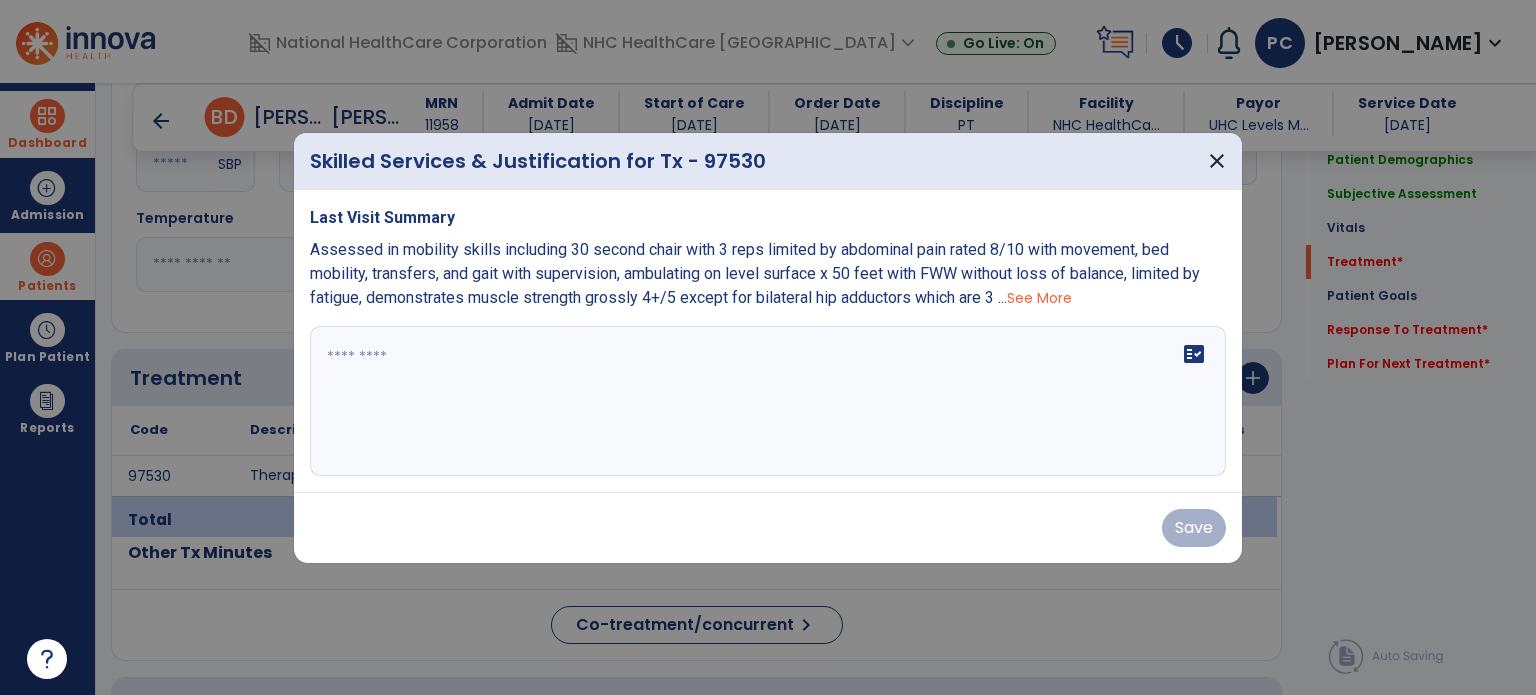 click on "Last Visit Summary Assessed in mobility skills including 30 second chair with 3 reps limited by abdominal pain rated 8/10 with movement, bed mobility, transfers, and gait with supervision, ambulating on level surface x 50 feet with FWW without loss of balance, limited by fatigue, demonstrates muscle strength grossly 4+/5 except for bilateral hip adductors which are 3 ...  See More   fact_check" at bounding box center [768, 341] 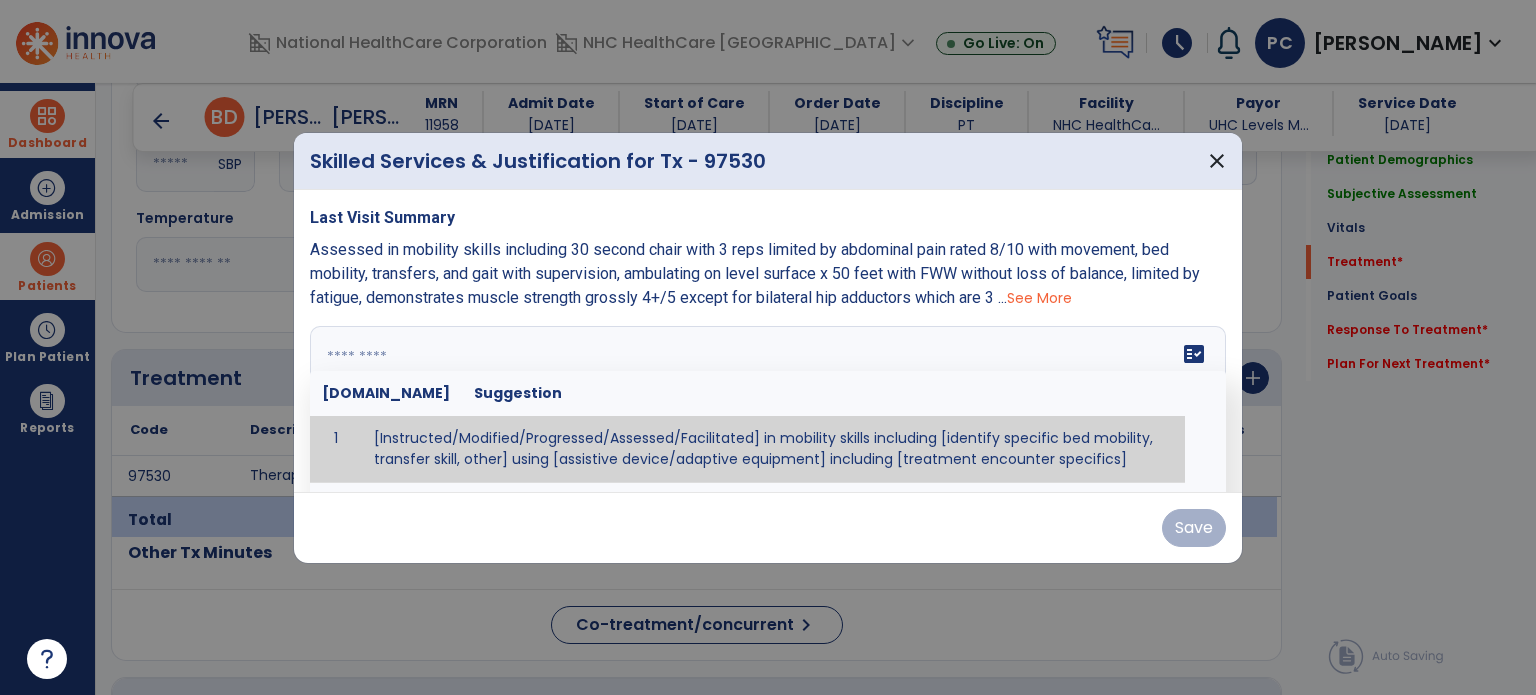 click on "fact_check  [DOMAIN_NAME] Suggestion 1 [Instructed/Modified/Progressed/Assessed/Facilitated] in mobility skills including [identify specific bed mobility, transfer skill, other] using [assistive device/adaptive equipment] including [treatment encounter specifics]" at bounding box center (768, 401) 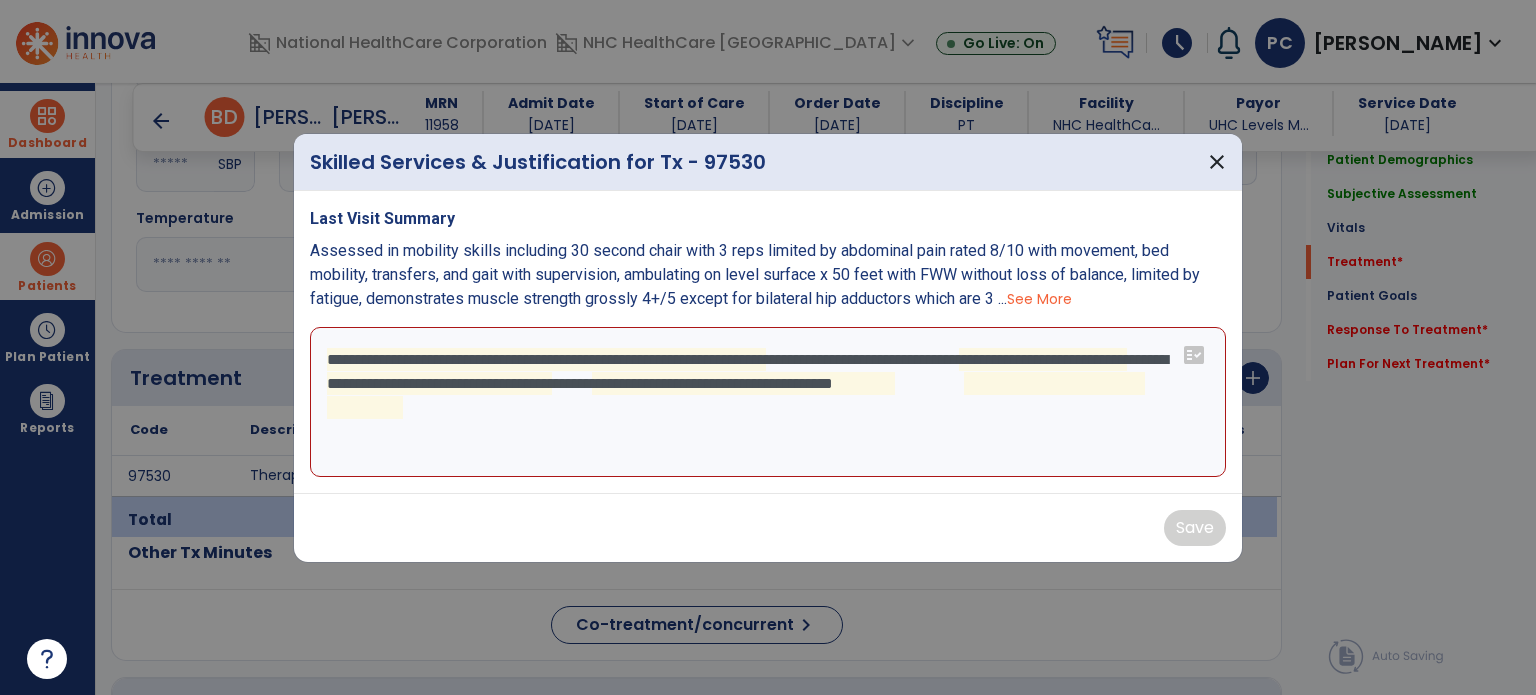 click on "**********" at bounding box center (768, 402) 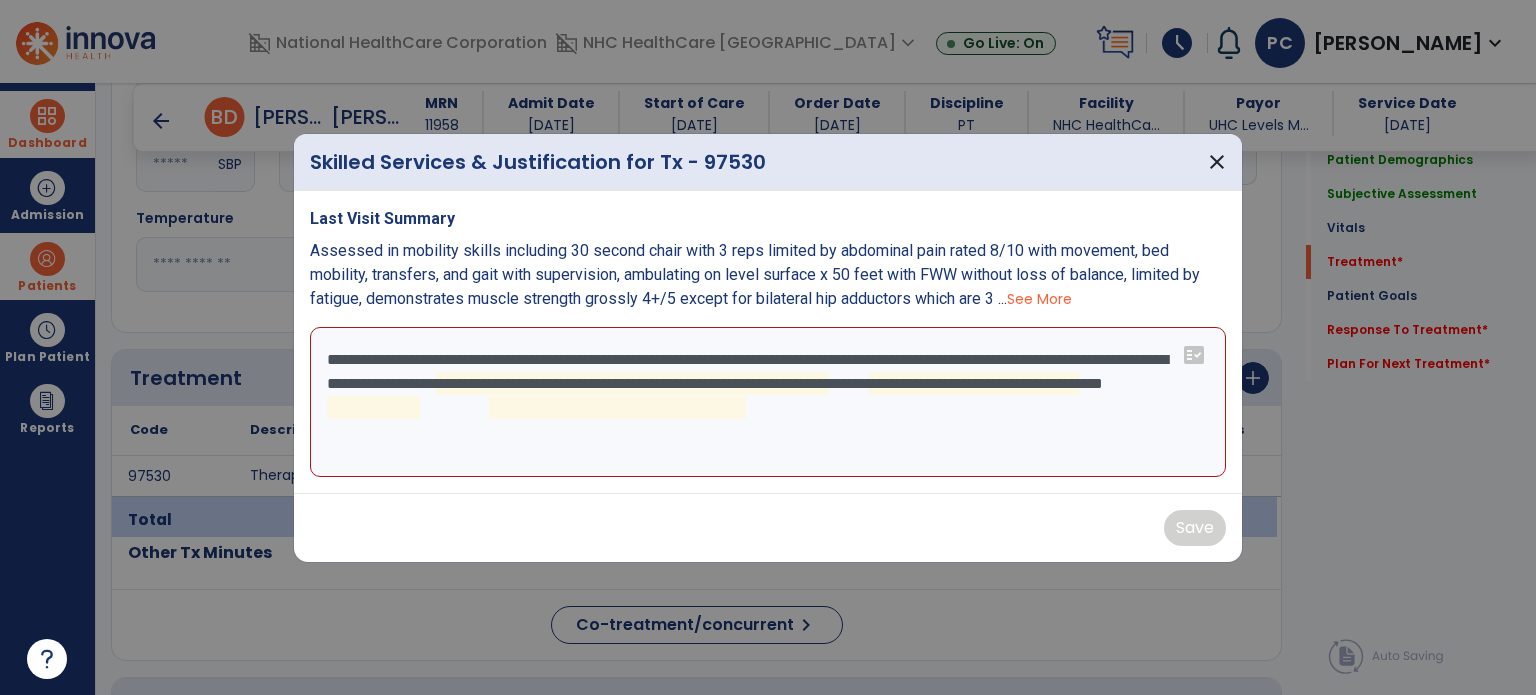 click on "**********" at bounding box center [768, 402] 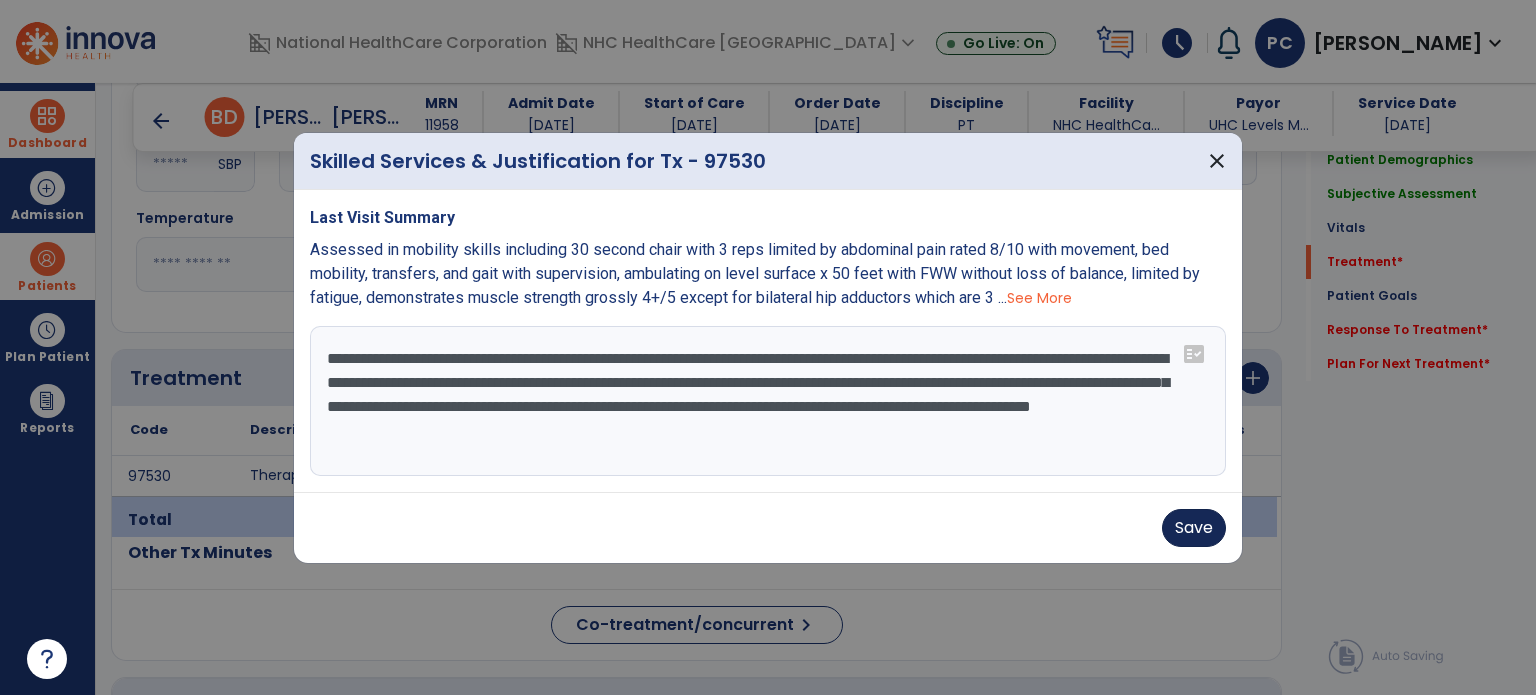 type on "**********" 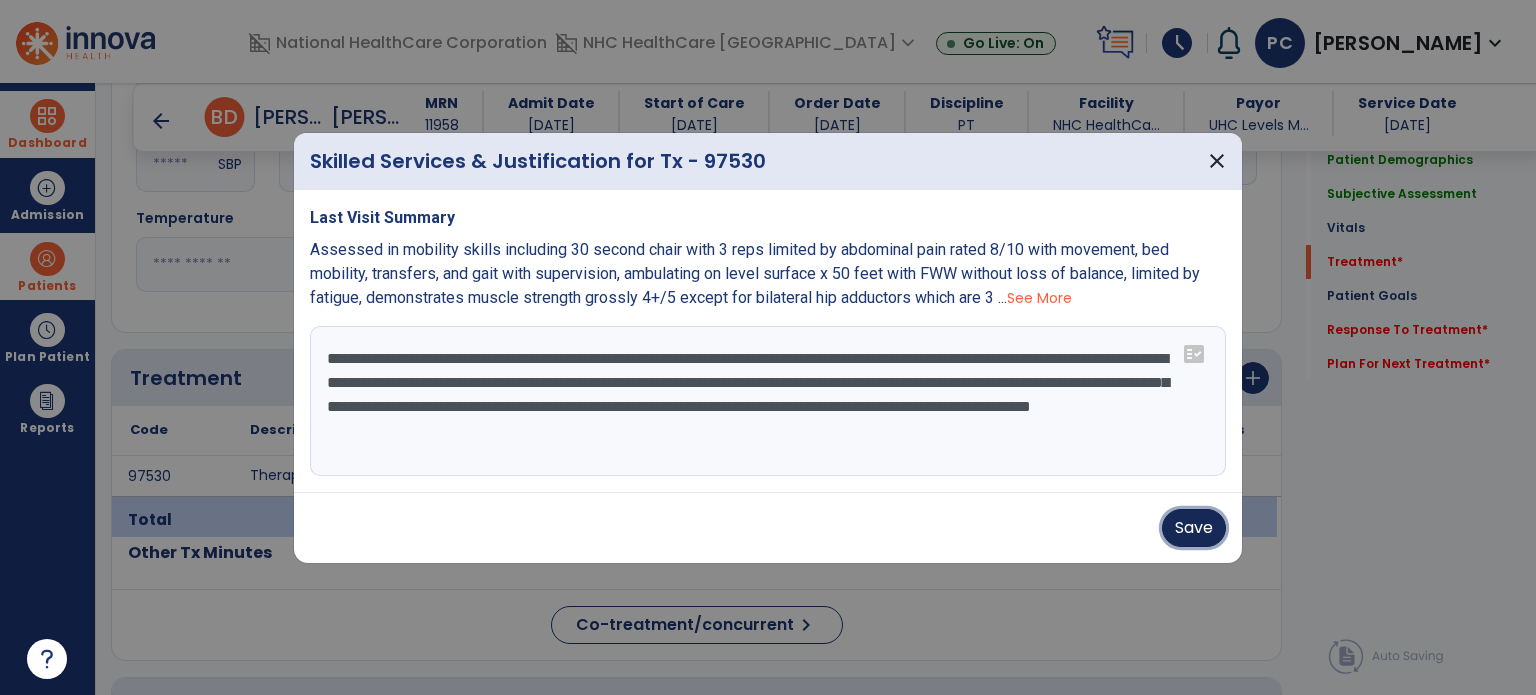 click on "Save" at bounding box center [1194, 528] 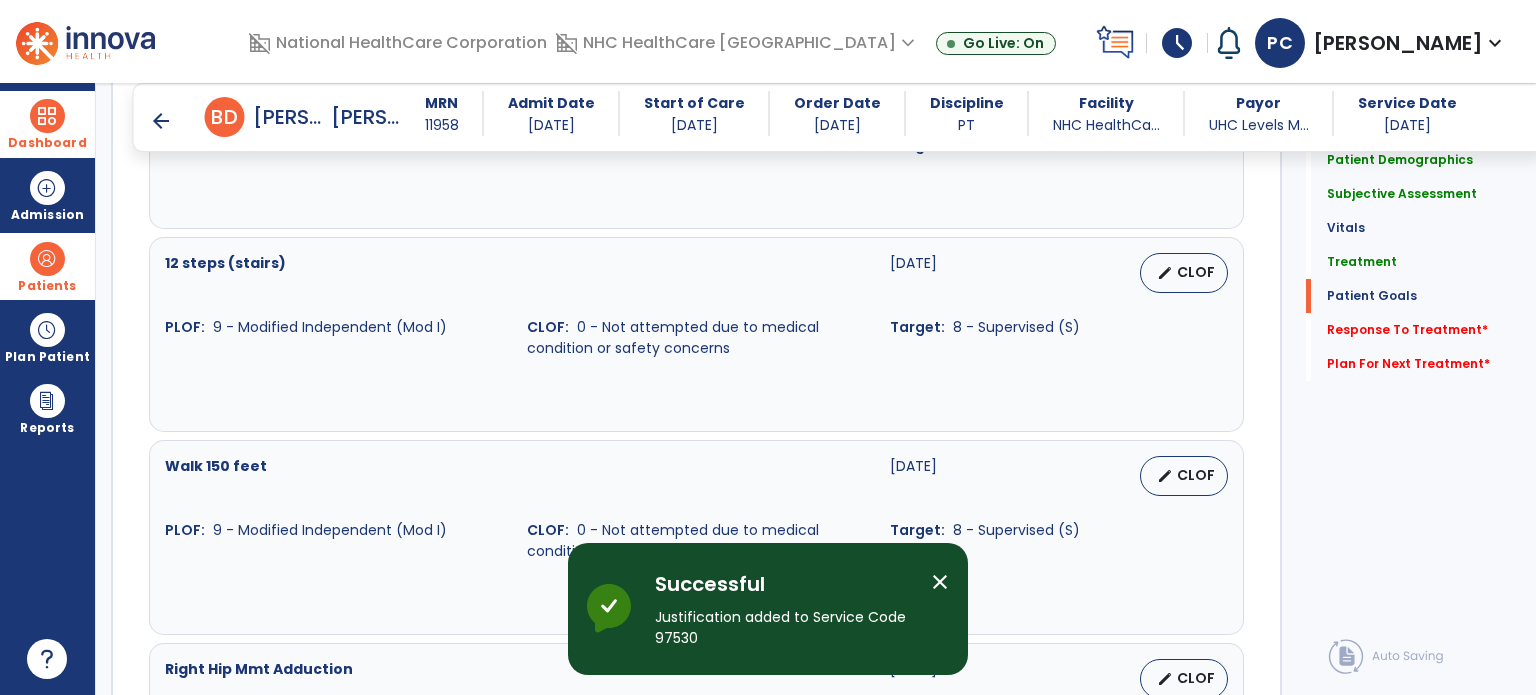 scroll, scrollTop: 1600, scrollLeft: 0, axis: vertical 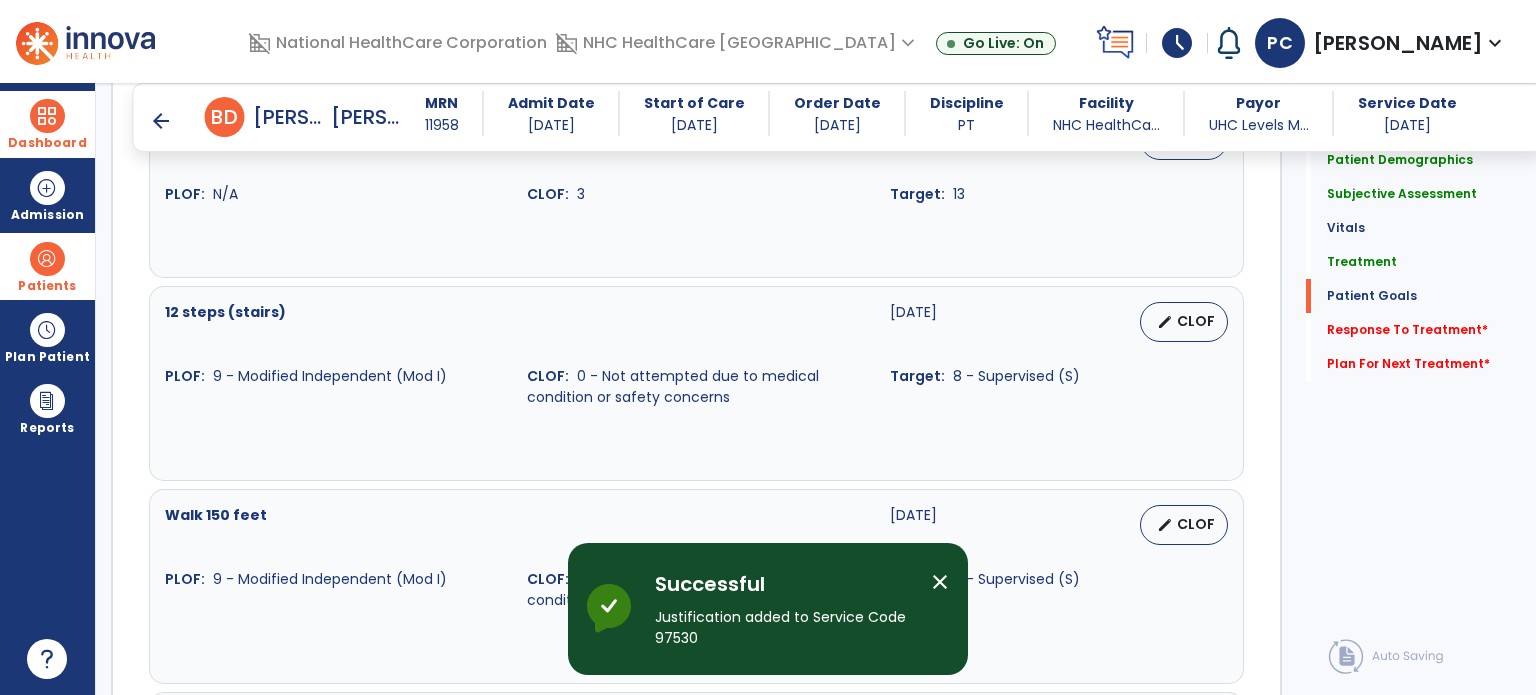 click on "12 steps (stairs)  [DATE]   edit   CLOF PLOF:    9 - Modified Independent (Mod I) CLOF:    0 - Not attempted due to medical condition or safety concerns Target:    8 - Supervised (S)" at bounding box center (696, 355) 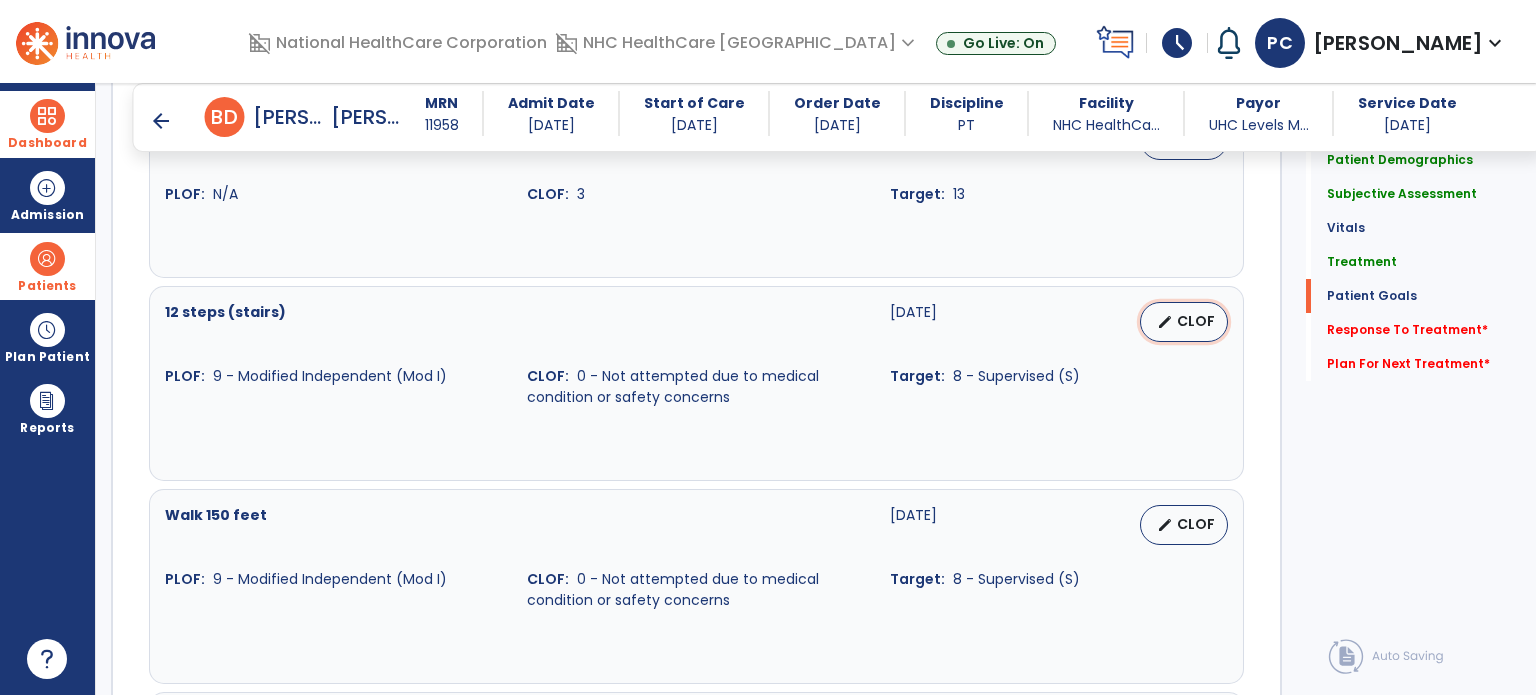 click on "CLOF" at bounding box center (1196, 321) 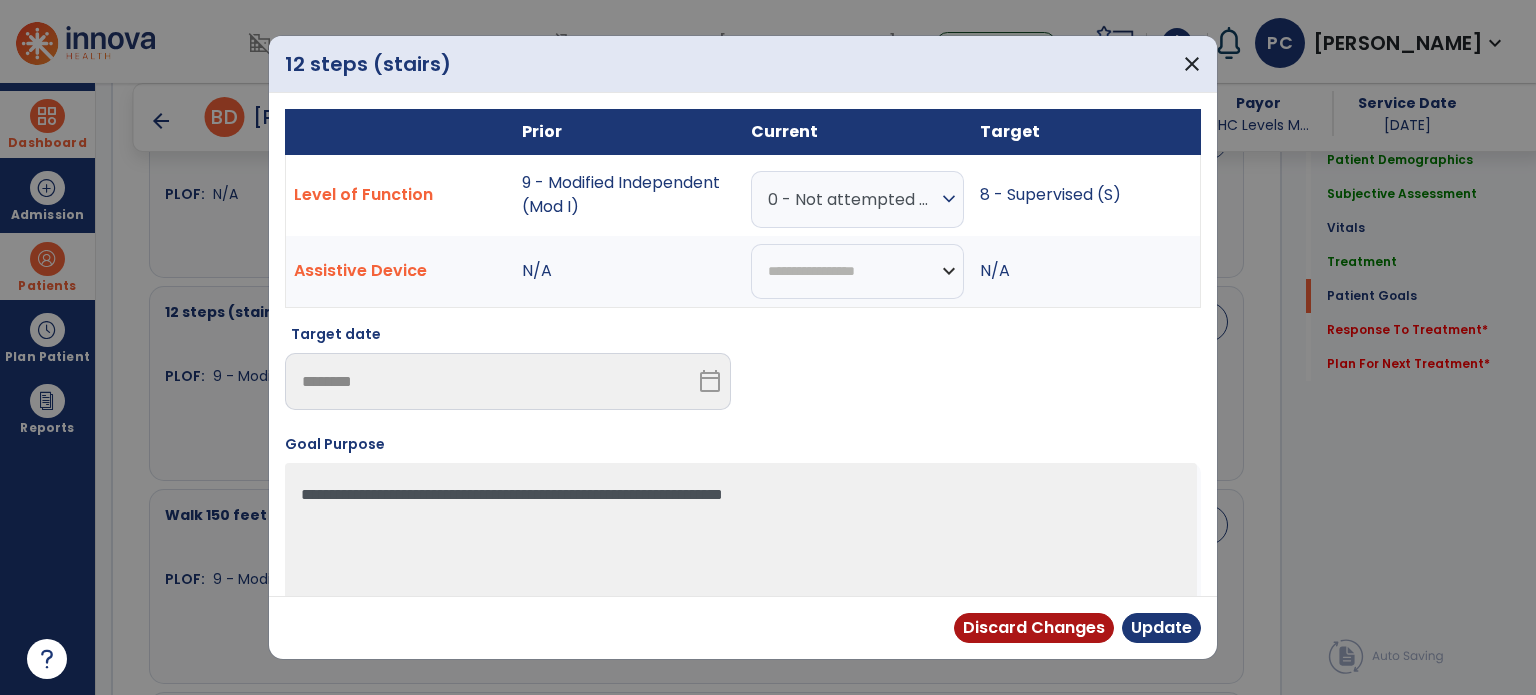 click on "0 - Not attempted due to medical condition or safety concerns" at bounding box center (852, 199) 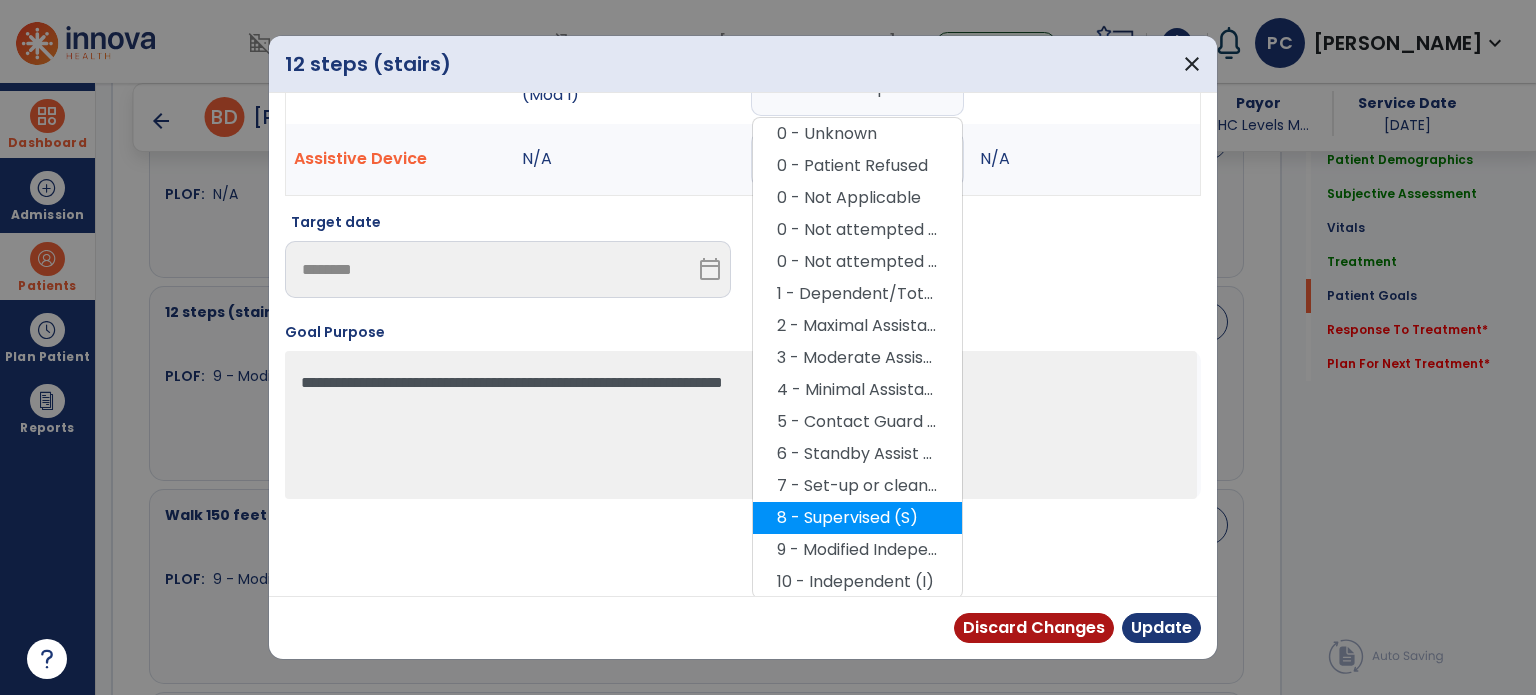 click on "8 - Supervised (S)" at bounding box center (857, 518) 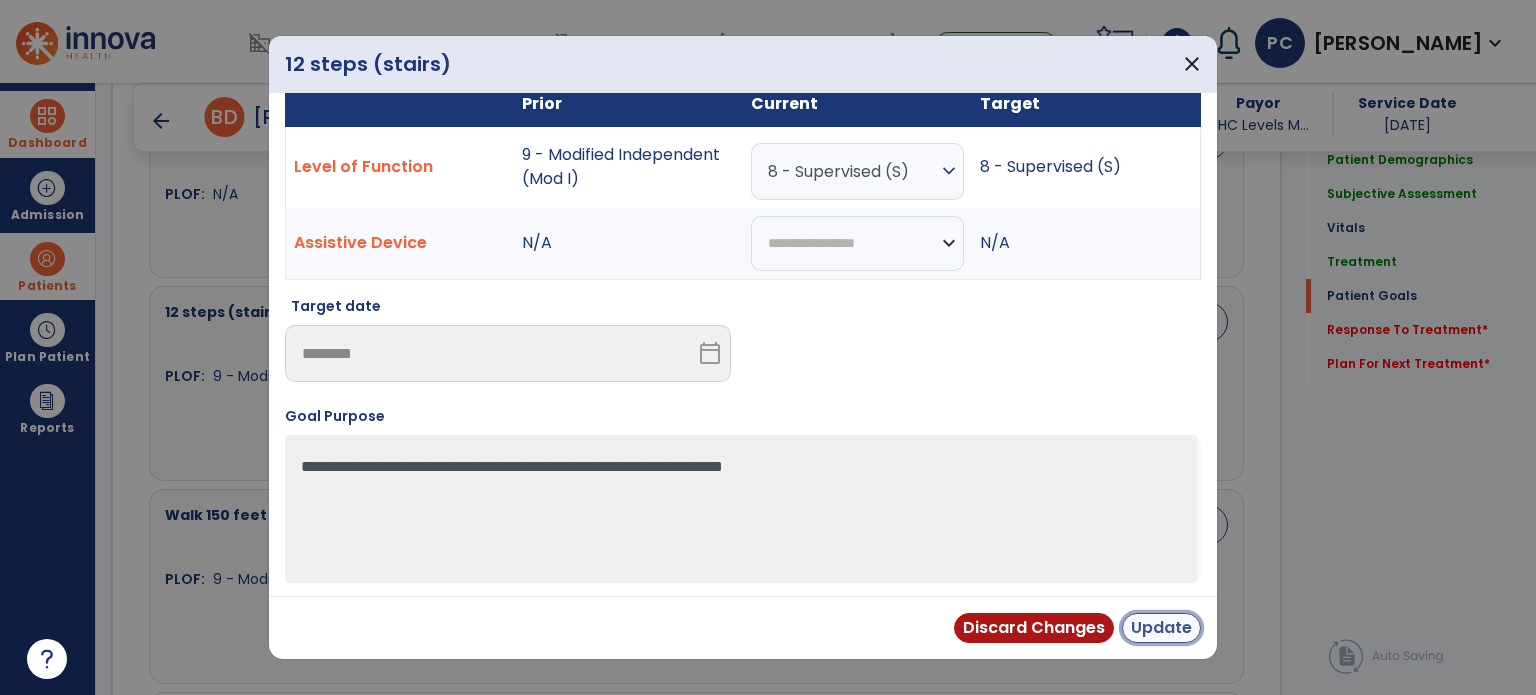 click on "Update" at bounding box center (1161, 628) 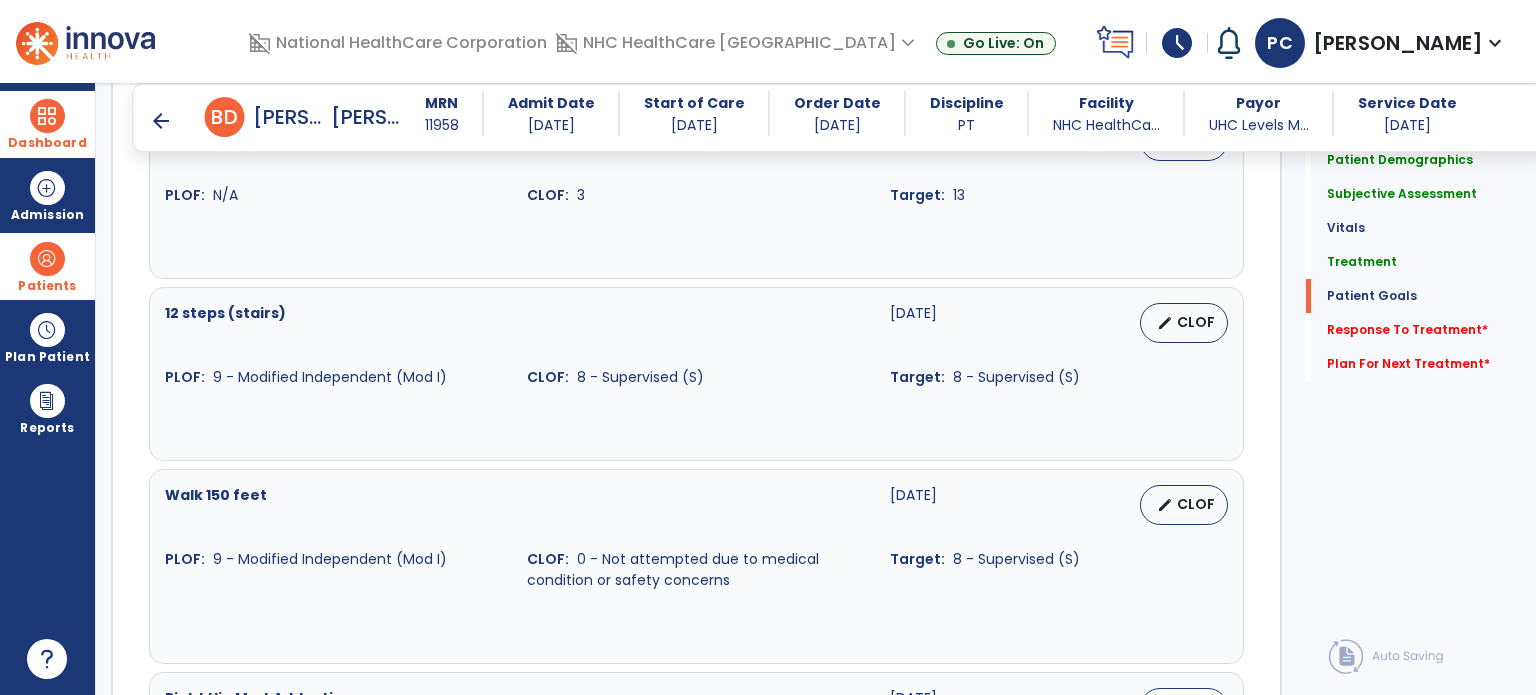 scroll, scrollTop: 1600, scrollLeft: 0, axis: vertical 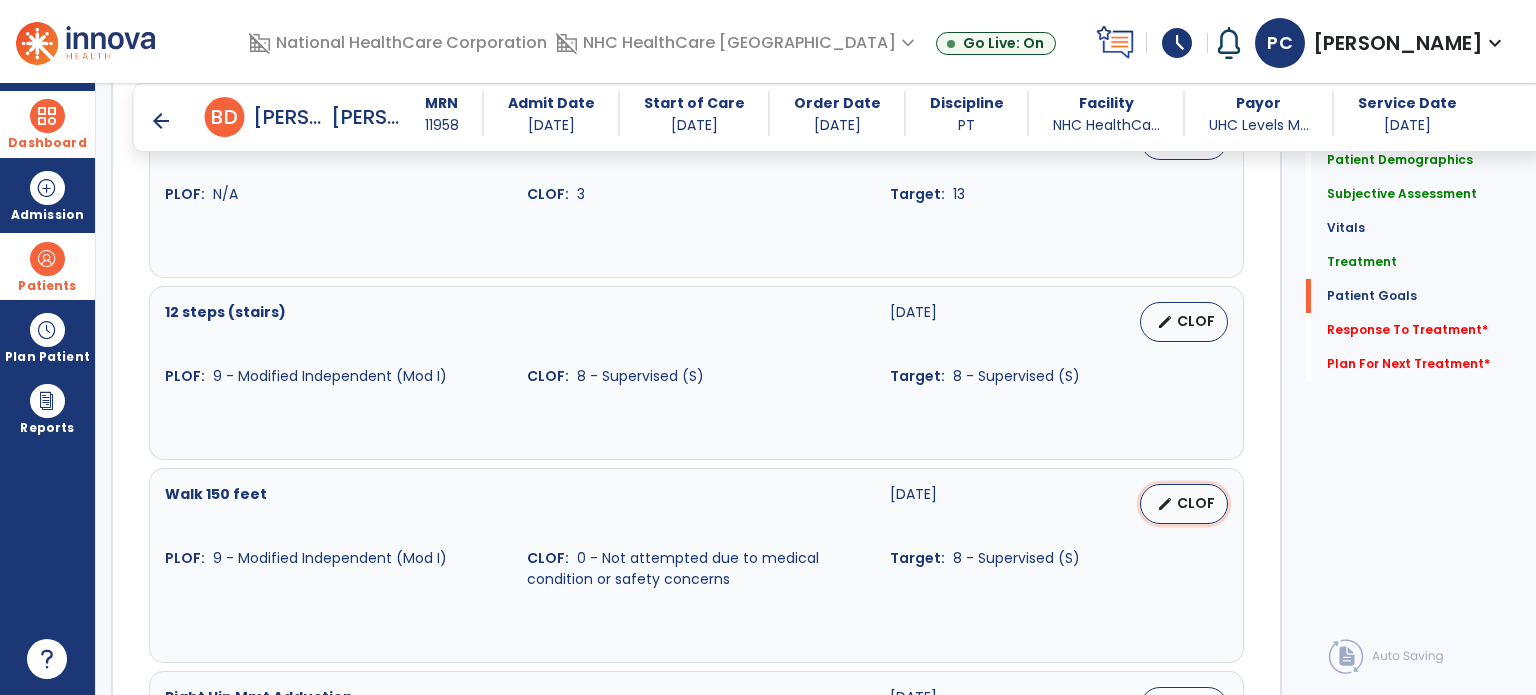 click on "CLOF" at bounding box center [1196, 503] 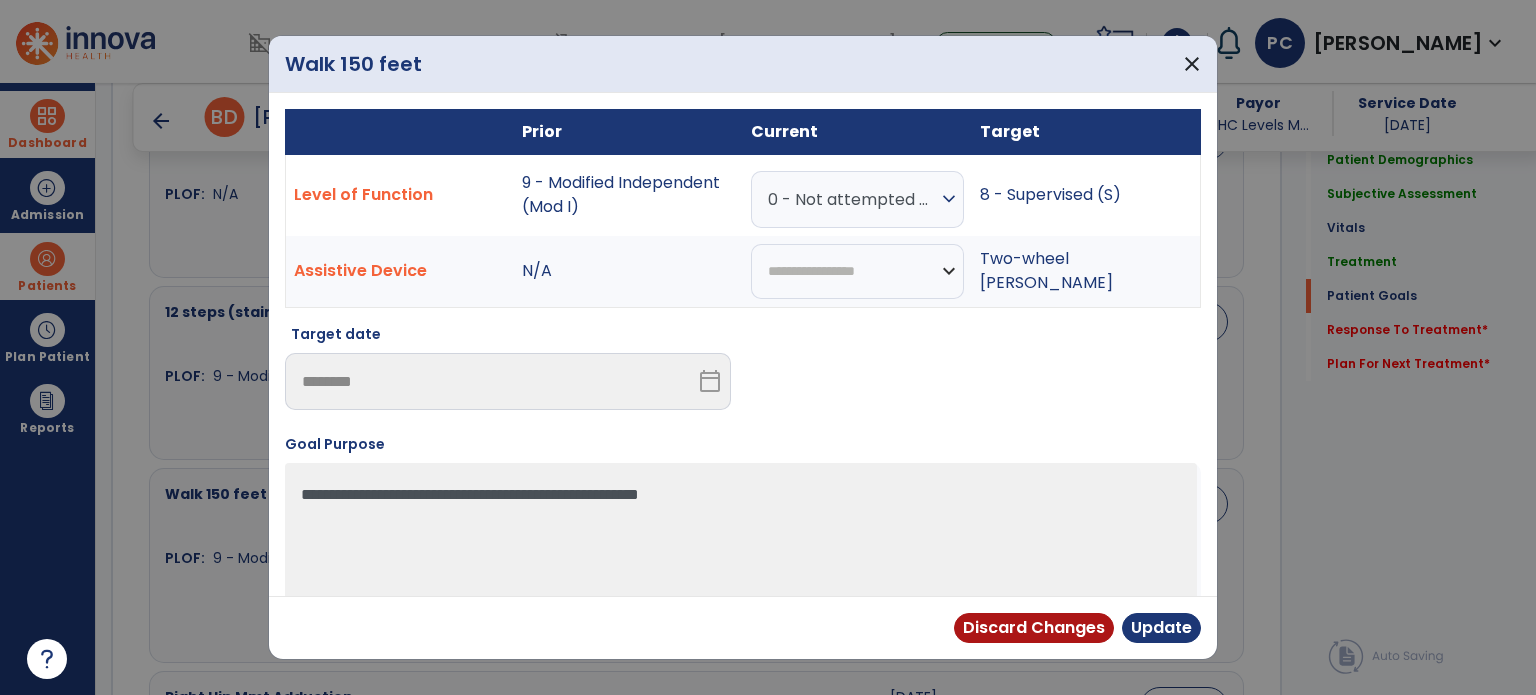 click on "0 - Not attempted due to medical condition or safety concerns" at bounding box center [852, 199] 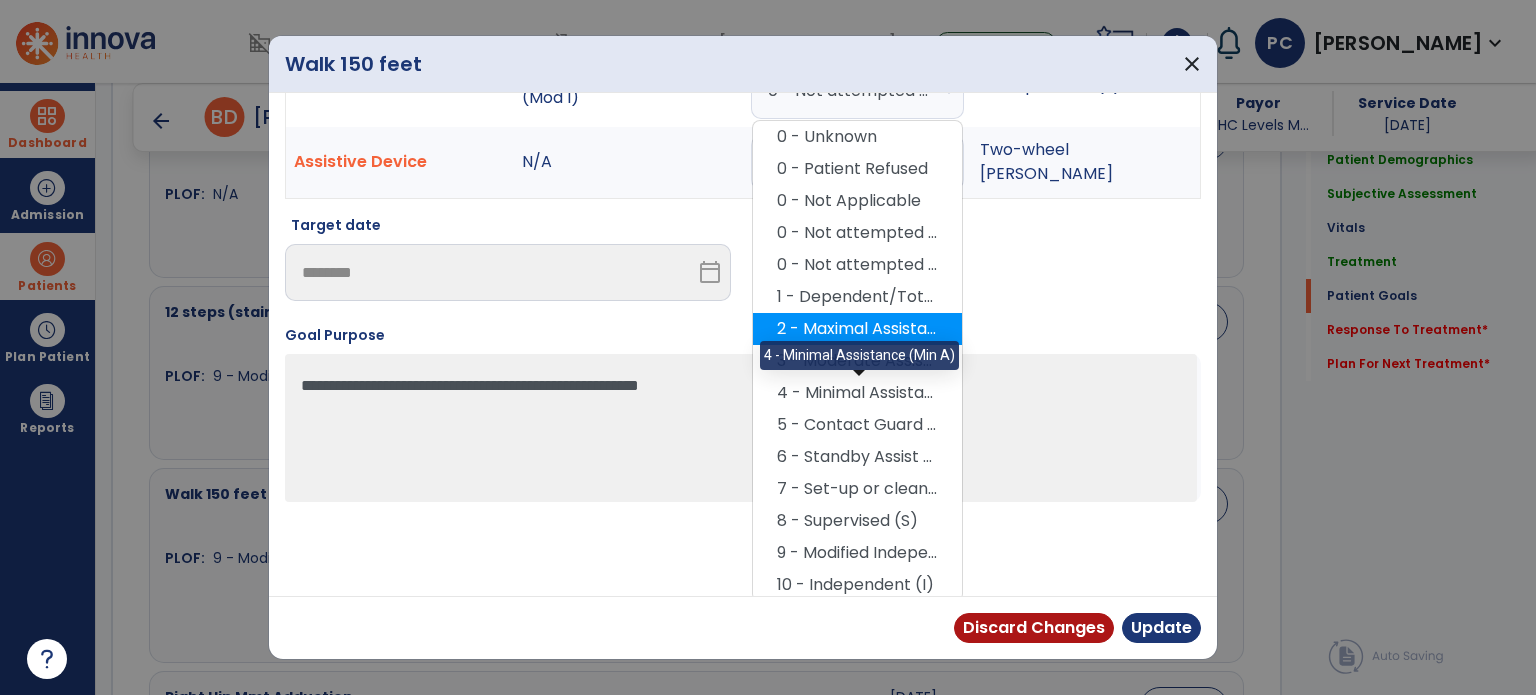 scroll, scrollTop: 112, scrollLeft: 0, axis: vertical 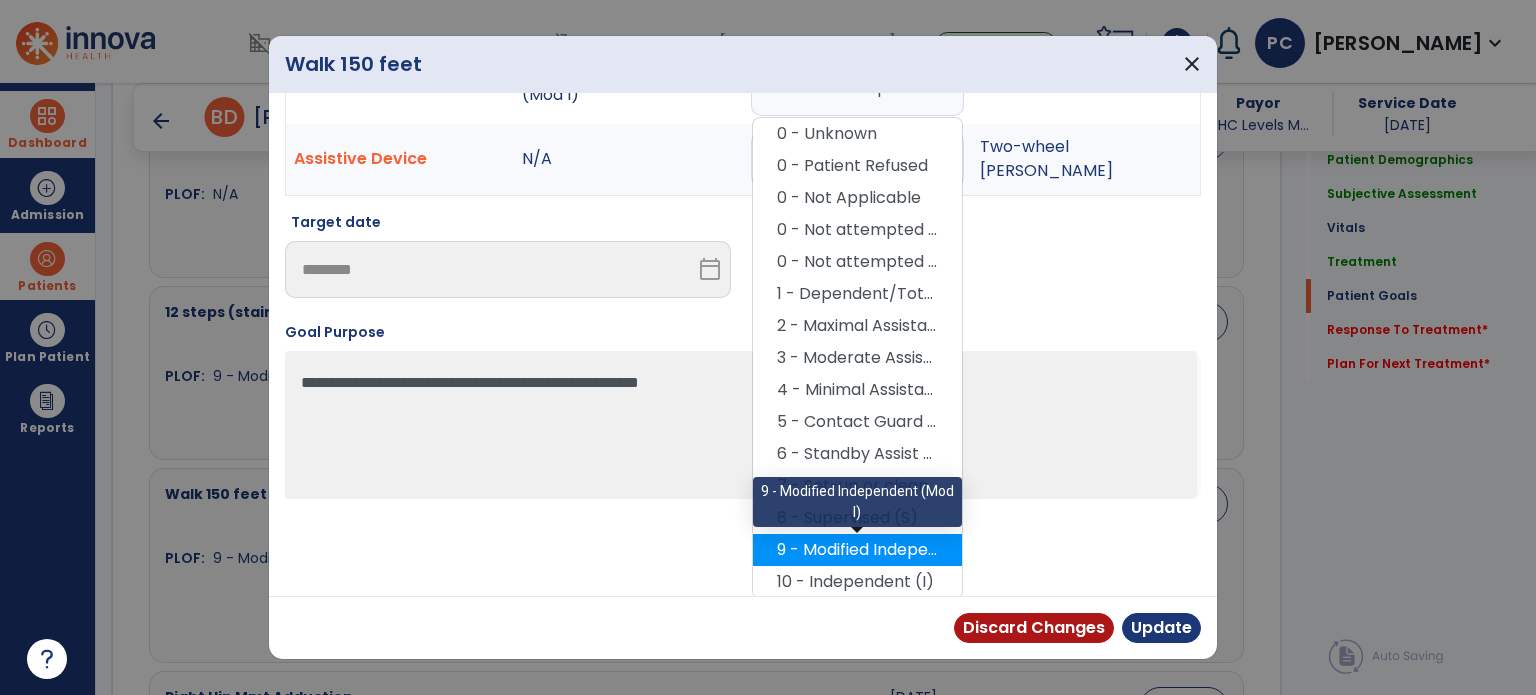 click on "9 - Modified Independent (Mod I)" at bounding box center [857, 550] 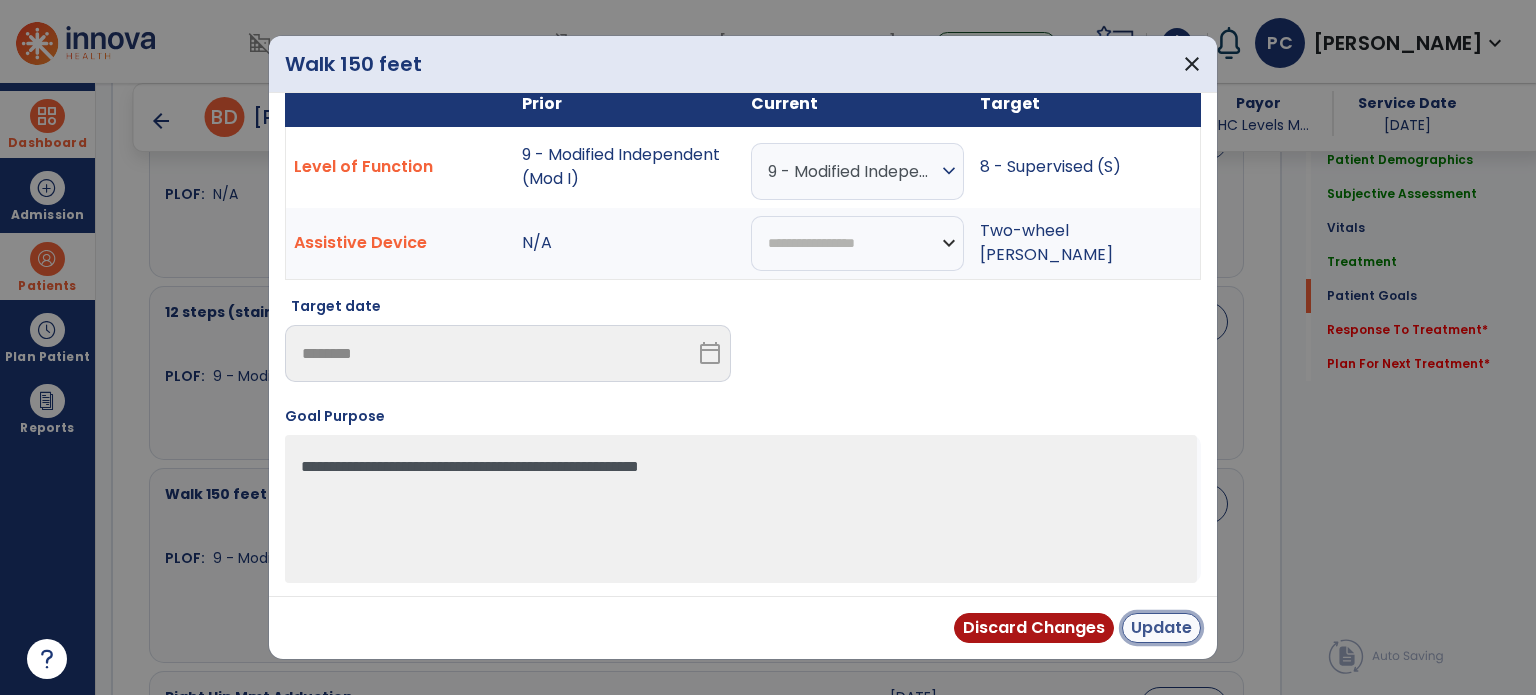 click on "Update" at bounding box center [1161, 628] 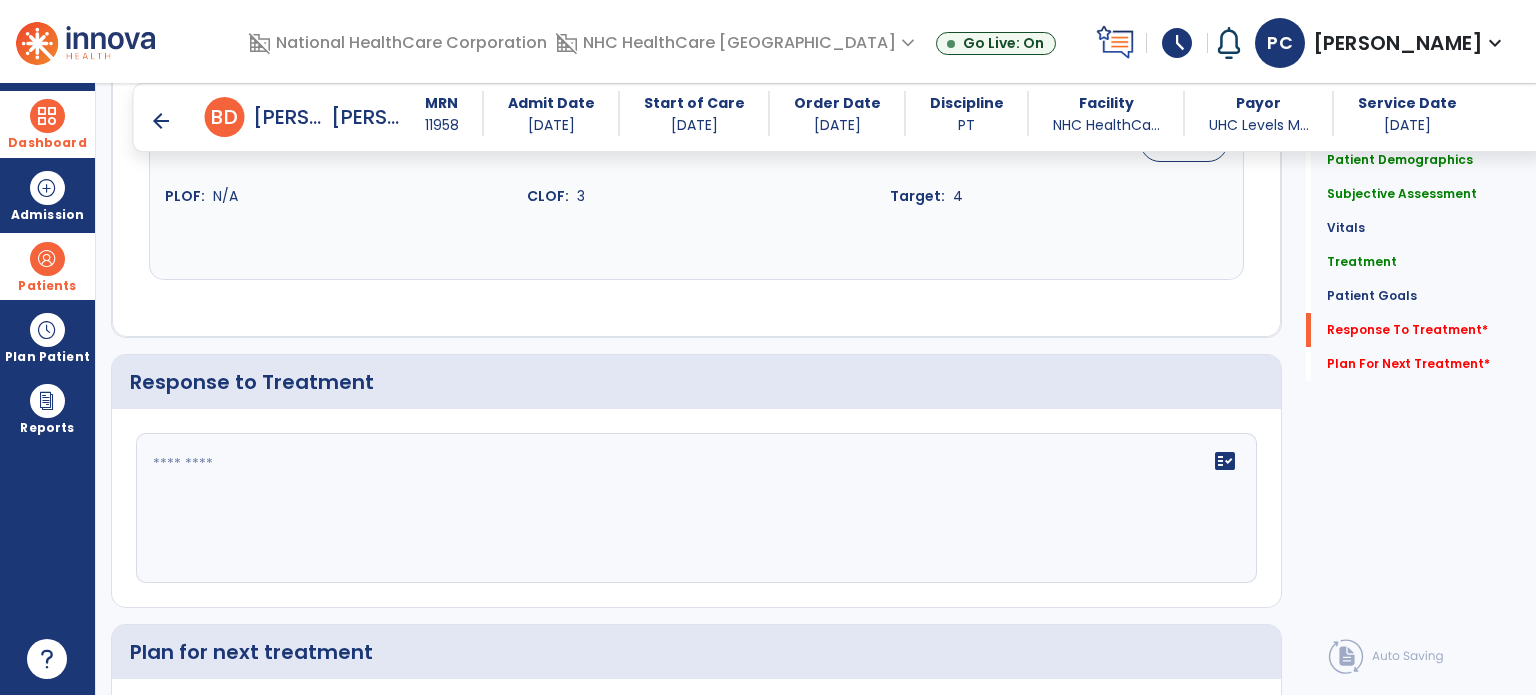 scroll, scrollTop: 2200, scrollLeft: 0, axis: vertical 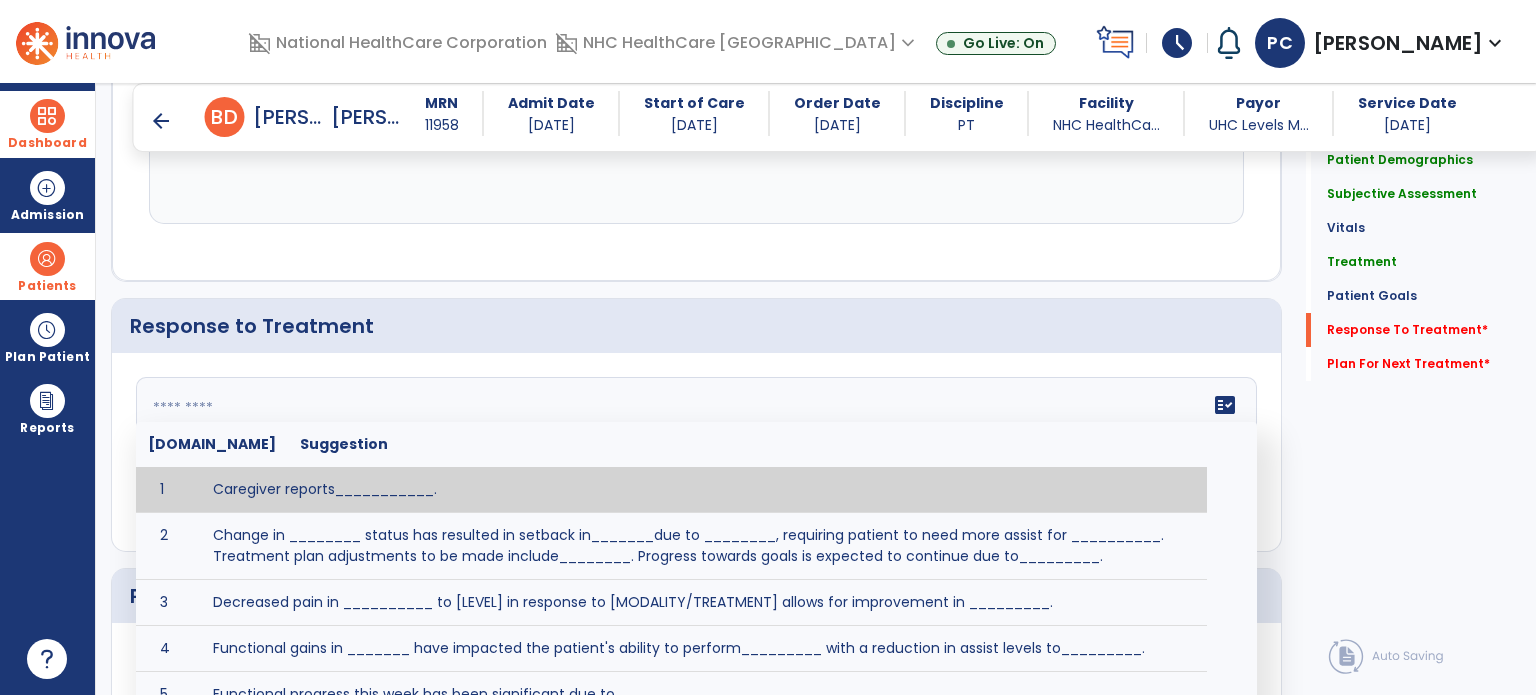 click on "fact_check  [DOMAIN_NAME] Suggestion 1 Caregiver reports___________. 2 Change in ________ status has resulted in setback in_______due to ________, requiring patient to need more assist for __________.   Treatment plan adjustments to be made include________.  Progress towards goals is expected to continue due to_________. 3 Decreased pain in __________ to [LEVEL] in response to [MODALITY/TREATMENT] allows for improvement in _________. 4 Functional gains in _______ have impacted the patient's ability to perform_________ with a reduction in assist levels to_________. 5 Functional progress this week has been significant due to__________. 6 Gains in ________ have improved the patient's ability to perform ______with decreased levels of assist to___________. 7 Improvement in ________allows patient to tolerate higher levels of challenges in_________. 8 Pain in [AREA] has decreased to [LEVEL] in response to [TREATMENT/MODALITY], allowing fore ease in completing__________. 9 10 11 12 13 14 15 16 17 18 19 20 21" 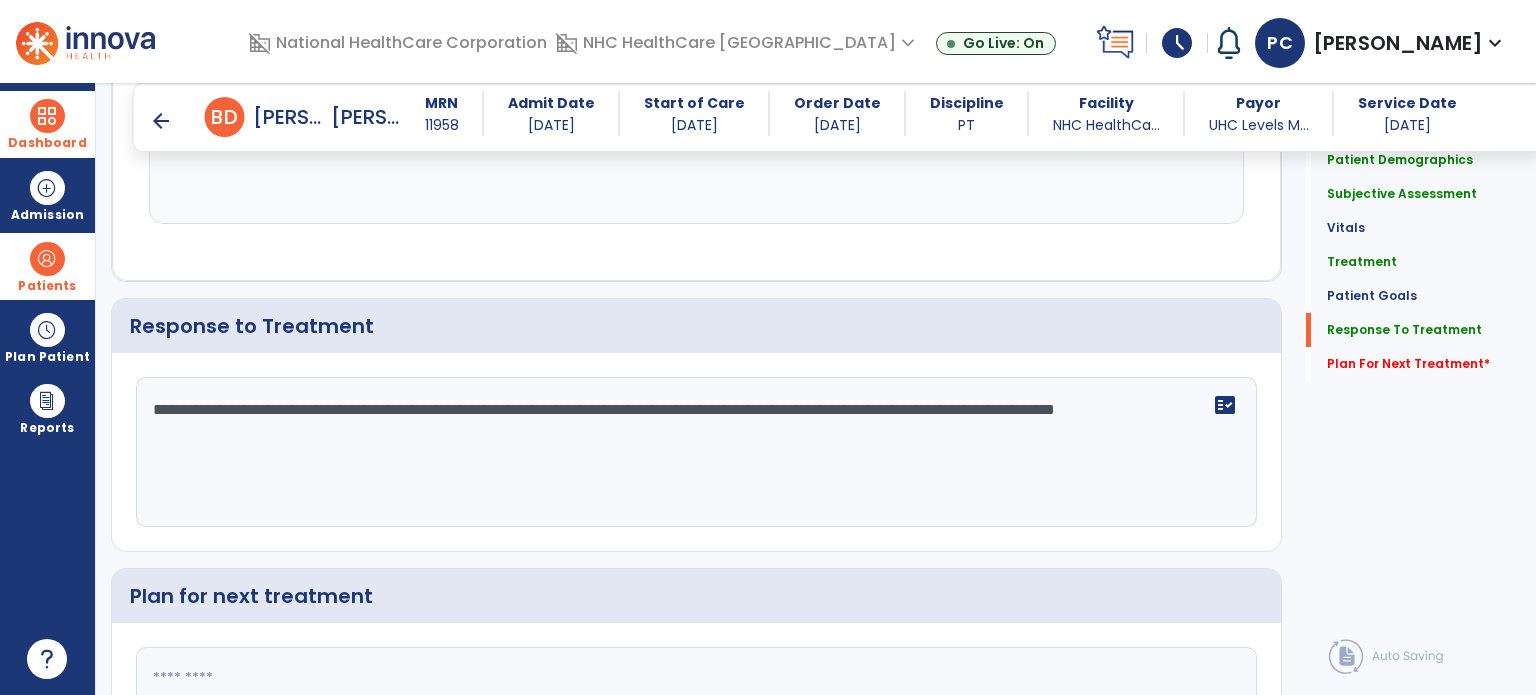 scroll, scrollTop: 2200, scrollLeft: 0, axis: vertical 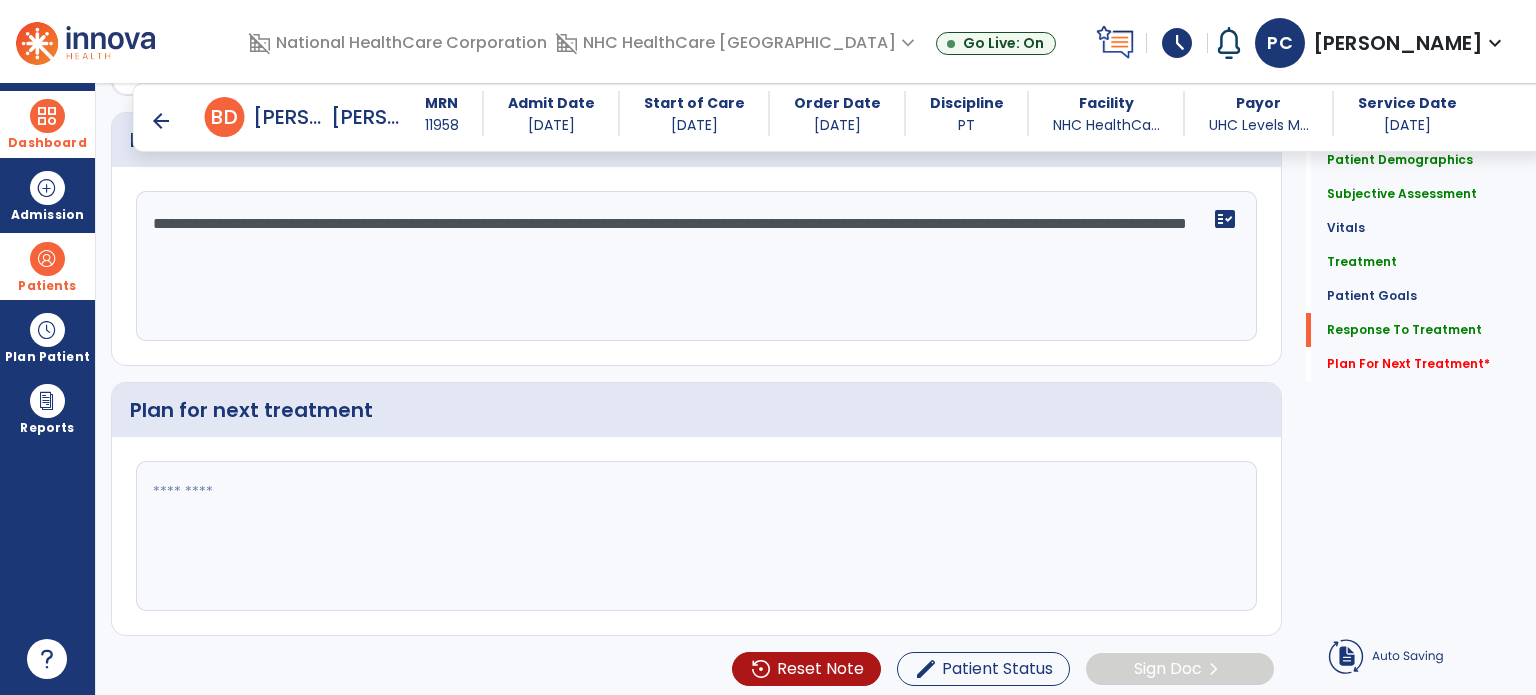 type on "**********" 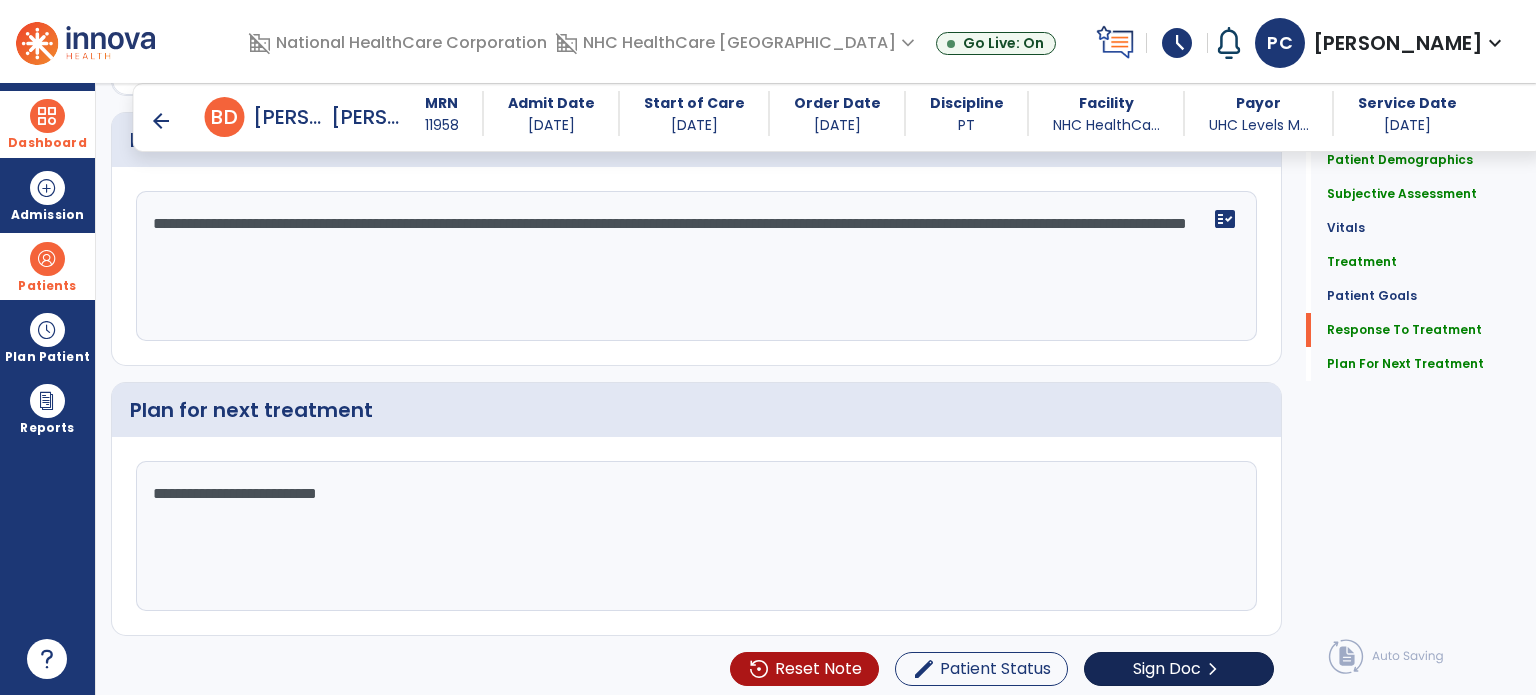 scroll, scrollTop: 2386, scrollLeft: 0, axis: vertical 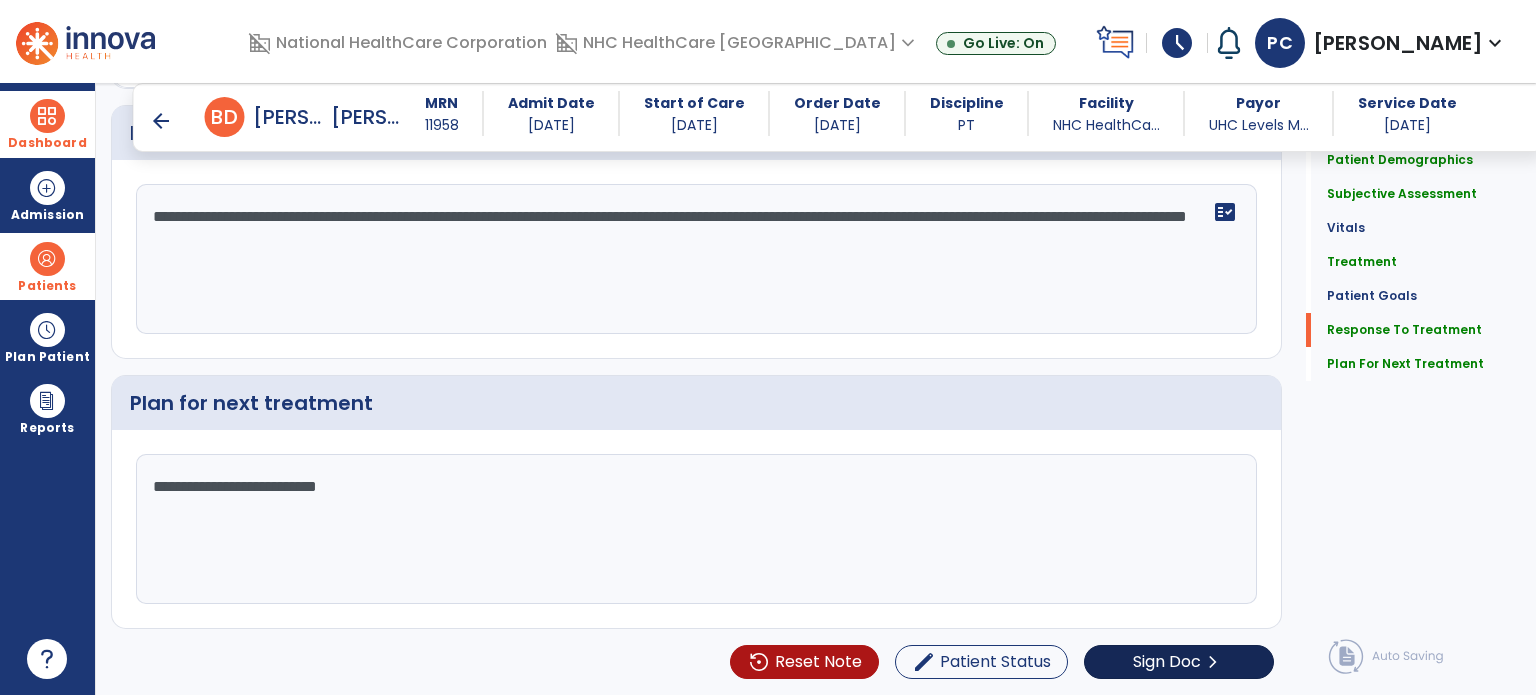 type on "**********" 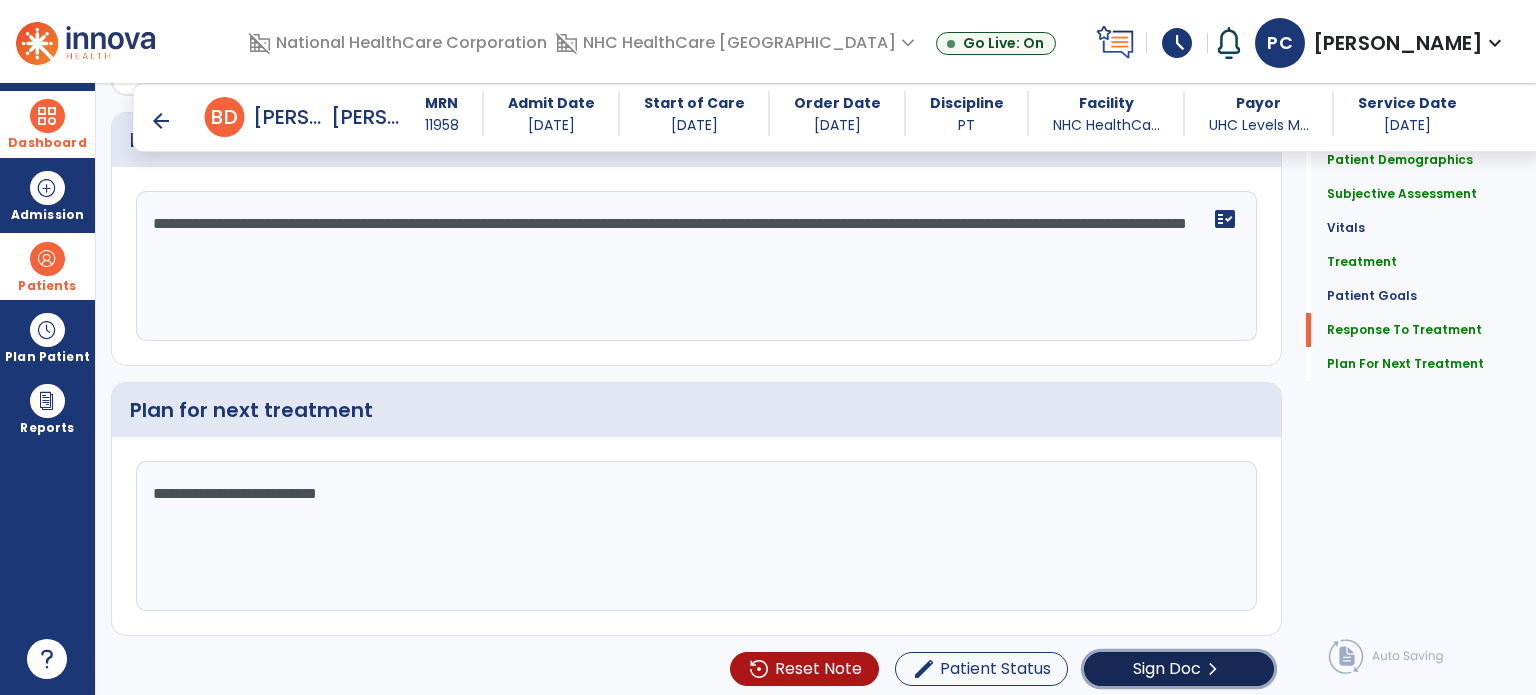 click on "Sign Doc" 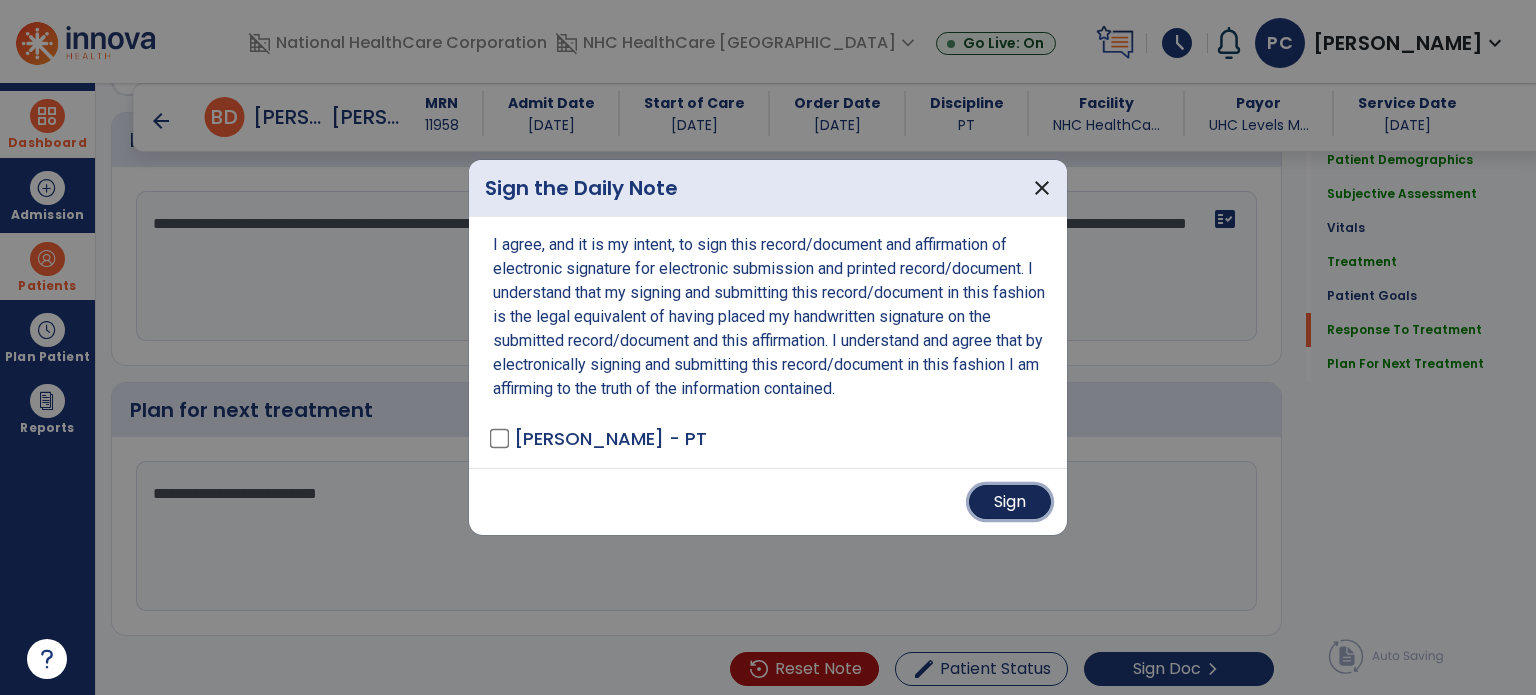 click on "Sign" at bounding box center [1010, 502] 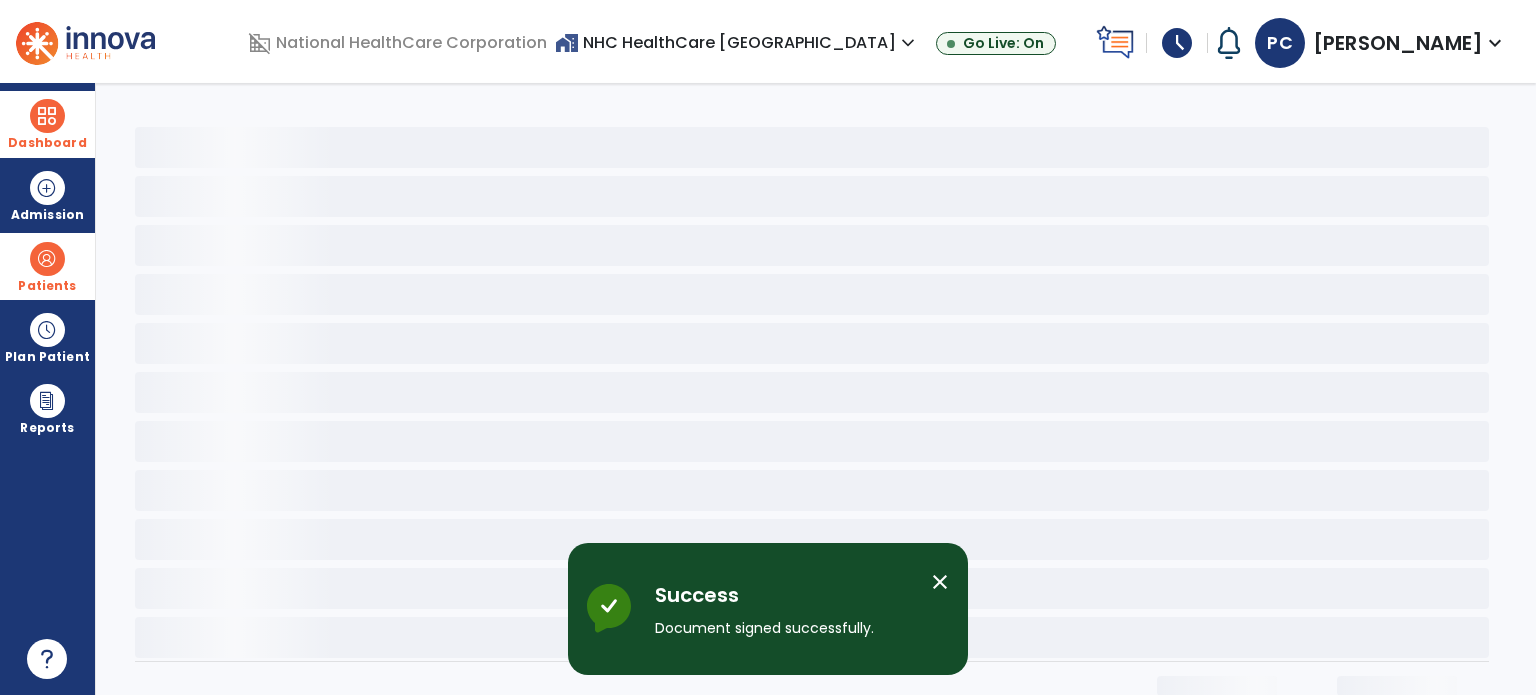 scroll, scrollTop: 0, scrollLeft: 0, axis: both 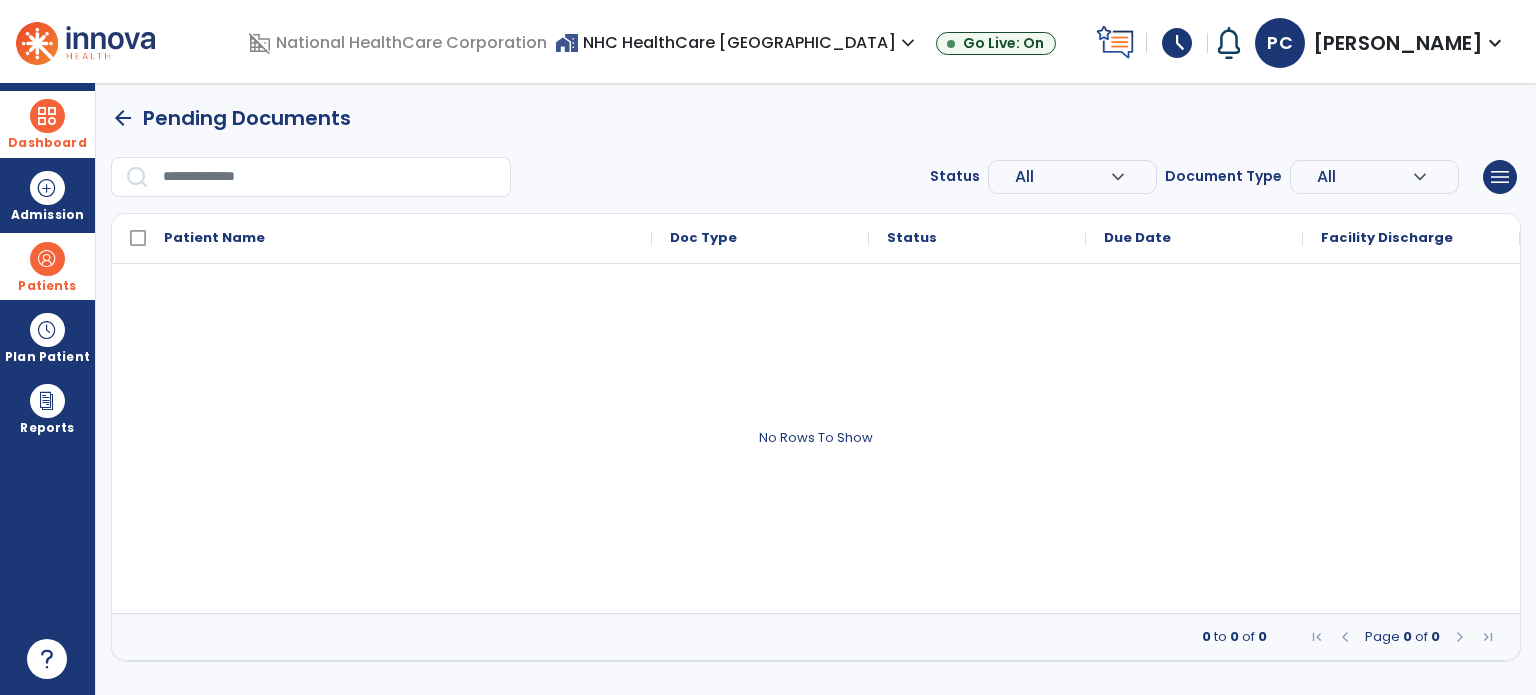 click on "schedule" at bounding box center (1177, 43) 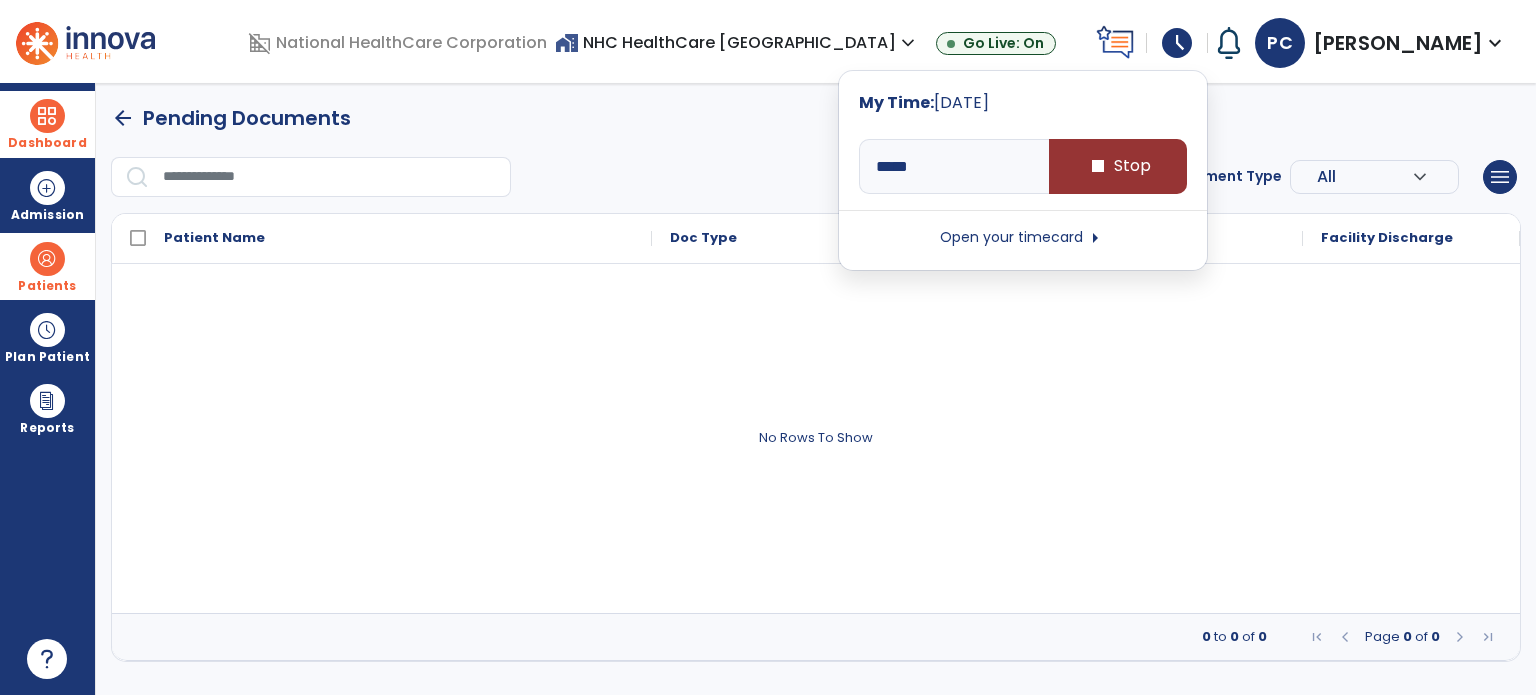 click on "stop  Stop" at bounding box center [1118, 166] 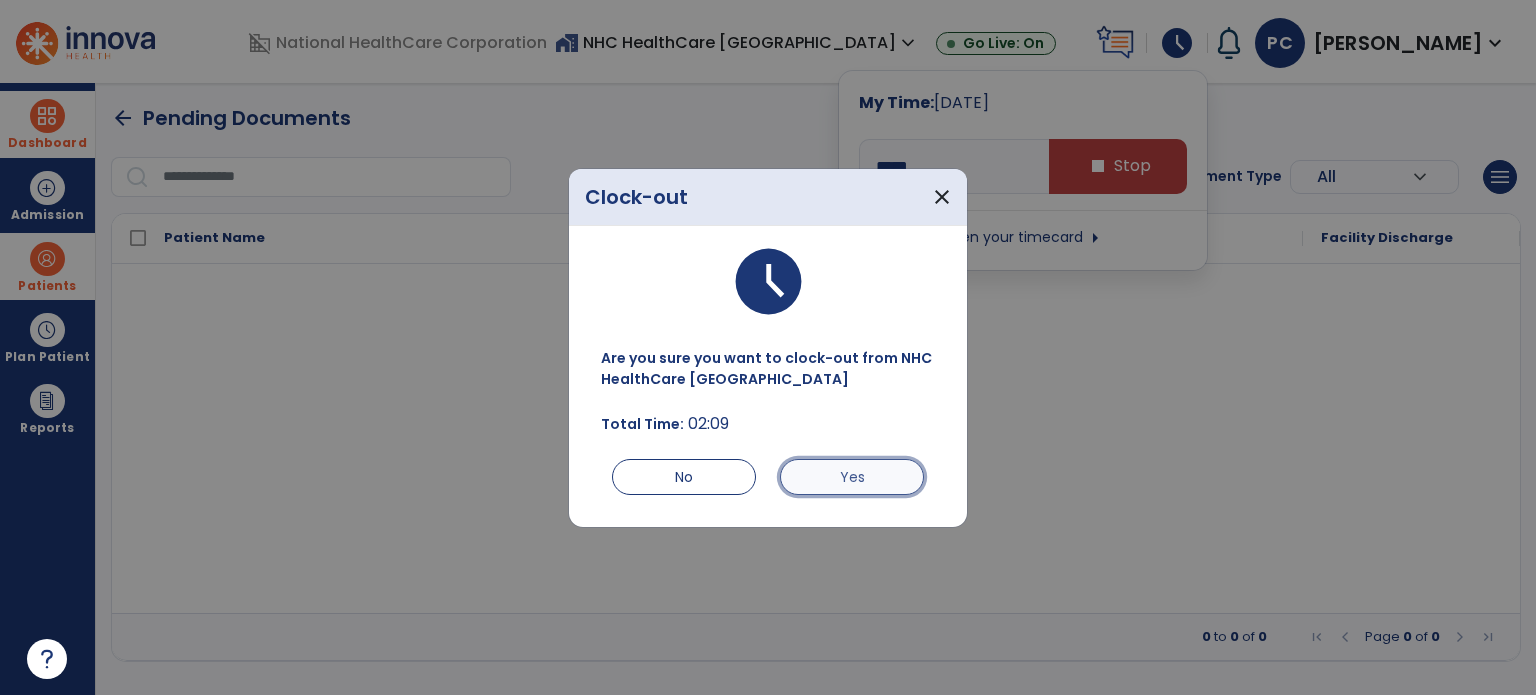 click on "Yes" at bounding box center (852, 477) 